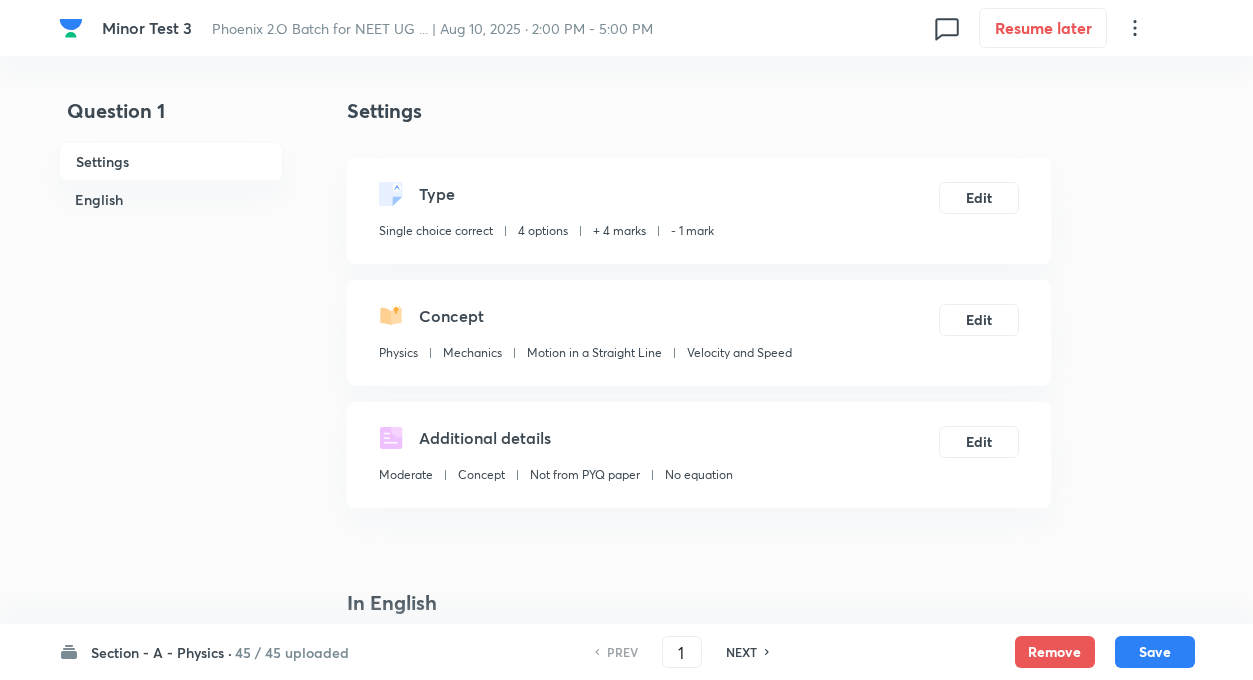 scroll, scrollTop: 0, scrollLeft: 0, axis: both 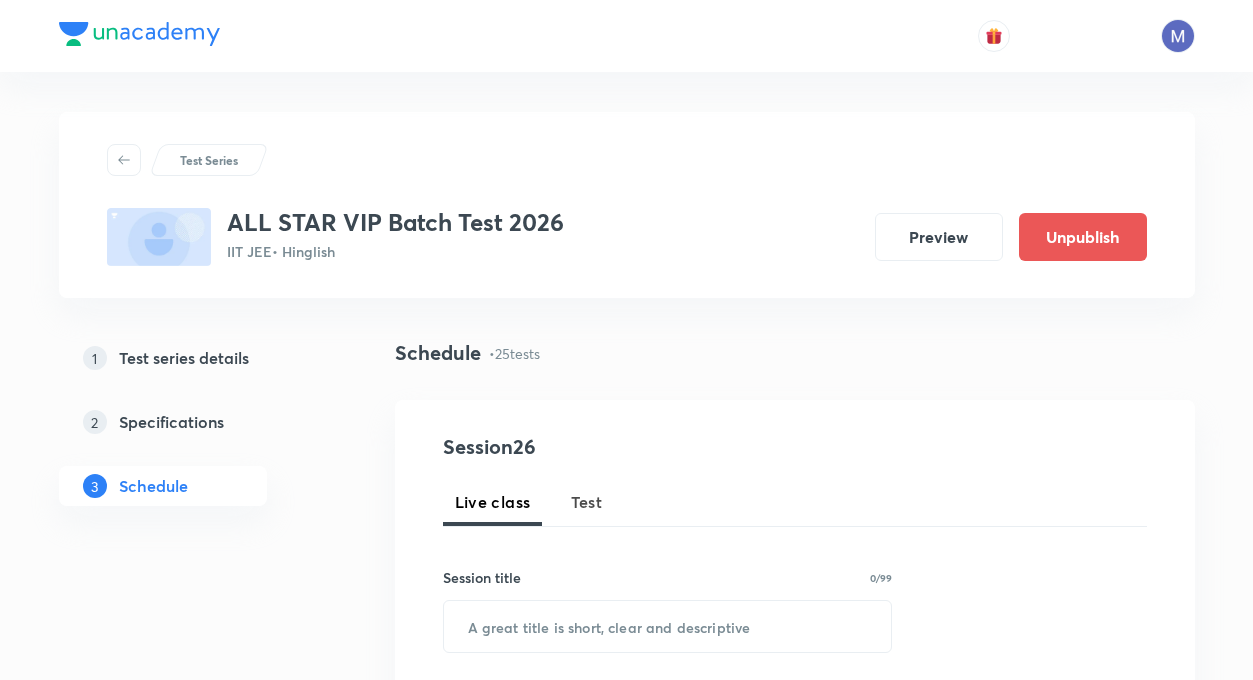 click on "Test Series ALL STAR VIP Batch Test 2026 IIT JEE  • Hinglish Preview Unpublish" at bounding box center [627, 205] 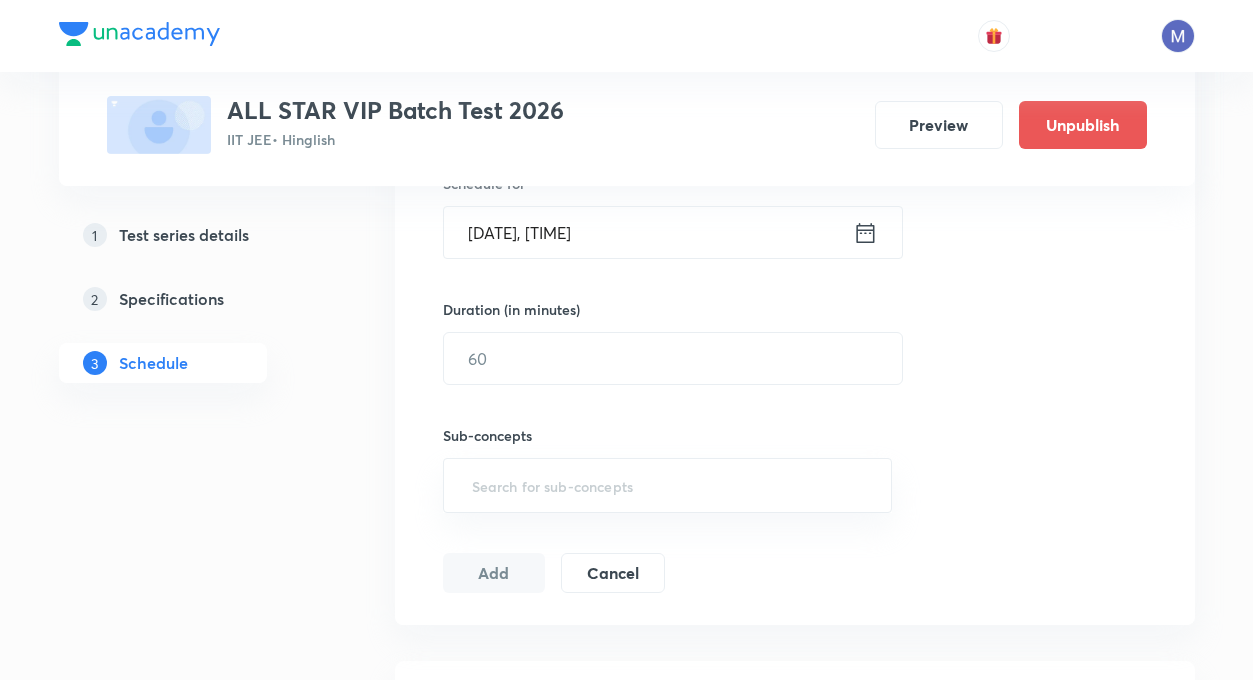 scroll, scrollTop: 559, scrollLeft: 0, axis: vertical 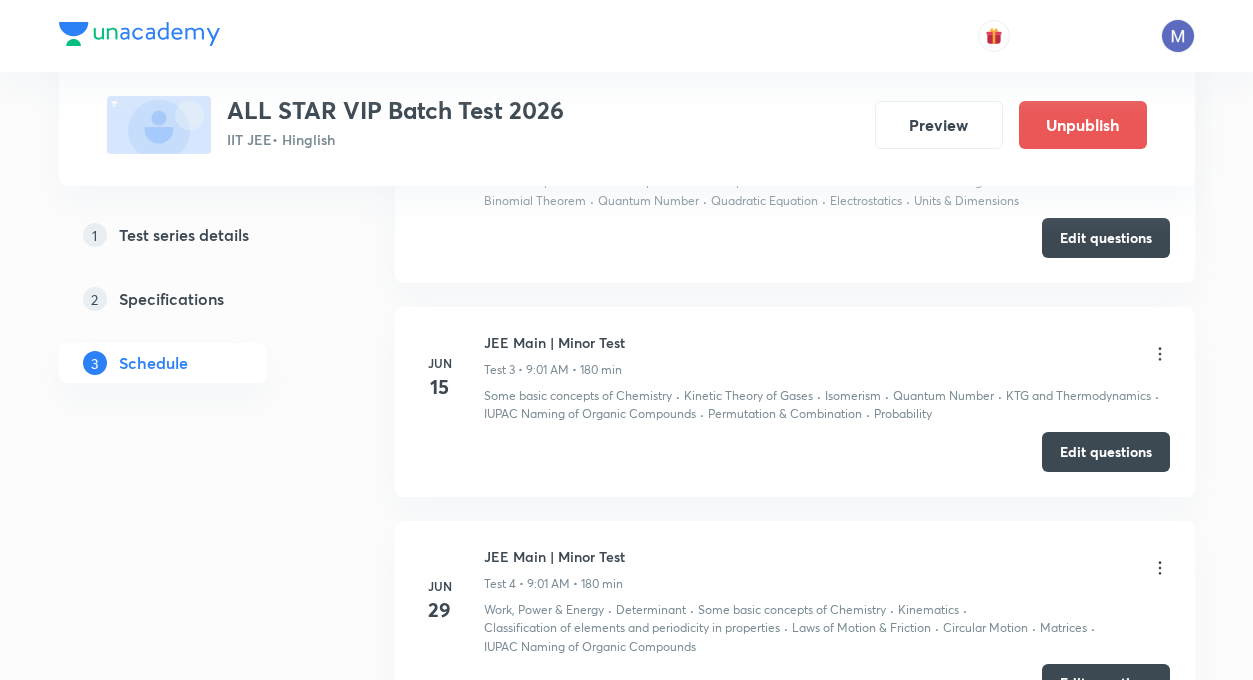 click on "JEE Main | Minor Test Test 3 • 9:01 AM • 180 min" at bounding box center (827, 355) 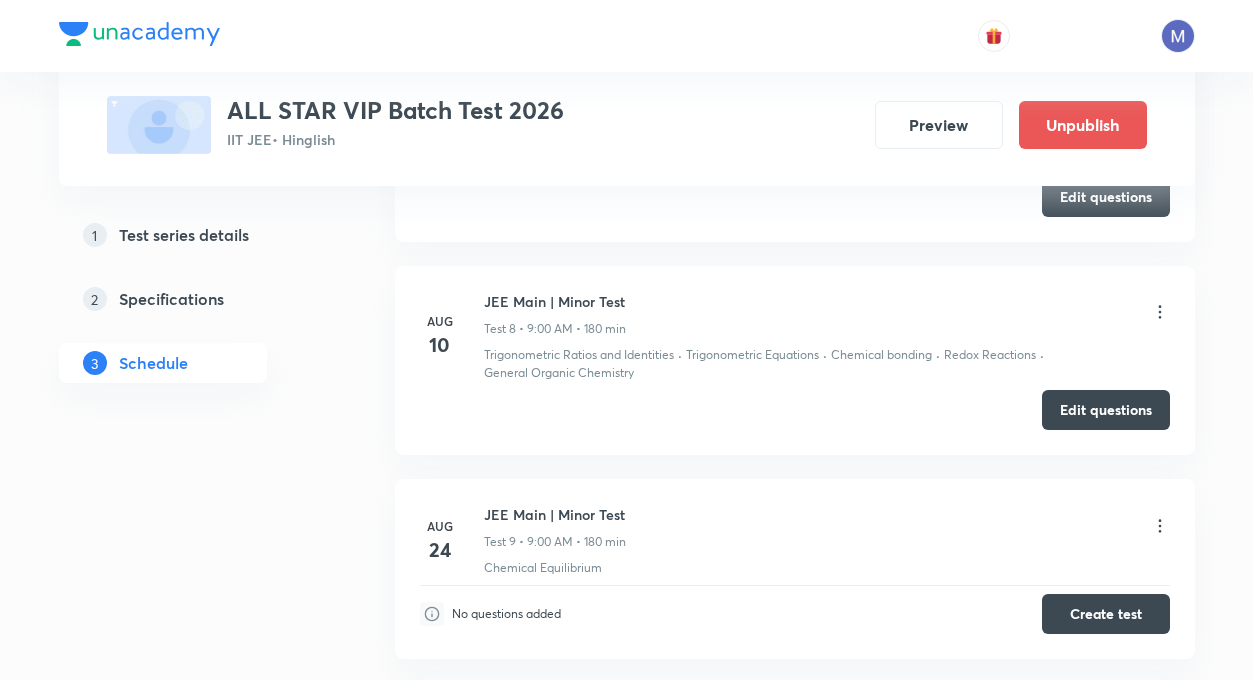 scroll, scrollTop: 2480, scrollLeft: 0, axis: vertical 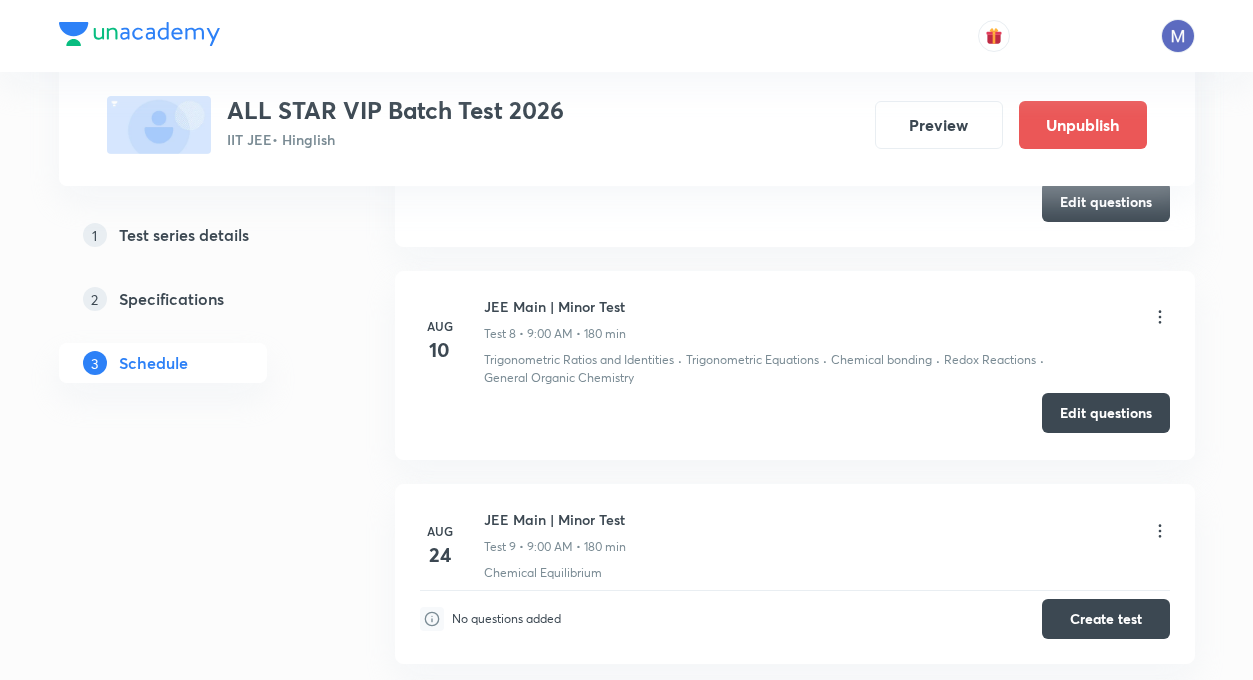 click on "Edit questions" at bounding box center [1106, 413] 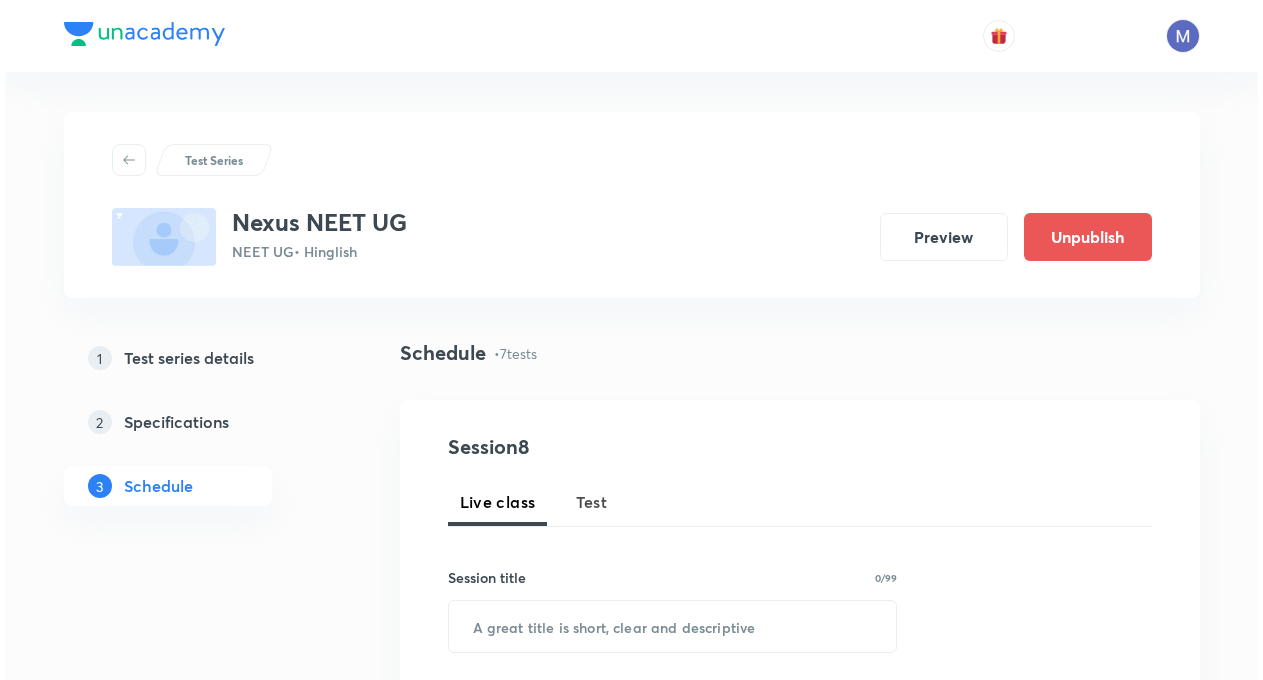 scroll, scrollTop: 0, scrollLeft: 0, axis: both 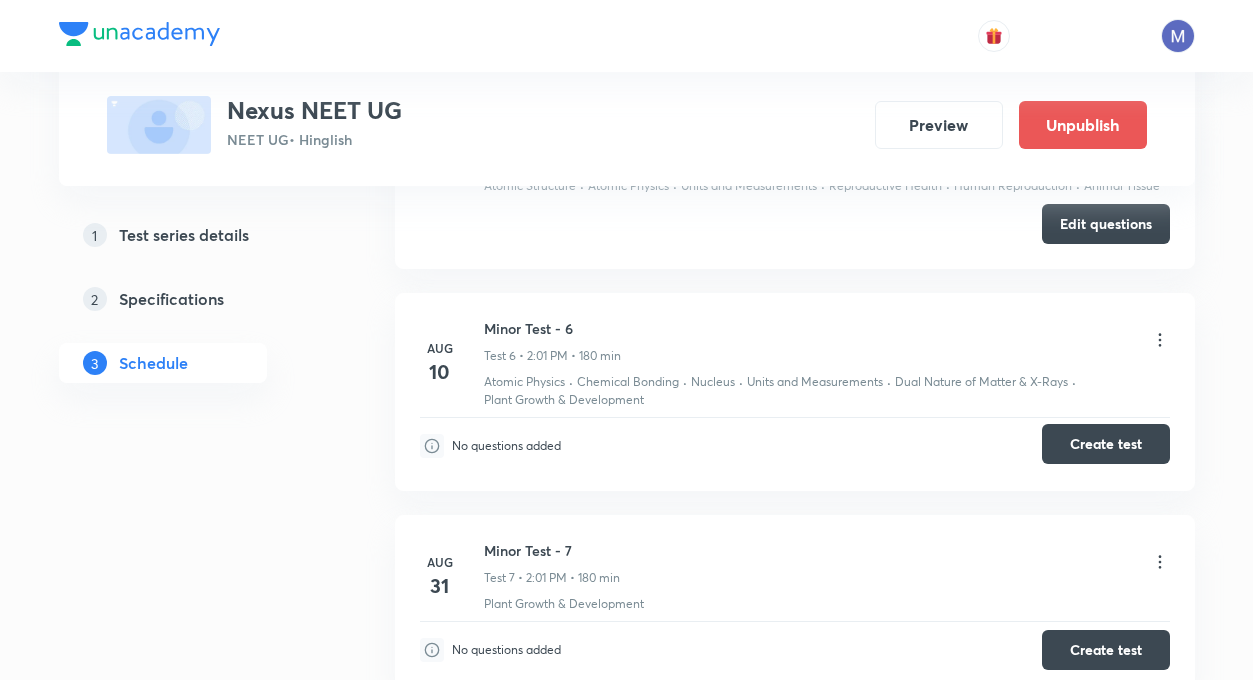click on "Create test" at bounding box center (1106, 444) 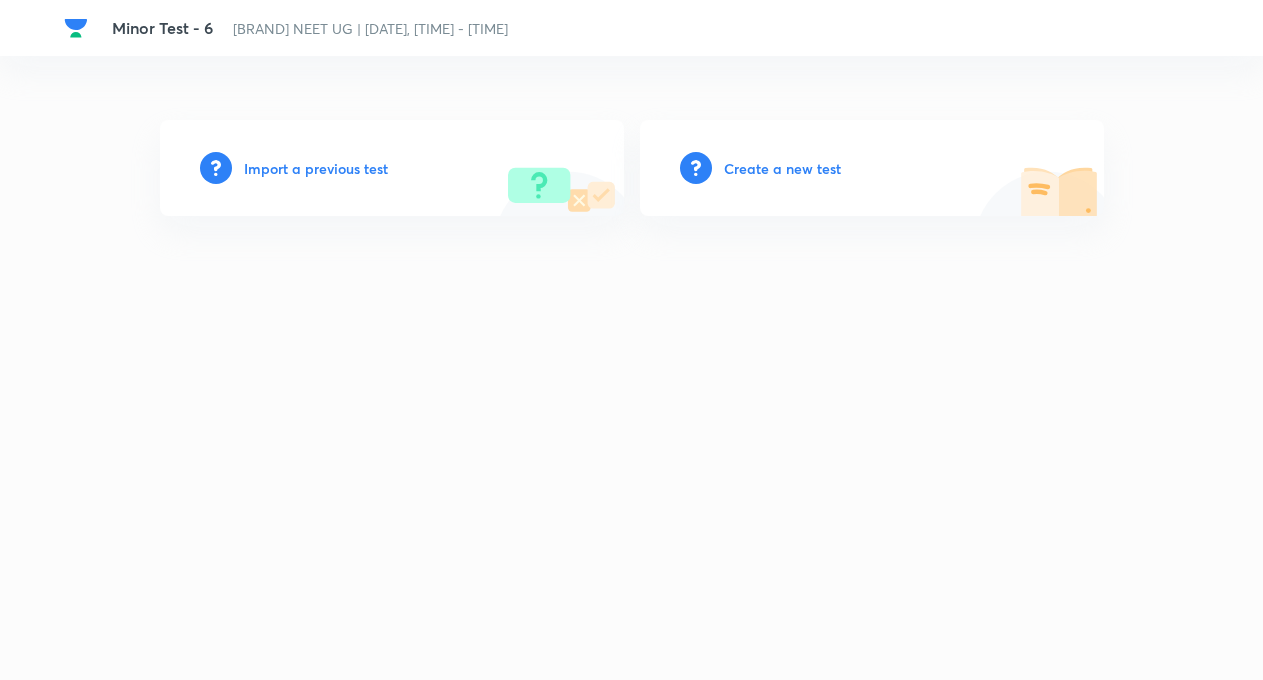 scroll, scrollTop: 0, scrollLeft: 0, axis: both 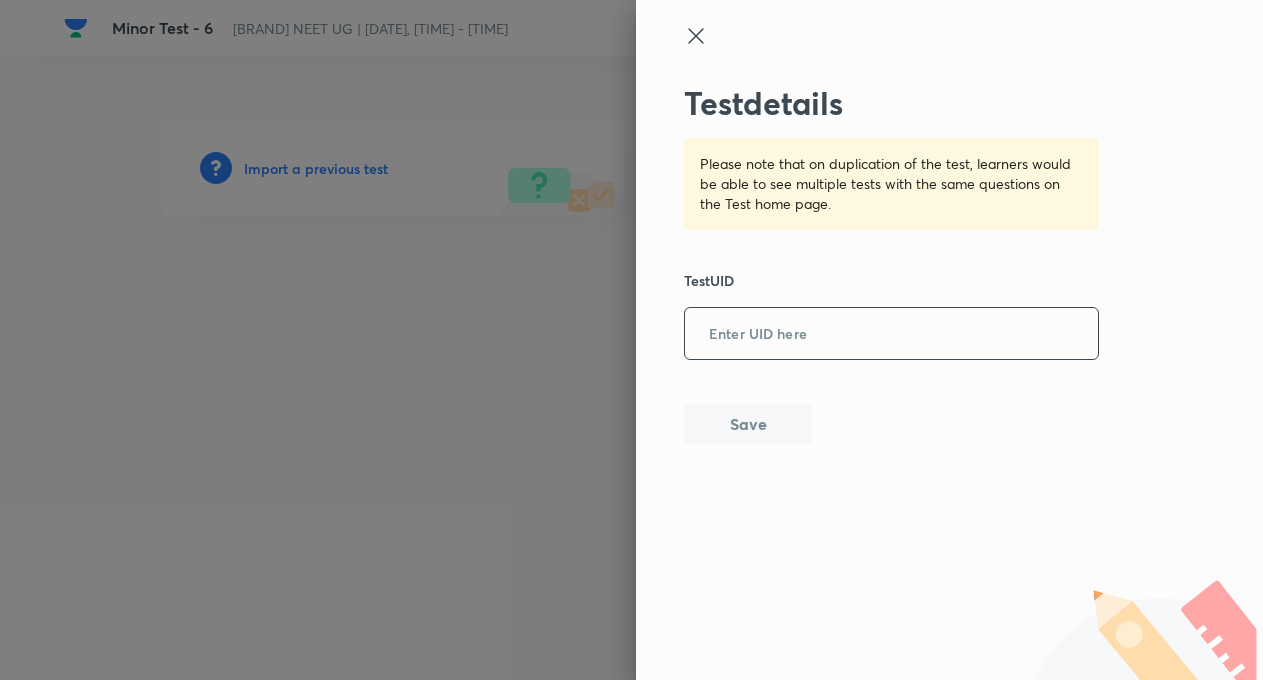 click at bounding box center (891, 334) 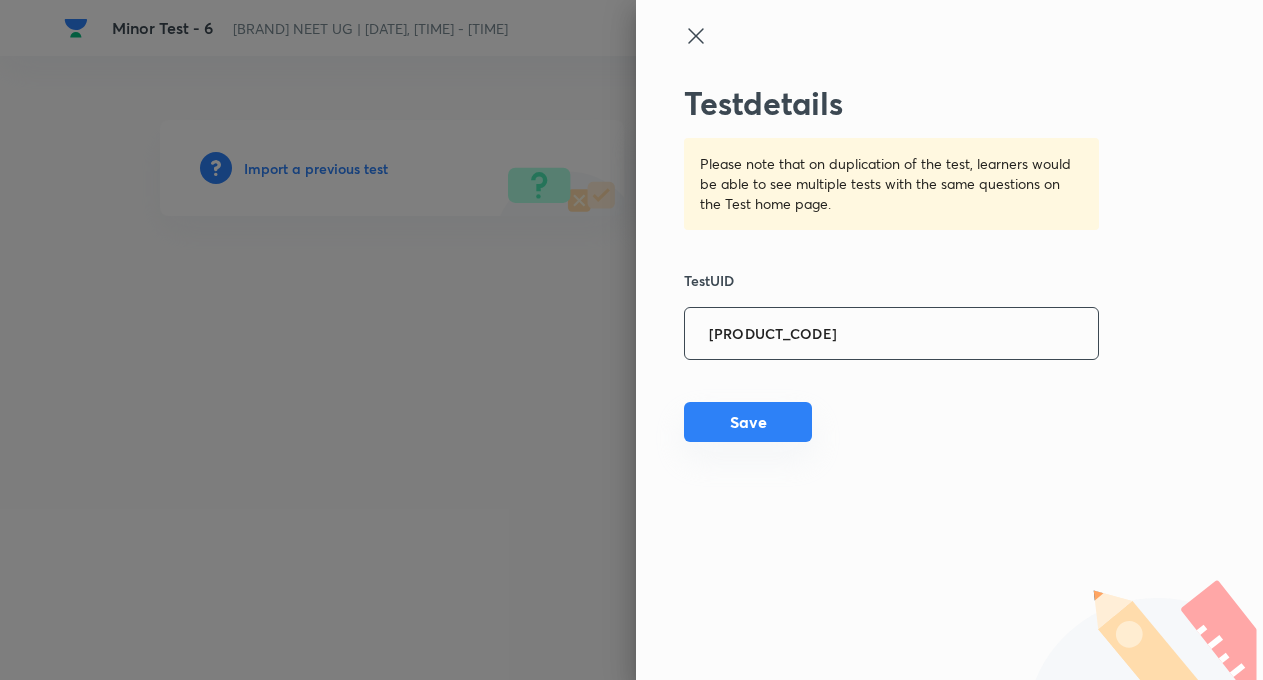 type on "[PRODUCT_CODE]" 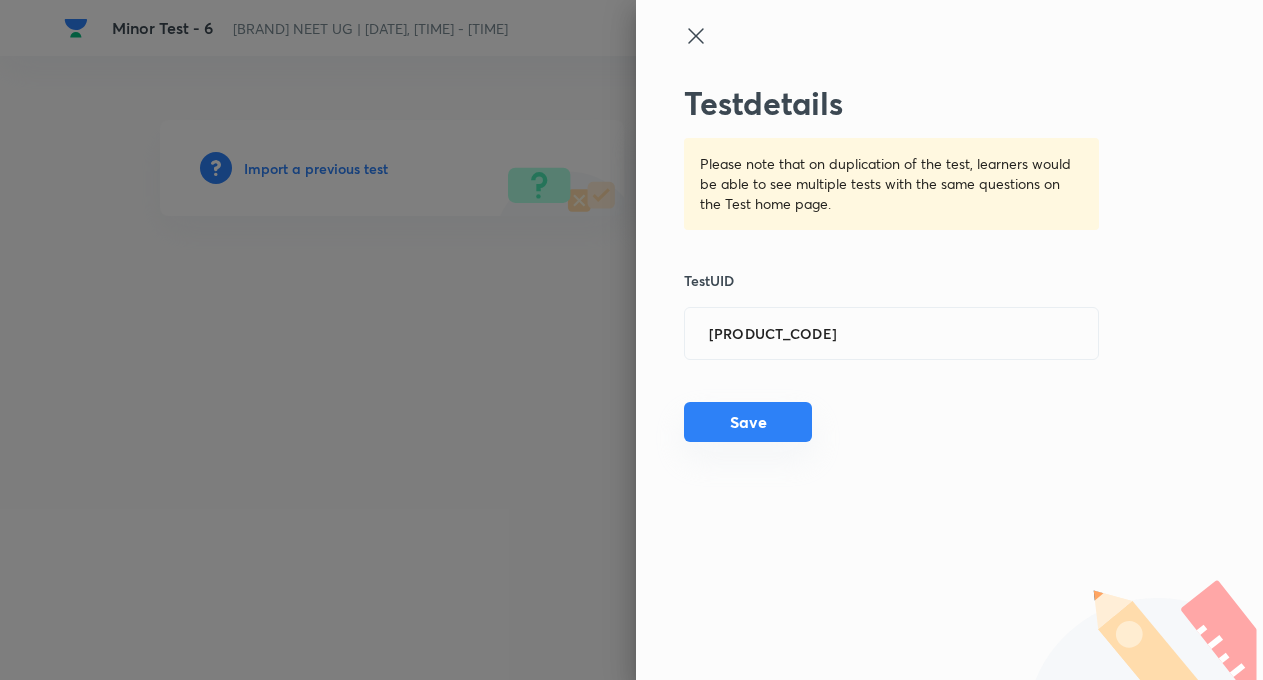 click on "Save" at bounding box center [748, 422] 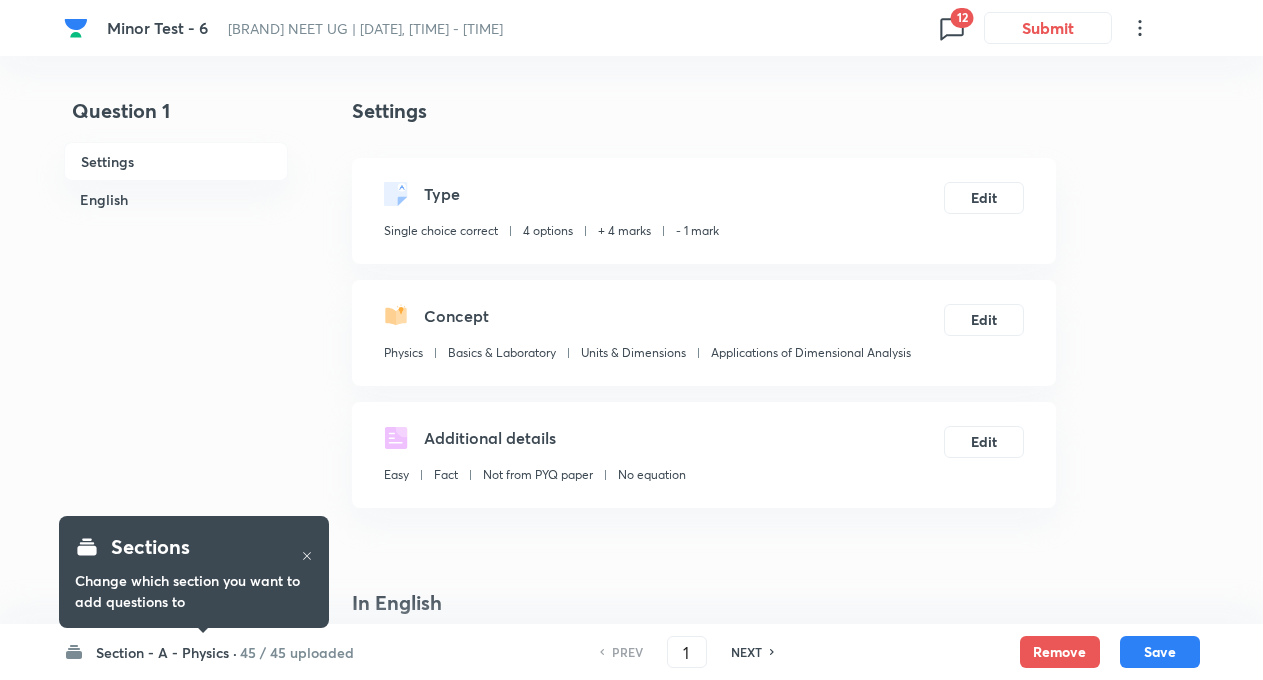 checkbox on "true" 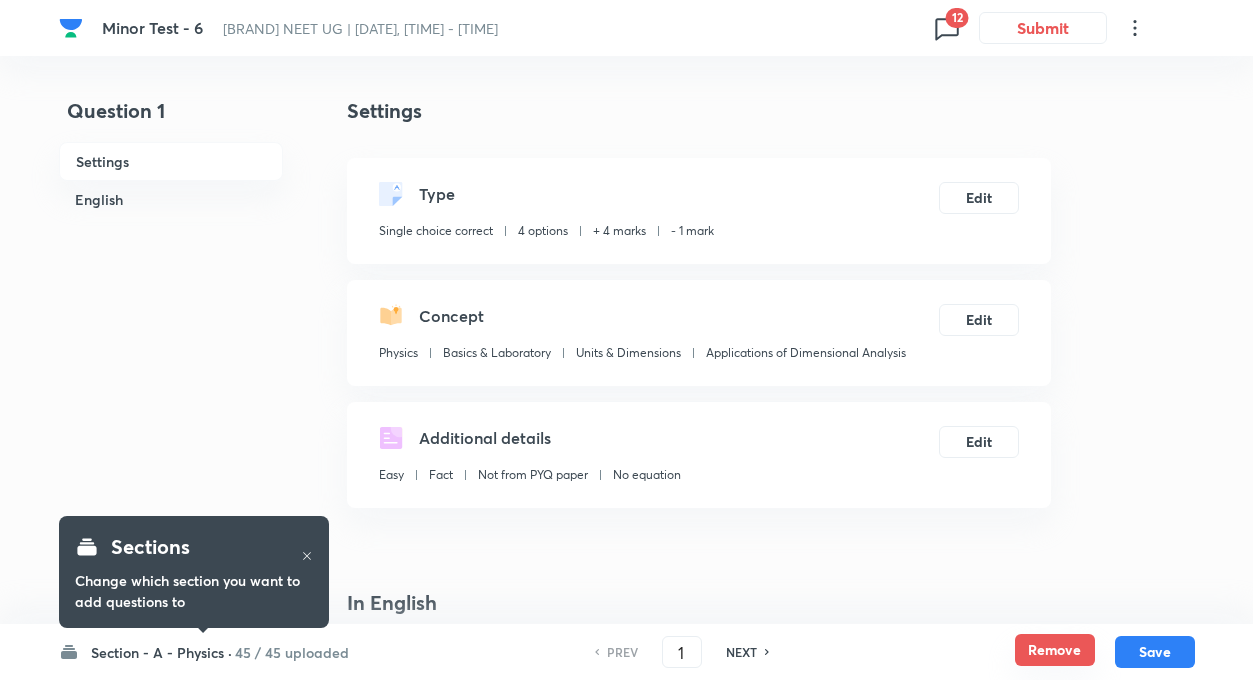 click on "Remove" at bounding box center [1055, 650] 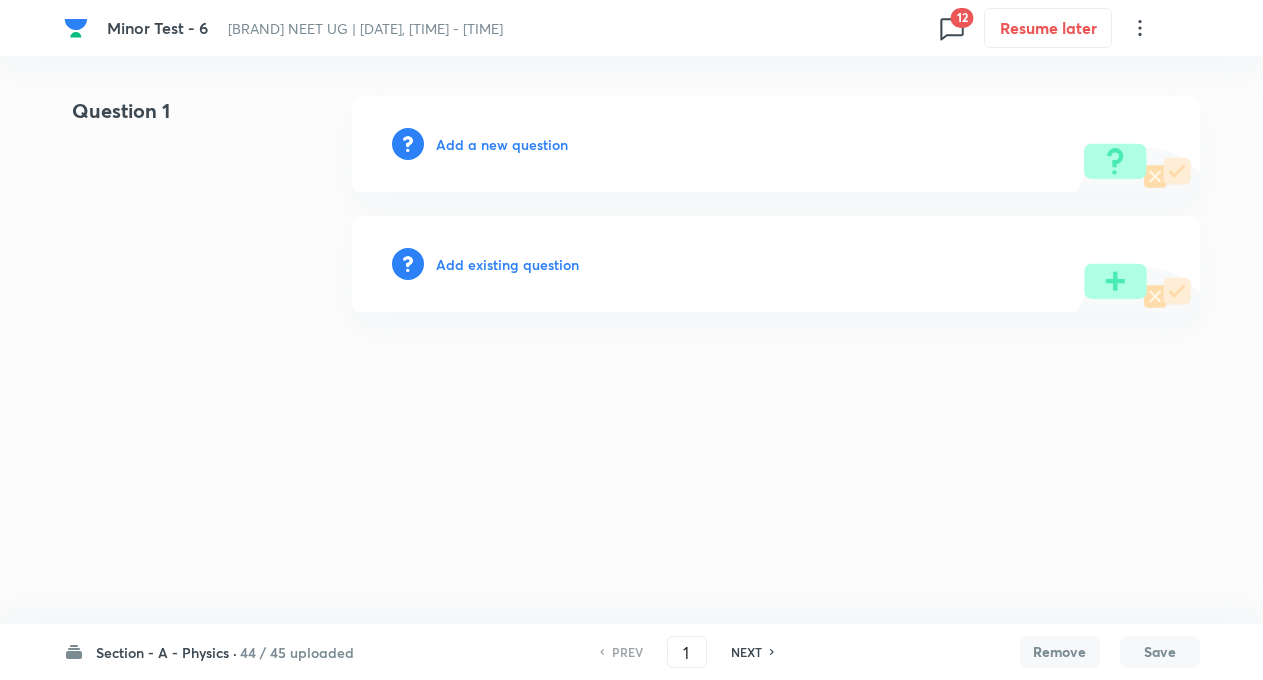 click on "NEXT" at bounding box center (746, 652) 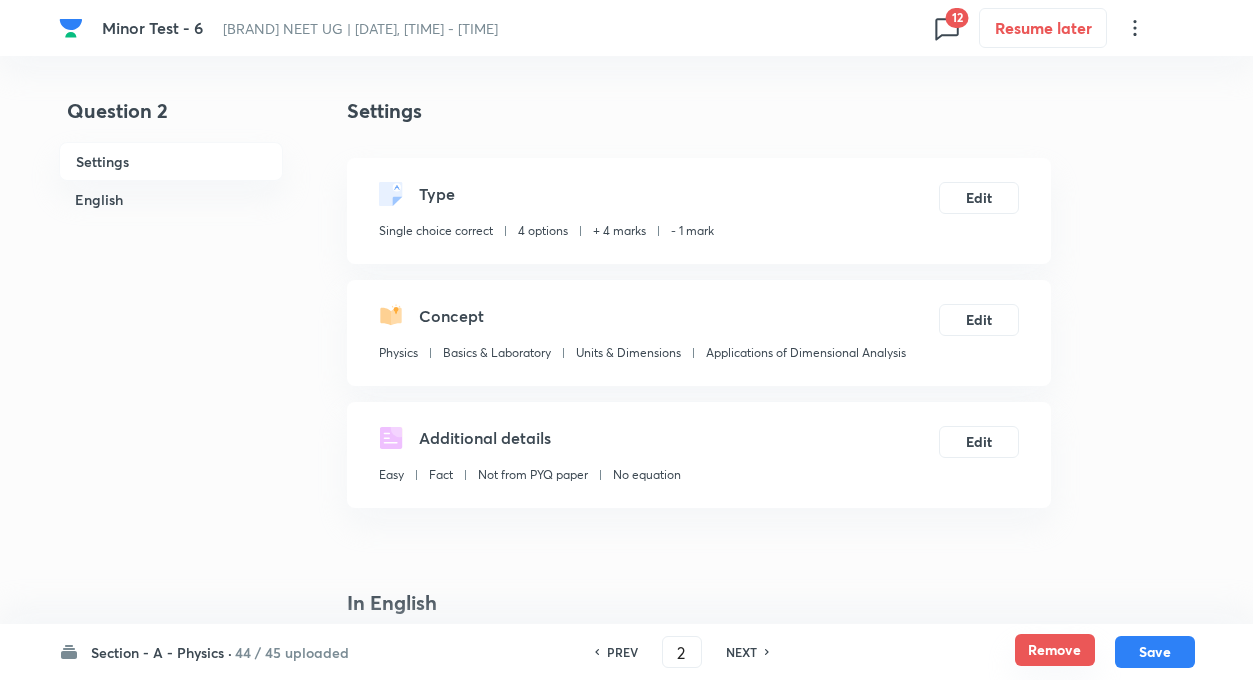 checkbox on "true" 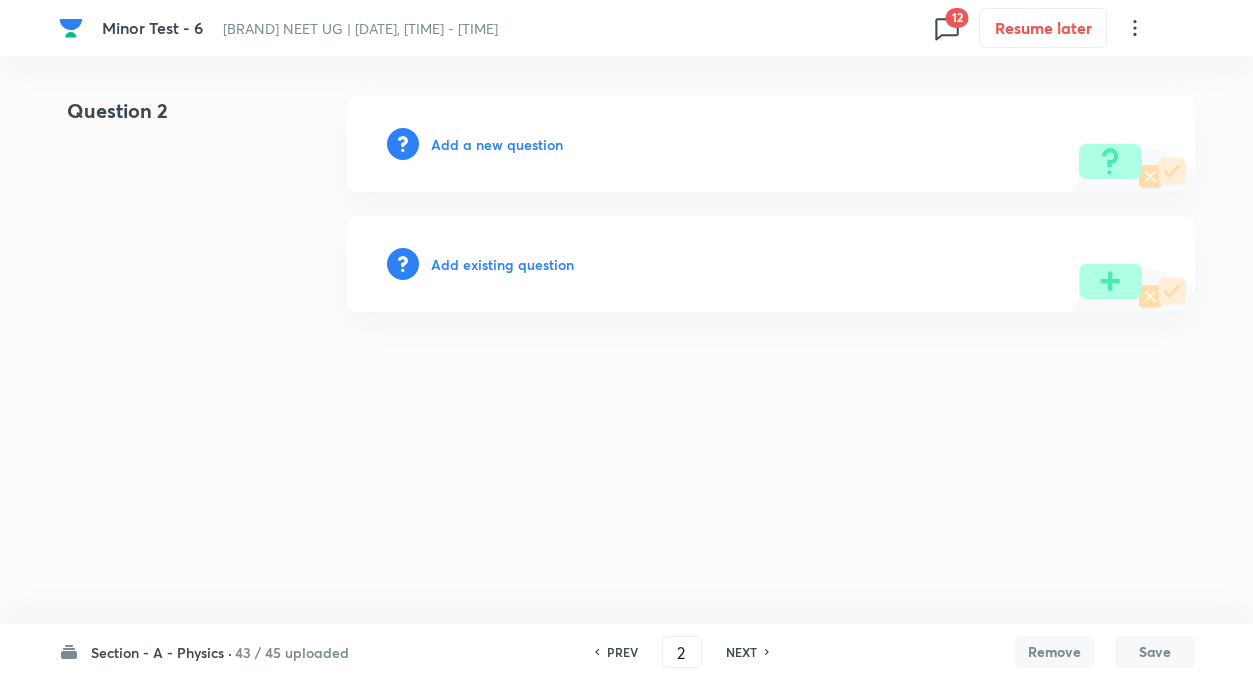 click on "NEXT" at bounding box center [744, 652] 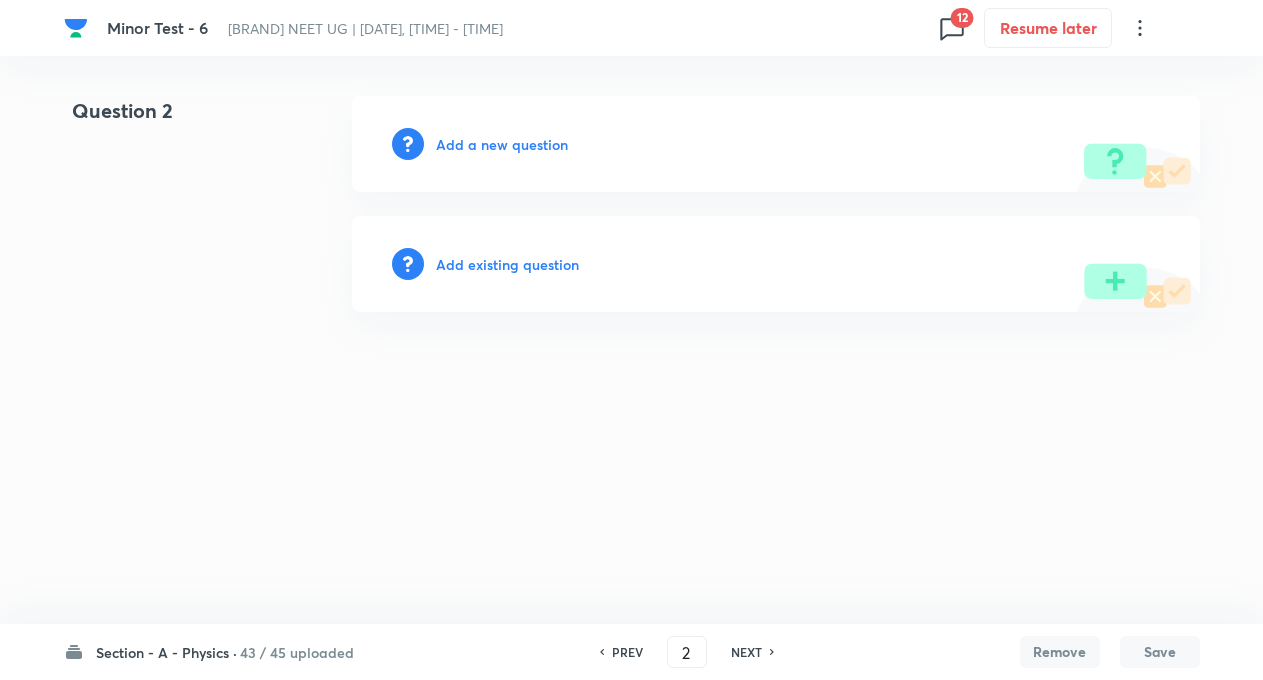 type on "3" 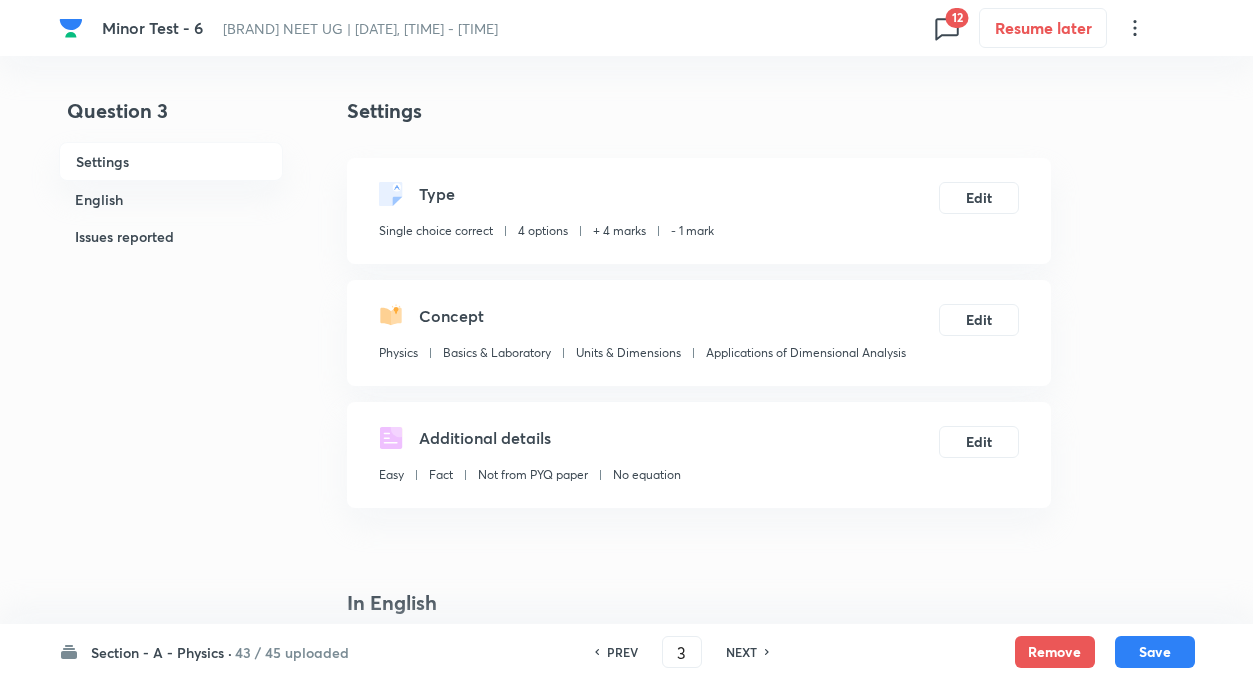 checkbox on "true" 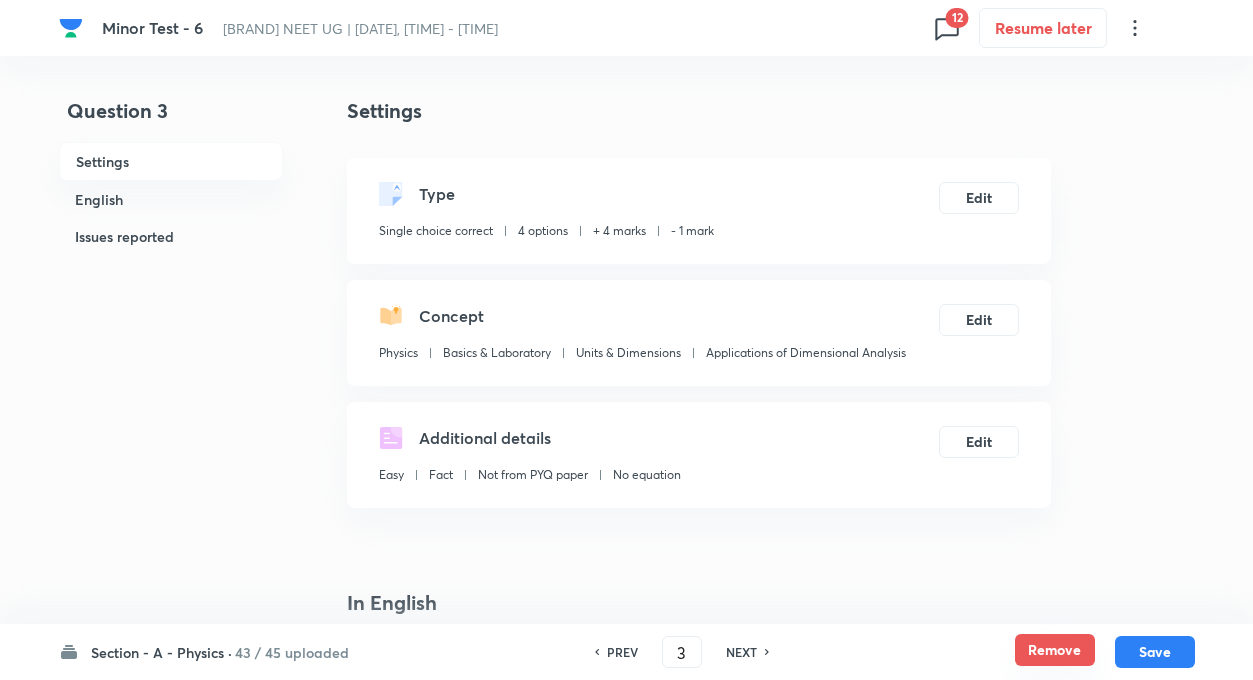 click on "Remove" at bounding box center (1055, 650) 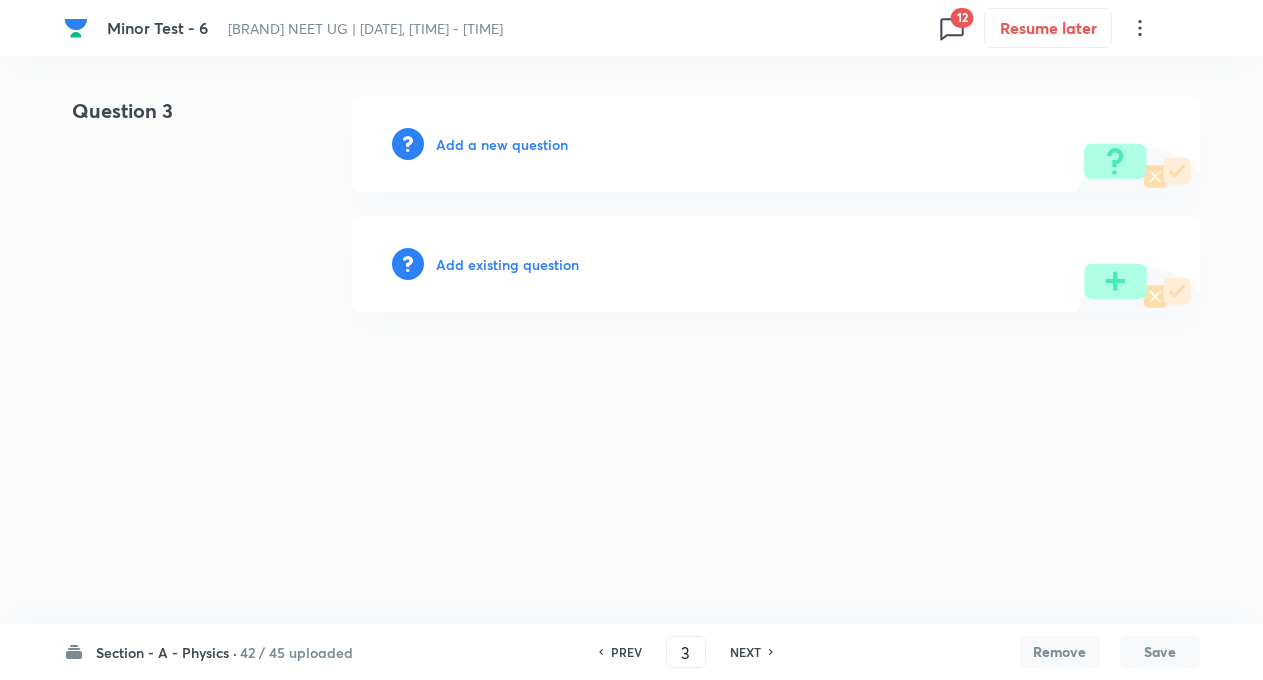 click on "NEXT" at bounding box center [745, 652] 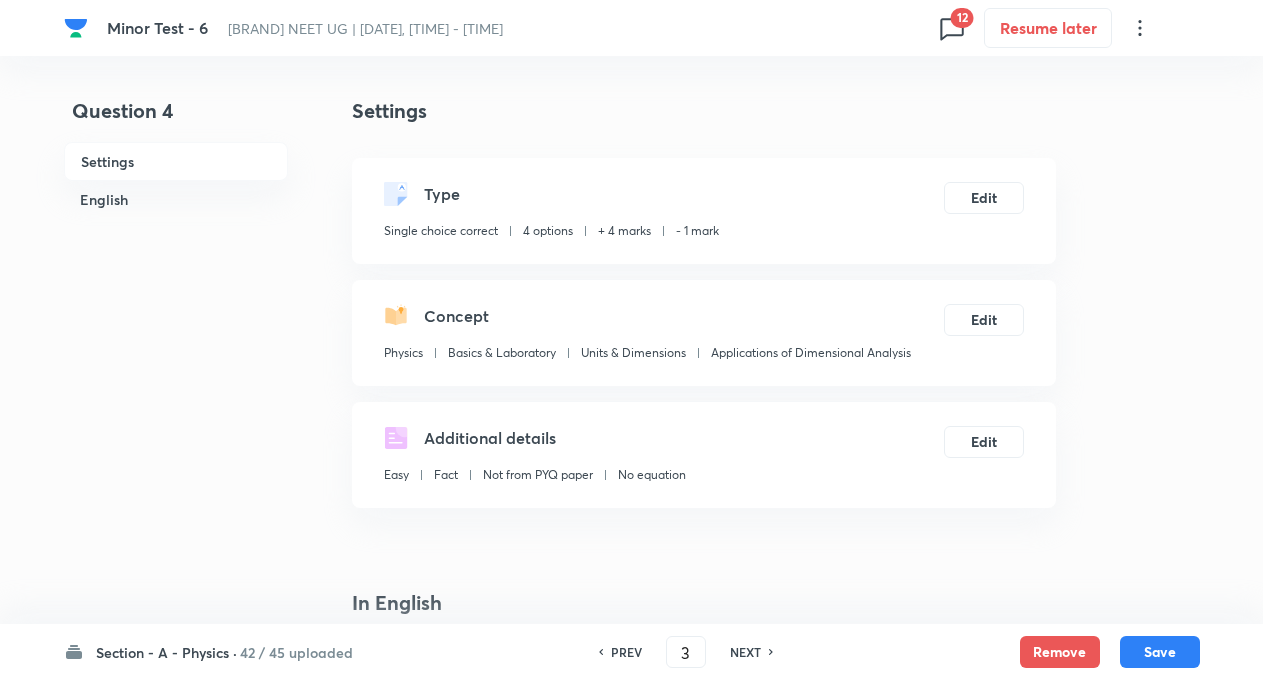 type on "4" 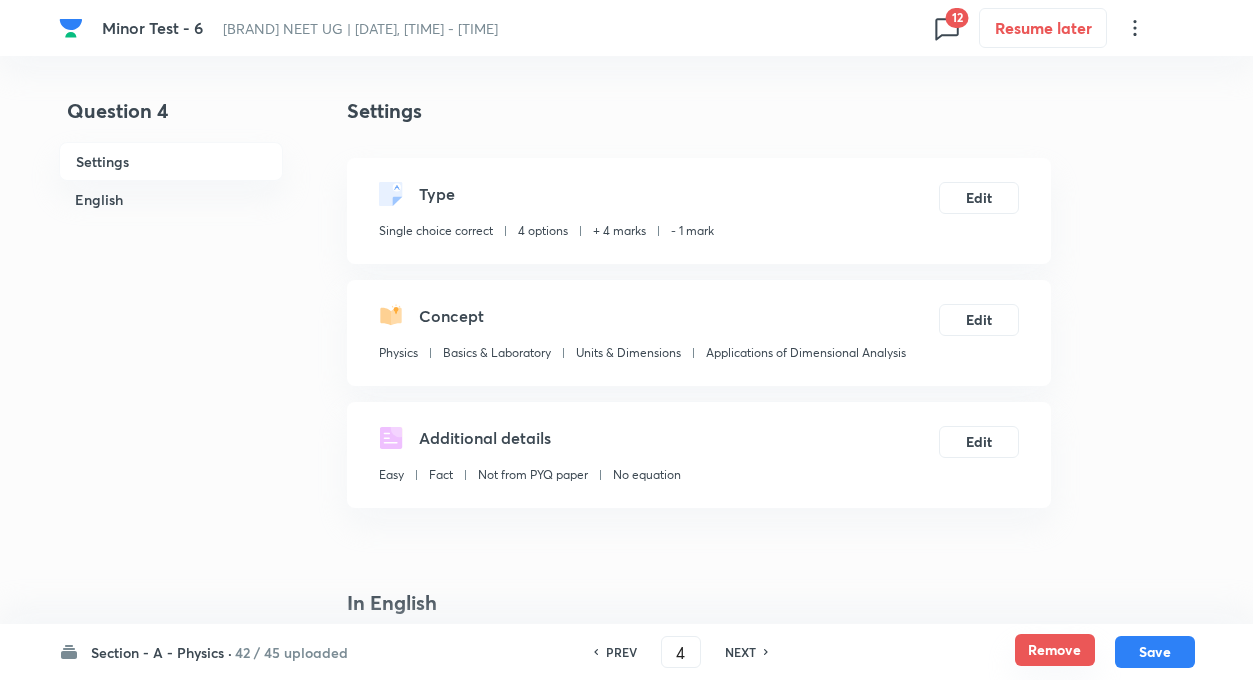 checkbox on "true" 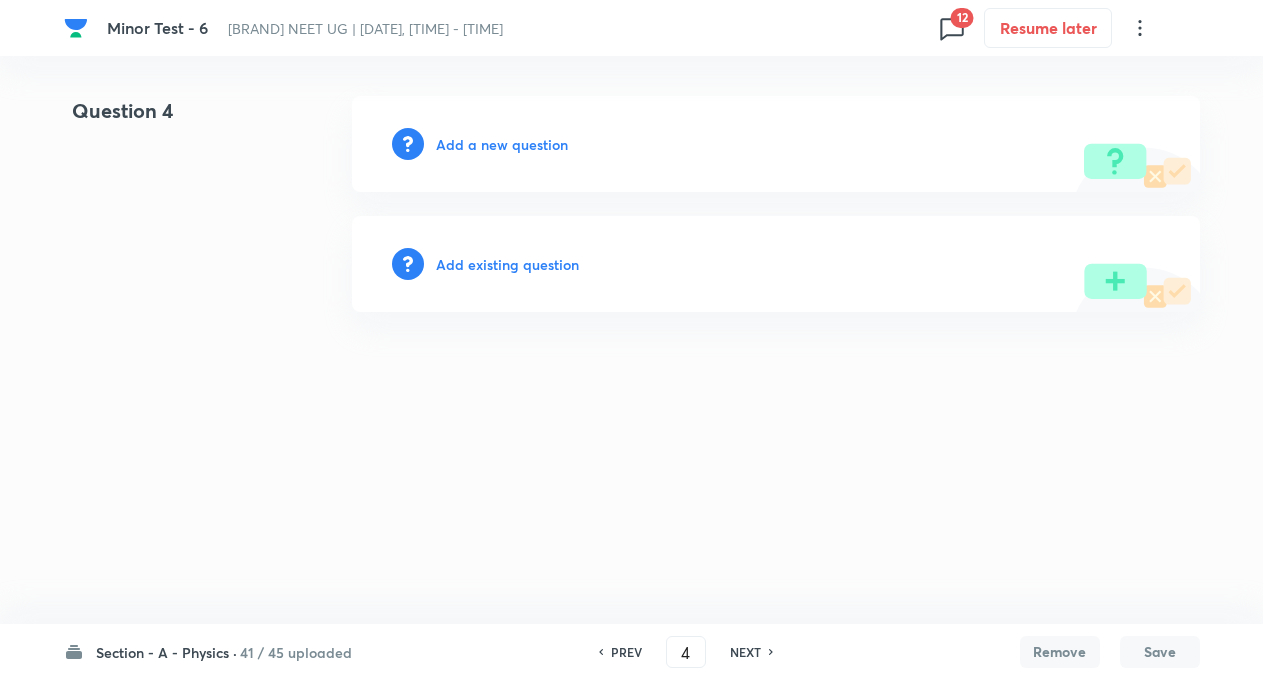 click on "NEXT" at bounding box center (745, 652) 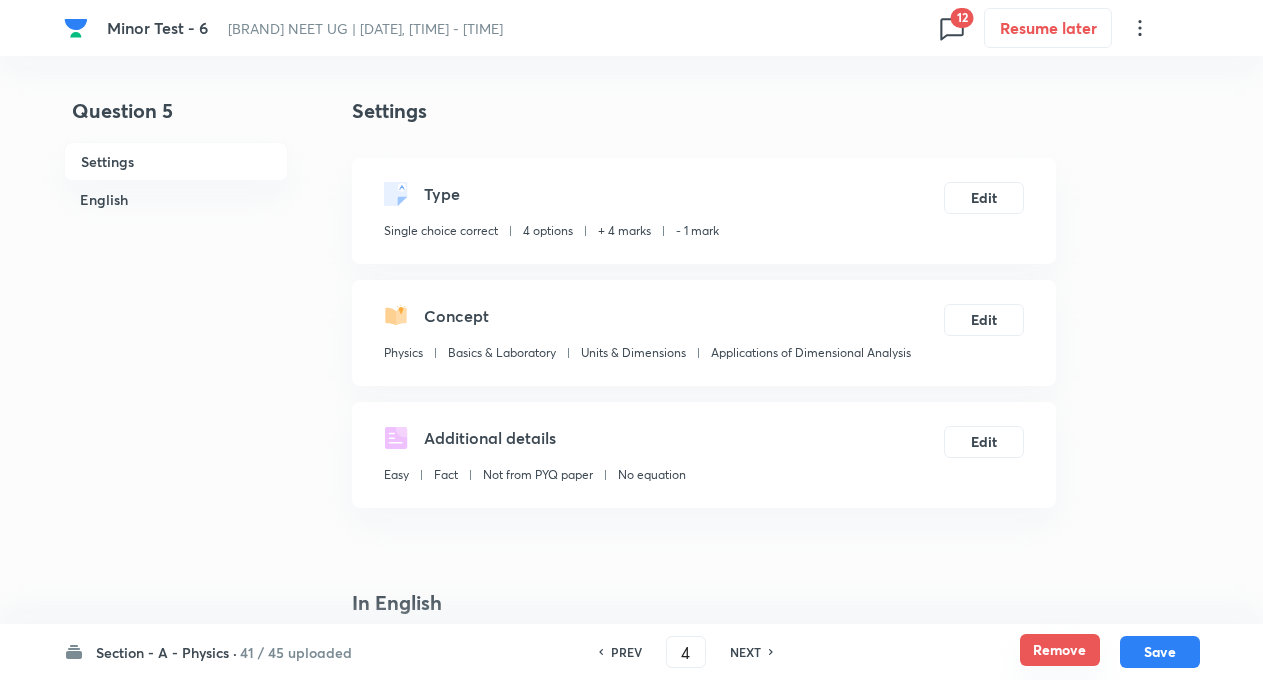 type on "5" 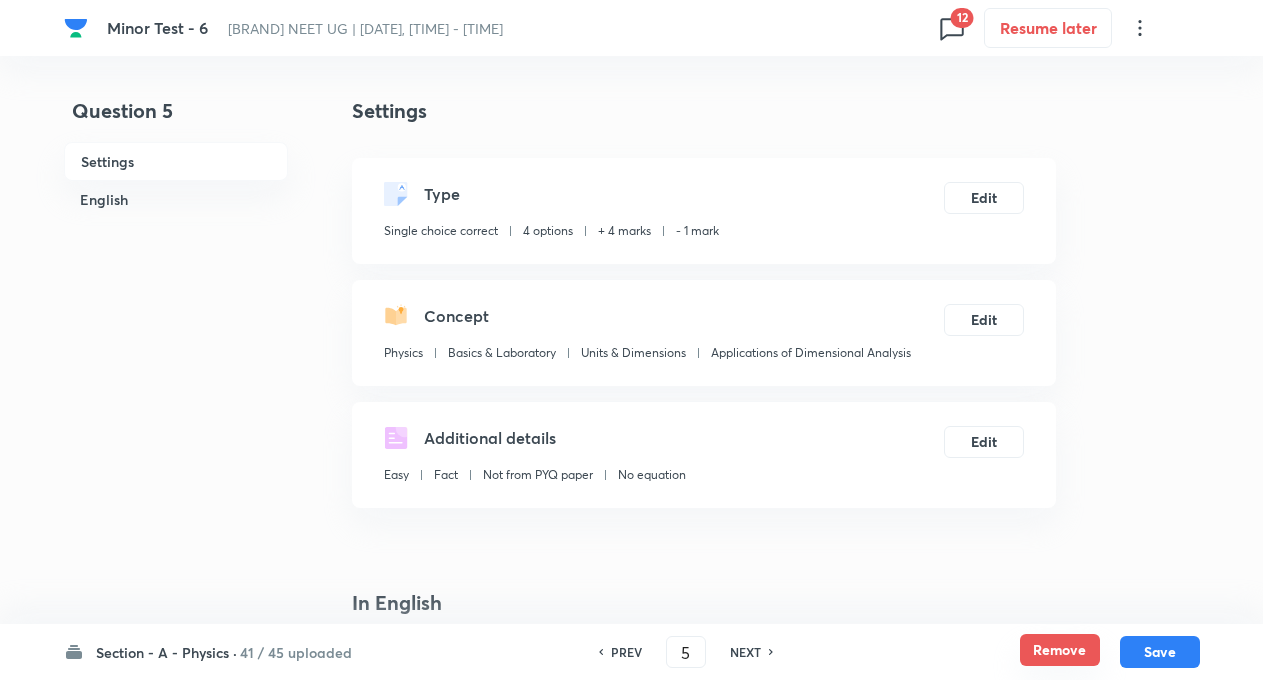 click on "Remove" at bounding box center [1060, 650] 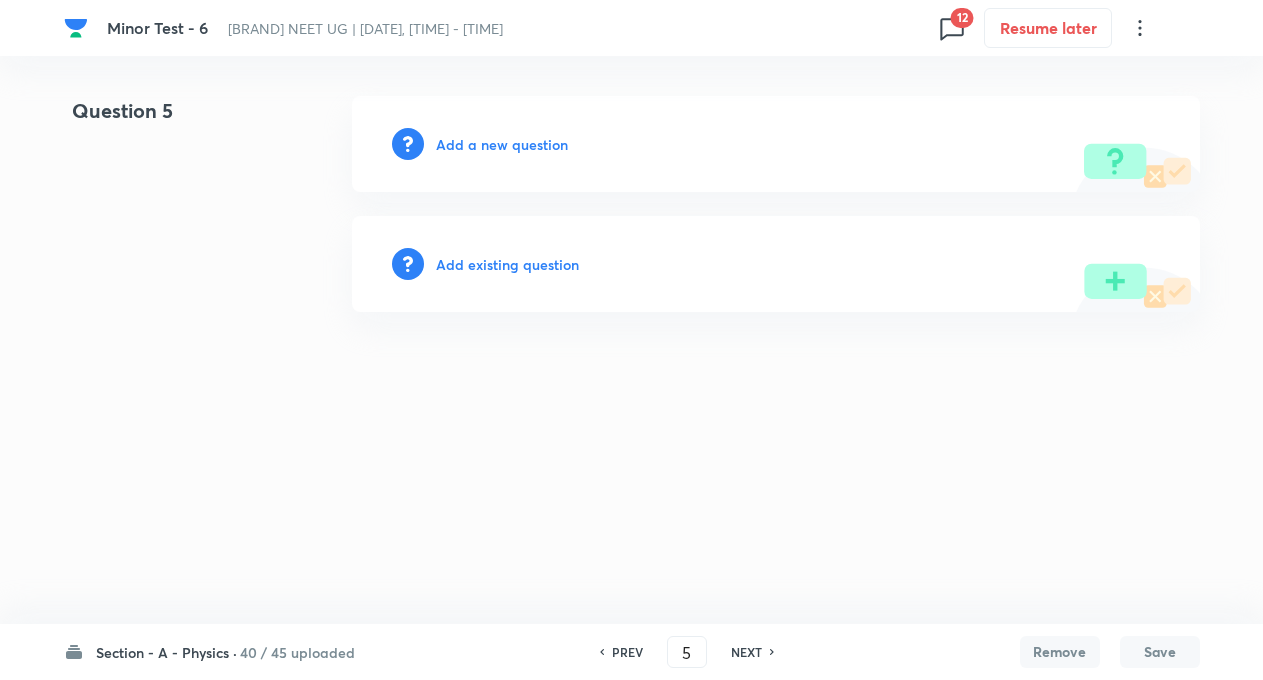click on "NEXT" at bounding box center (749, 652) 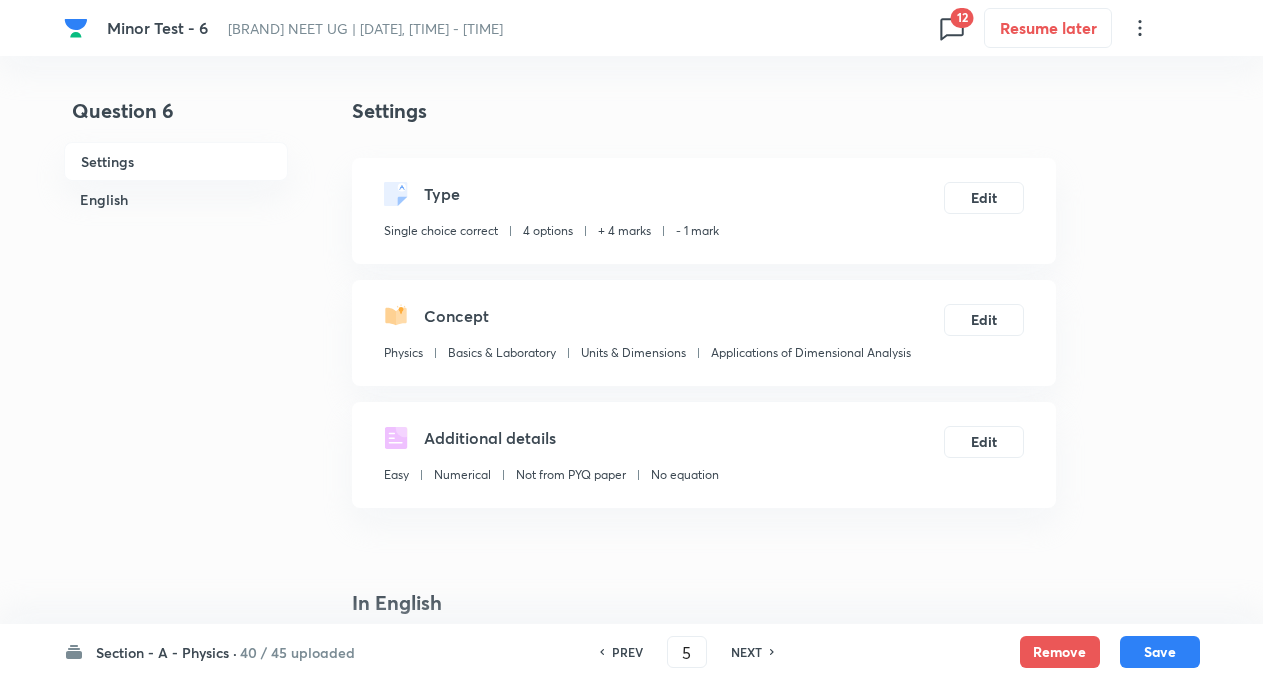 type on "6" 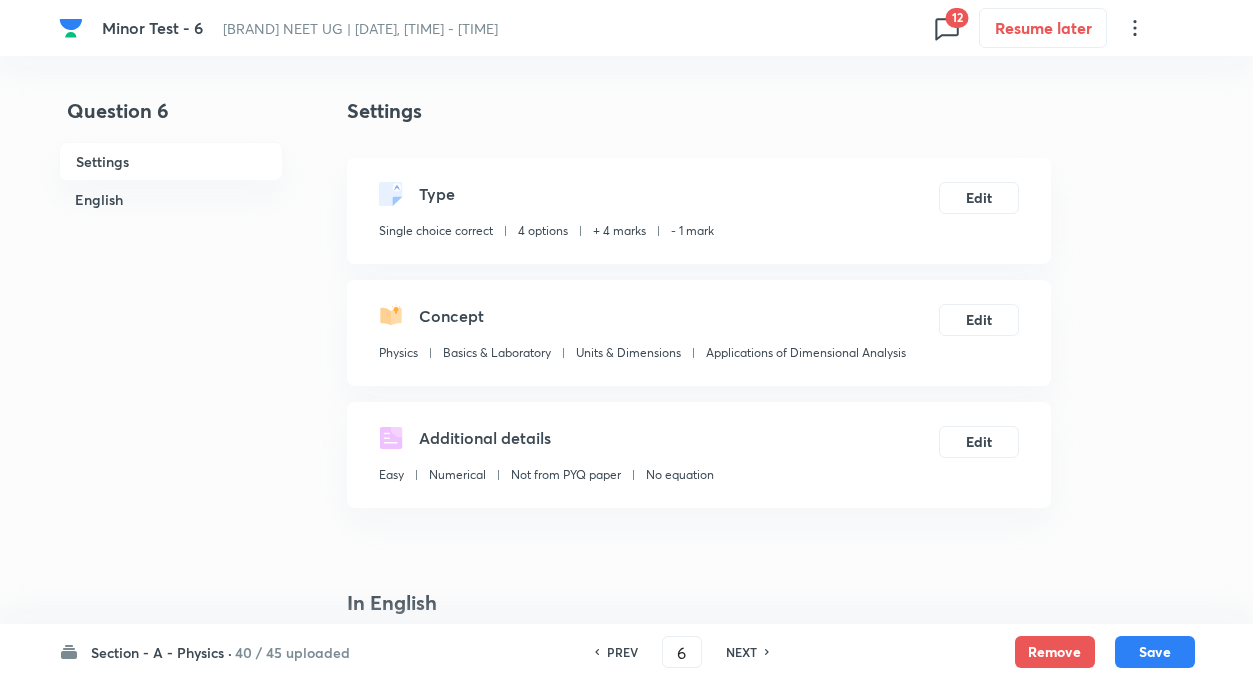 checkbox on "true" 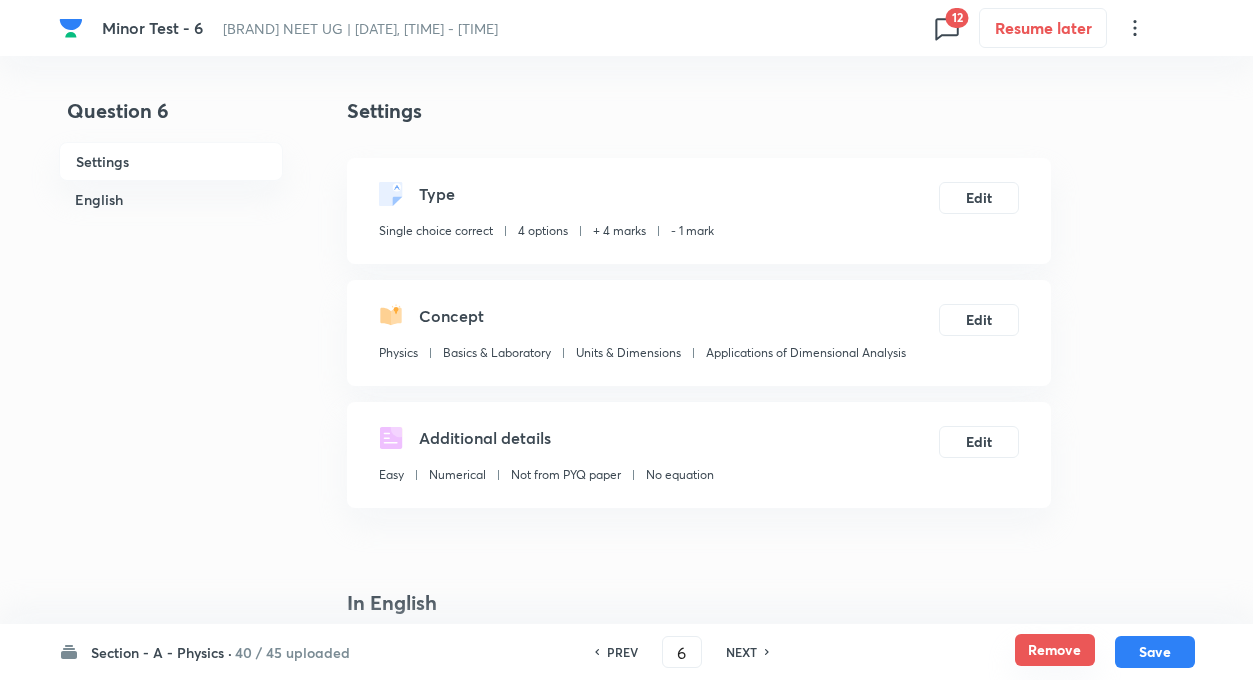 click on "Remove" at bounding box center (1055, 650) 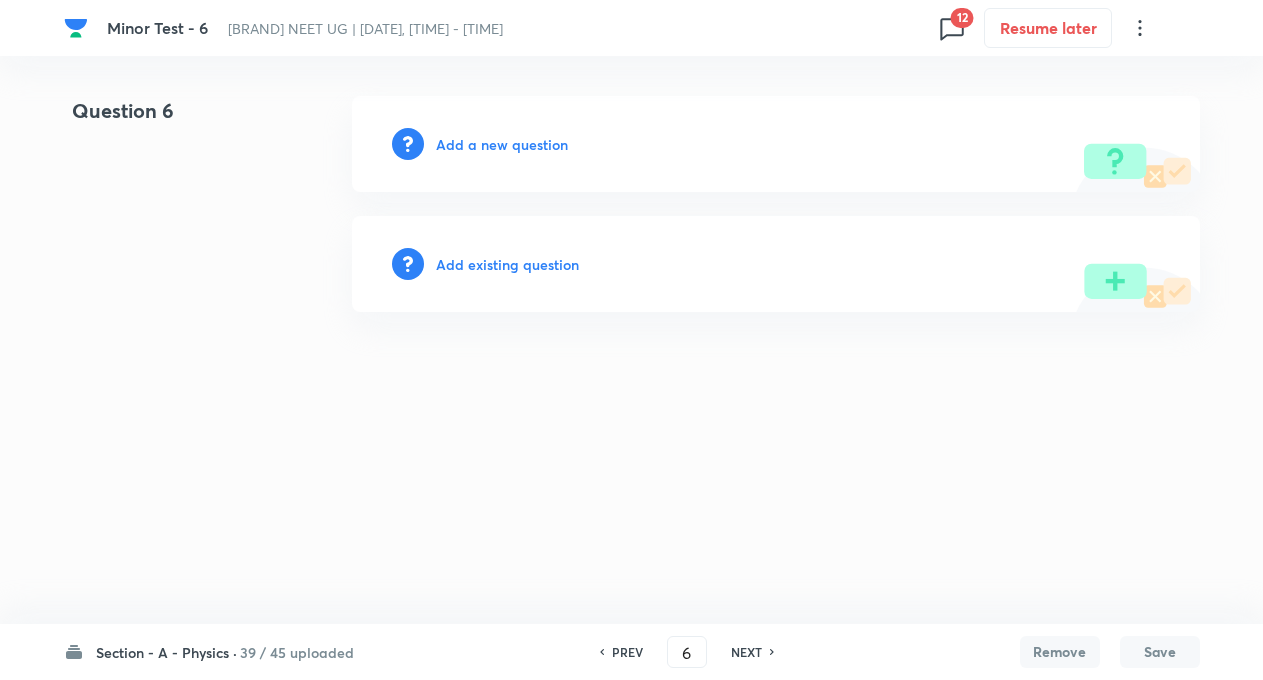 click on "NEXT" at bounding box center (749, 652) 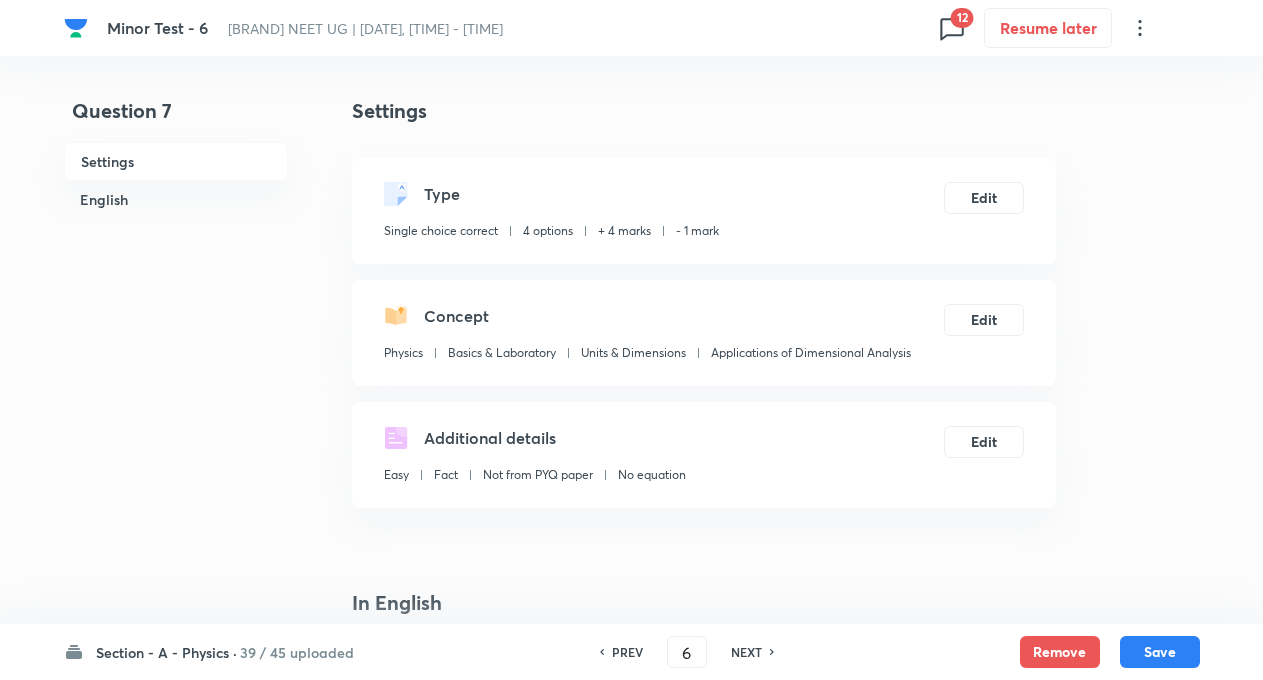 type on "7" 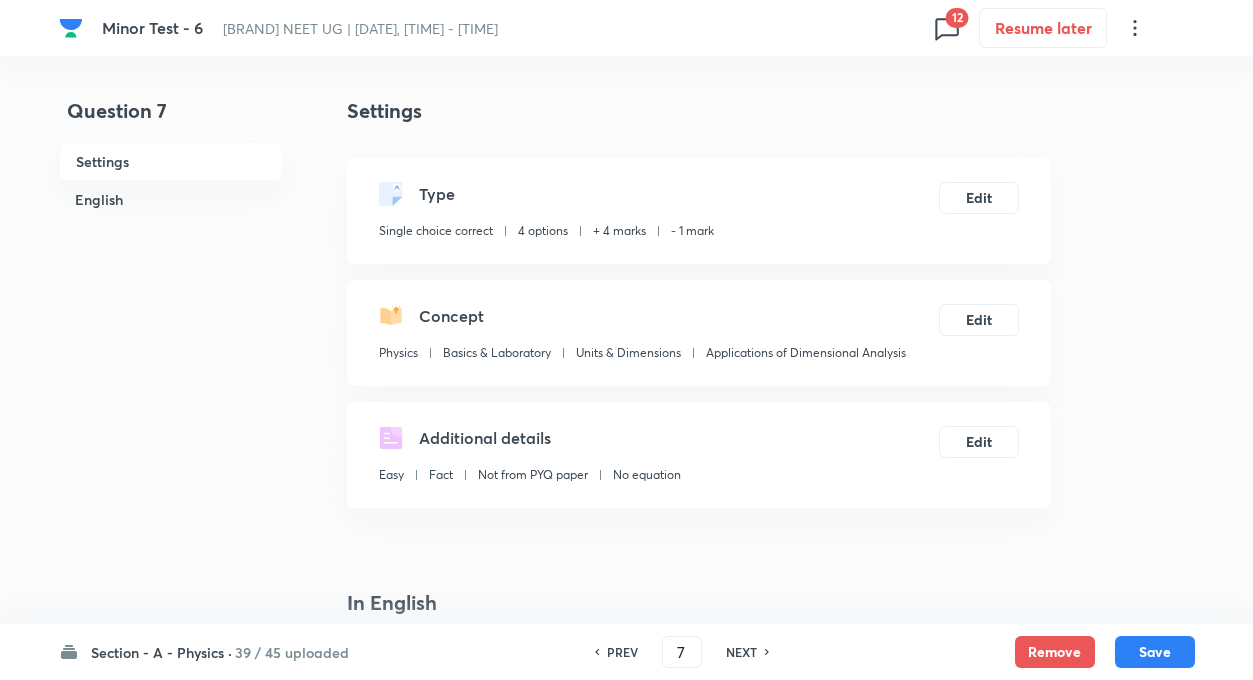 checkbox on "true" 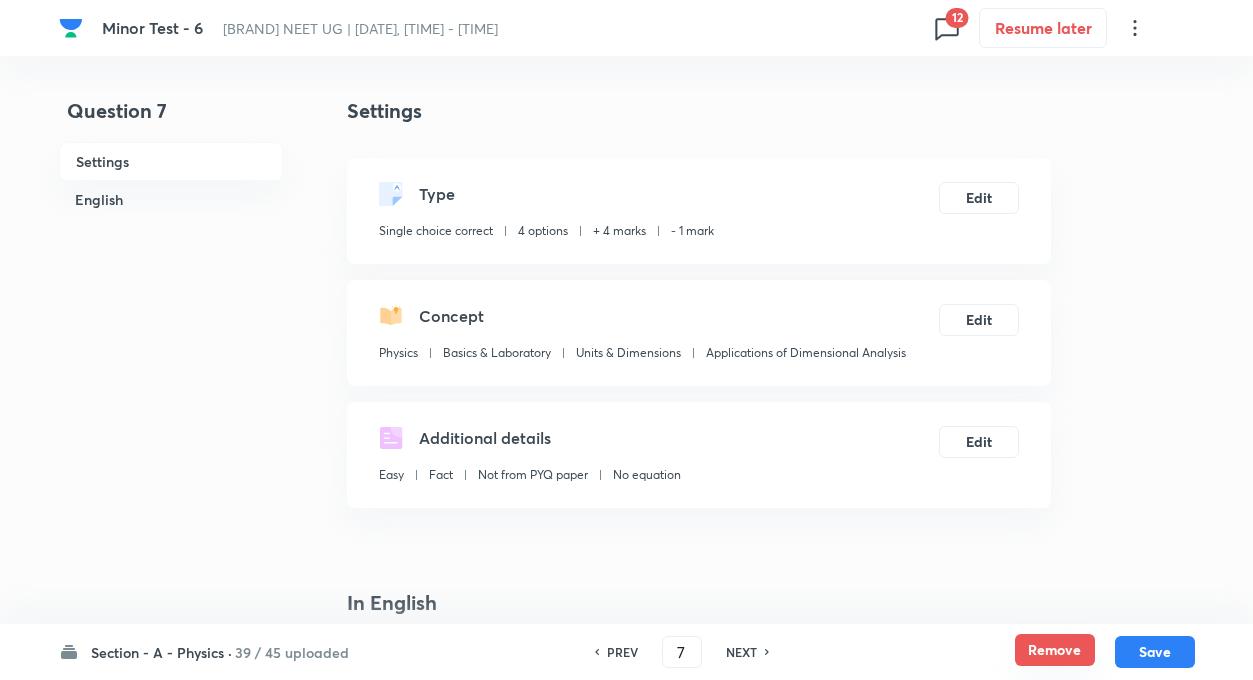 click on "Remove" at bounding box center (1055, 650) 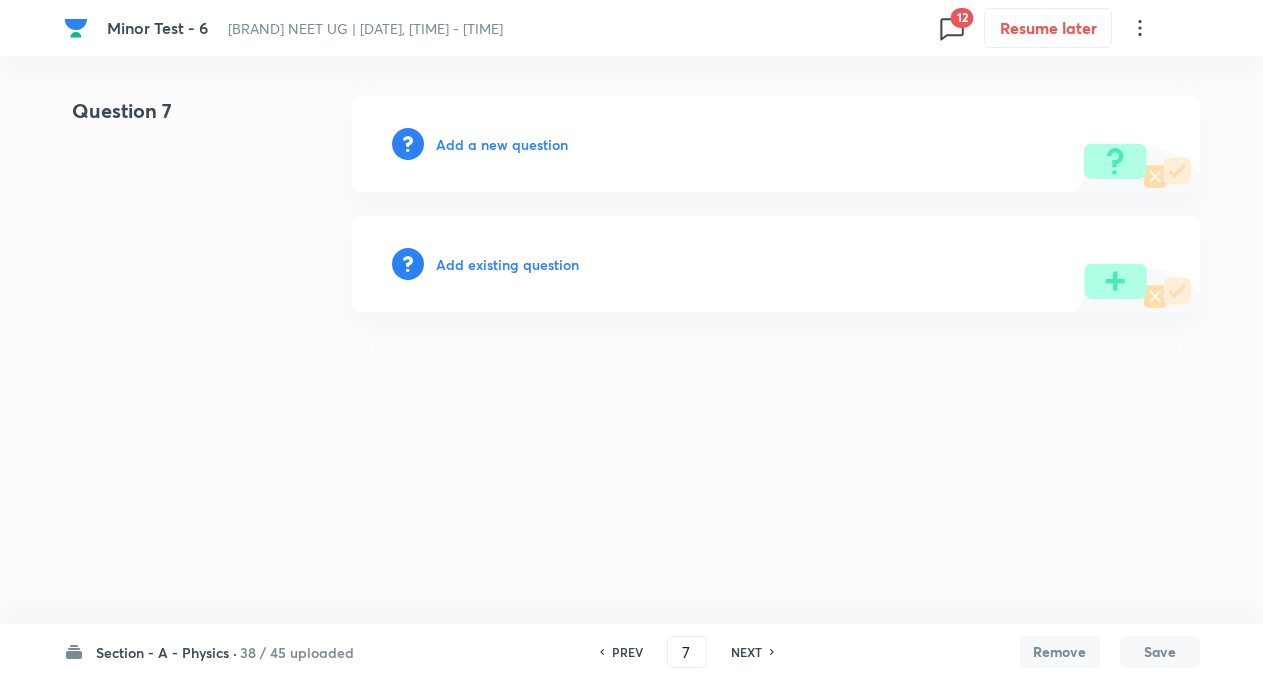 click on "NEXT" at bounding box center [746, 652] 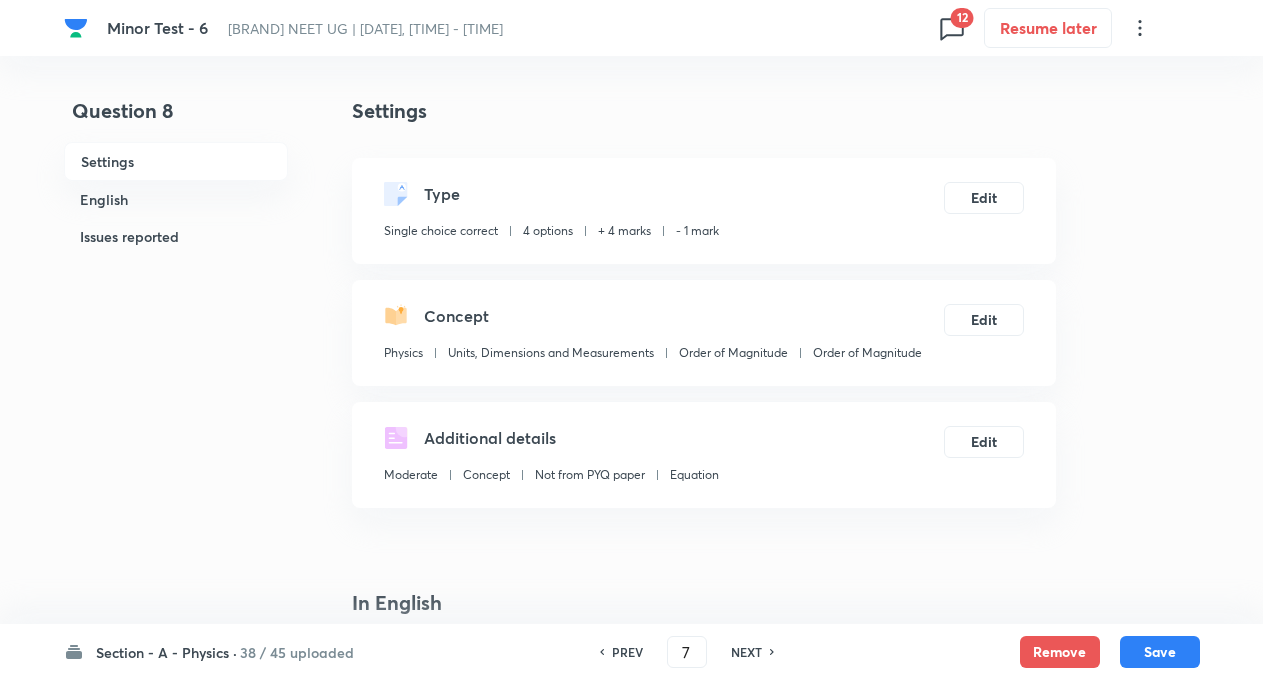 type on "8" 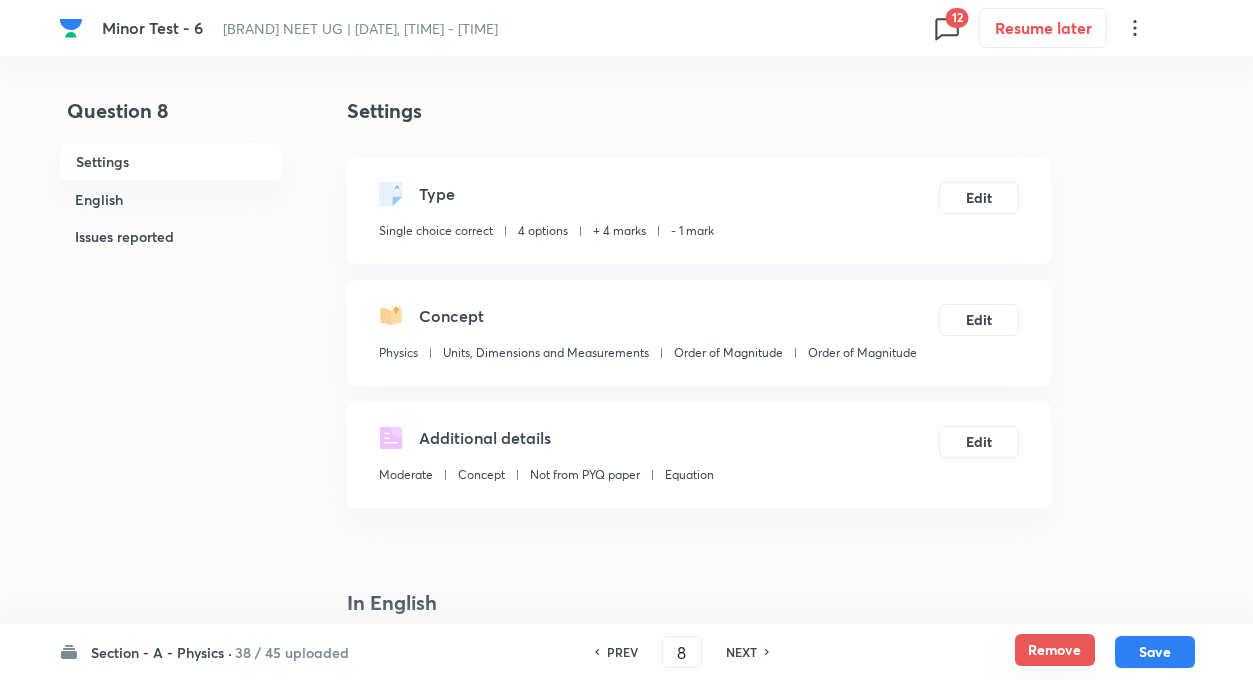 checkbox on "true" 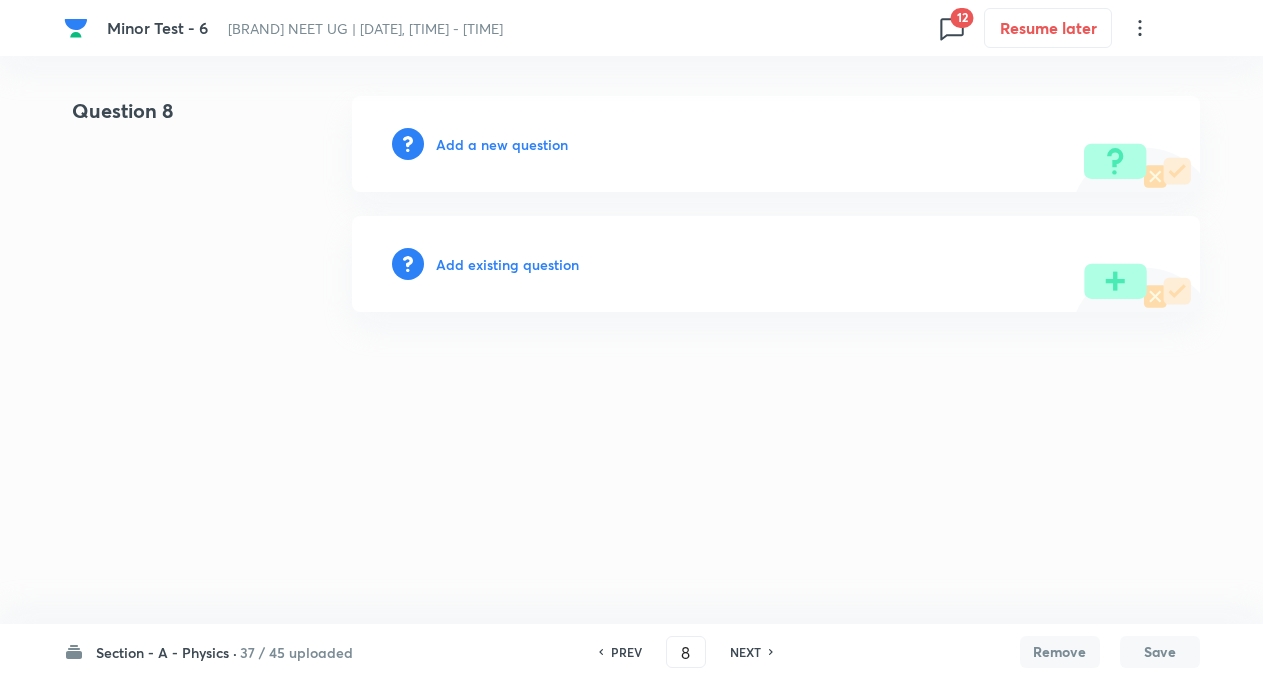 click on "NEXT" at bounding box center [745, 652] 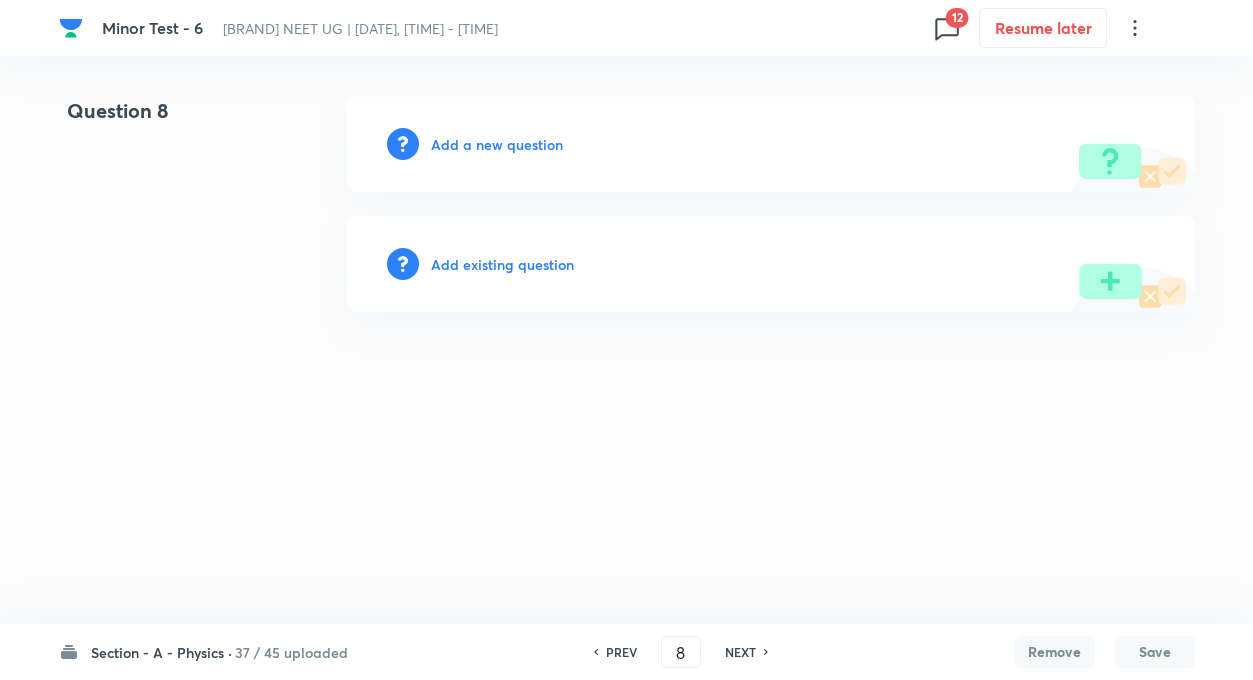 type on "9" 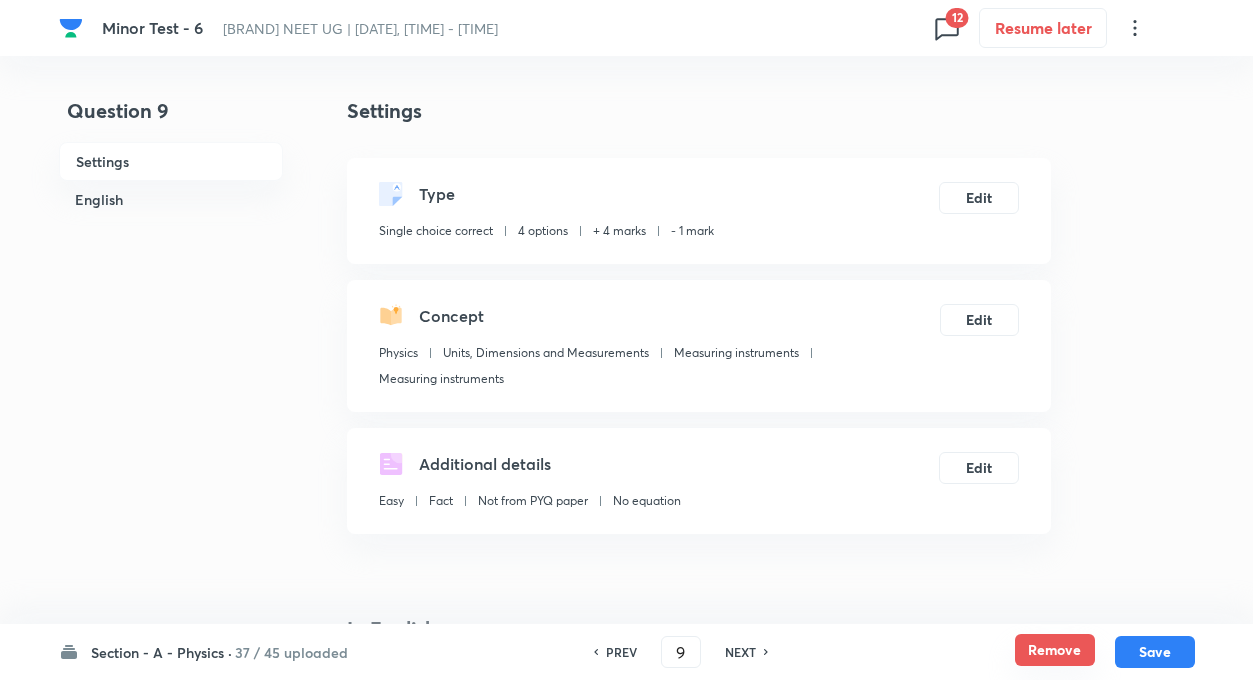 checkbox on "true" 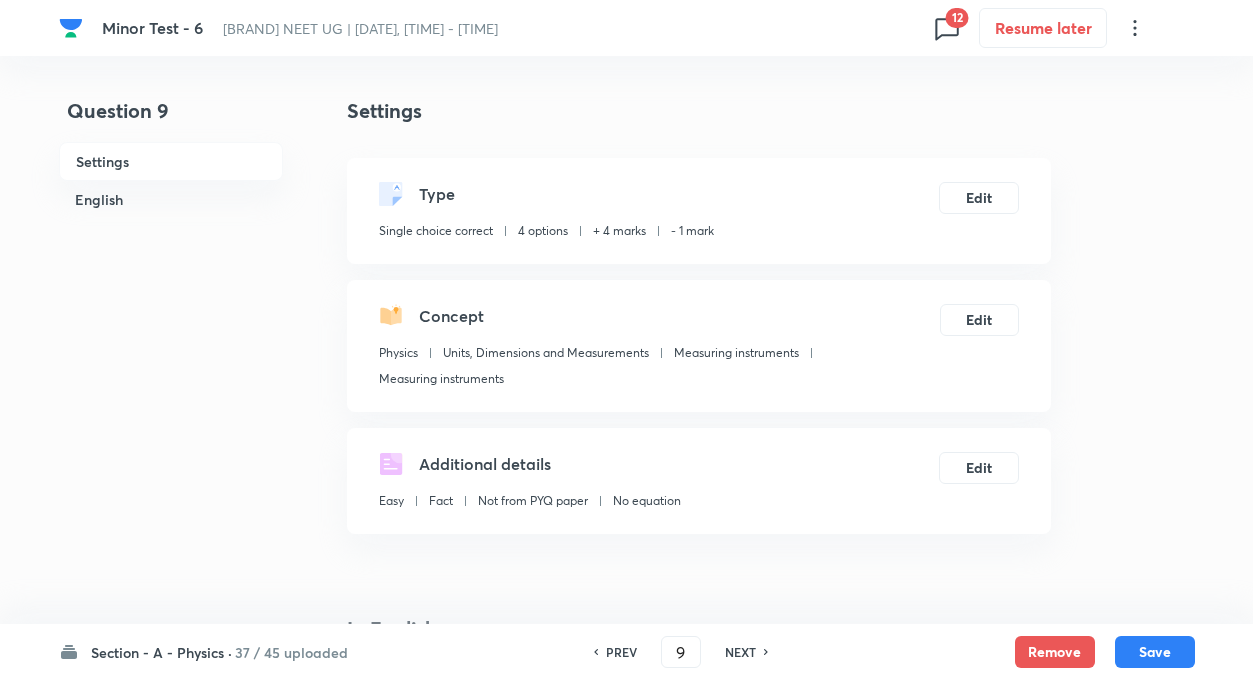 click on "NEXT" at bounding box center (740, 652) 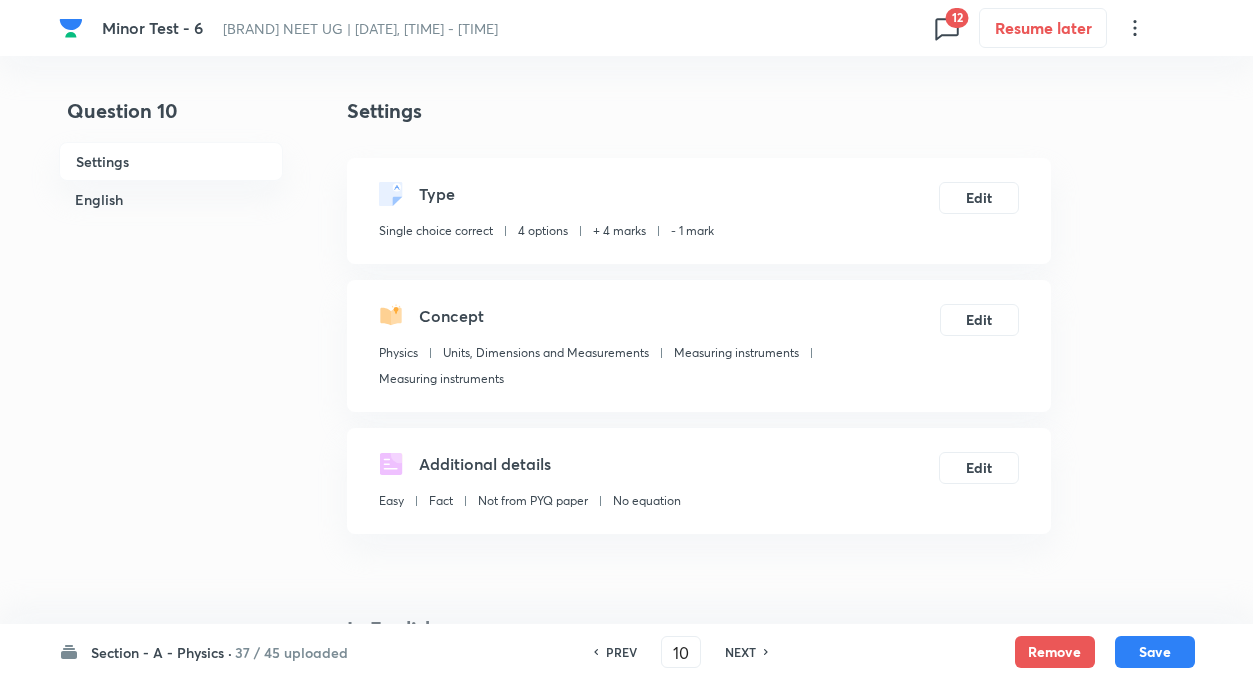 checkbox on "false" 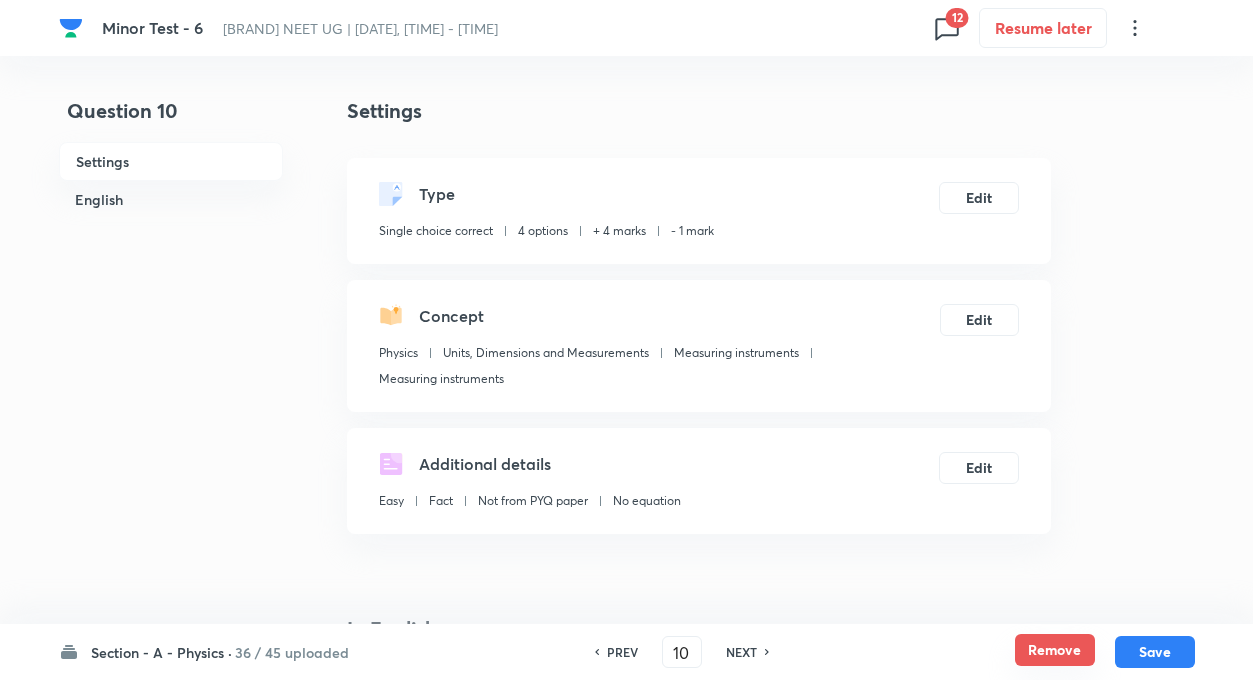 click on "Remove" at bounding box center (1055, 650) 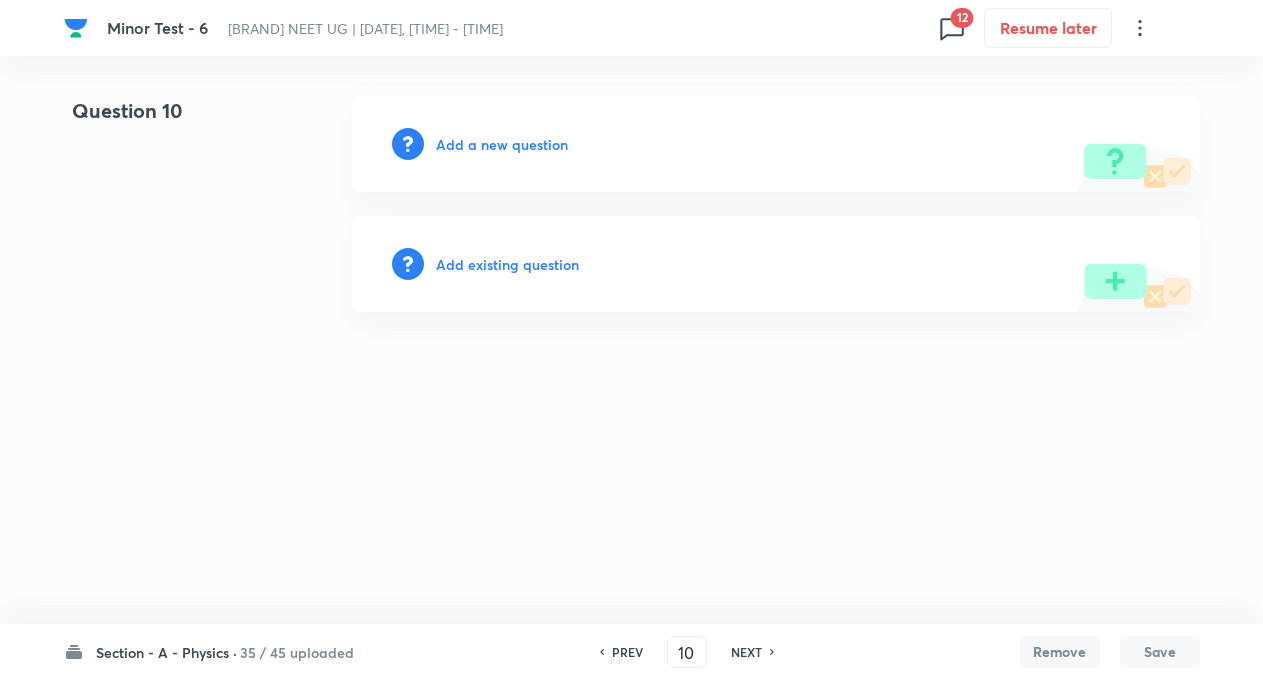 click on "NEXT" at bounding box center (746, 652) 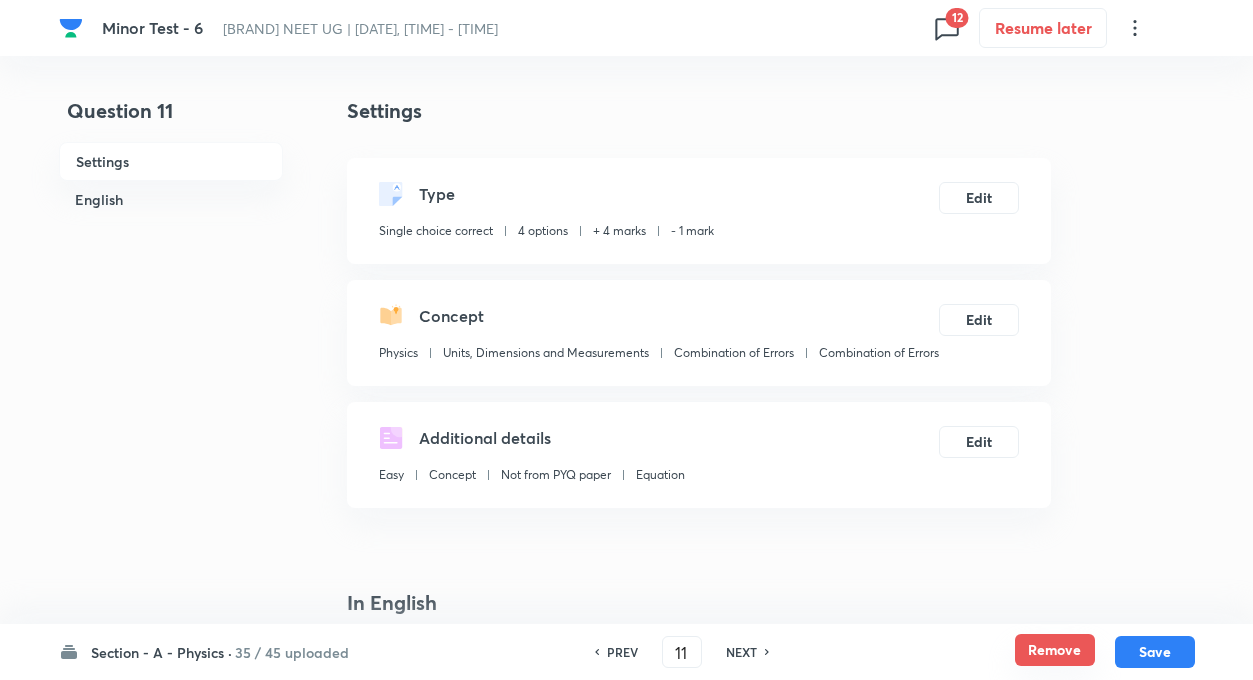 checkbox on "true" 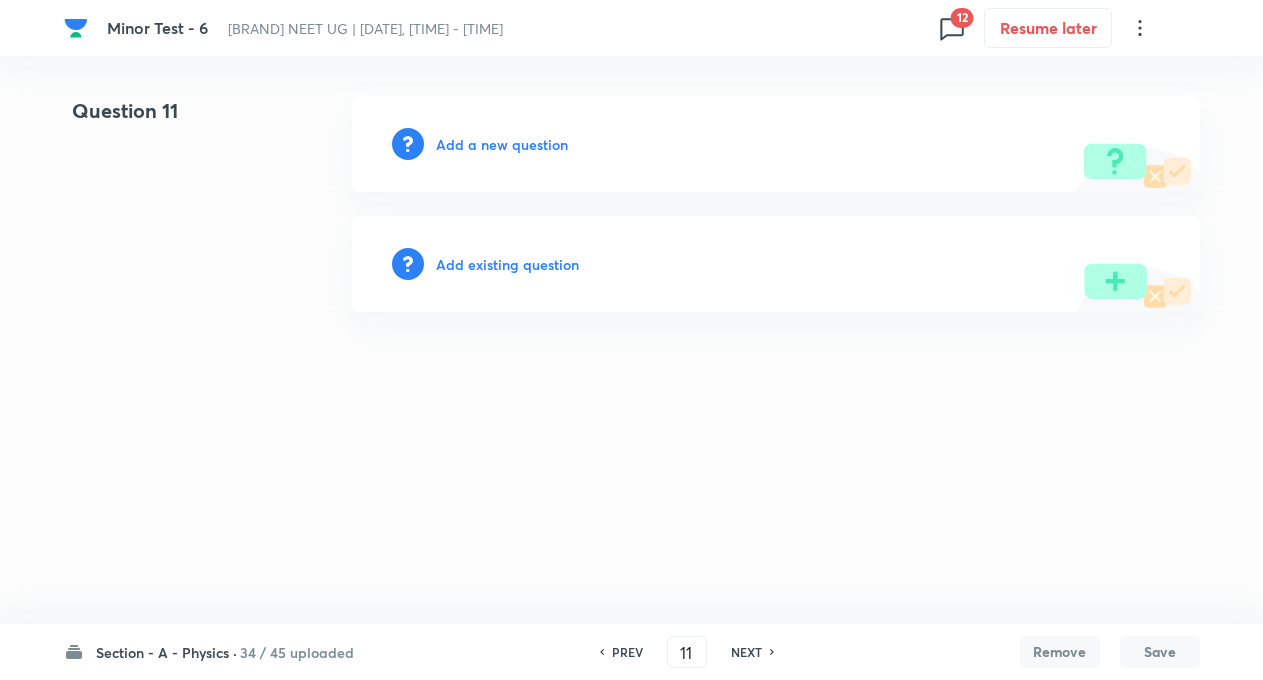 click on "NEXT" at bounding box center [746, 652] 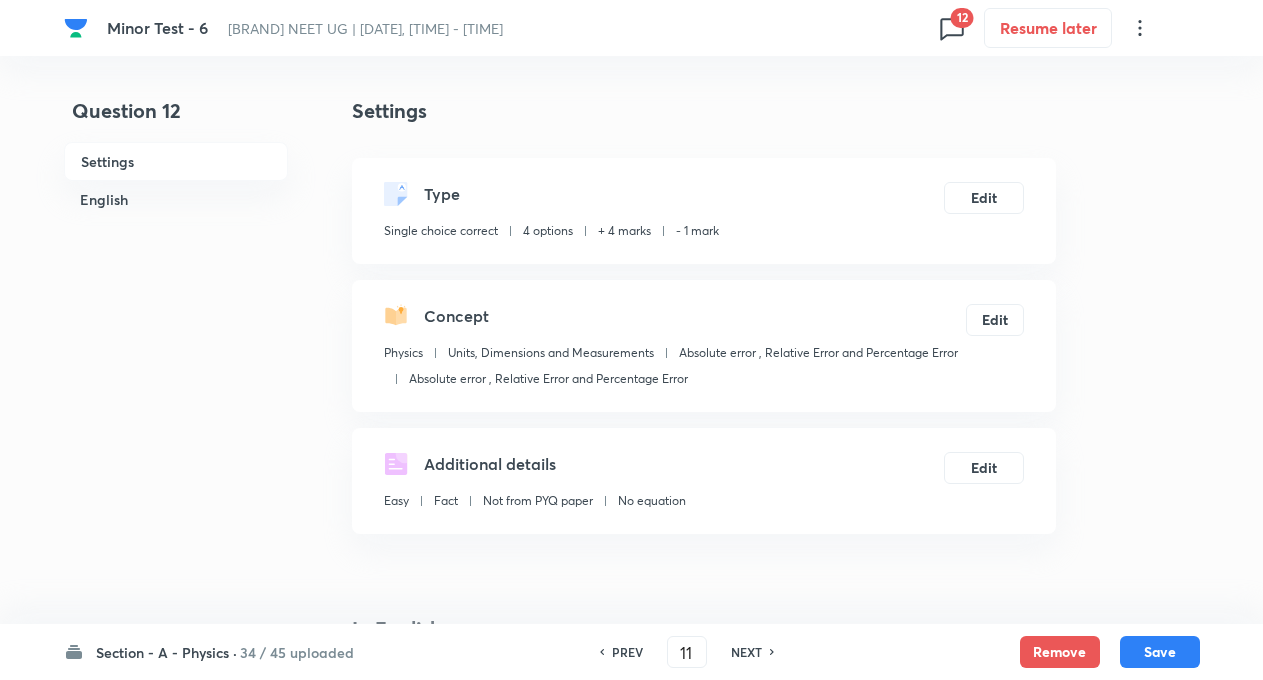 type on "12" 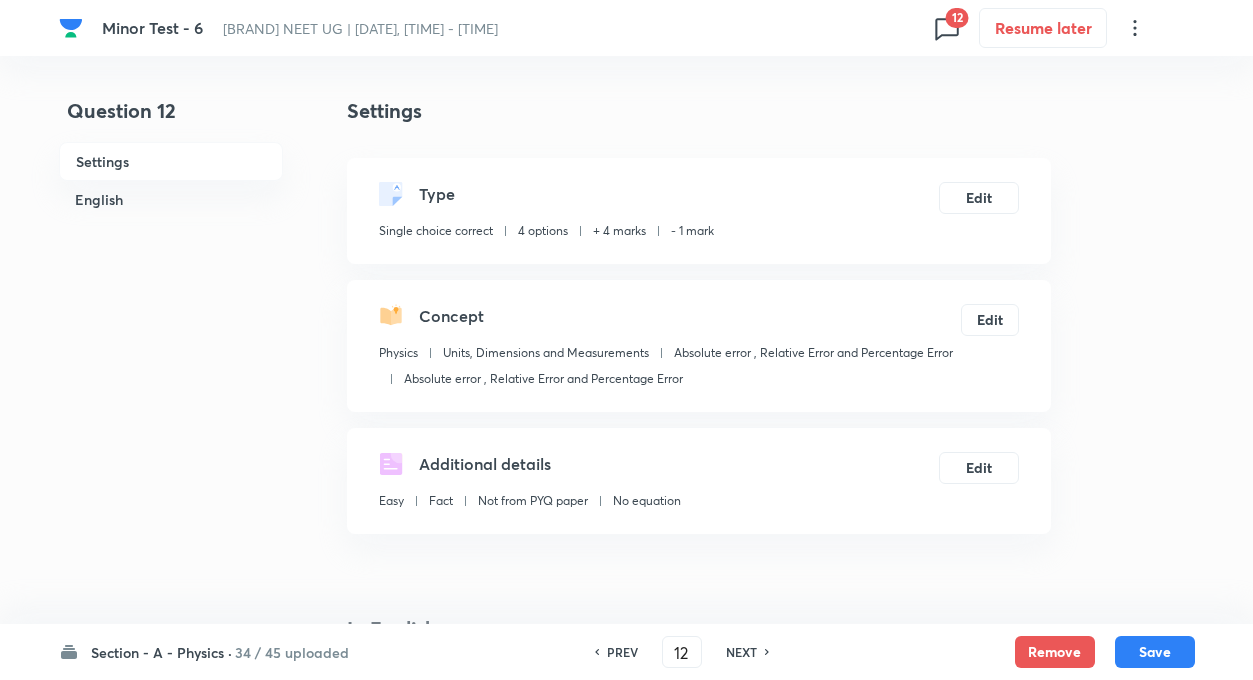 checkbox on "true" 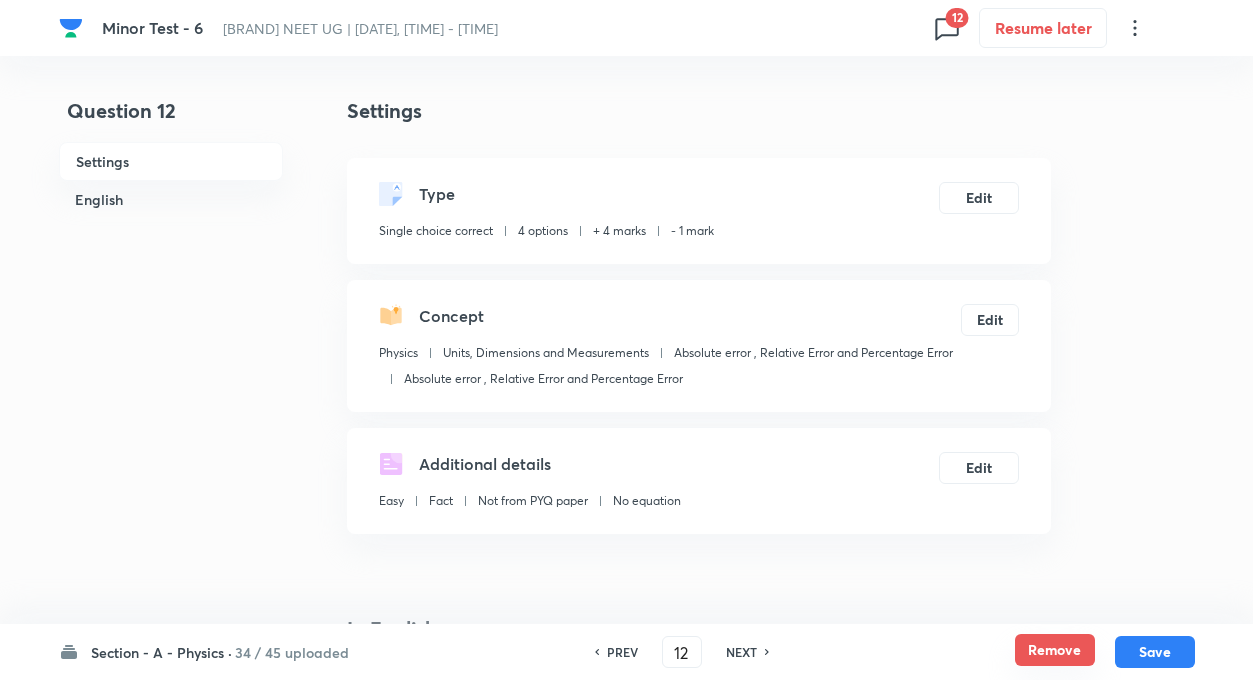 click on "Remove" at bounding box center (1055, 650) 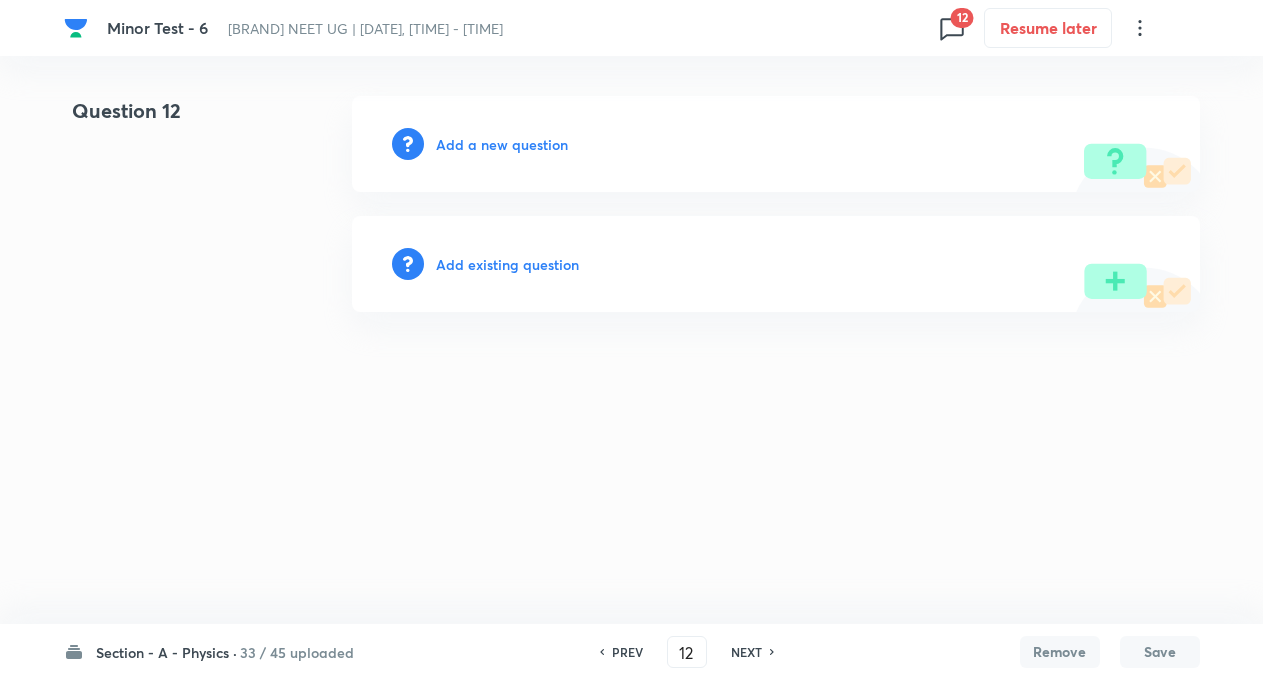 click on "NEXT" at bounding box center (749, 652) 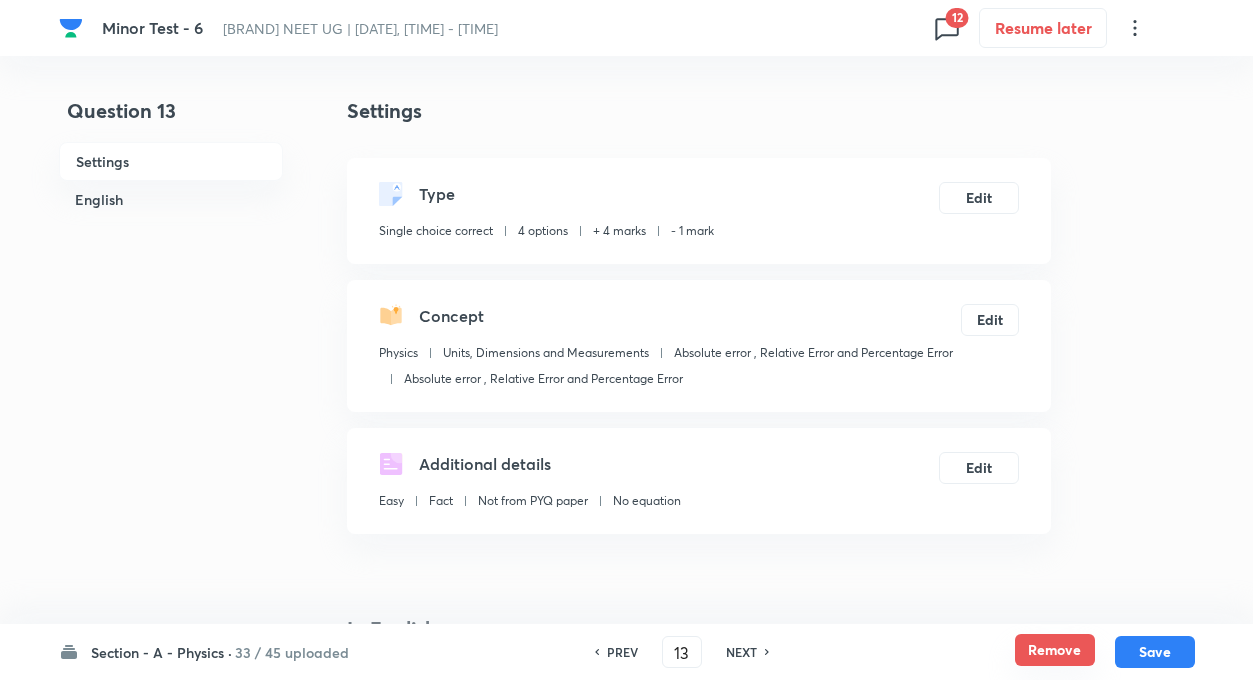 checkbox on "true" 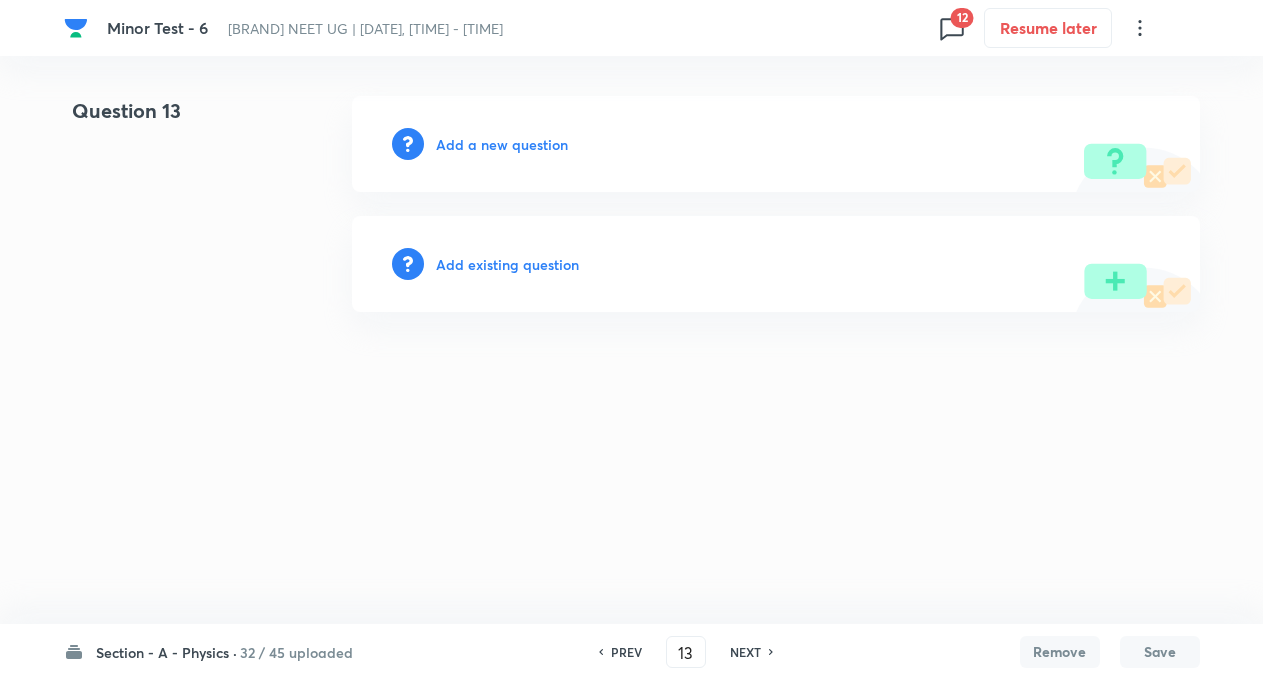 click on "NEXT" at bounding box center [745, 652] 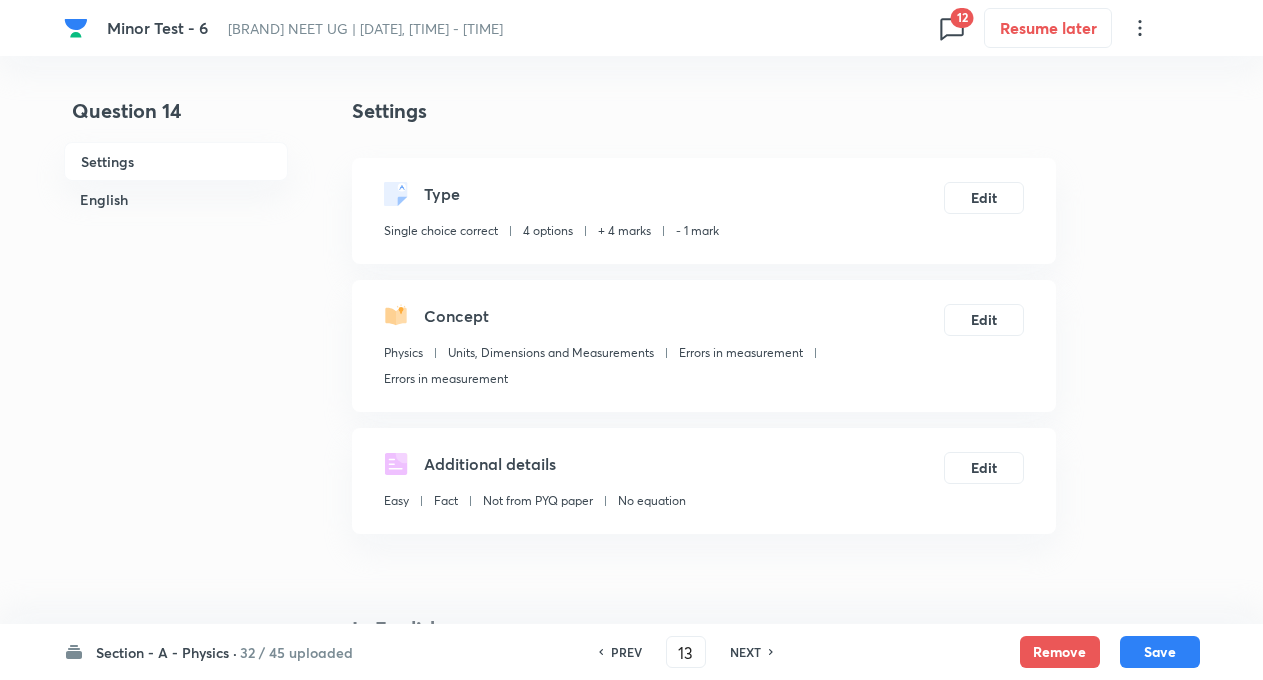 type on "14" 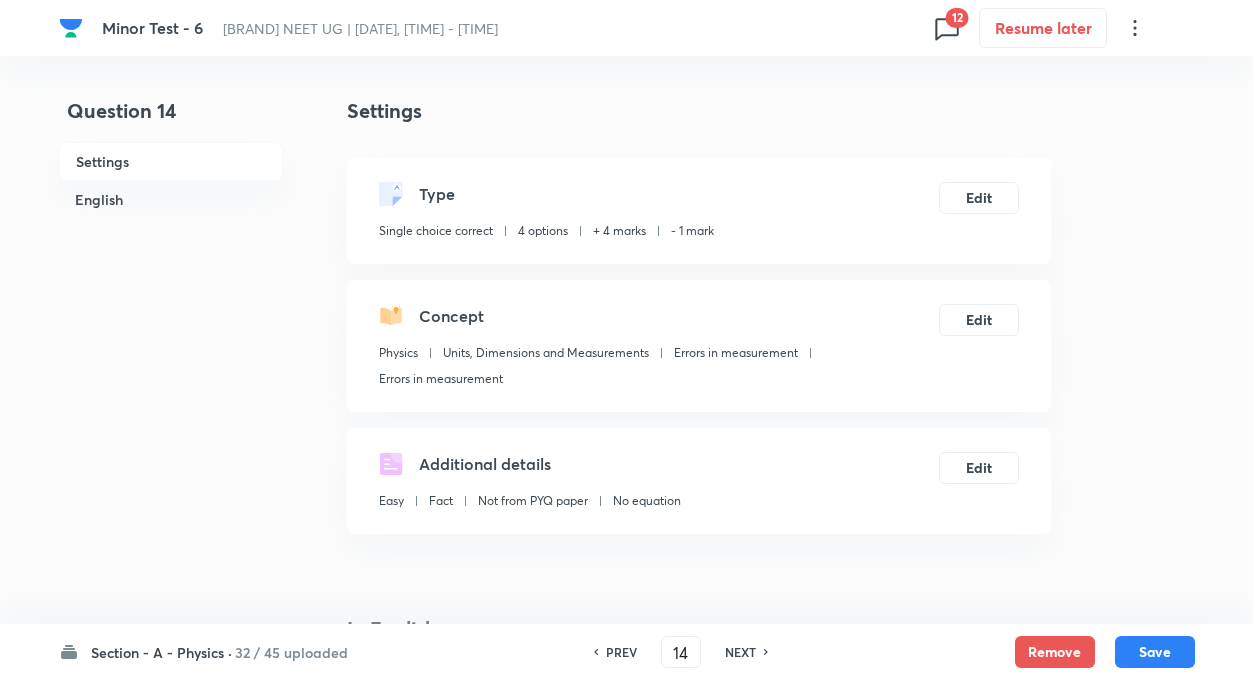 checkbox on "true" 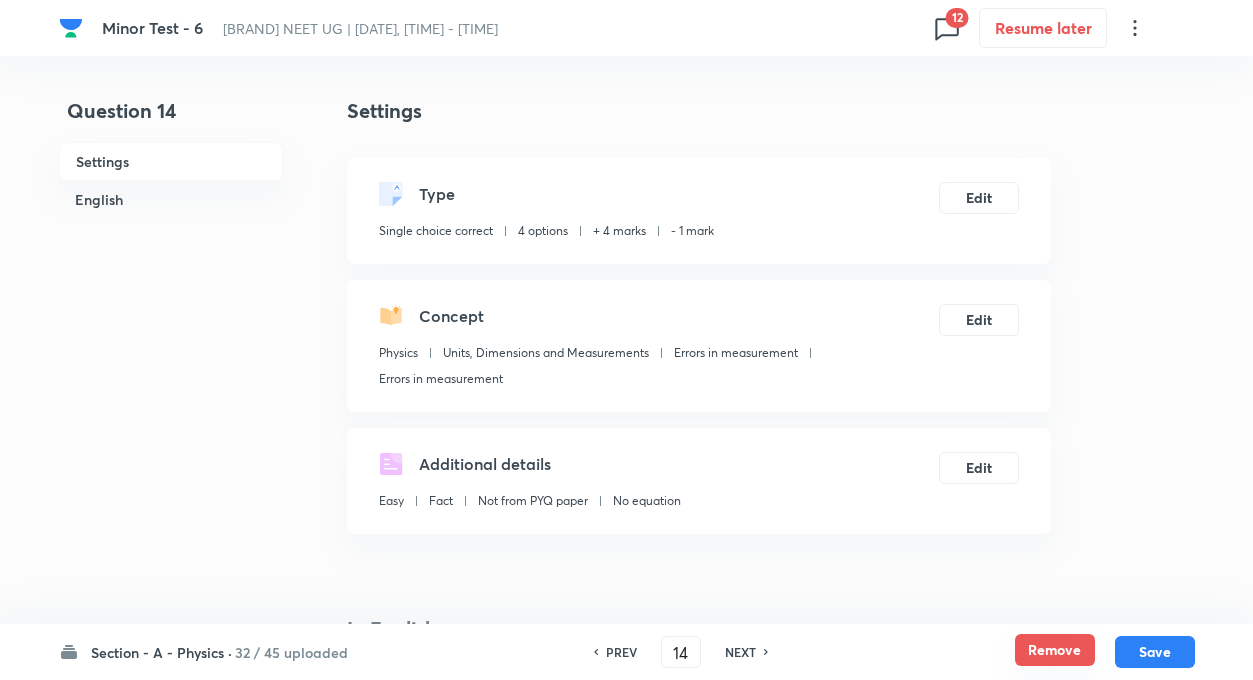 click on "Remove" at bounding box center (1055, 650) 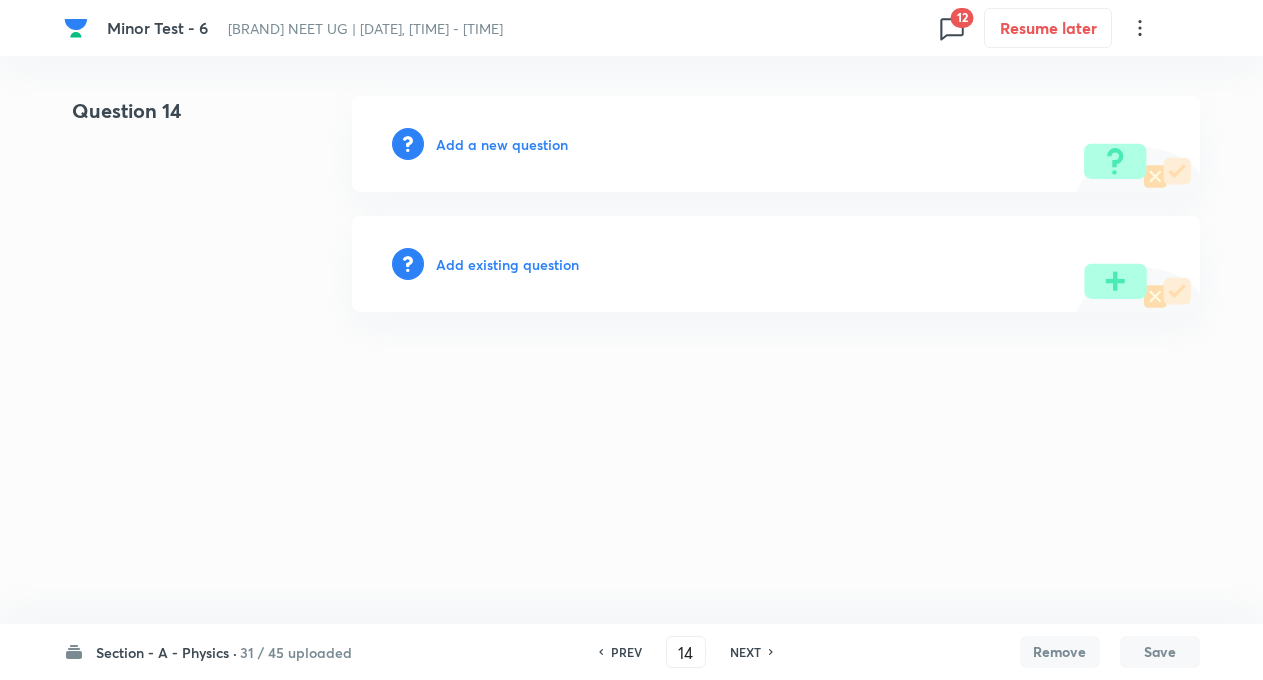 click on "NEXT" at bounding box center [748, 652] 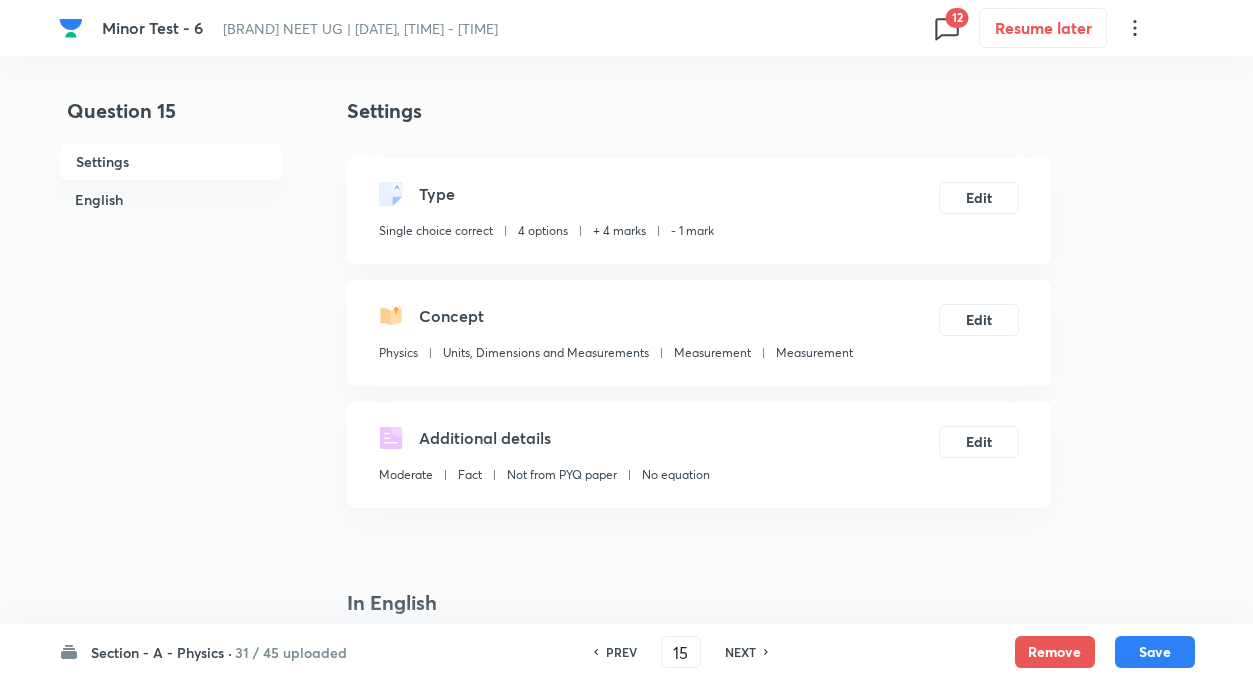 checkbox on "true" 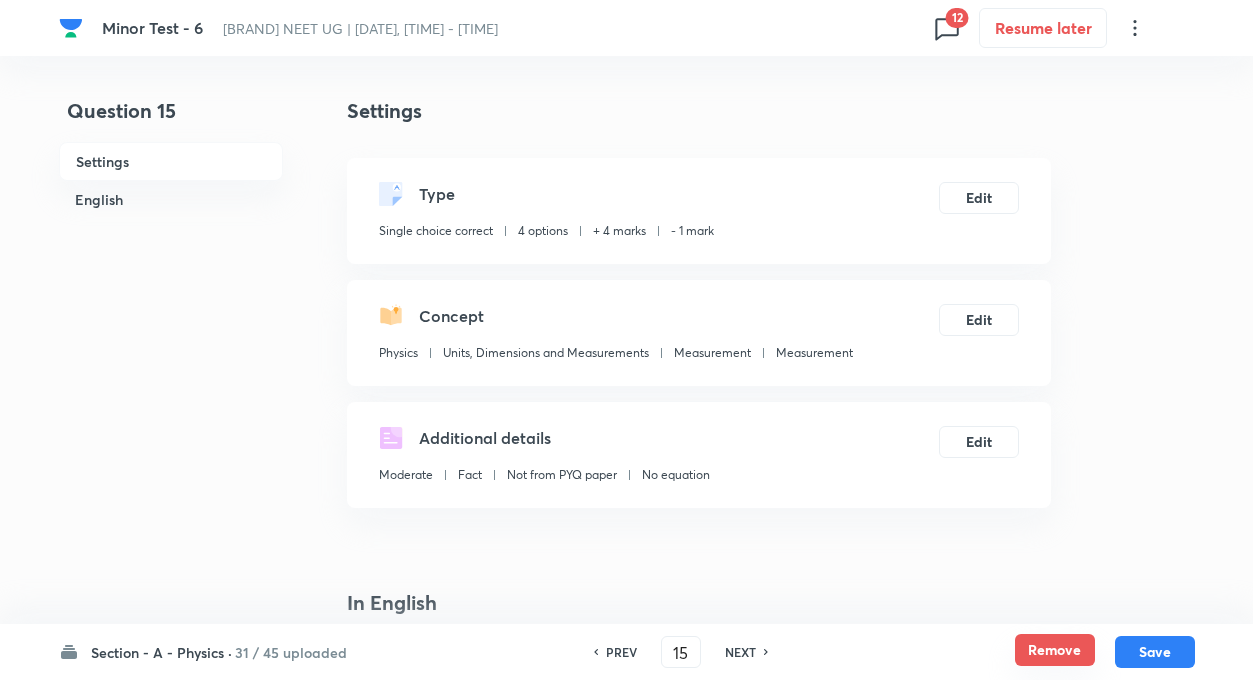 click on "Remove" at bounding box center (1055, 650) 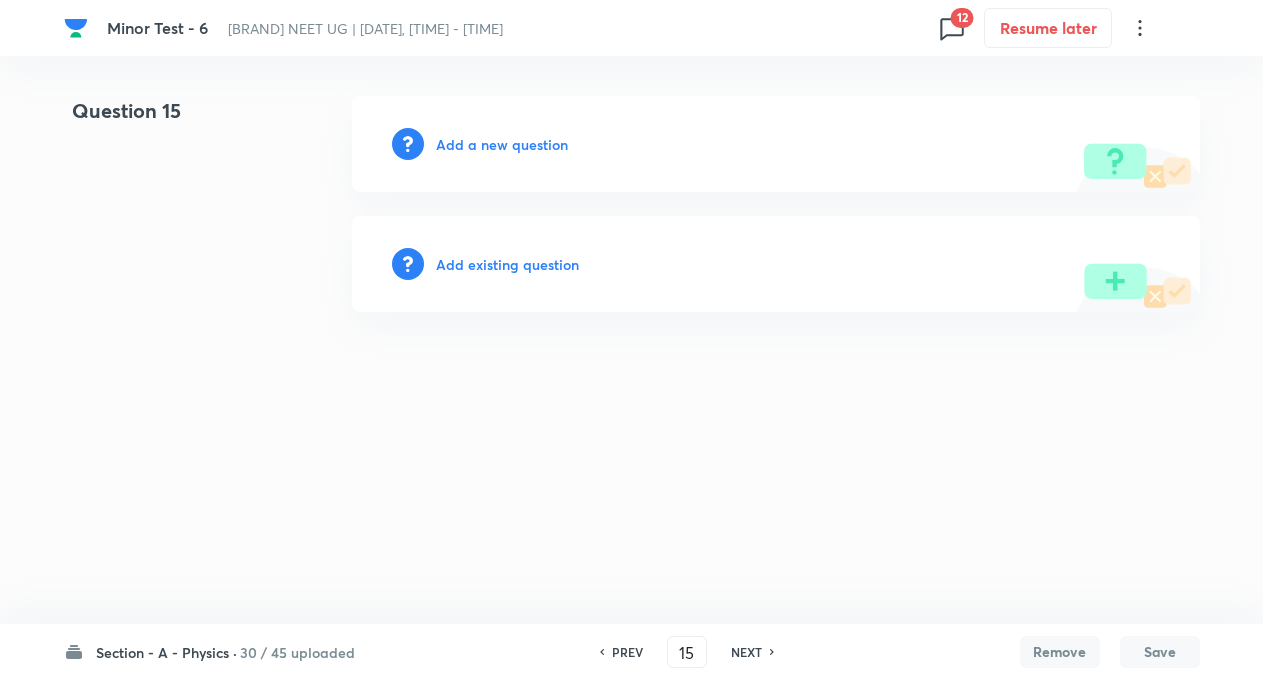 click on "NEXT" at bounding box center [746, 652] 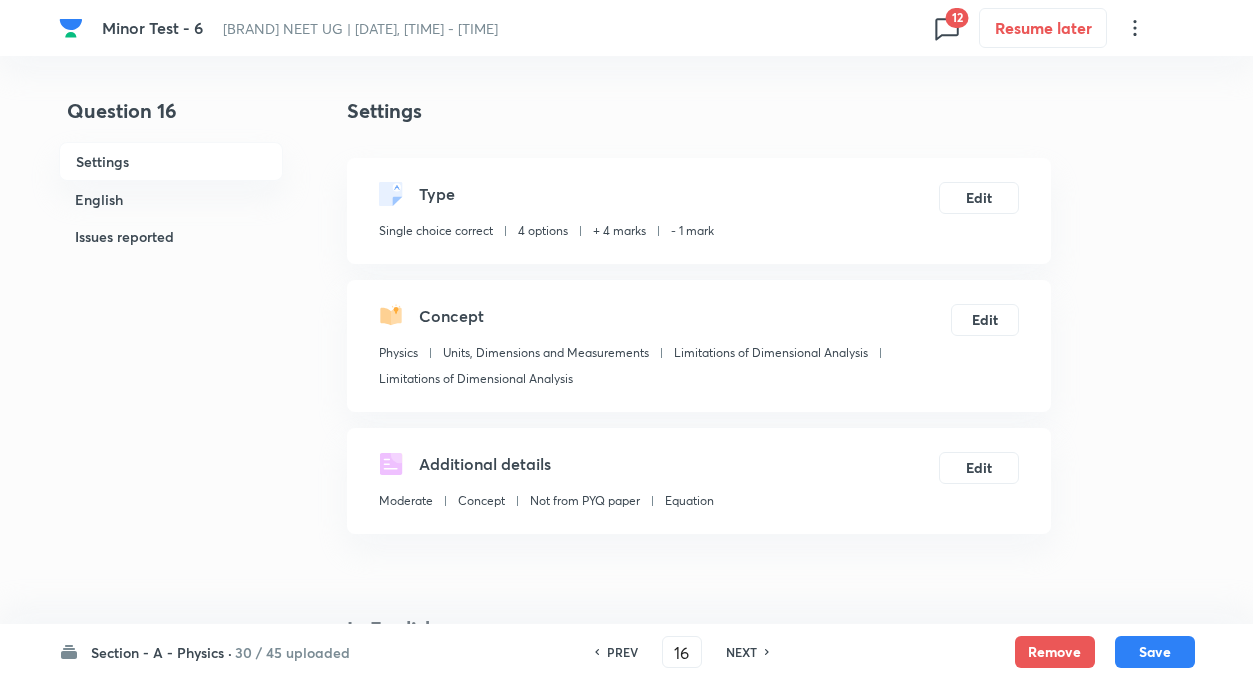 checkbox on "true" 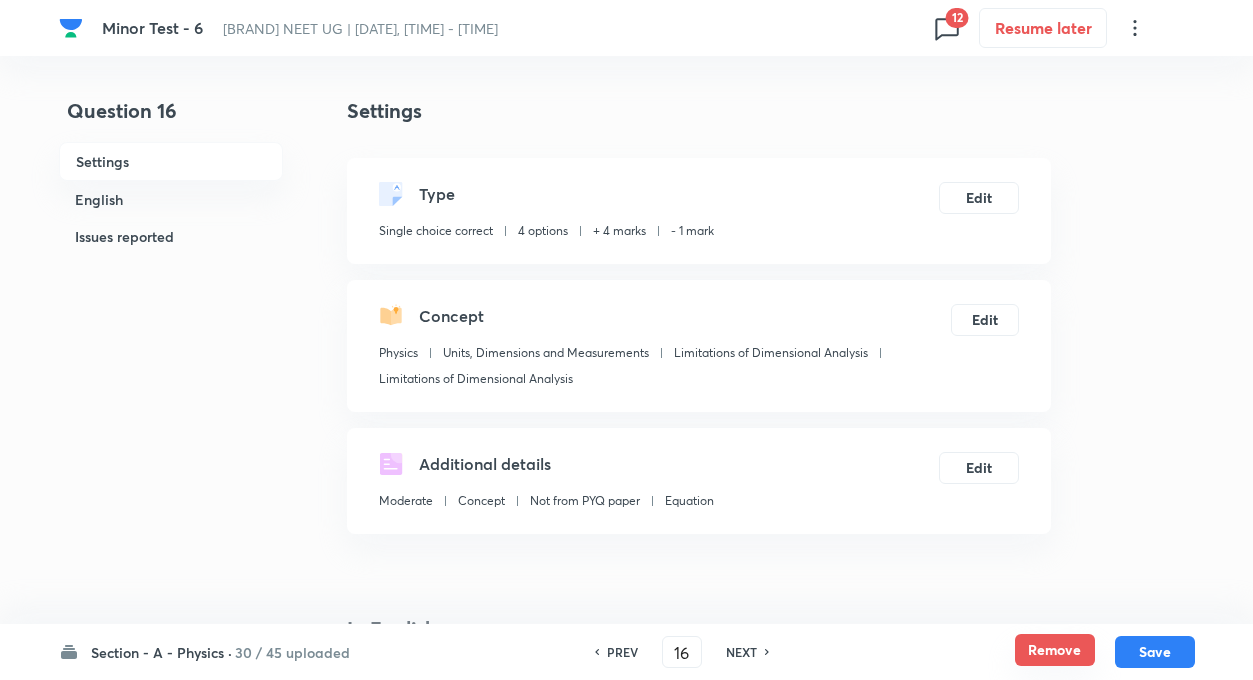 click on "Remove" at bounding box center [1055, 650] 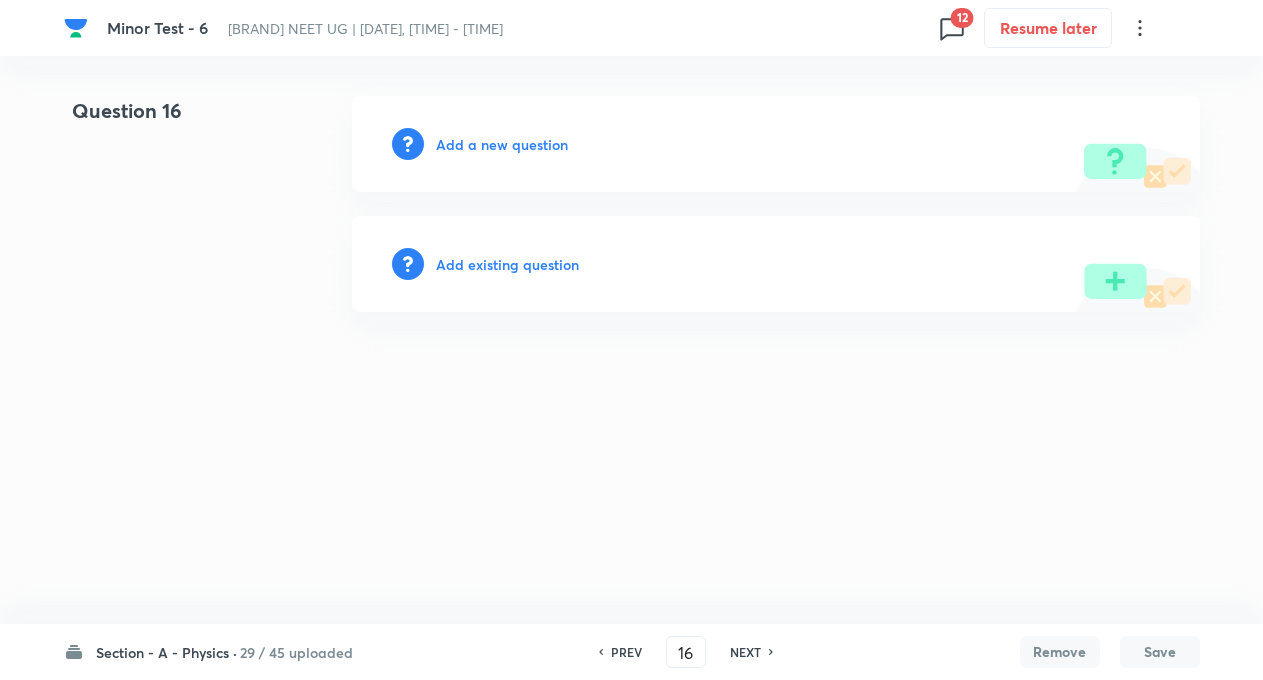 click on "NEXT" at bounding box center [745, 652] 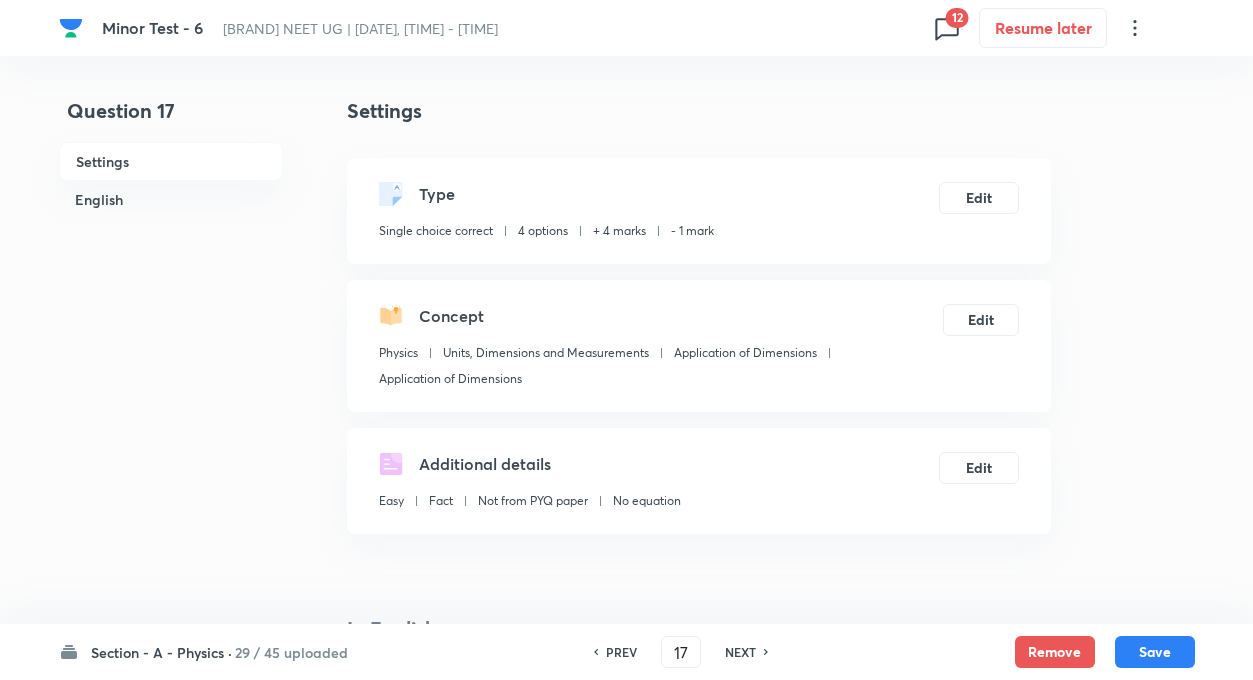 checkbox on "true" 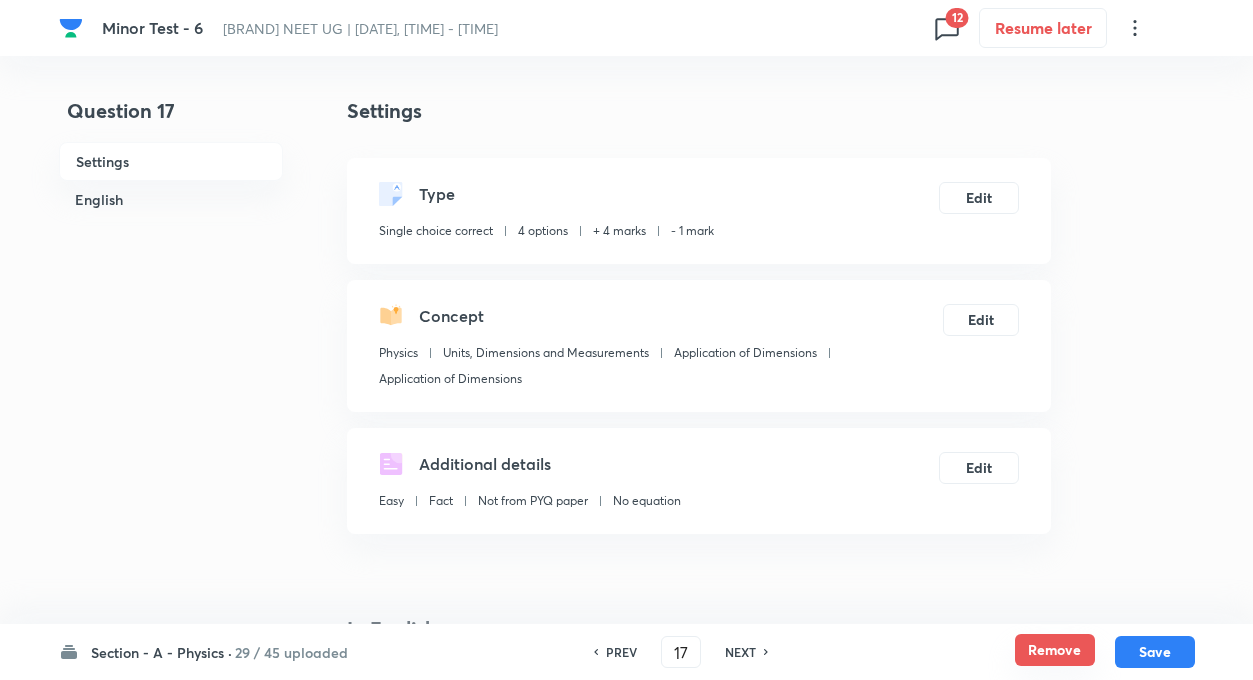 click on "Remove" at bounding box center [1055, 650] 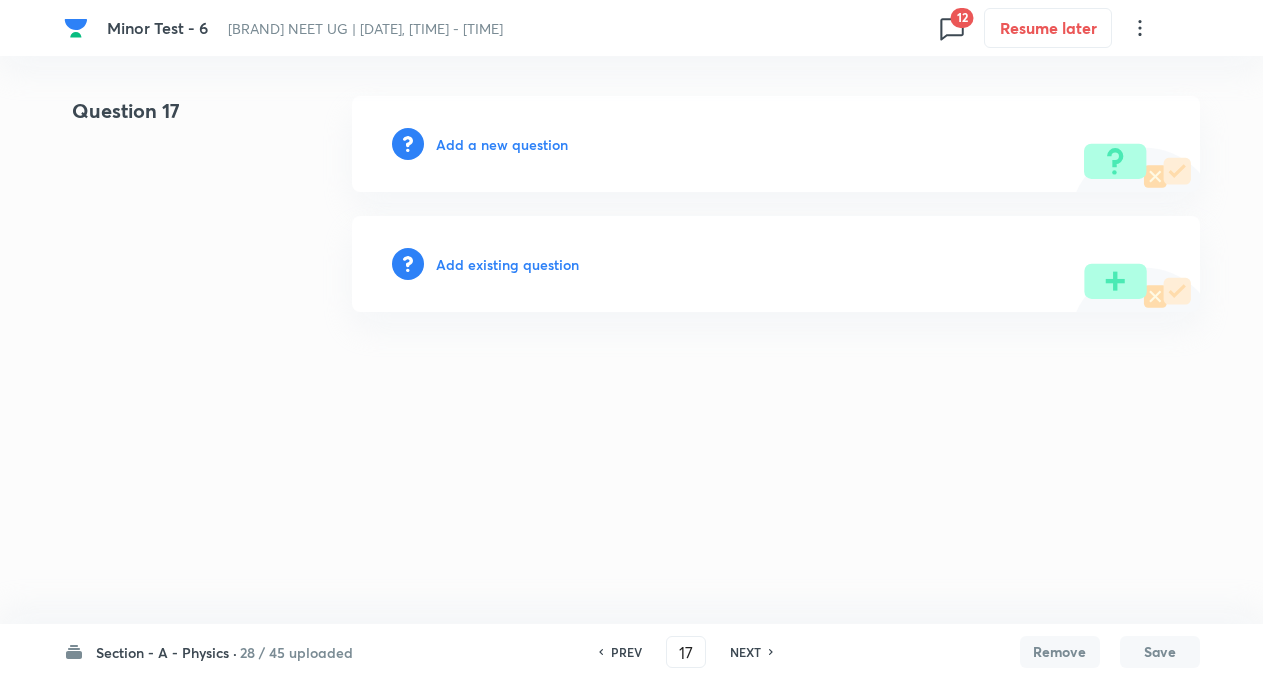 click on "NEXT" at bounding box center [745, 652] 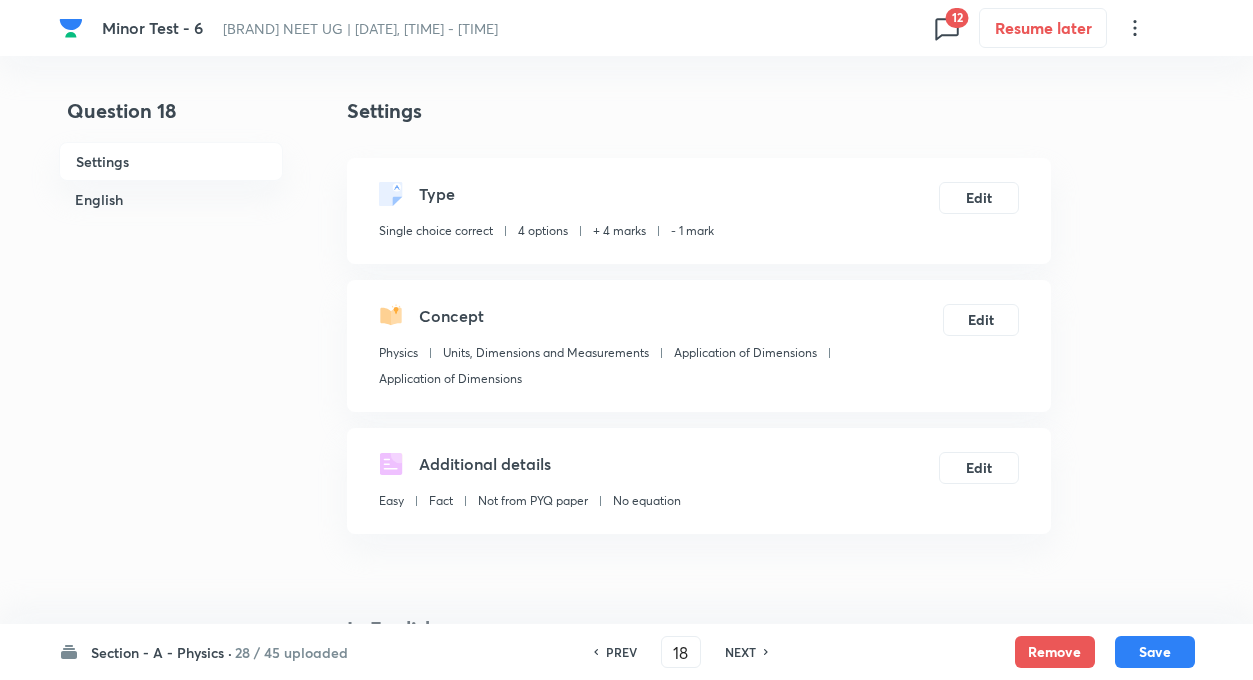 checkbox on "true" 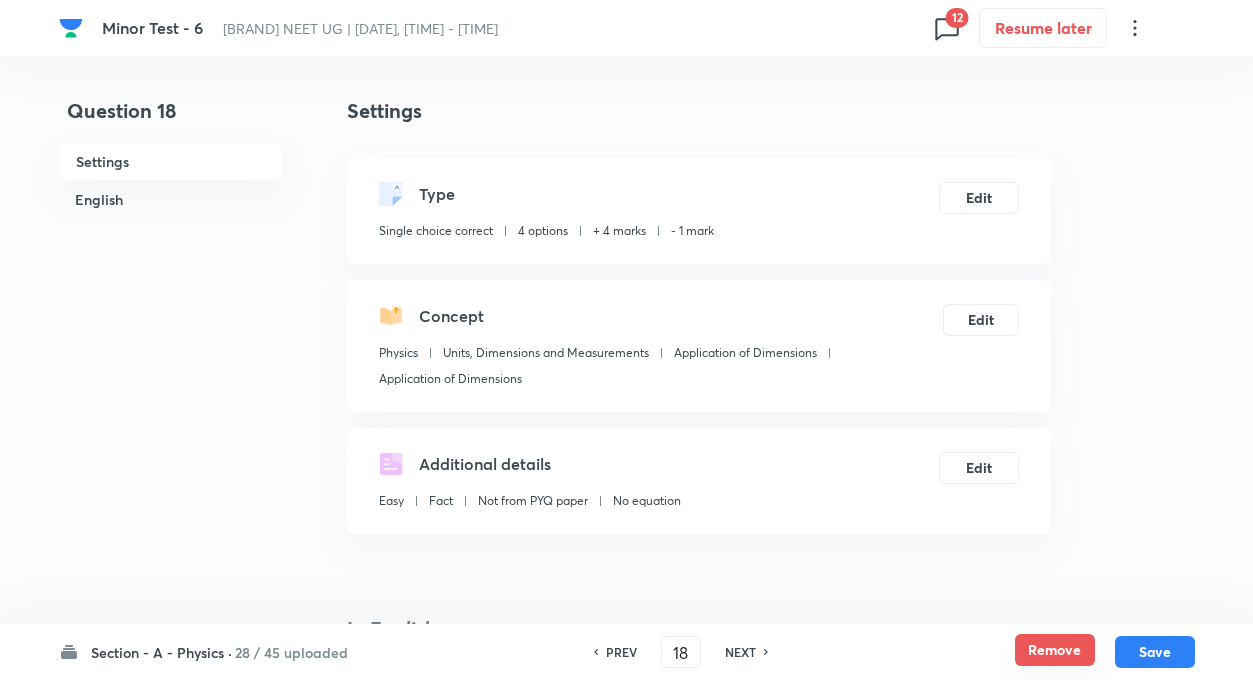 click on "Remove" at bounding box center (1055, 650) 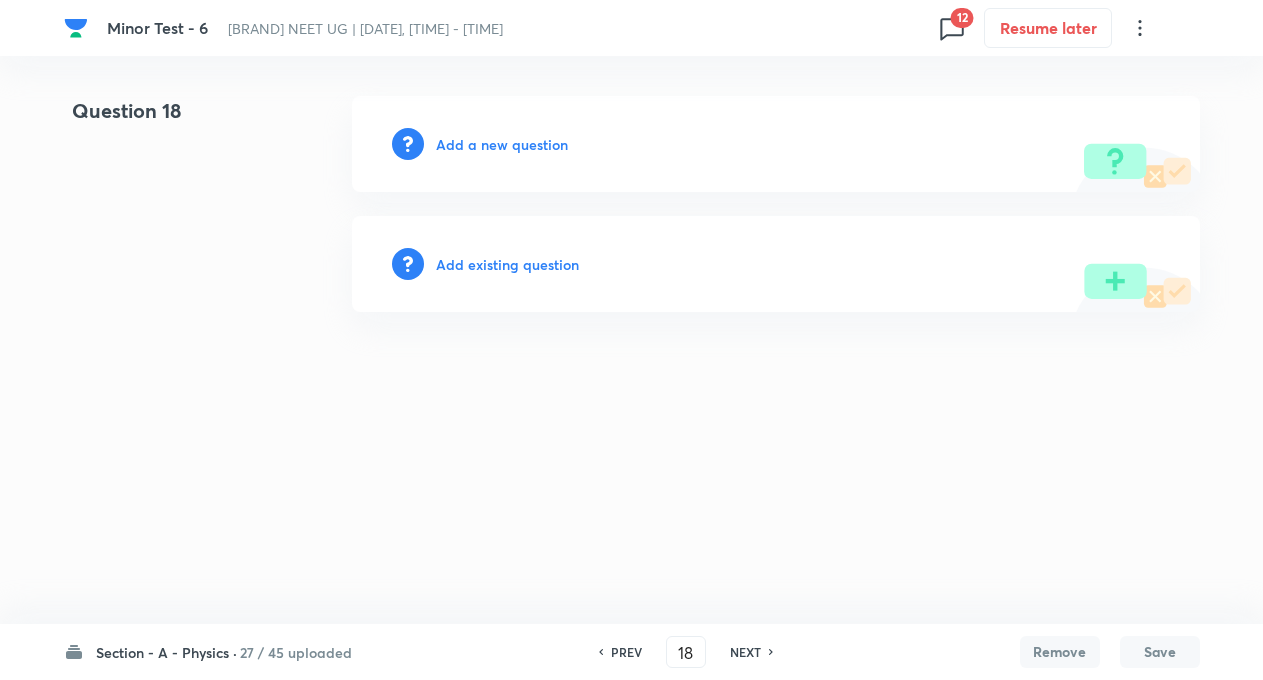 click on "NEXT" at bounding box center (745, 652) 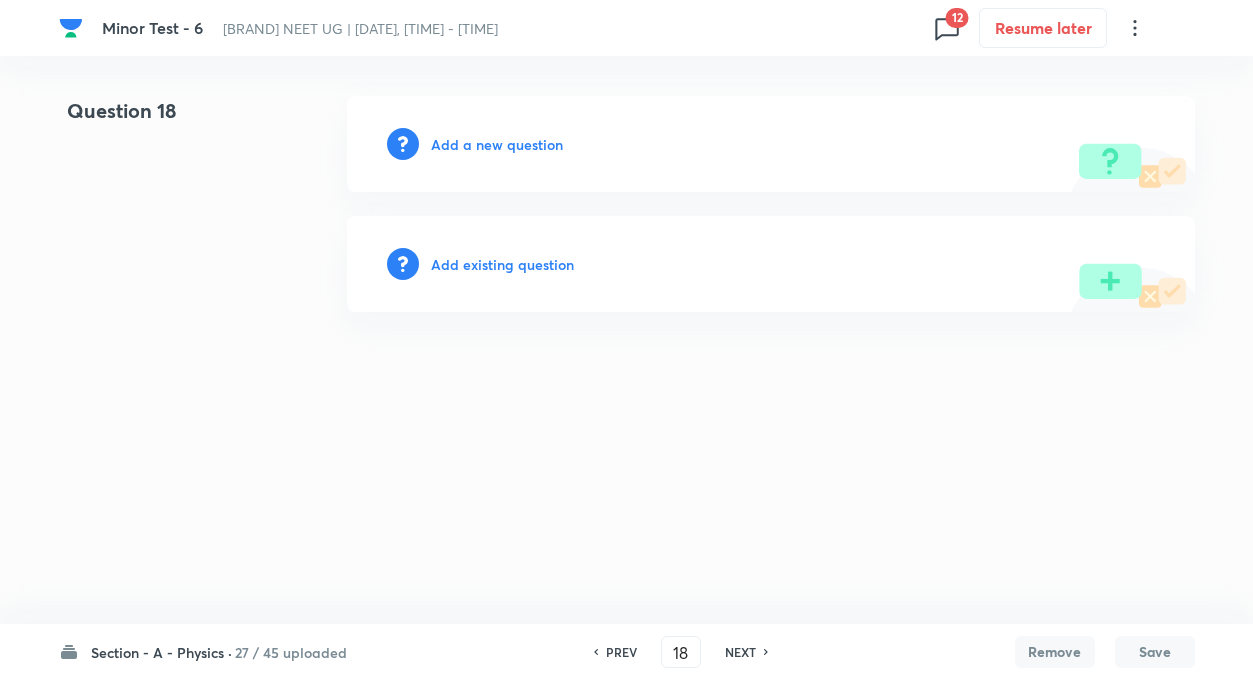 type on "19" 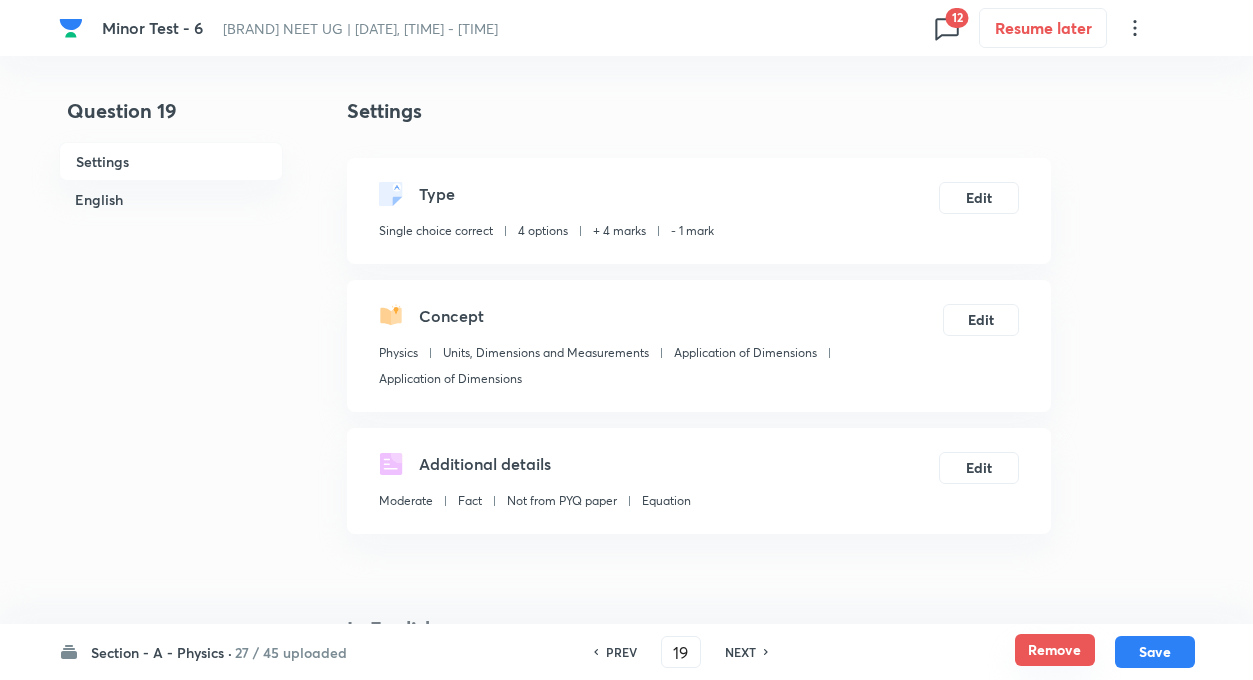 checkbox on "true" 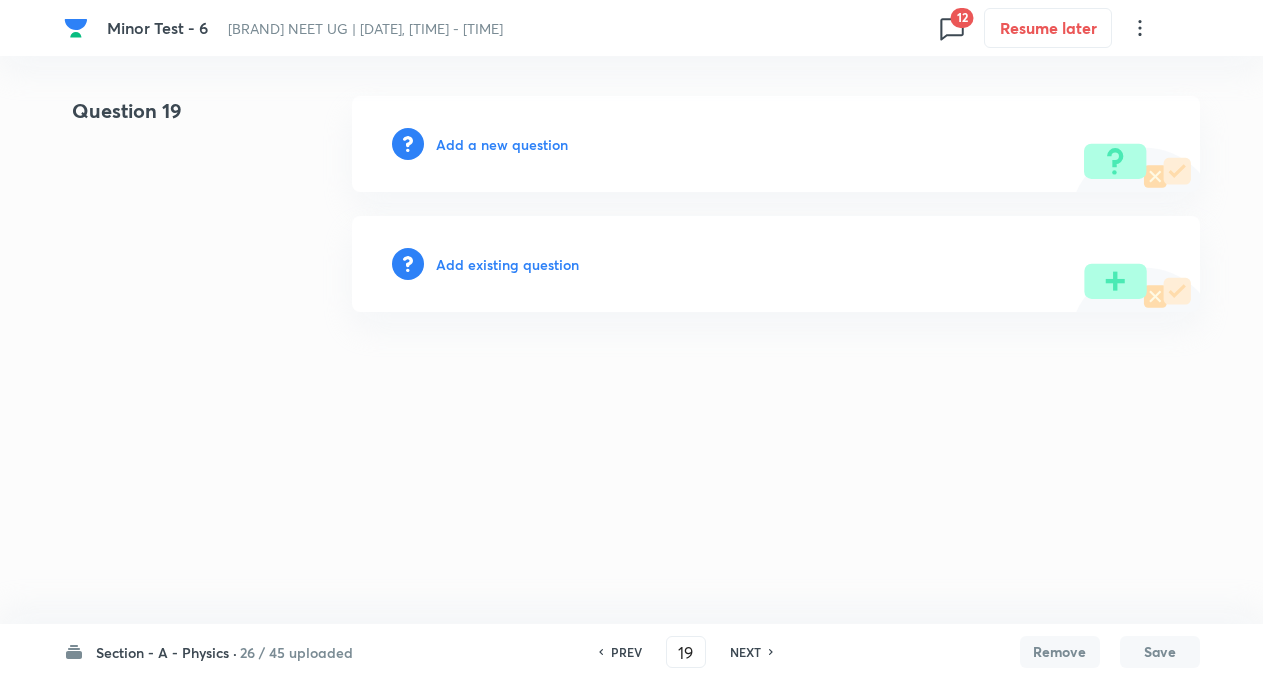 click on "NEXT" at bounding box center [745, 652] 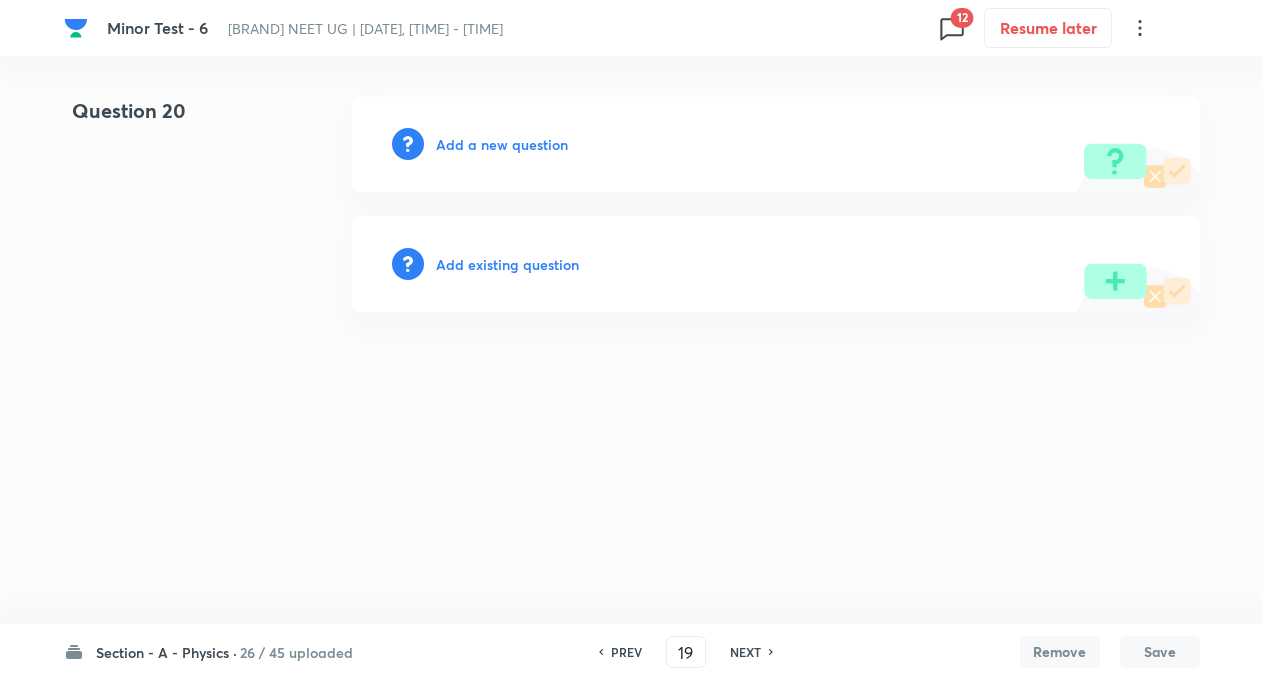 type on "20" 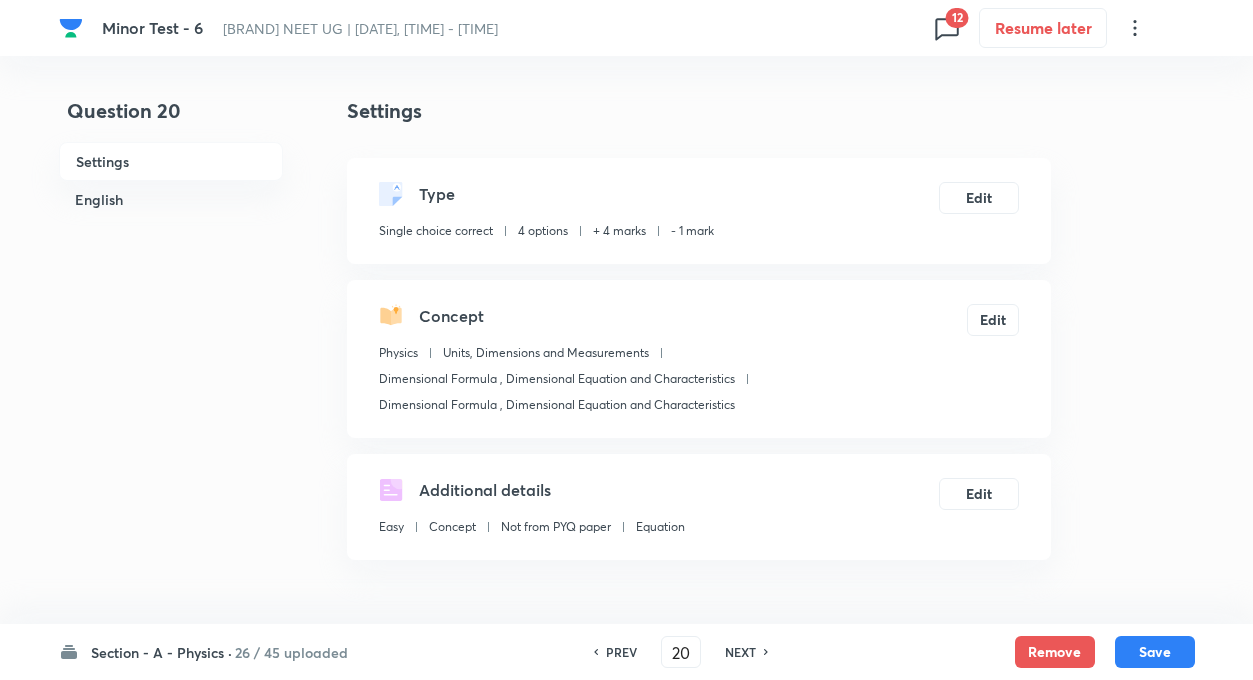 checkbox on "true" 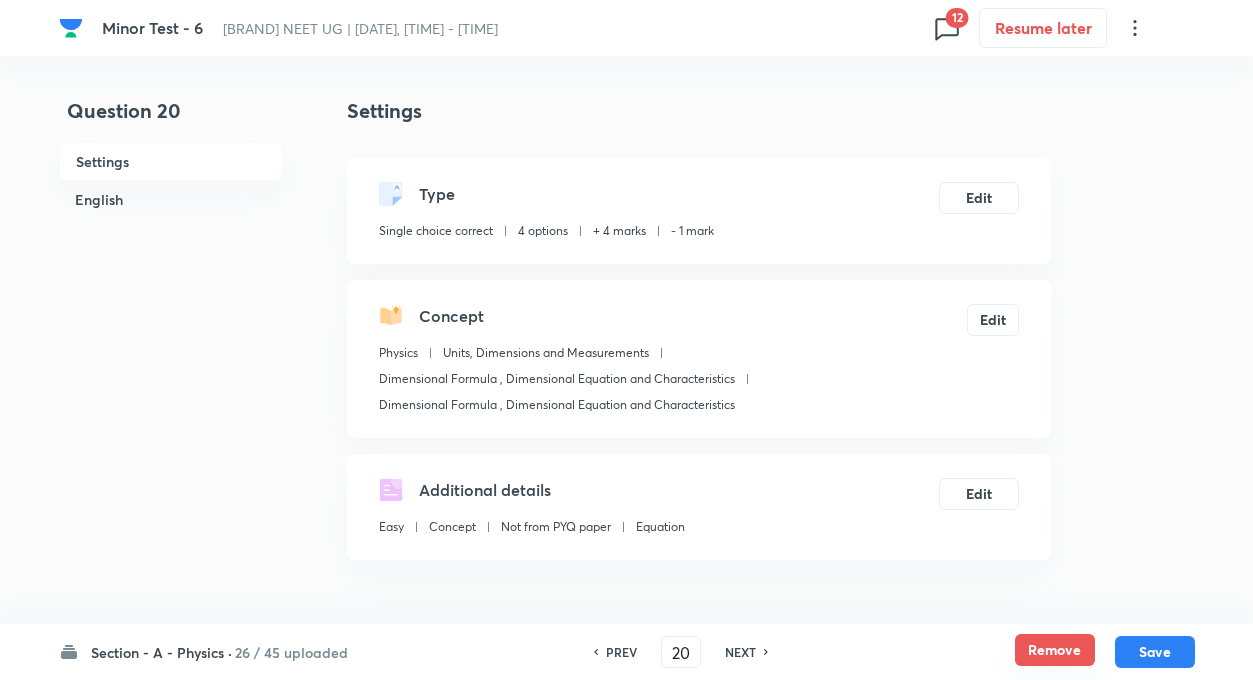 click on "Remove" at bounding box center [1055, 650] 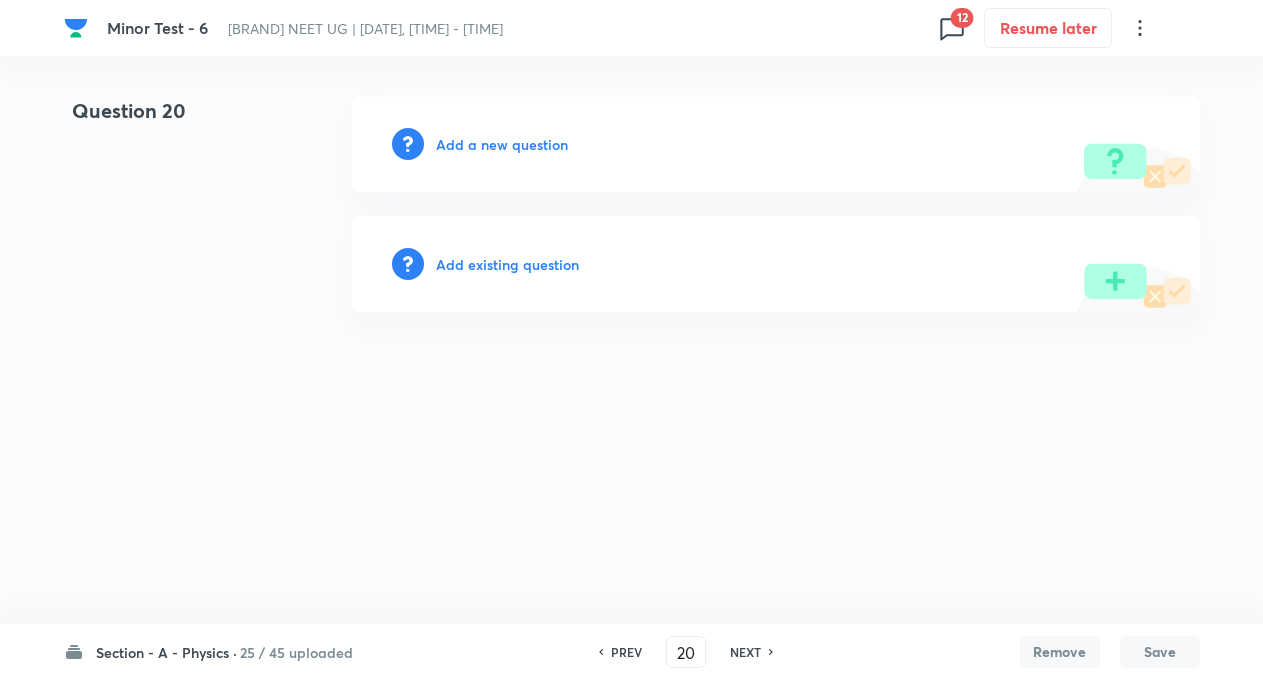 click on "NEXT" at bounding box center [745, 652] 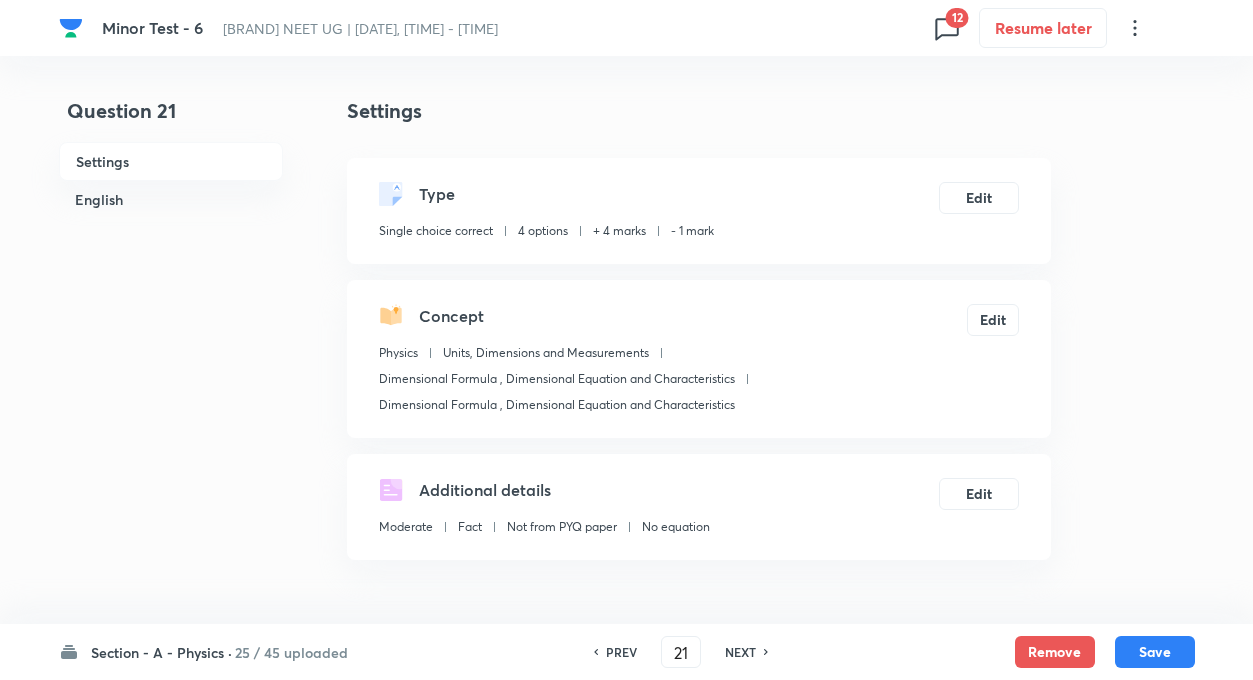 checkbox on "true" 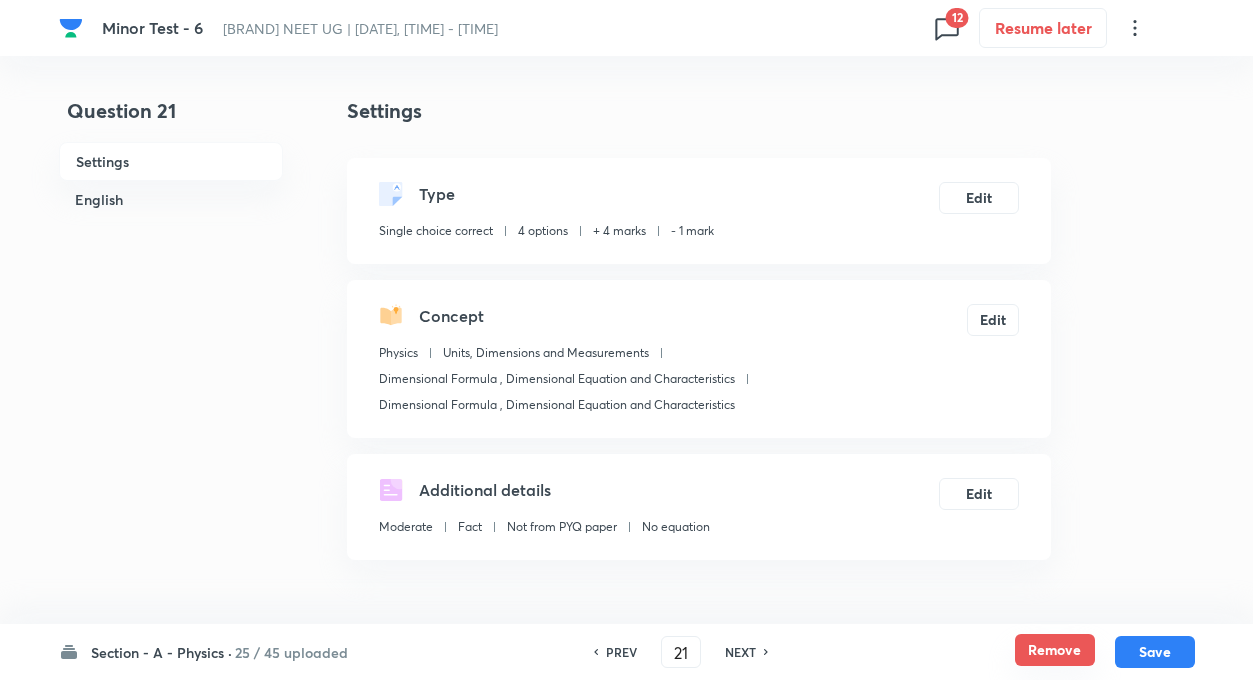 click on "Remove" at bounding box center (1055, 650) 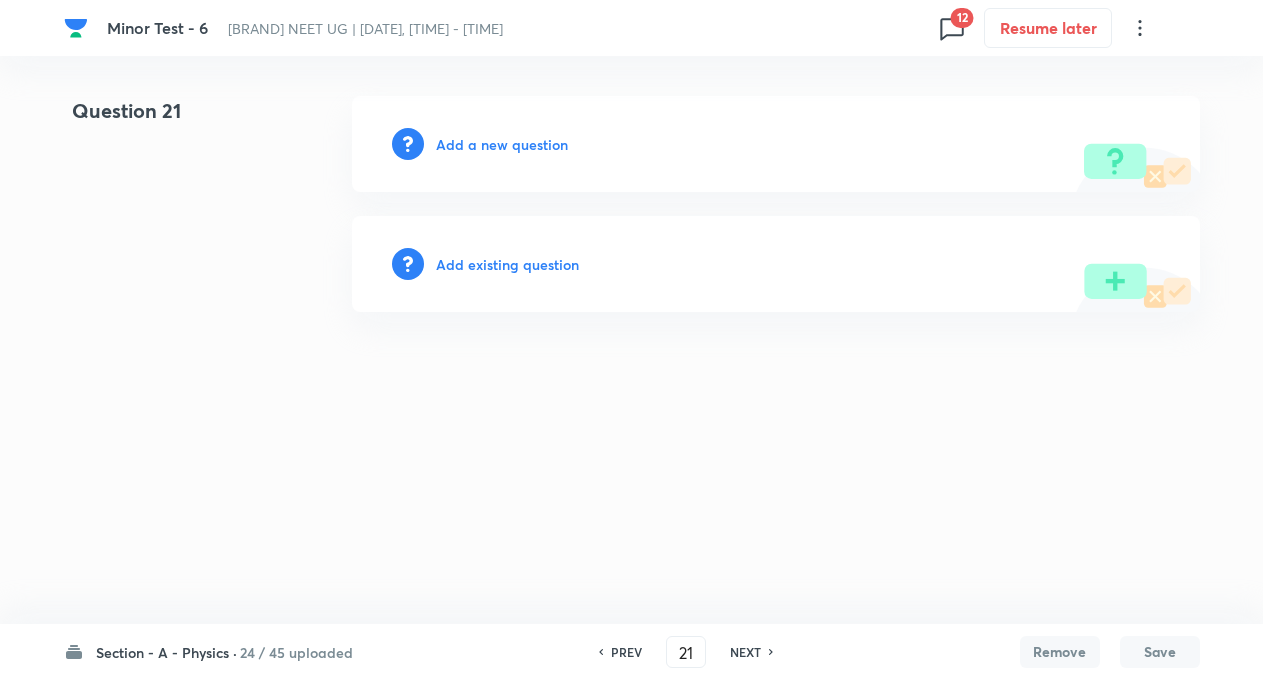 click on "NEXT" at bounding box center (745, 652) 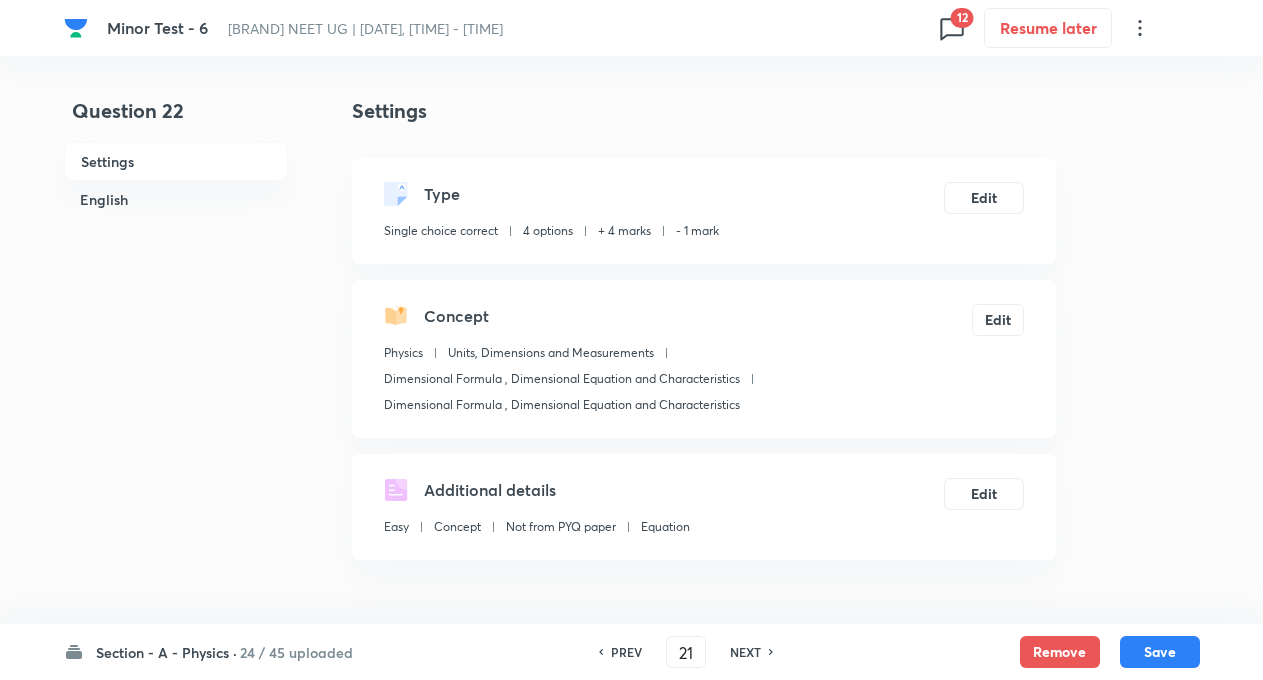 type on "22" 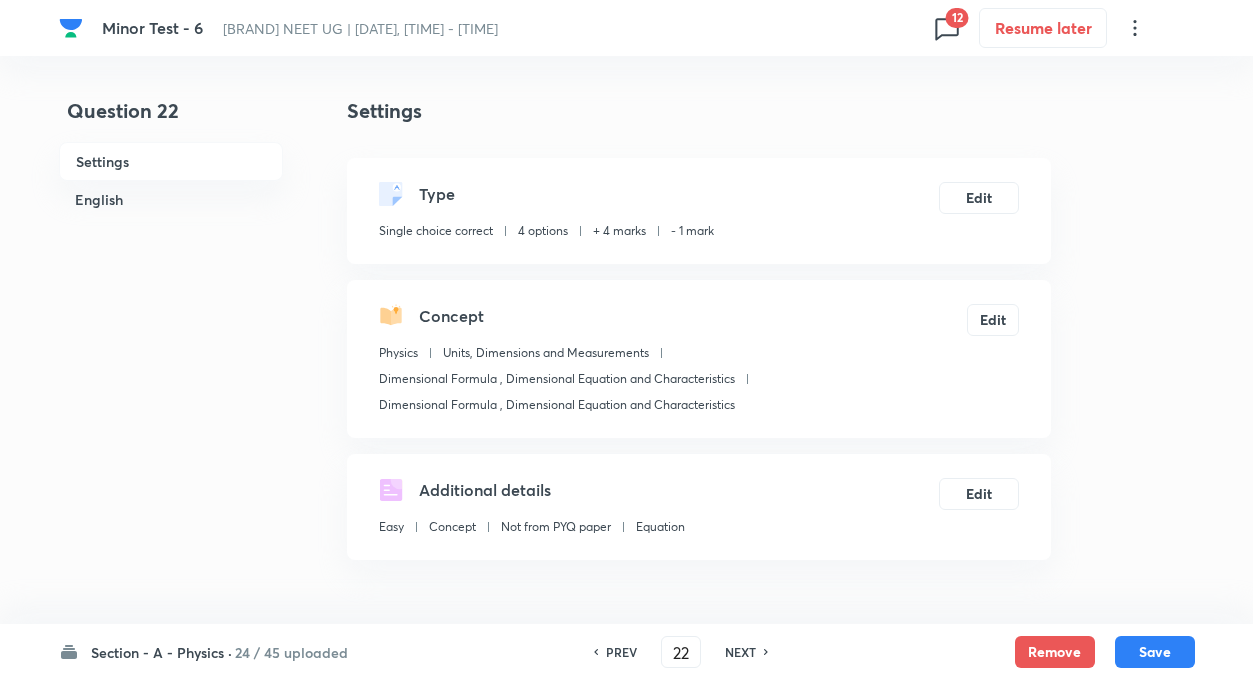 checkbox on "true" 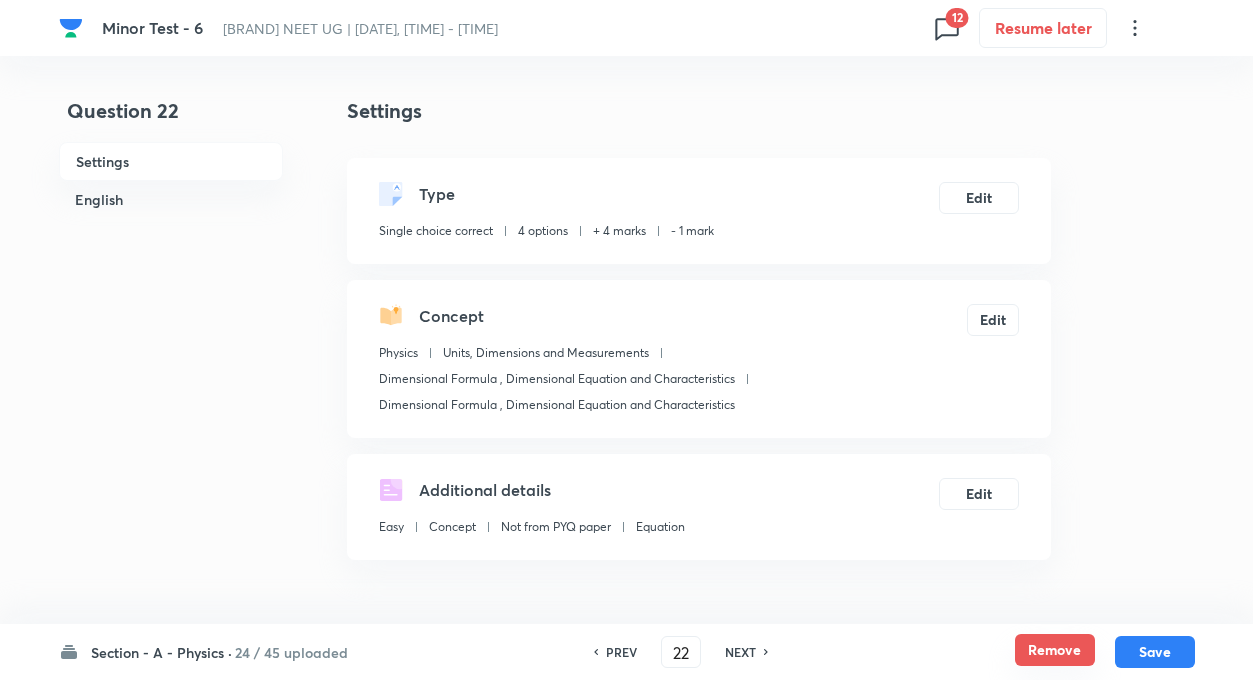 click on "Remove" at bounding box center (1055, 650) 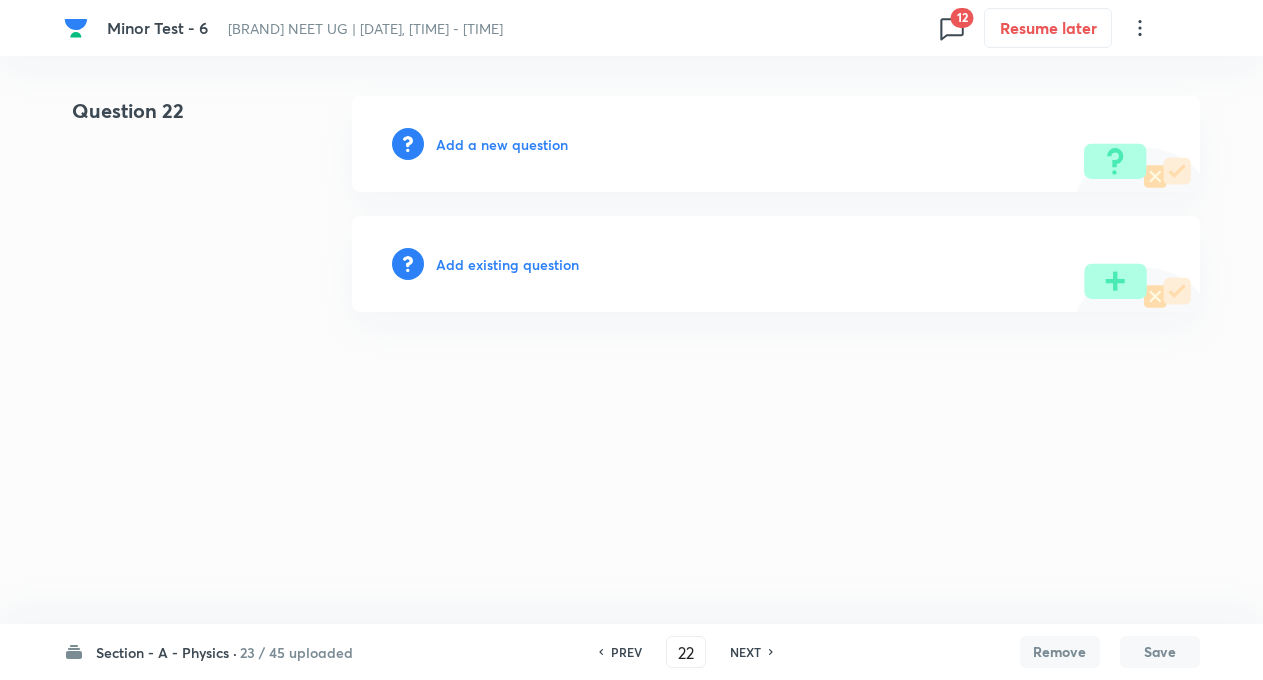 click on "NEXT" at bounding box center [745, 652] 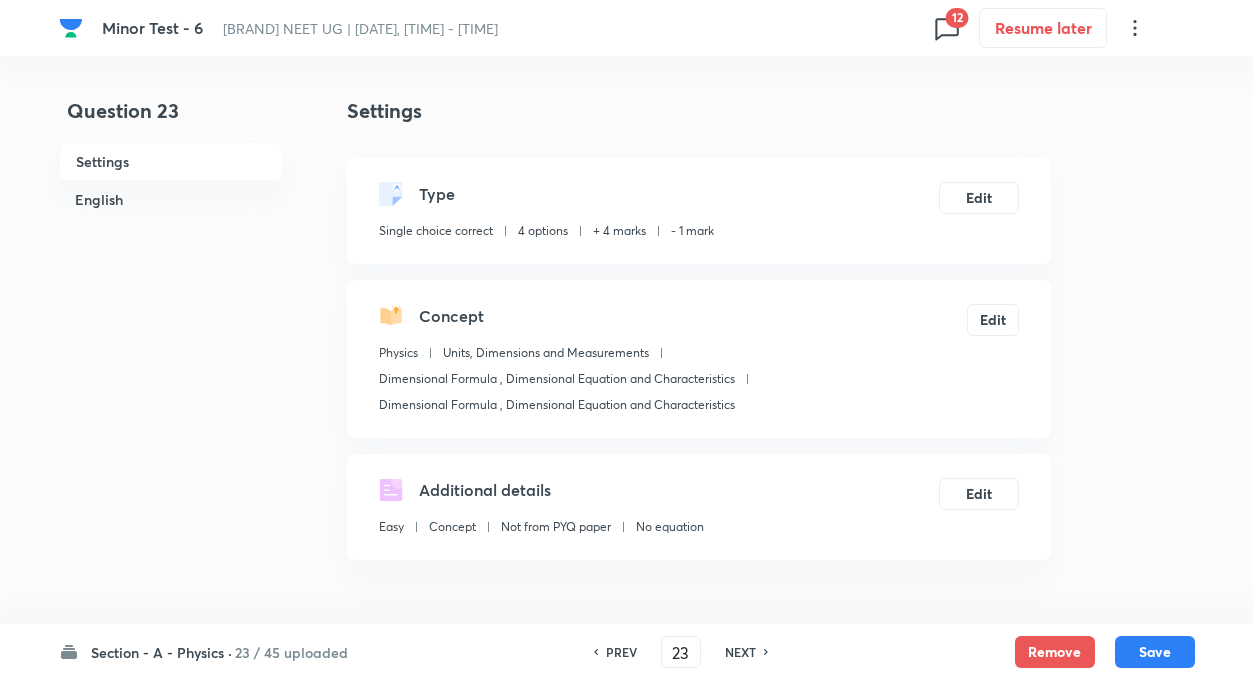 checkbox on "true" 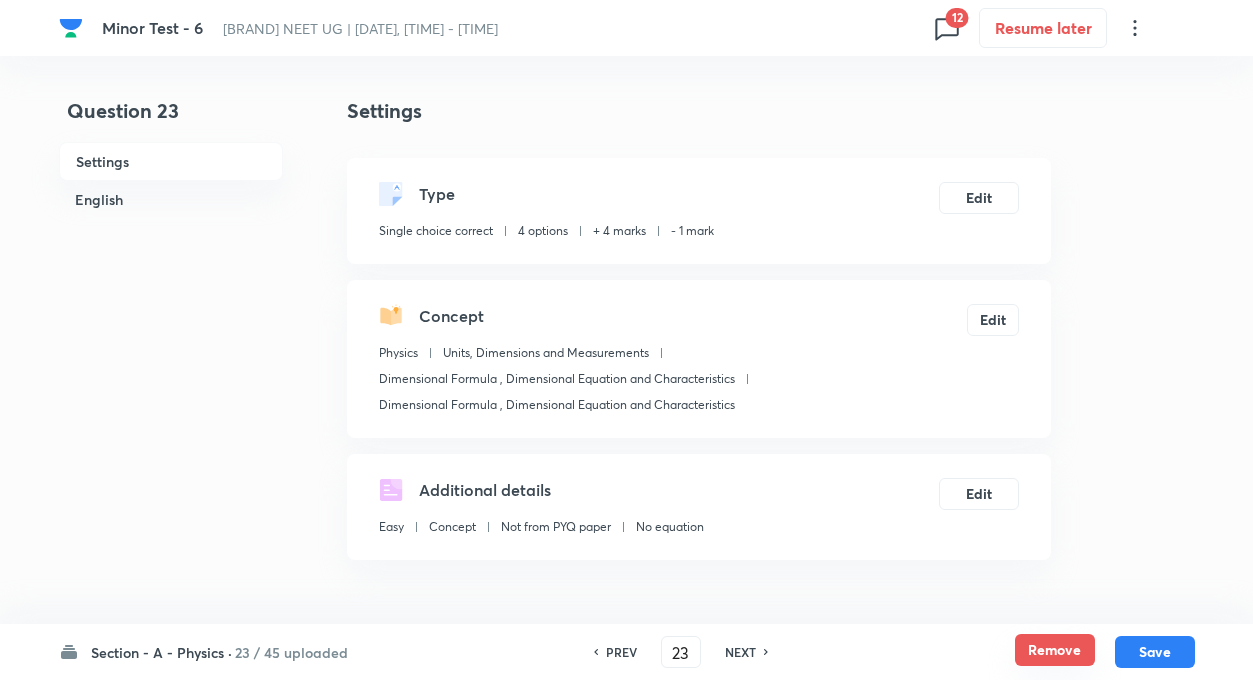 click on "Remove" at bounding box center (1055, 650) 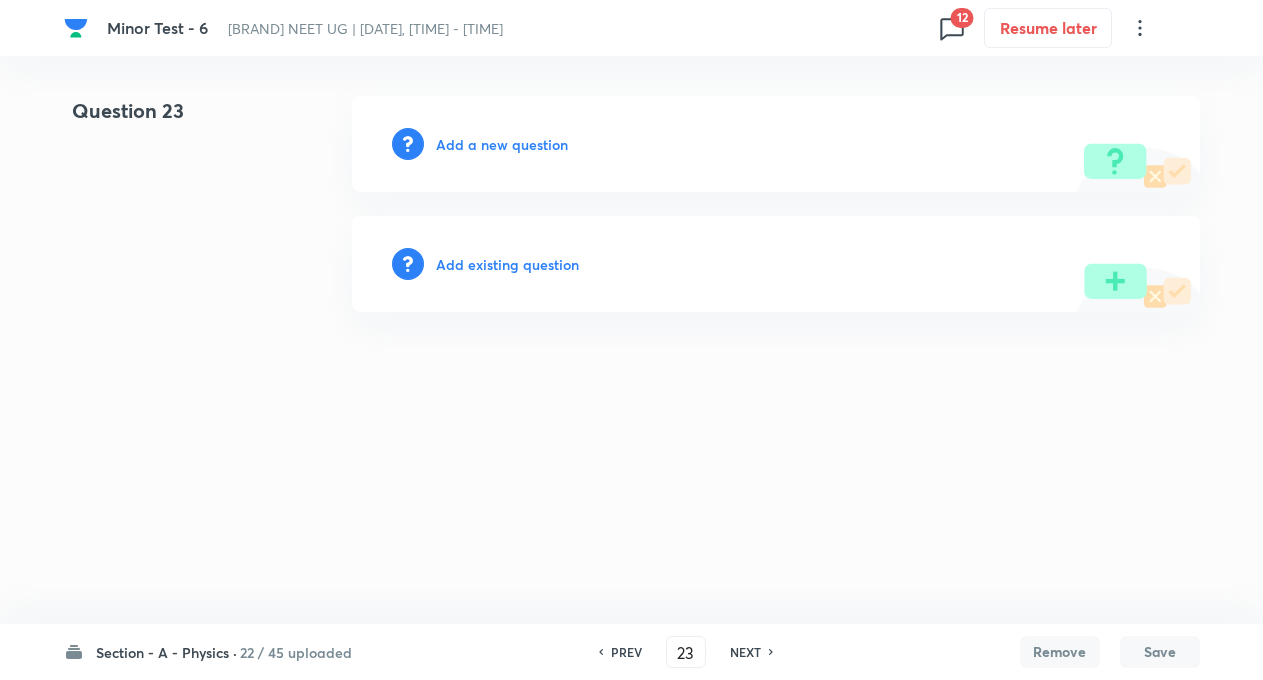 click on "NEXT" at bounding box center (745, 652) 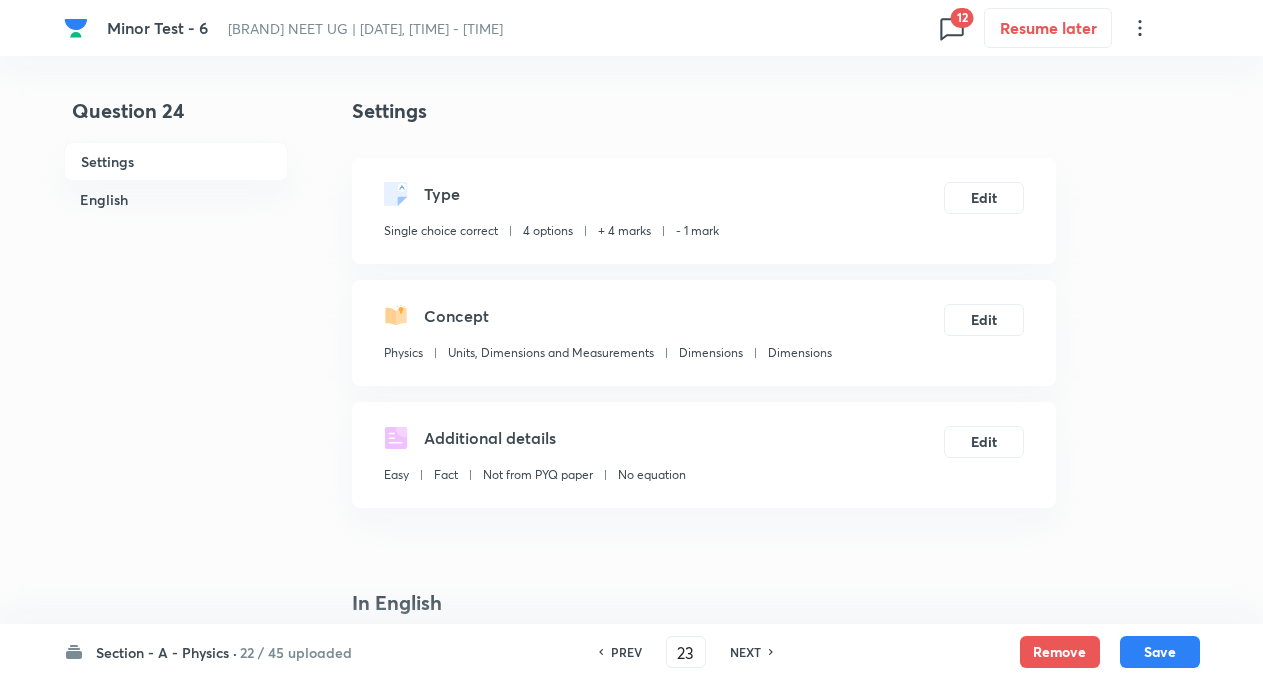 type on "24" 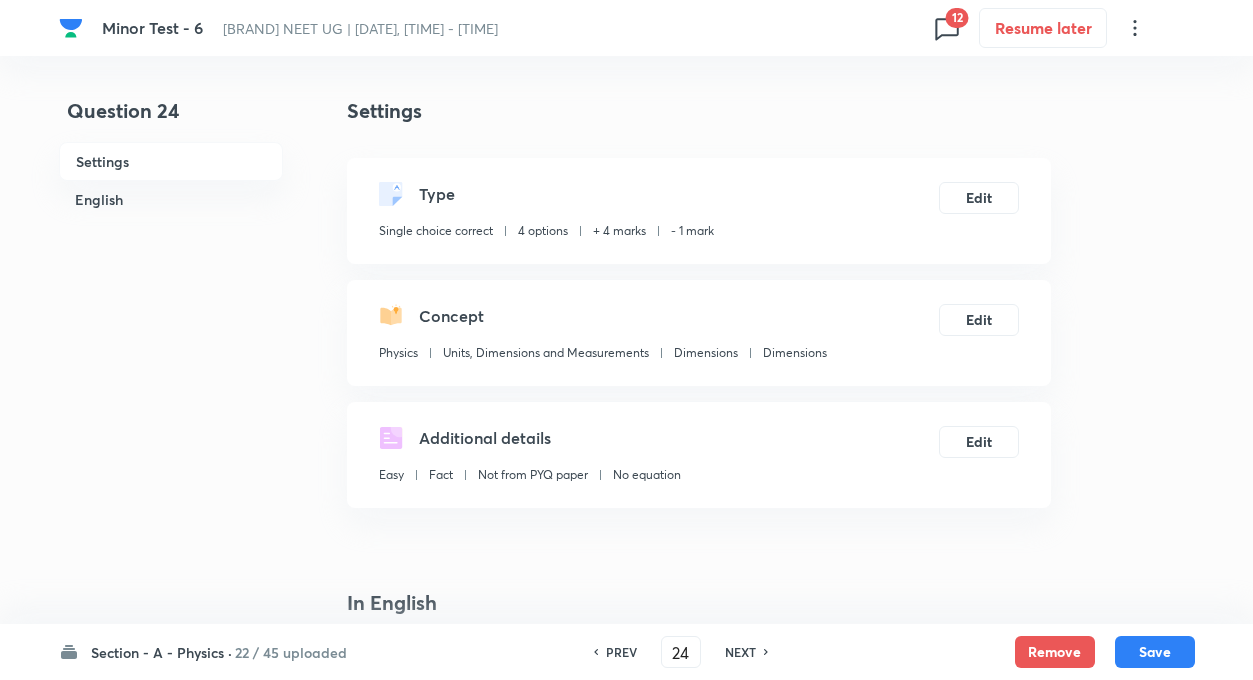 checkbox on "true" 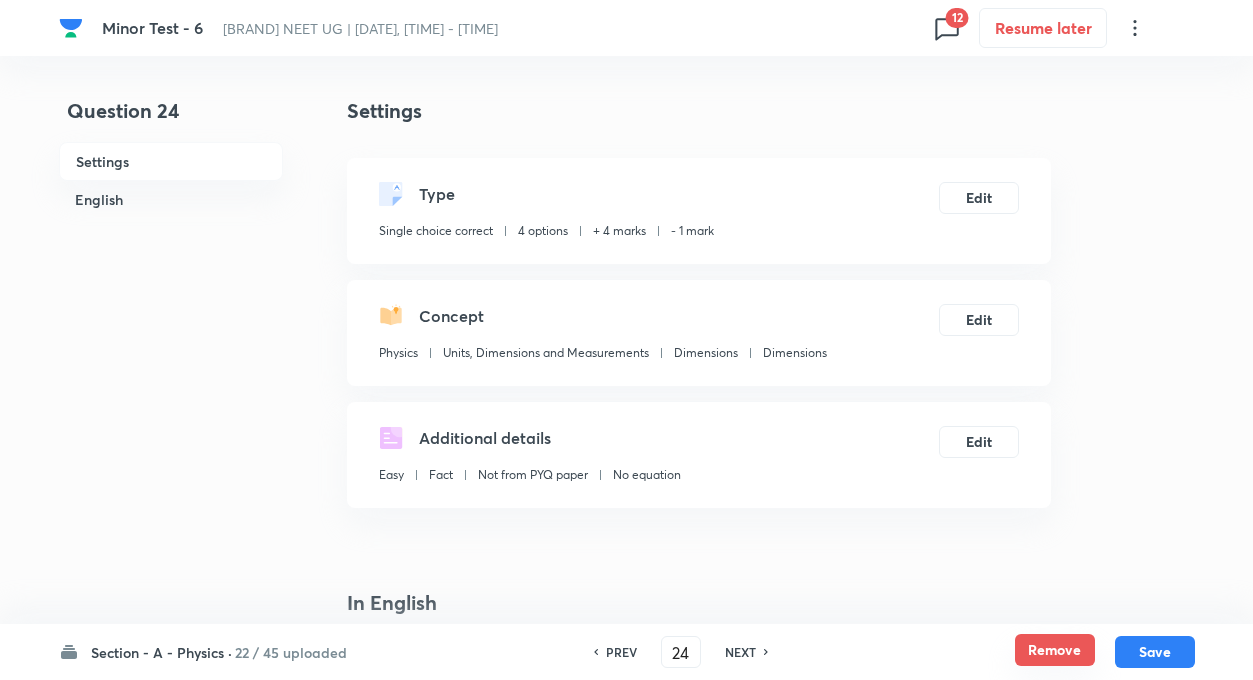 click on "Remove" at bounding box center (1055, 650) 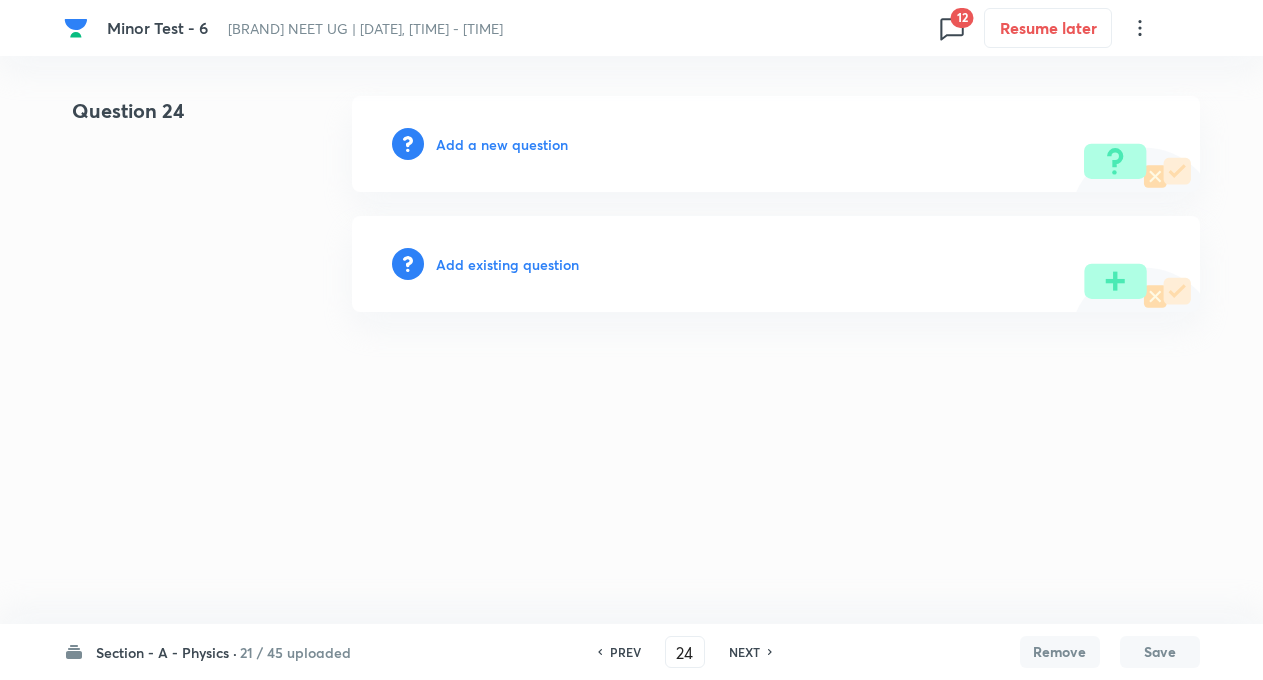 click on "NEXT" at bounding box center (744, 652) 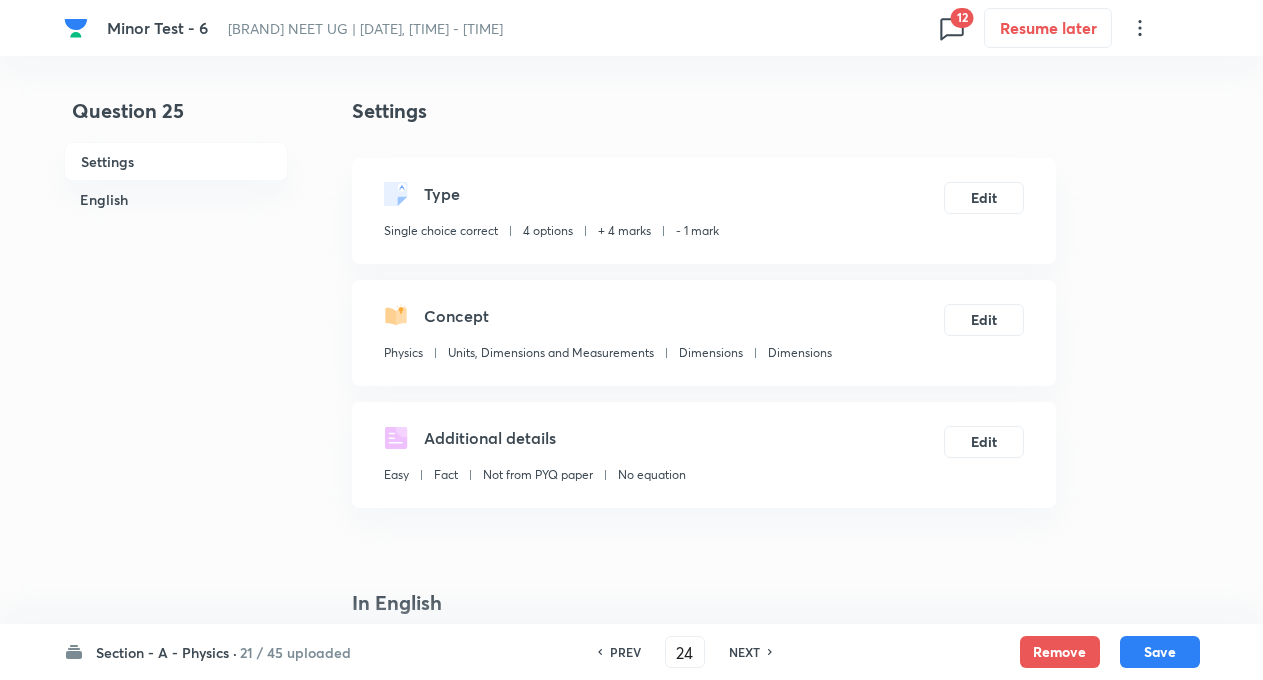 type on "25" 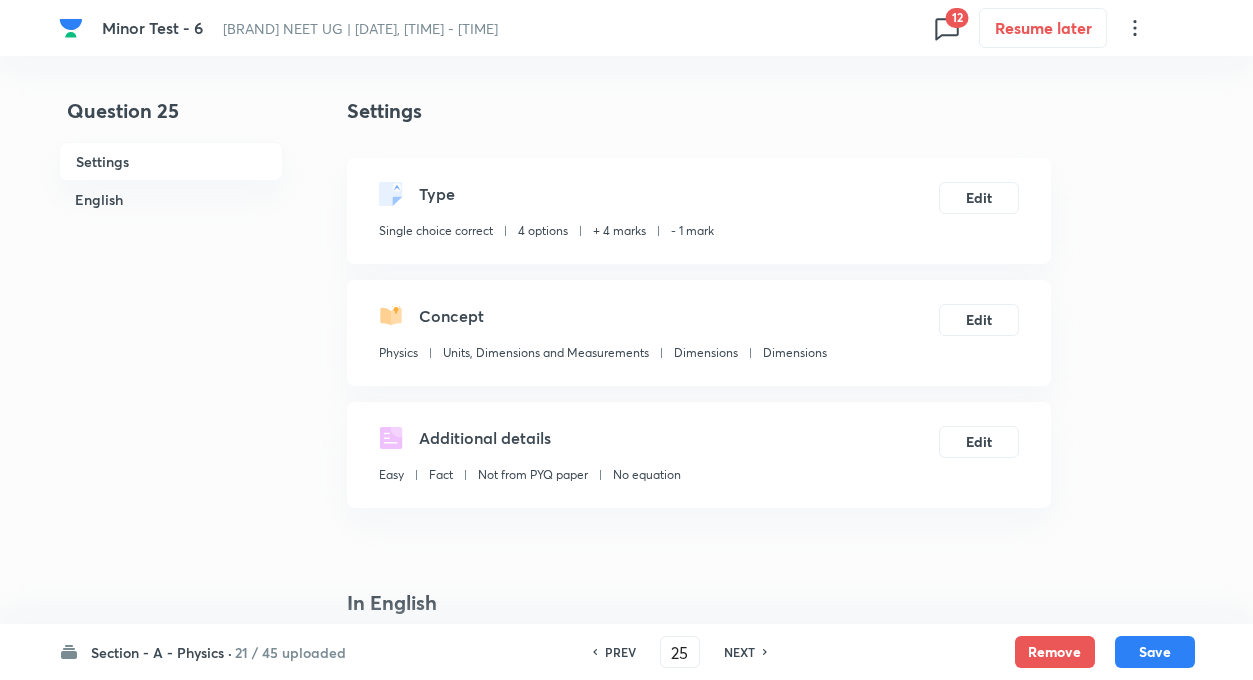 checkbox on "true" 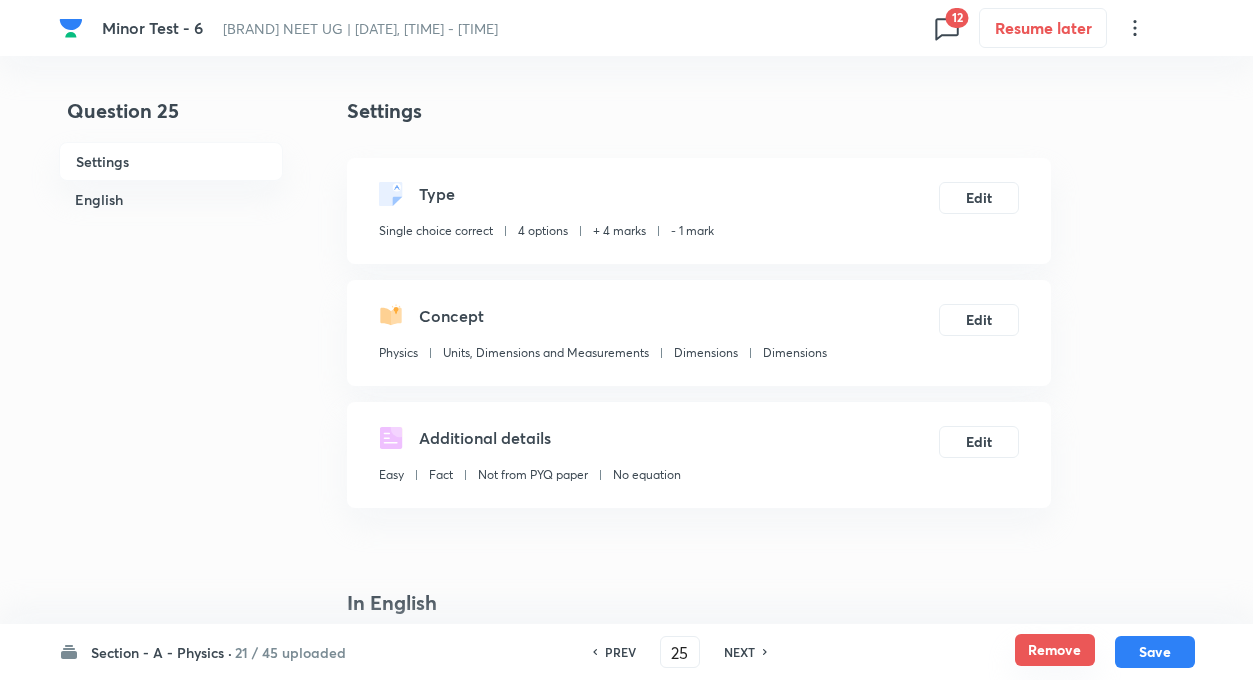 click on "Remove" at bounding box center (1055, 650) 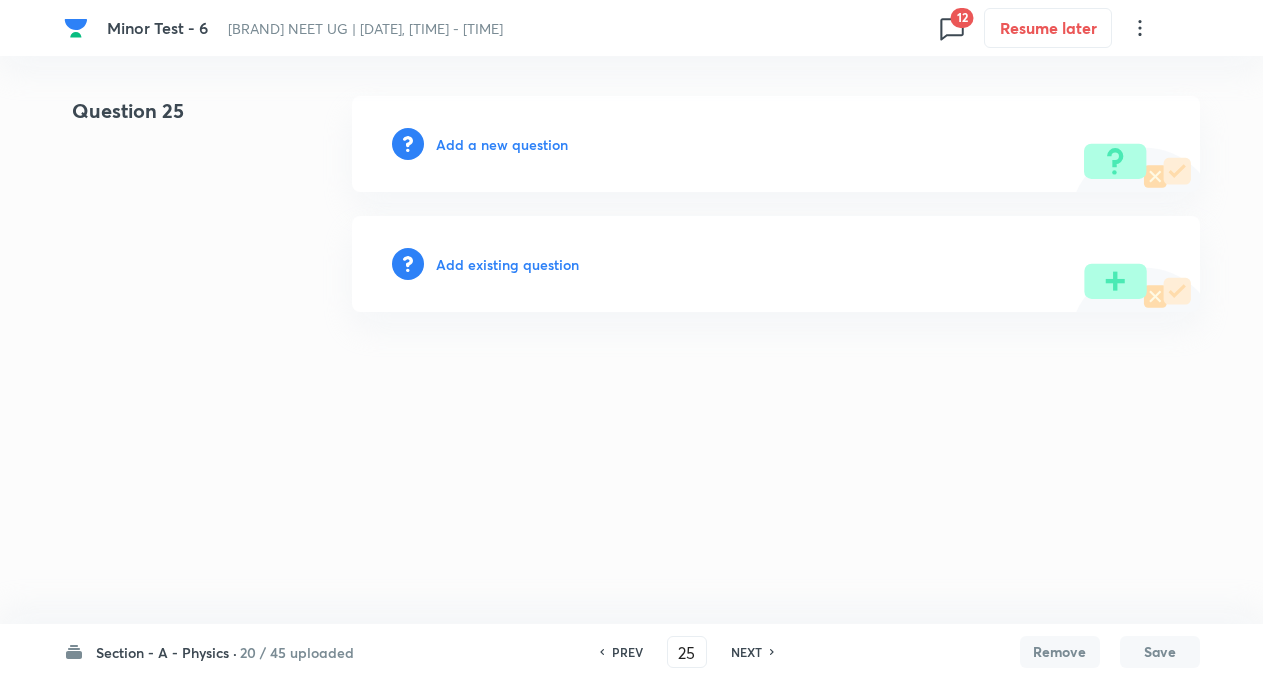 click on "NEXT" at bounding box center [746, 652] 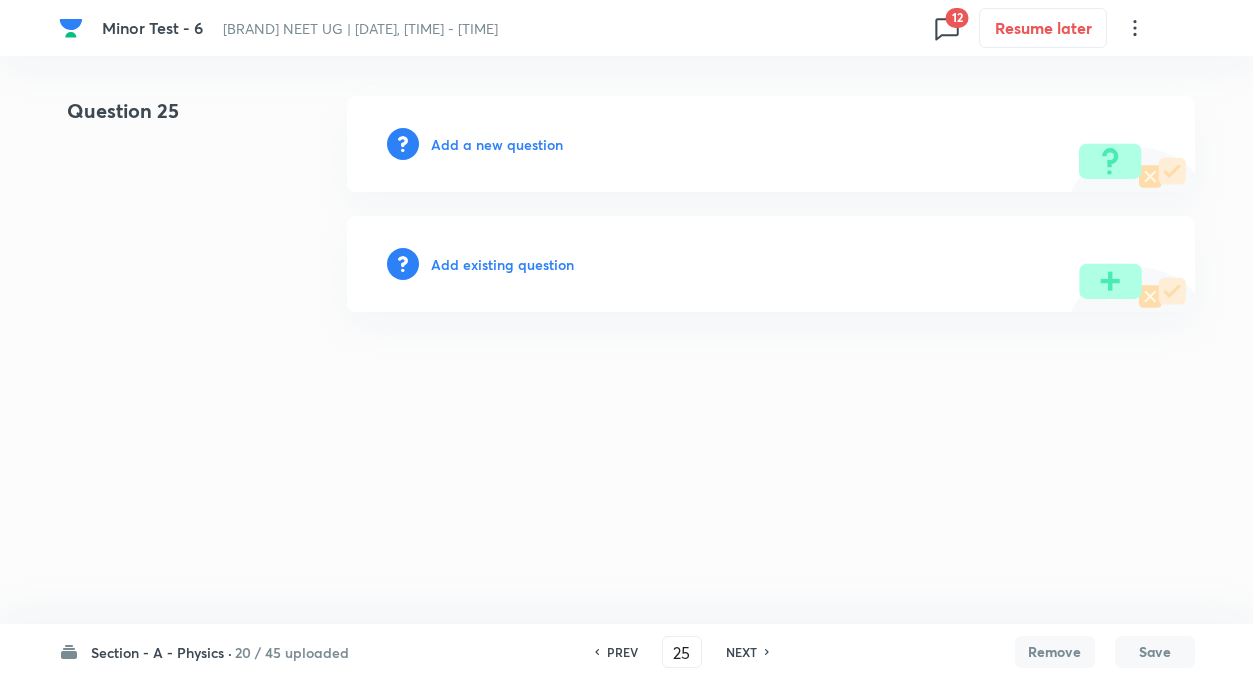 type on "26" 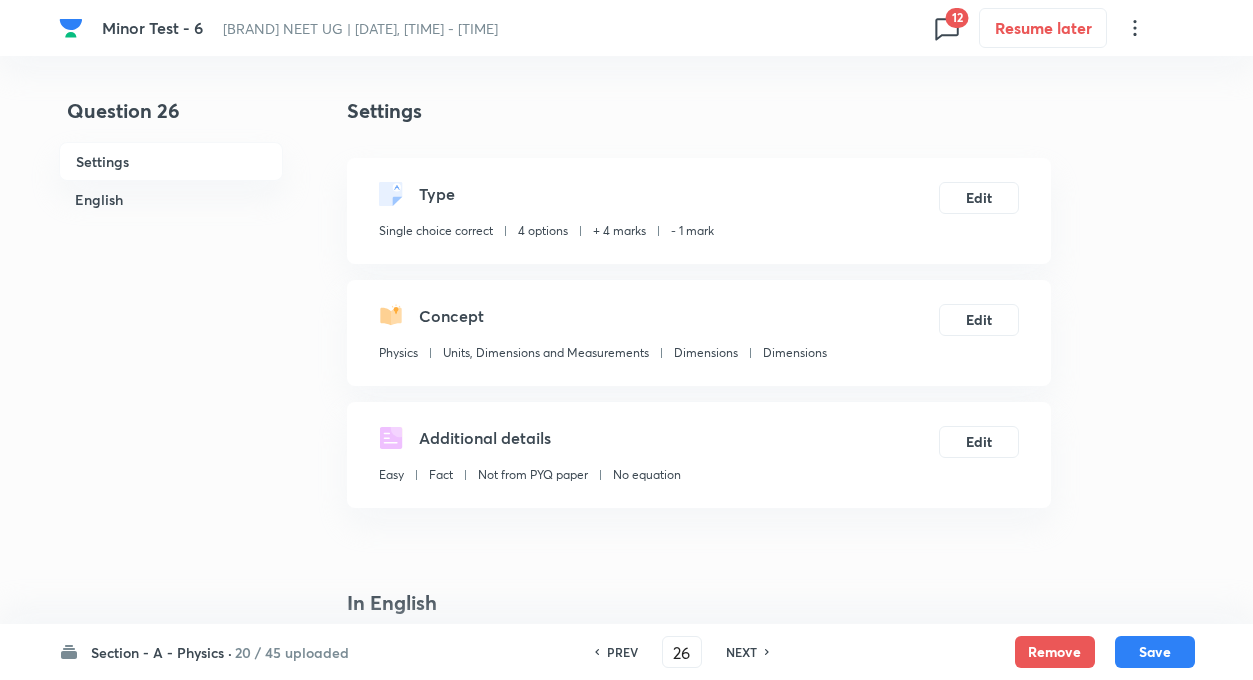 checkbox on "true" 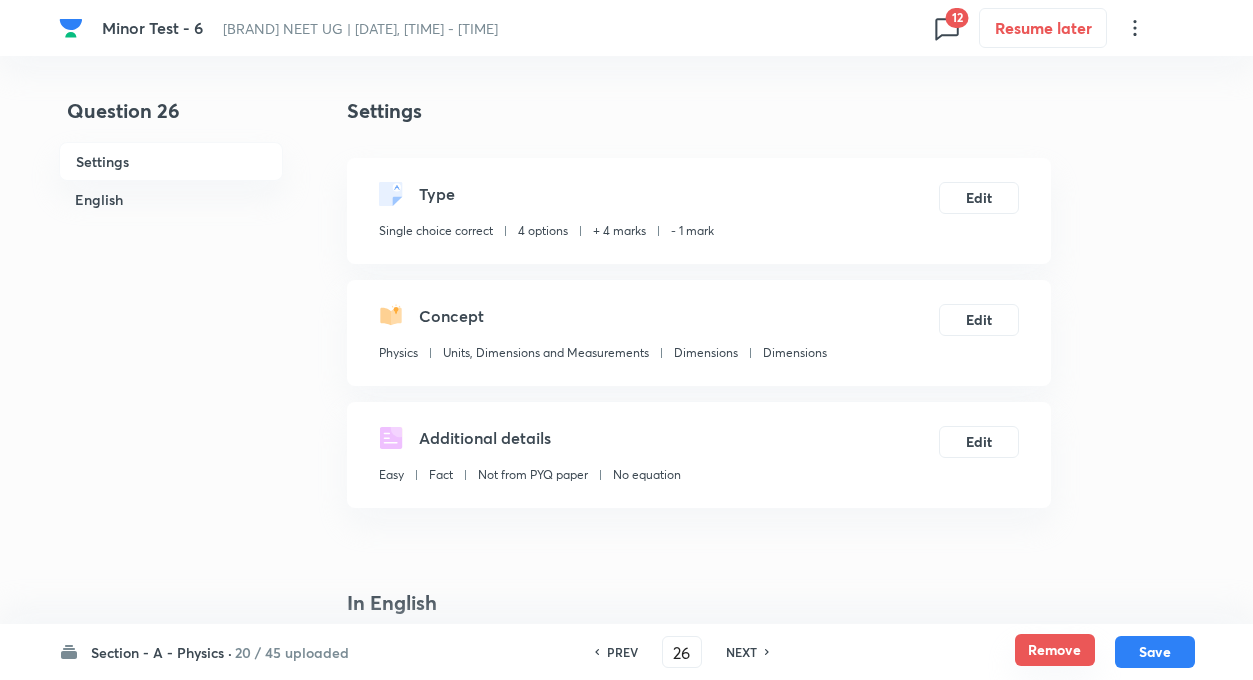 click on "Remove" at bounding box center (1055, 650) 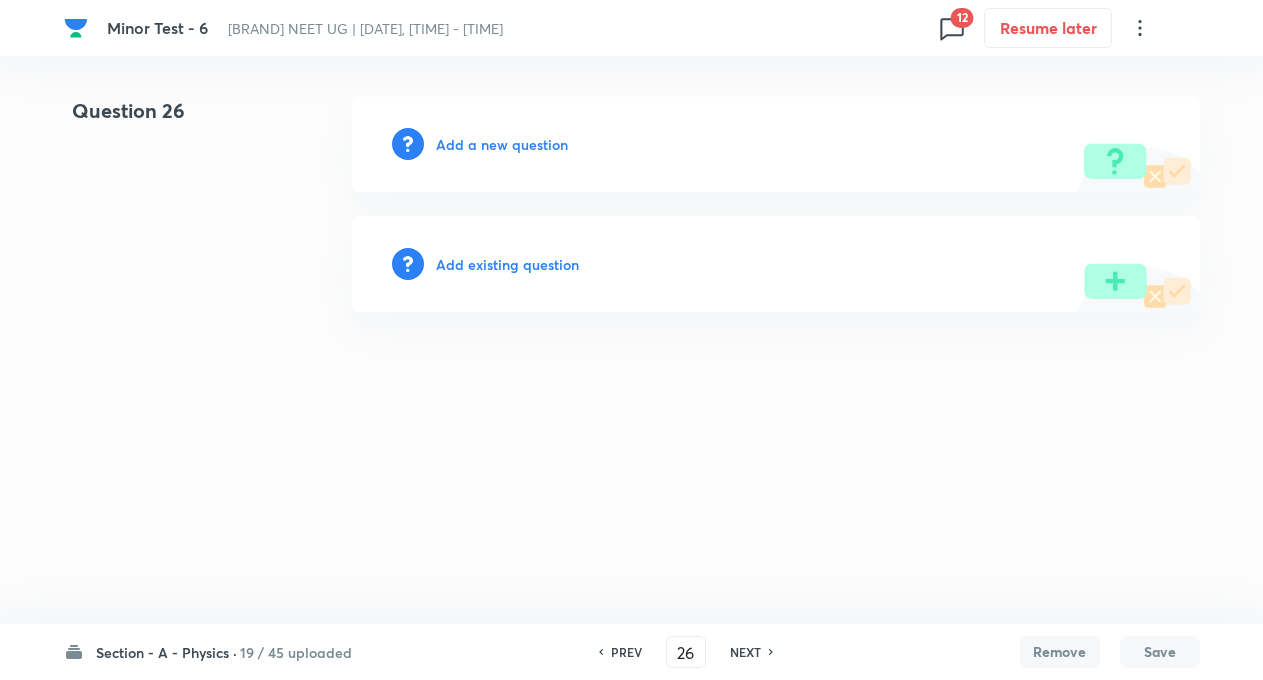click on "NEXT" at bounding box center (745, 652) 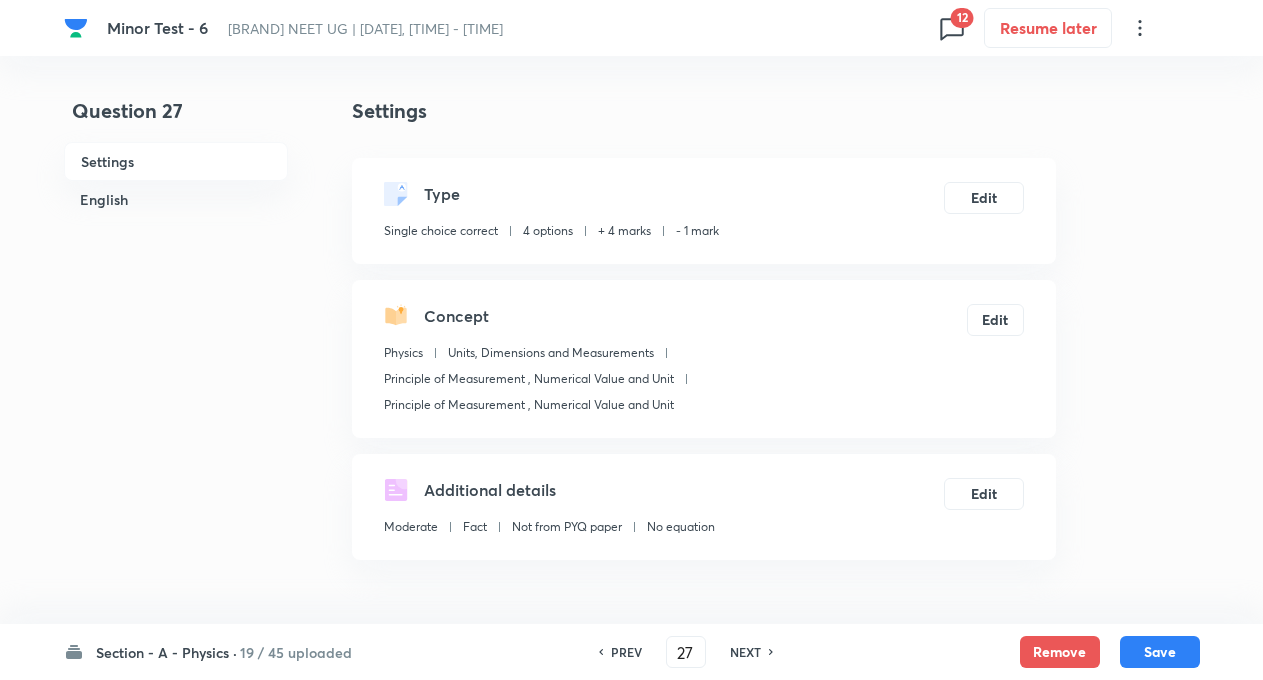 checkbox on "true" 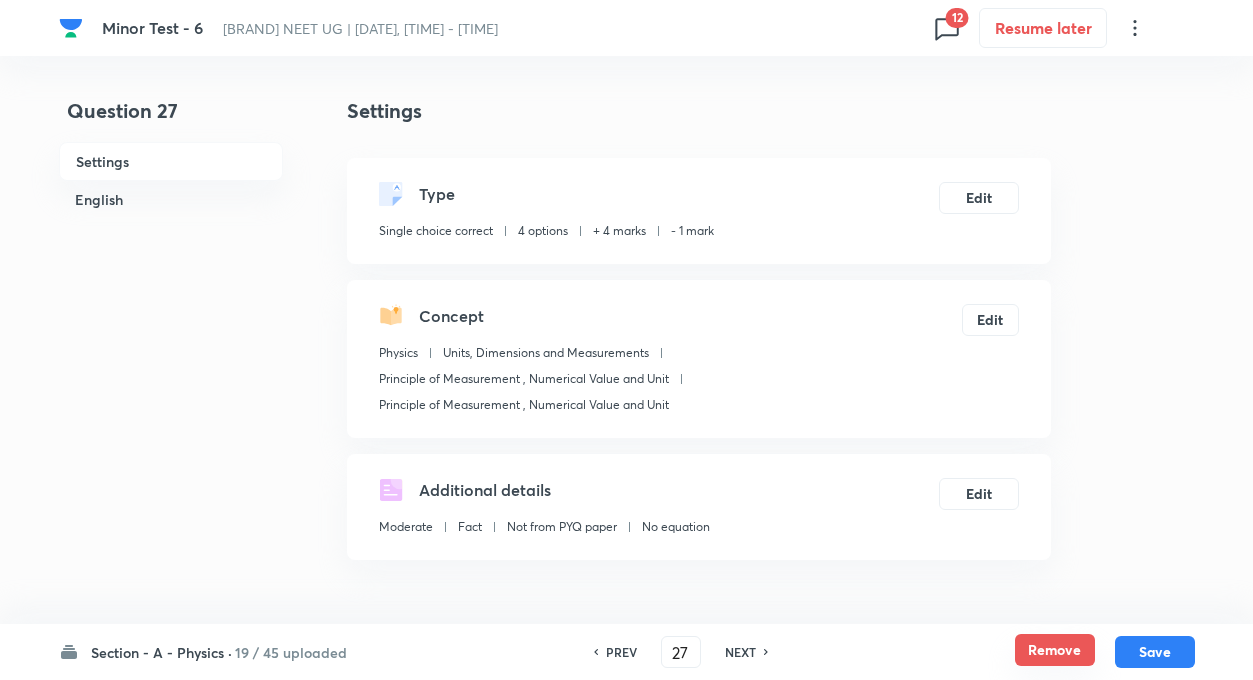 click on "Remove" at bounding box center [1055, 650] 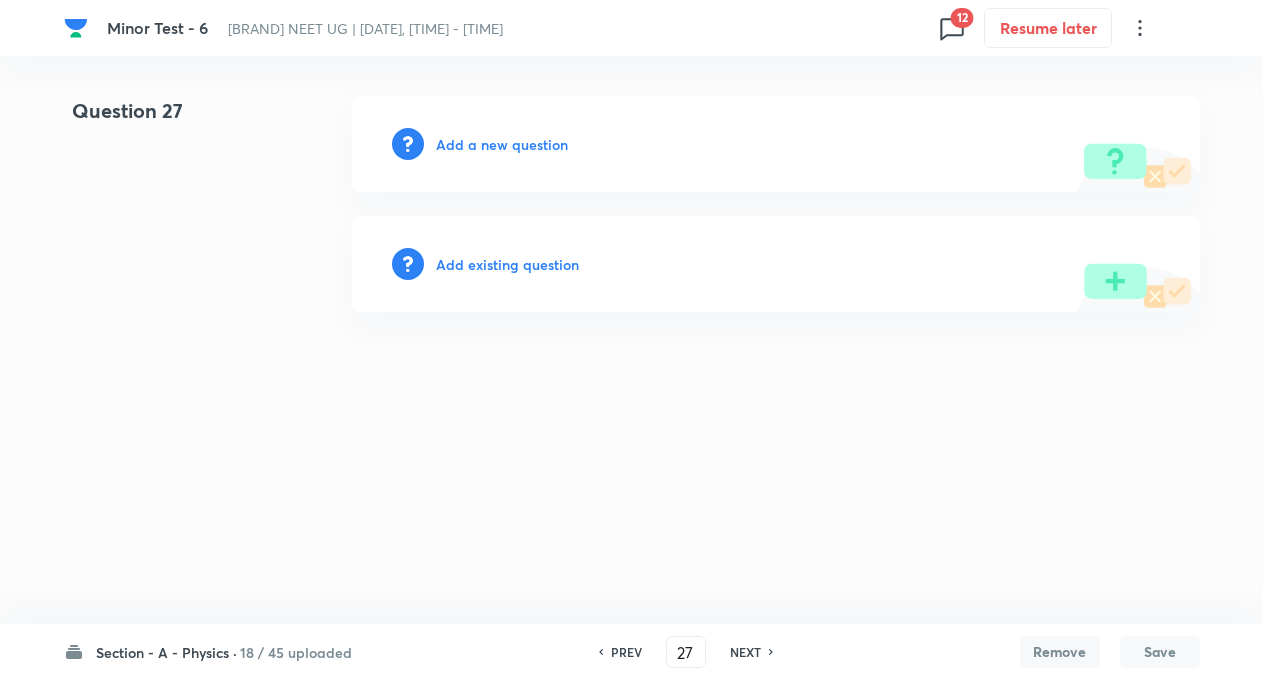 click on "NEXT" at bounding box center [745, 652] 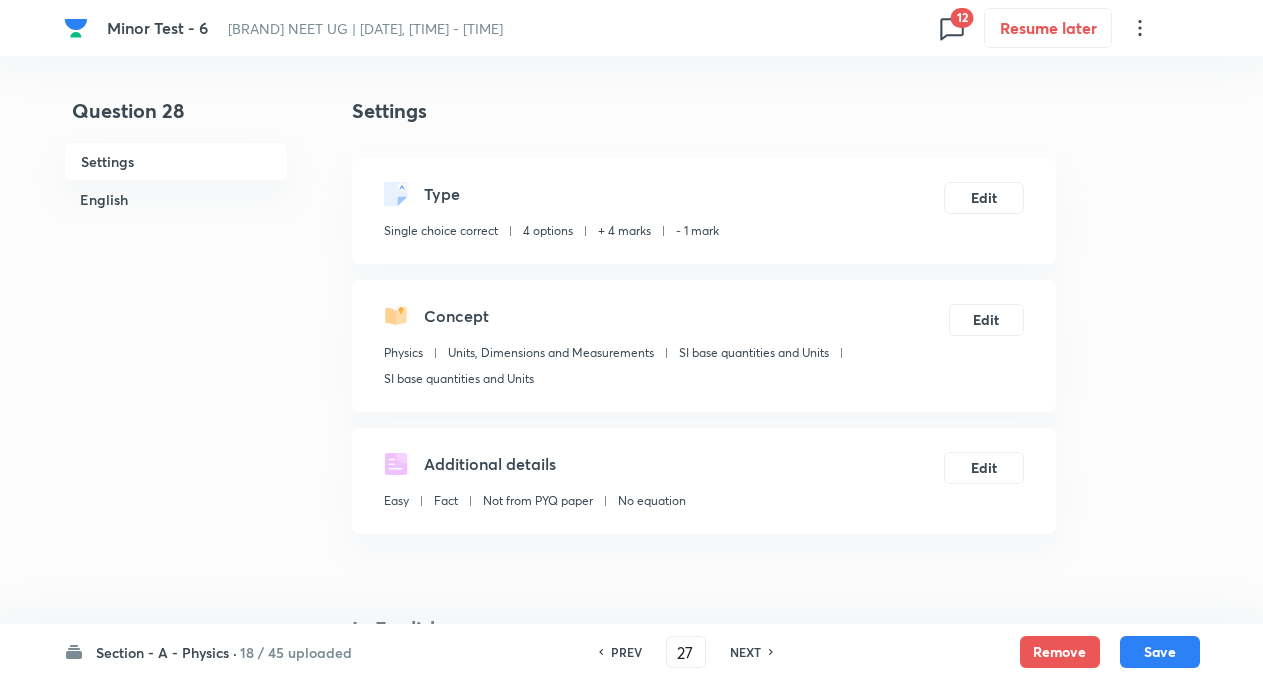 type on "28" 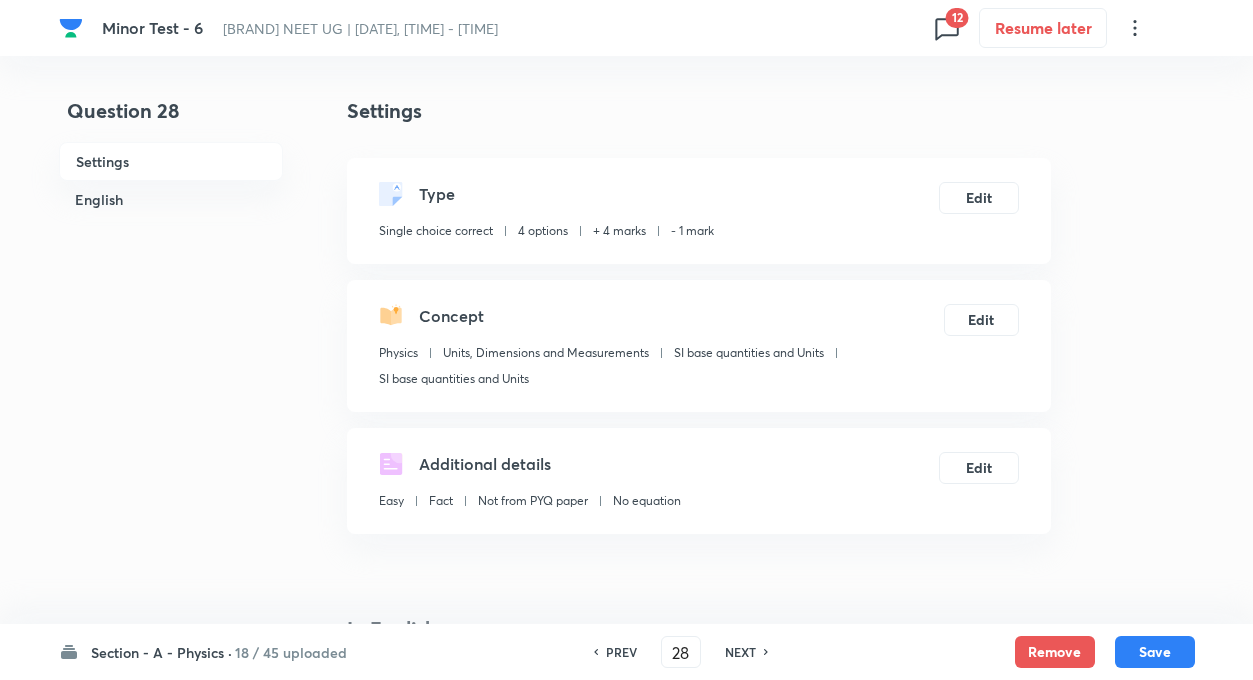 checkbox on "true" 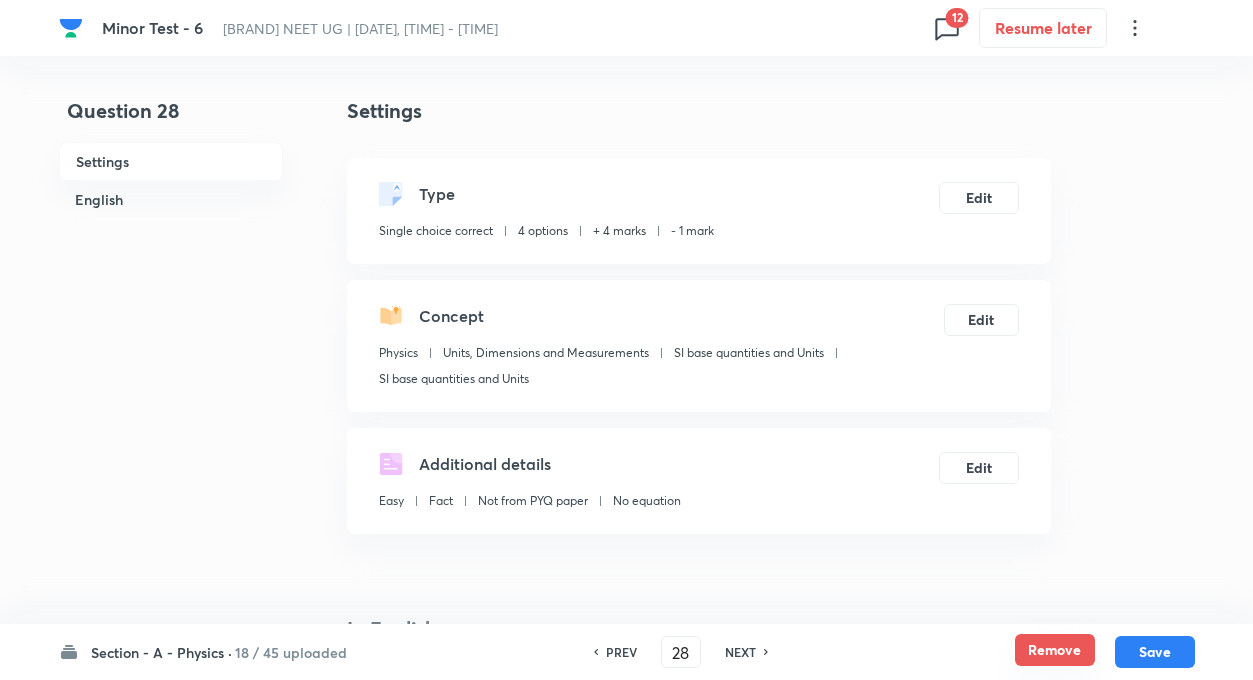 click on "Remove" at bounding box center (1055, 650) 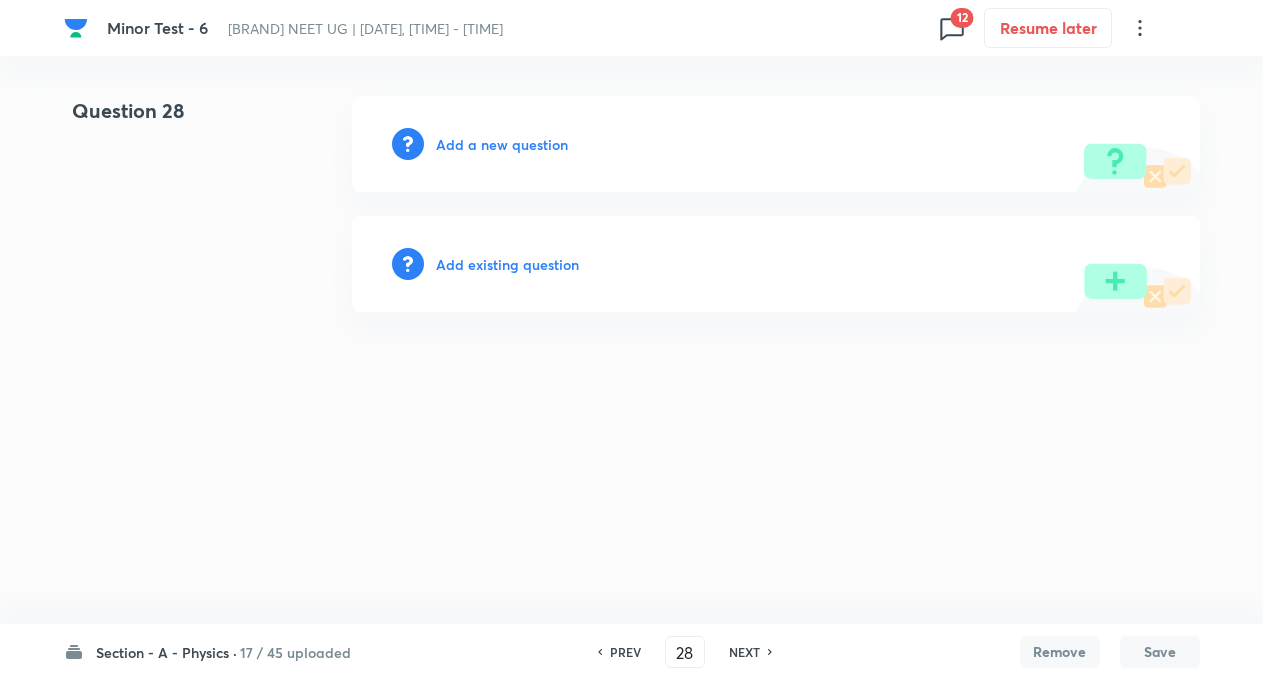 click on "NEXT" at bounding box center [744, 652] 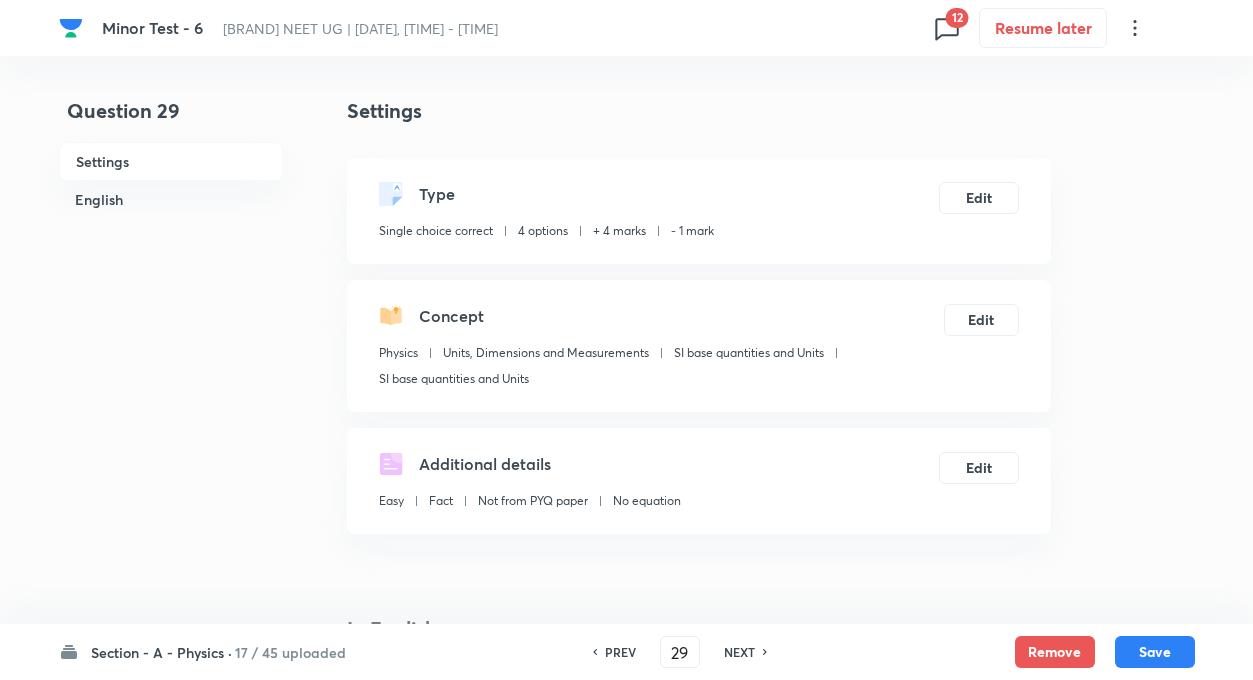 checkbox on "true" 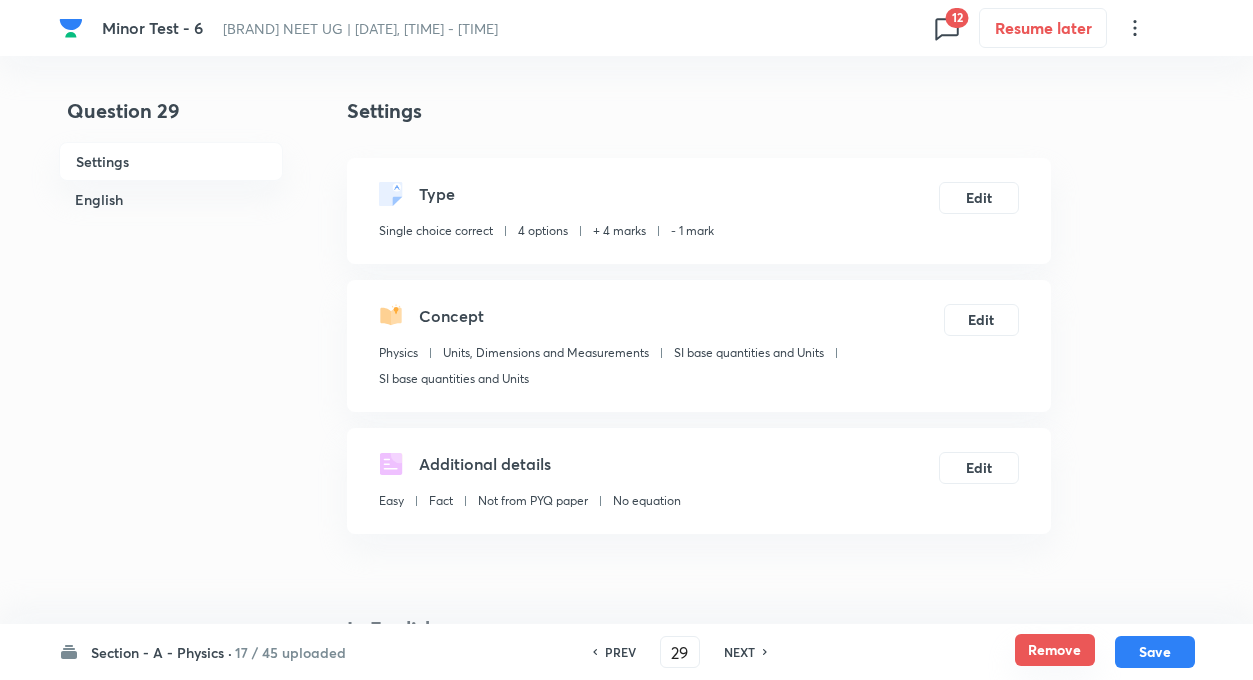 click on "Remove" at bounding box center [1055, 650] 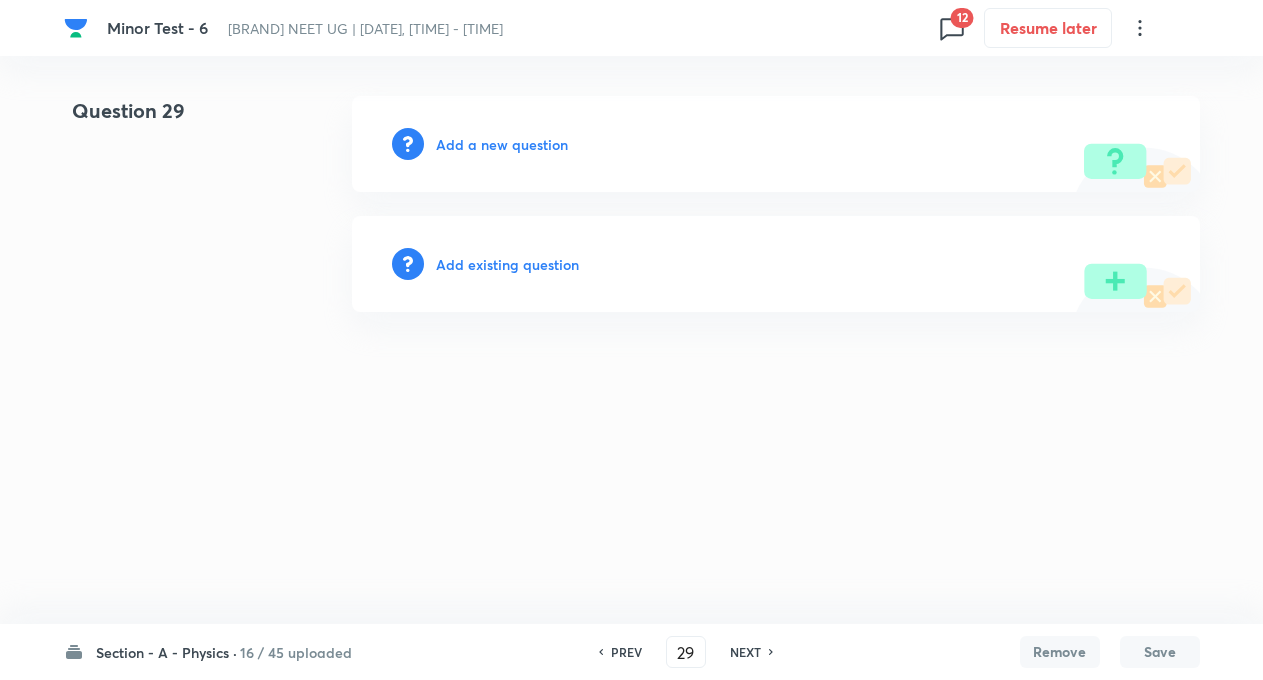 click on "NEXT" at bounding box center (745, 652) 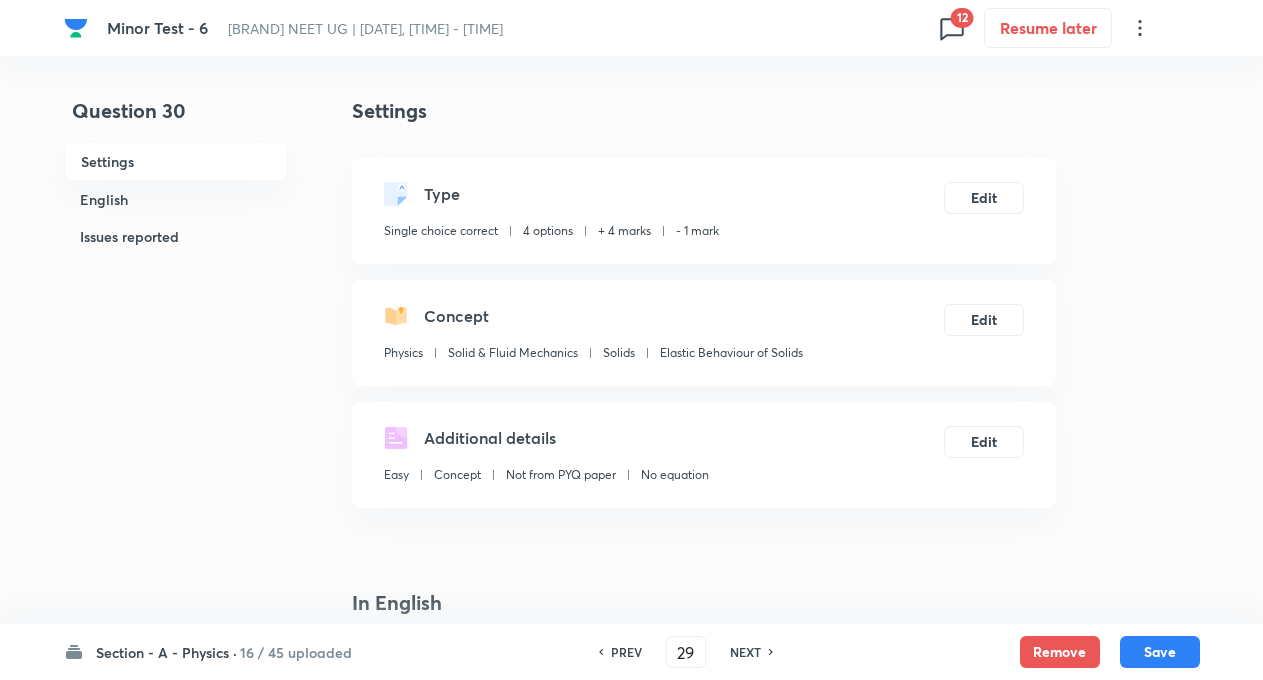 type on "30" 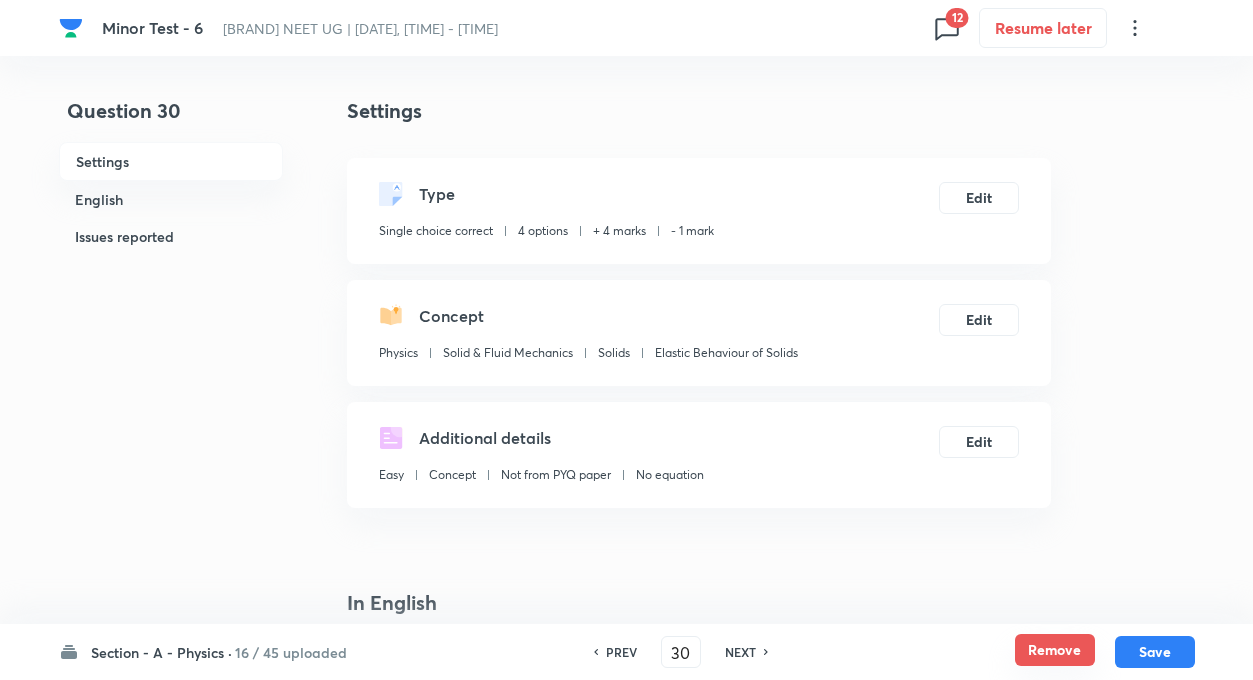 checkbox on "true" 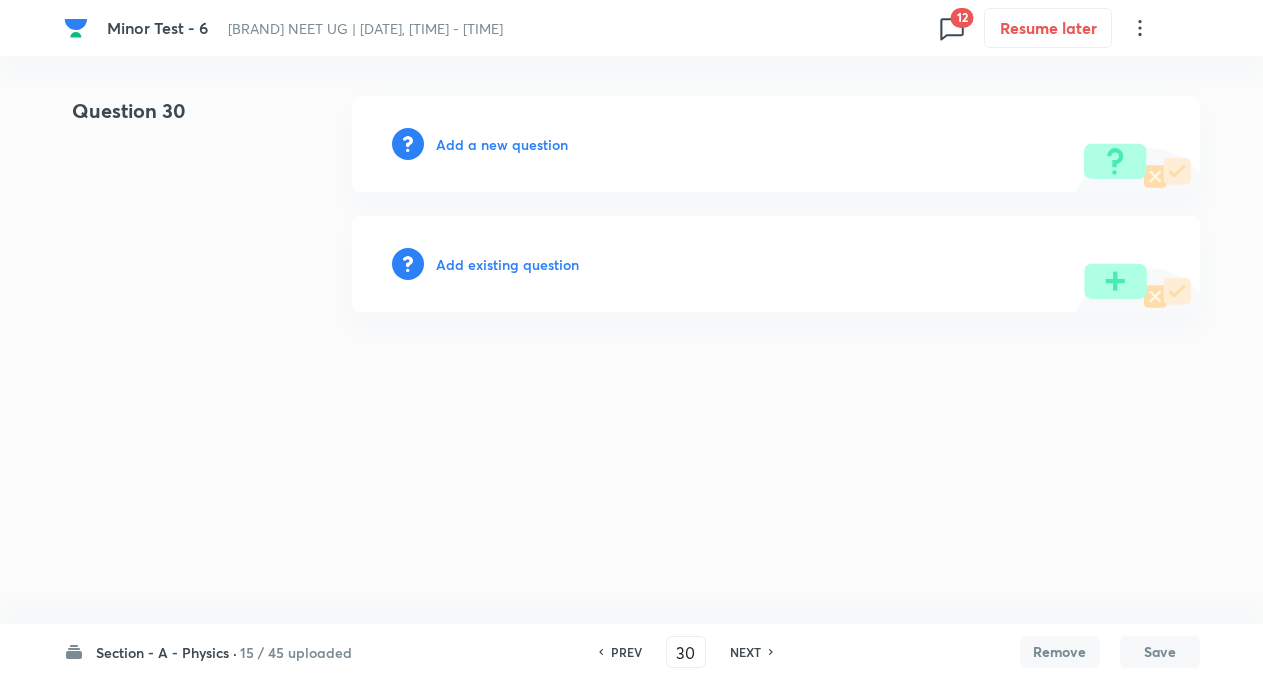 click on "NEXT" at bounding box center (745, 652) 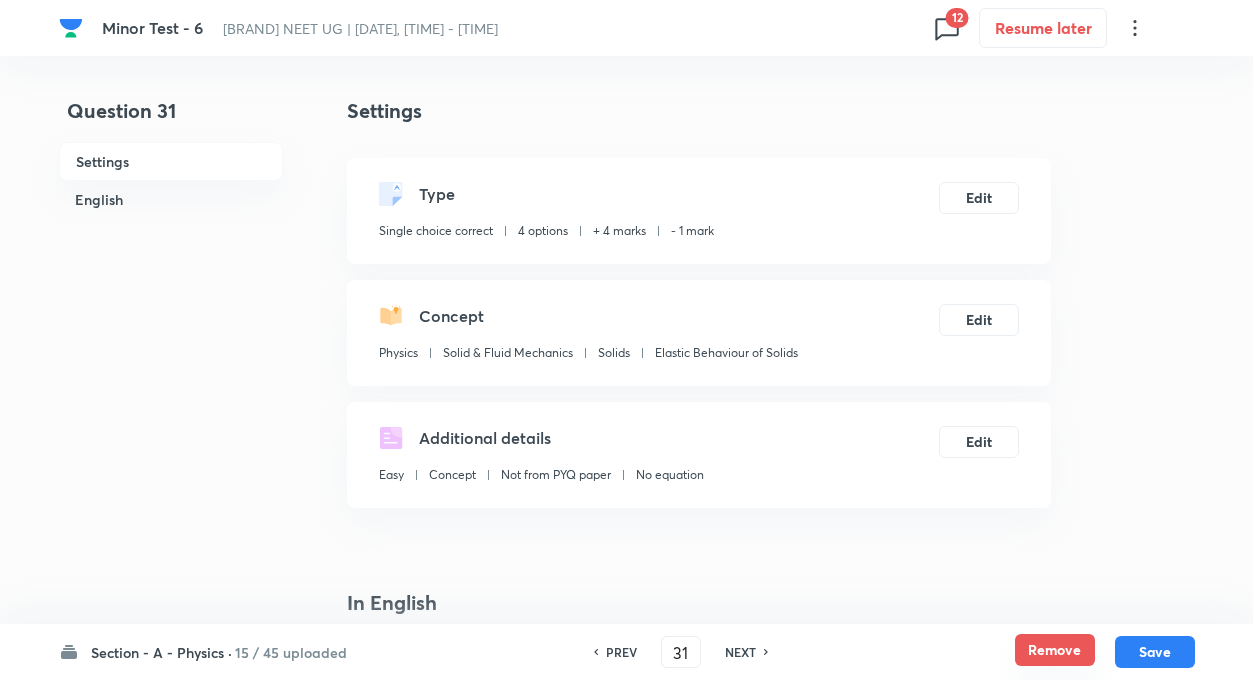 checkbox on "true" 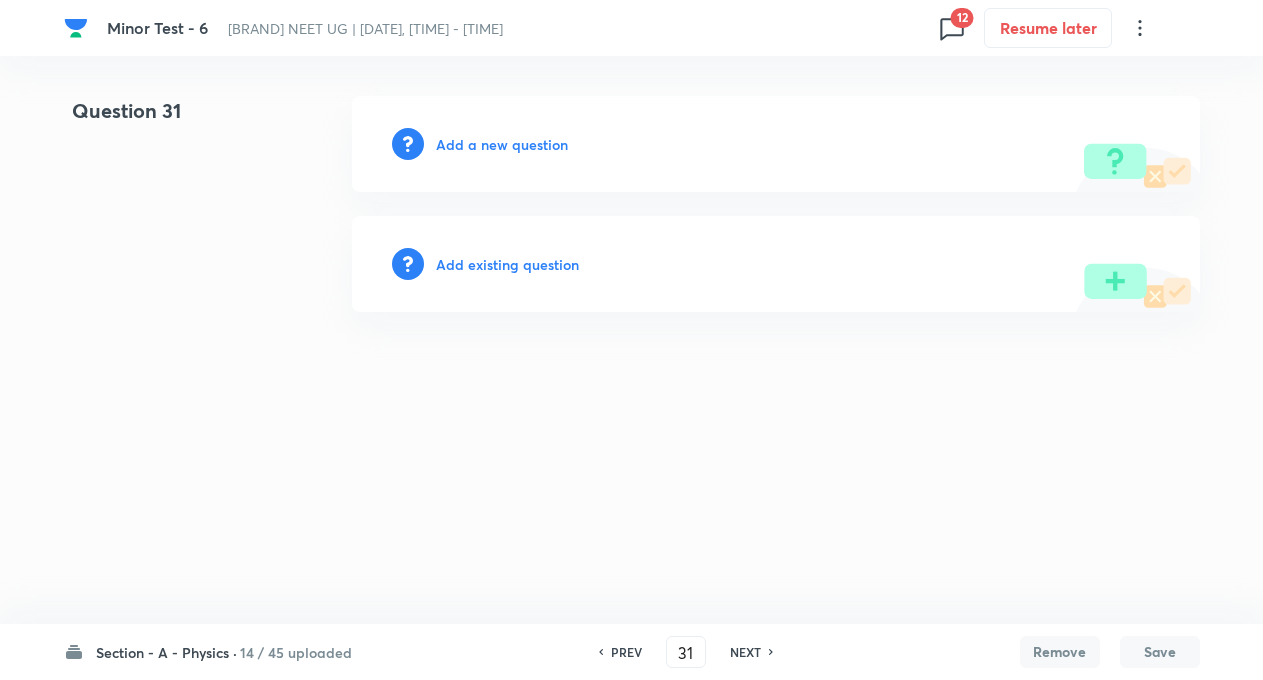 click on "NEXT" at bounding box center (745, 652) 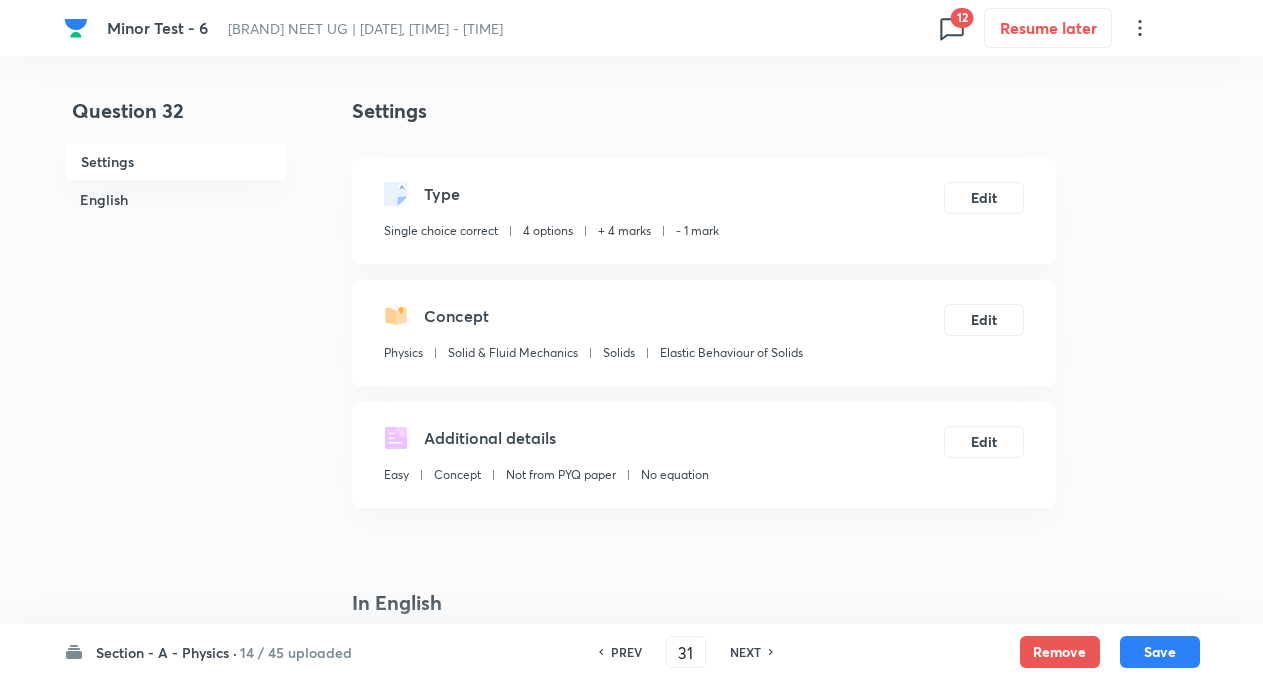 type on "32" 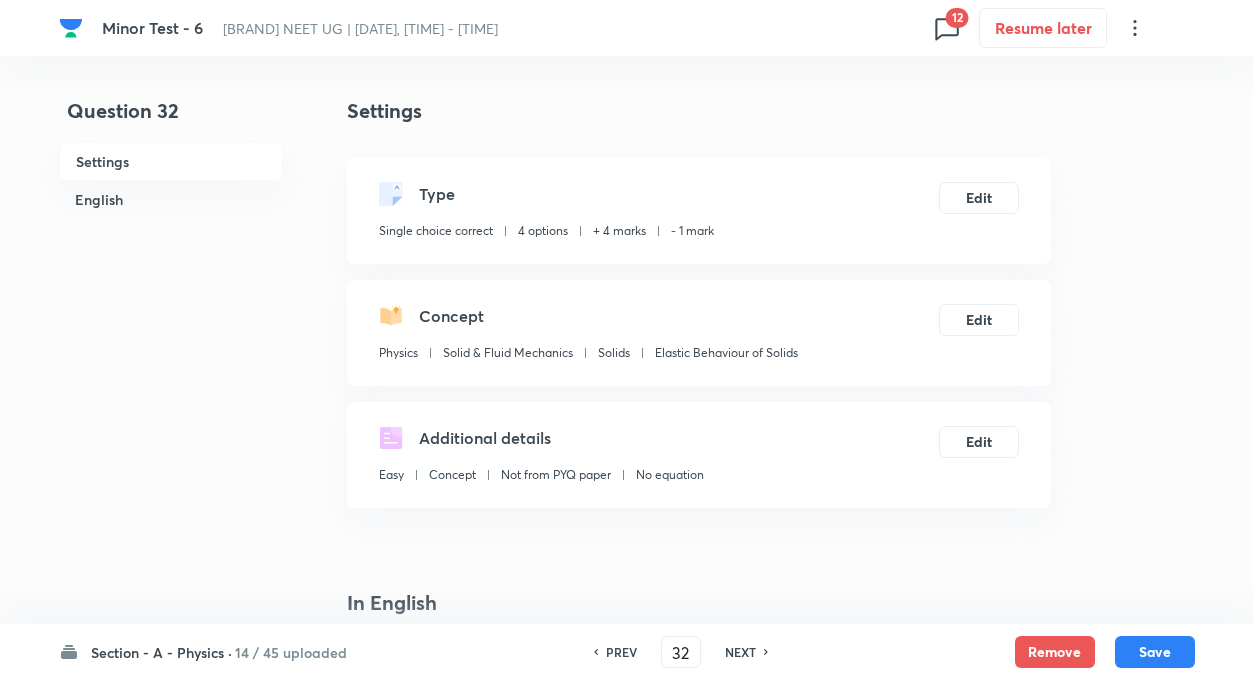 checkbox on "true" 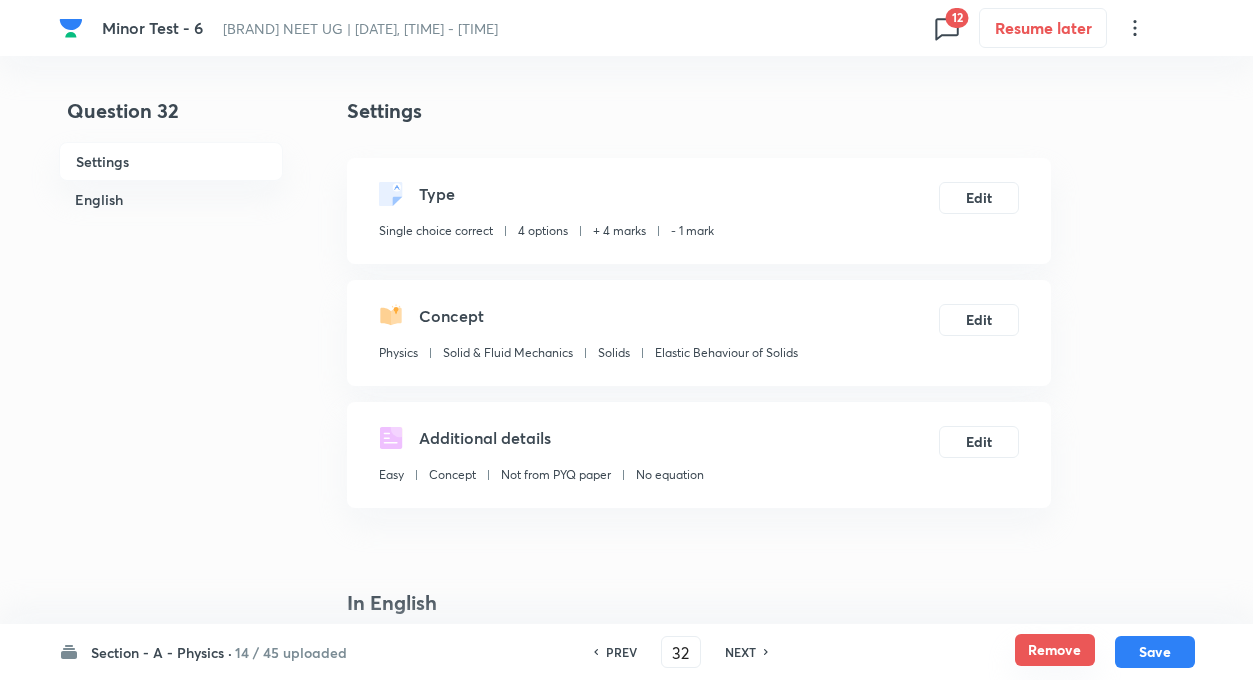 click on "Remove" at bounding box center (1055, 650) 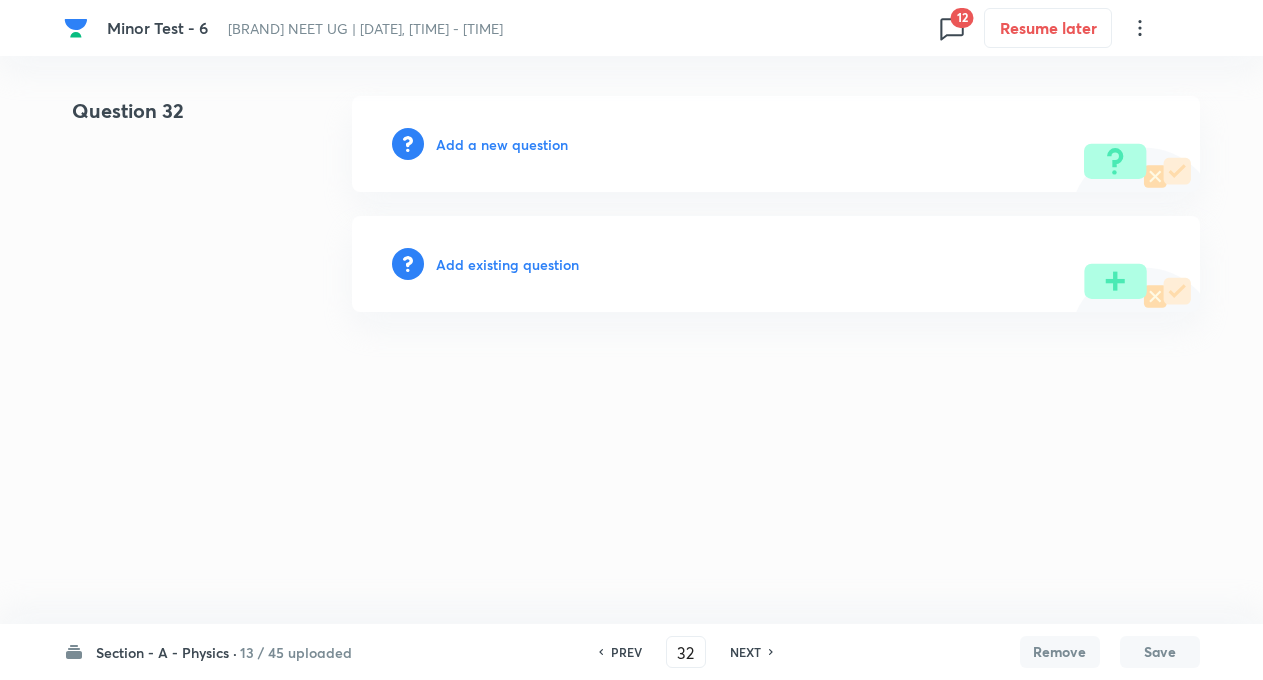 click on "NEXT" at bounding box center (745, 652) 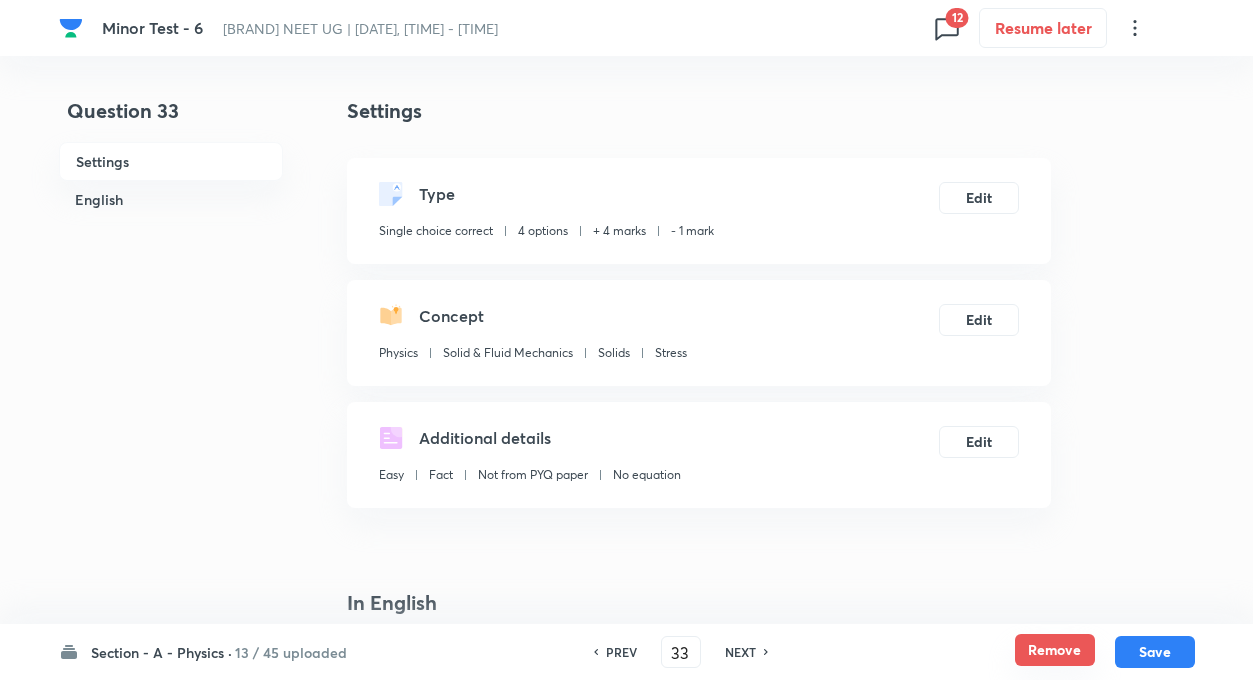 checkbox on "true" 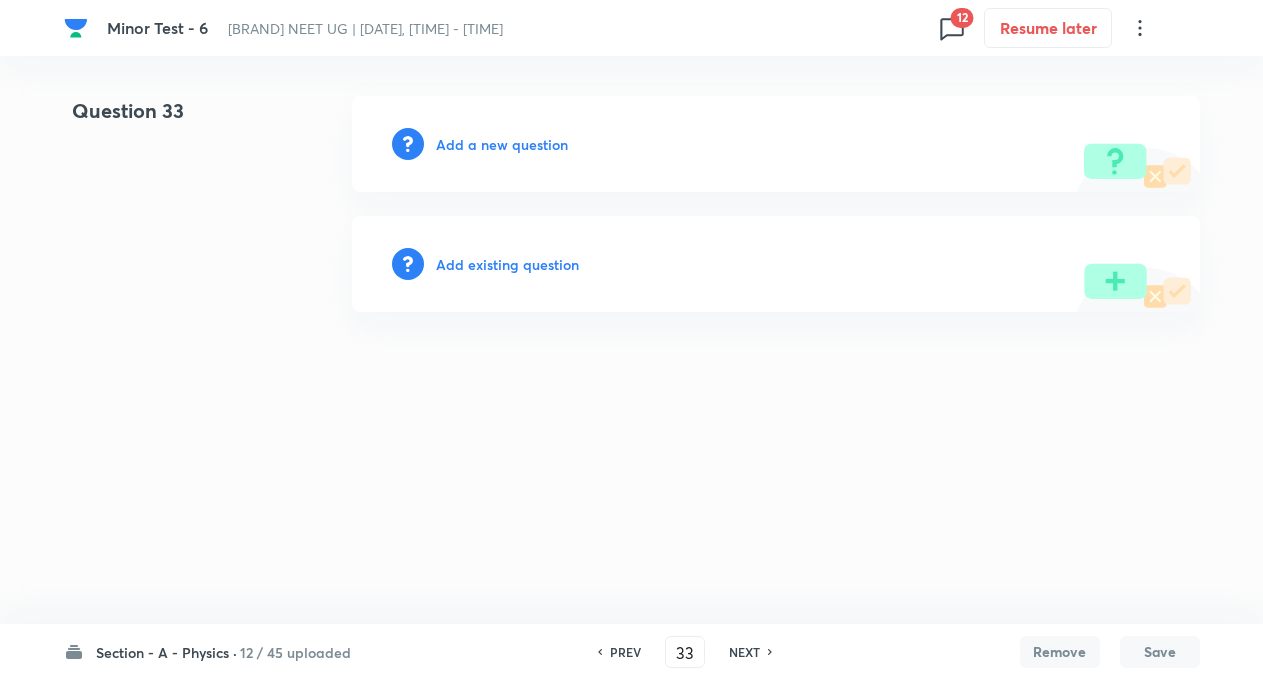 click on "NEXT" at bounding box center (744, 652) 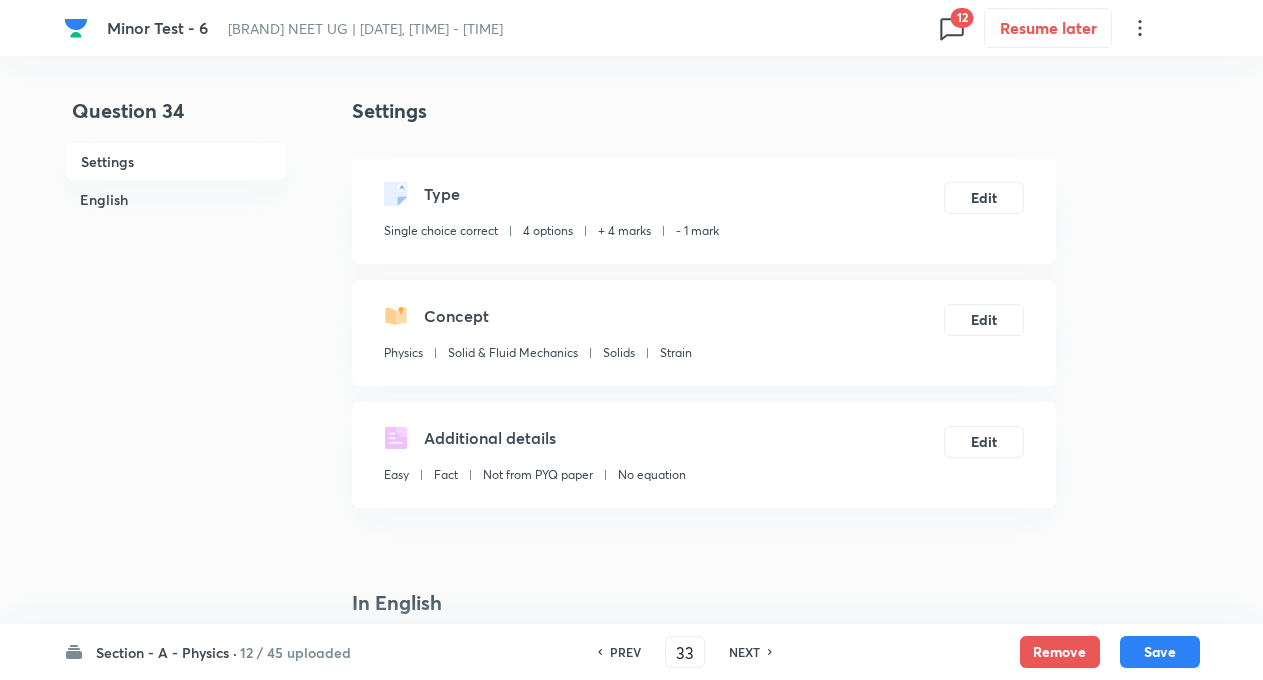 type on "34" 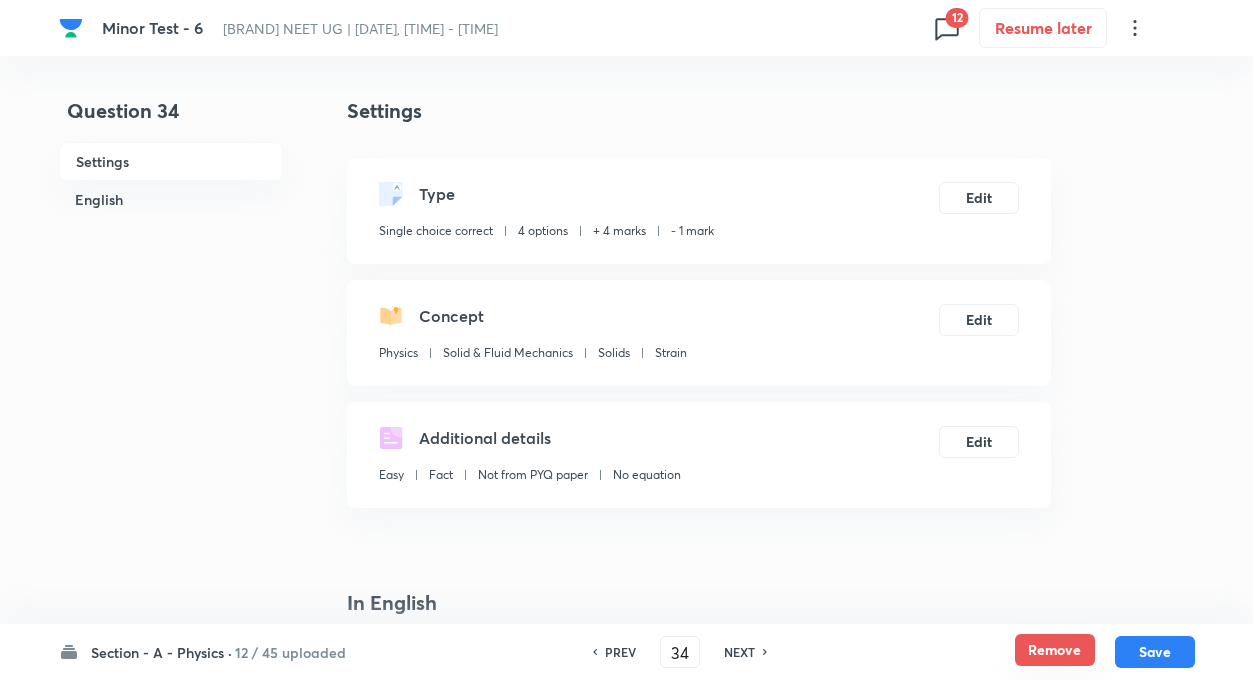 checkbox on "true" 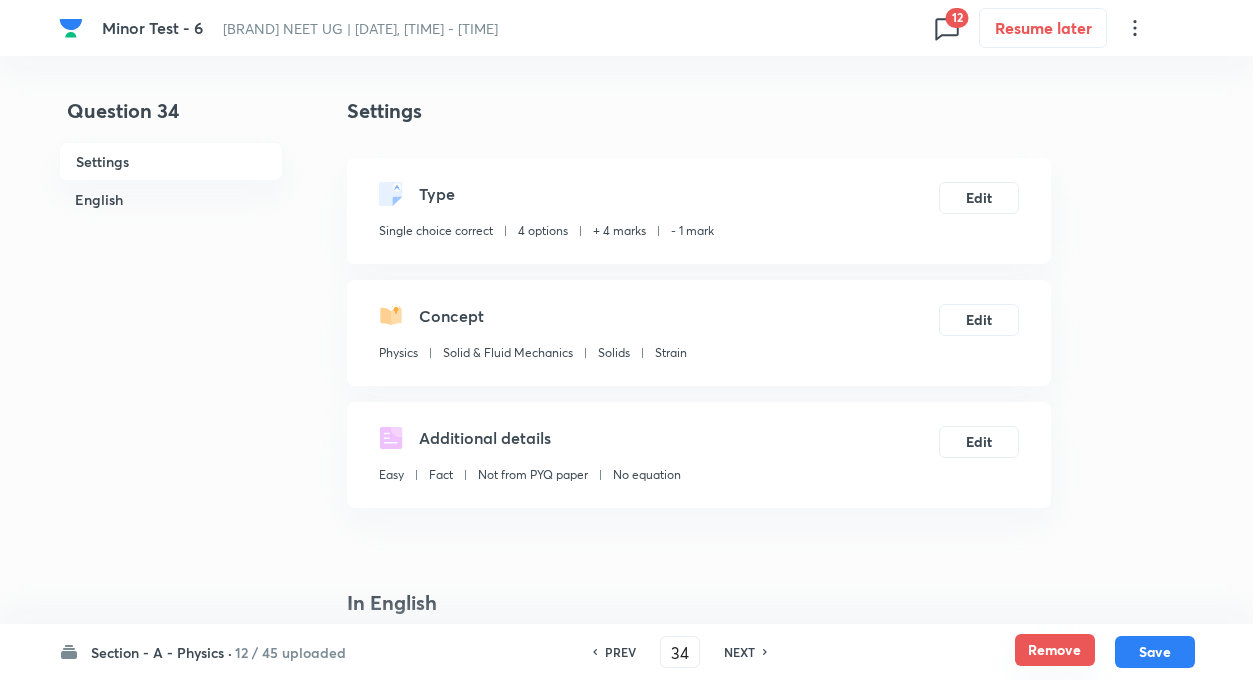 click on "Remove" at bounding box center (1055, 650) 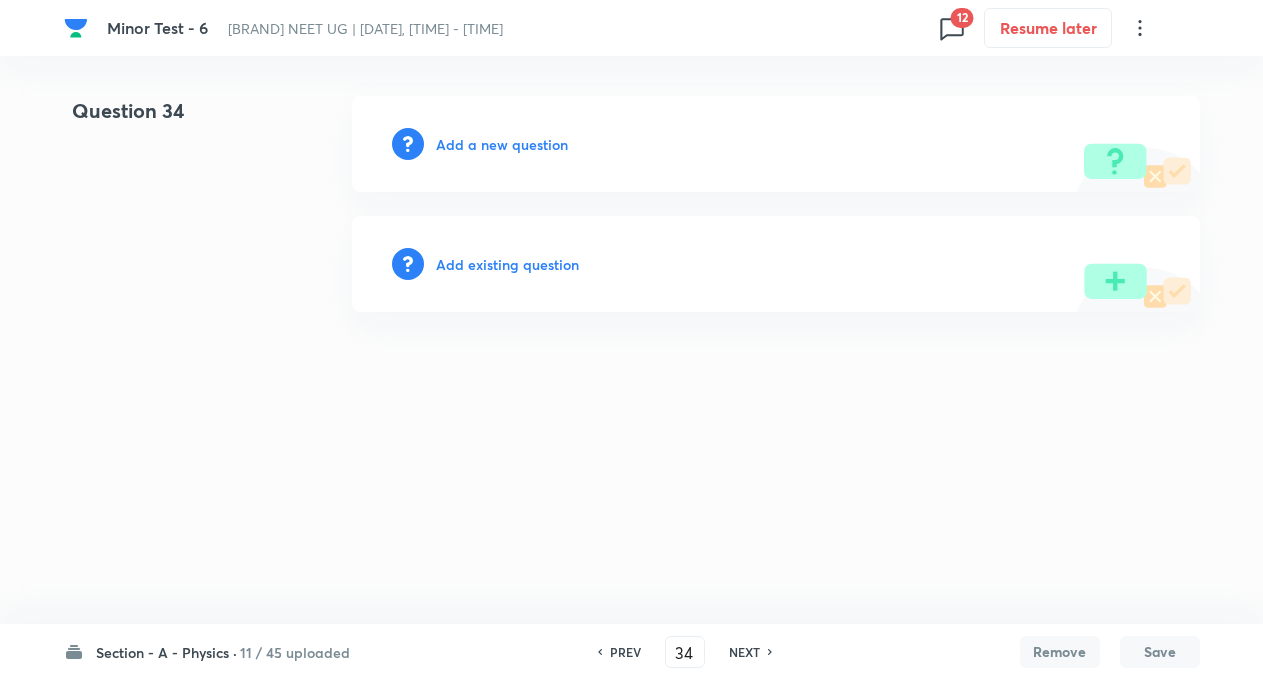 click on "NEXT" at bounding box center [744, 652] 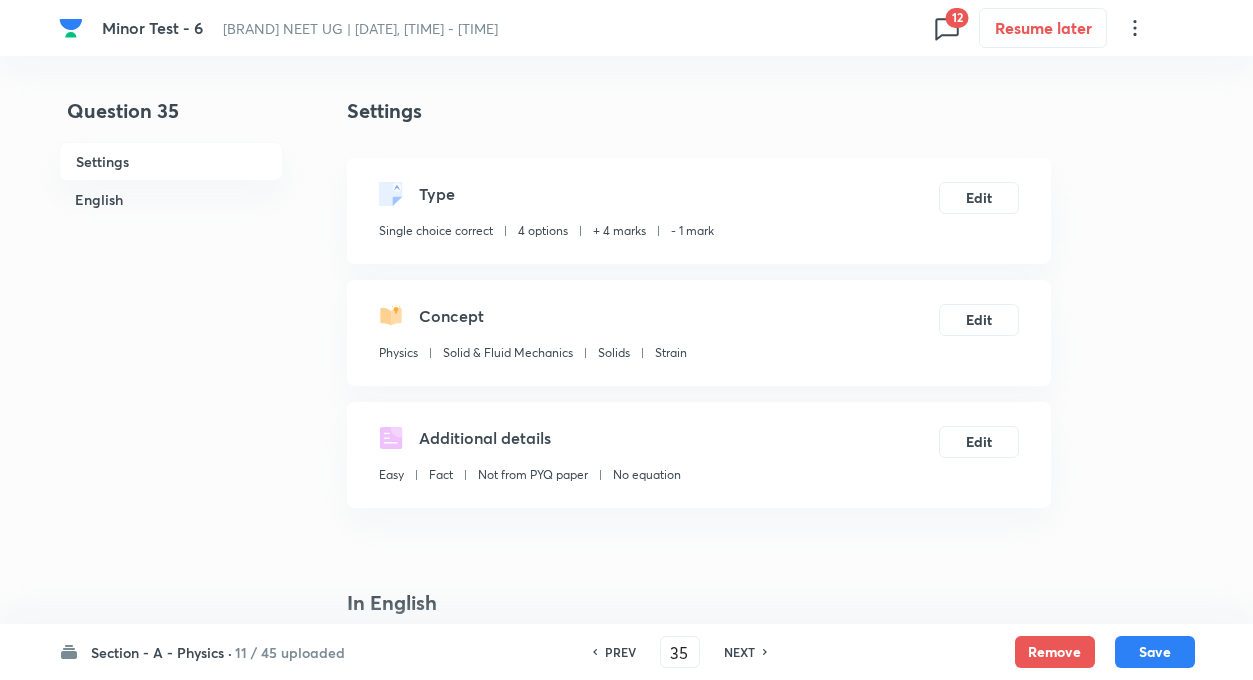 checkbox on "true" 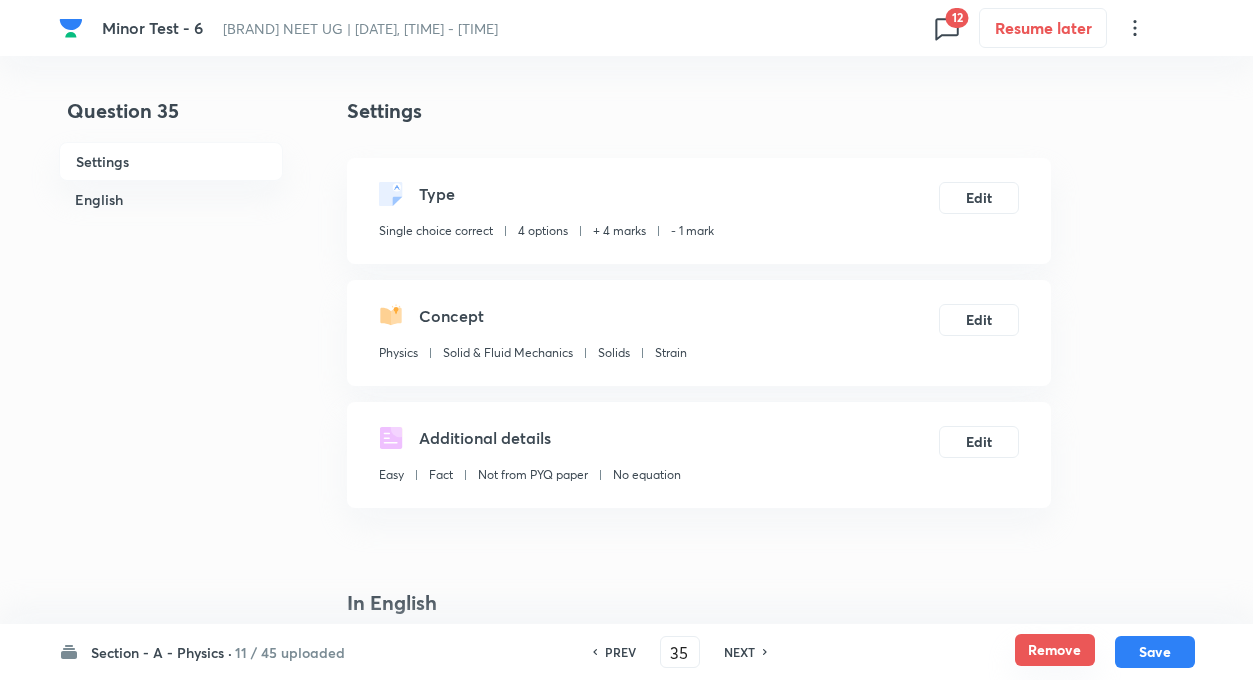 click on "Remove" at bounding box center [1055, 650] 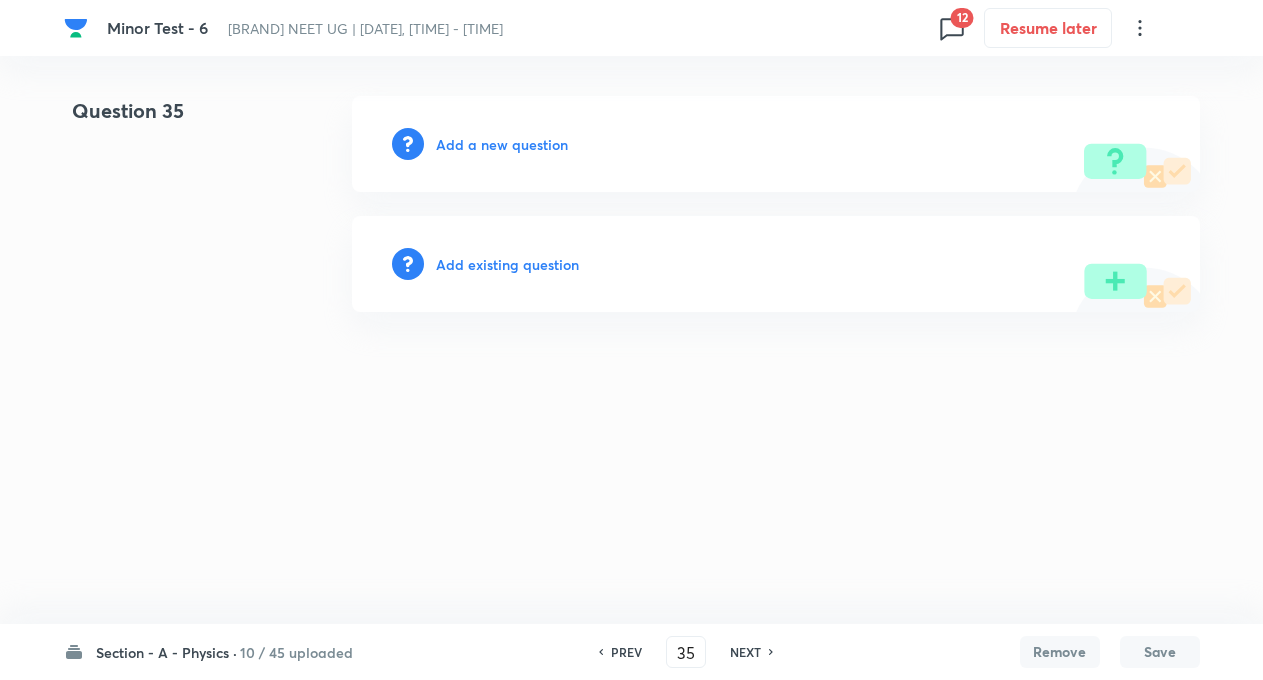 click on "NEXT" at bounding box center [745, 652] 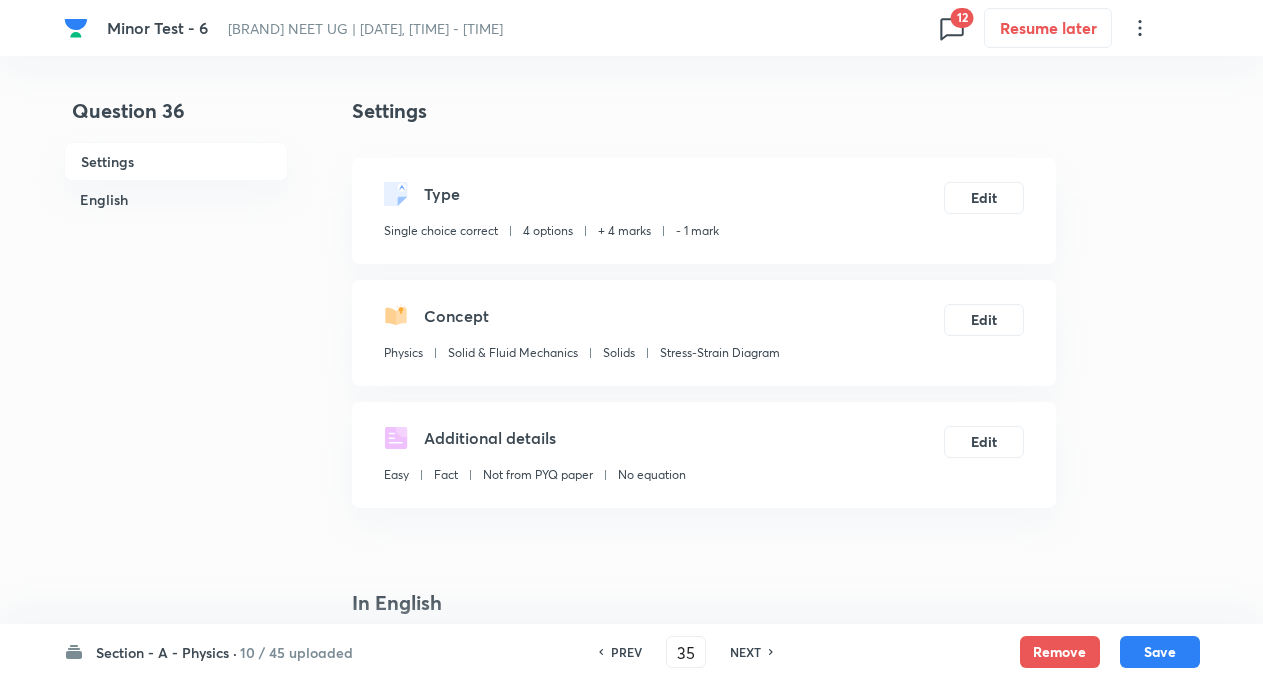 type on "36" 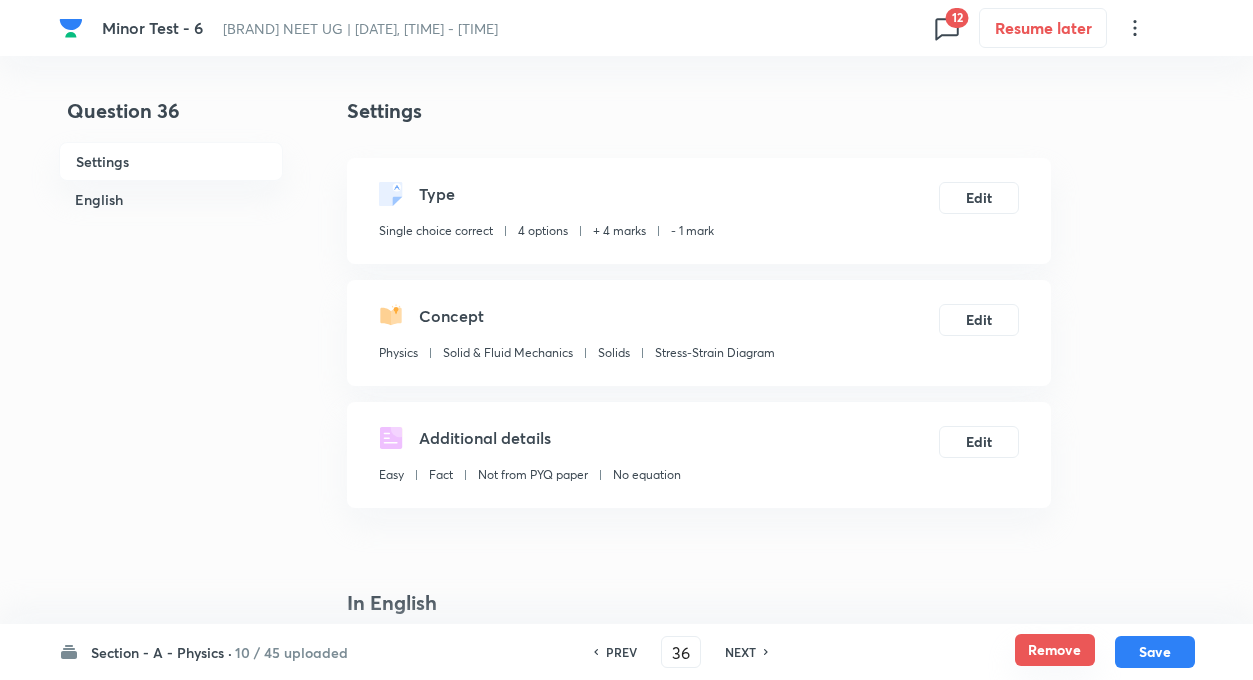 checkbox on "true" 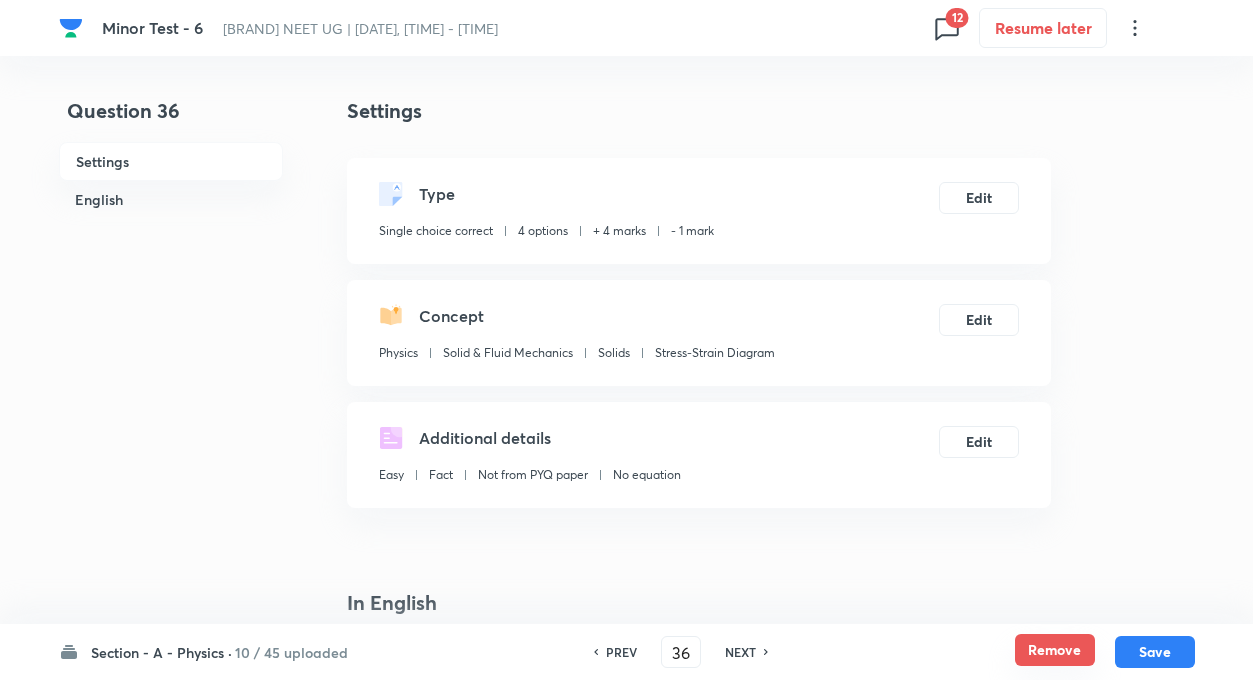click on "Remove" at bounding box center [1055, 650] 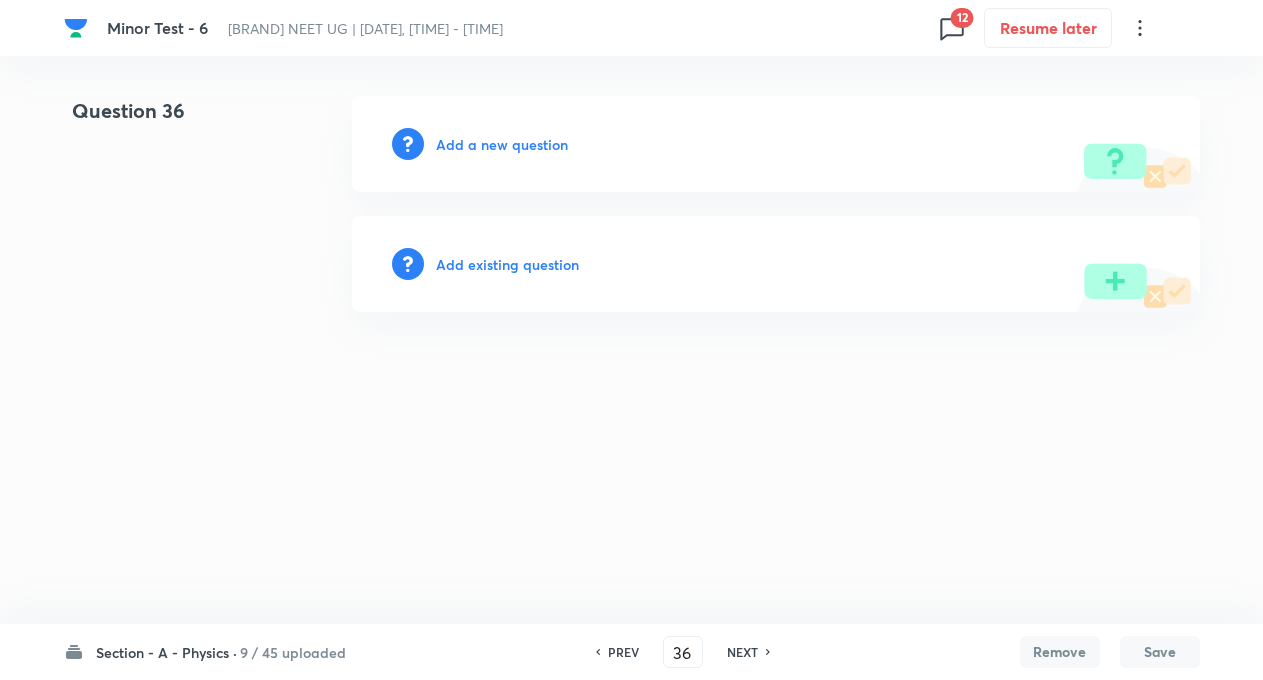 click on "NEXT" at bounding box center [742, 652] 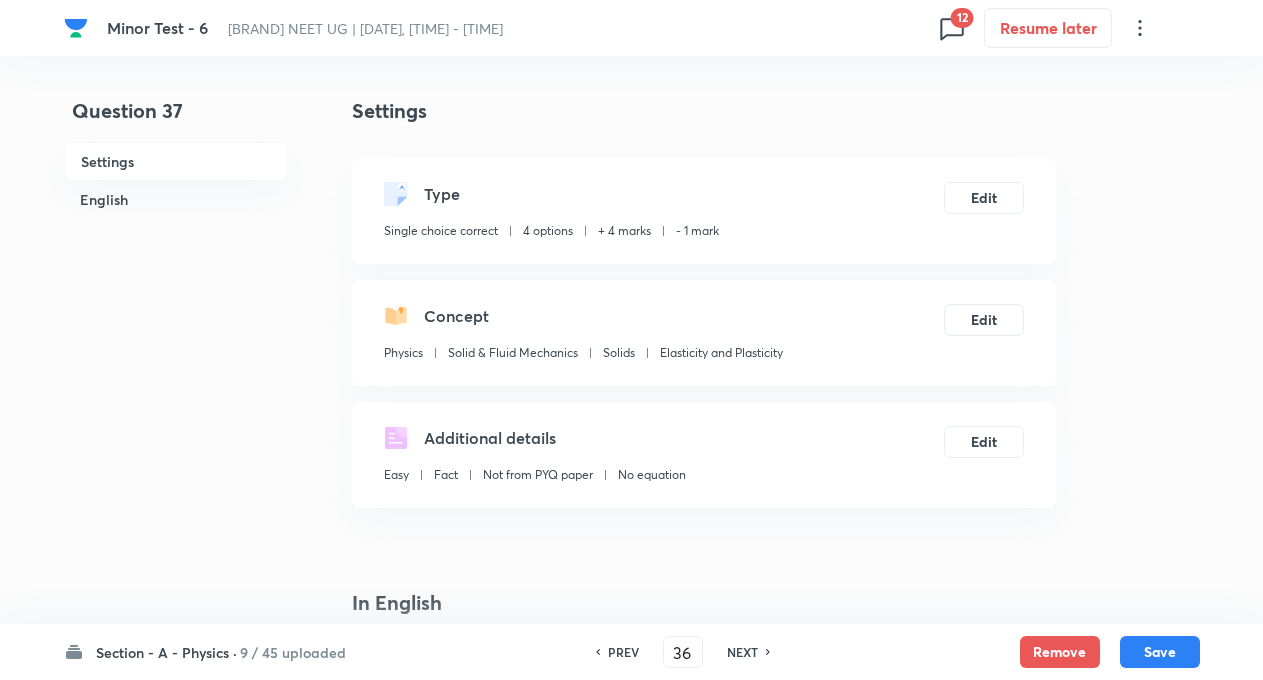 type on "37" 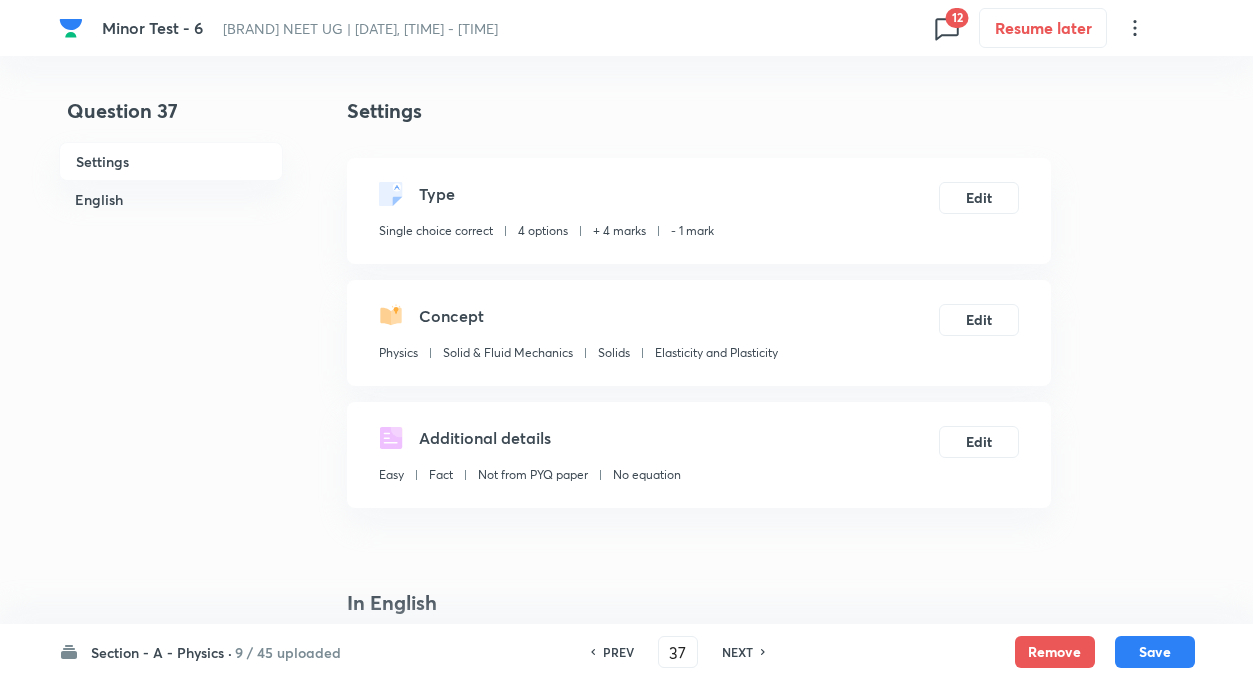 checkbox on "true" 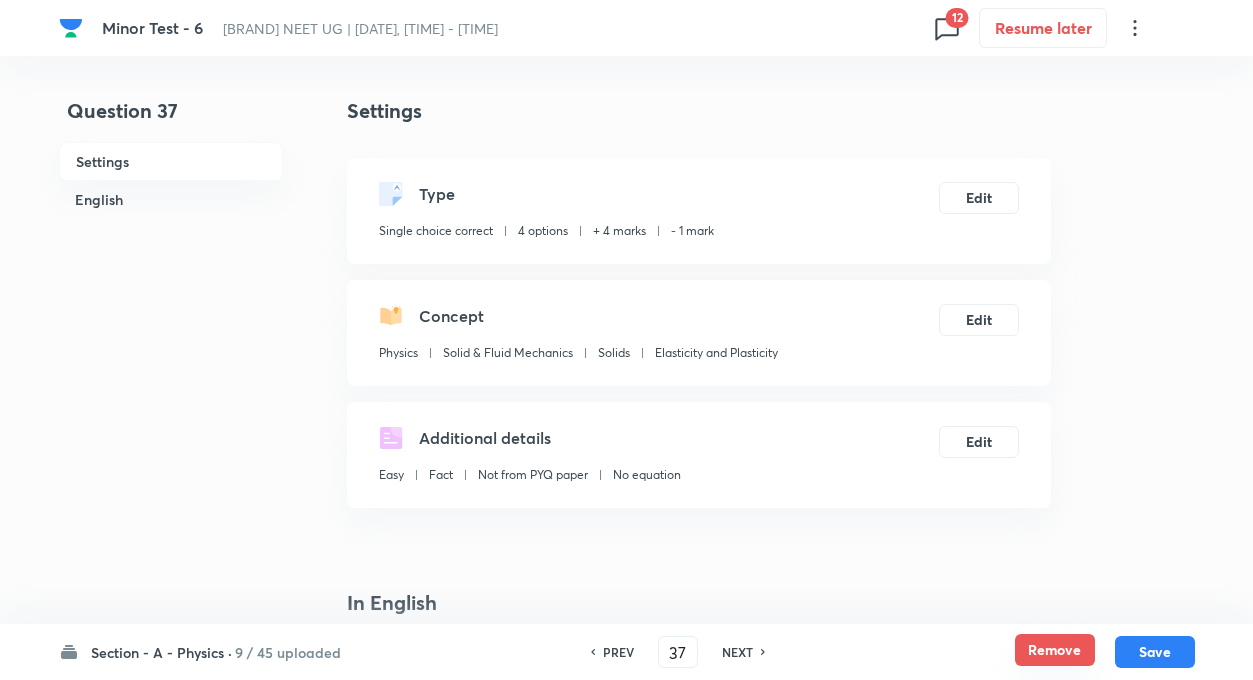 click on "Remove" at bounding box center [1055, 650] 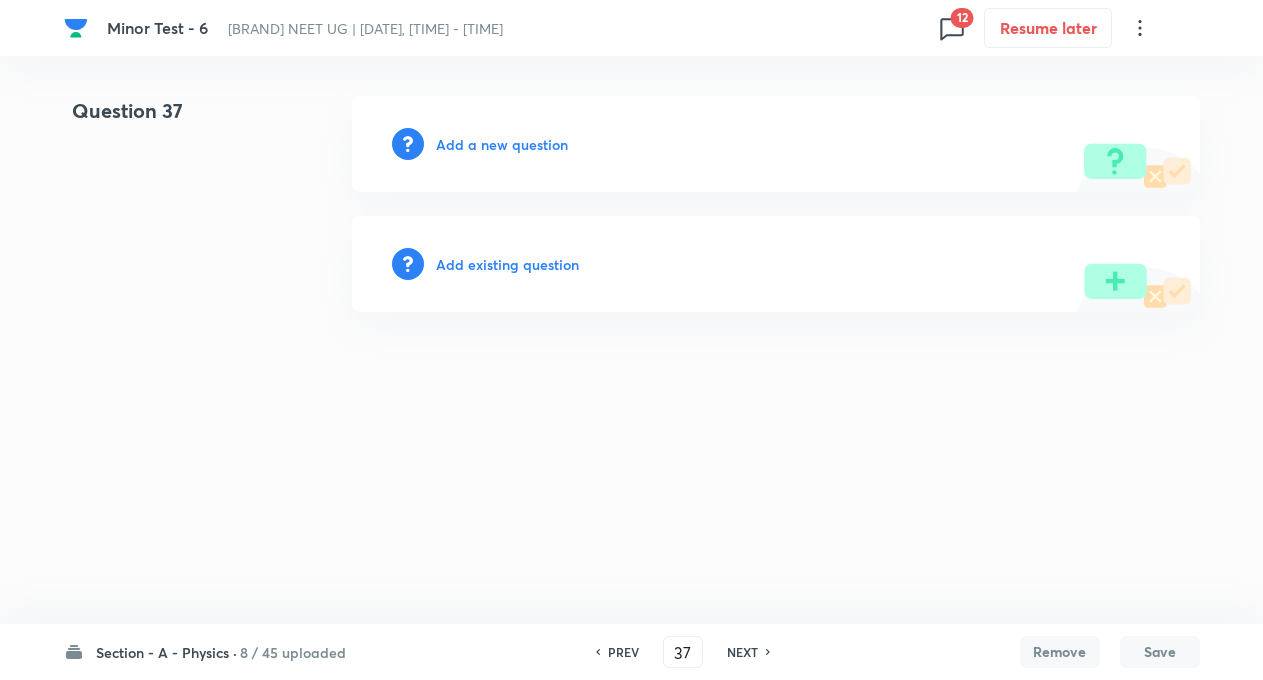 click on "NEXT" at bounding box center [742, 652] 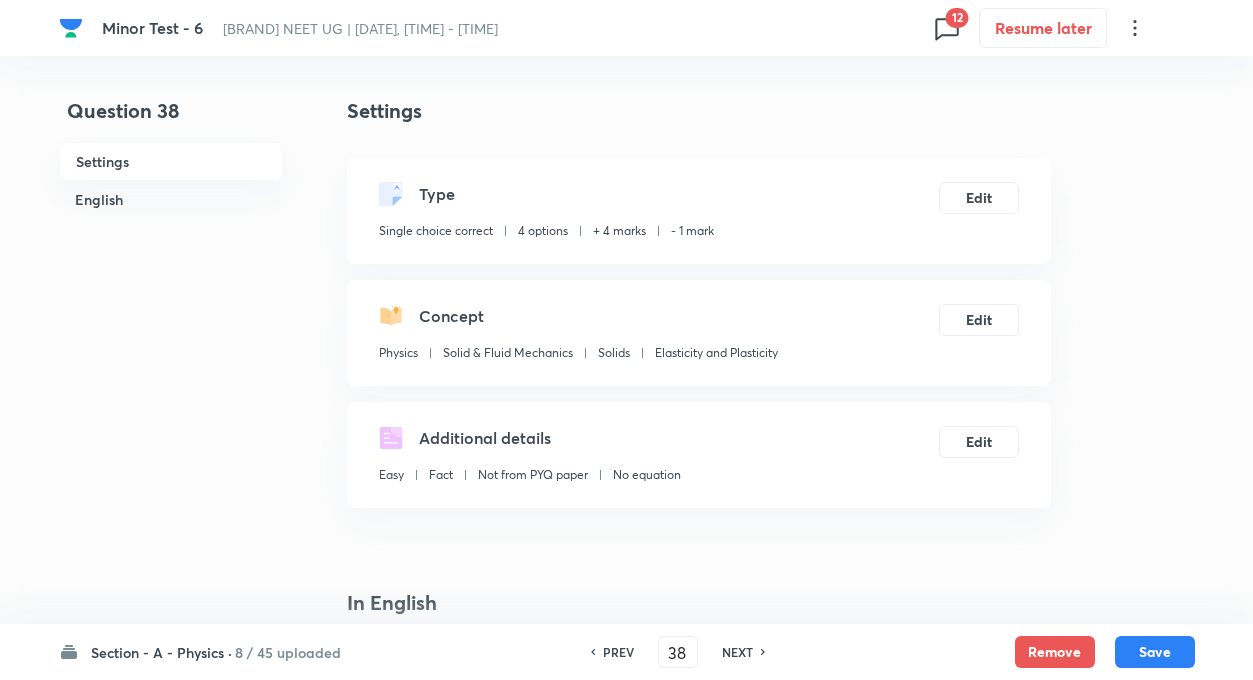 checkbox on "true" 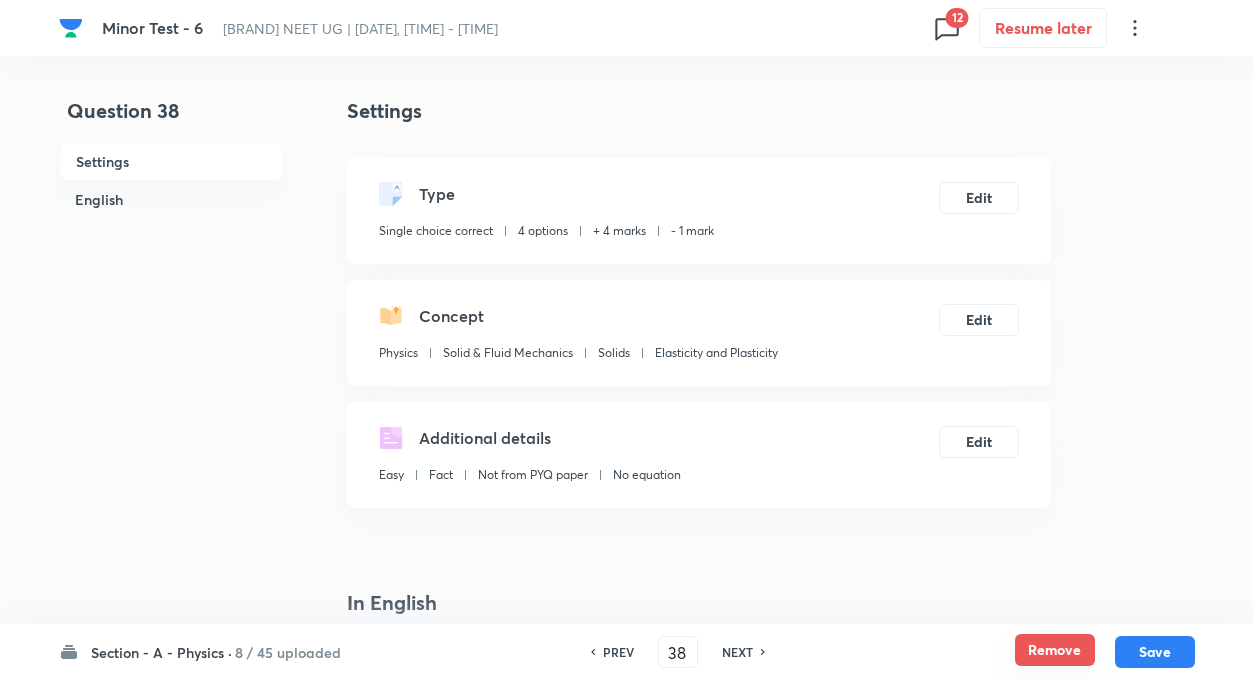 click on "Remove" at bounding box center (1055, 650) 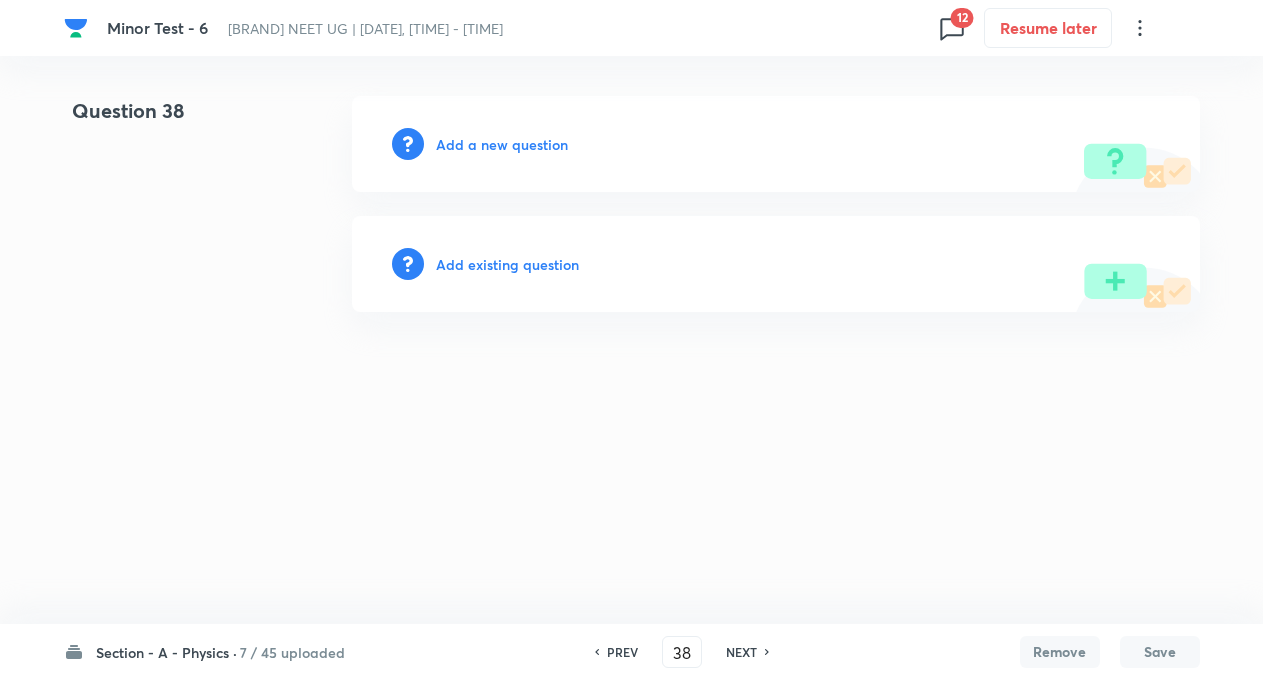 click on "NEXT" at bounding box center [741, 652] 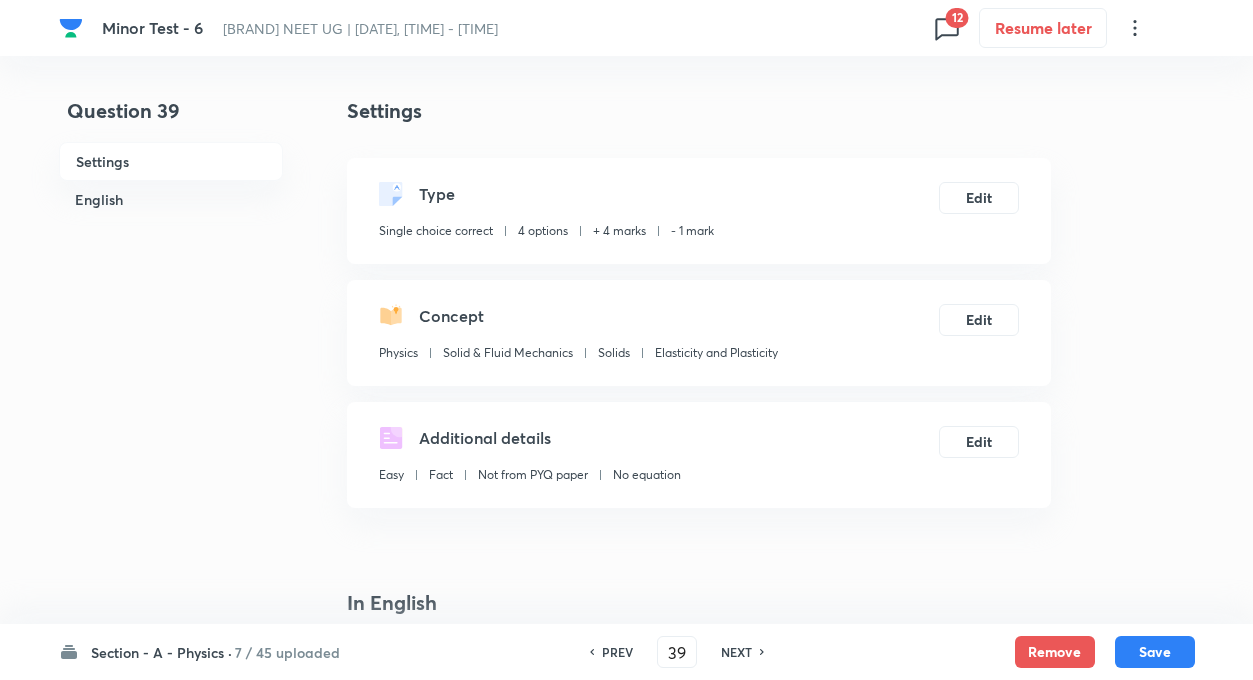 checkbox on "true" 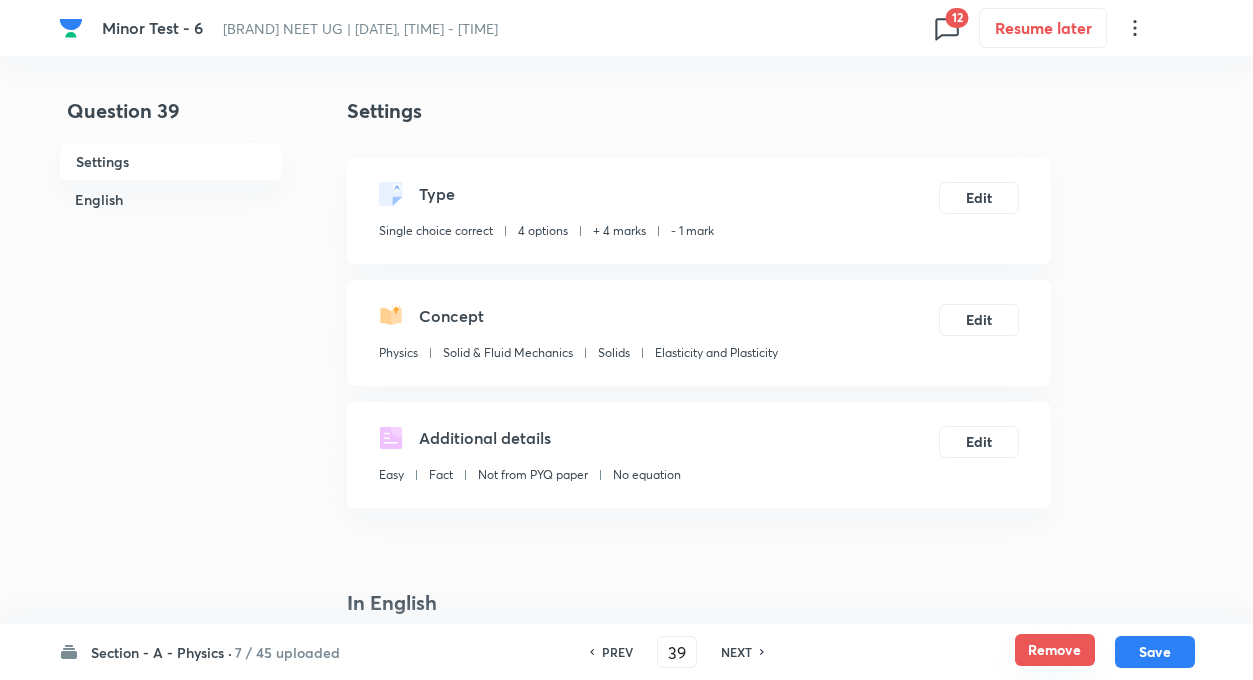 click on "Remove" at bounding box center (1055, 650) 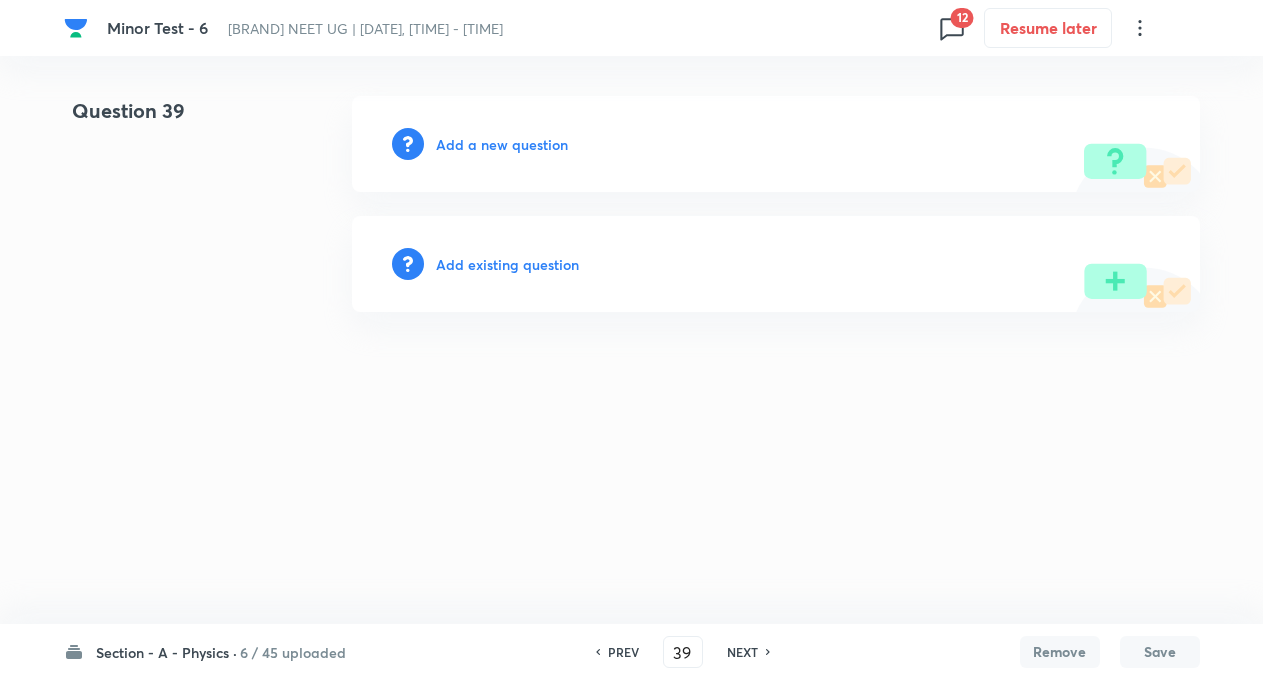 click on "NEXT" at bounding box center [745, 652] 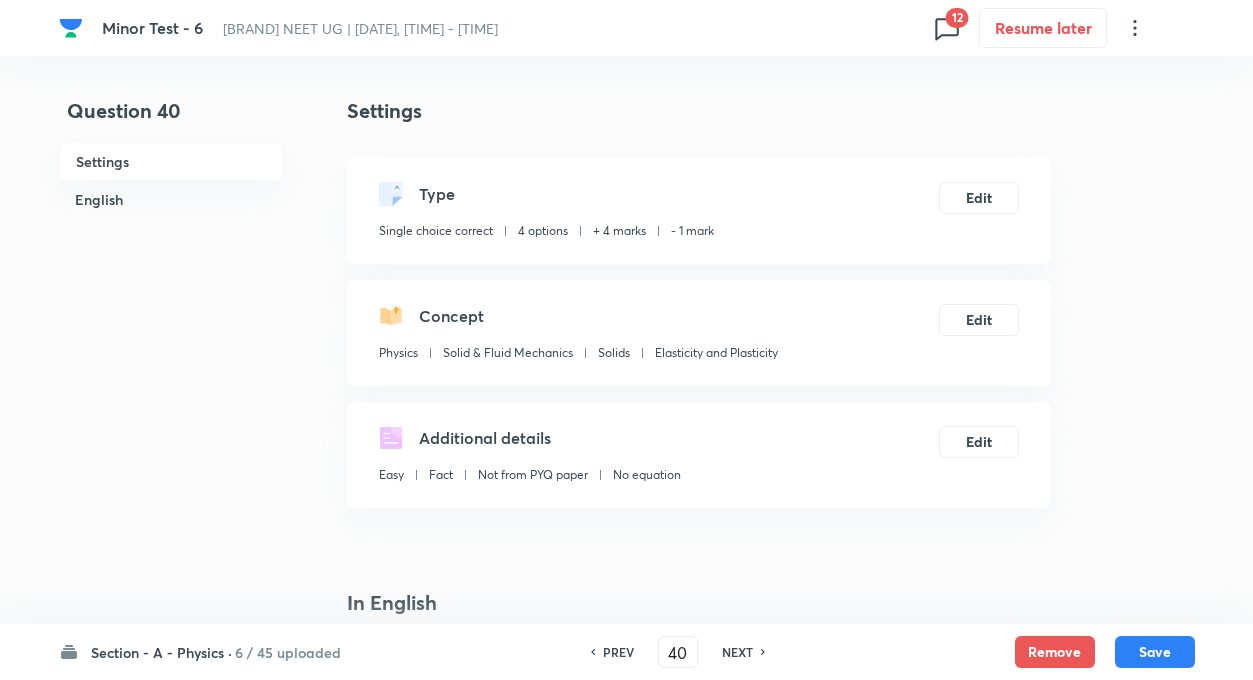 checkbox on "true" 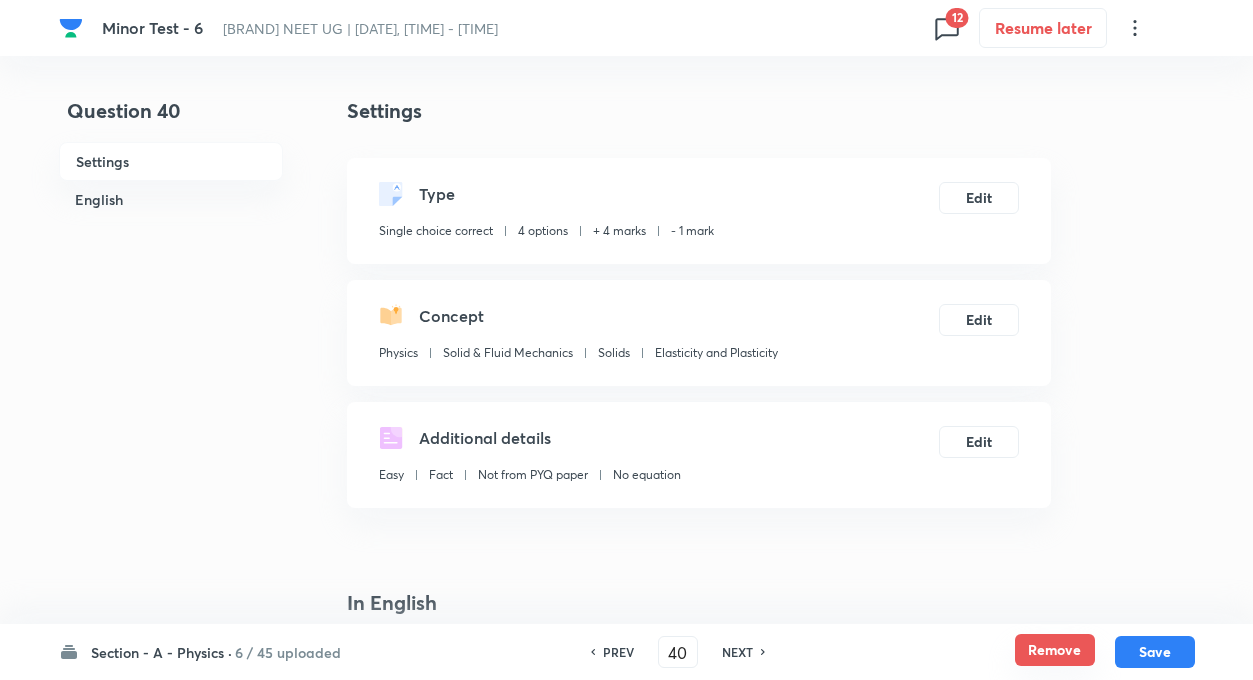 click on "Remove" at bounding box center (1055, 650) 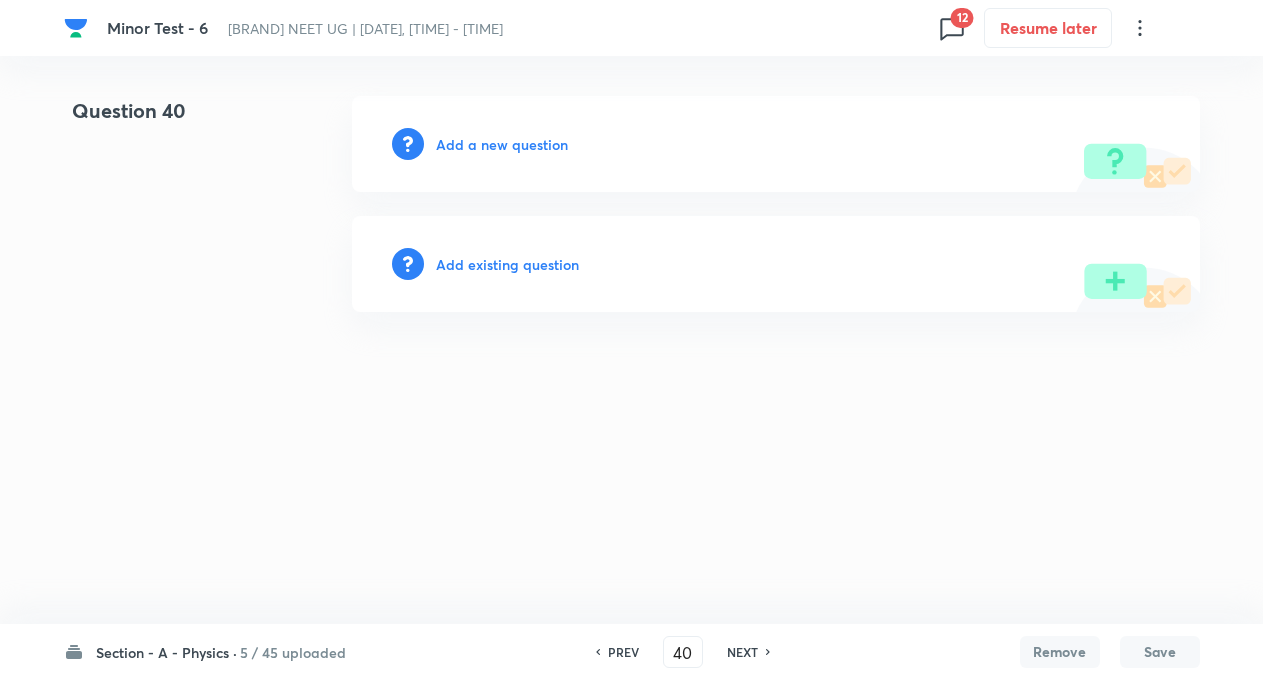 click on "NEXT" at bounding box center [742, 652] 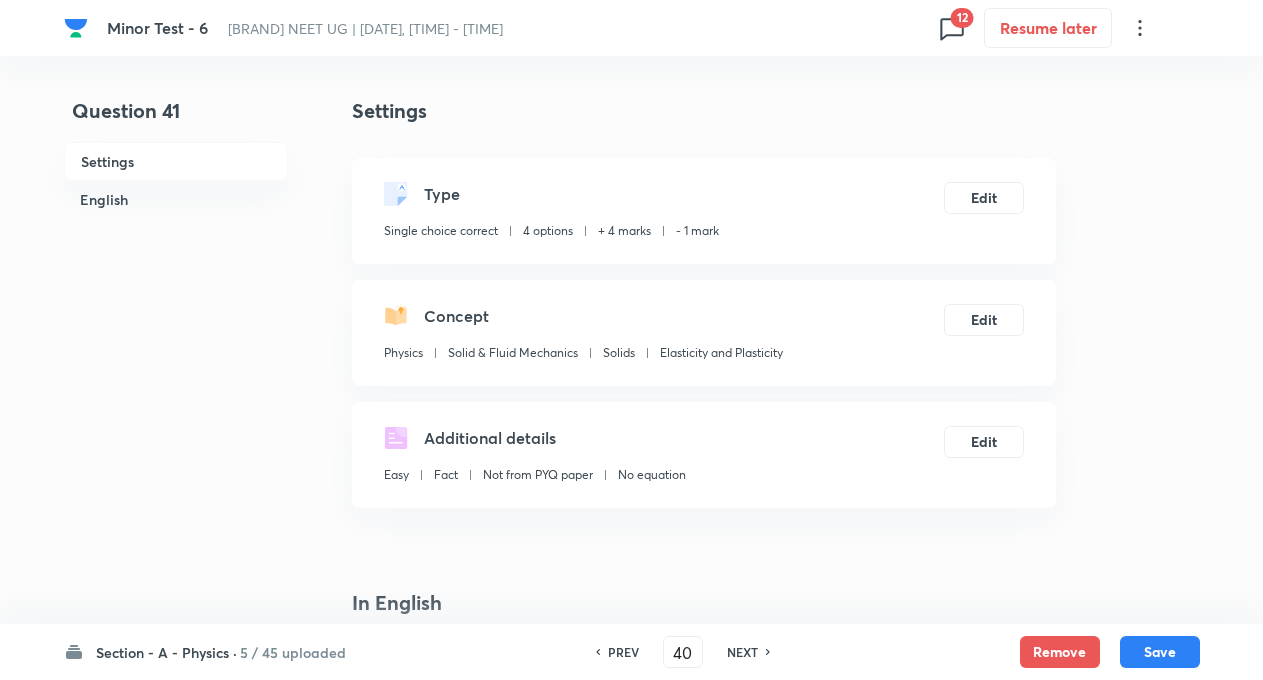 type on "41" 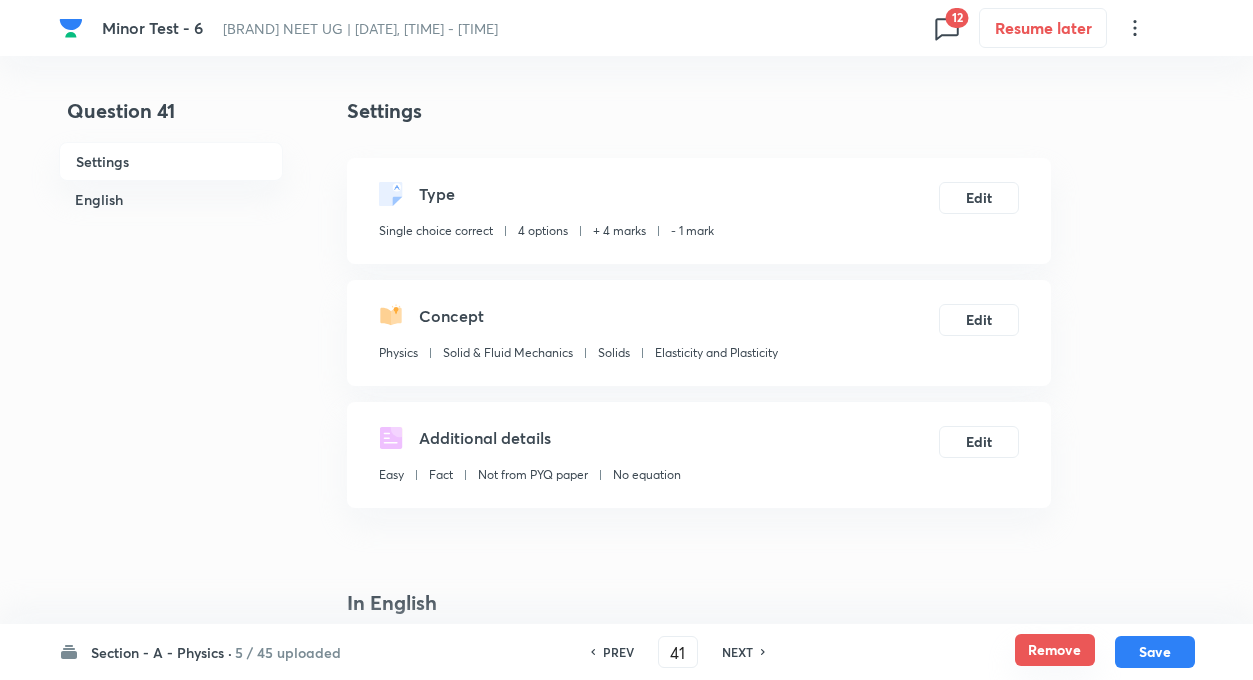 checkbox on "true" 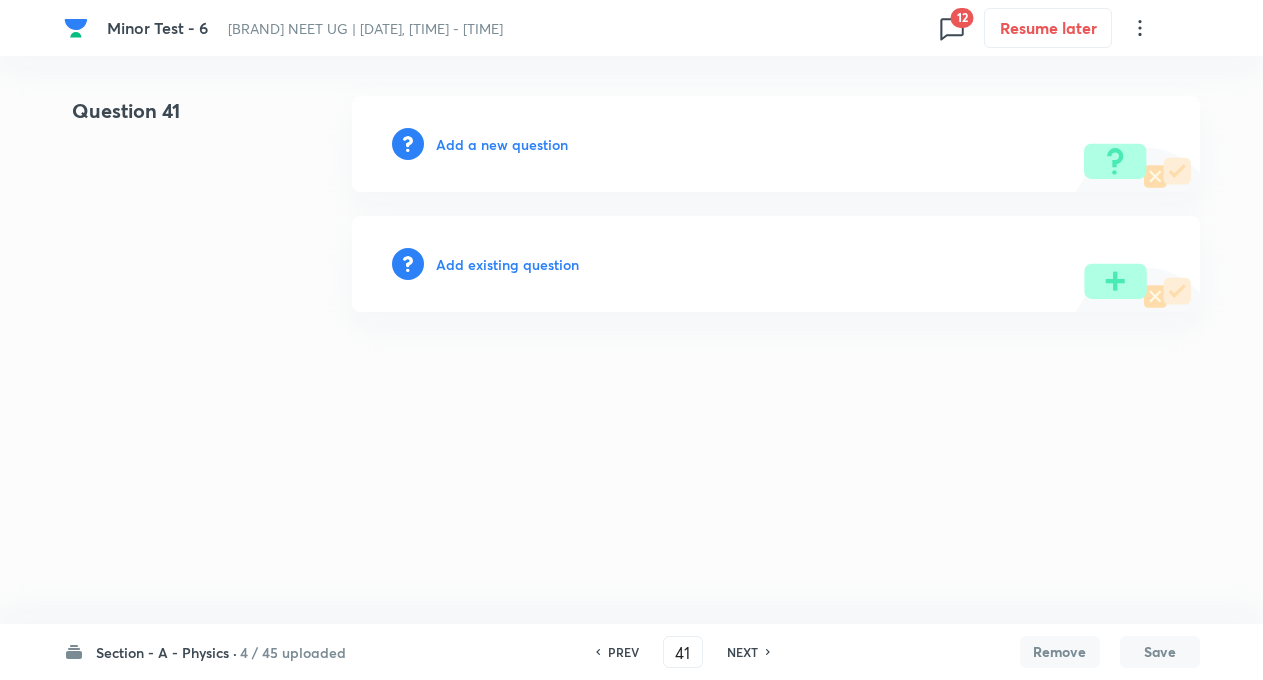 click on "NEXT" at bounding box center (742, 652) 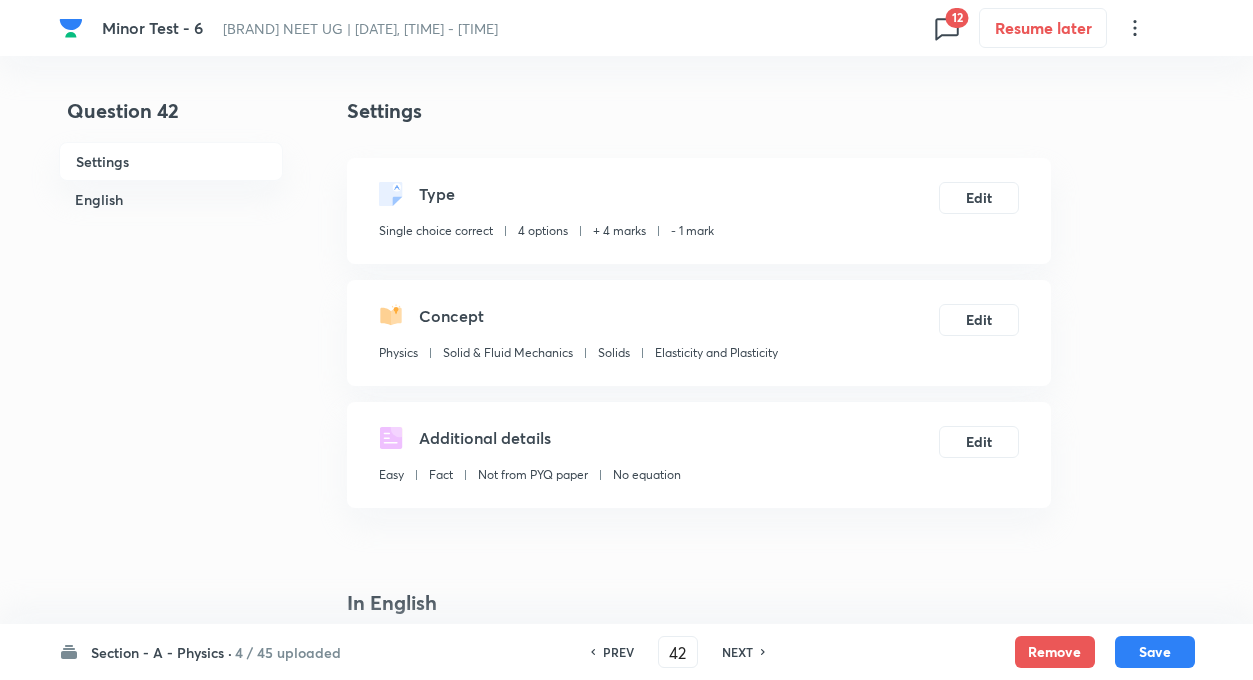 checkbox on "true" 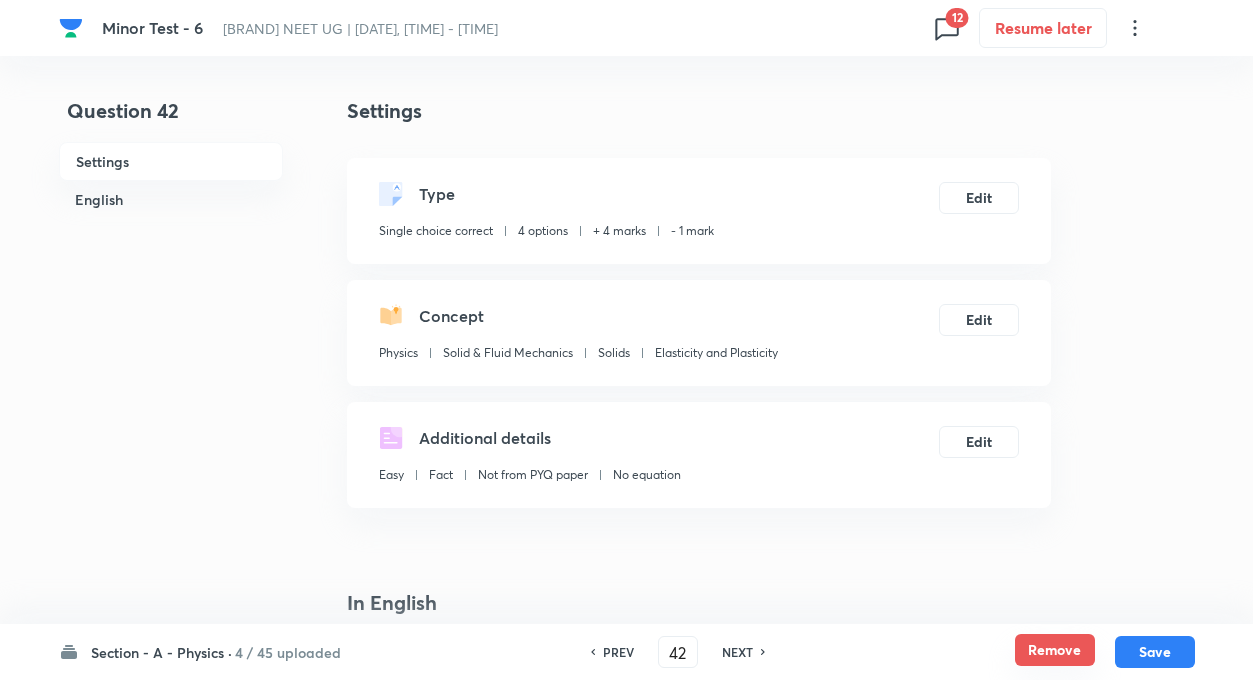 click on "Remove" at bounding box center (1055, 650) 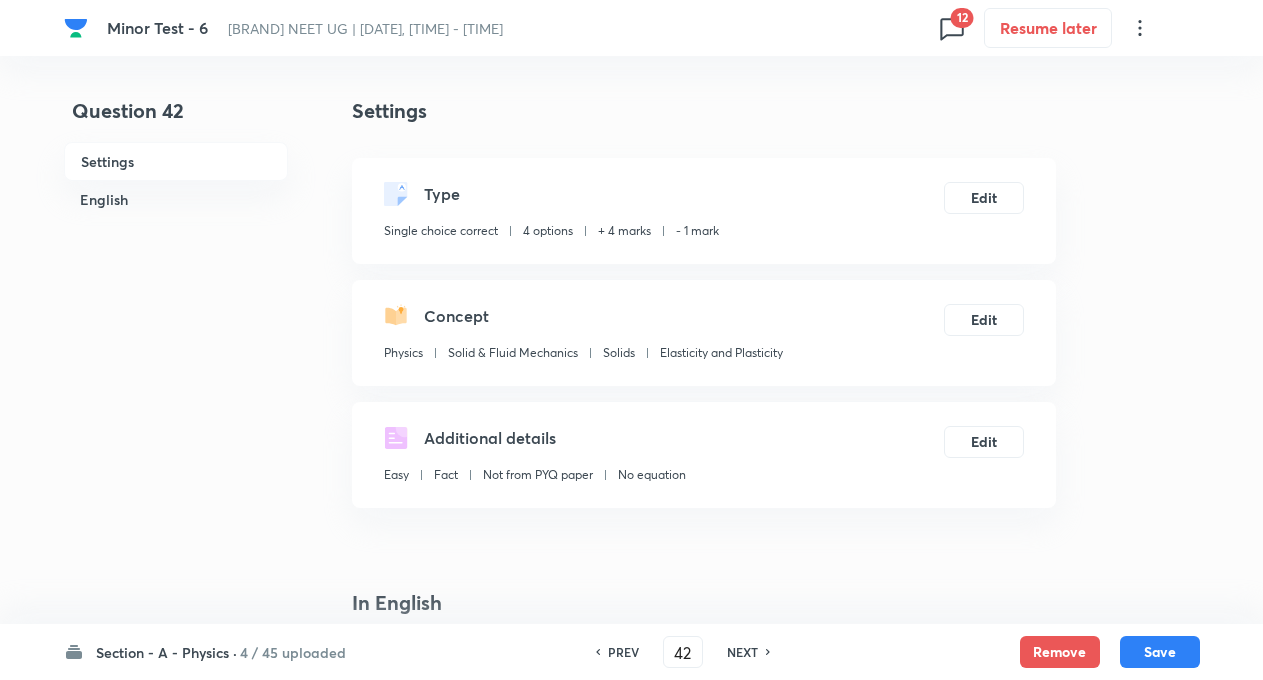click on "NEXT" at bounding box center (742, 652) 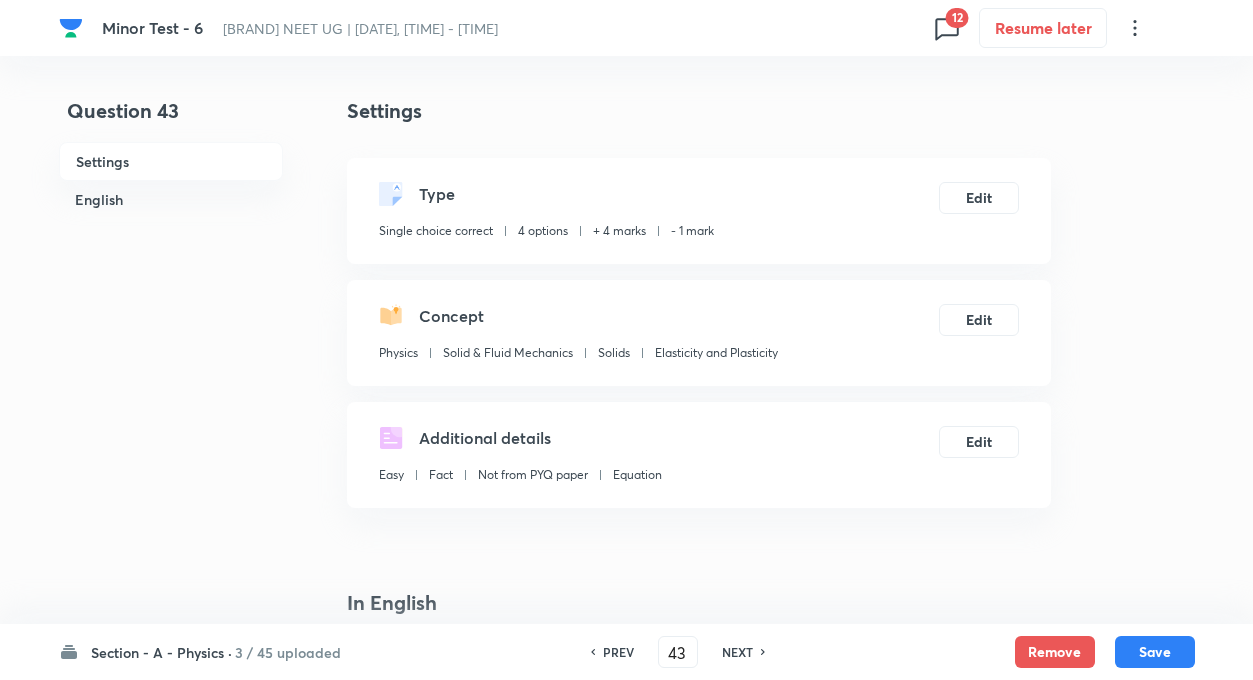 checkbox on "true" 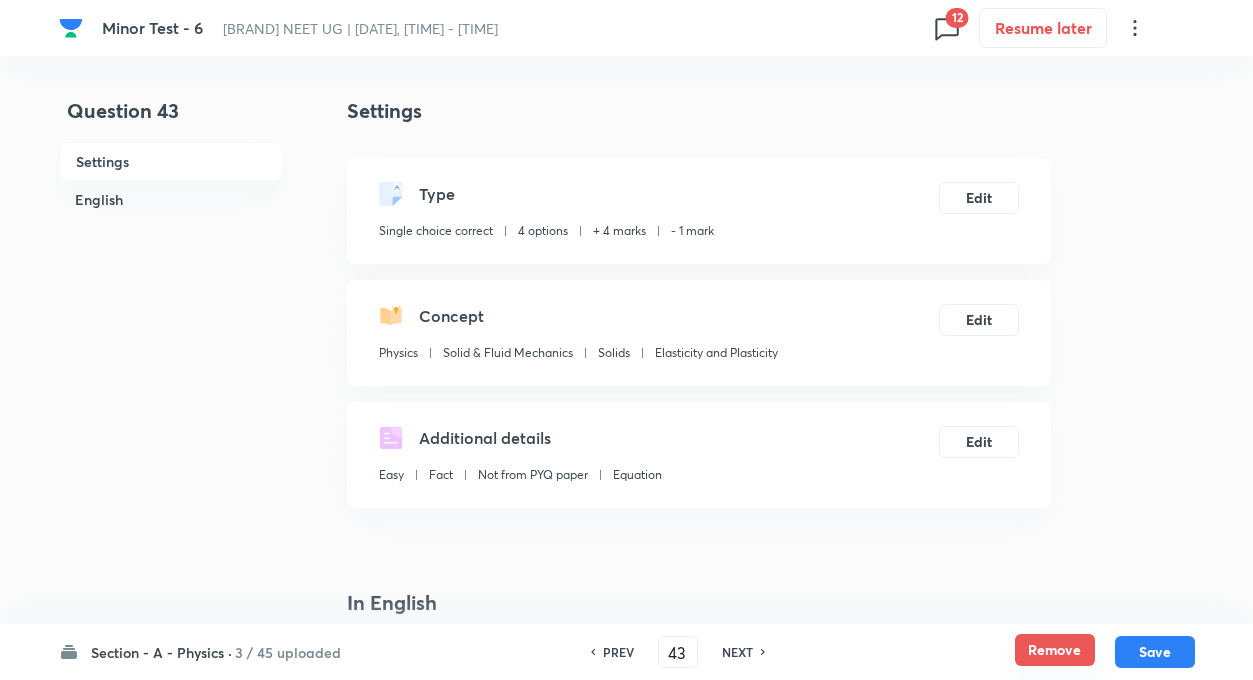 click on "Remove" at bounding box center [1055, 650] 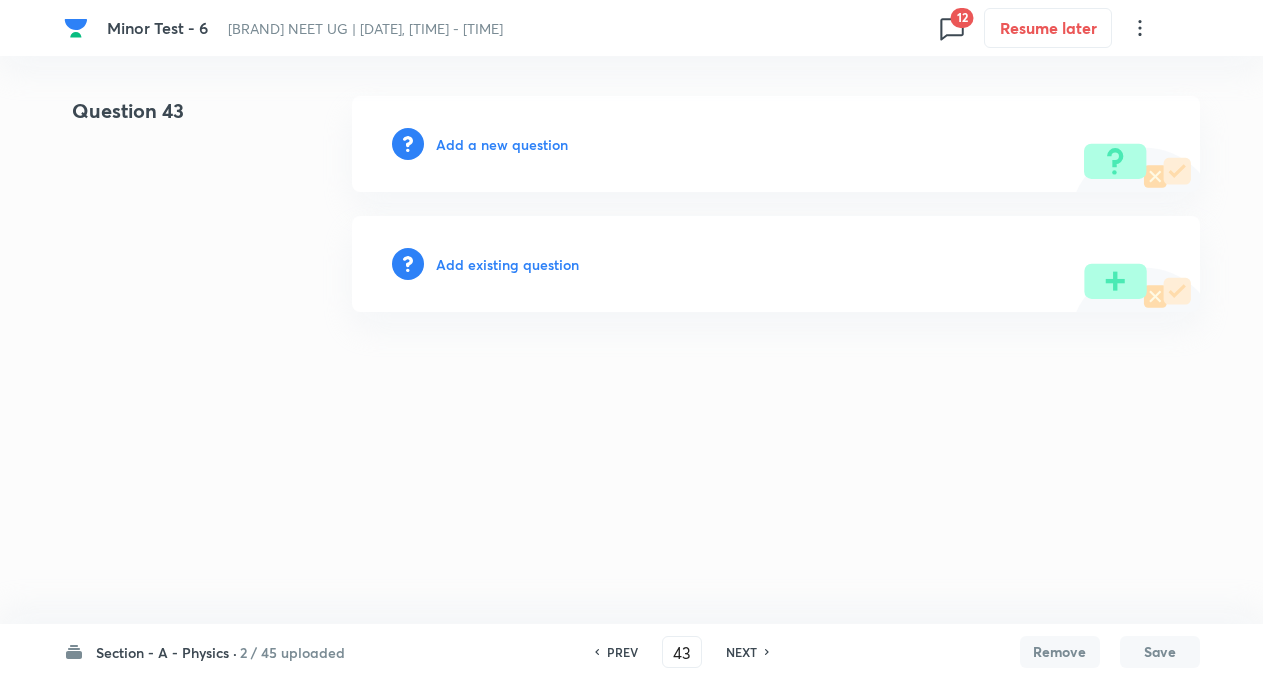 click on "NEXT" at bounding box center [741, 652] 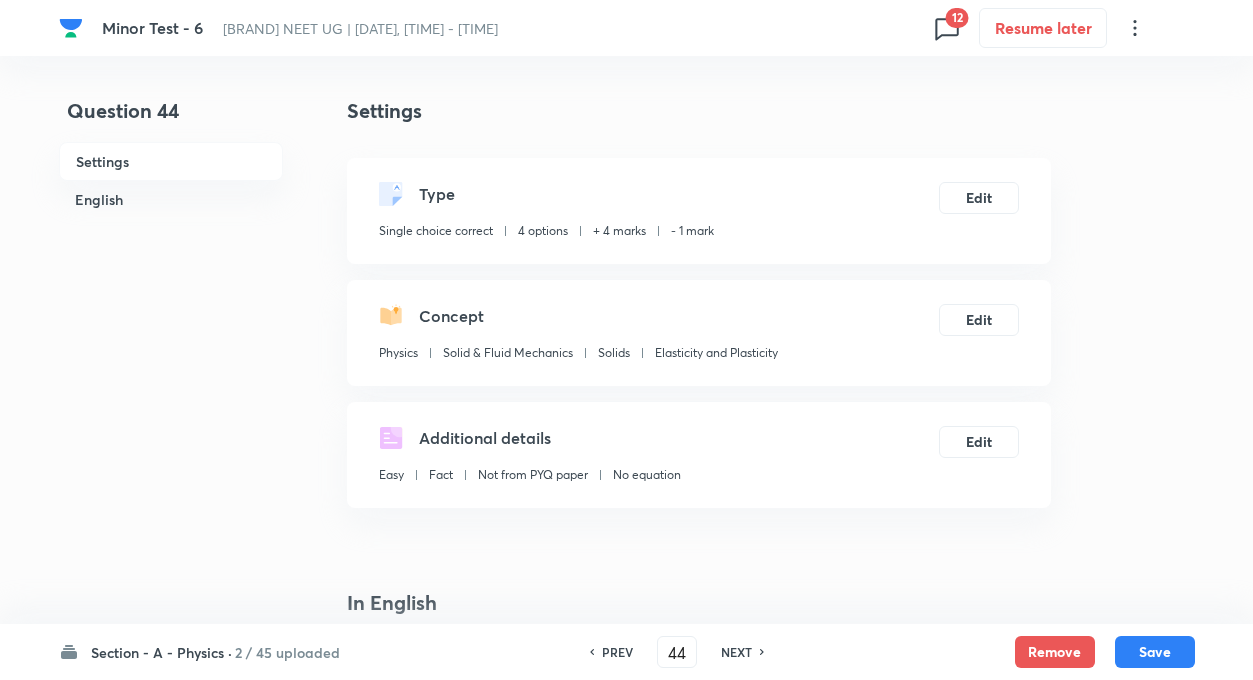 checkbox on "true" 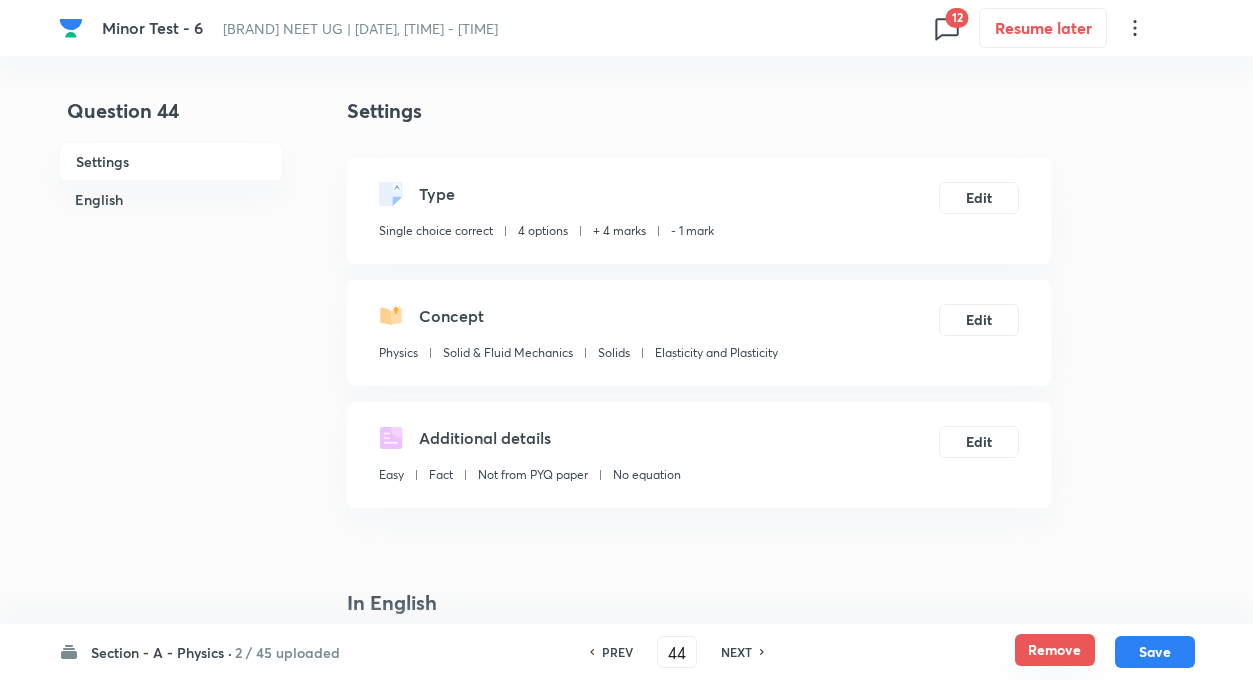 click on "Remove" at bounding box center [1055, 650] 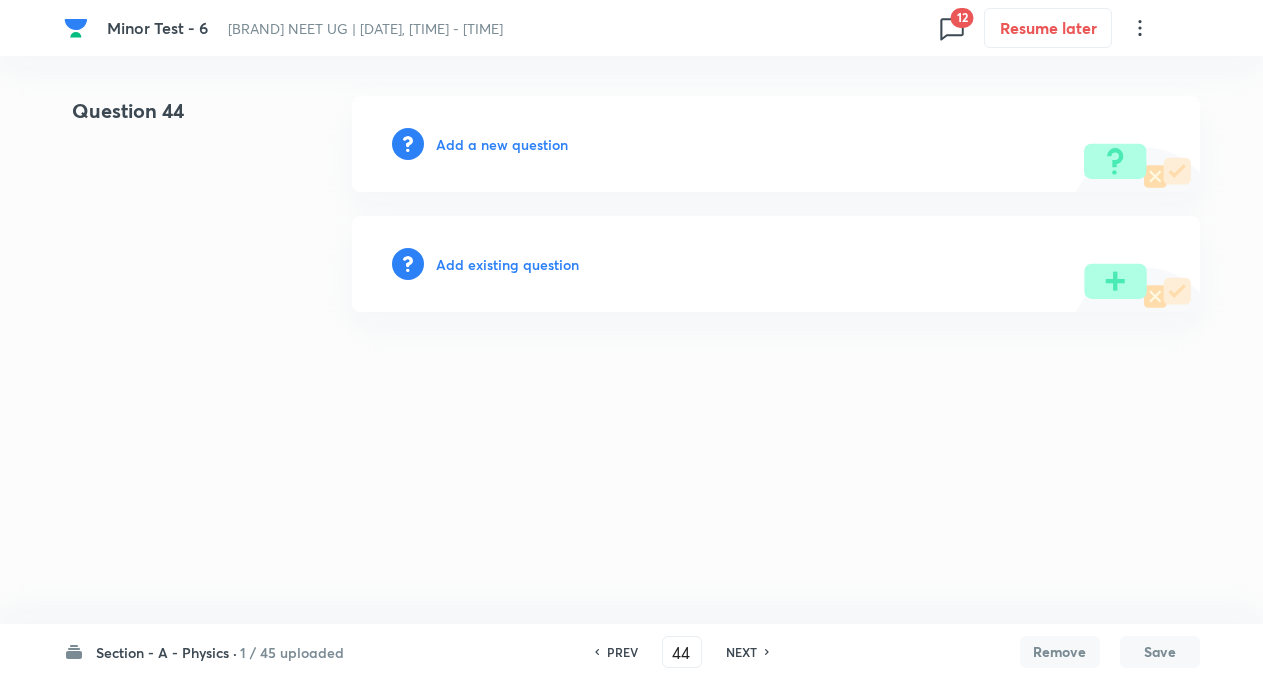 click on "NEXT" at bounding box center [741, 652] 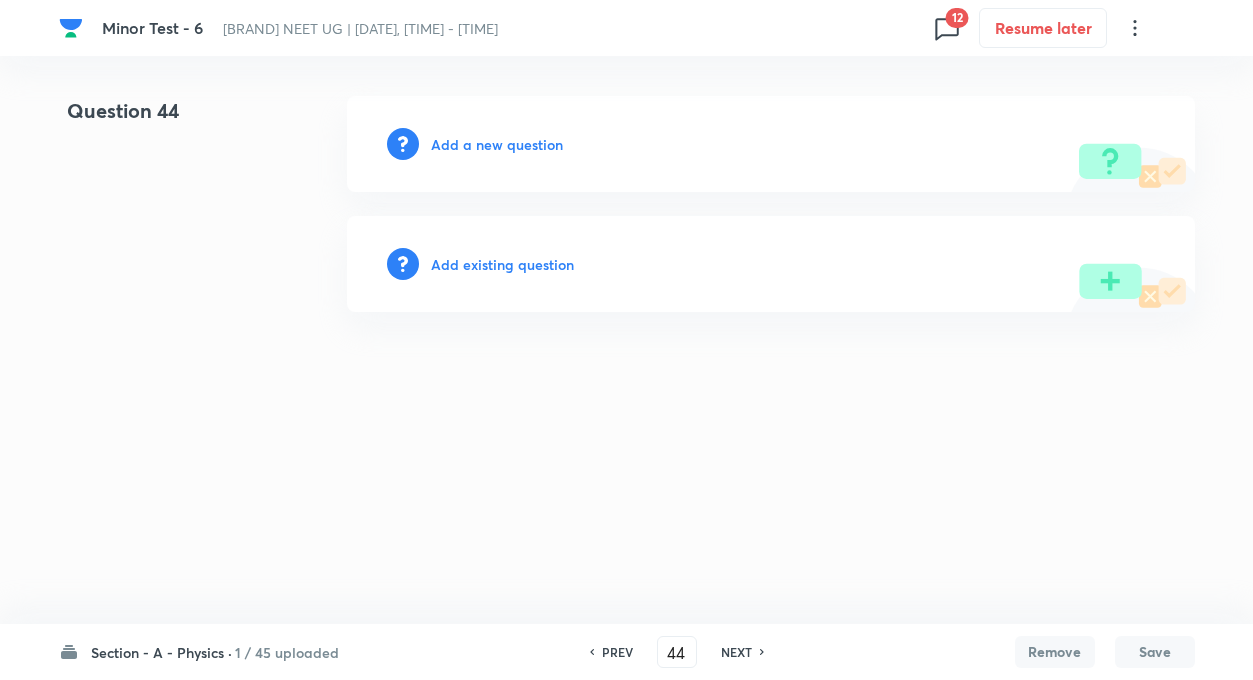 type on "45" 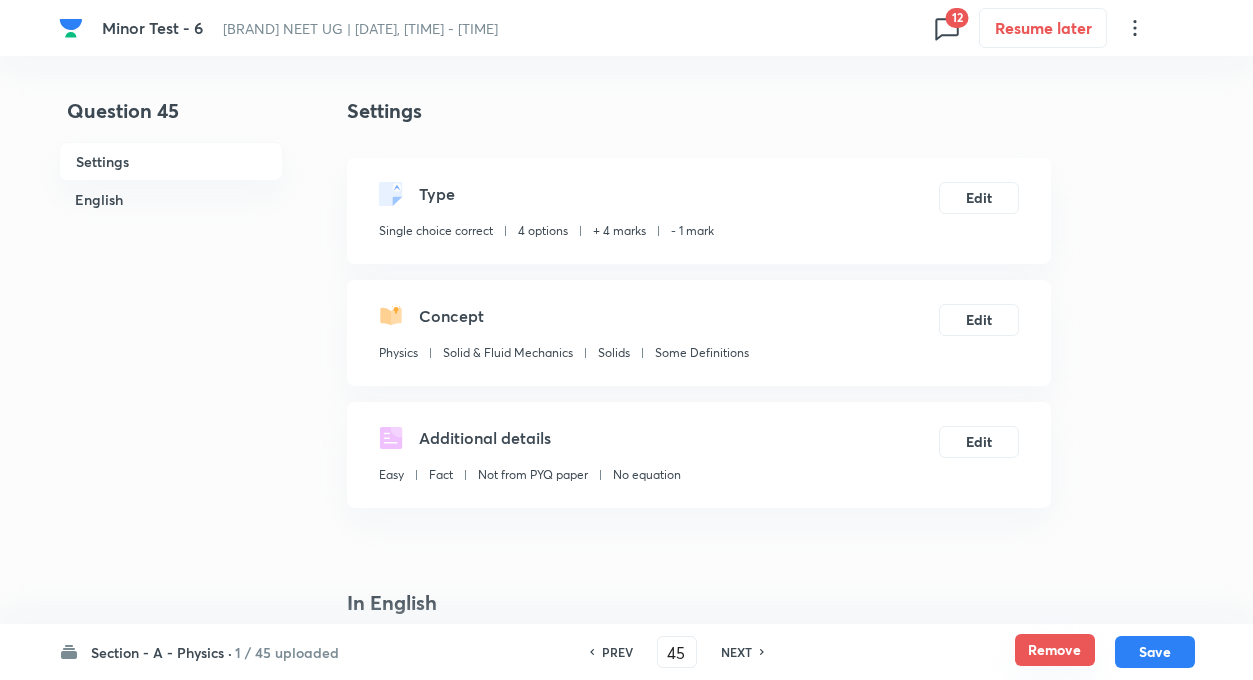 checkbox on "true" 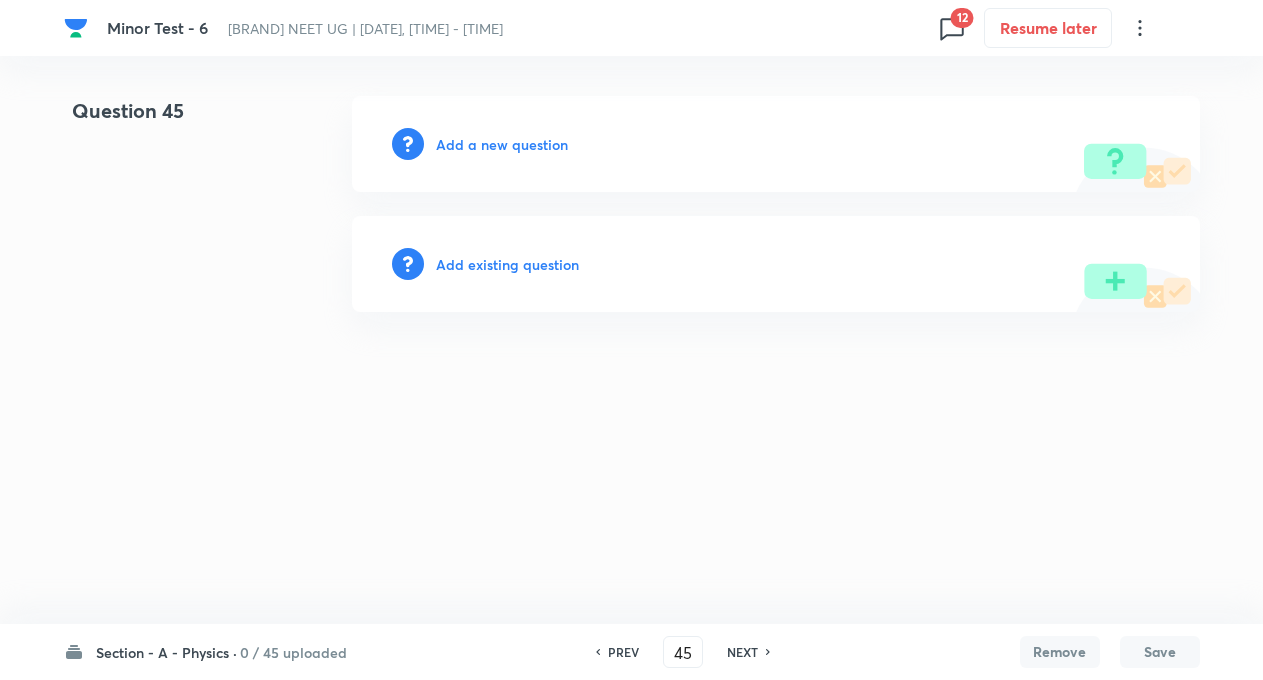 click on "NEXT" at bounding box center (742, 652) 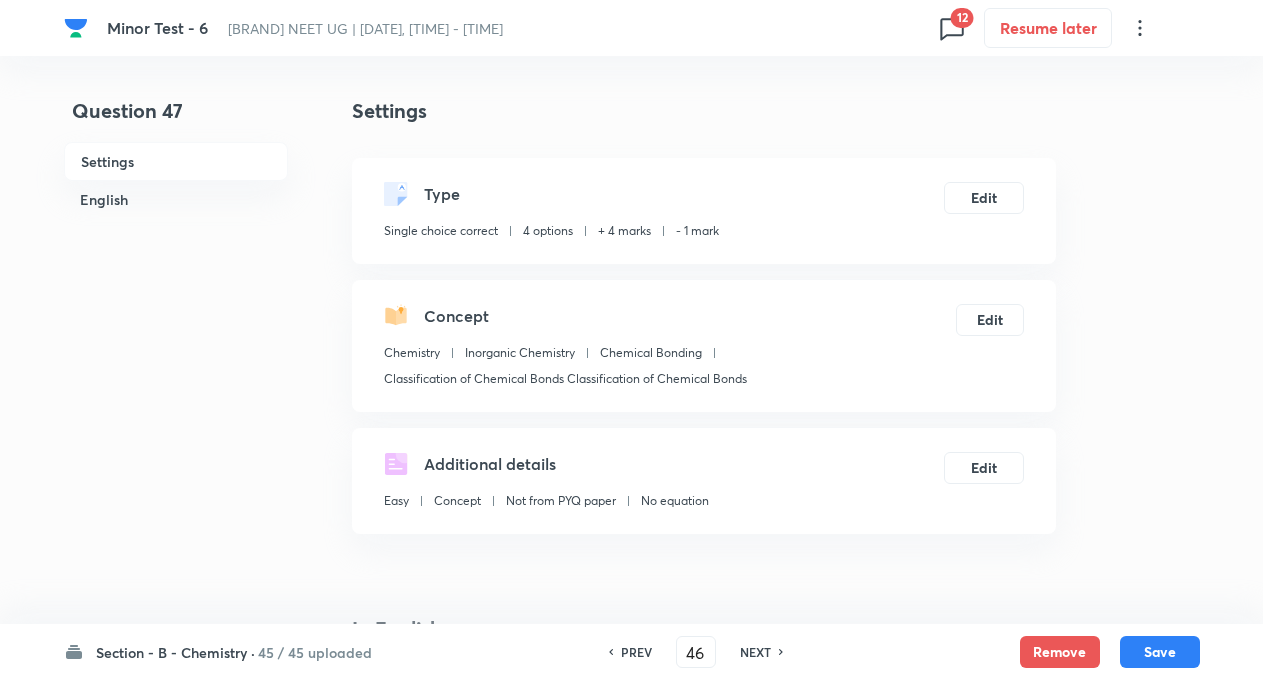 click on "NEXT" at bounding box center [755, 652] 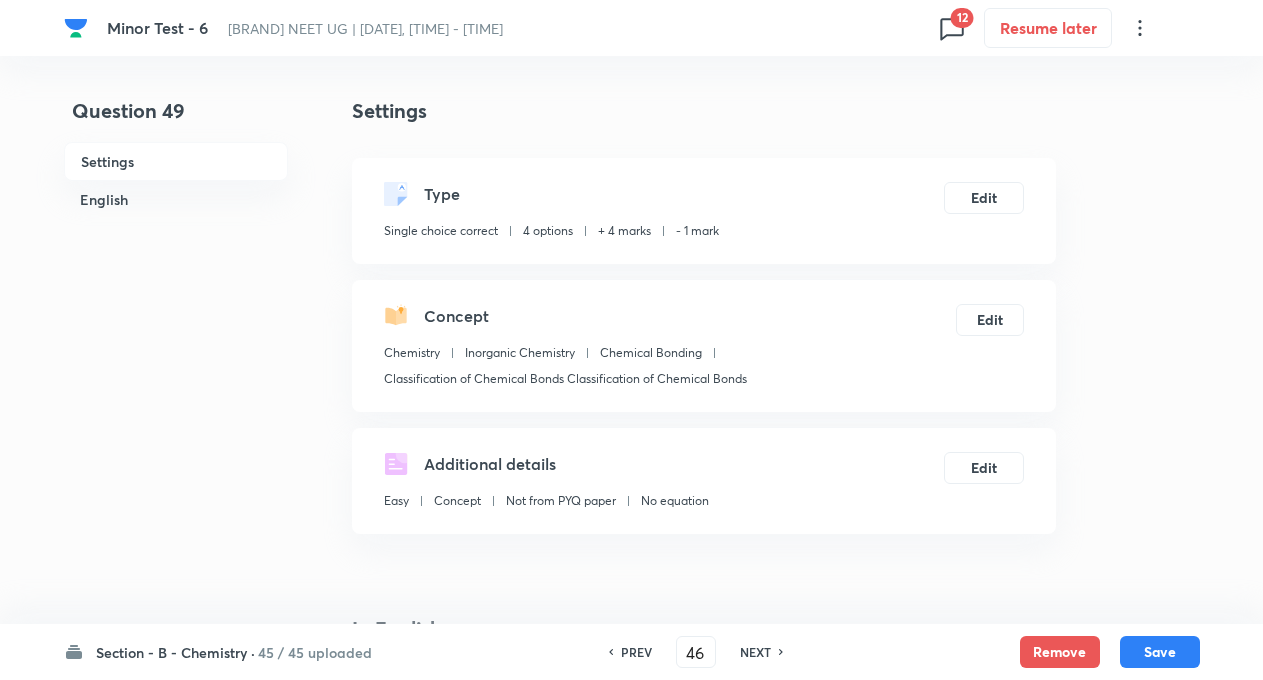 click on "NEXT" at bounding box center (755, 652) 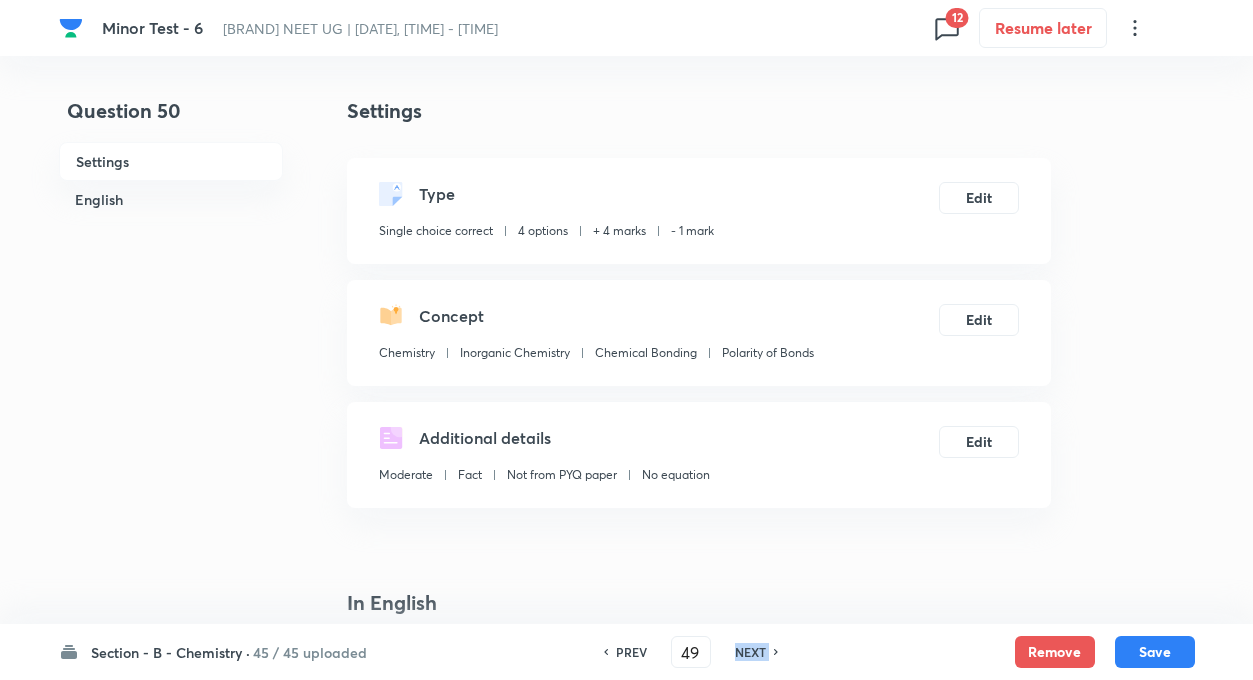 type on "50" 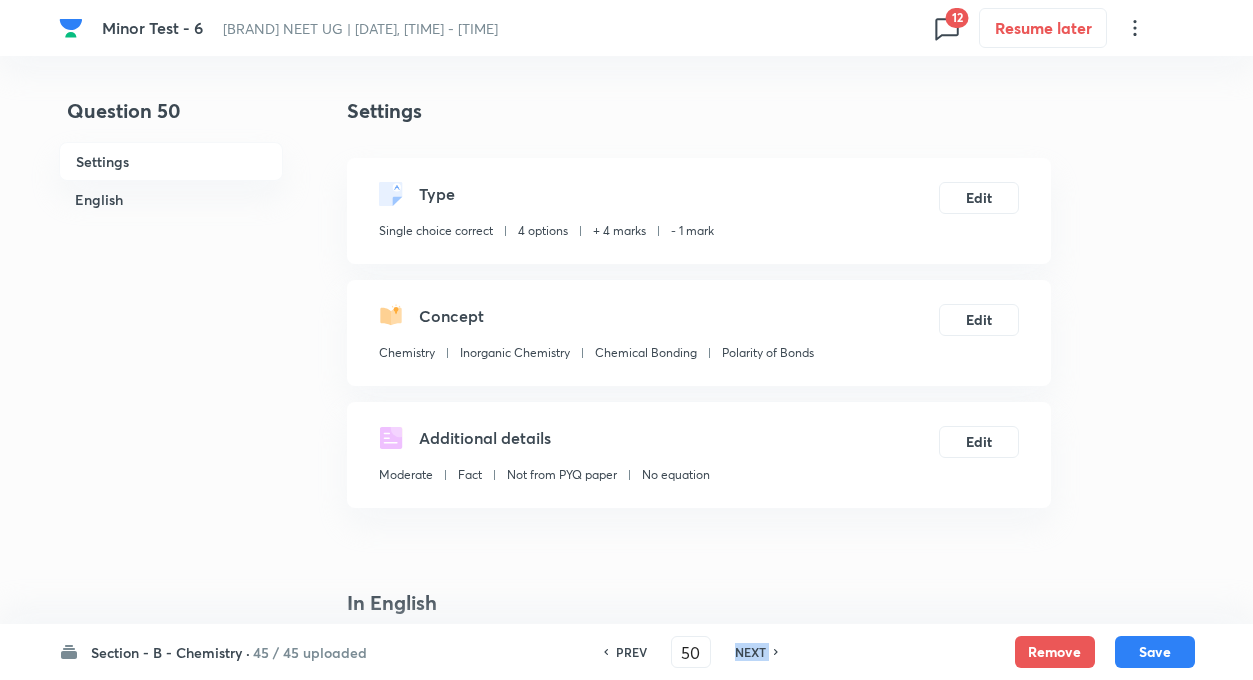 click on "NEXT" at bounding box center [750, 652] 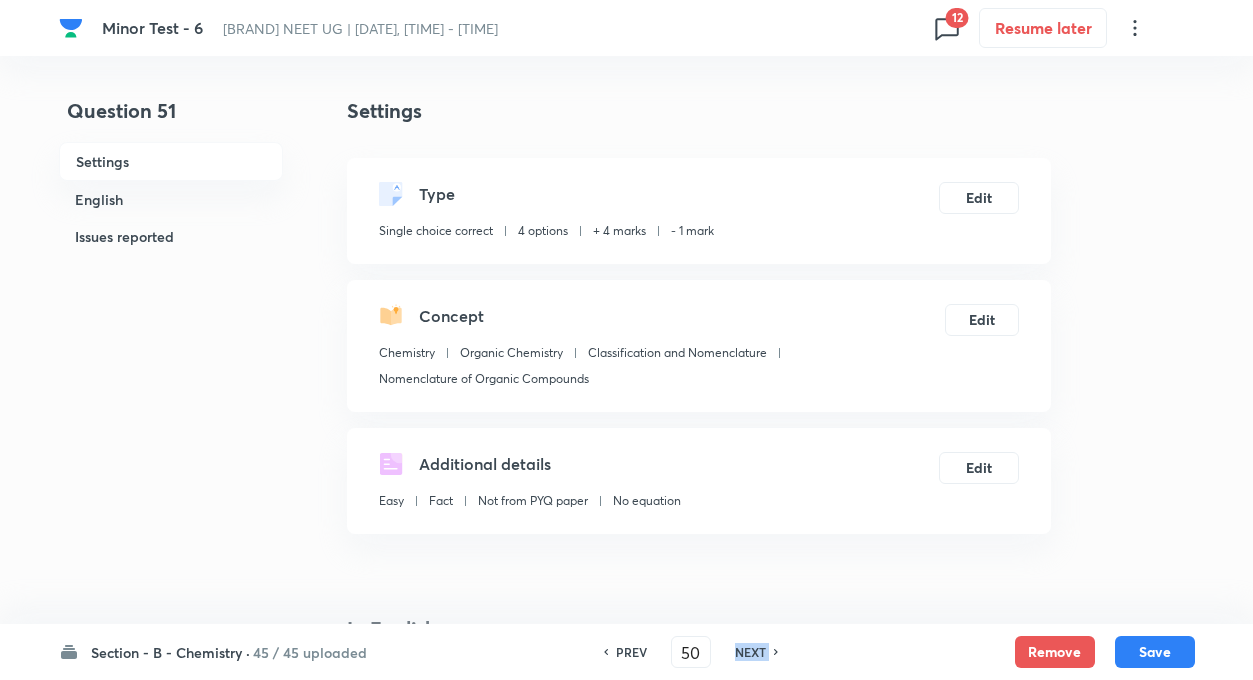 click on "NEXT" at bounding box center [750, 652] 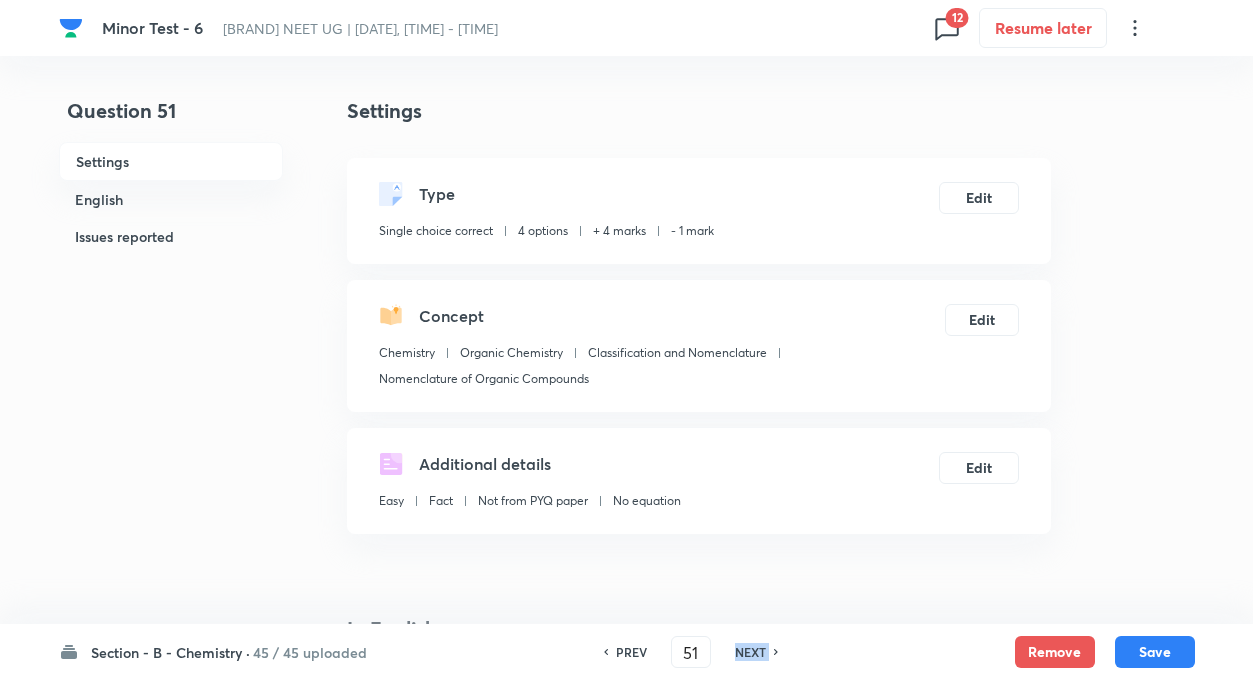 type on "52" 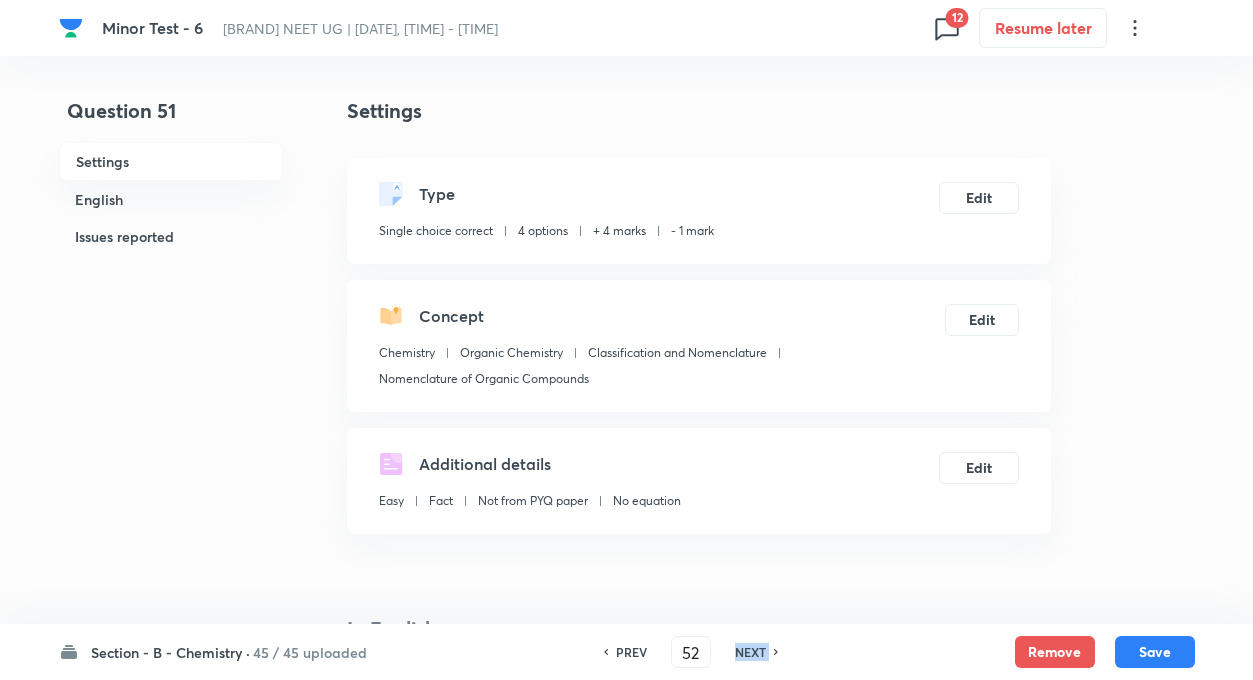 click on "NEXT" at bounding box center [750, 652] 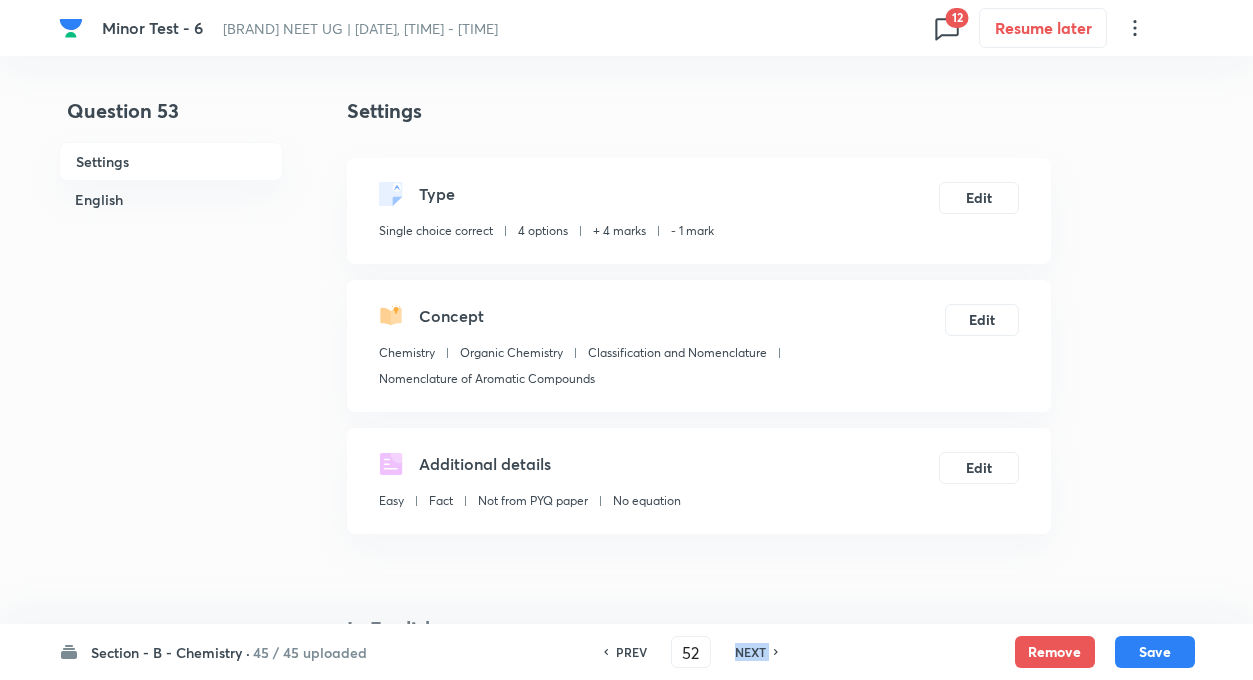 click on "NEXT" at bounding box center [750, 652] 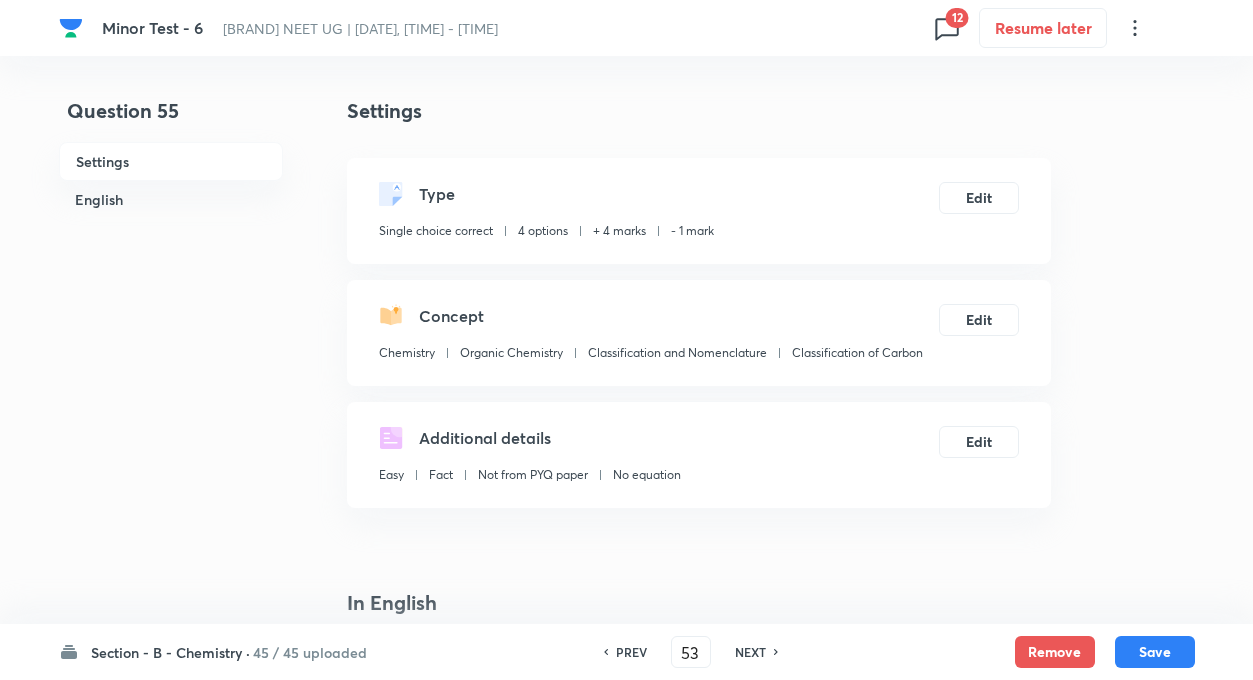 type on "55" 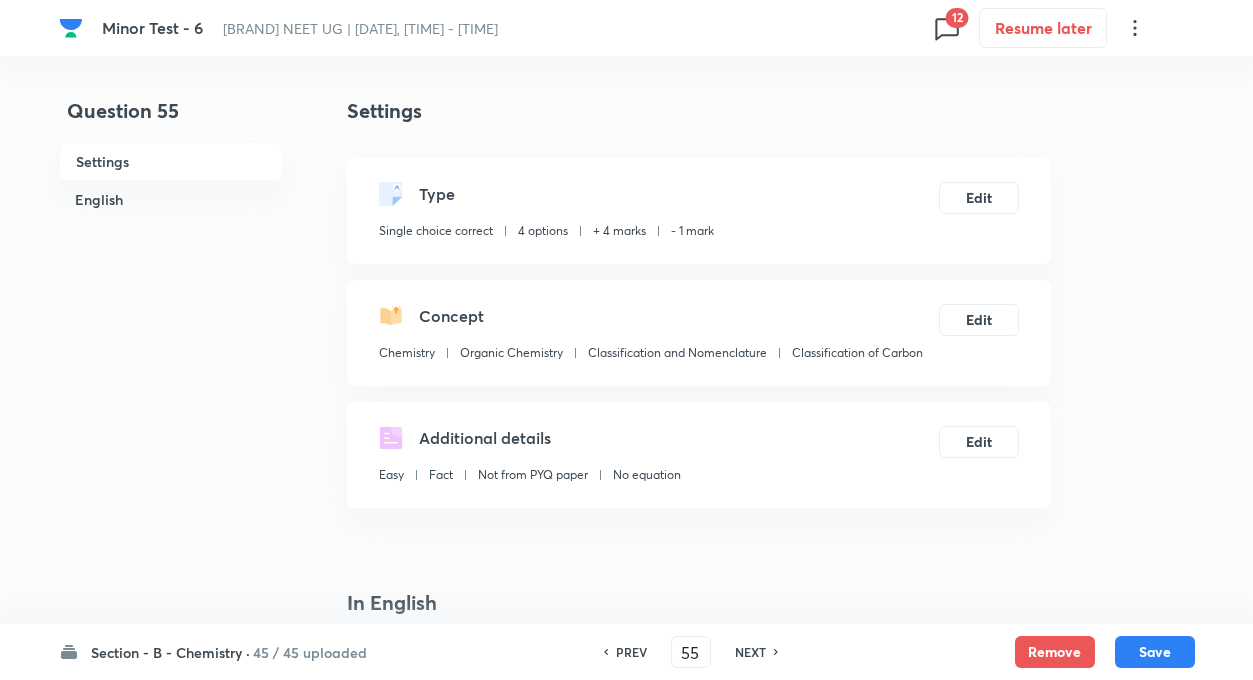 checkbox on "true" 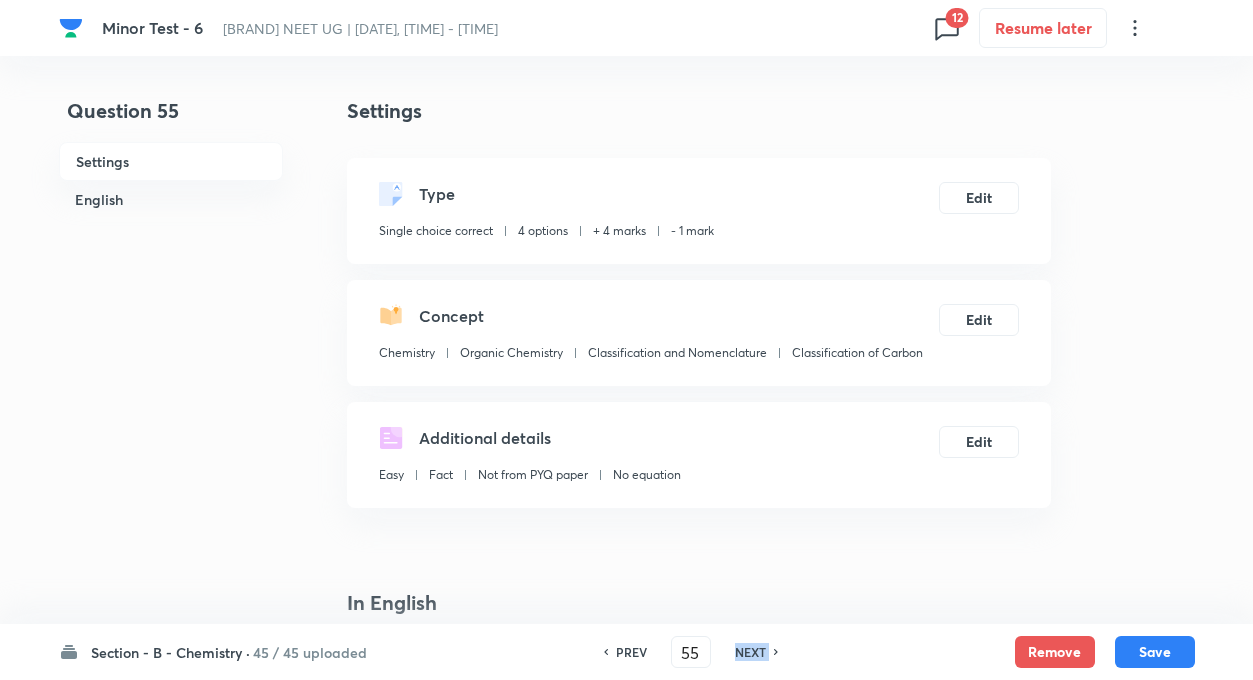 click on "NEXT" at bounding box center [750, 652] 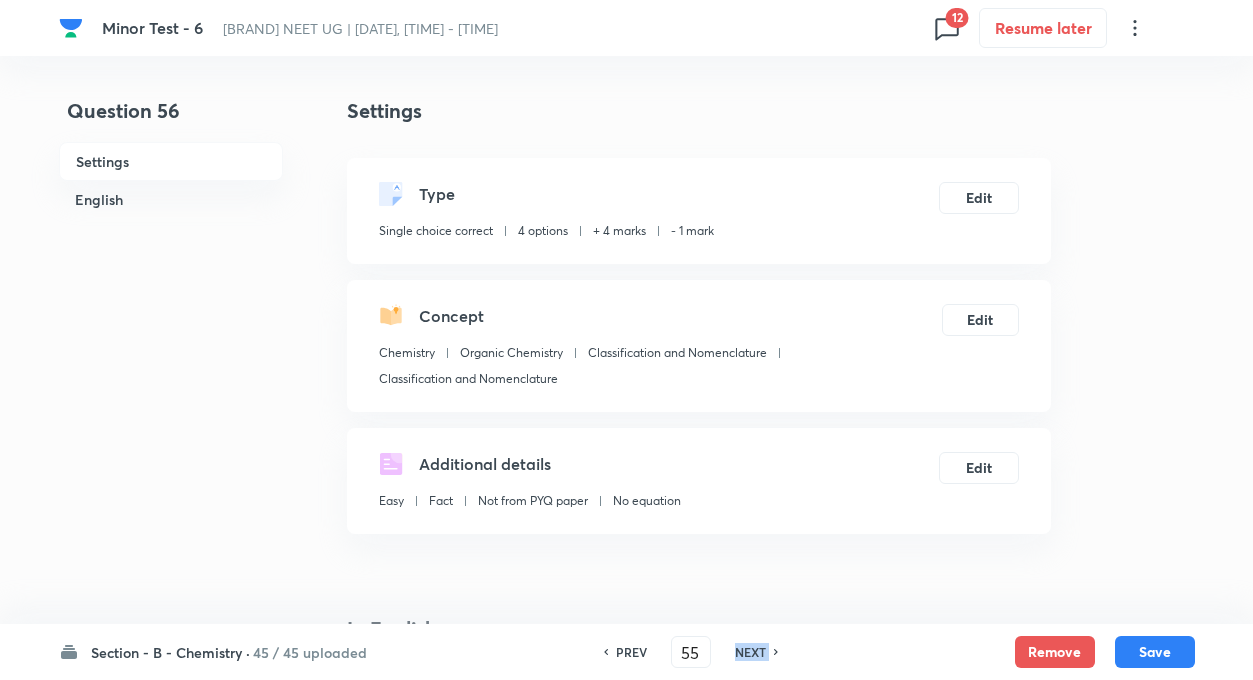 type on "56" 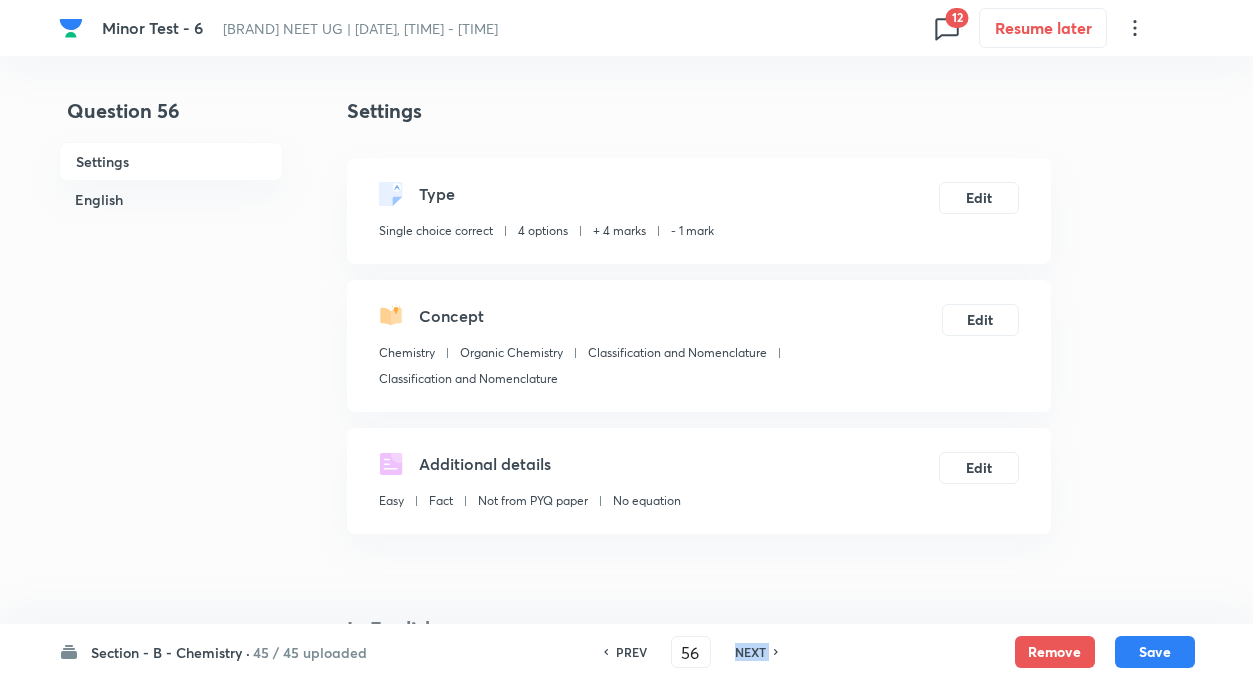 checkbox on "false" 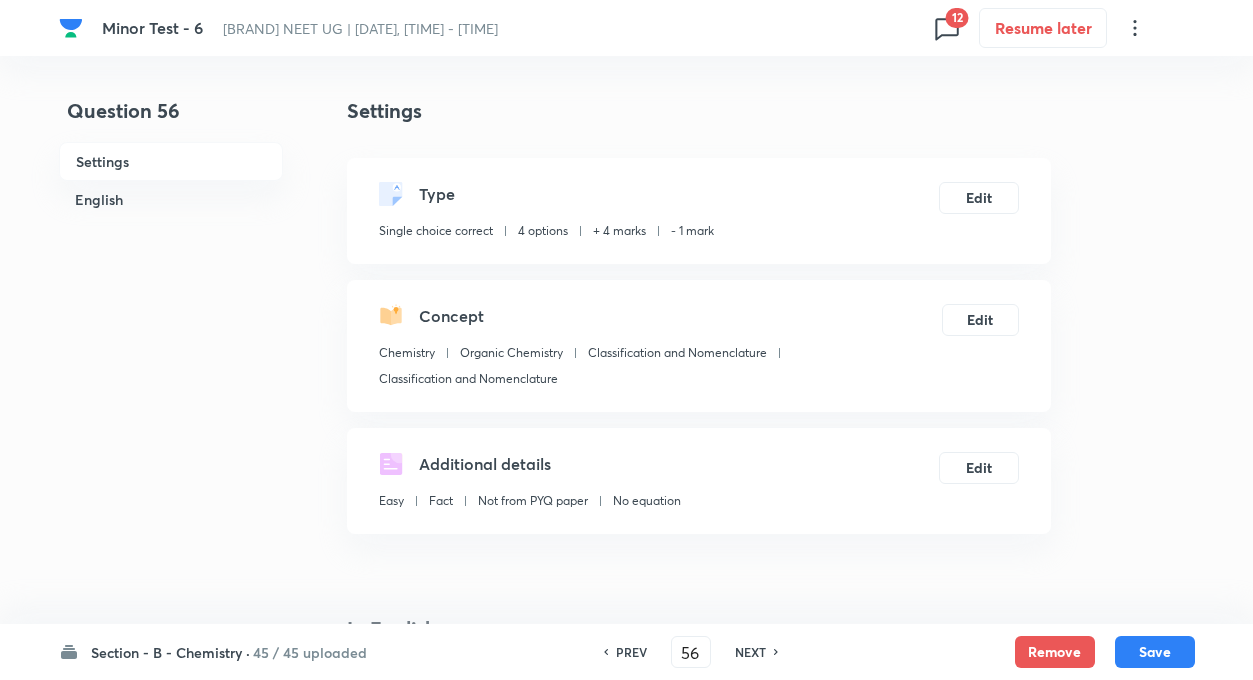 checkbox on "true" 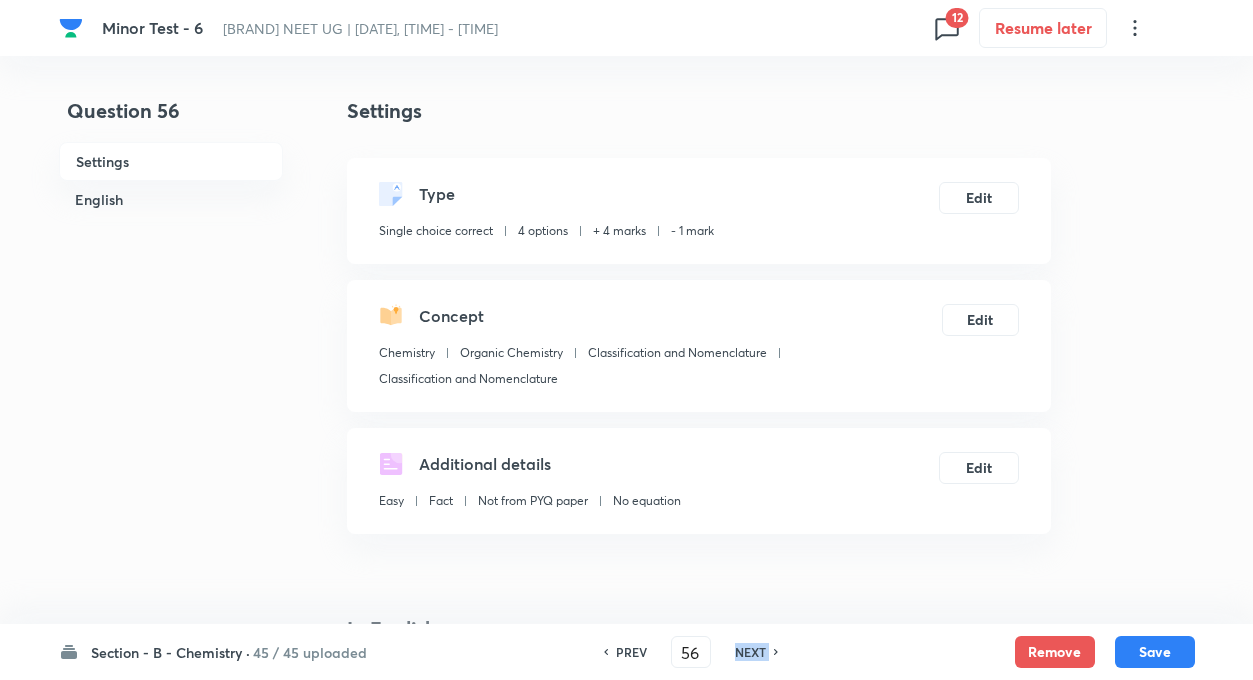 click on "NEXT" at bounding box center (750, 652) 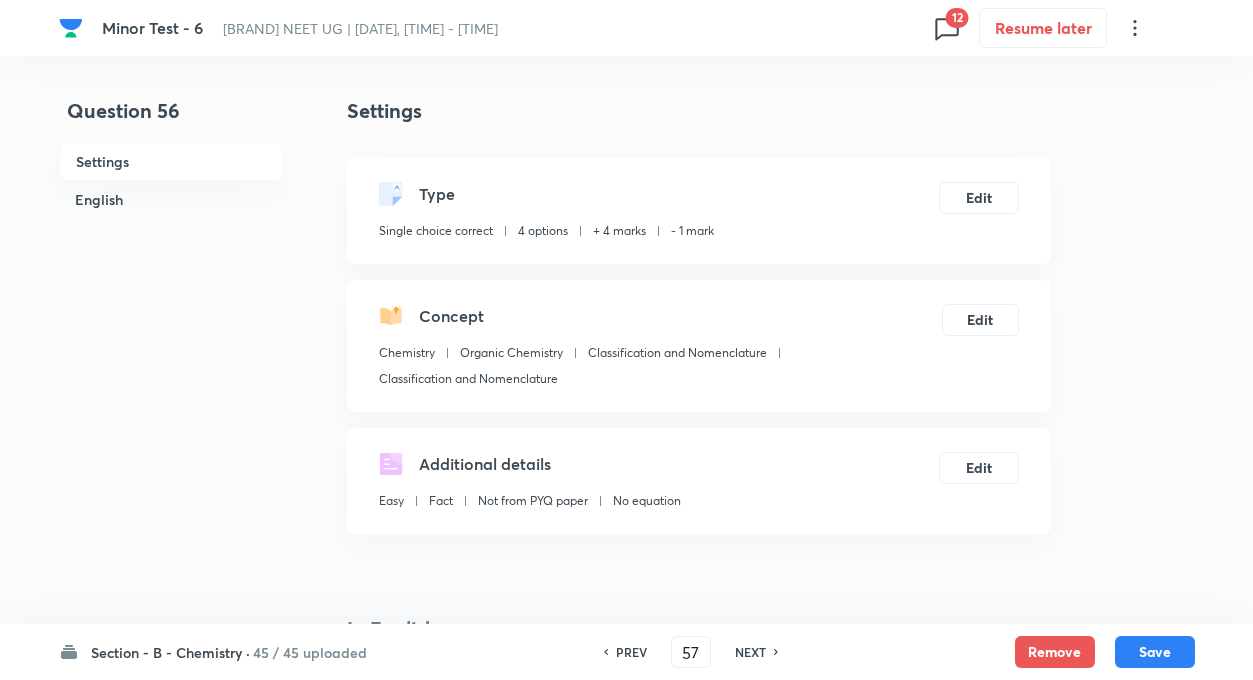 checkbox on "false" 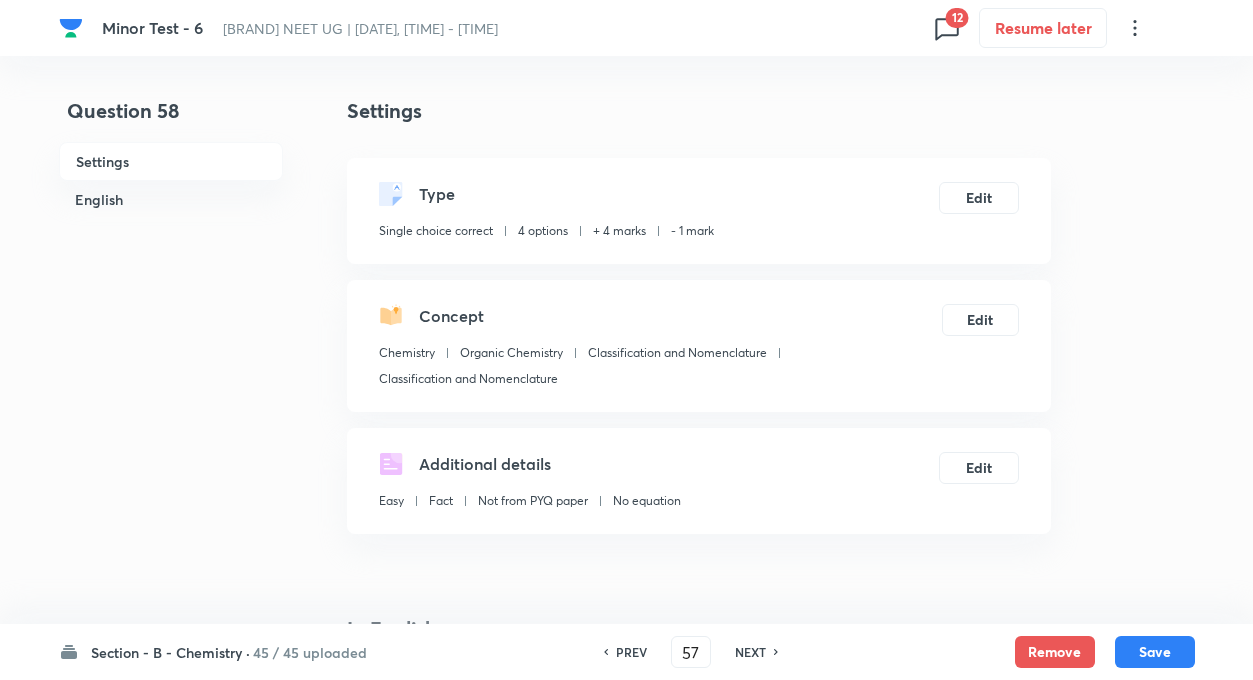 click on "NEXT" at bounding box center [750, 652] 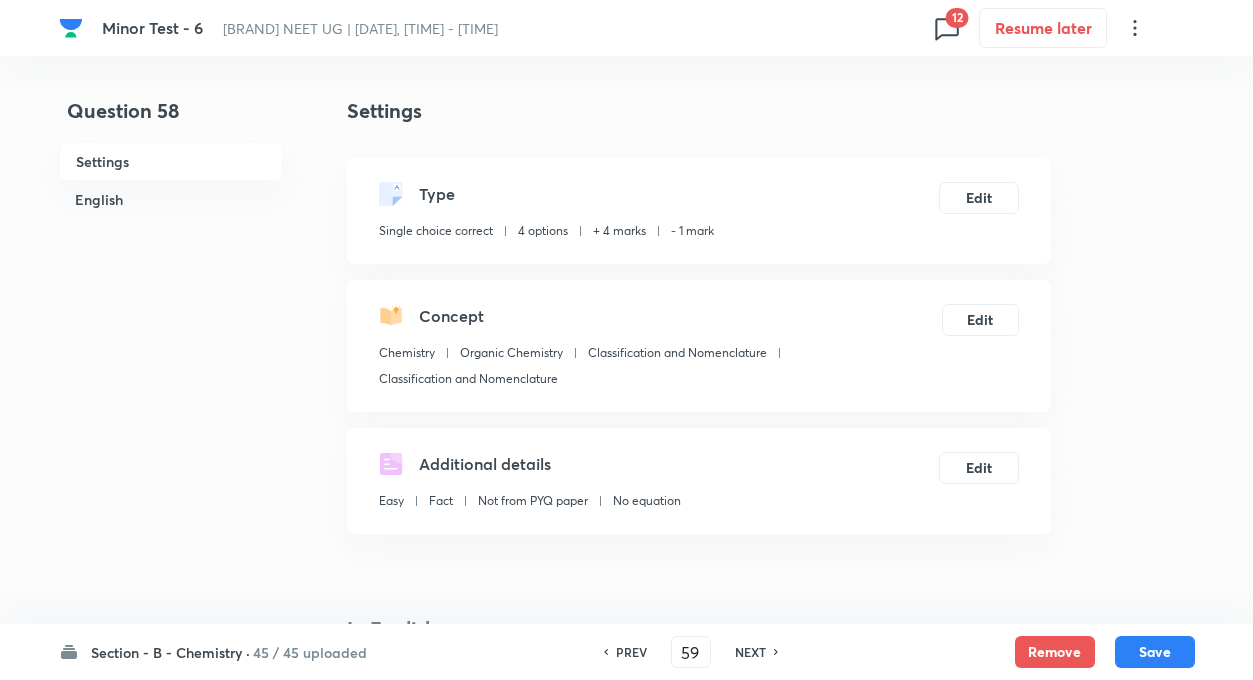 click on "NEXT" at bounding box center (750, 652) 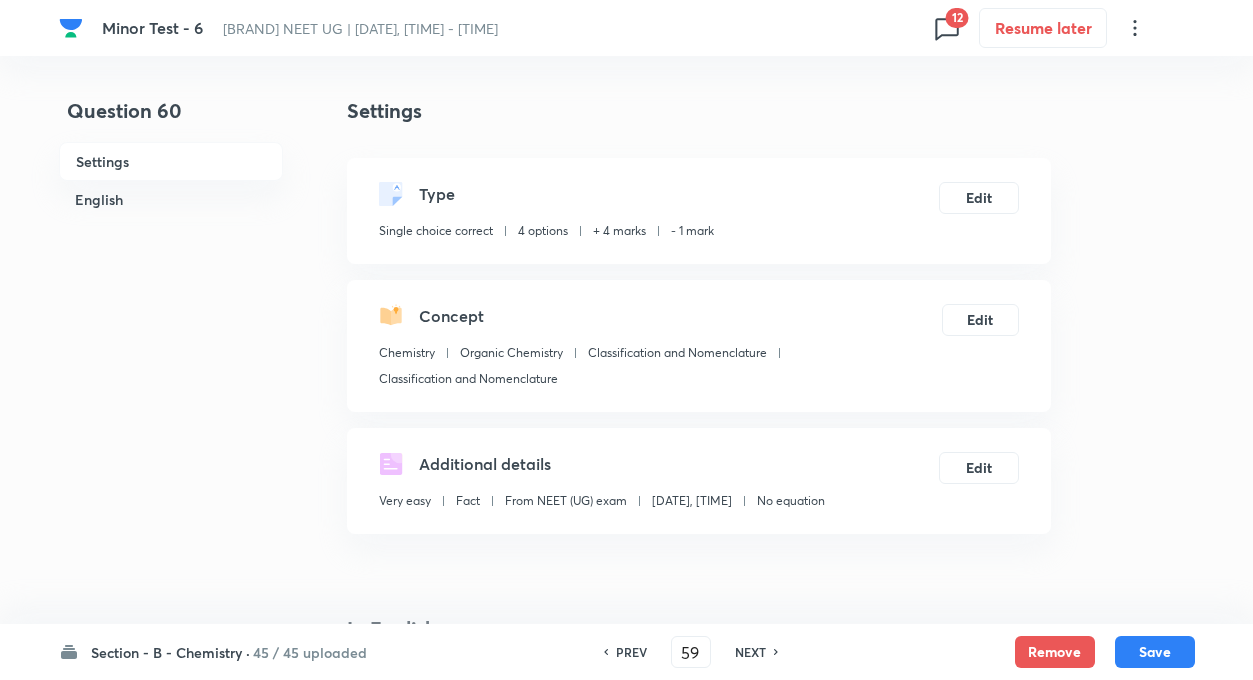 type on "60" 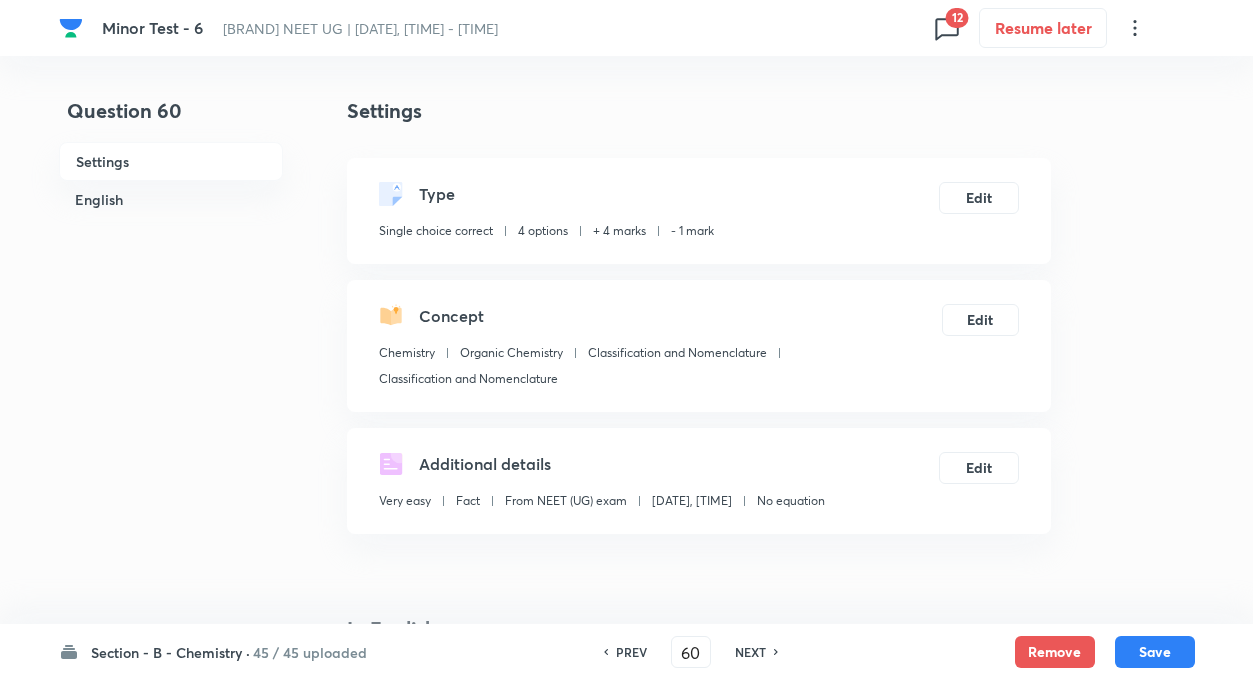 checkbox on "false" 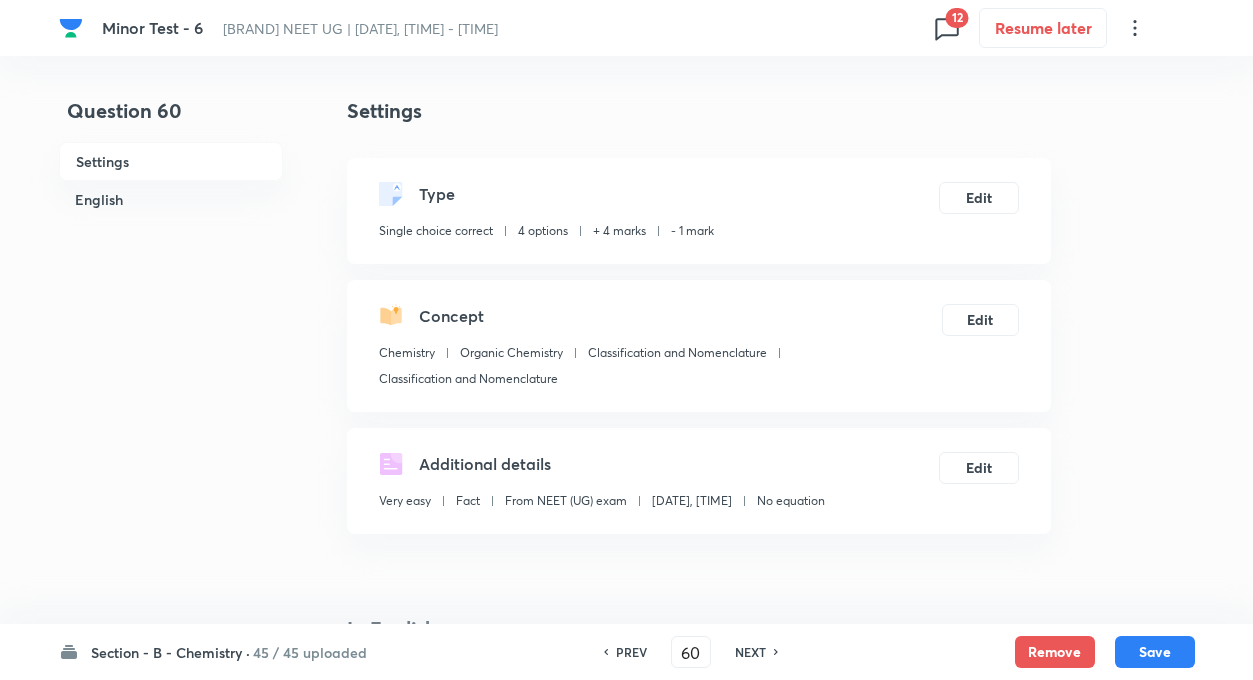 checkbox on "true" 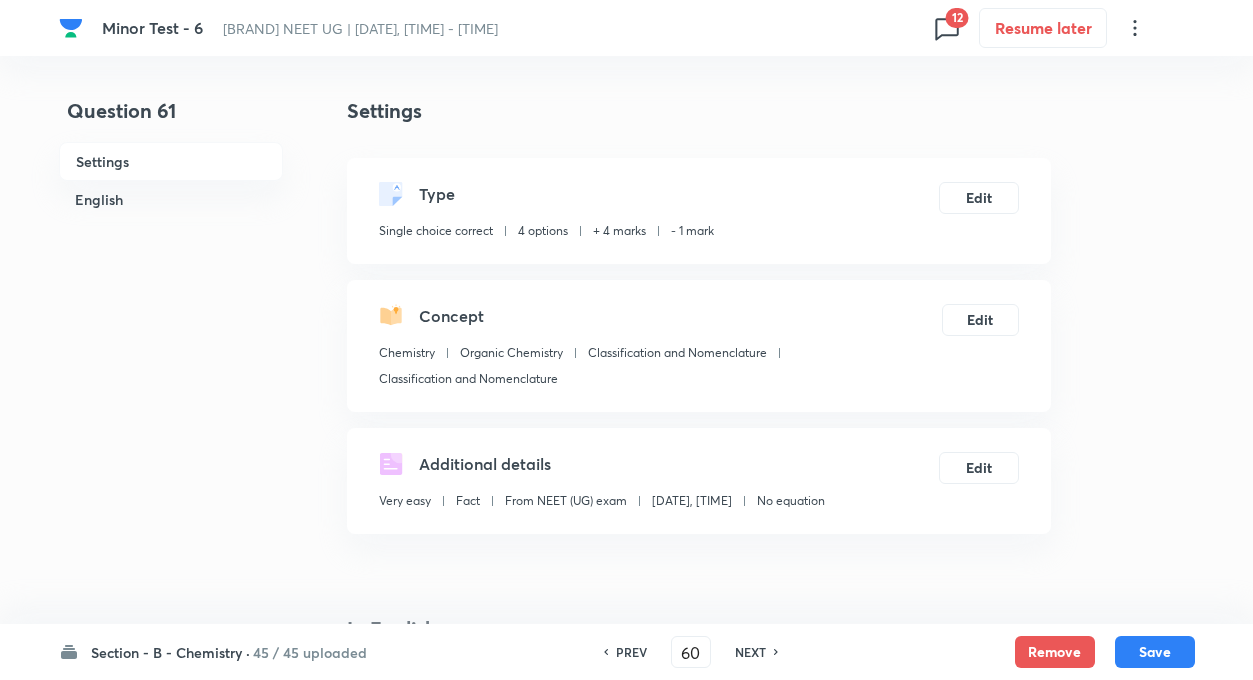 type on "61" 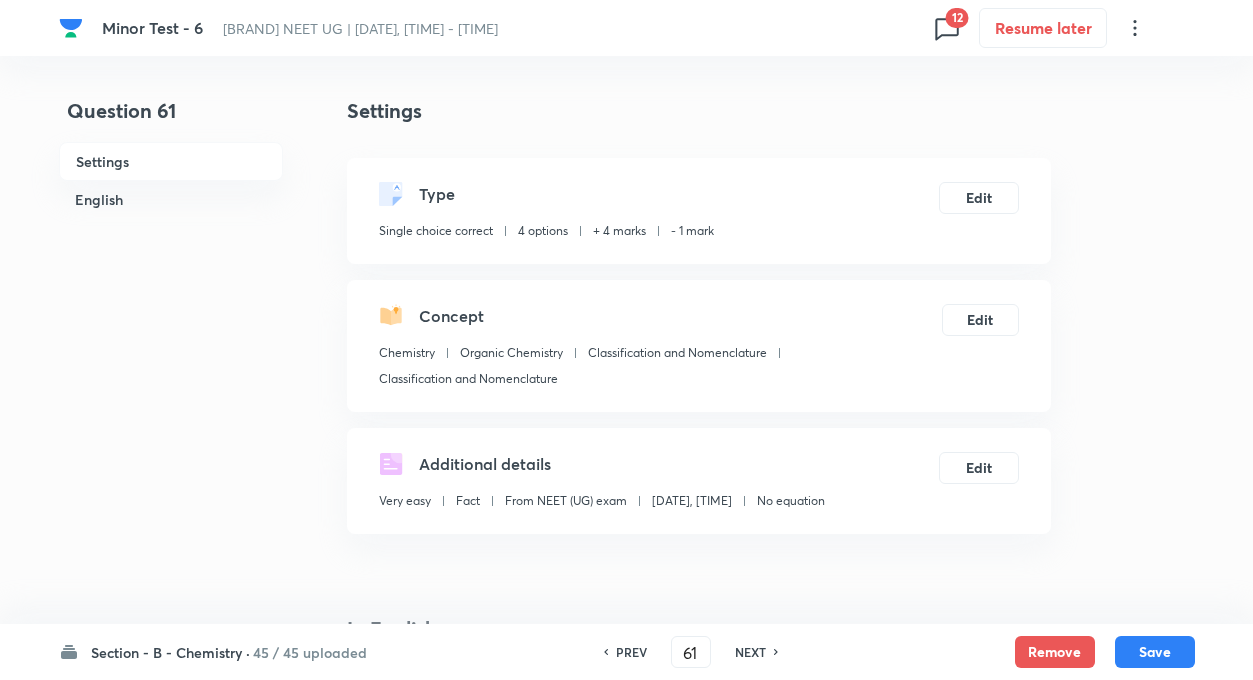 click on "NEXT" at bounding box center (750, 652) 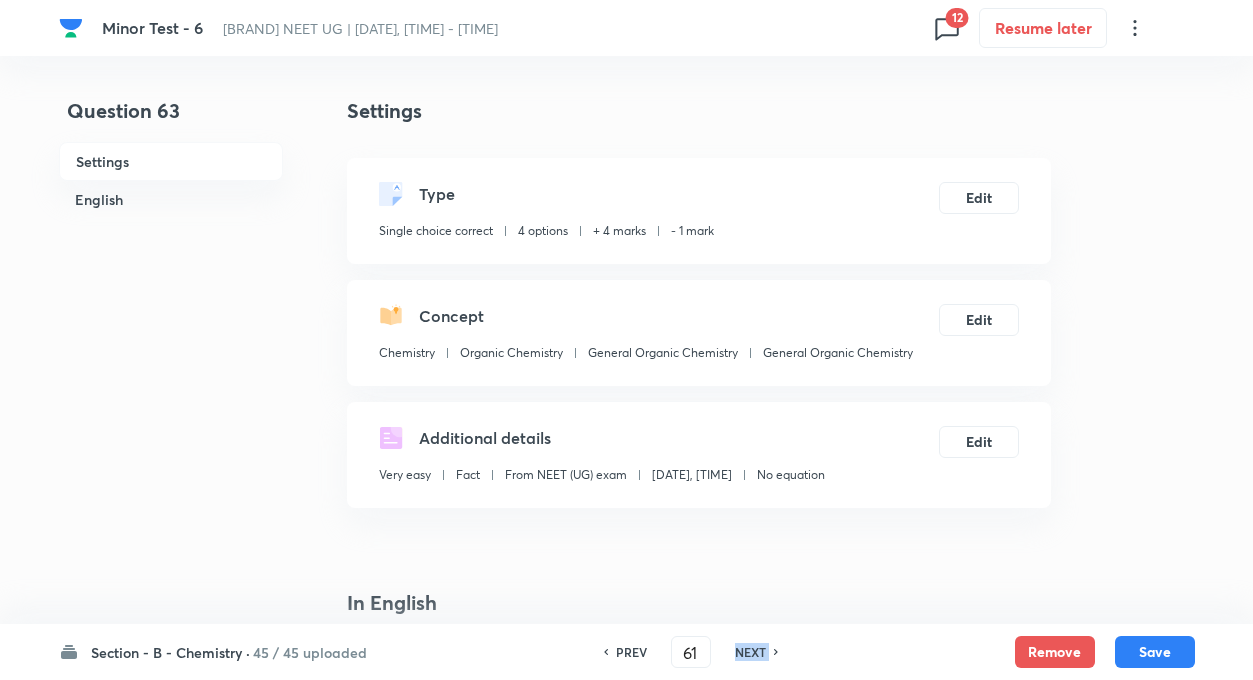 type on "62" 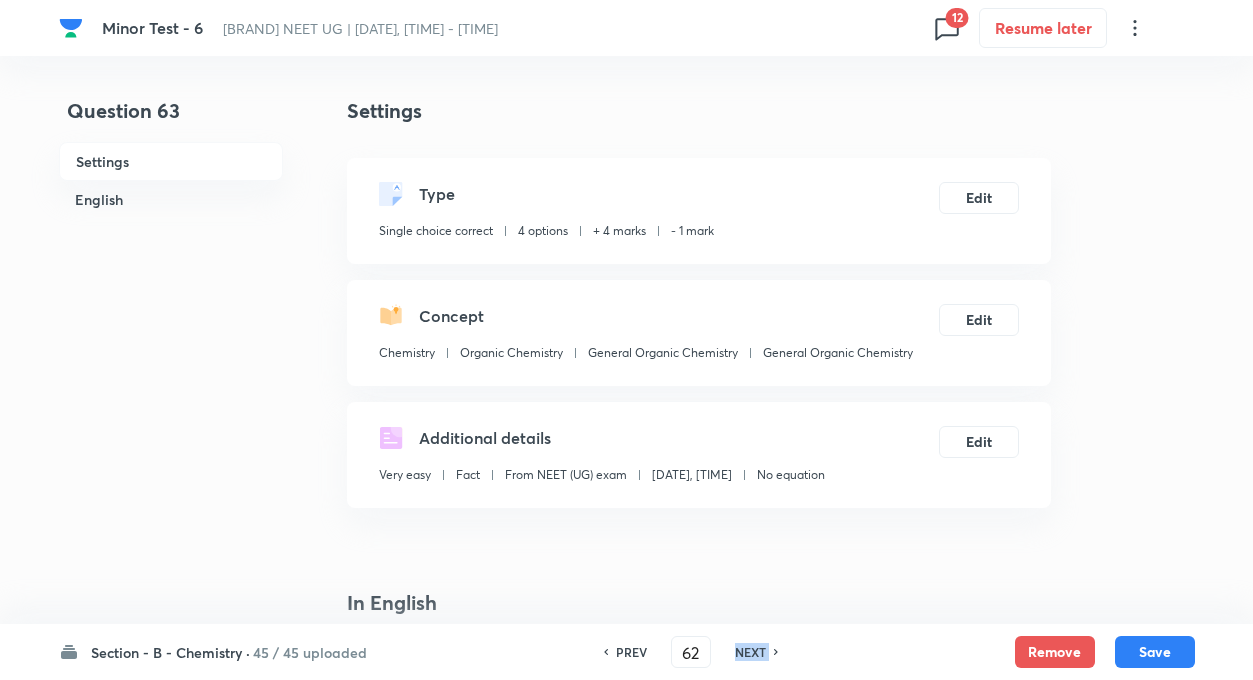 click on "NEXT" at bounding box center (750, 652) 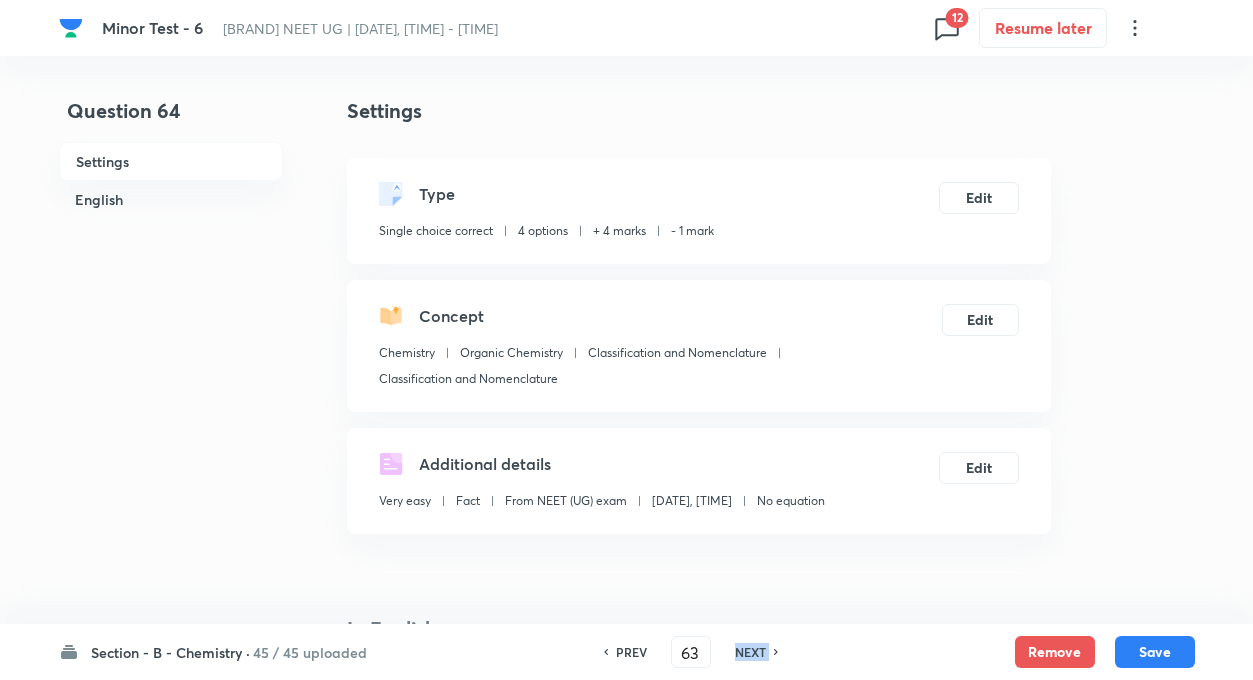 type on "64" 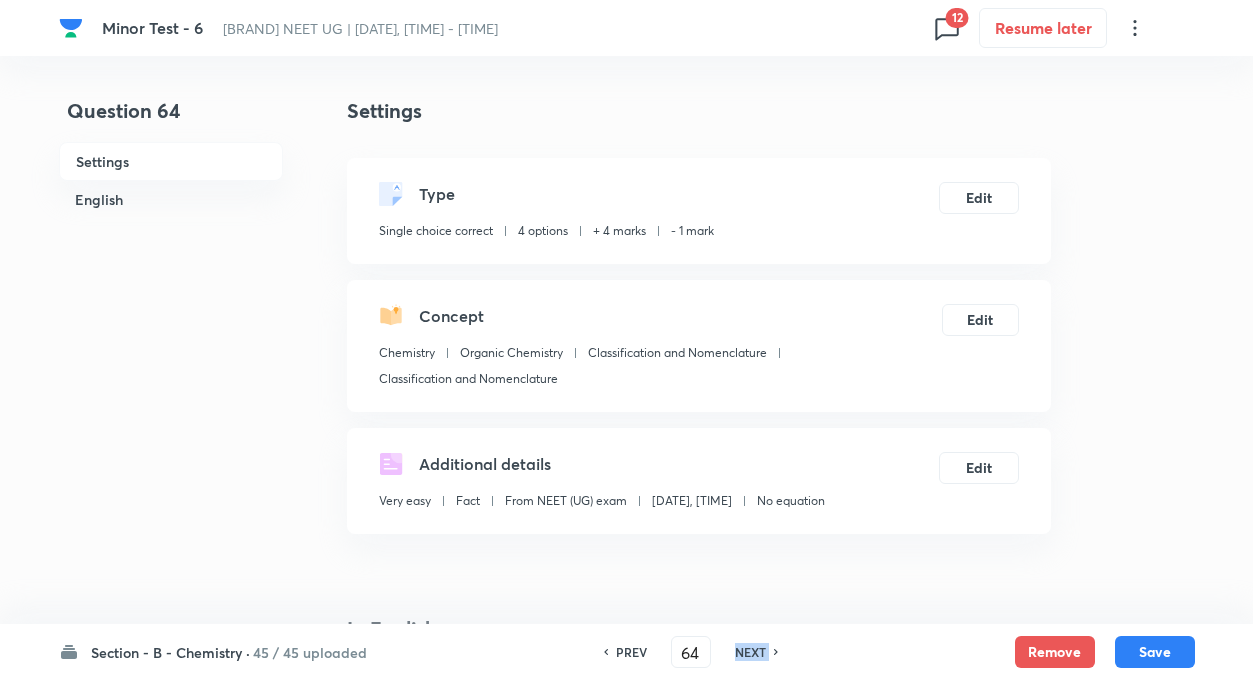 click on "NEXT" at bounding box center [750, 652] 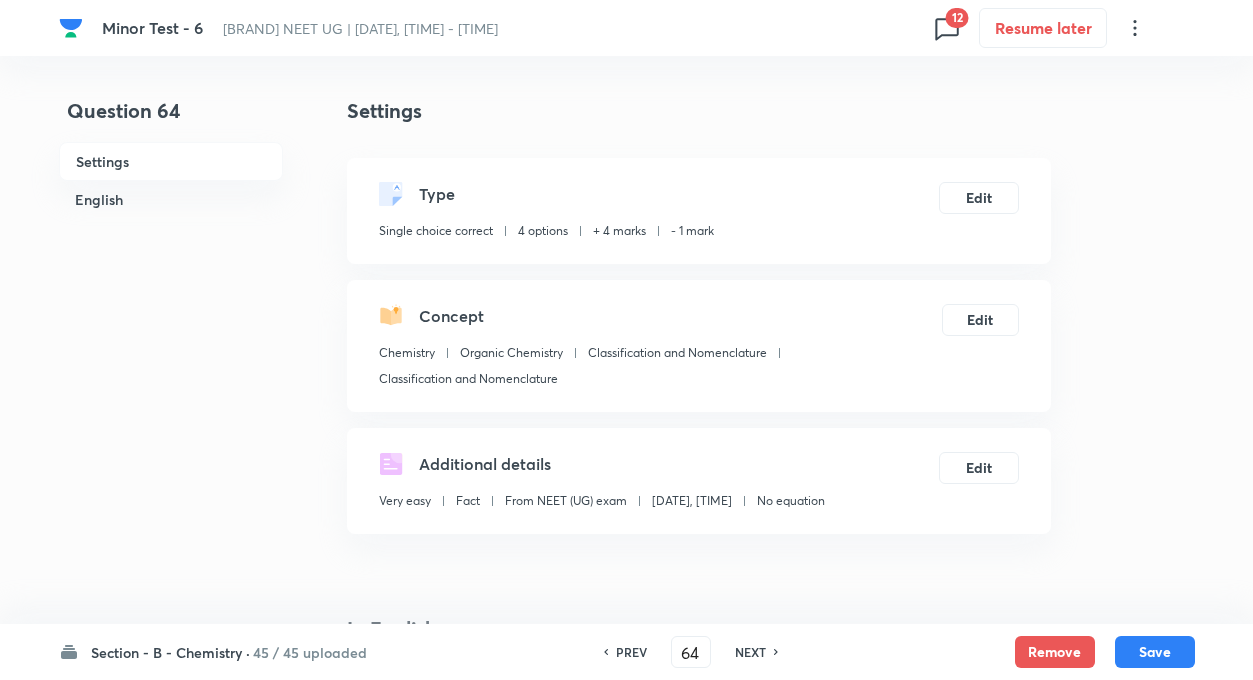 checkbox on "true" 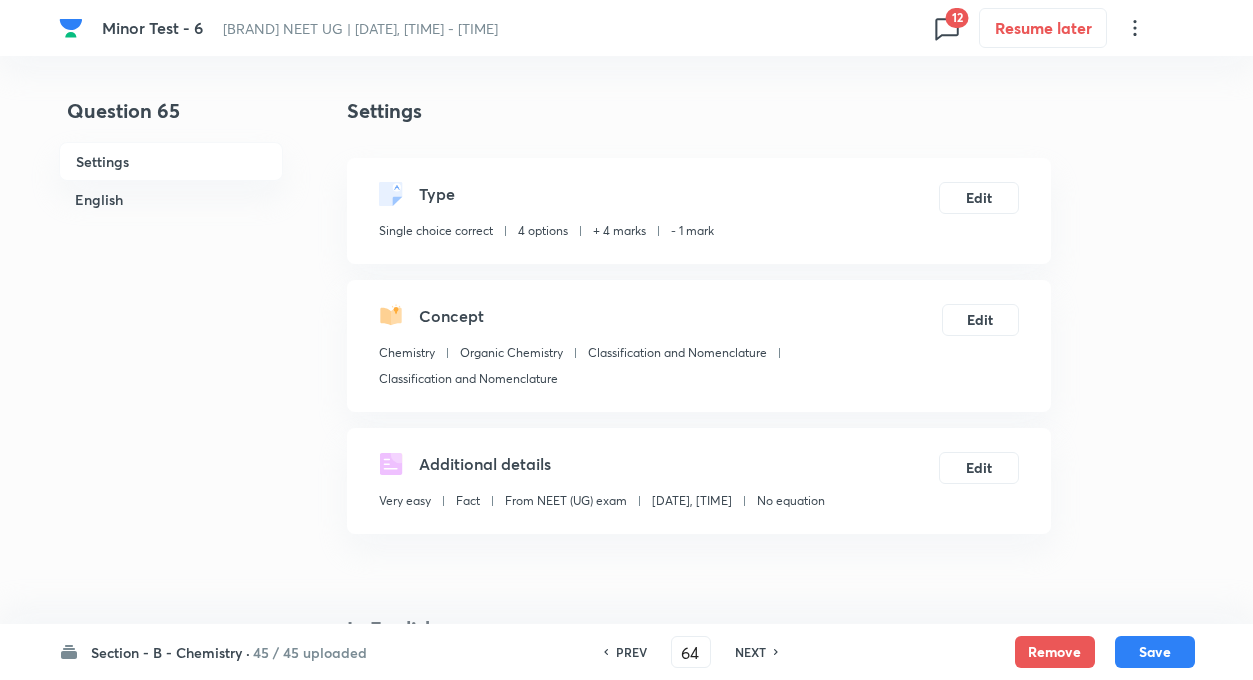 type on "65" 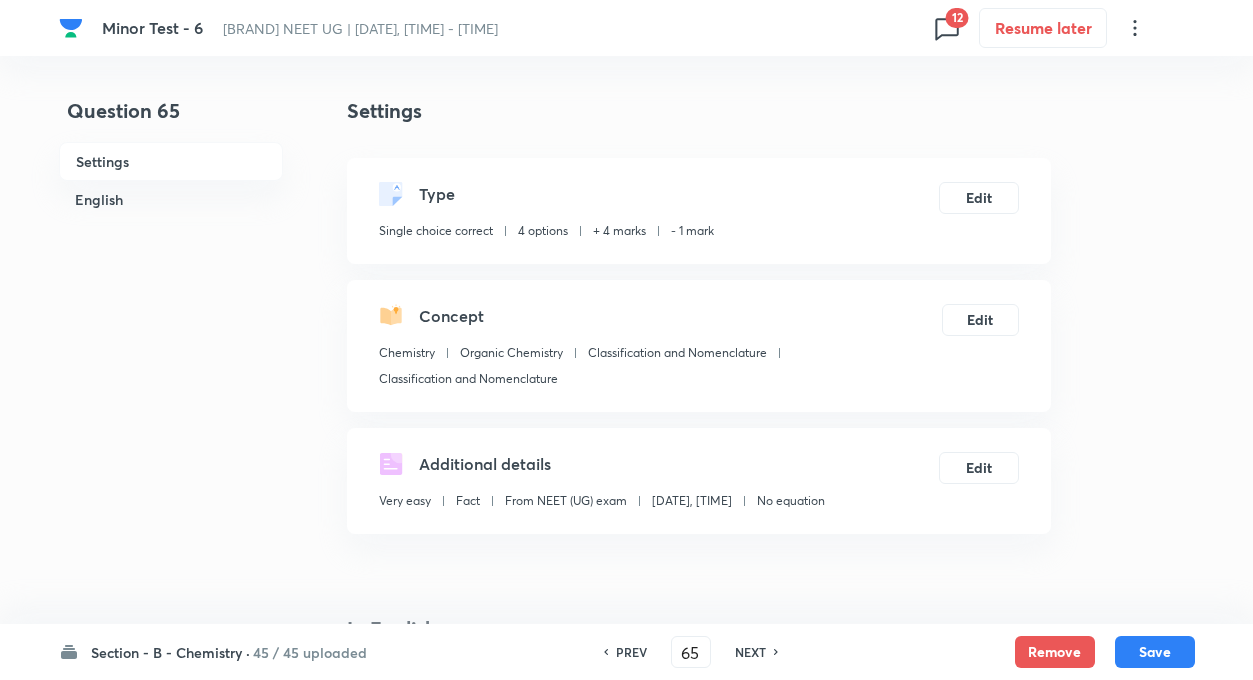 checkbox on "false" 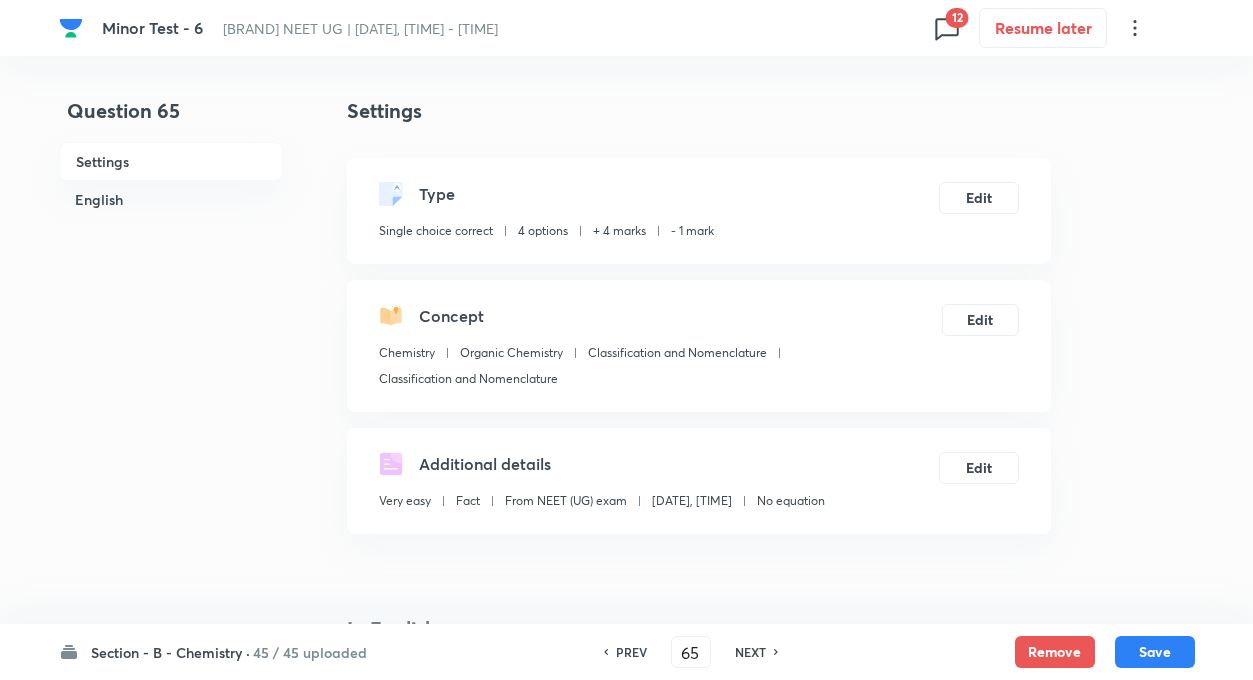 checkbox on "true" 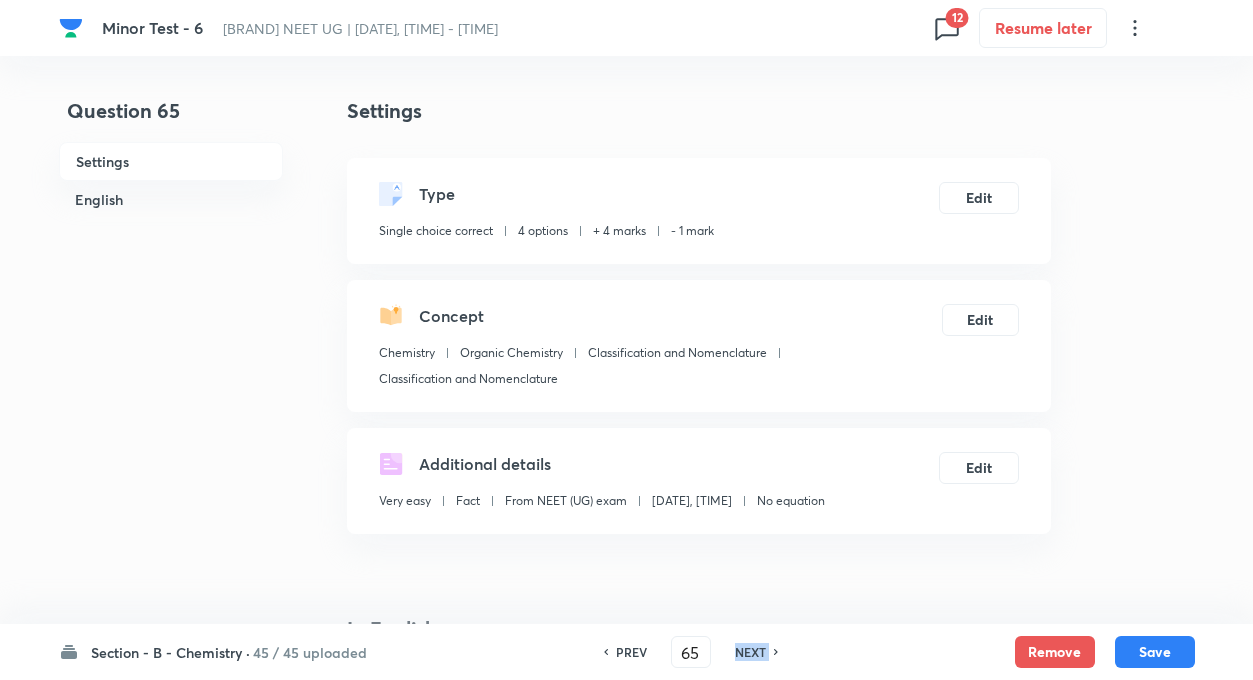 click on "NEXT" at bounding box center (750, 652) 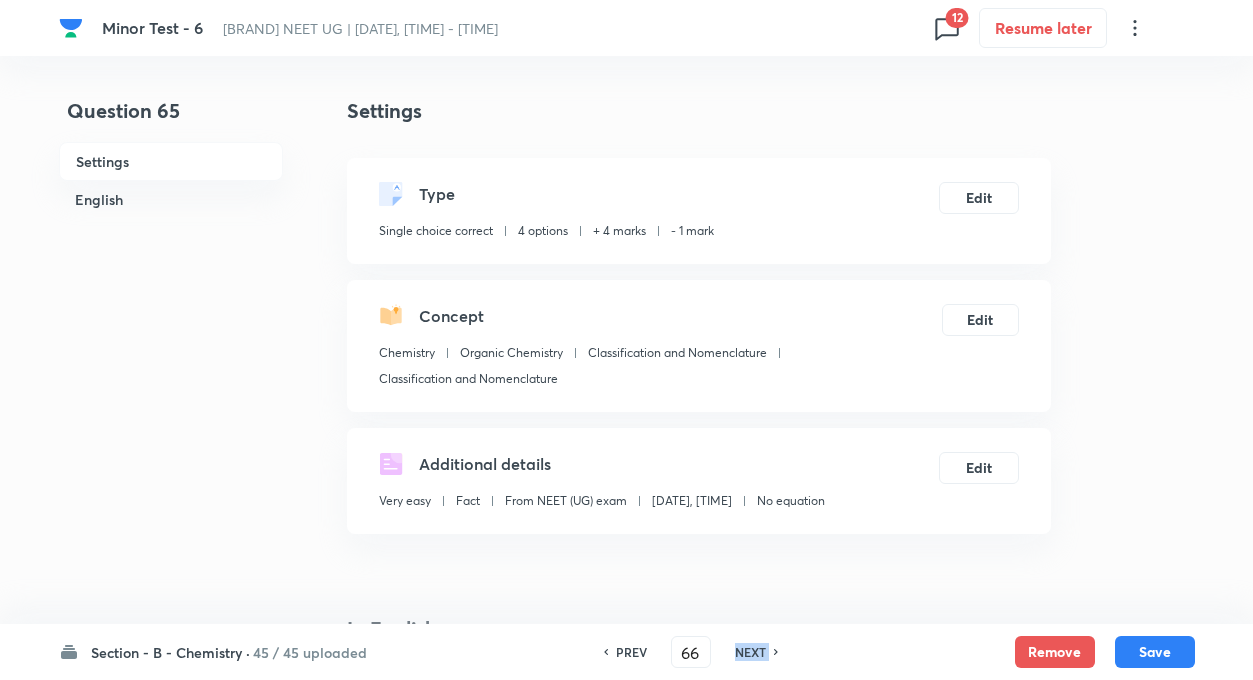 click on "NEXT" at bounding box center [750, 652] 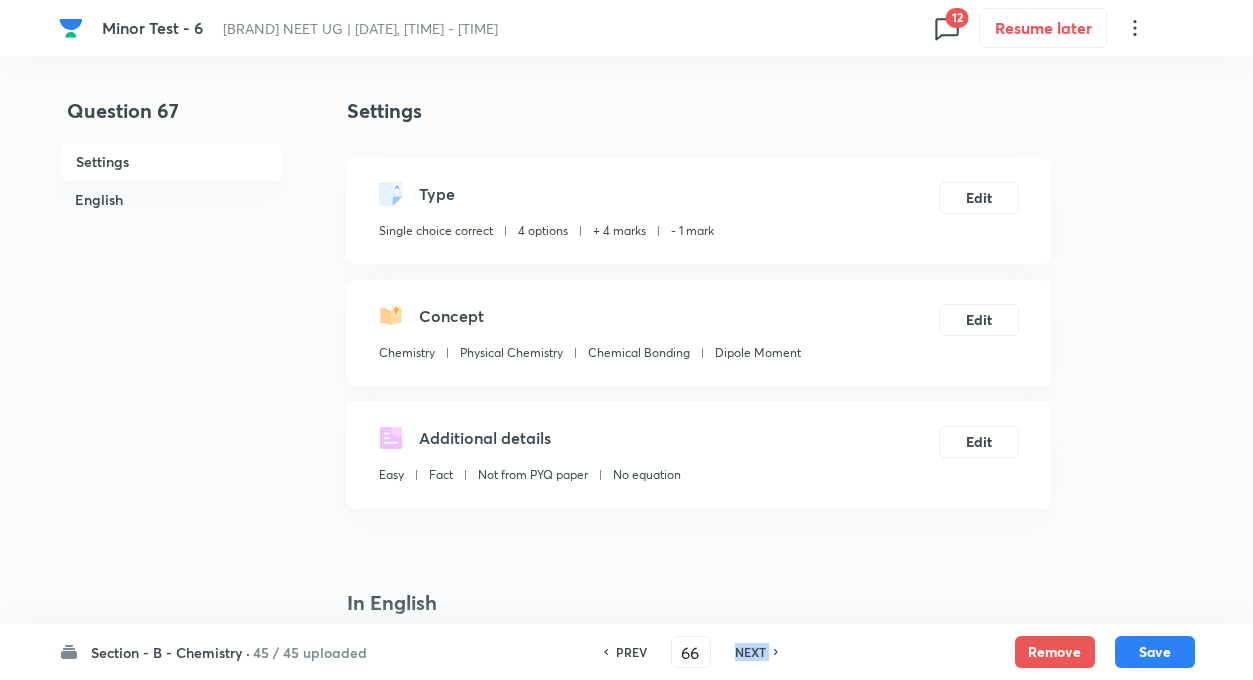 type on "67" 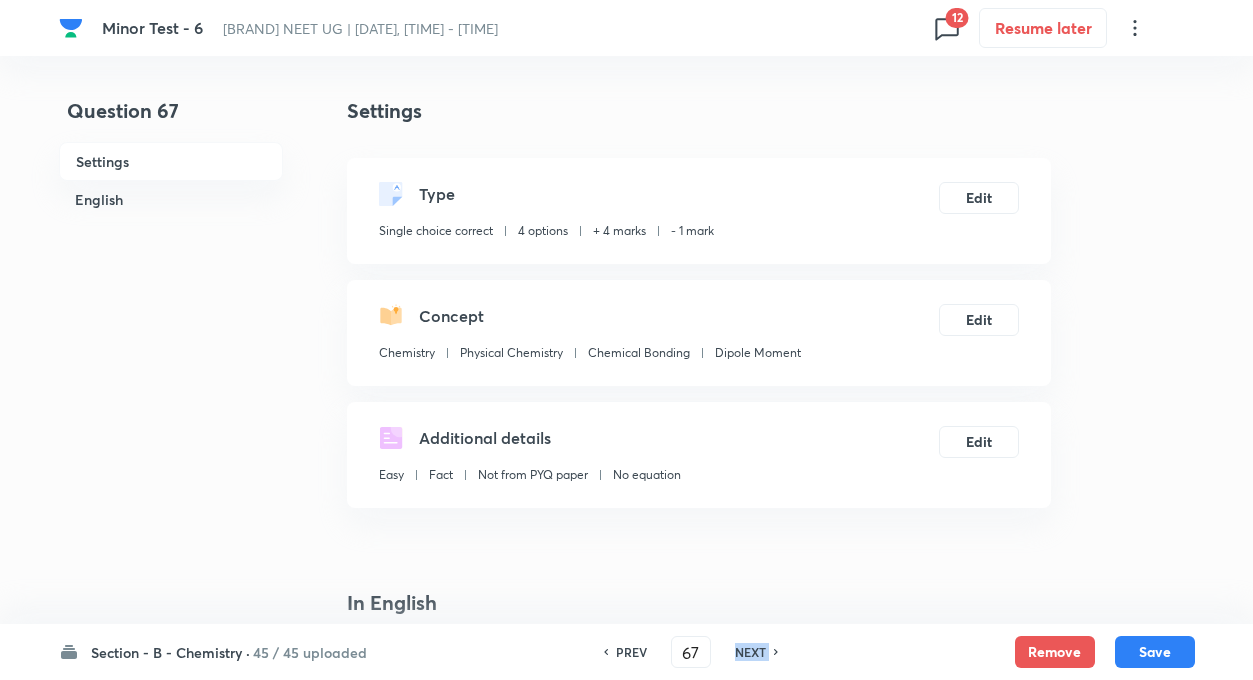 checkbox on "true" 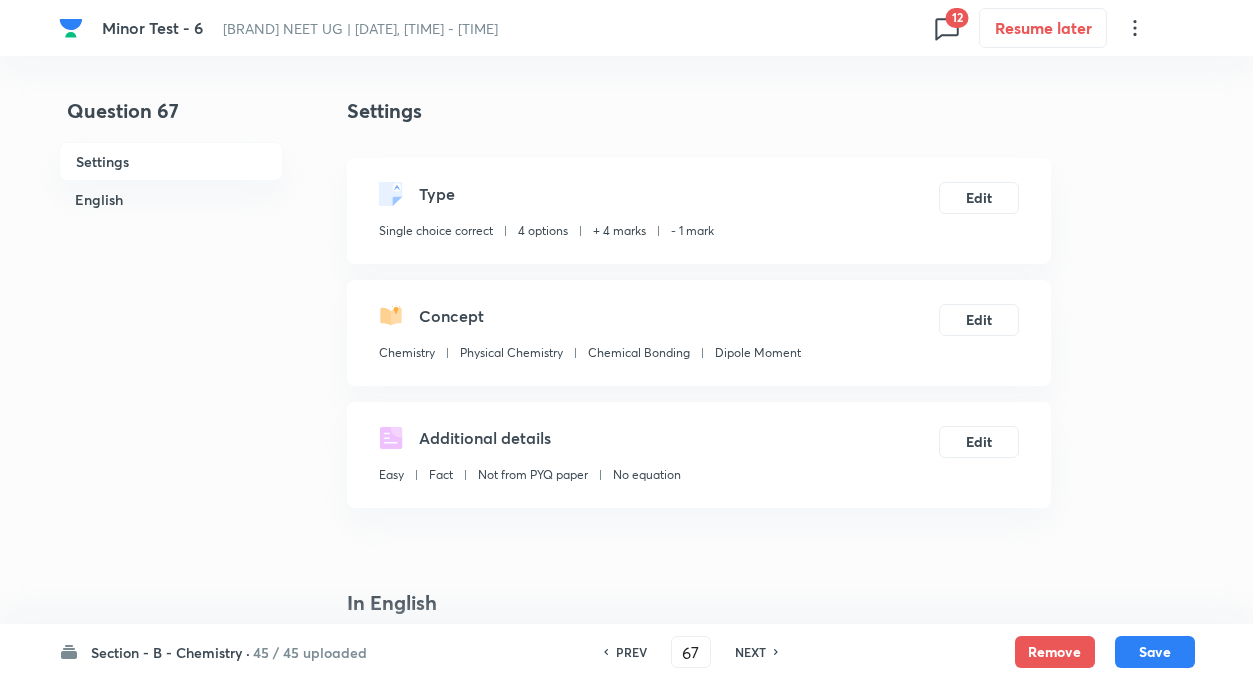 click on "PREV" at bounding box center [631, 652] 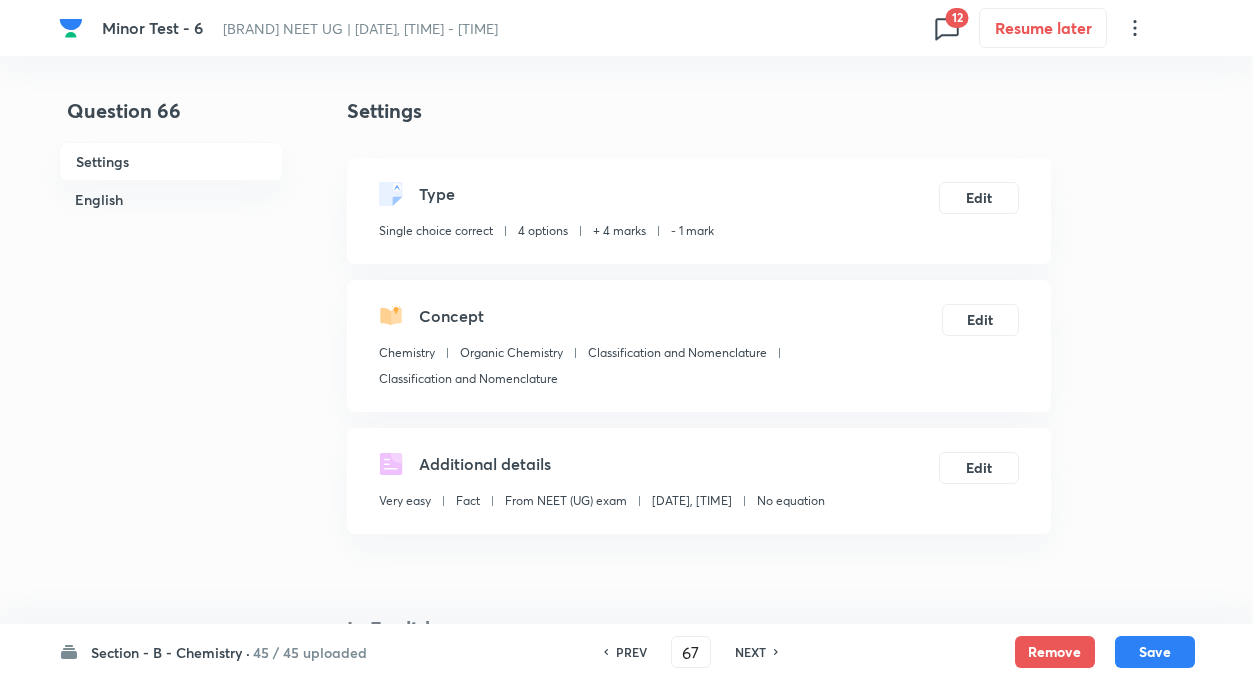 type on "66" 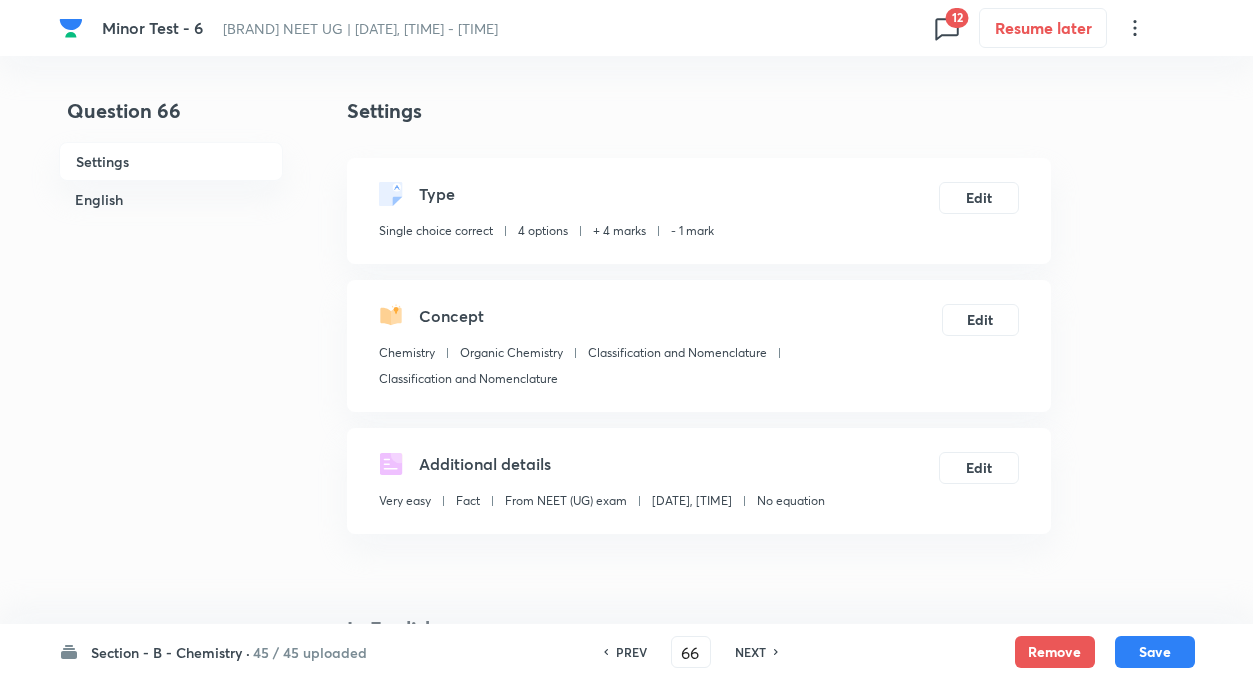 click on "PREV" at bounding box center [631, 652] 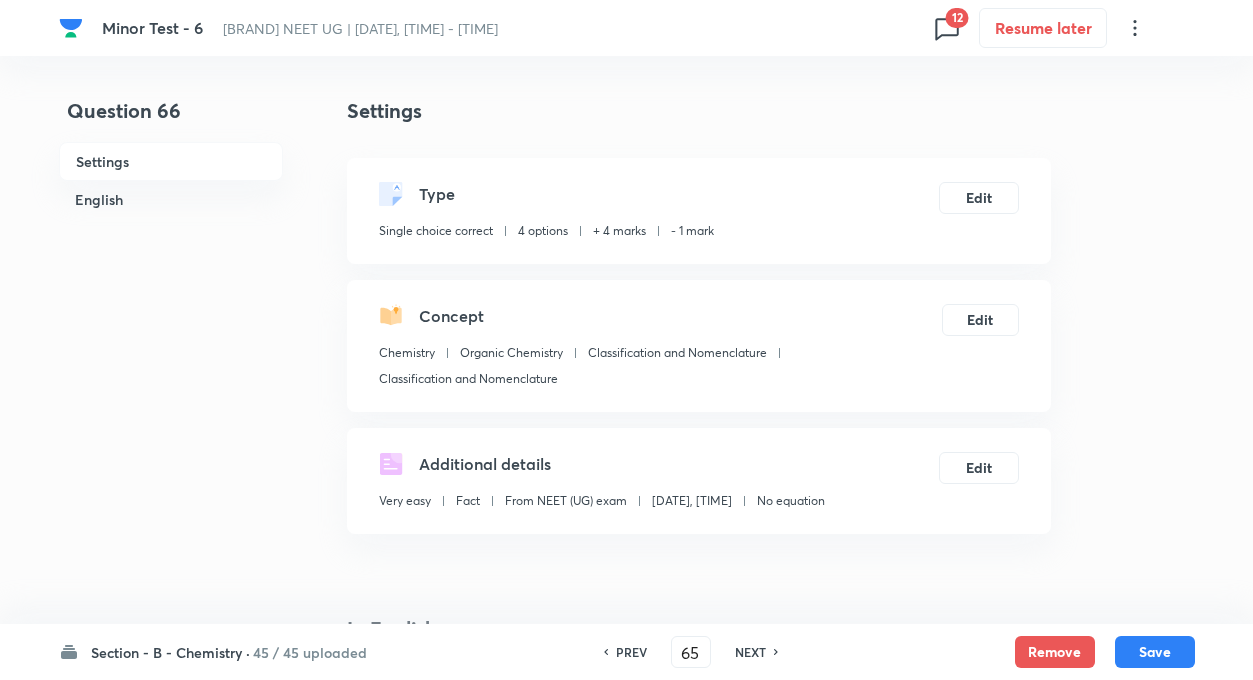click on "PREV" at bounding box center [631, 652] 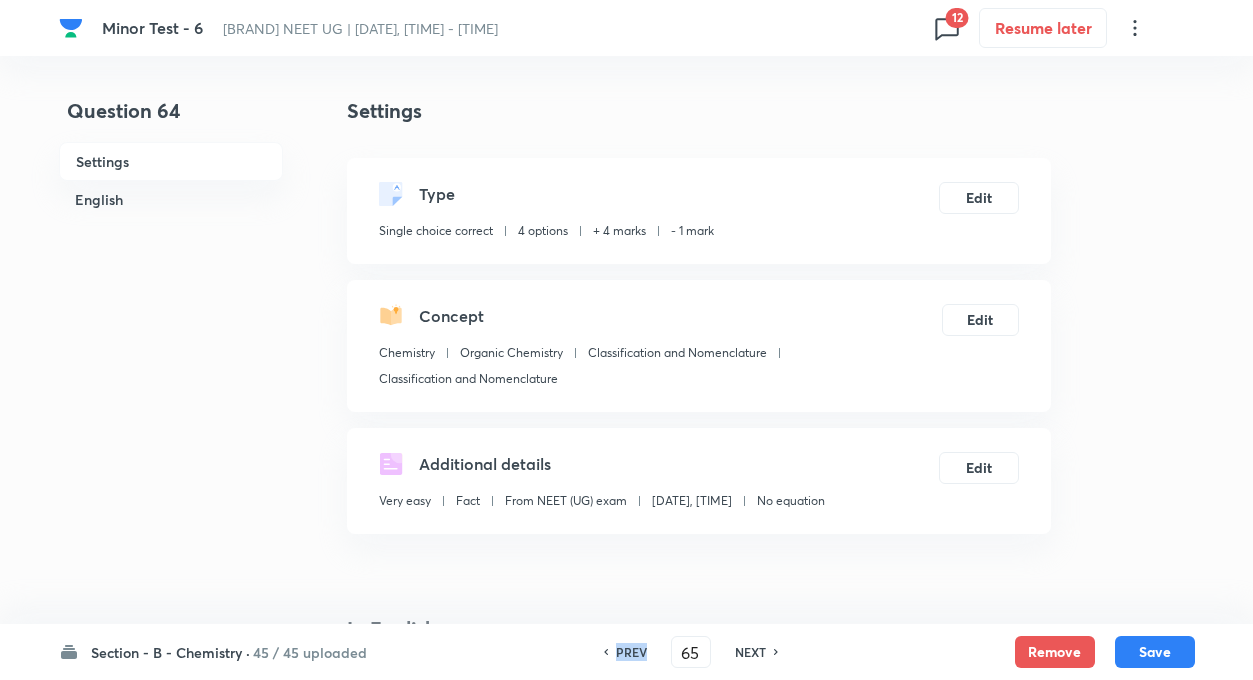checkbox on "false" 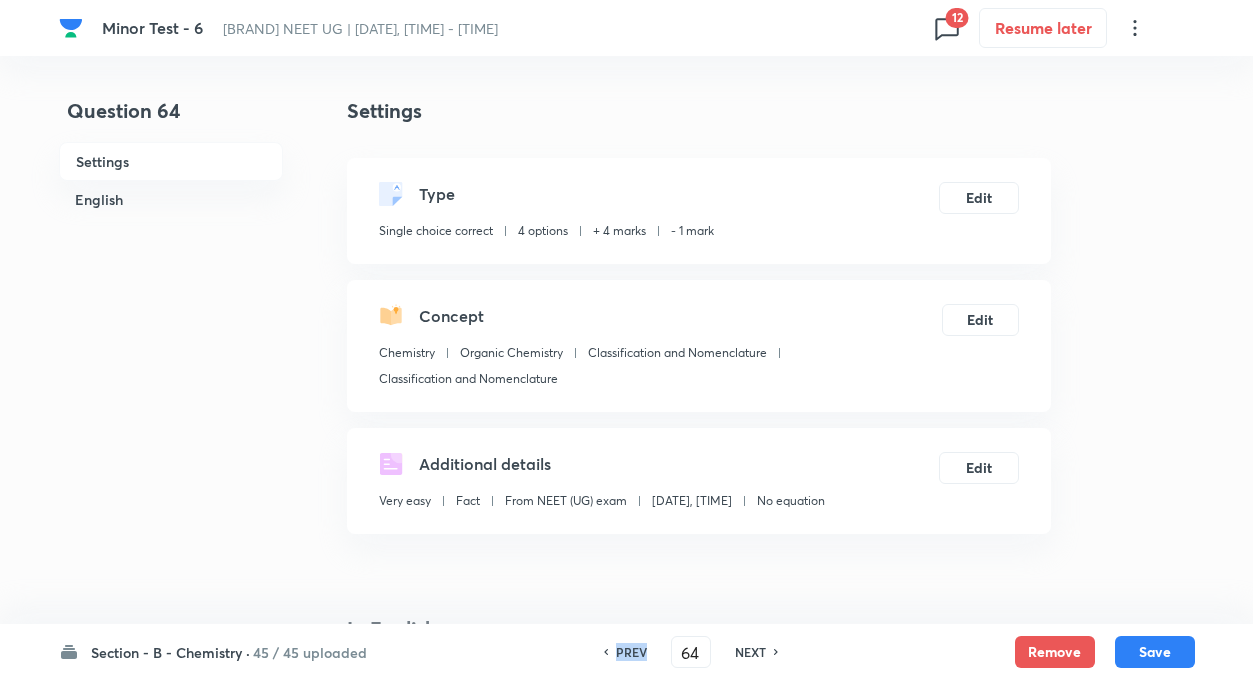 click on "PREV" at bounding box center [631, 652] 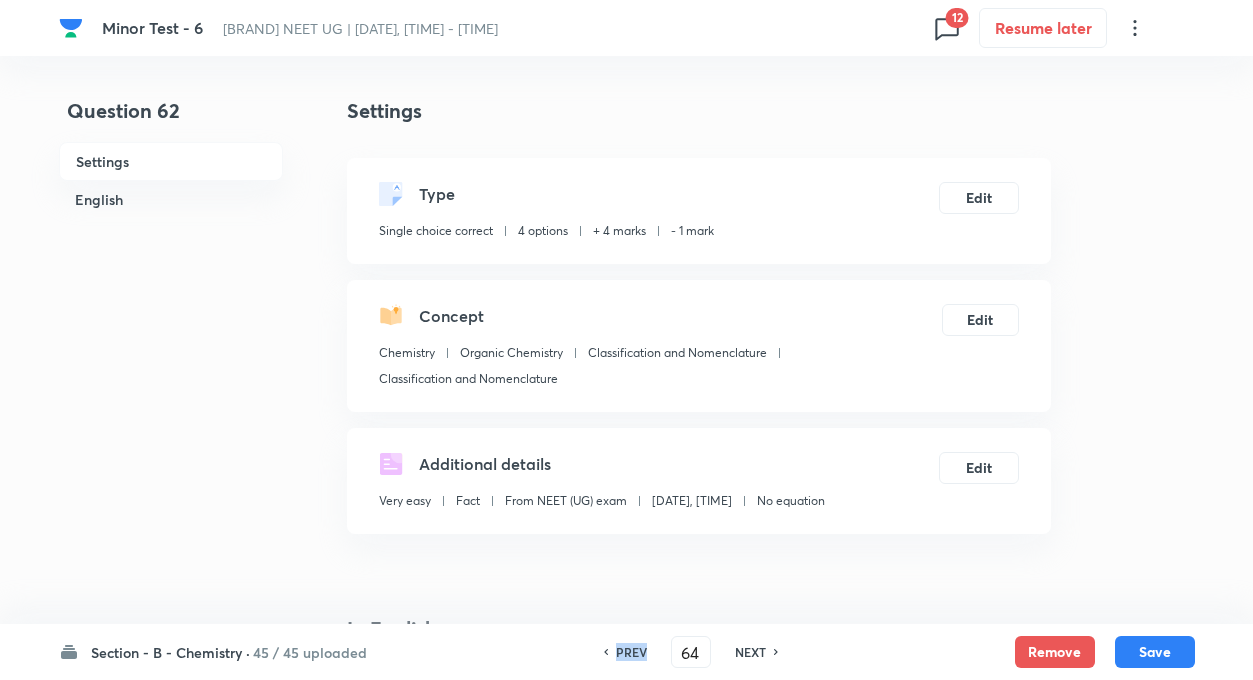 type on "63" 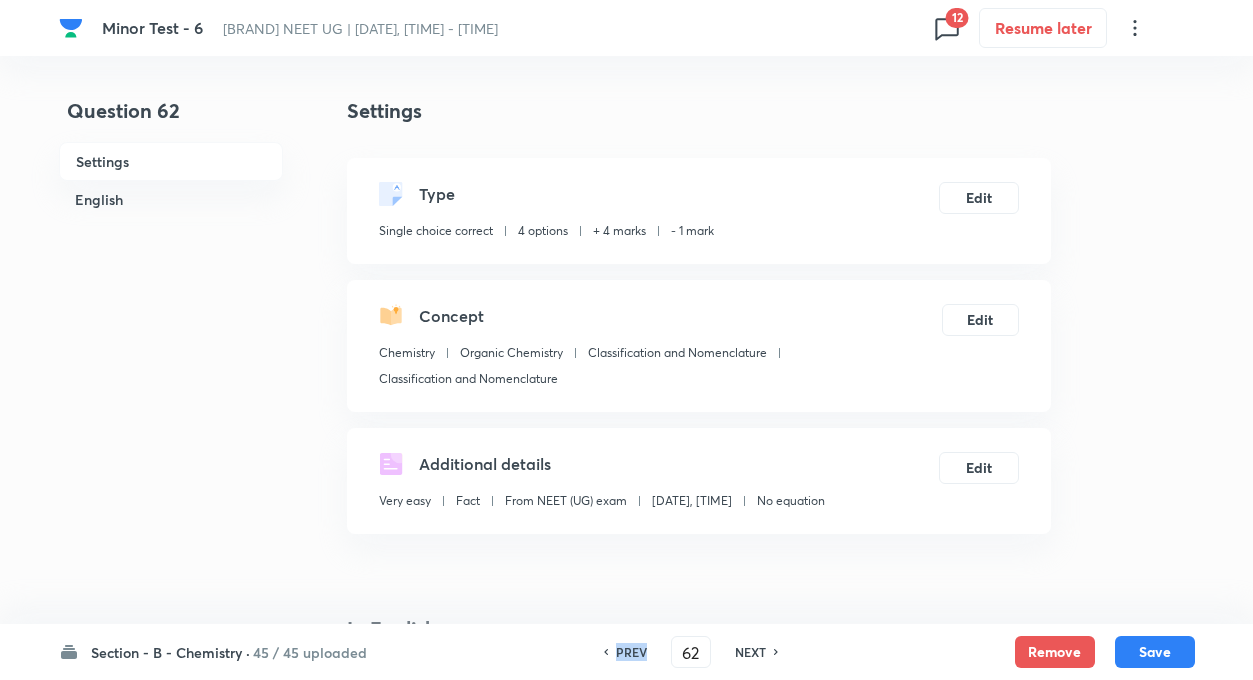 click on "PREV" at bounding box center (631, 652) 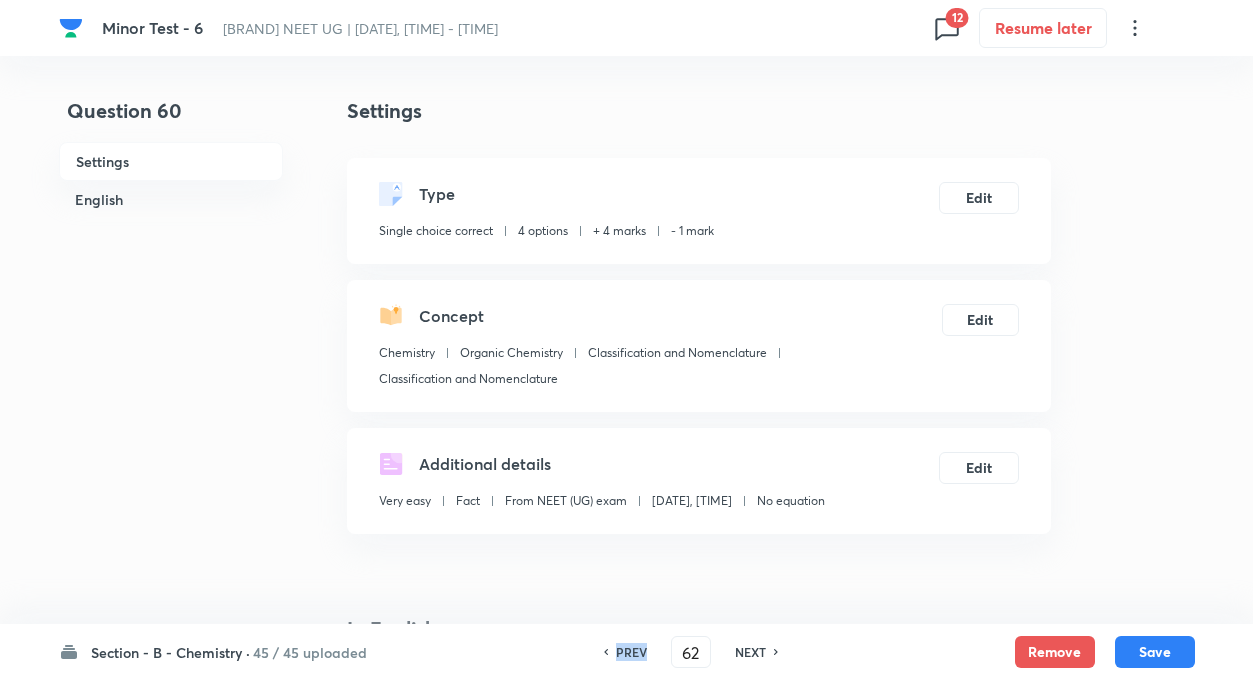 type on "61" 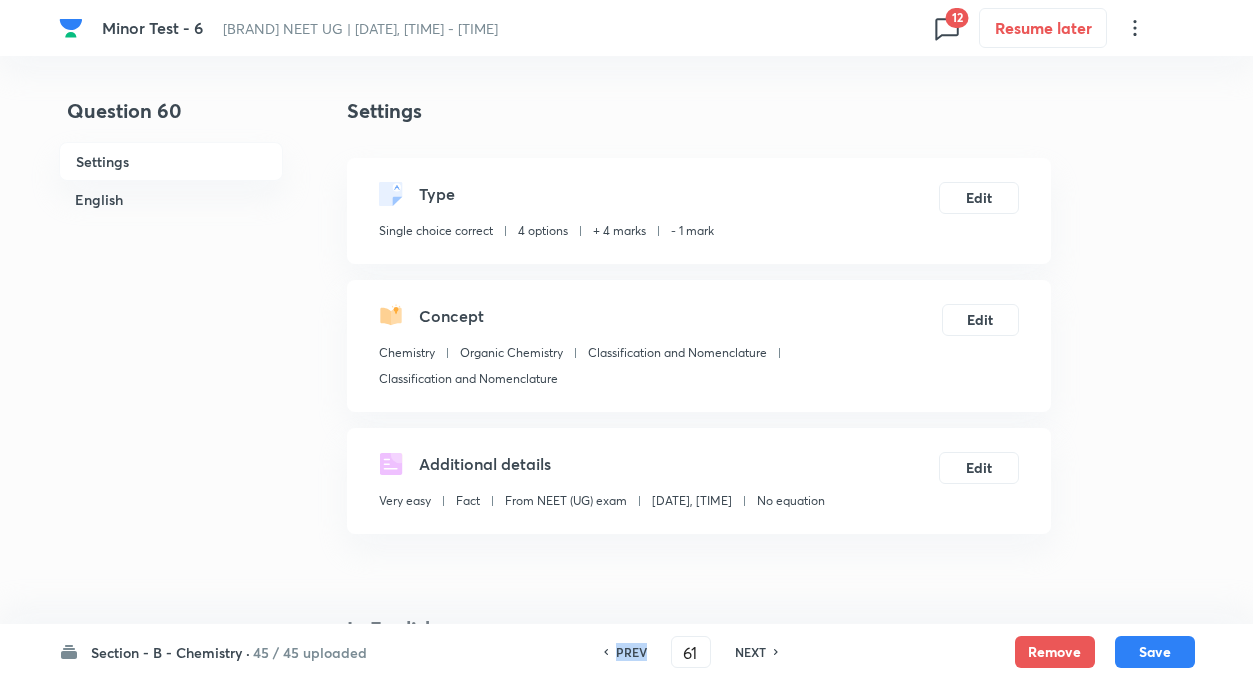 click on "PREV" at bounding box center (631, 652) 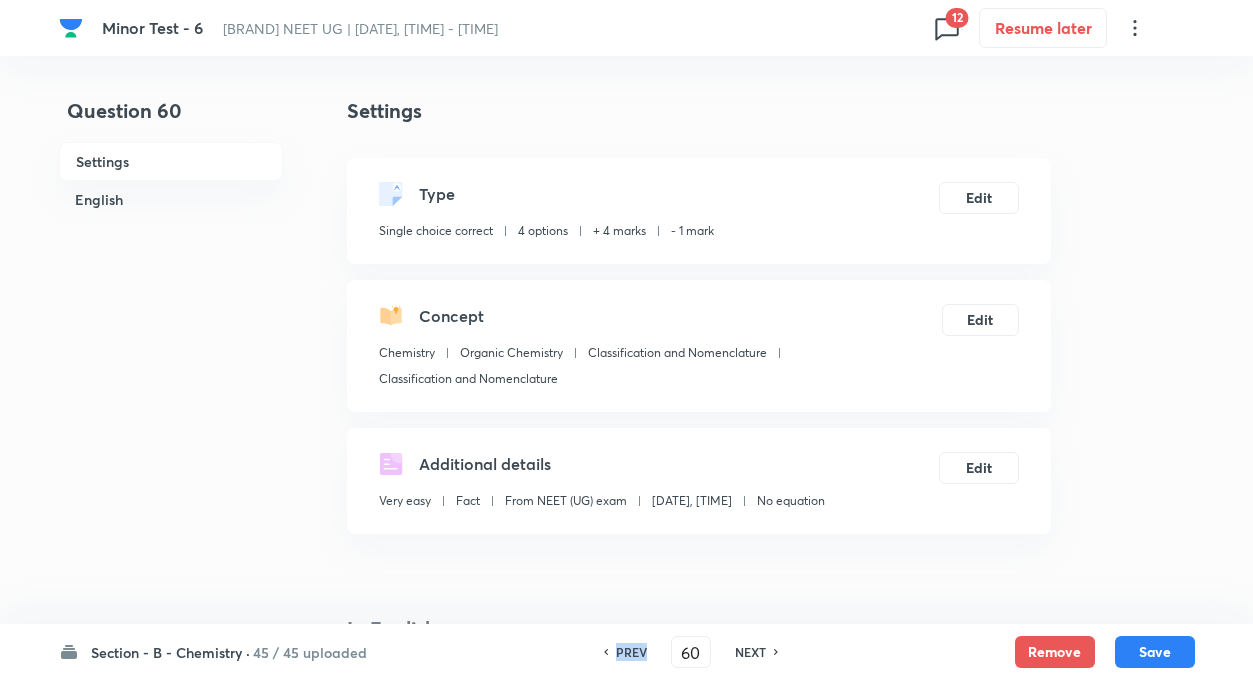 checkbox on "false" 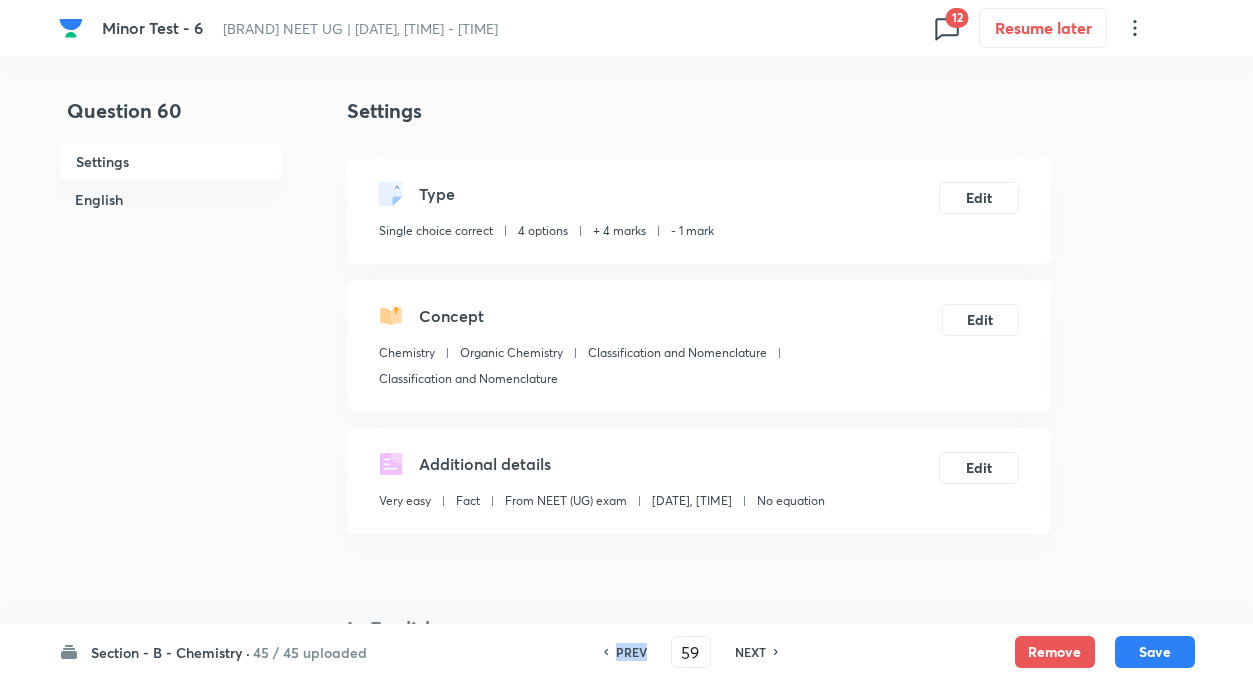 click on "PREV" at bounding box center [631, 652] 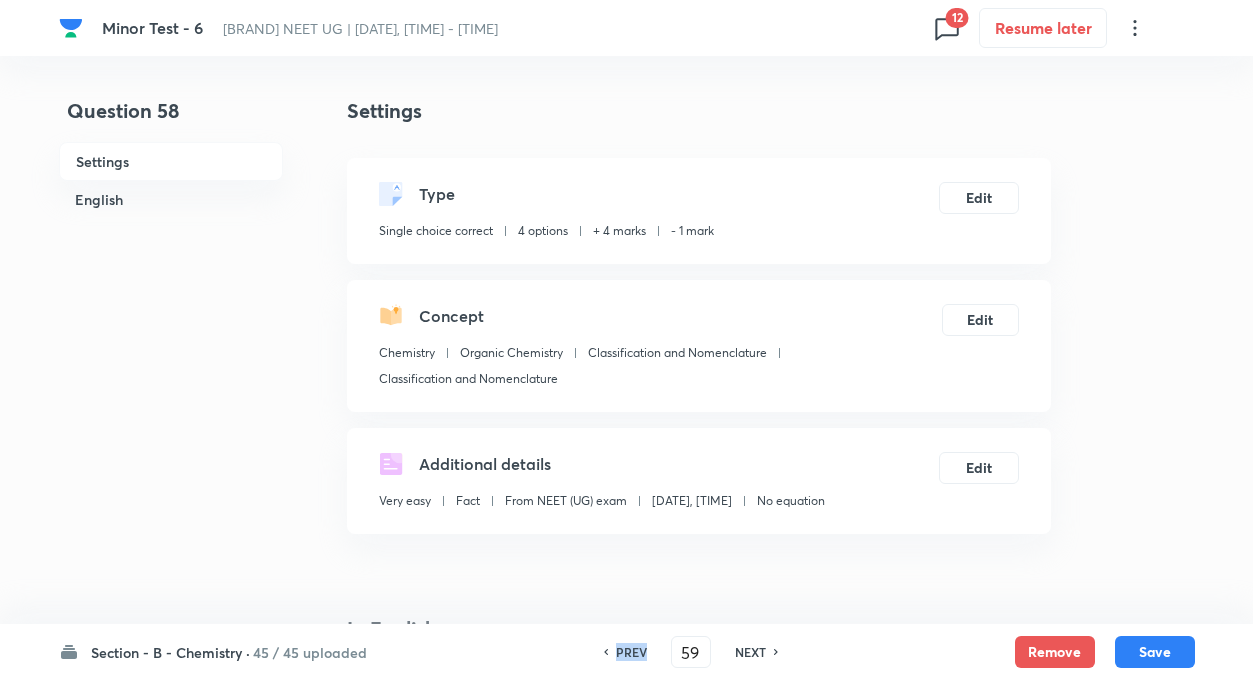 checkbox on "true" 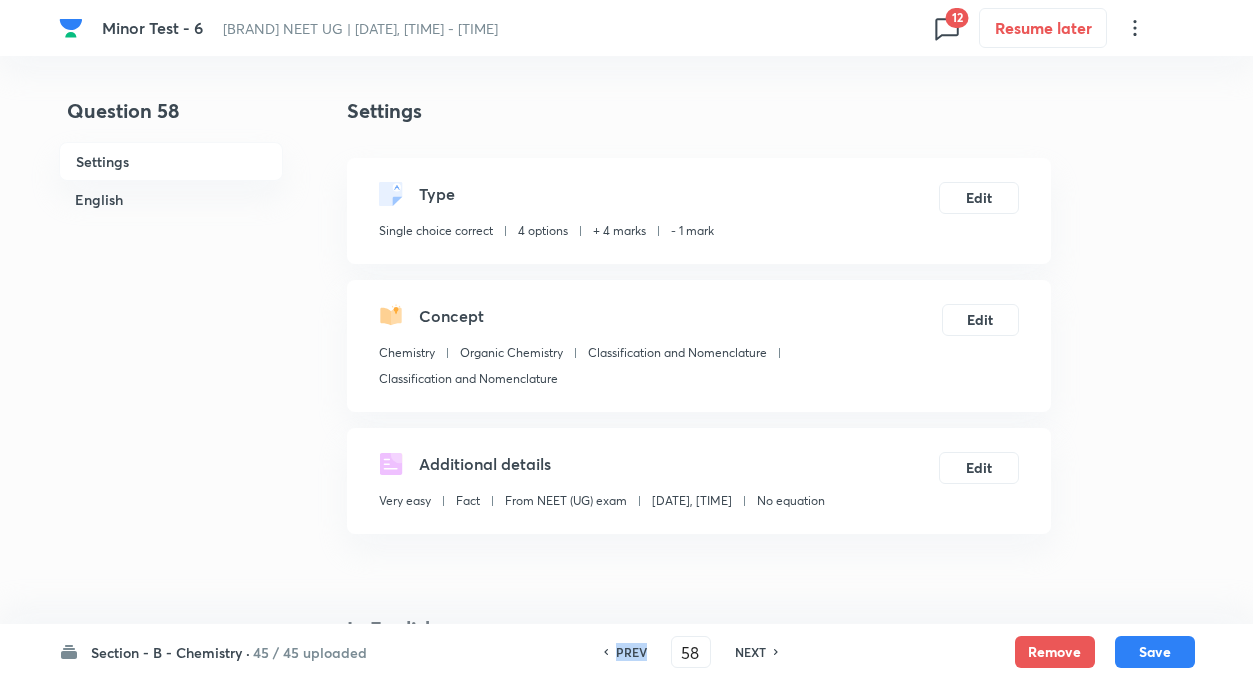 click on "PREV" at bounding box center (631, 652) 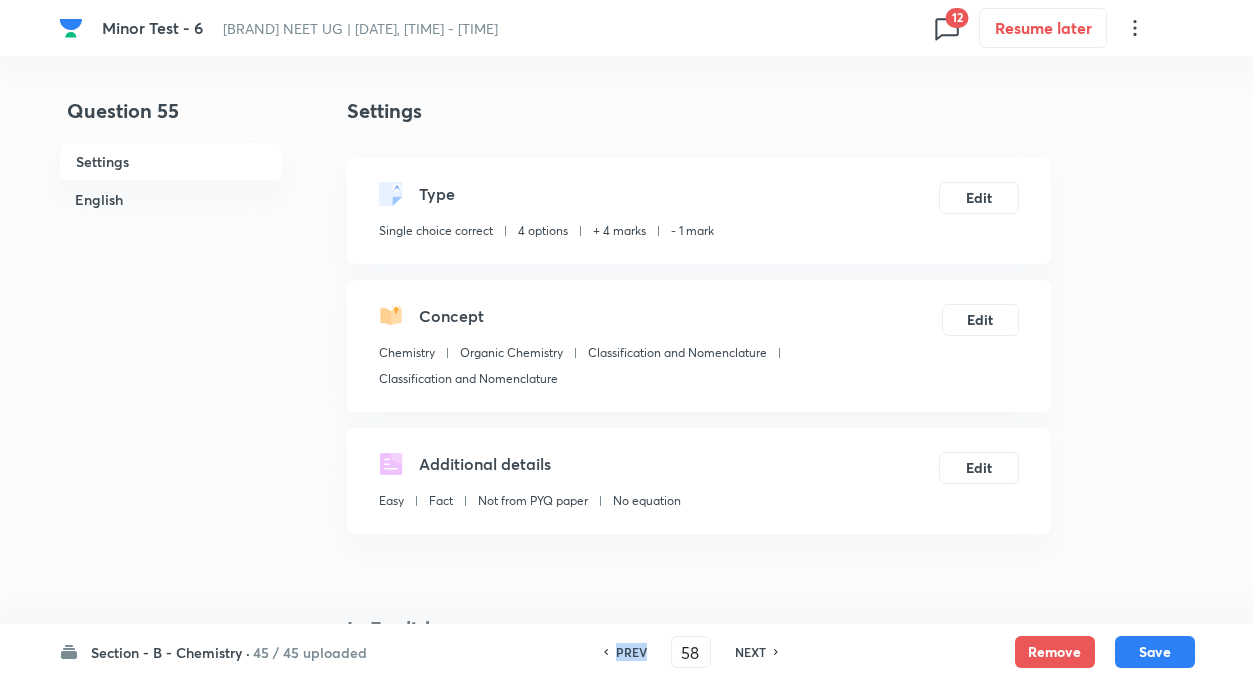 type on "57" 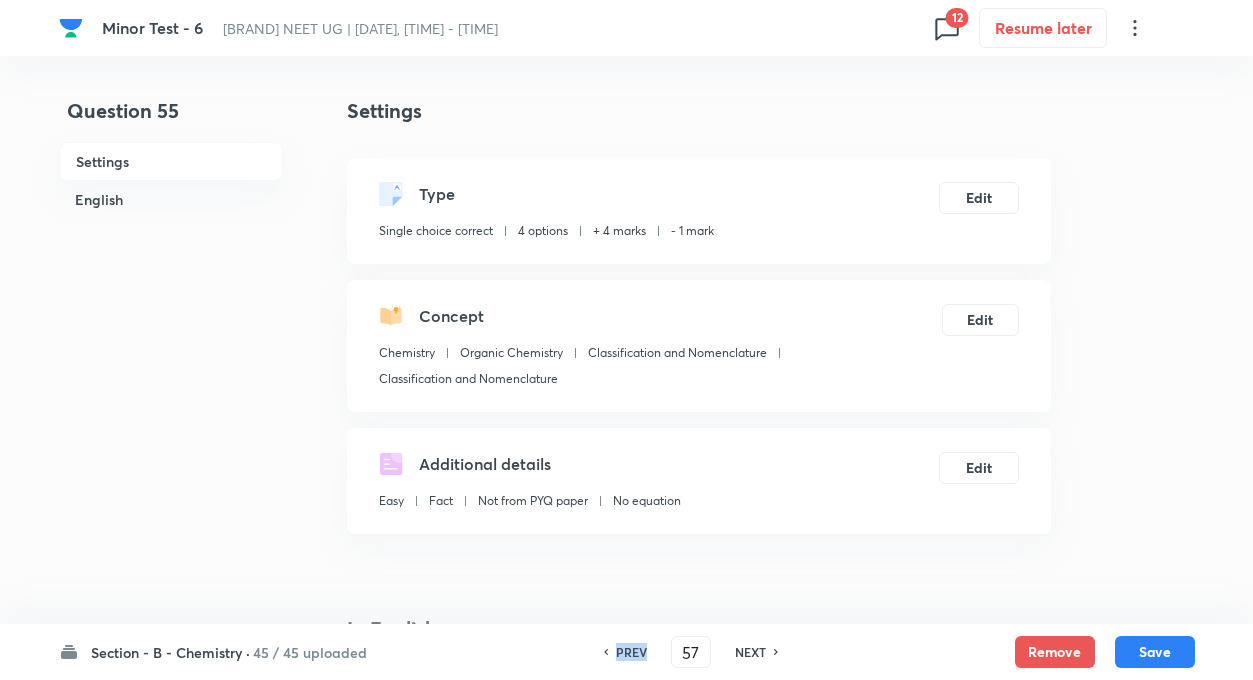 type on "55" 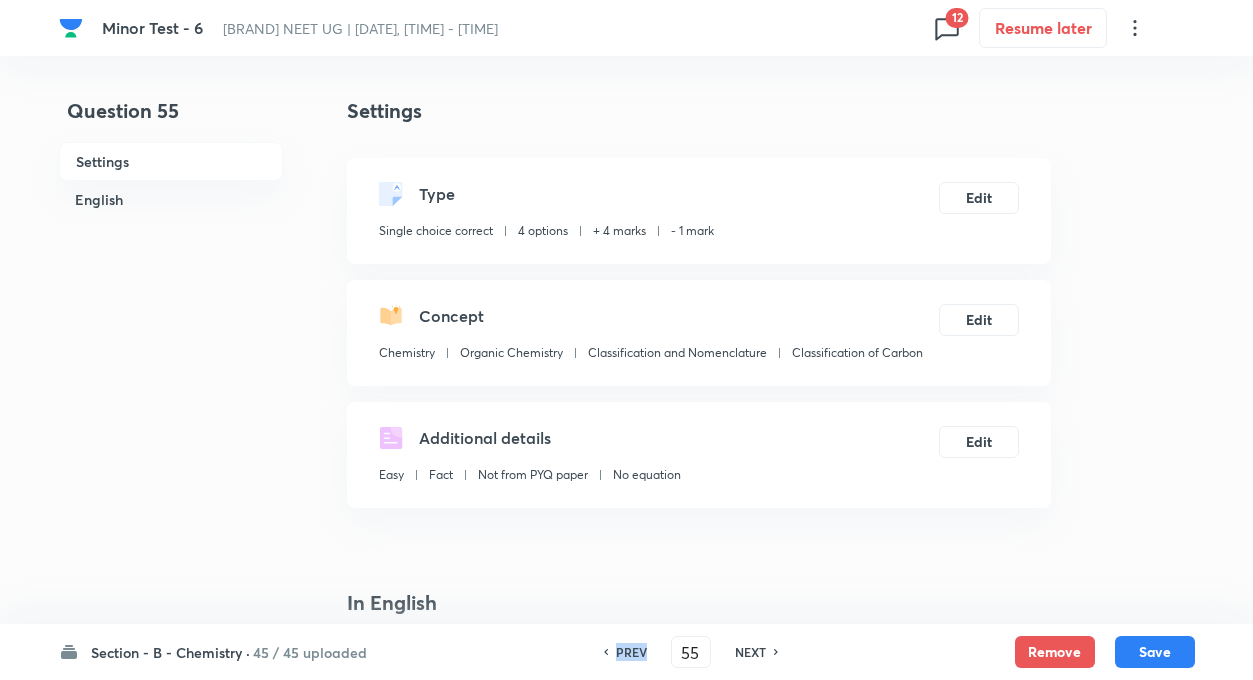 click on "PREV" at bounding box center [631, 652] 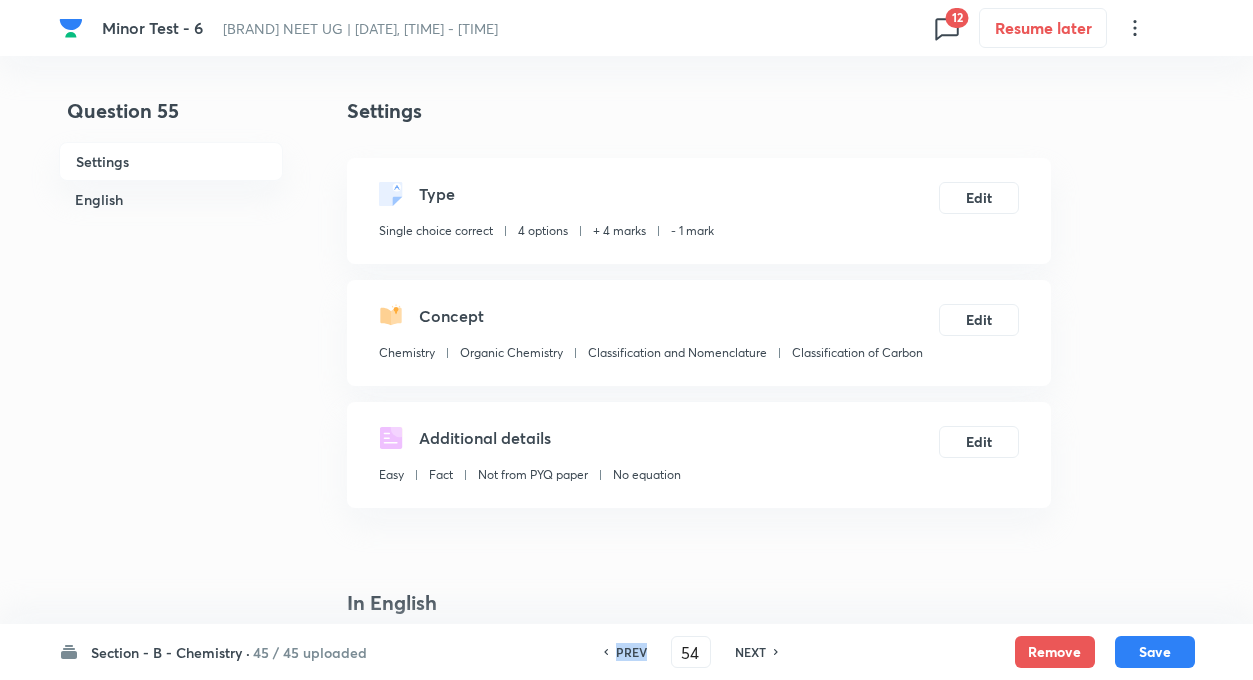 checkbox on "true" 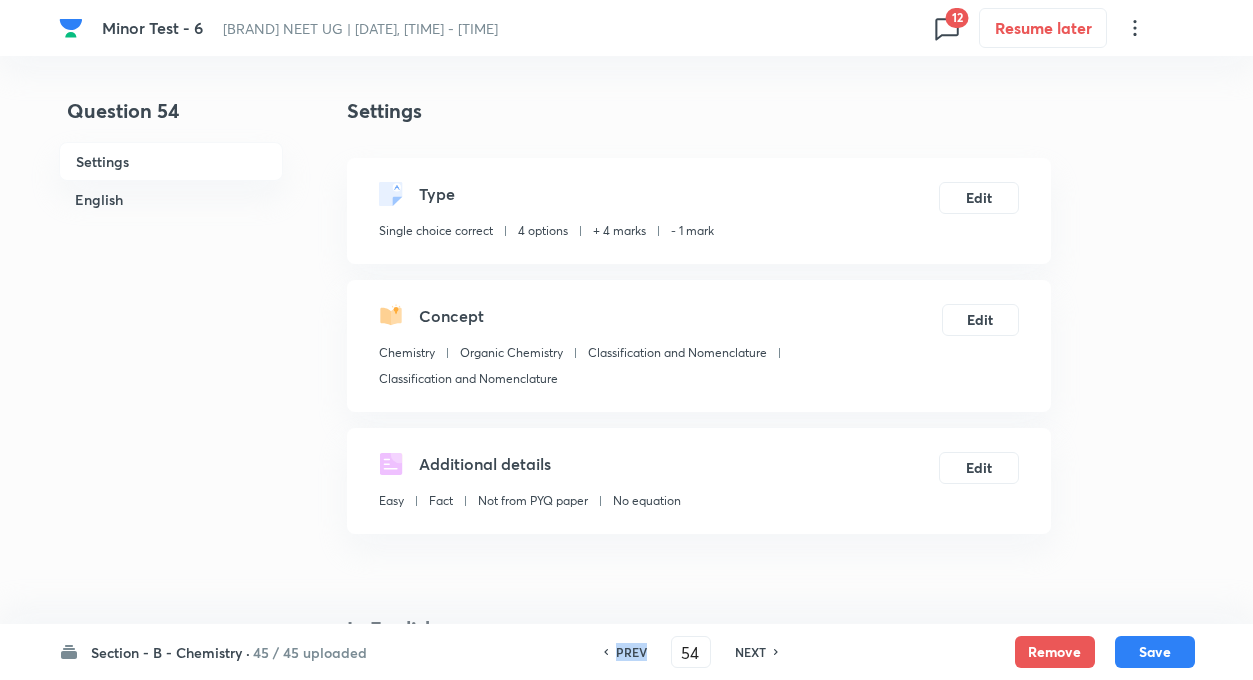 click on "PREV" at bounding box center (631, 652) 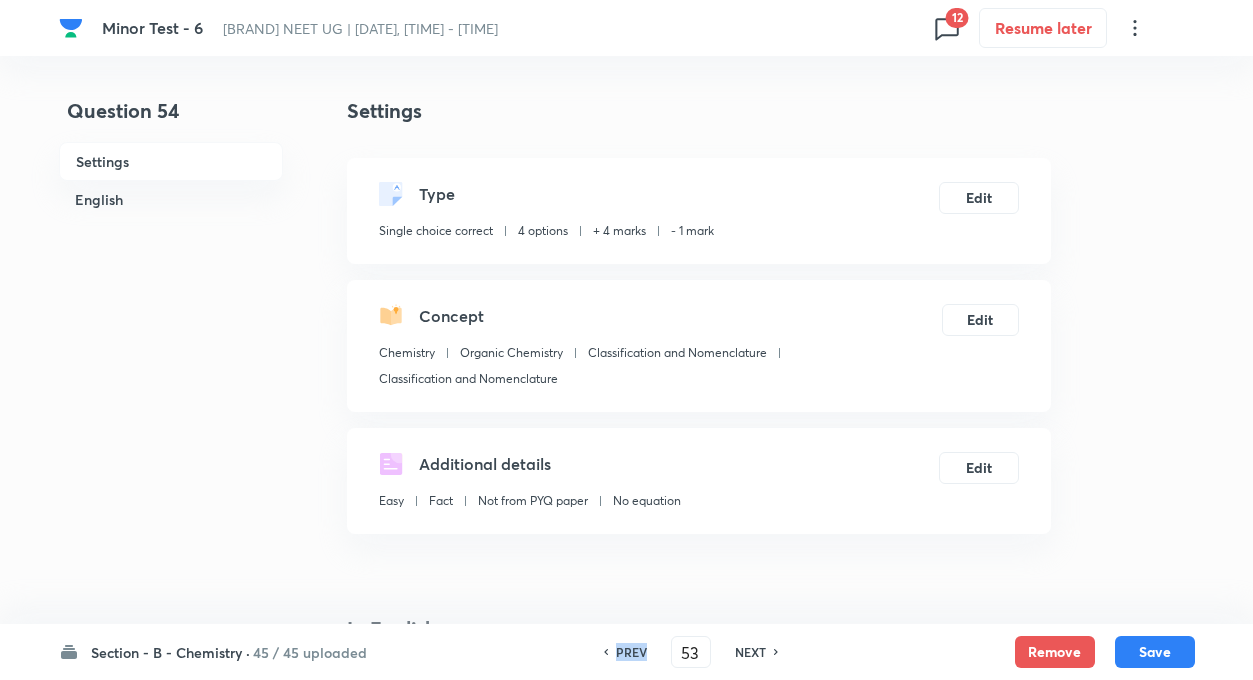 click on "PREV" at bounding box center (631, 652) 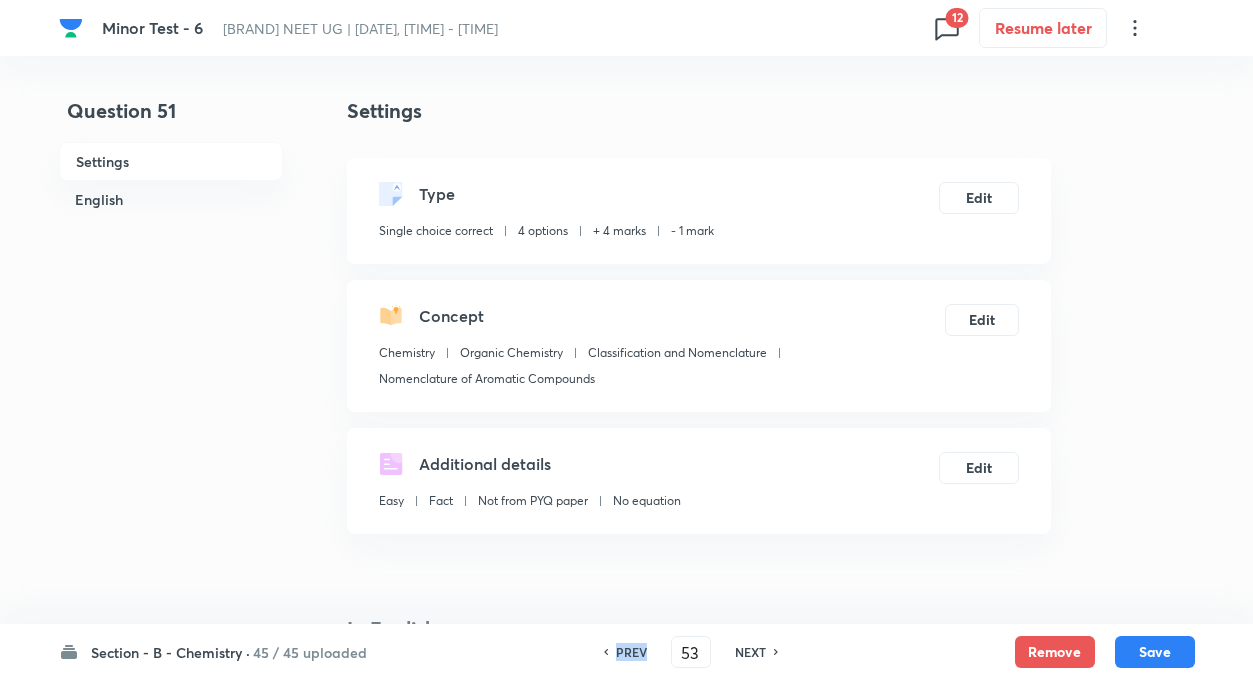 type on "52" 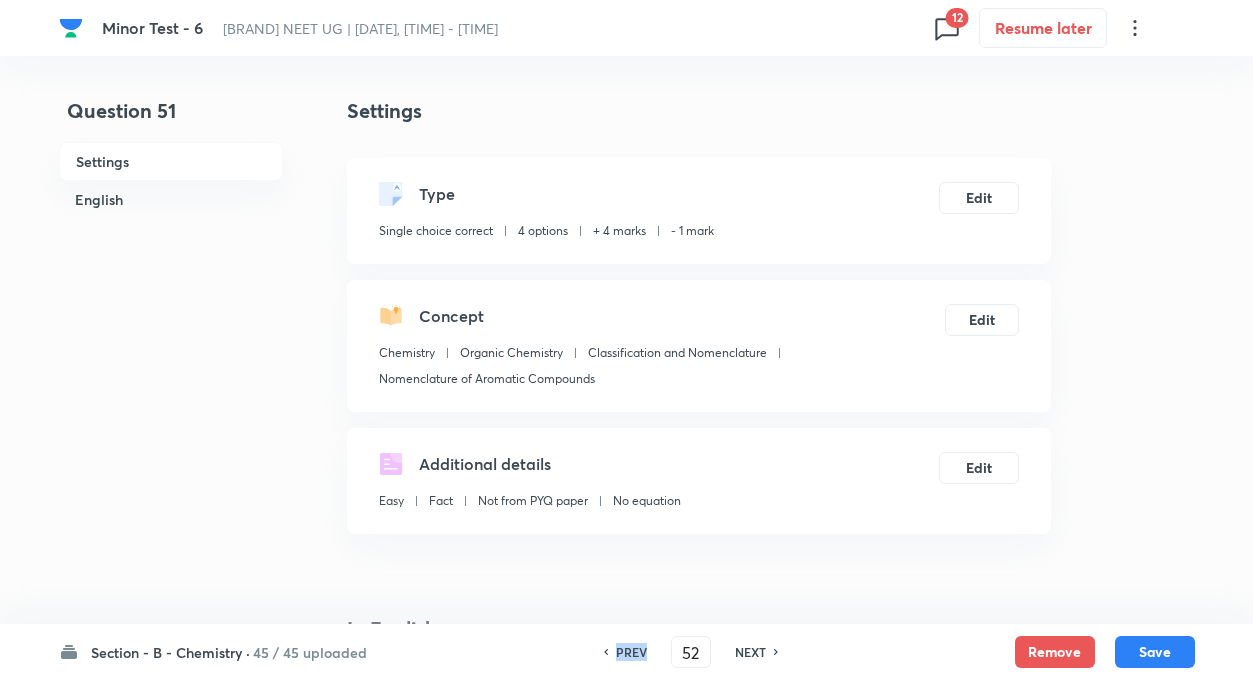 type on "51" 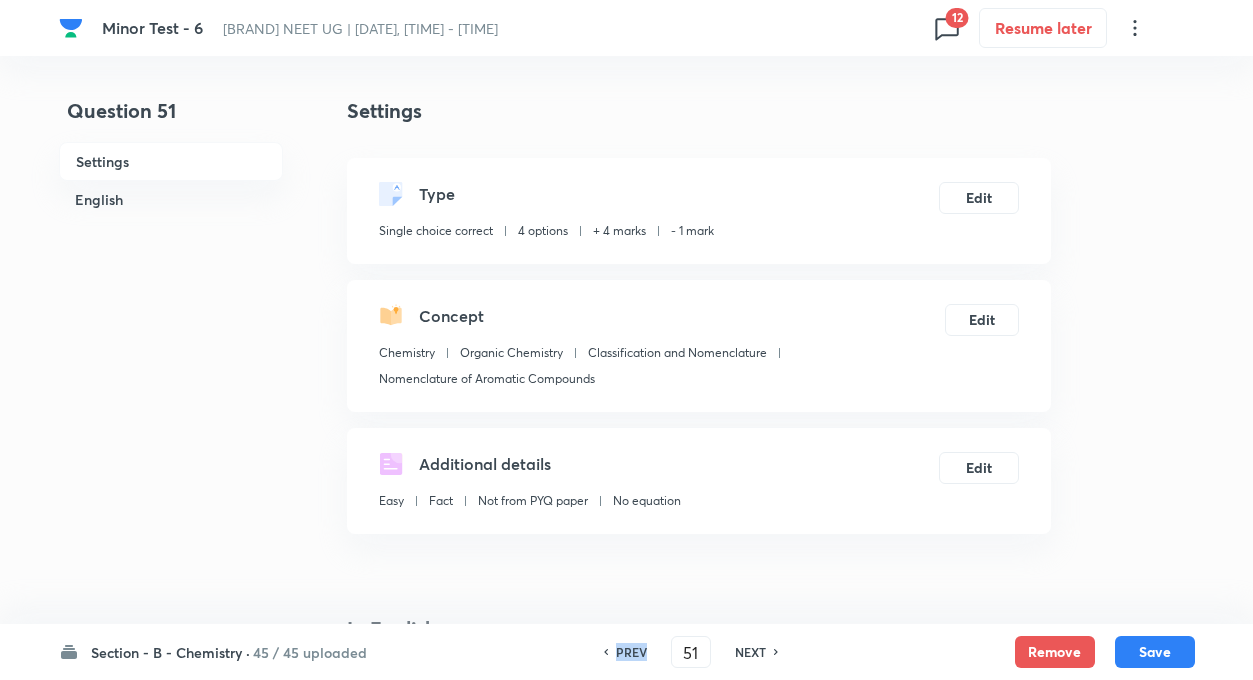 checkbox on "false" 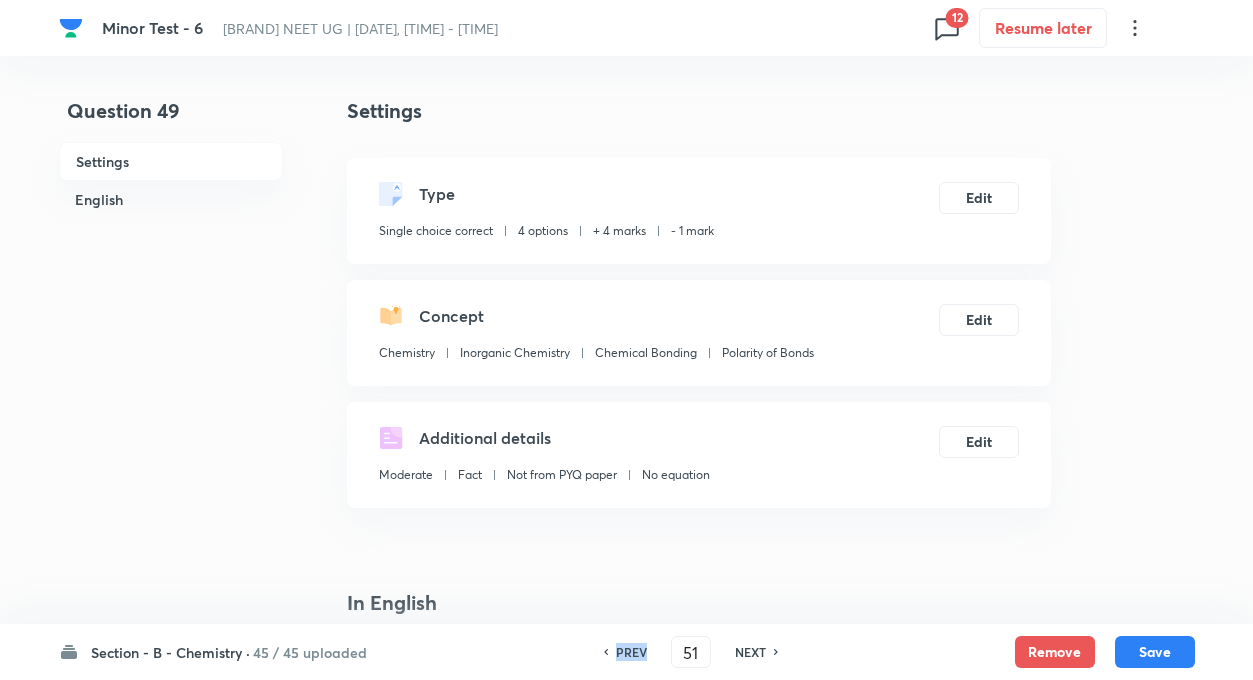 type on "50" 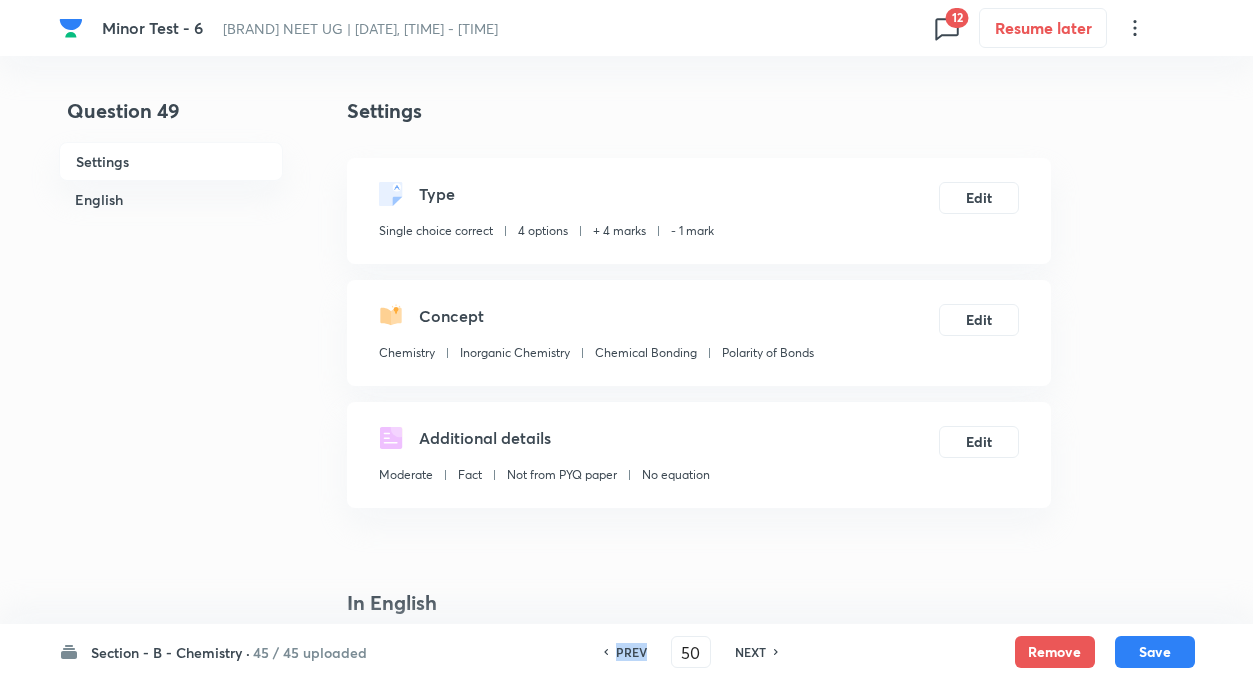 type on "49" 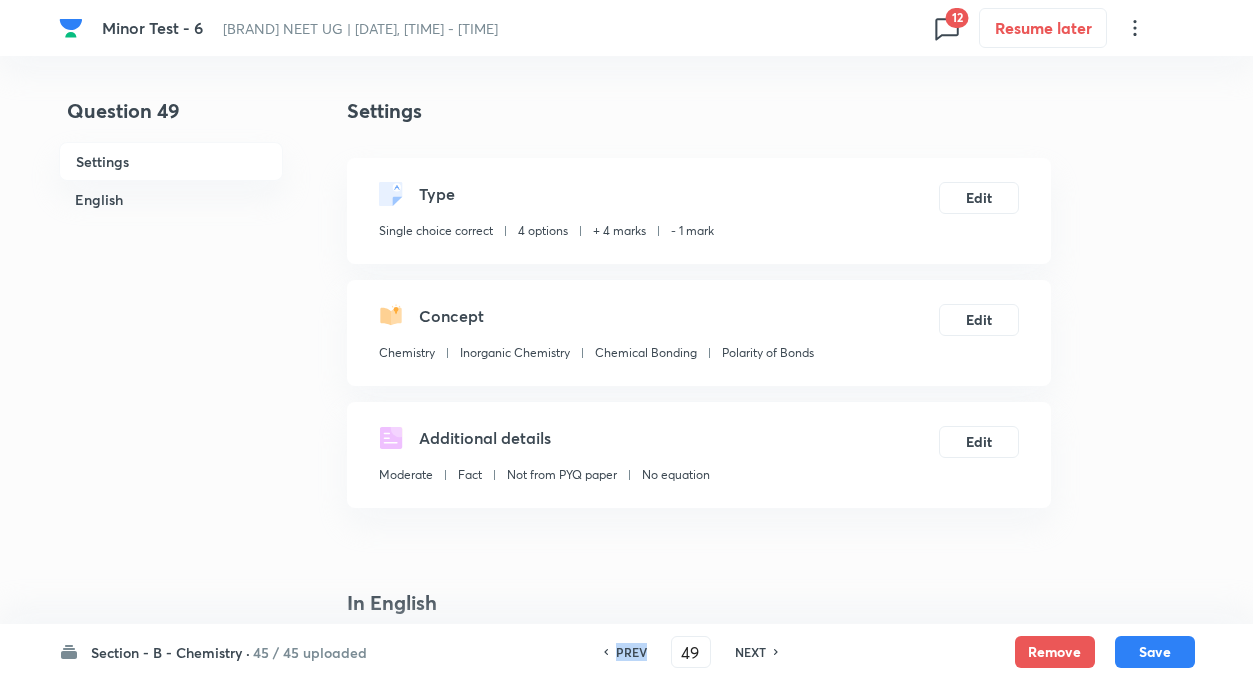 checkbox on "false" 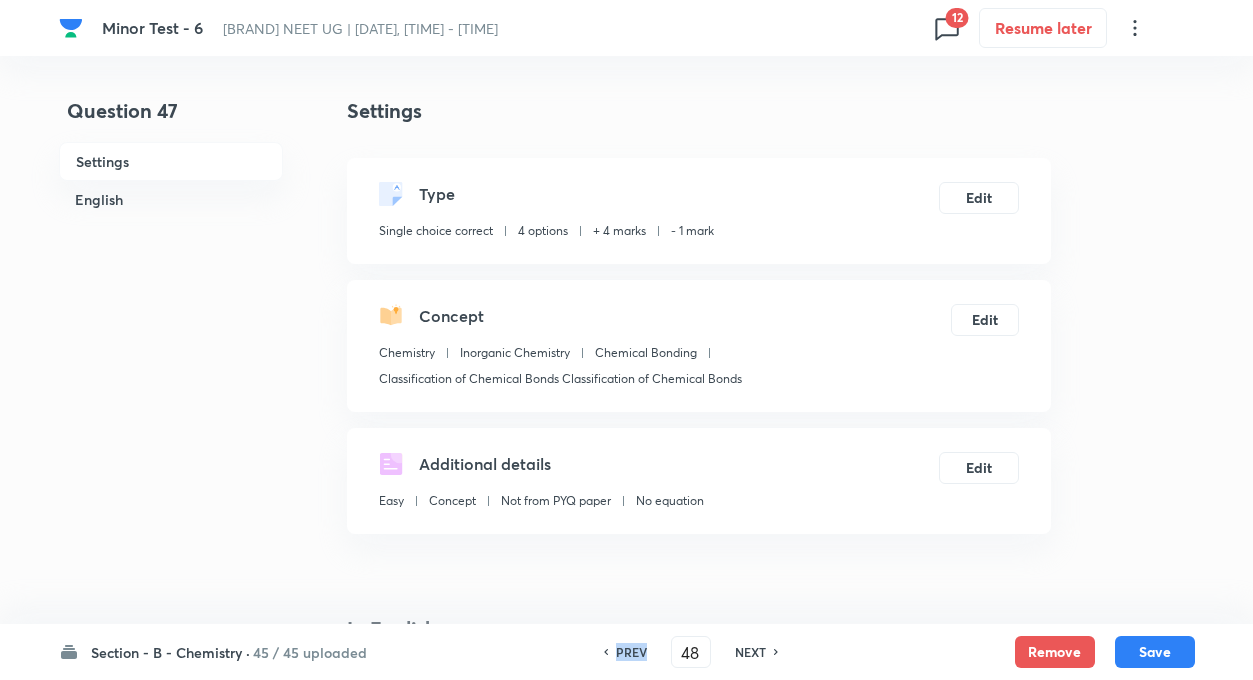 type on "47" 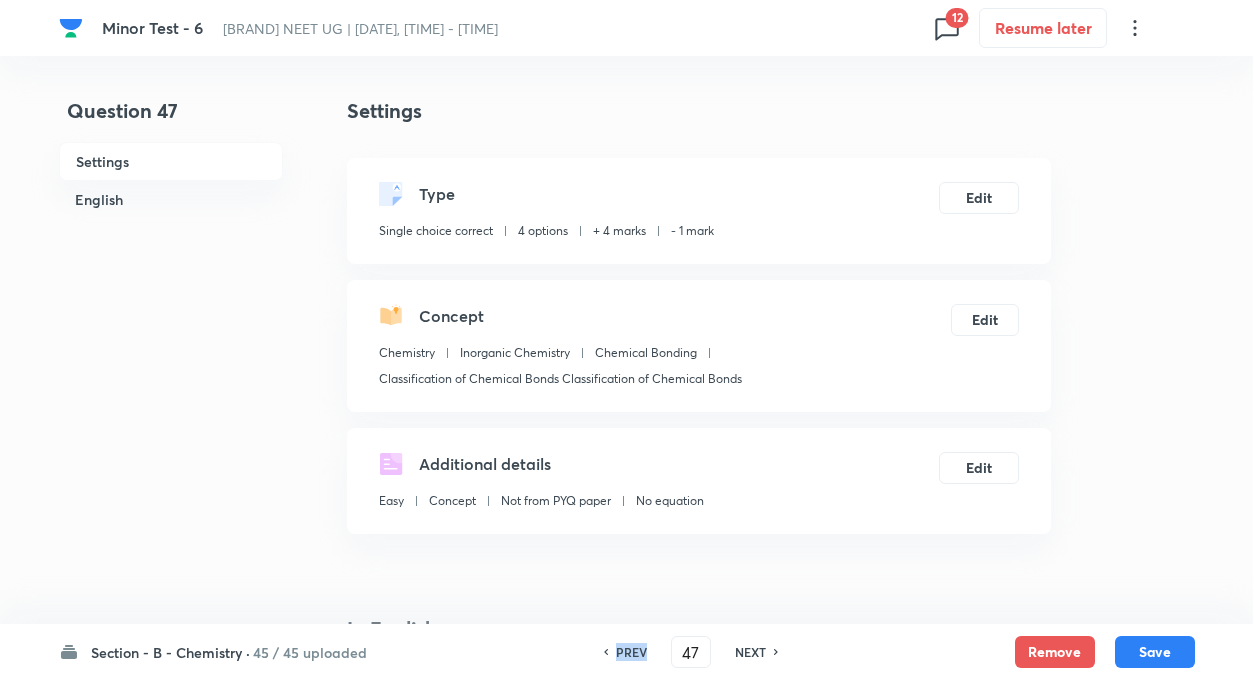 click on "PREV" at bounding box center [631, 652] 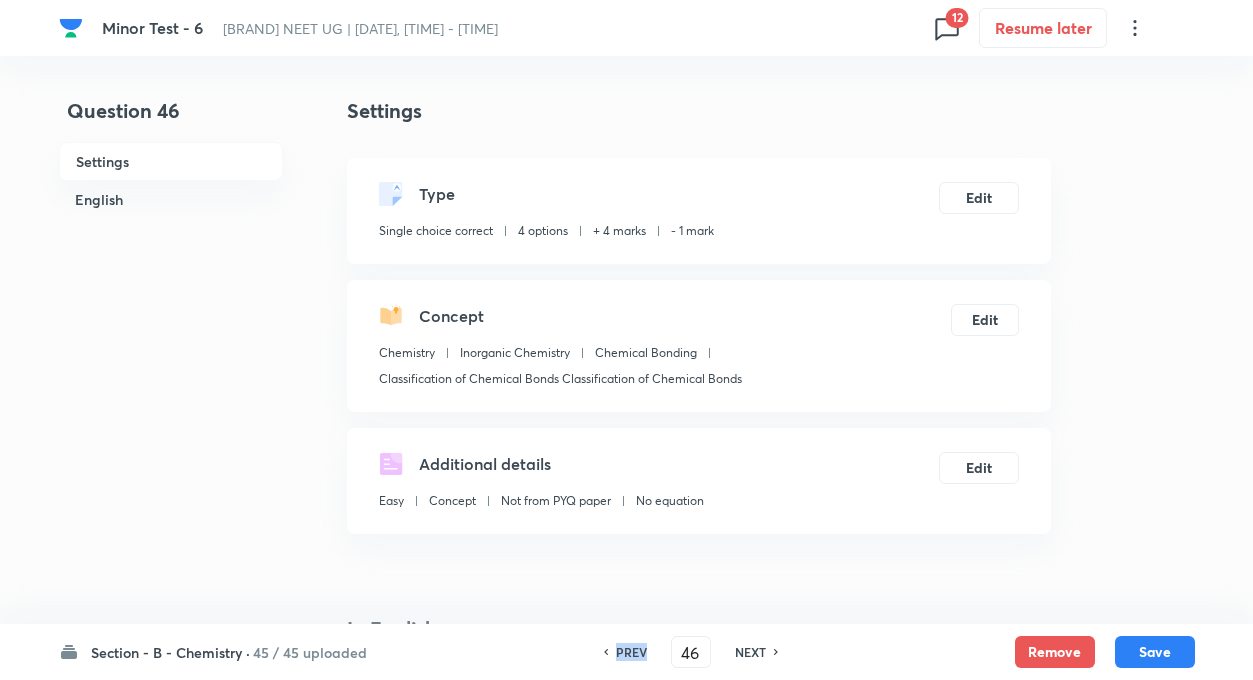 click on "PREV" at bounding box center [631, 652] 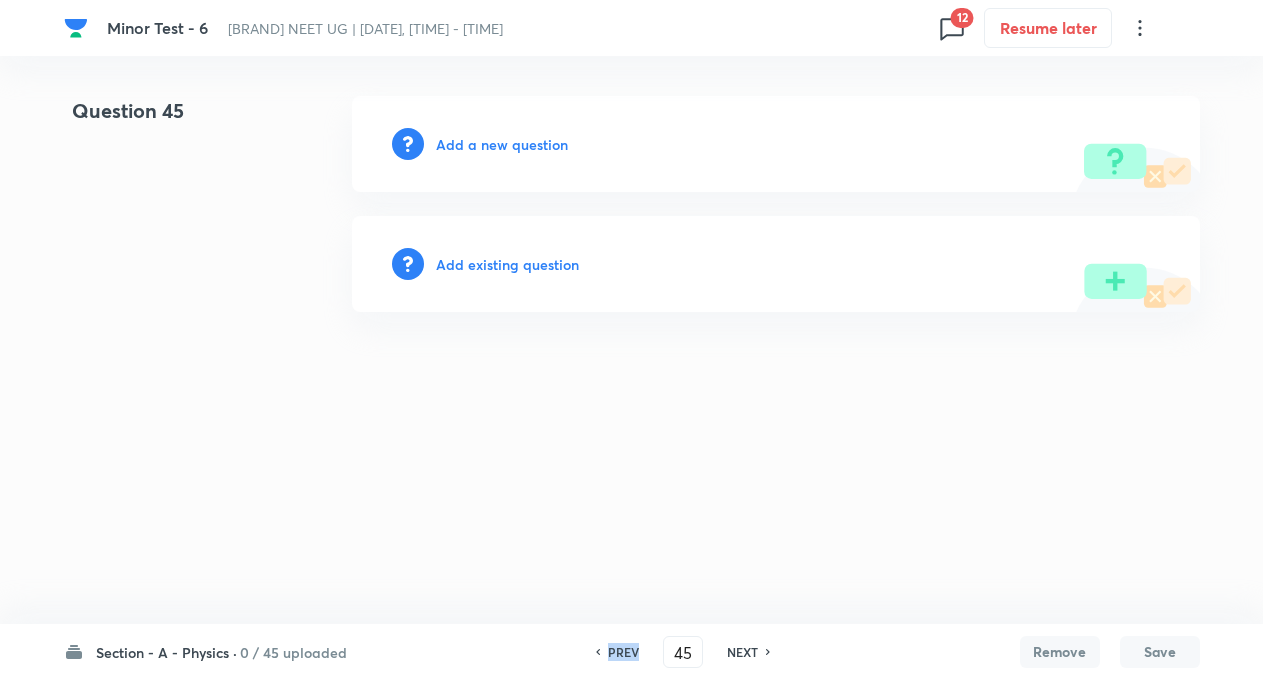 click on "PREV" at bounding box center (620, 652) 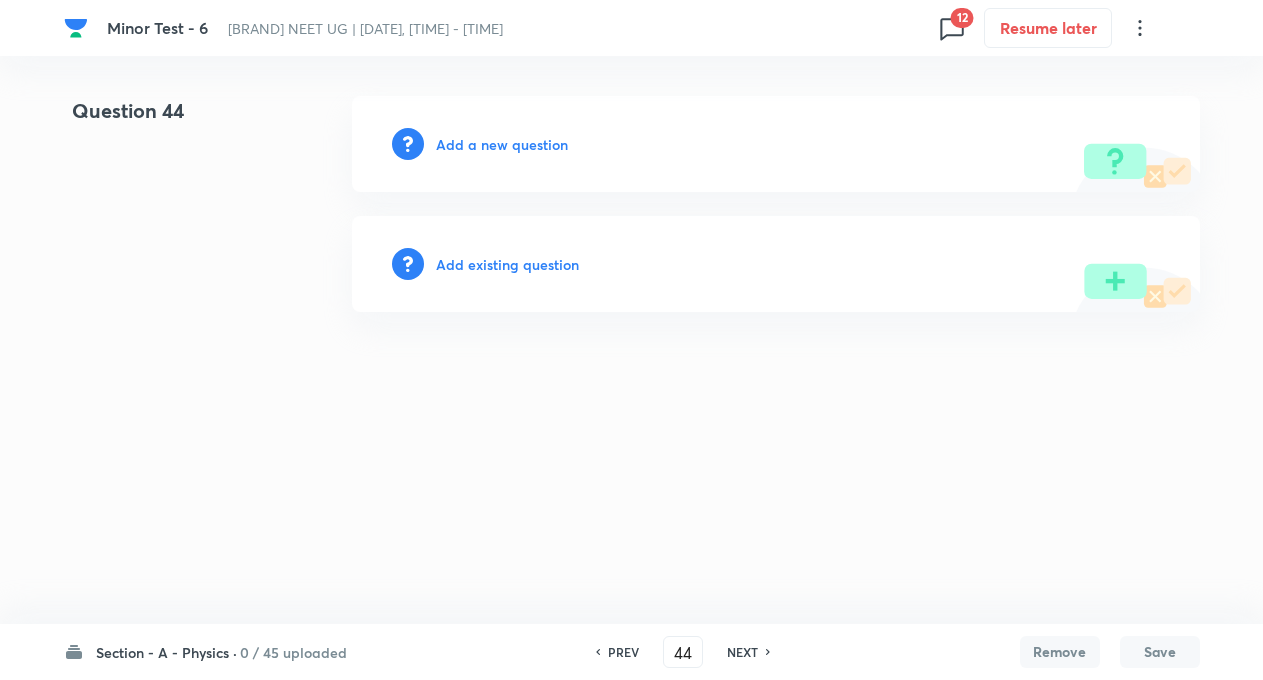 click on "NEXT" at bounding box center (742, 652) 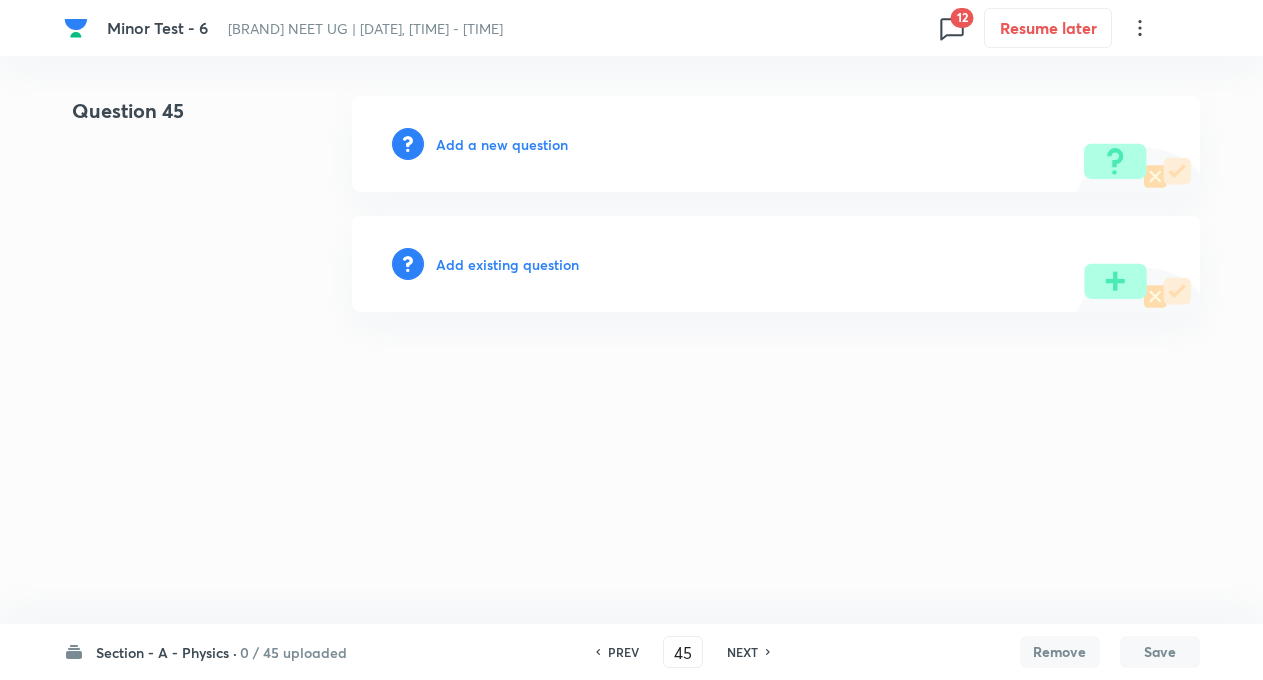 click on "NEXT" at bounding box center [742, 652] 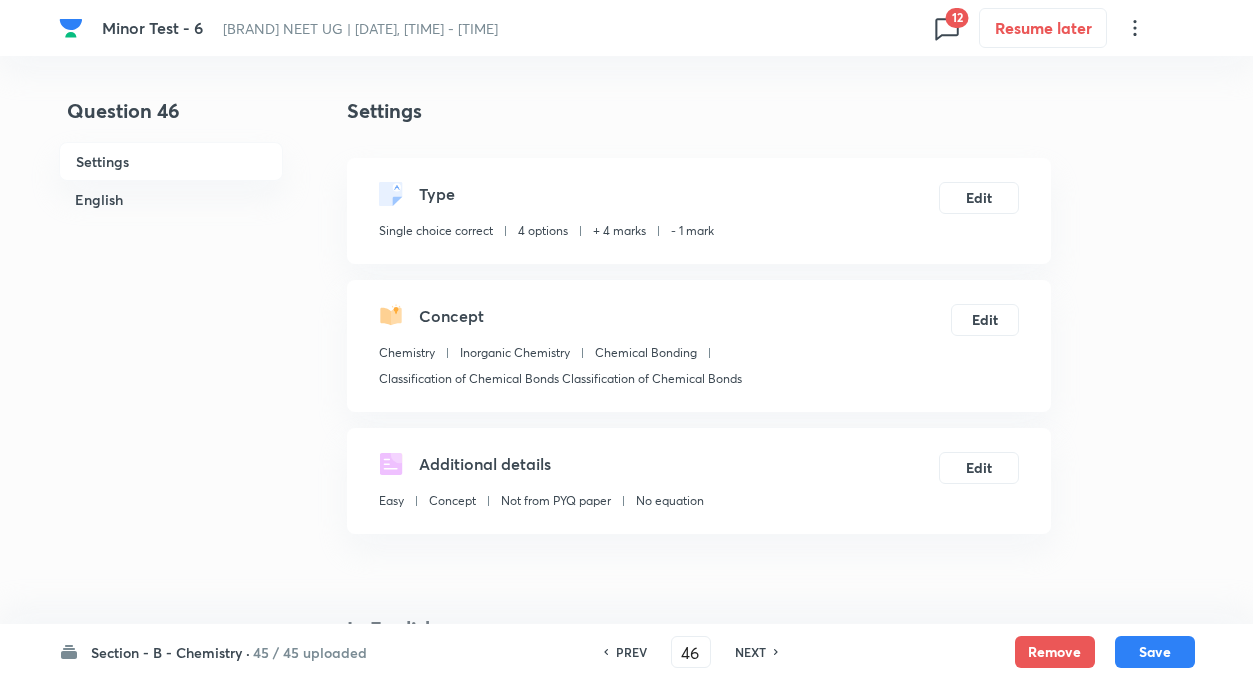 checkbox on "true" 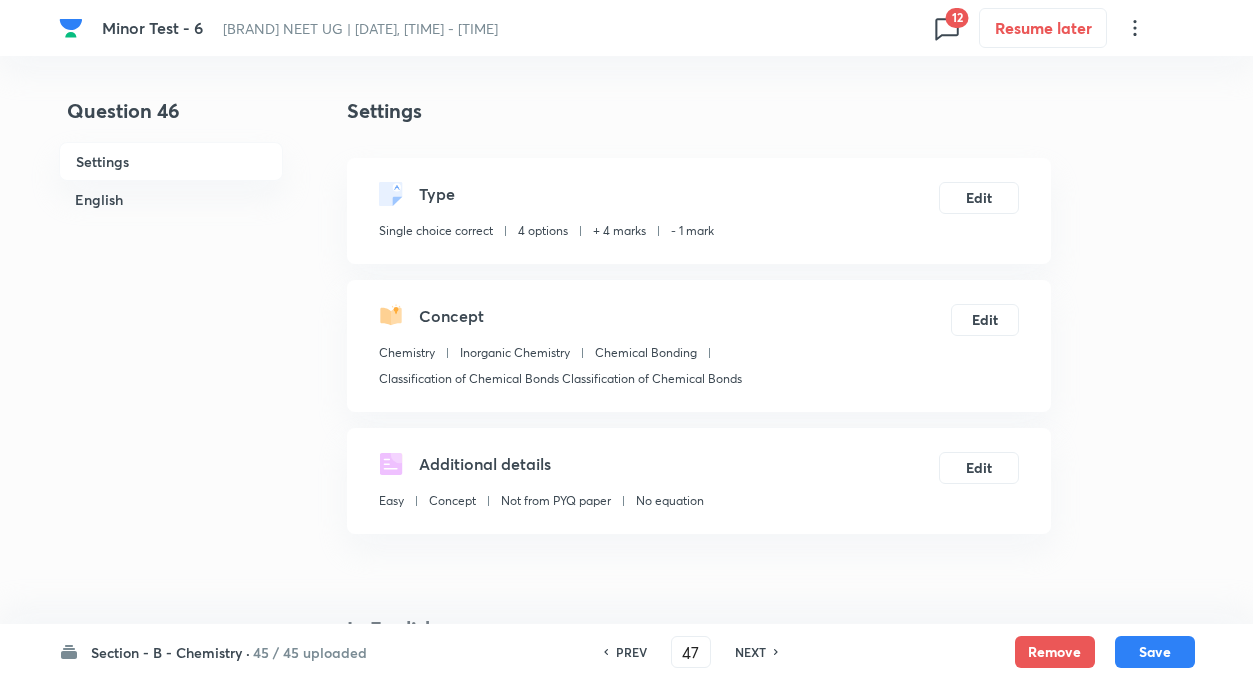 checkbox on "false" 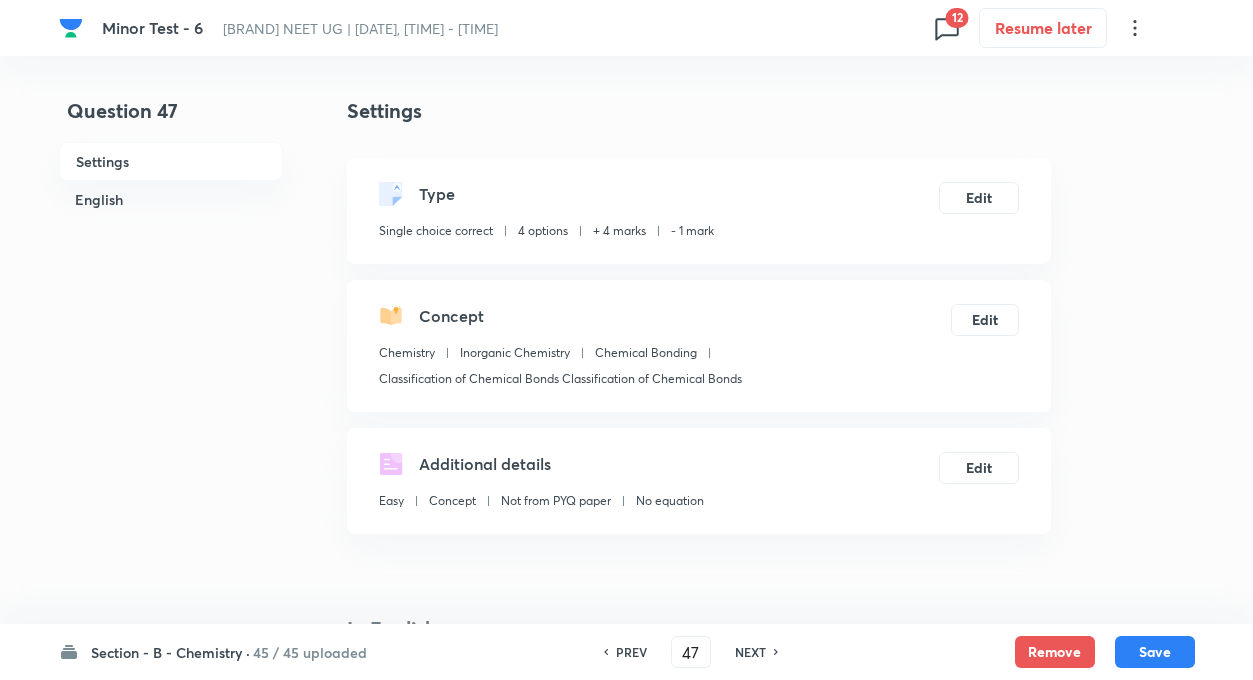 click on "NEXT" at bounding box center (750, 652) 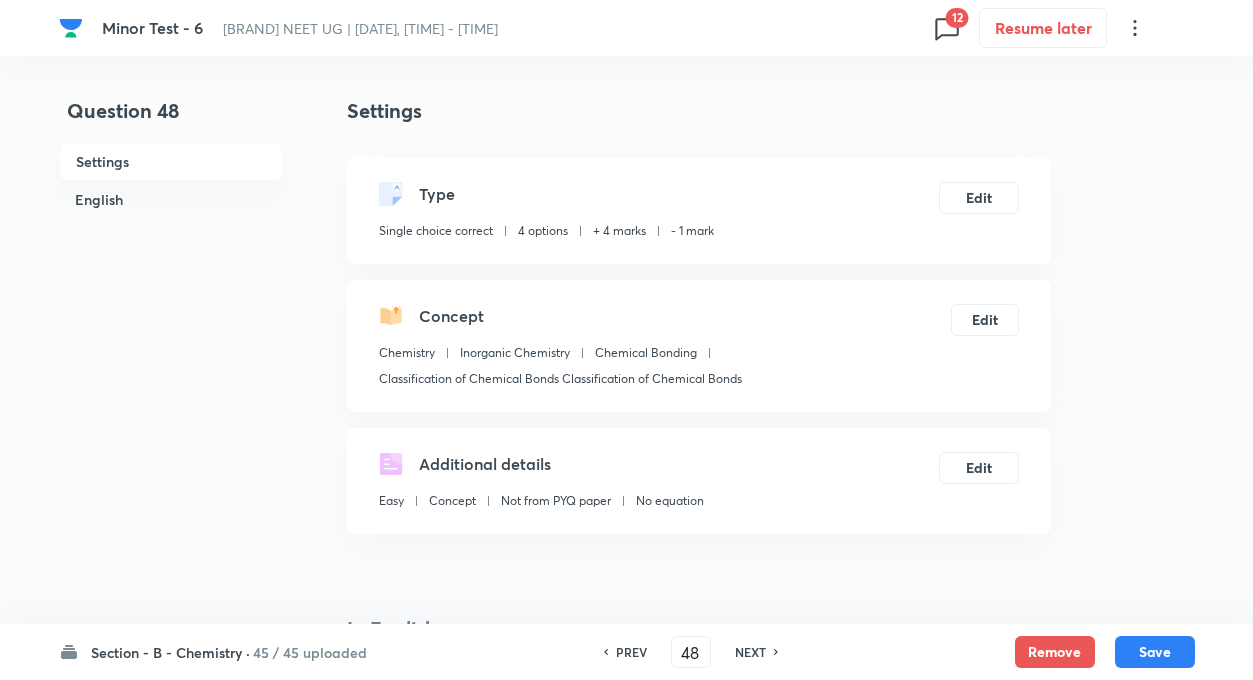 checkbox on "true" 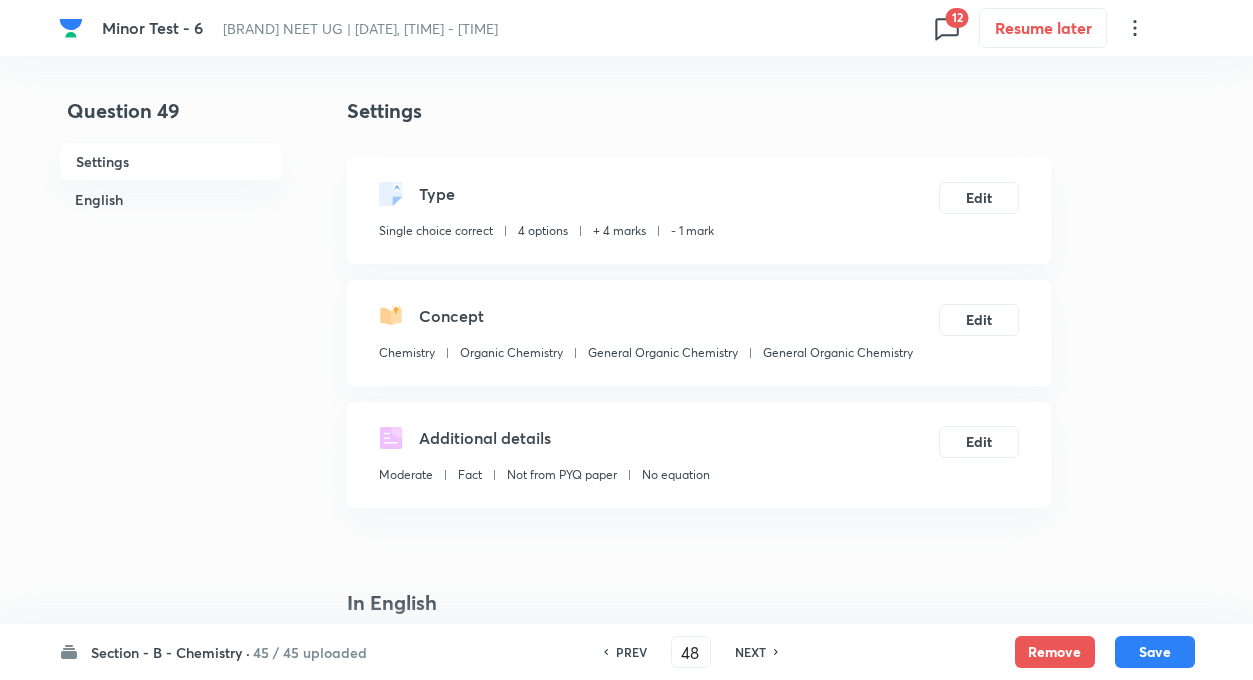 type on "49" 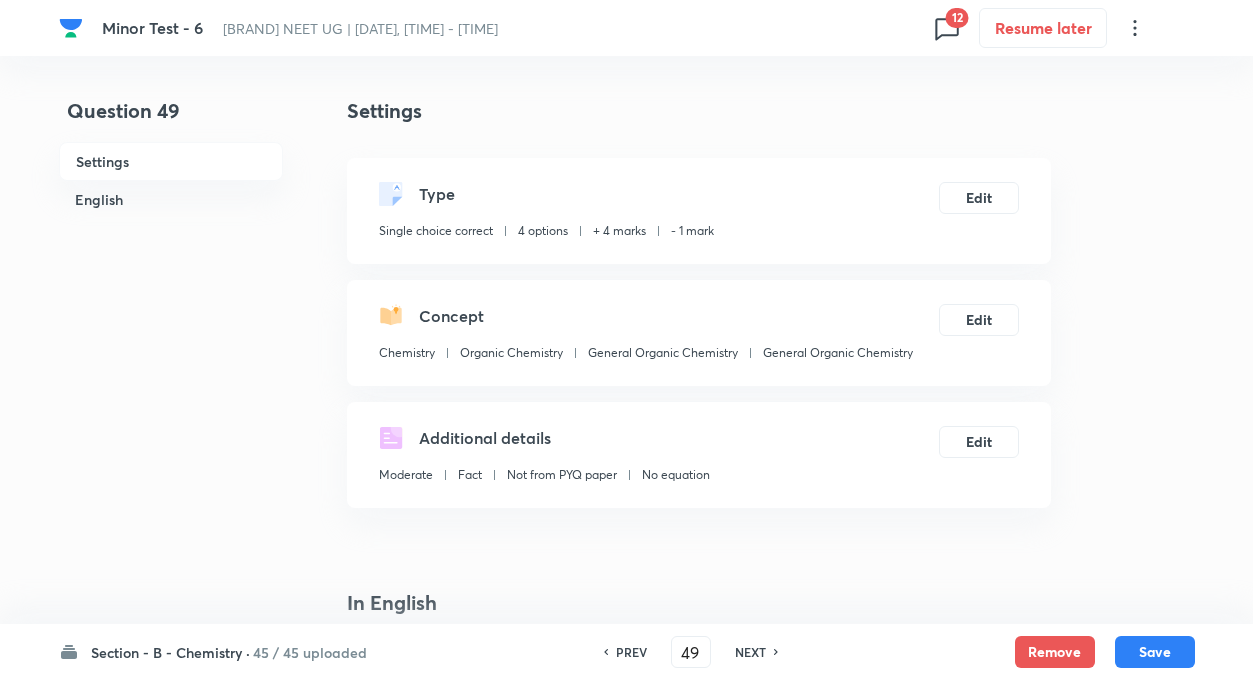 checkbox on "false" 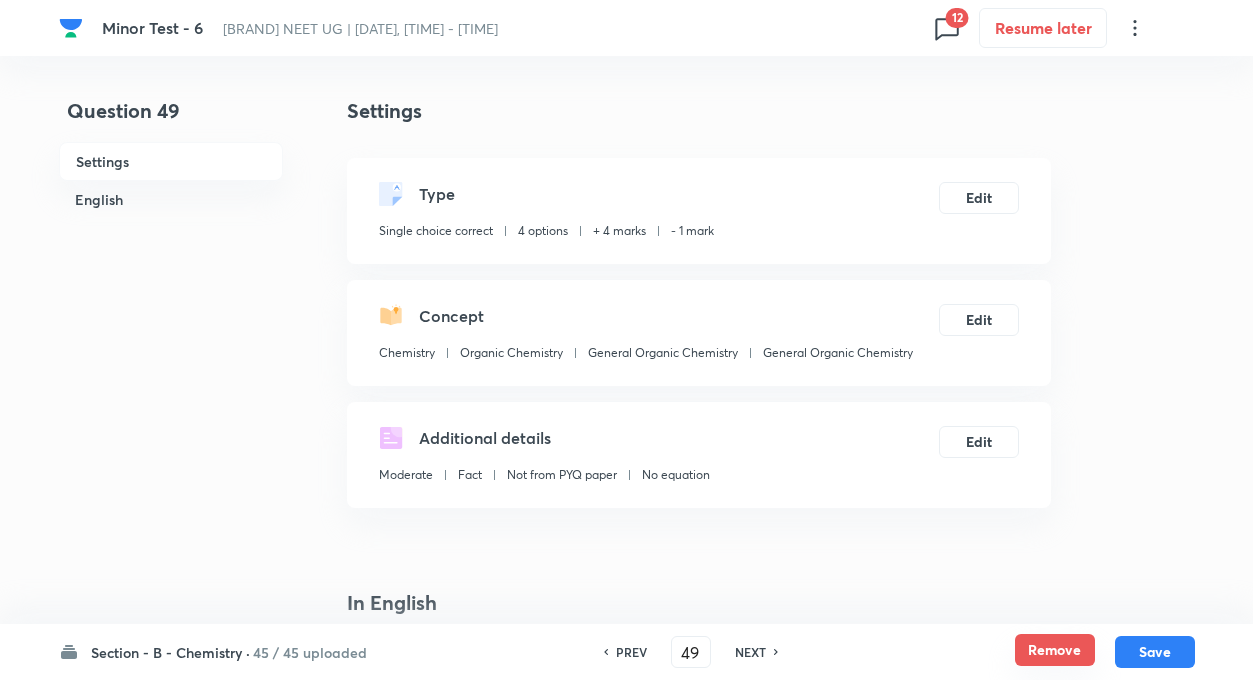 click on "Remove" at bounding box center [1055, 650] 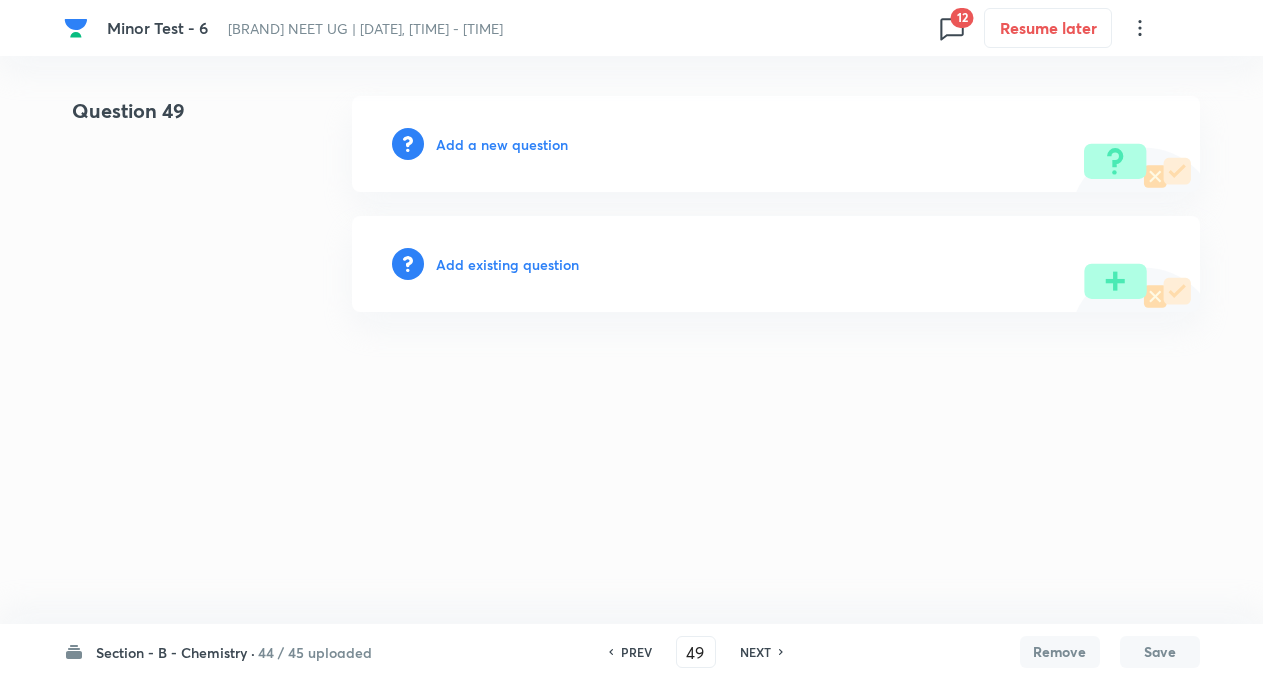 click on "NEXT" at bounding box center (755, 652) 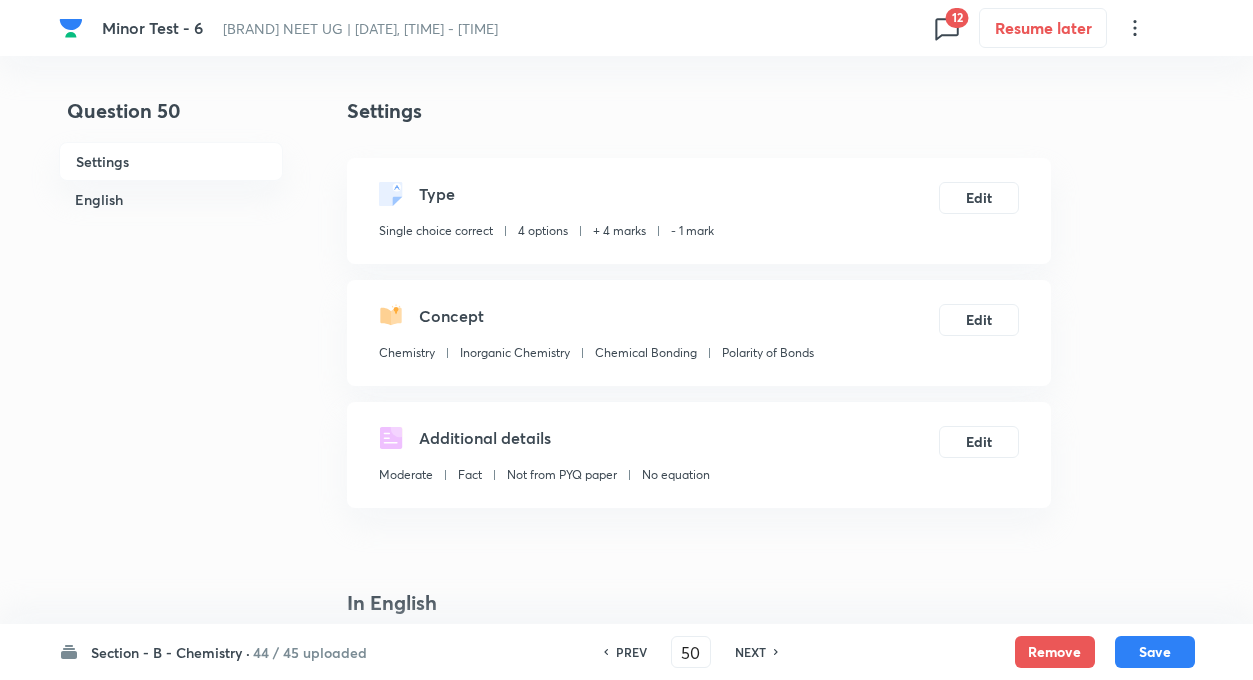 checkbox on "true" 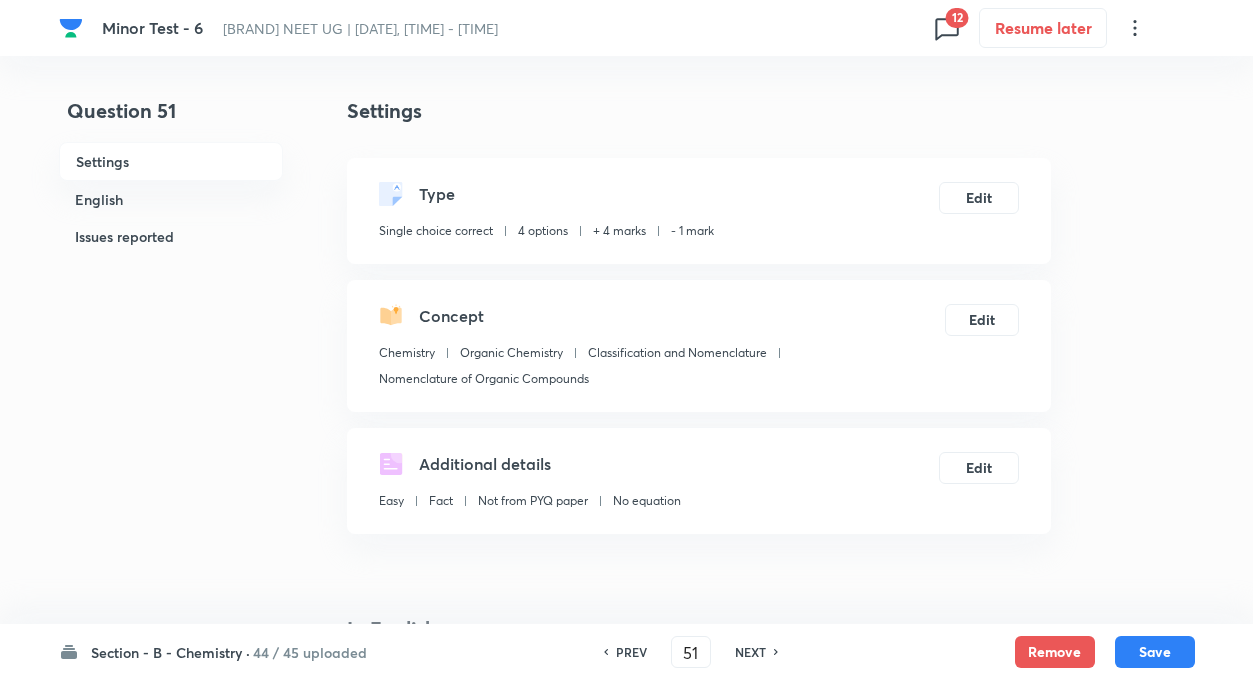 checkbox on "false" 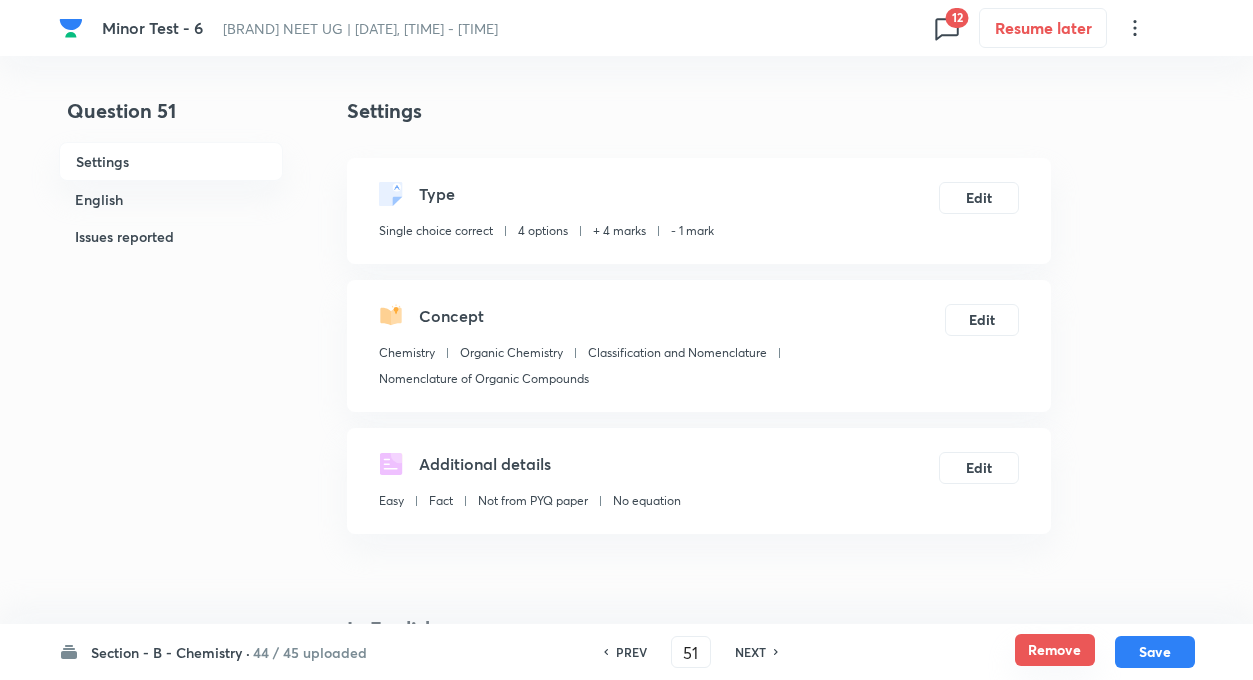 click on "Remove" at bounding box center (1055, 650) 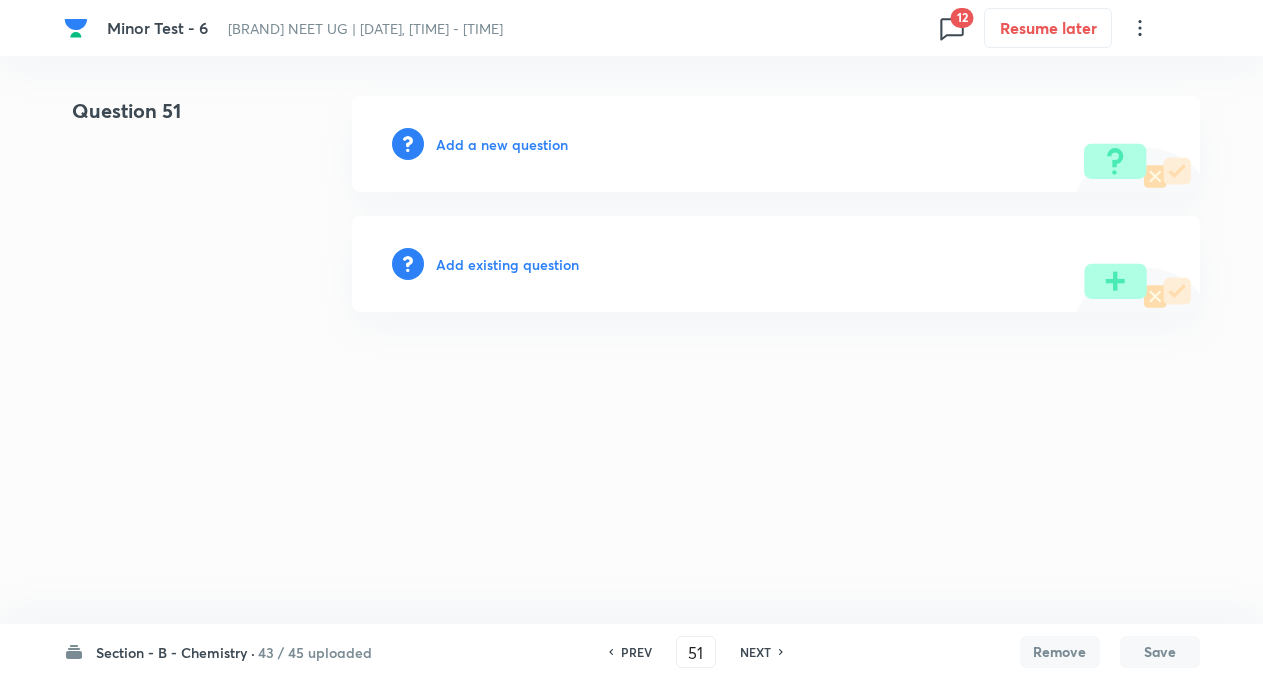 click on "NEXT" at bounding box center (755, 652) 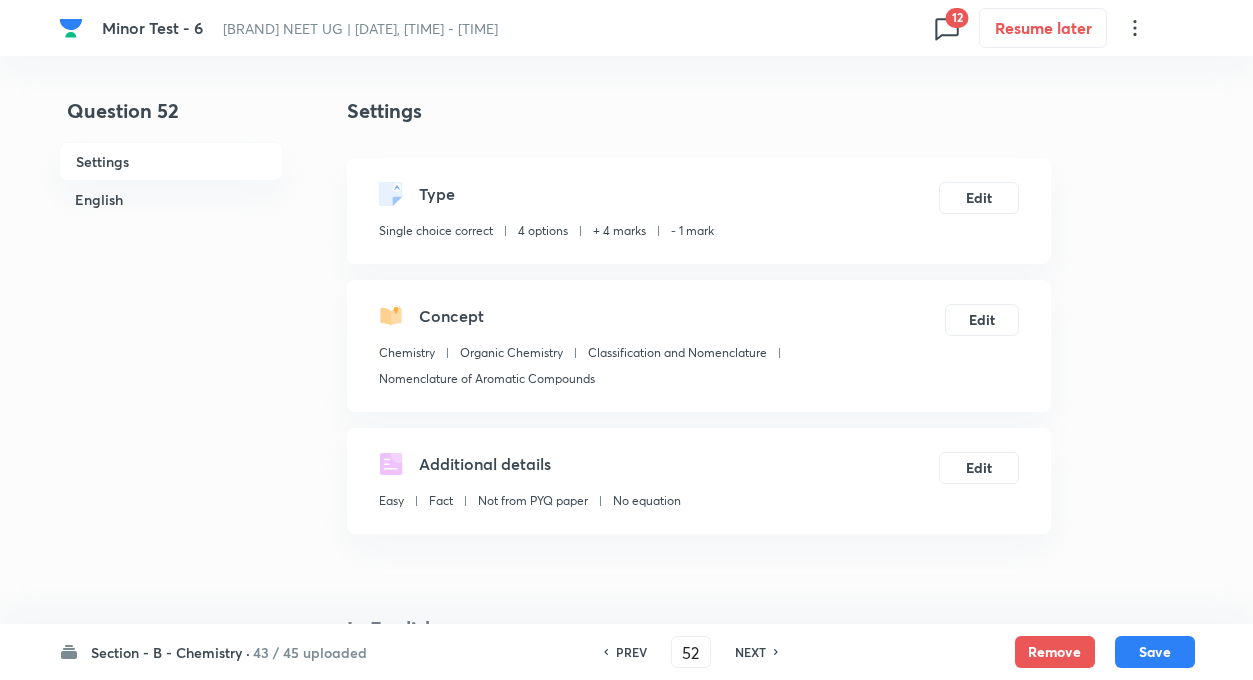 checkbox on "true" 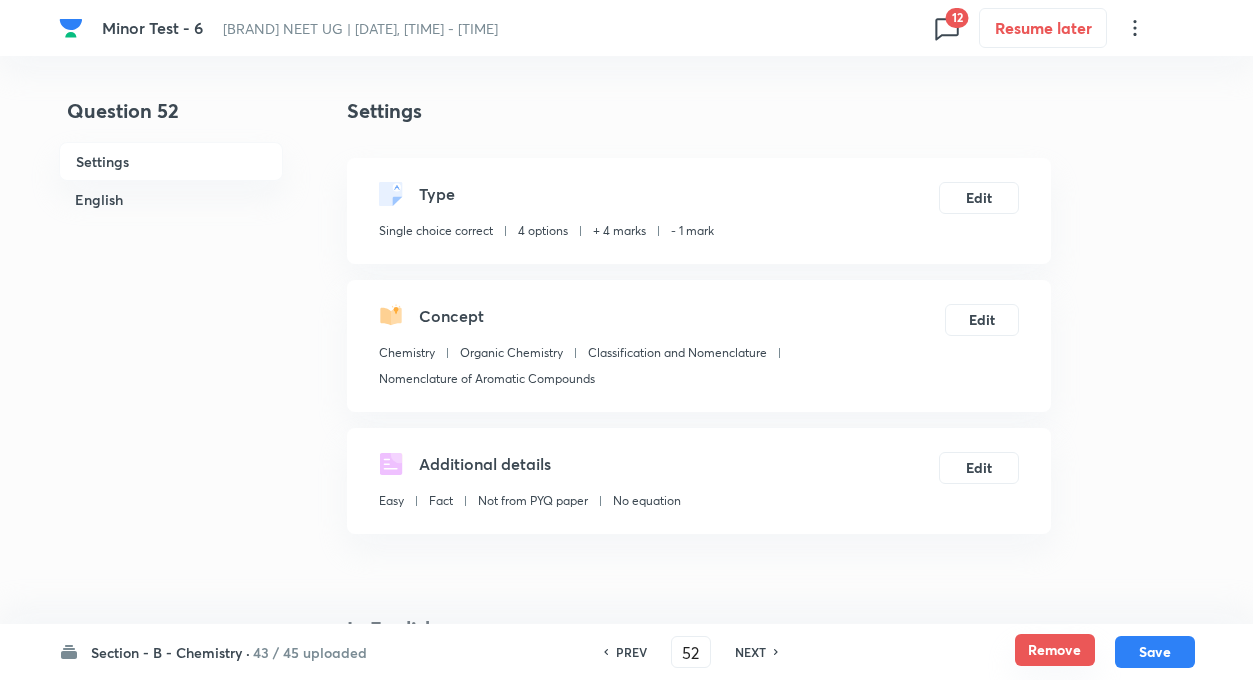 click on "Remove" at bounding box center [1055, 650] 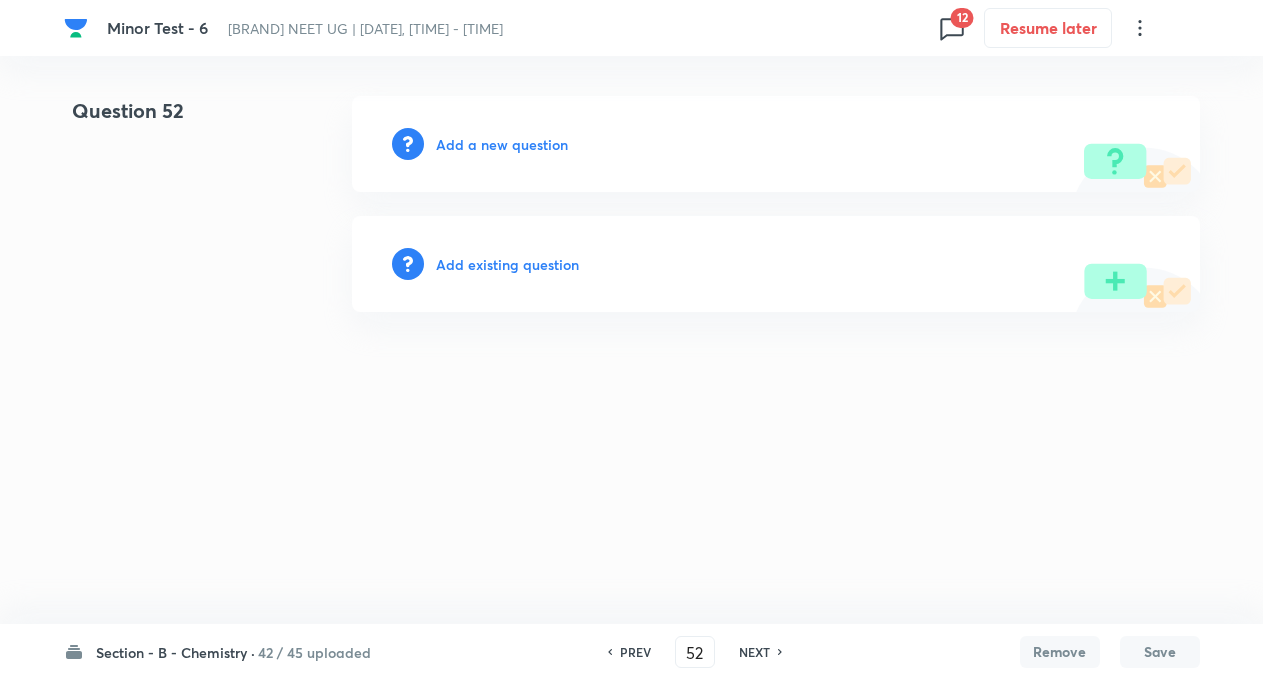 click on "NEXT" at bounding box center (754, 652) 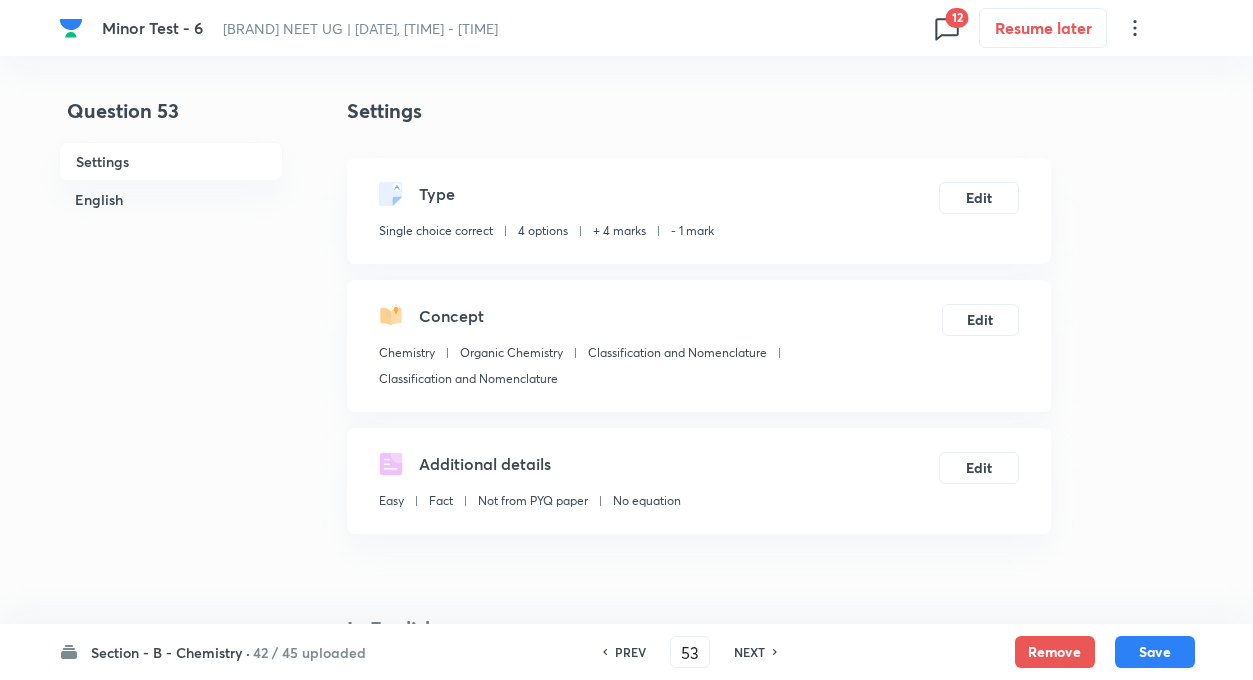 checkbox on "true" 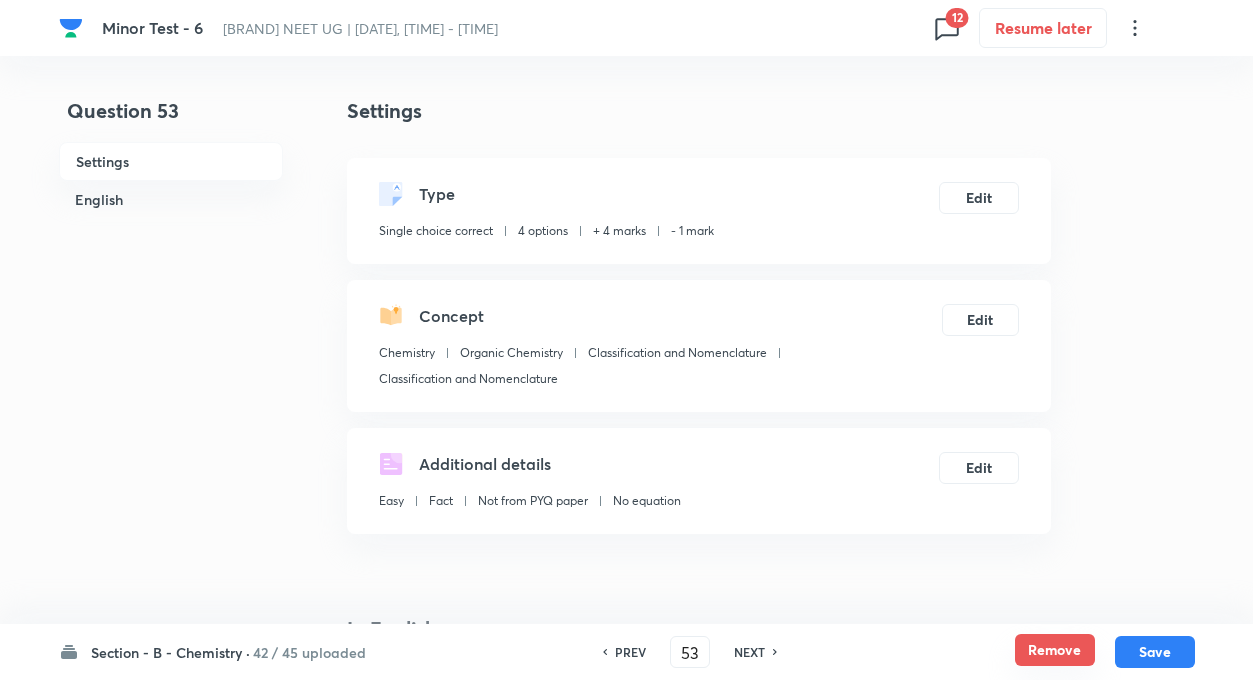 click on "Remove" at bounding box center [1055, 650] 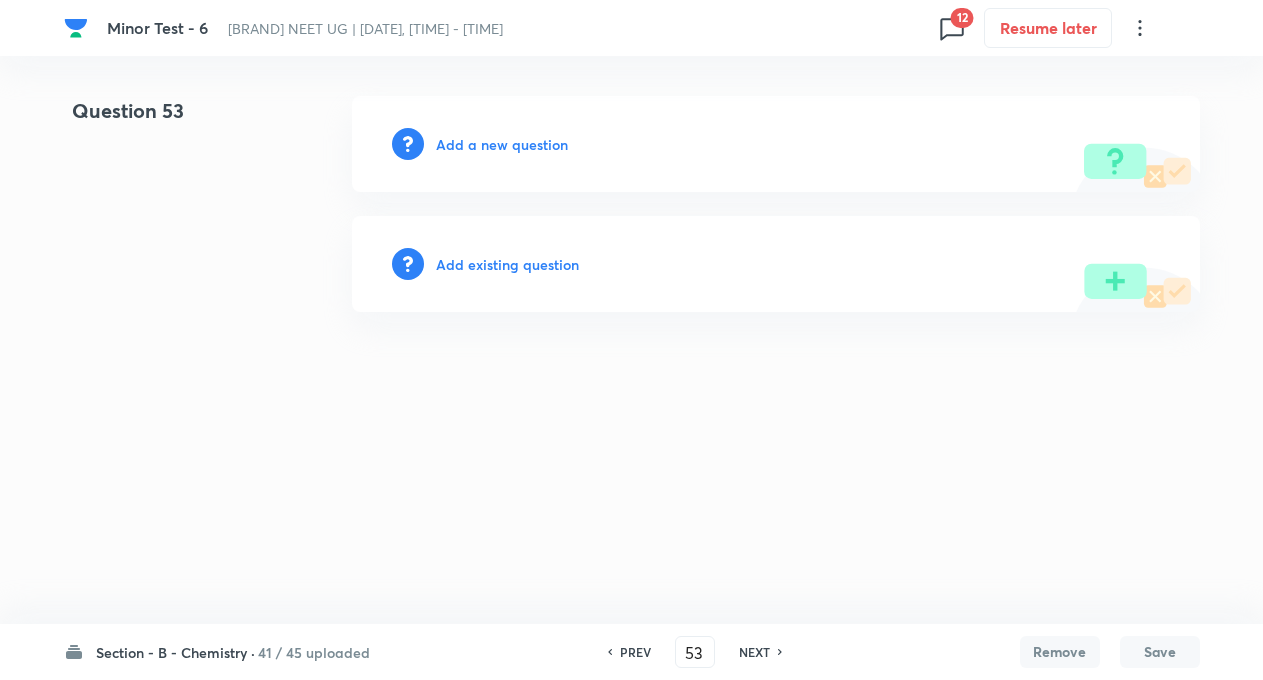 click on "NEXT" at bounding box center (754, 652) 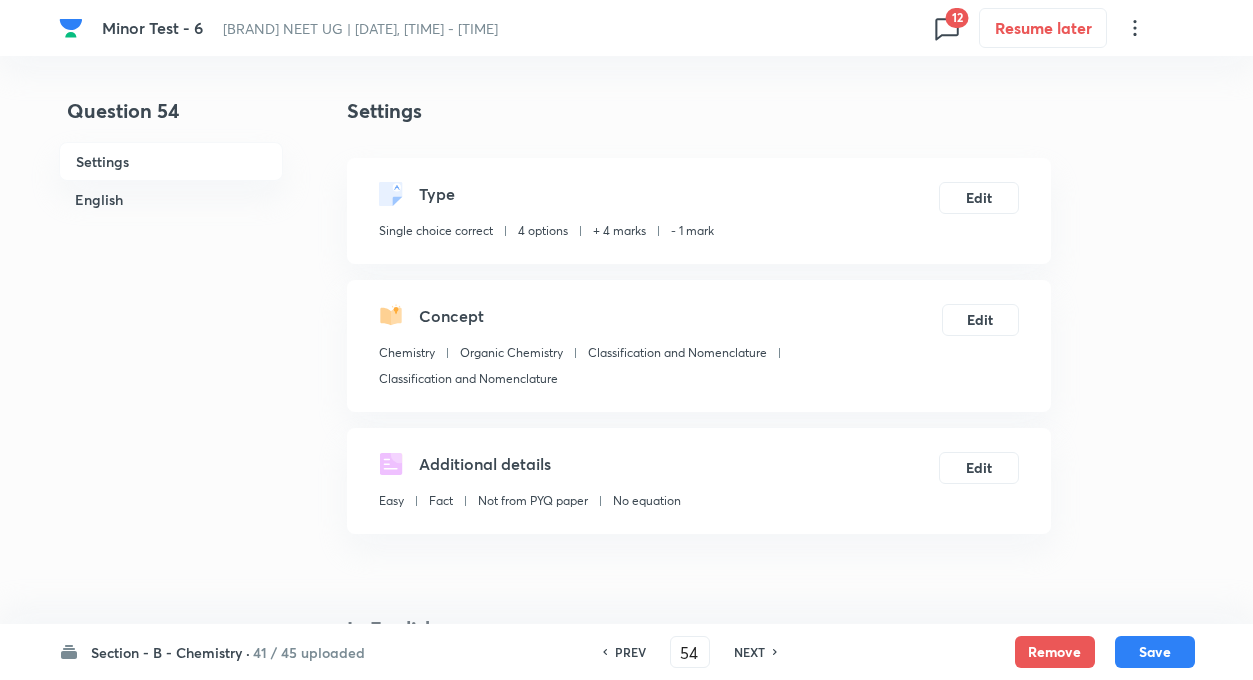 checkbox on "true" 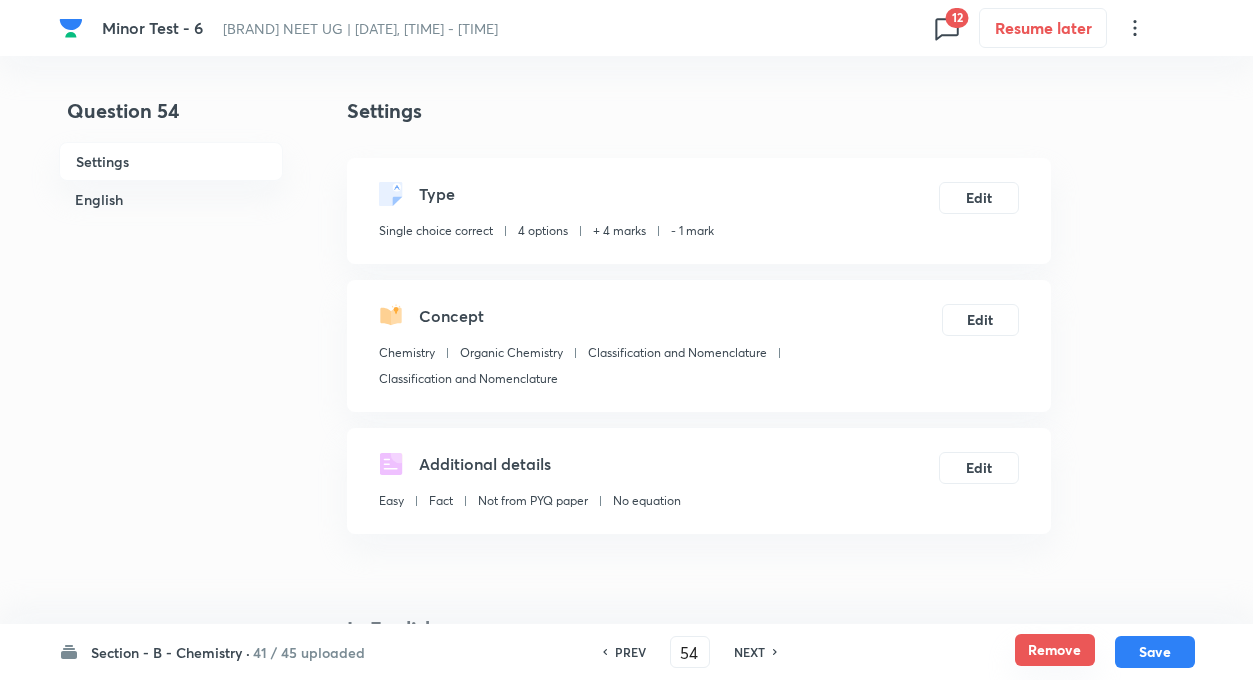 click on "Remove" at bounding box center (1055, 650) 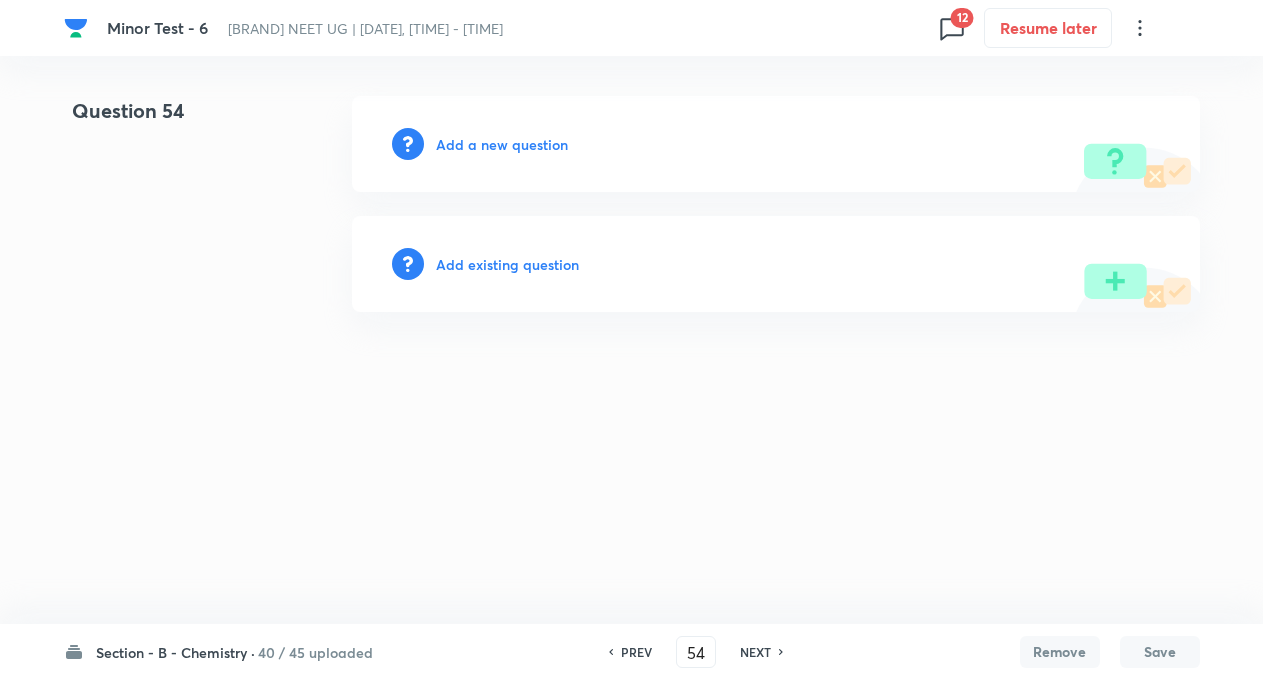 click on "NEXT" at bounding box center [755, 652] 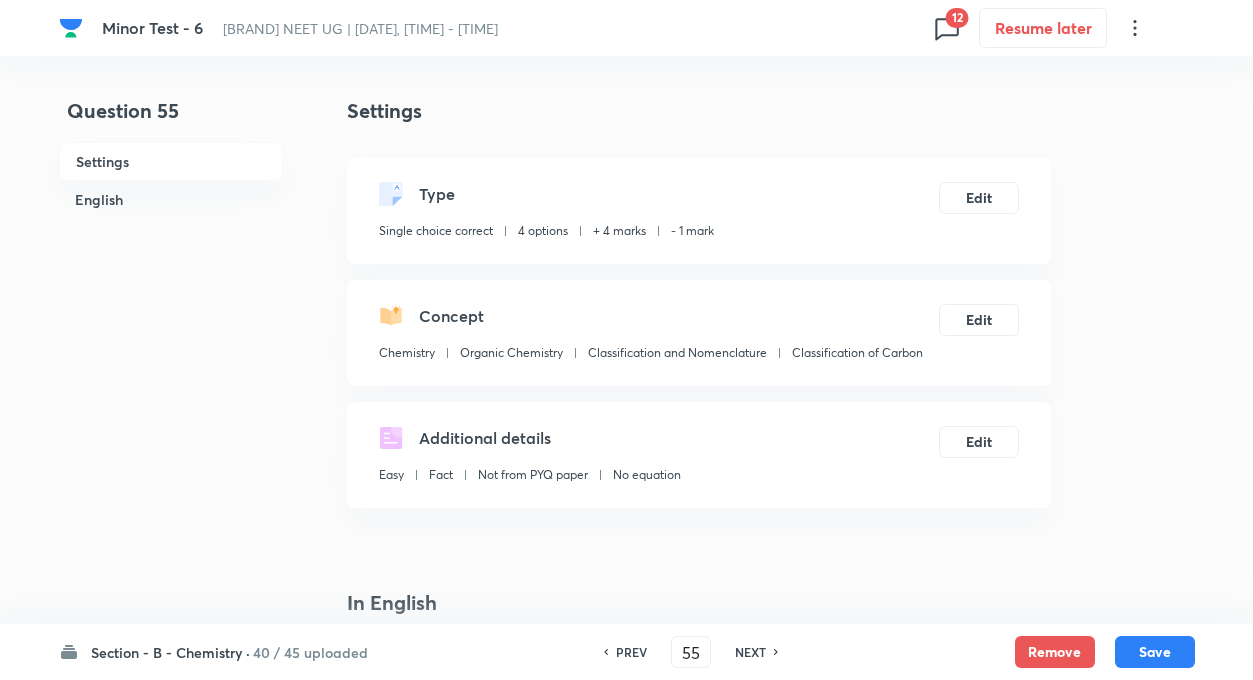 checkbox on "true" 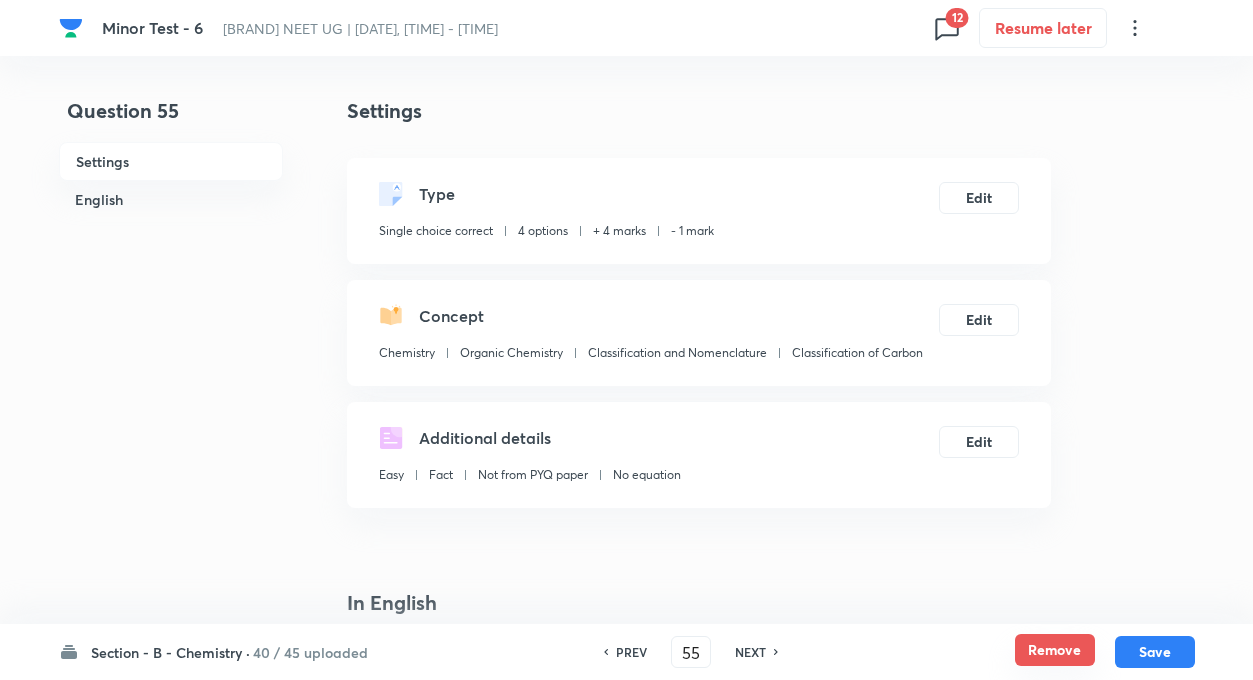 click on "Remove" at bounding box center [1055, 650] 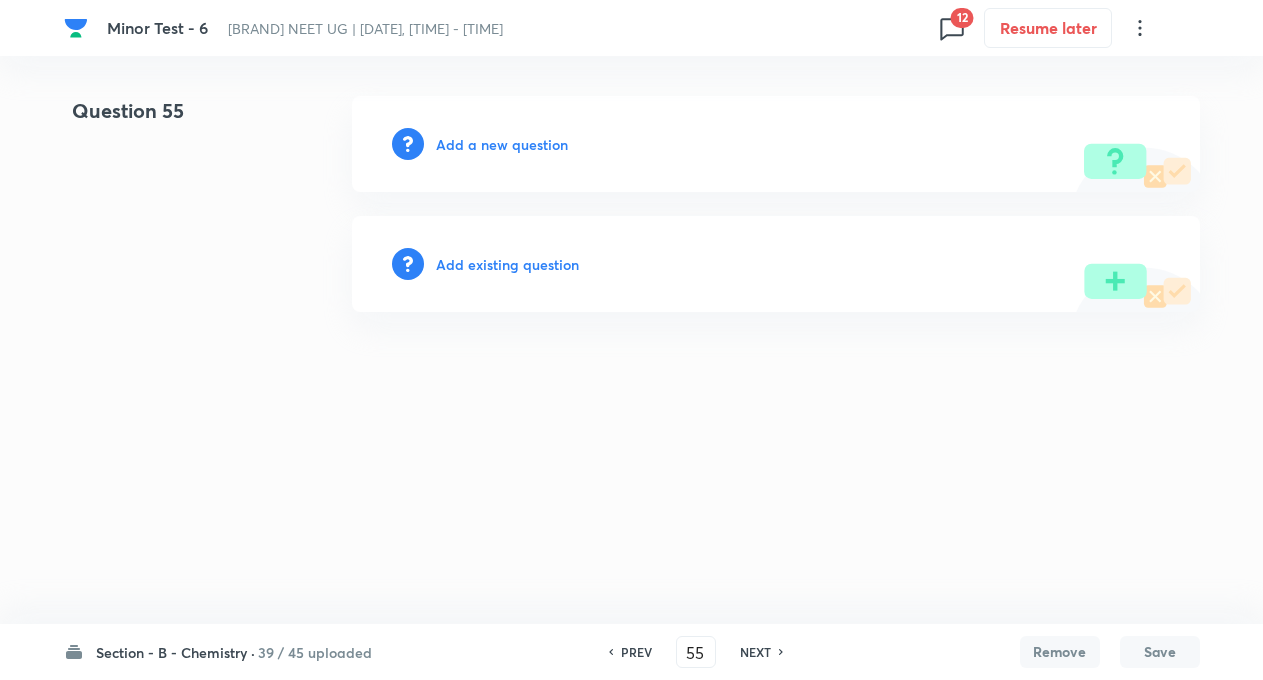 click on "NEXT" at bounding box center (755, 652) 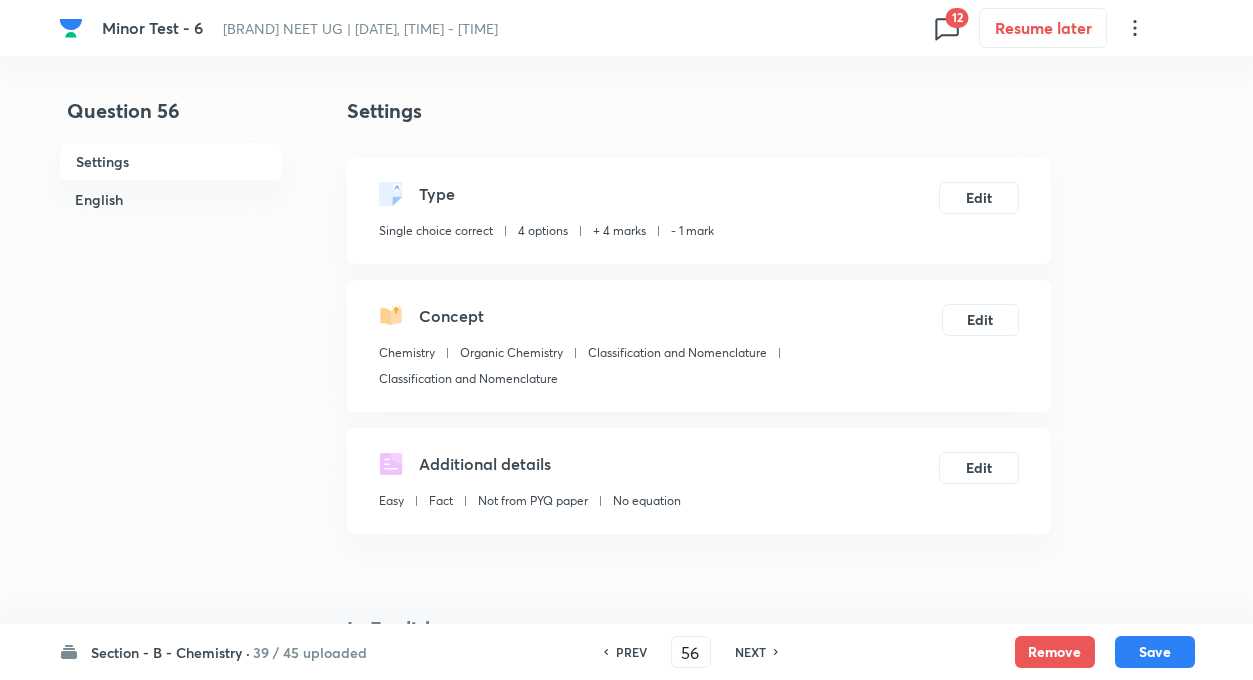 checkbox on "true" 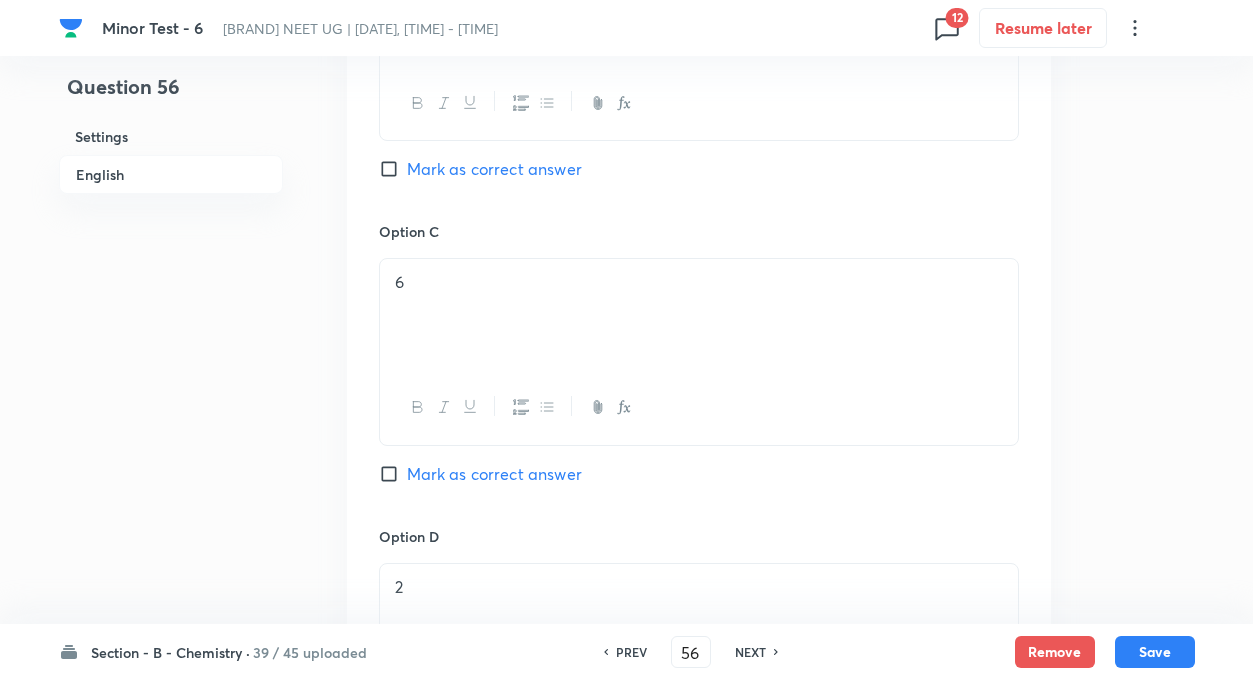 scroll, scrollTop: 1414, scrollLeft: 0, axis: vertical 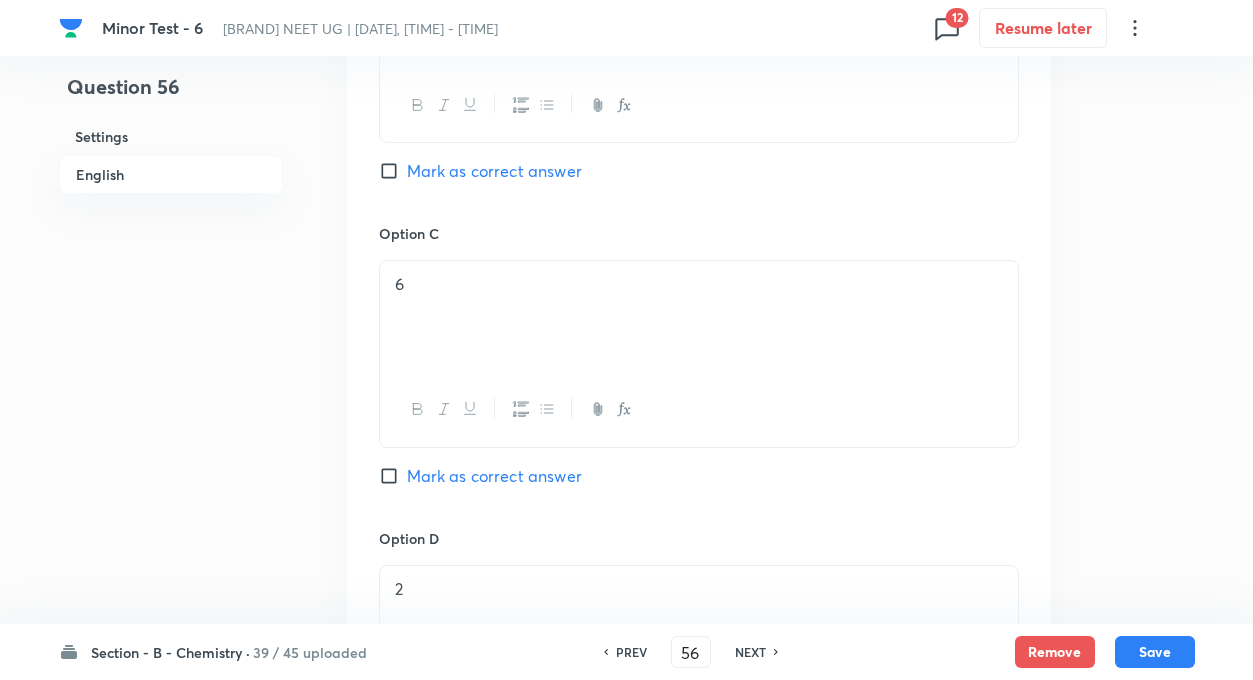 click on "NEXT" at bounding box center (753, 652) 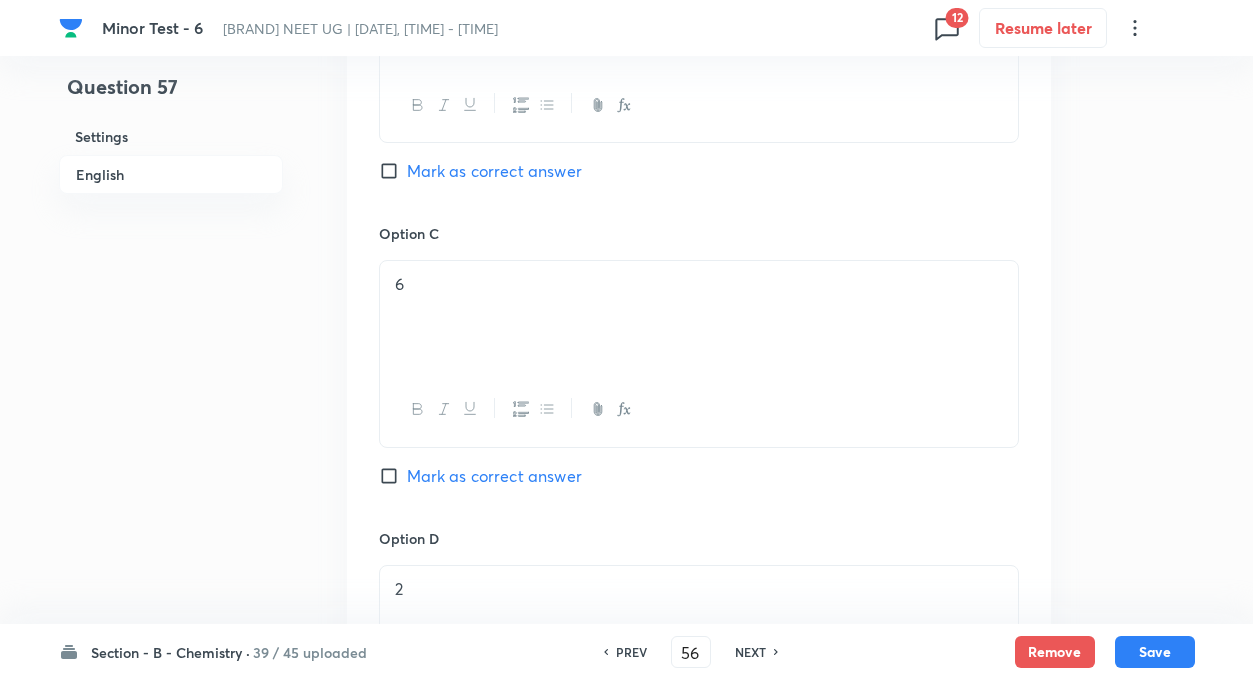 type on "57" 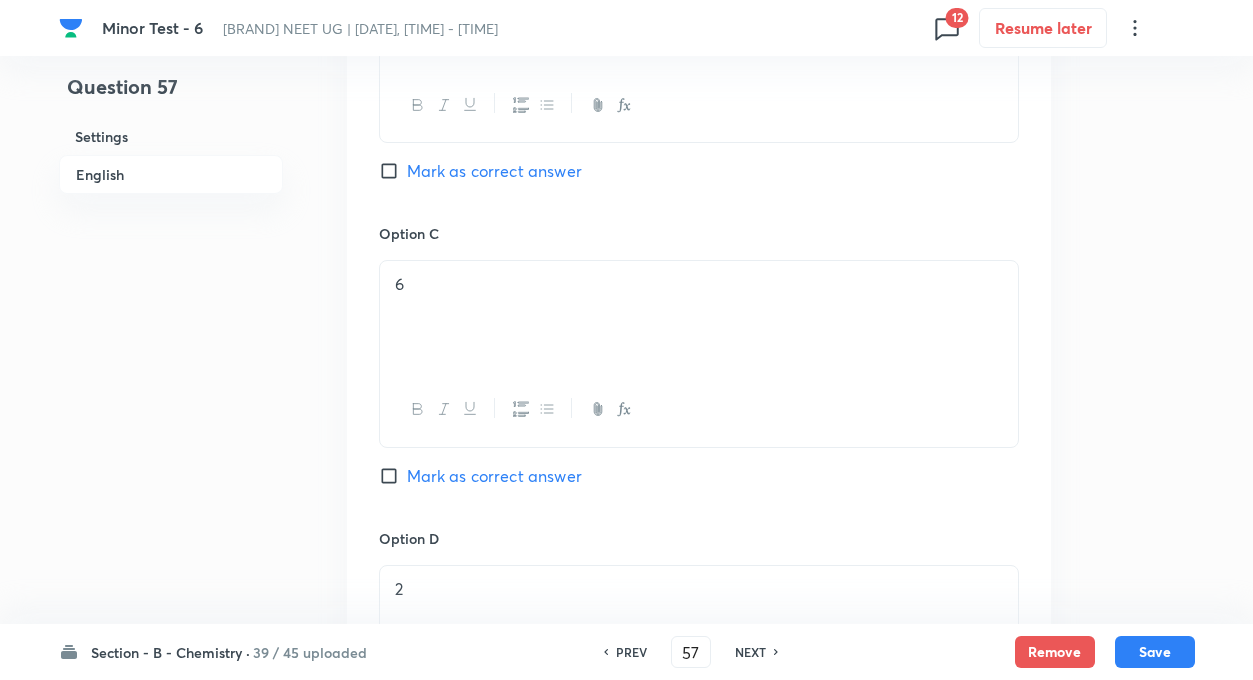 checkbox on "false" 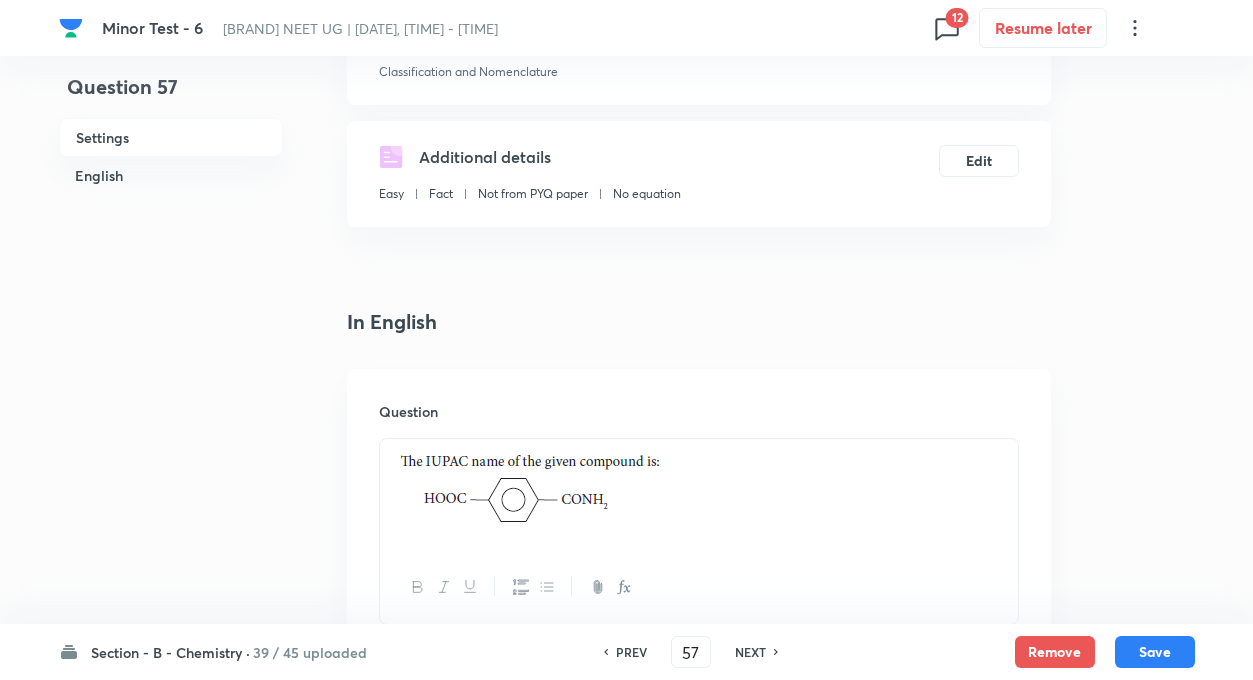 scroll, scrollTop: 309, scrollLeft: 0, axis: vertical 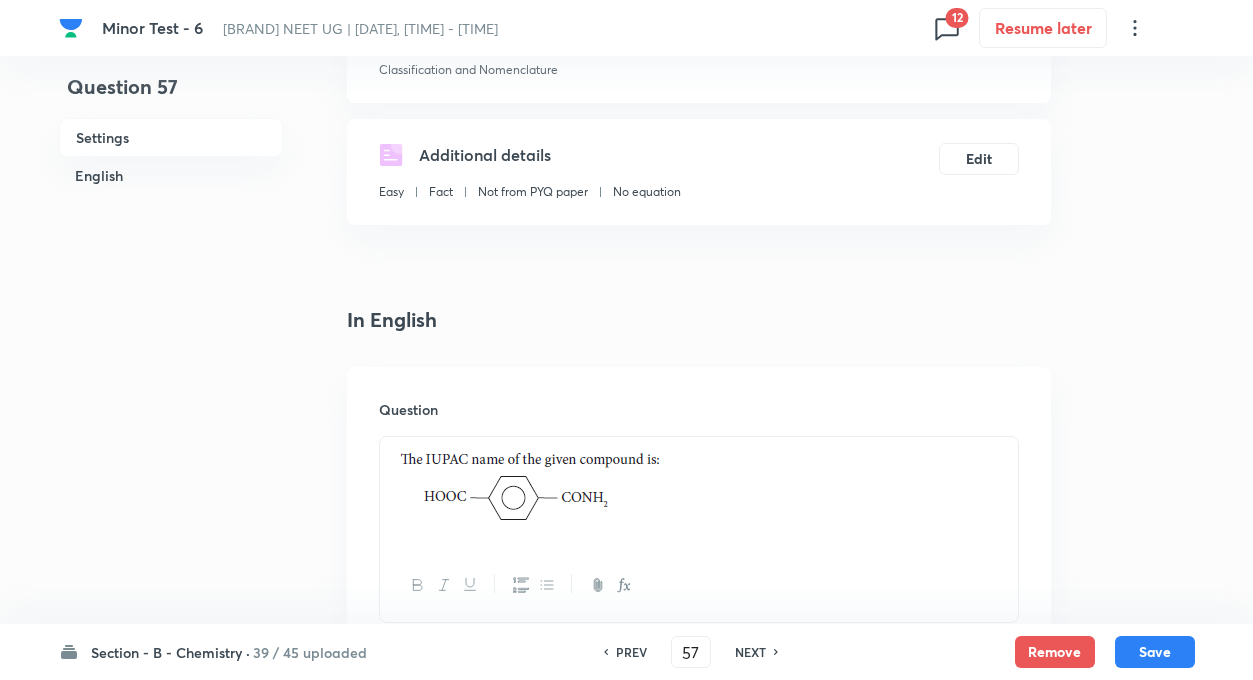 click on "PREV" at bounding box center (631, 652) 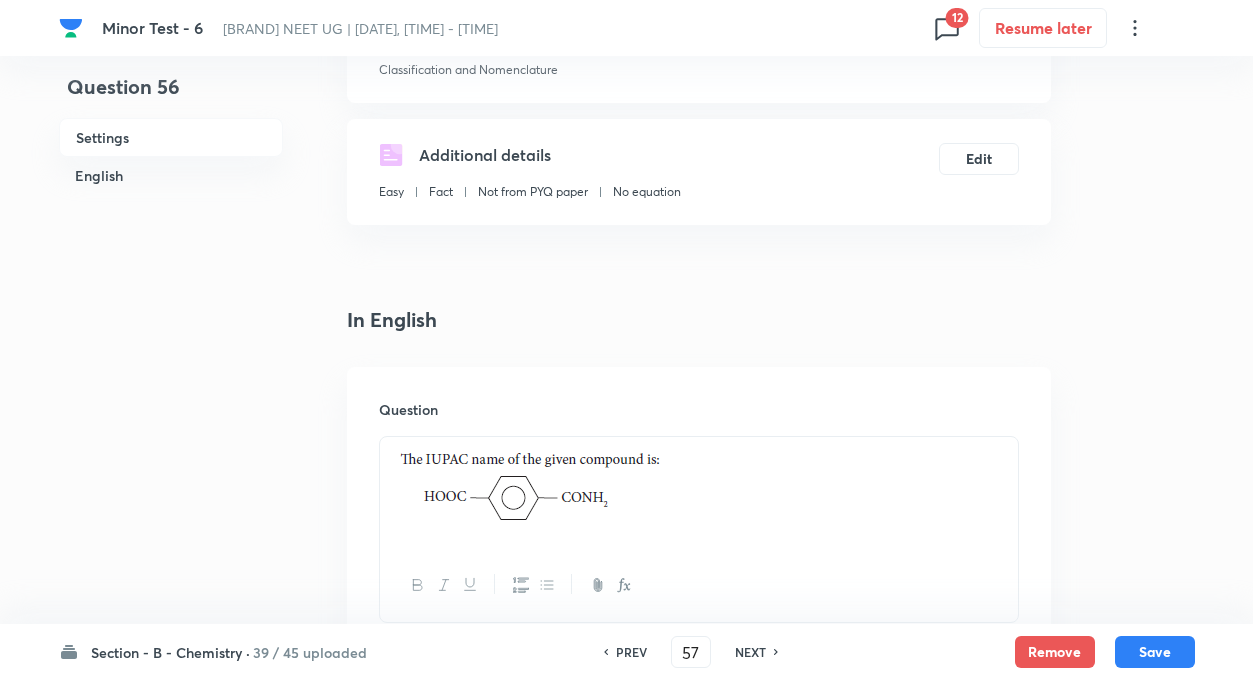 type on "56" 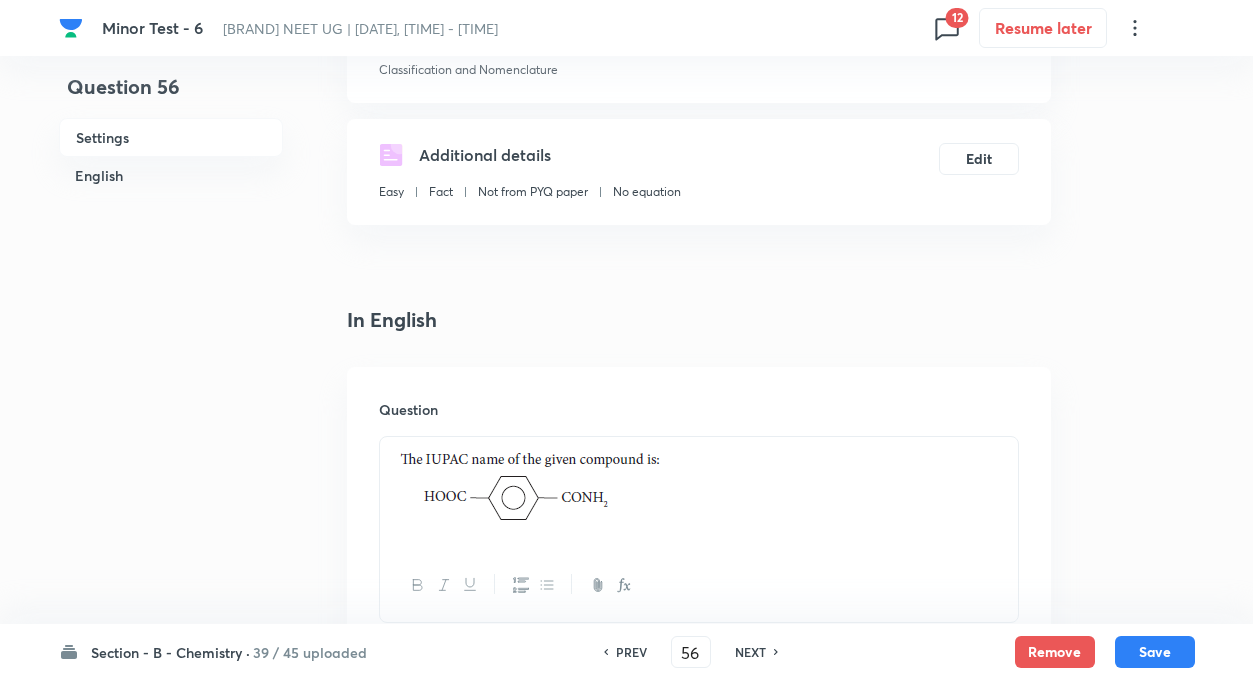 checkbox on "false" 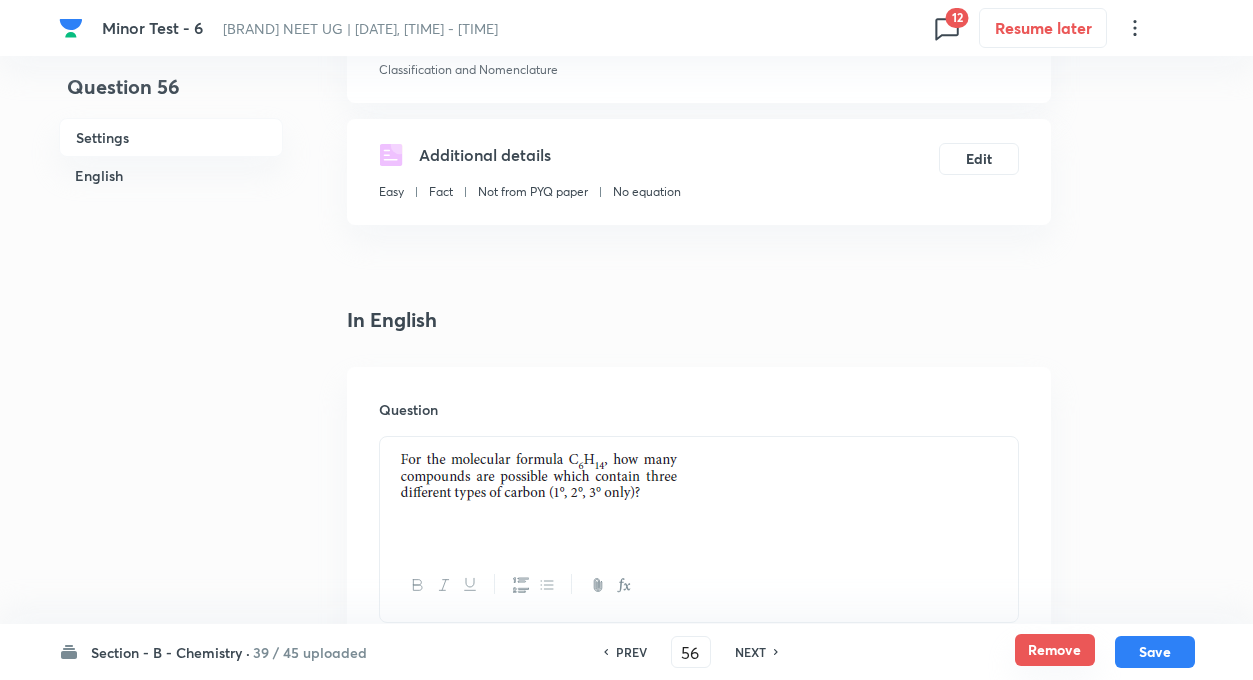 click on "Remove" at bounding box center [1055, 650] 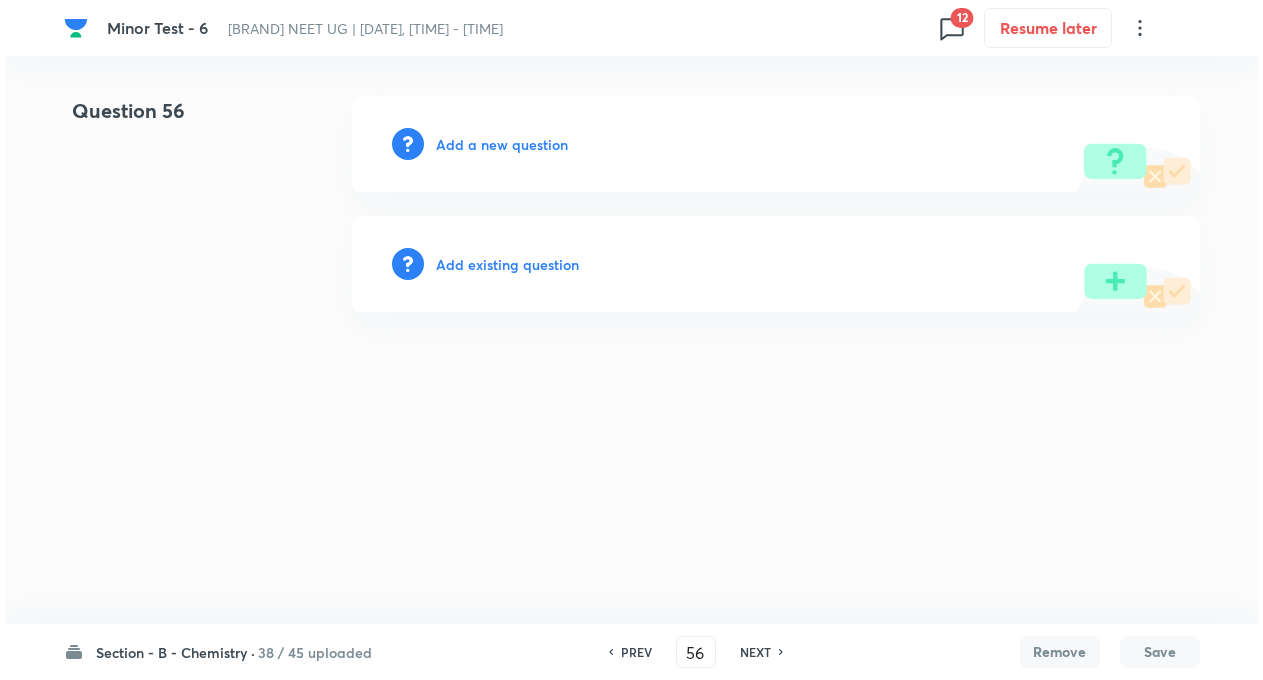 scroll, scrollTop: 0, scrollLeft: 0, axis: both 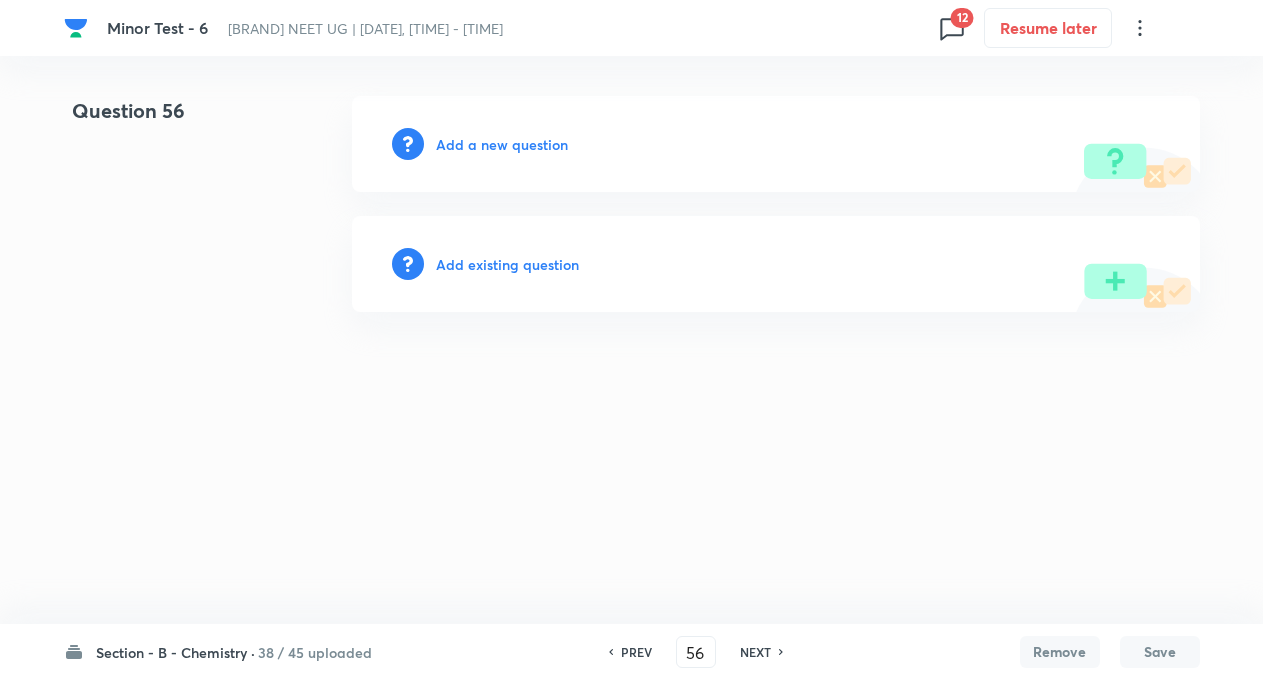 click on "NEXT" at bounding box center (755, 652) 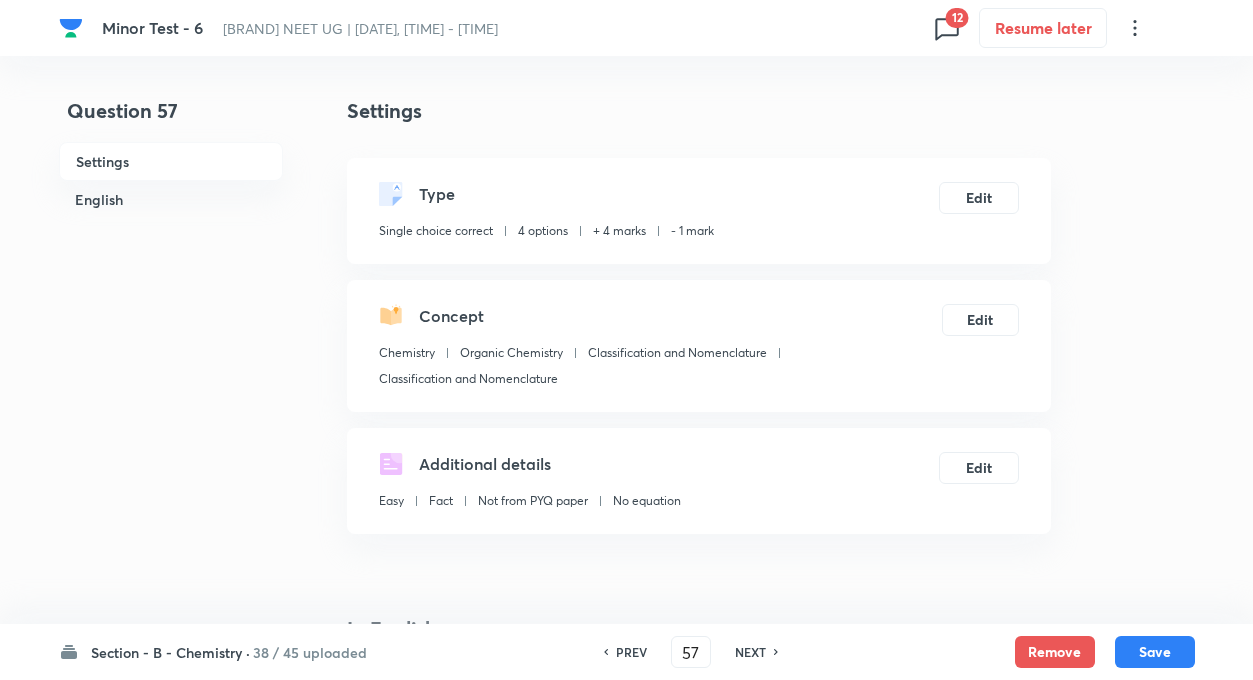 checkbox on "true" 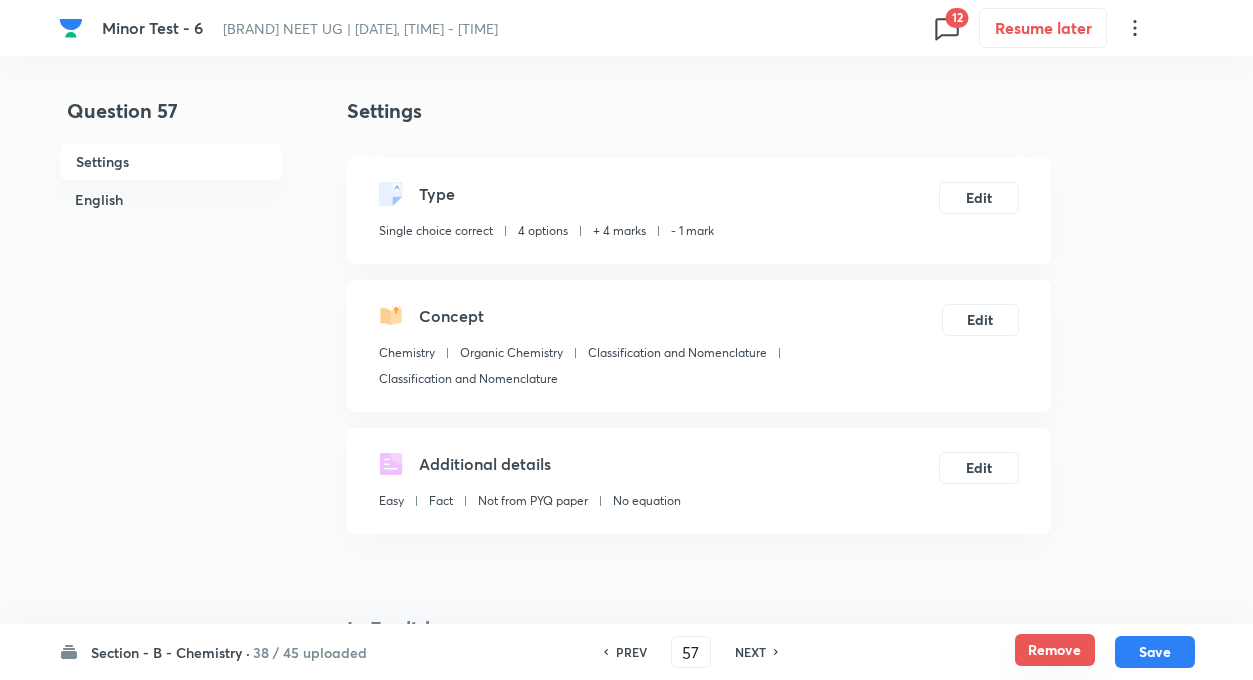 click on "Remove" at bounding box center (1055, 650) 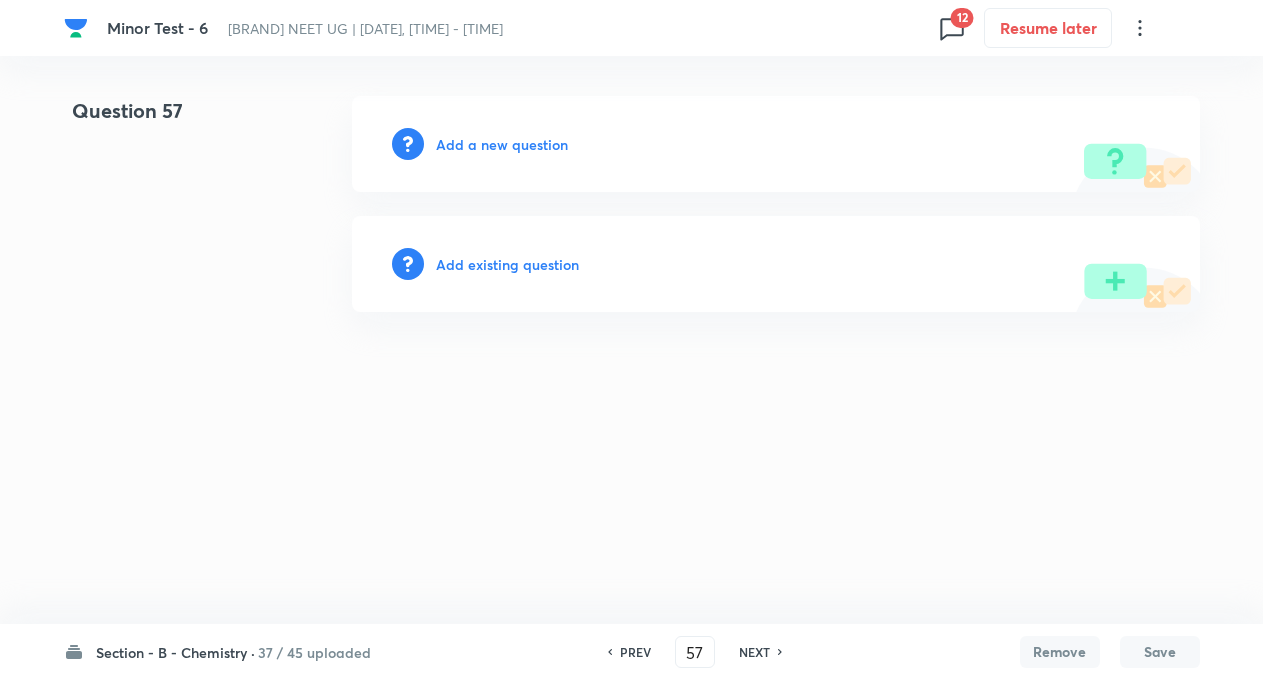click on "NEXT" at bounding box center (754, 652) 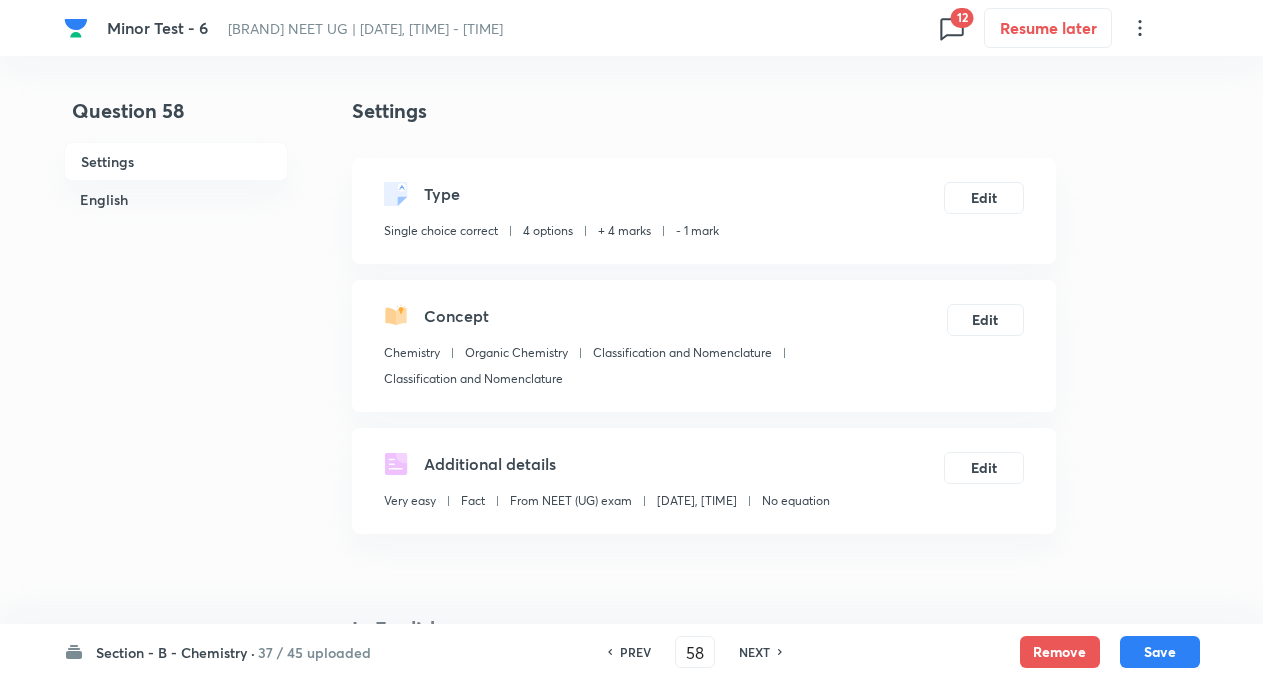 checkbox on "true" 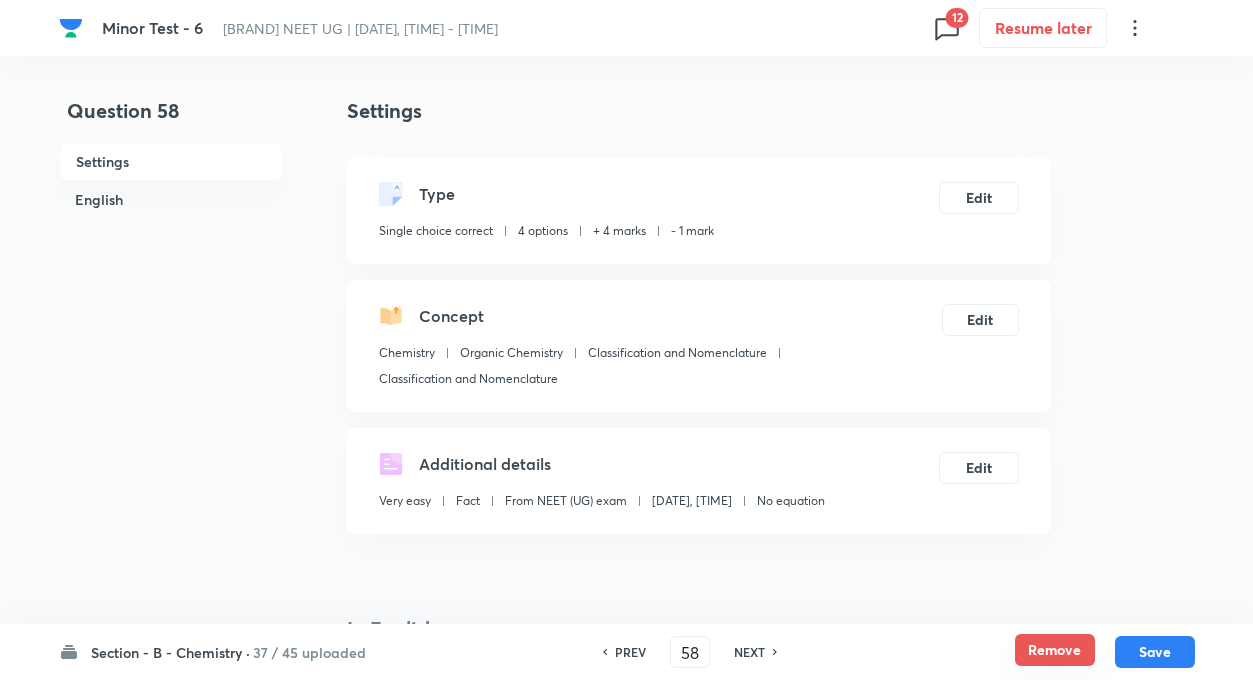 click on "Remove" at bounding box center (1055, 650) 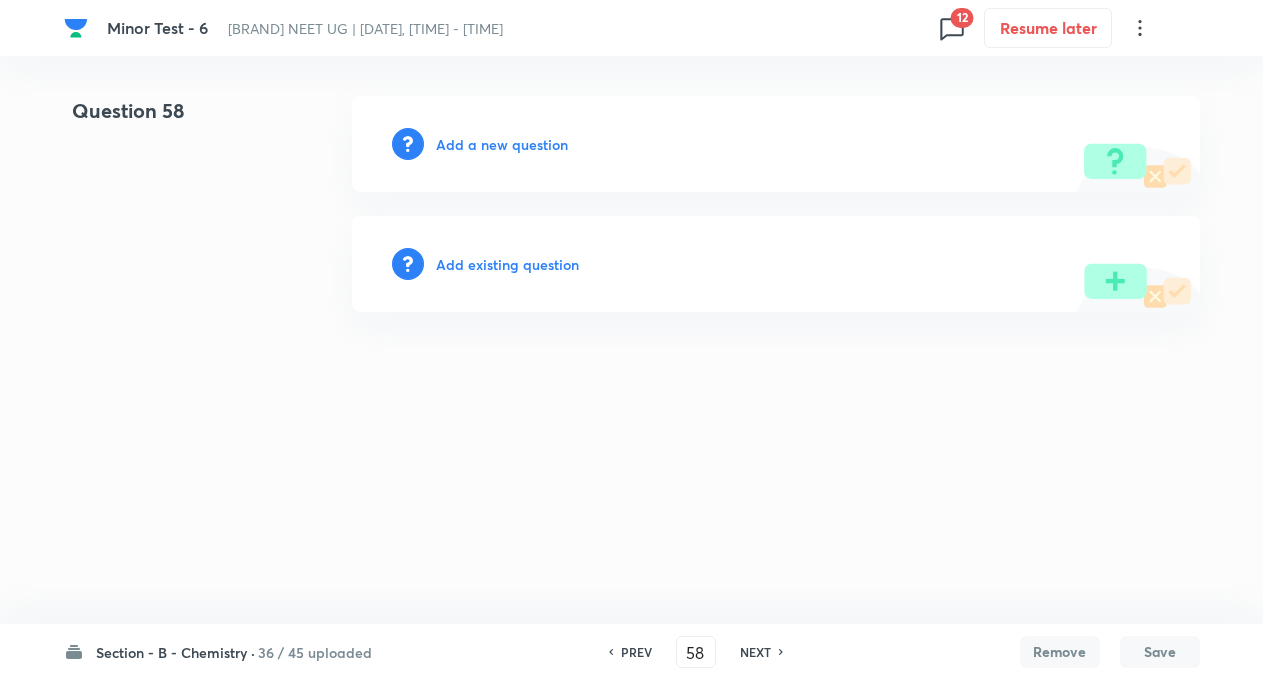 click on "NEXT" at bounding box center (755, 652) 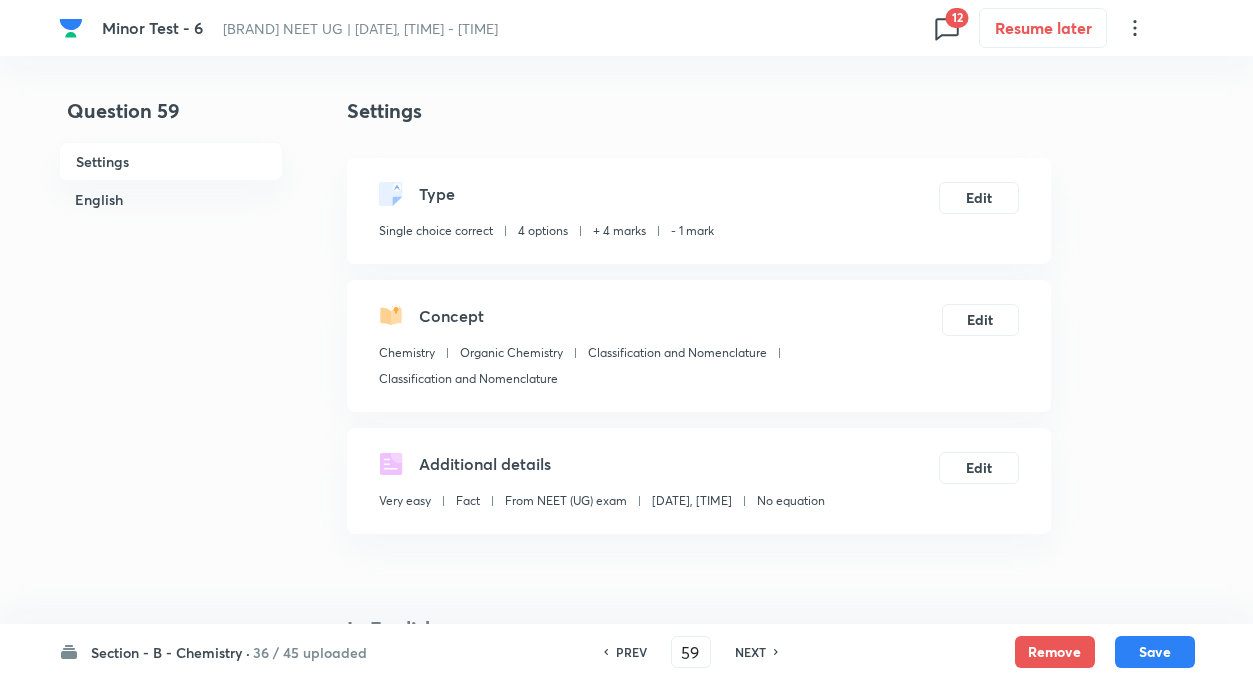 checkbox on "true" 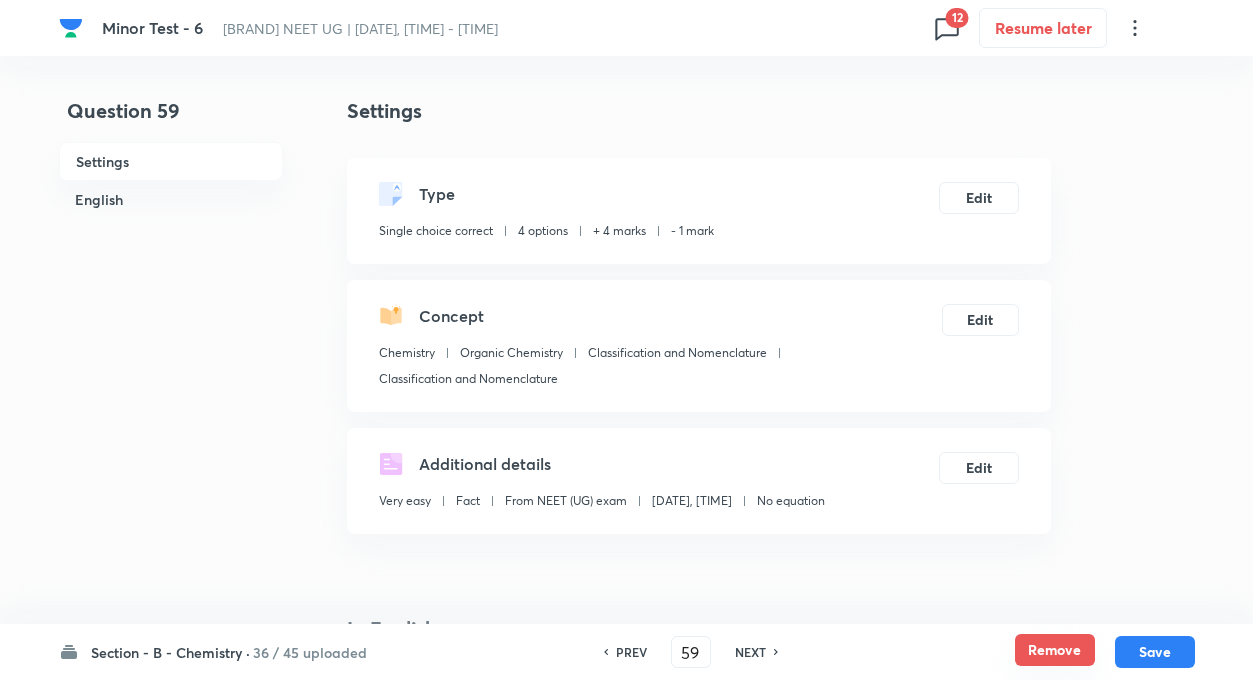 click on "Remove" at bounding box center (1055, 650) 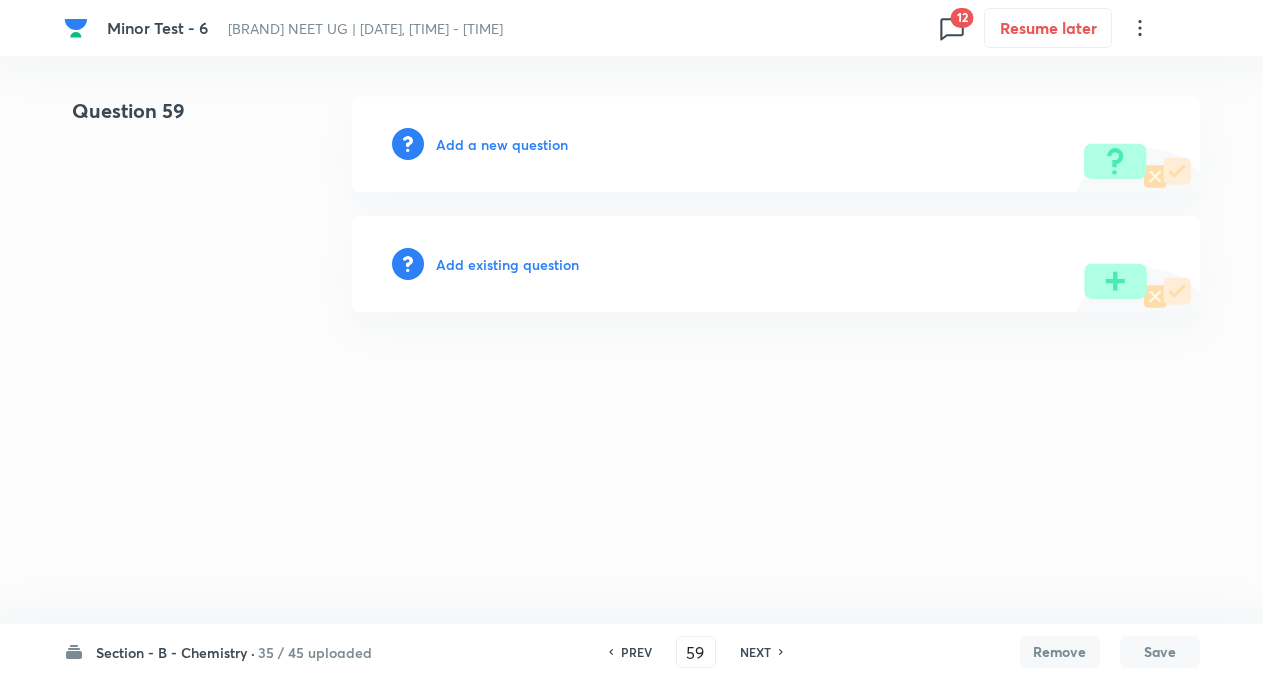 click on "NEXT" at bounding box center [758, 652] 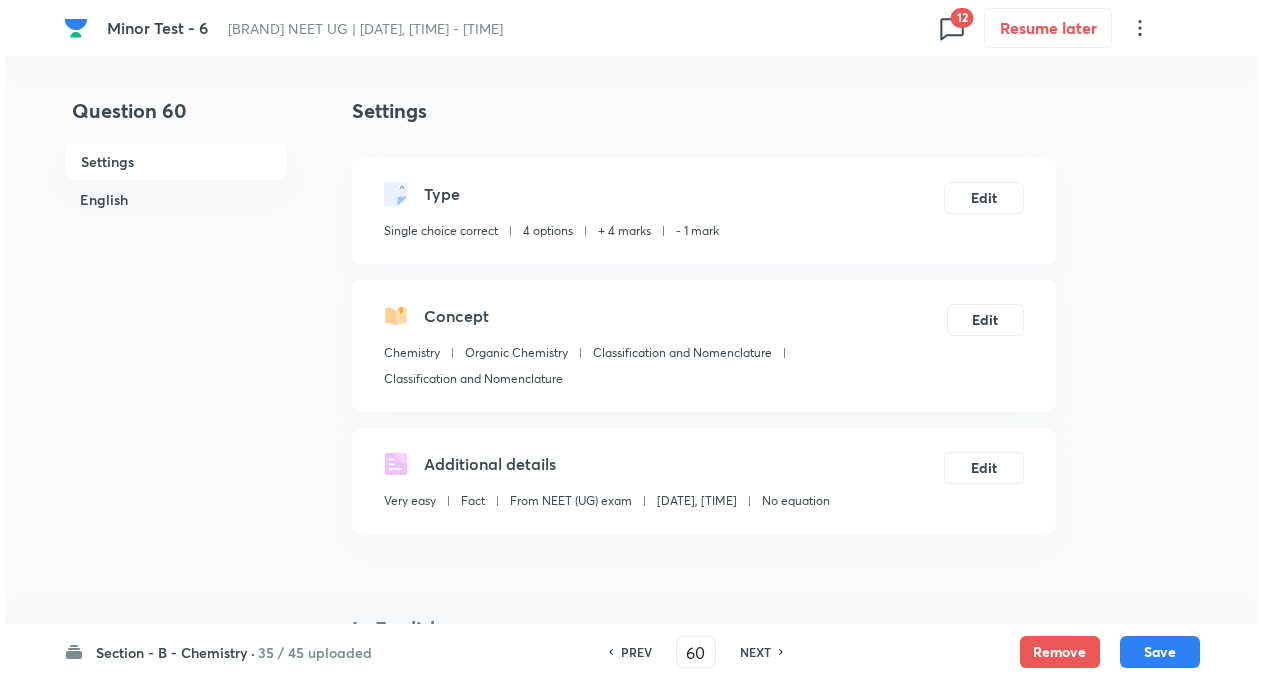 type 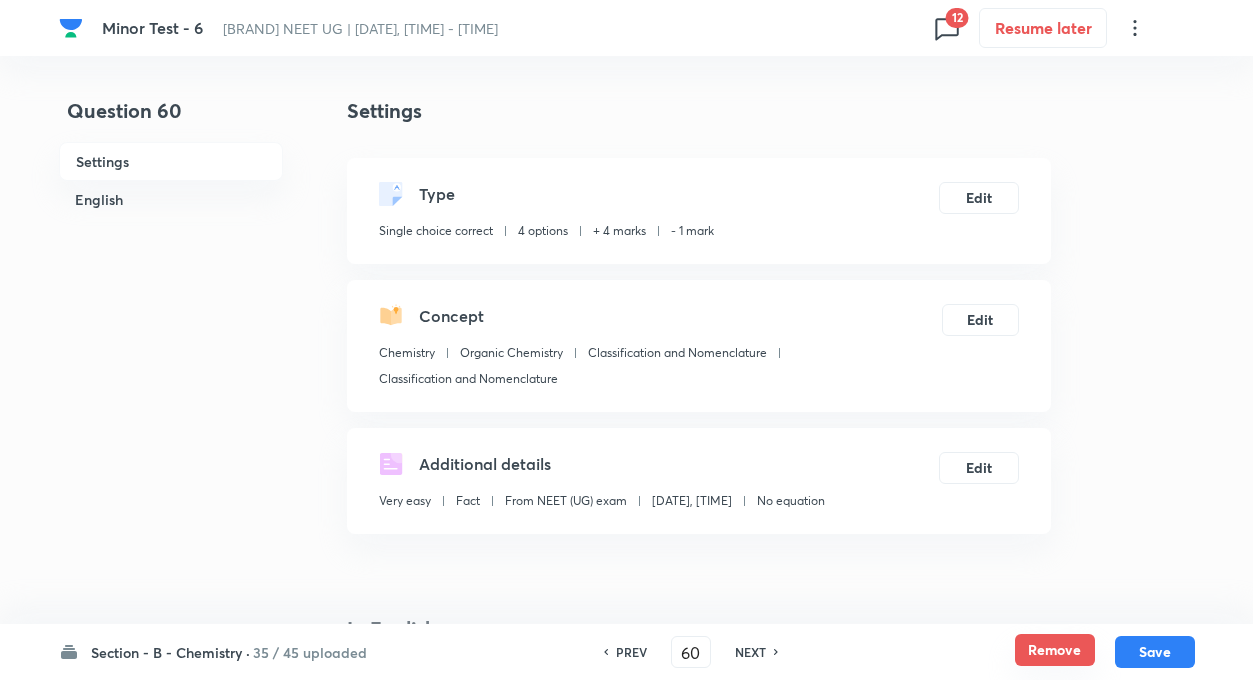 click on "Remove" at bounding box center [1055, 650] 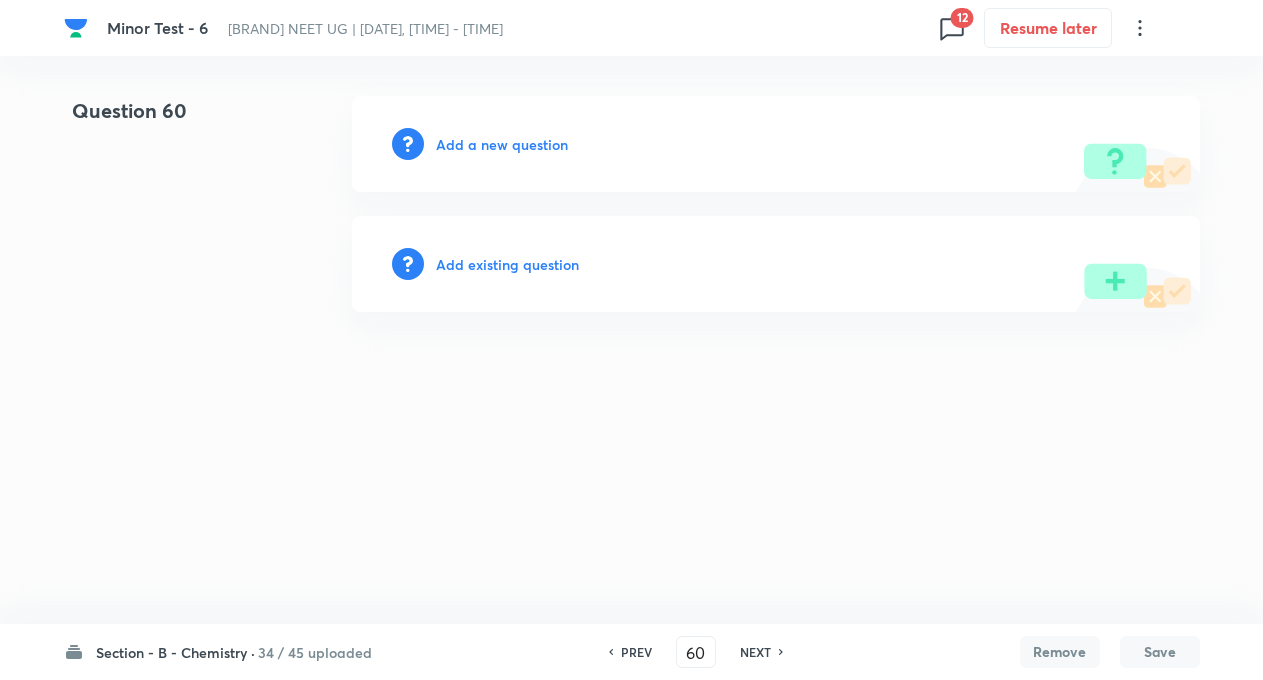 click on "NEXT" at bounding box center [755, 652] 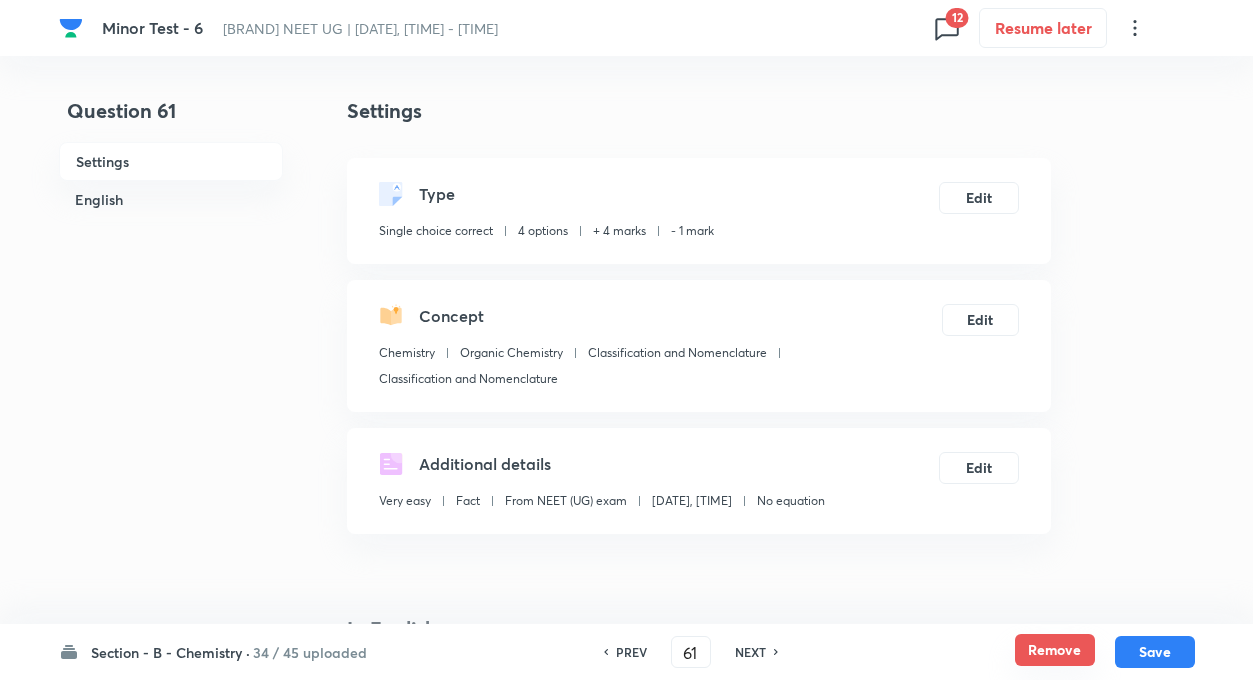 click on "Remove" at bounding box center [1055, 650] 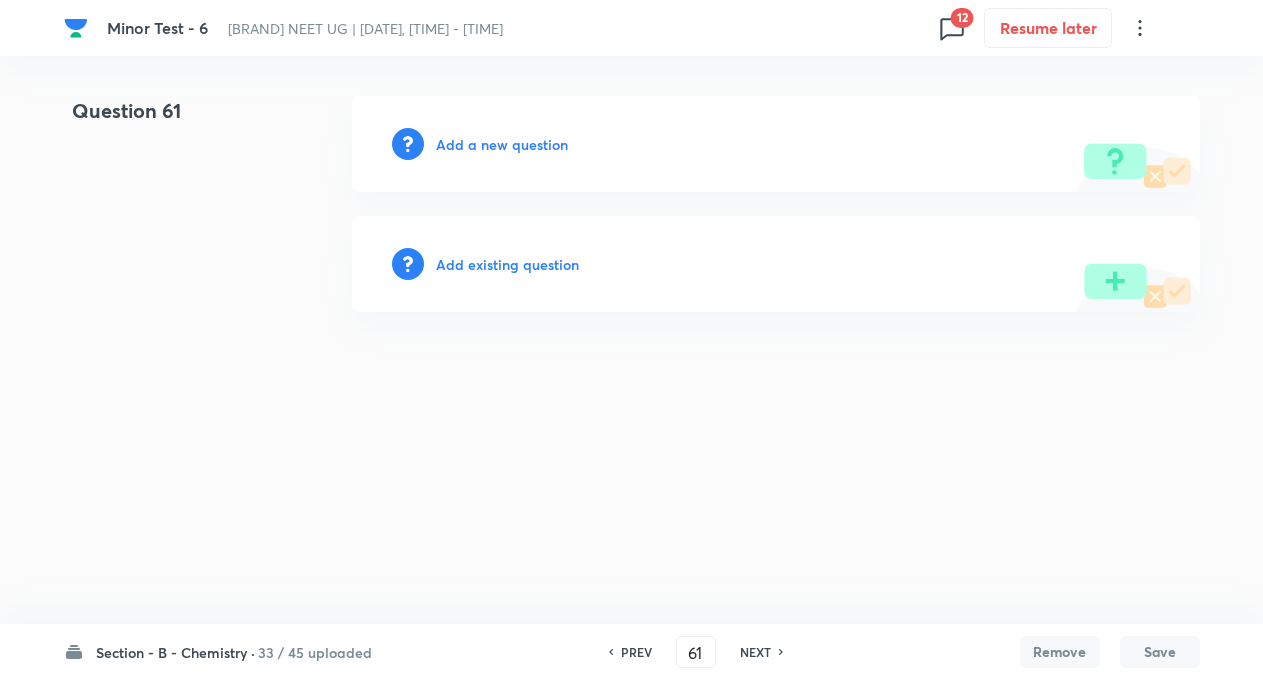 click on "NEXT" at bounding box center [755, 652] 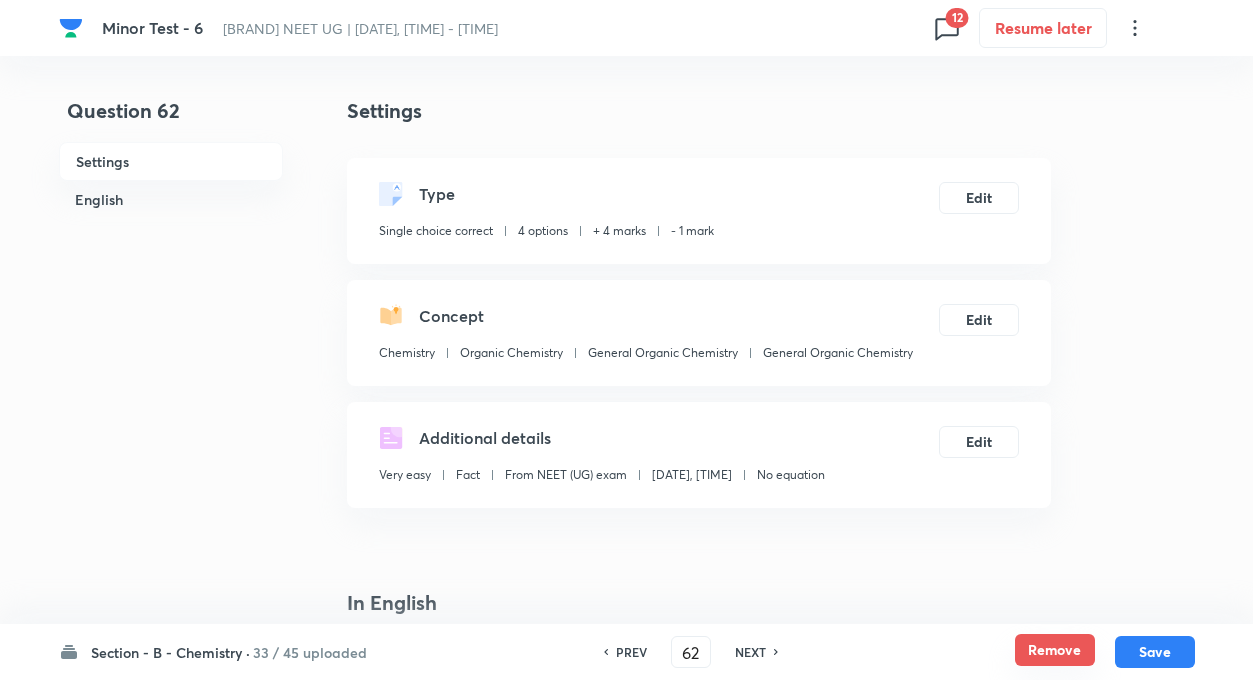 click on "Remove" at bounding box center [1055, 650] 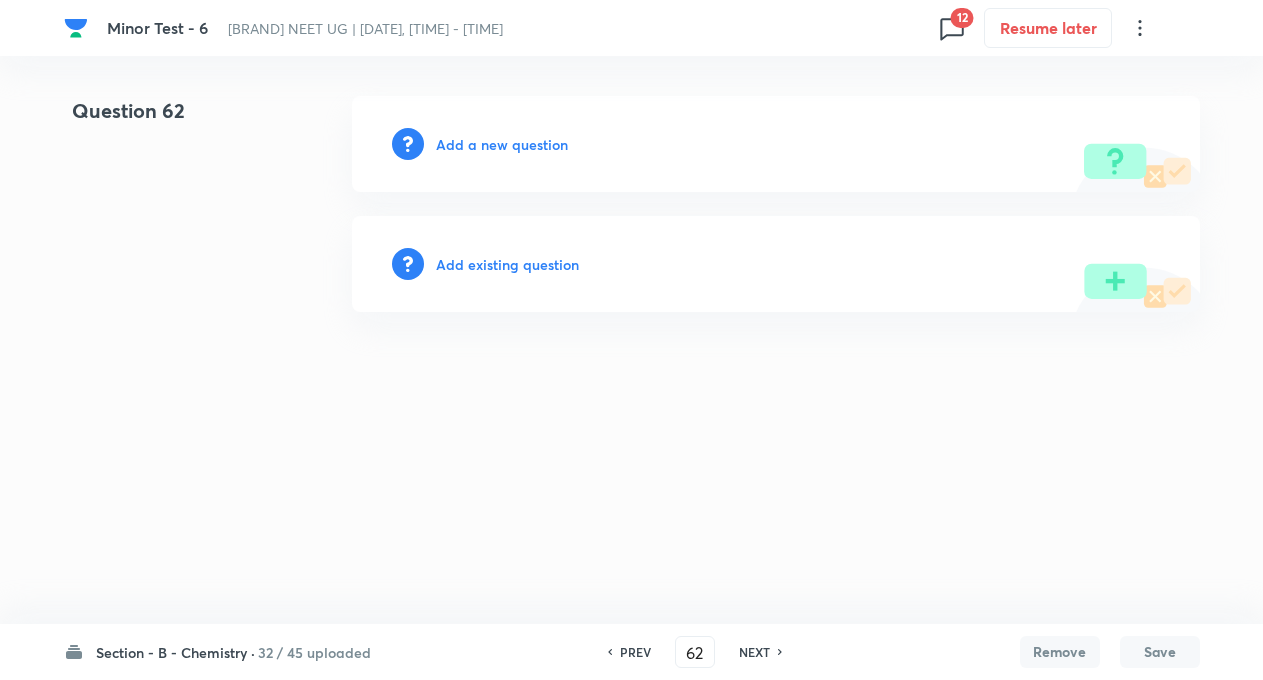 click on "NEXT" at bounding box center (754, 652) 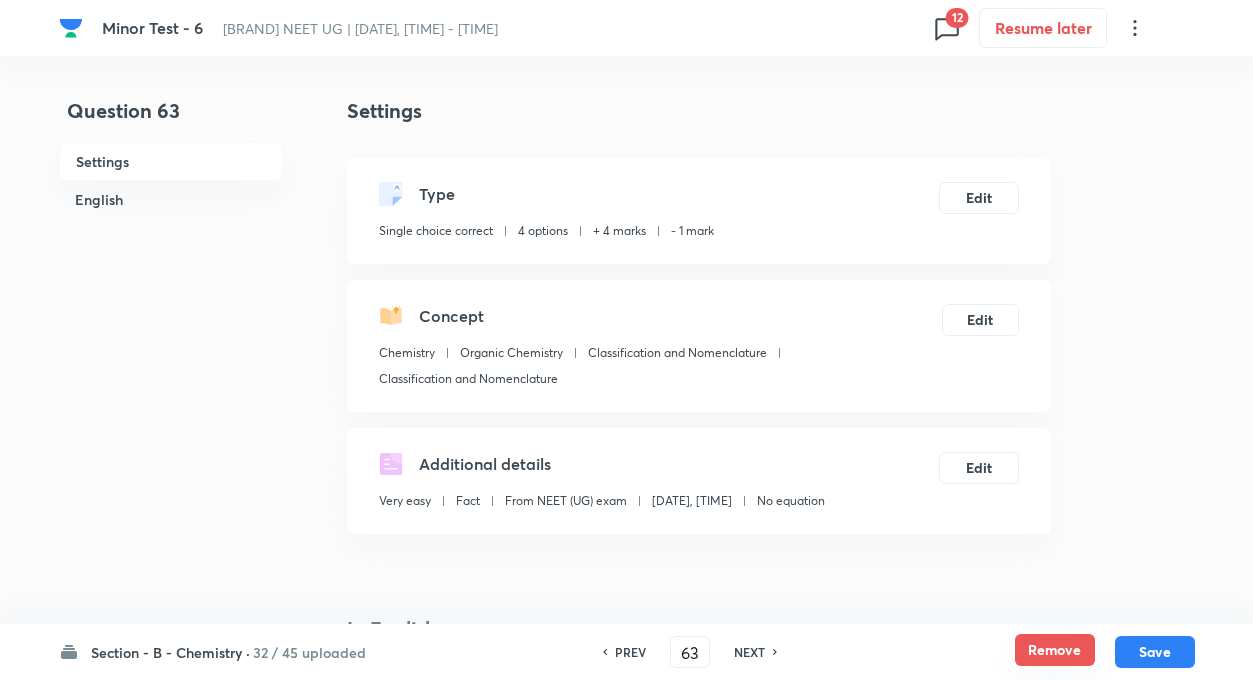 click on "Remove" at bounding box center (1055, 650) 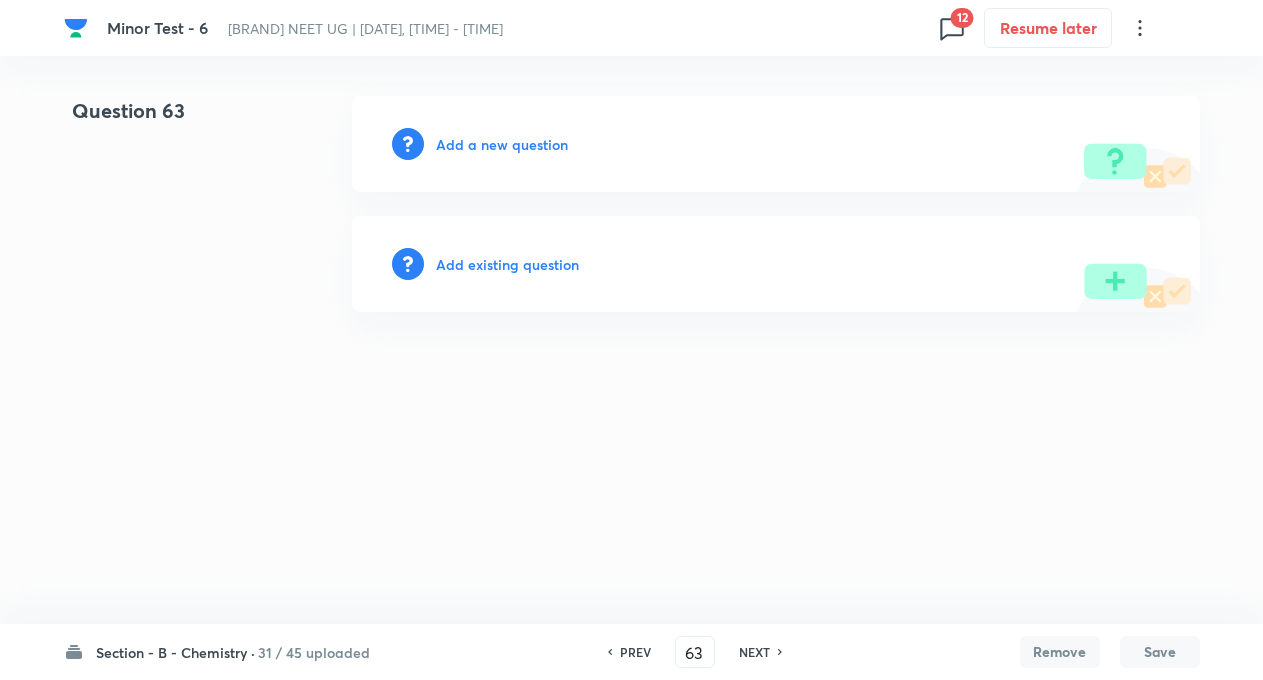 click on "NEXT" at bounding box center [754, 652] 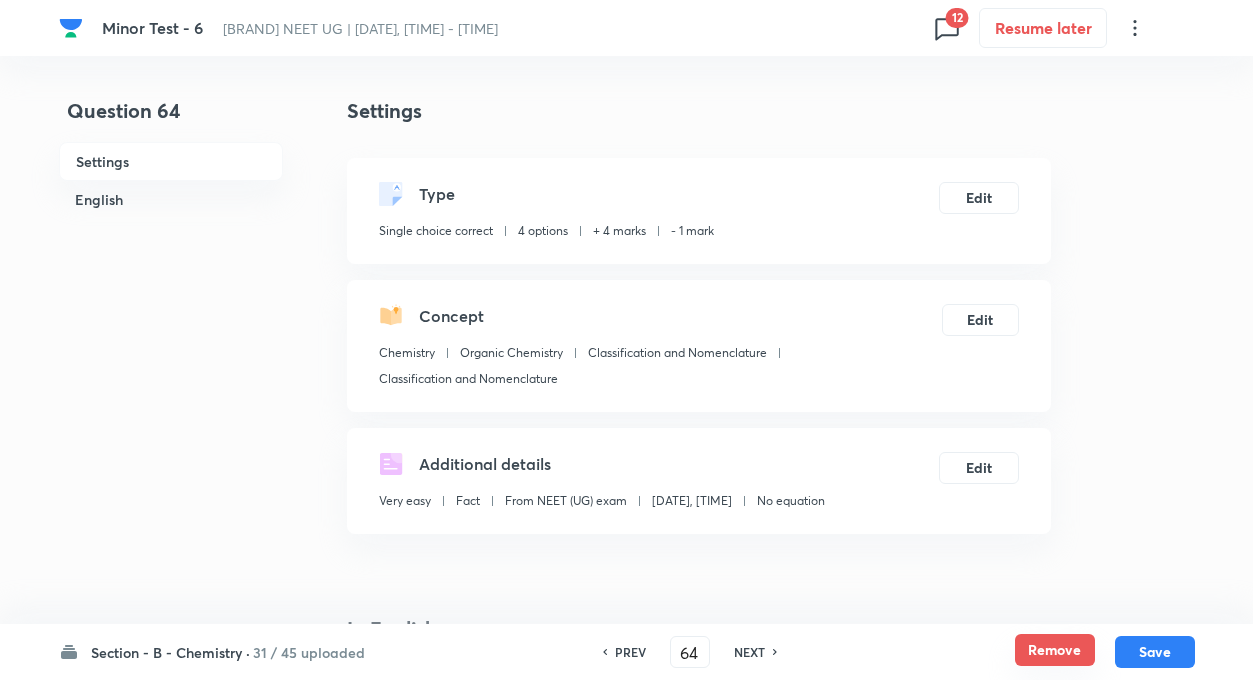 click on "Remove" at bounding box center (1055, 650) 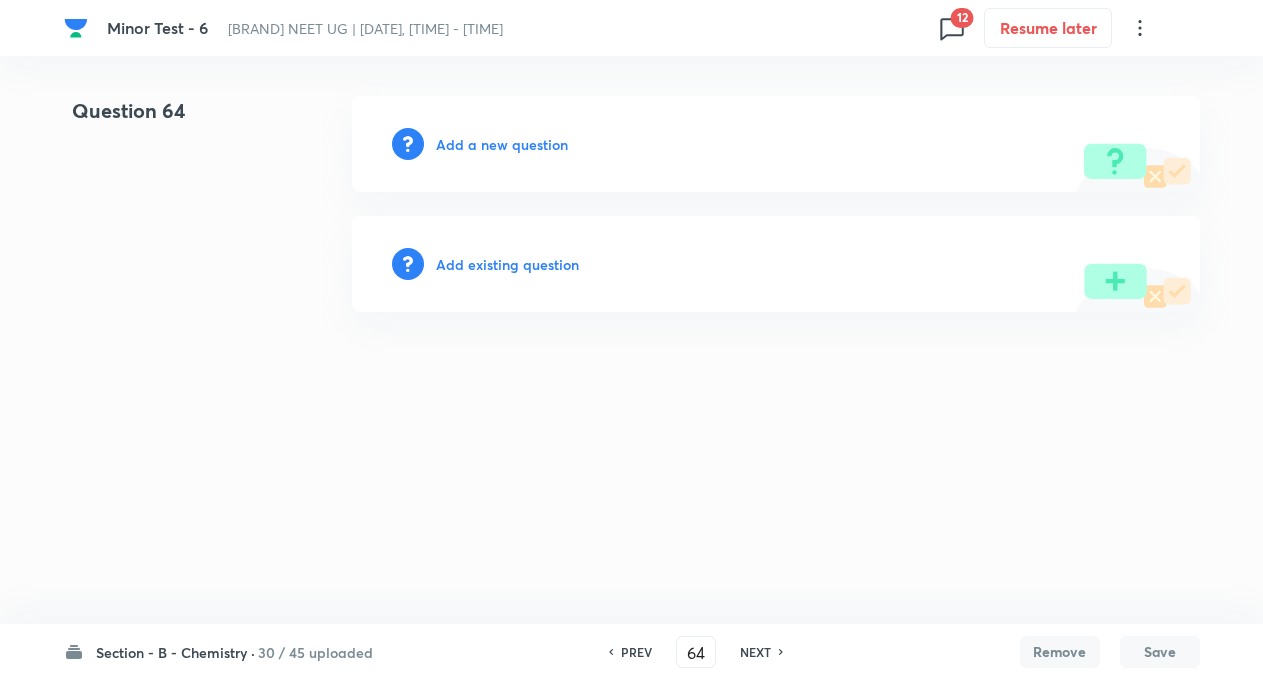 click on "NEXT" at bounding box center (755, 652) 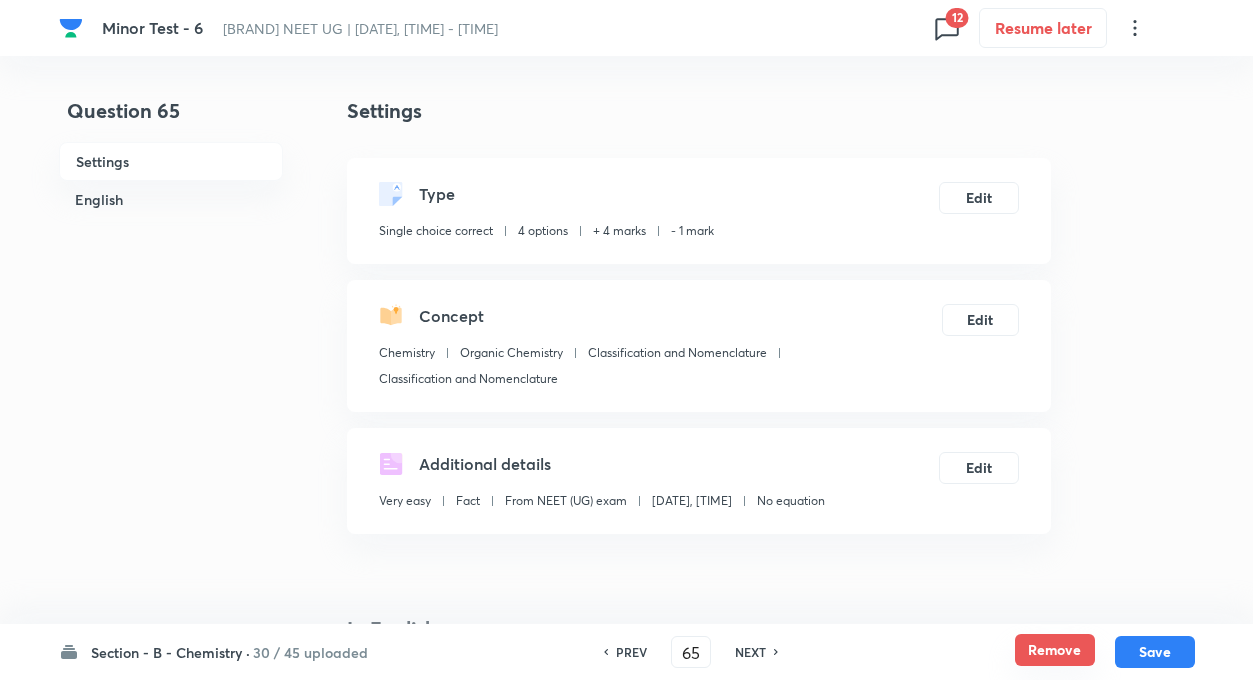 click on "Remove" at bounding box center (1055, 650) 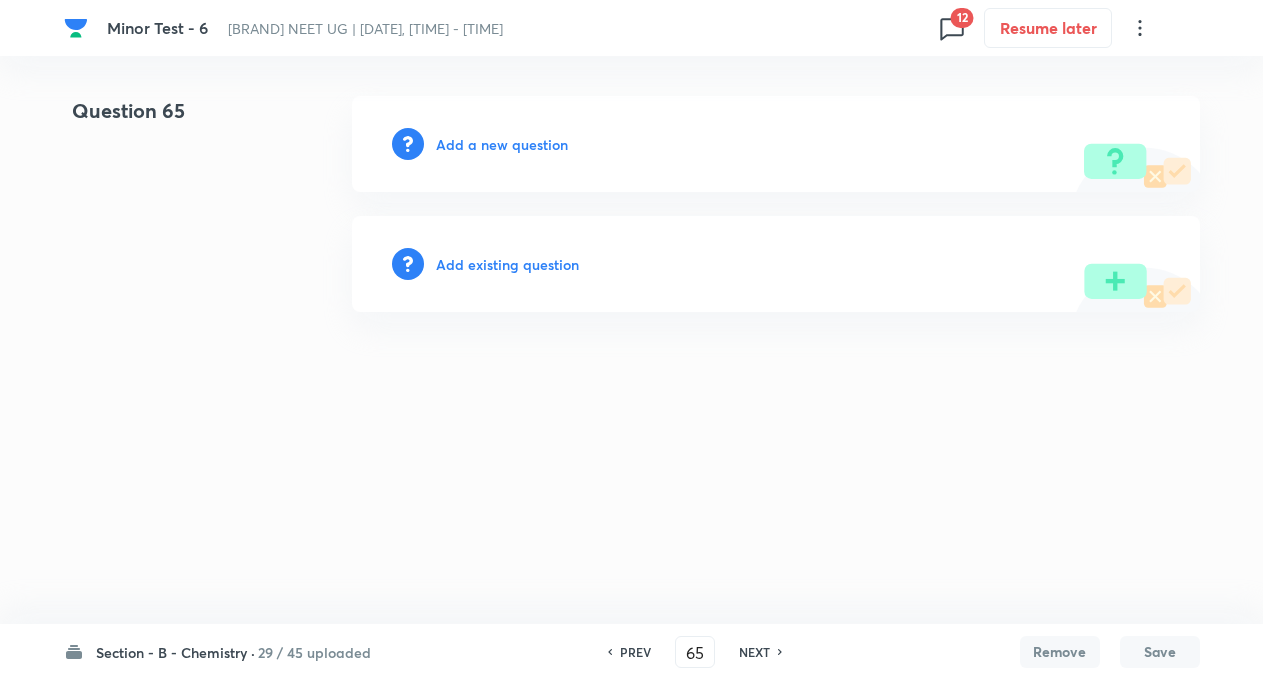 click on "NEXT" at bounding box center [754, 652] 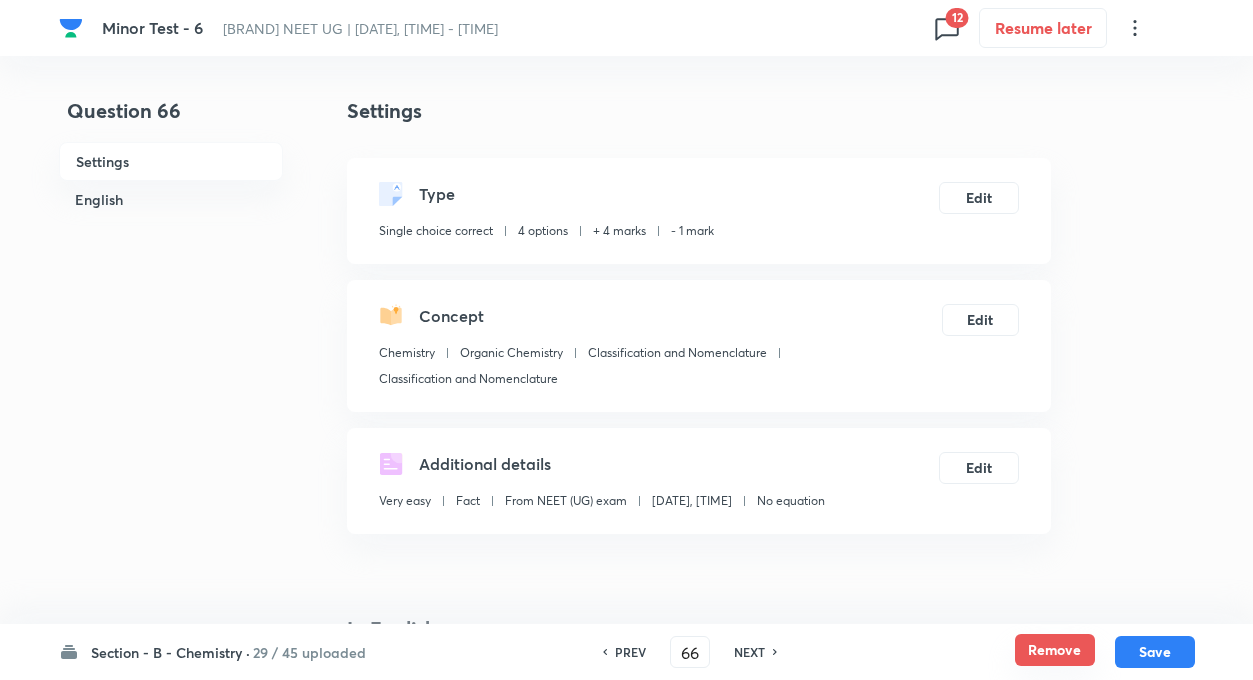 click on "Remove" at bounding box center (1055, 650) 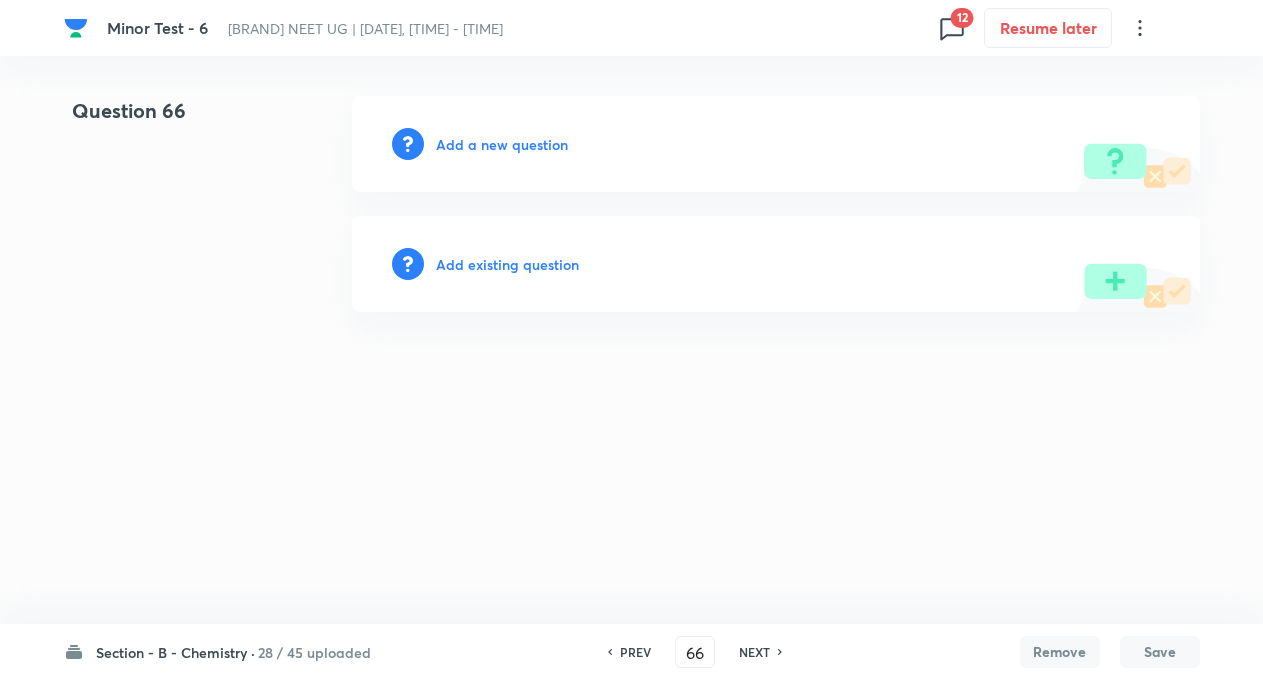 click on "NEXT" at bounding box center [754, 652] 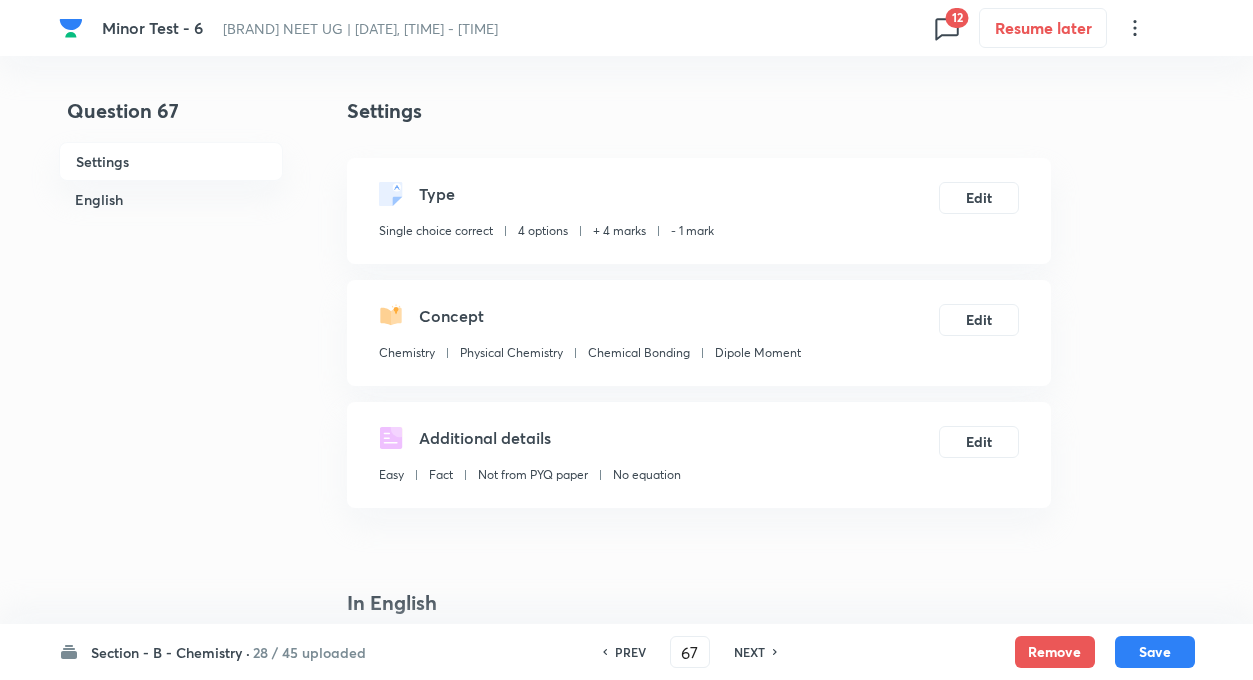 click on "NEXT" at bounding box center [749, 652] 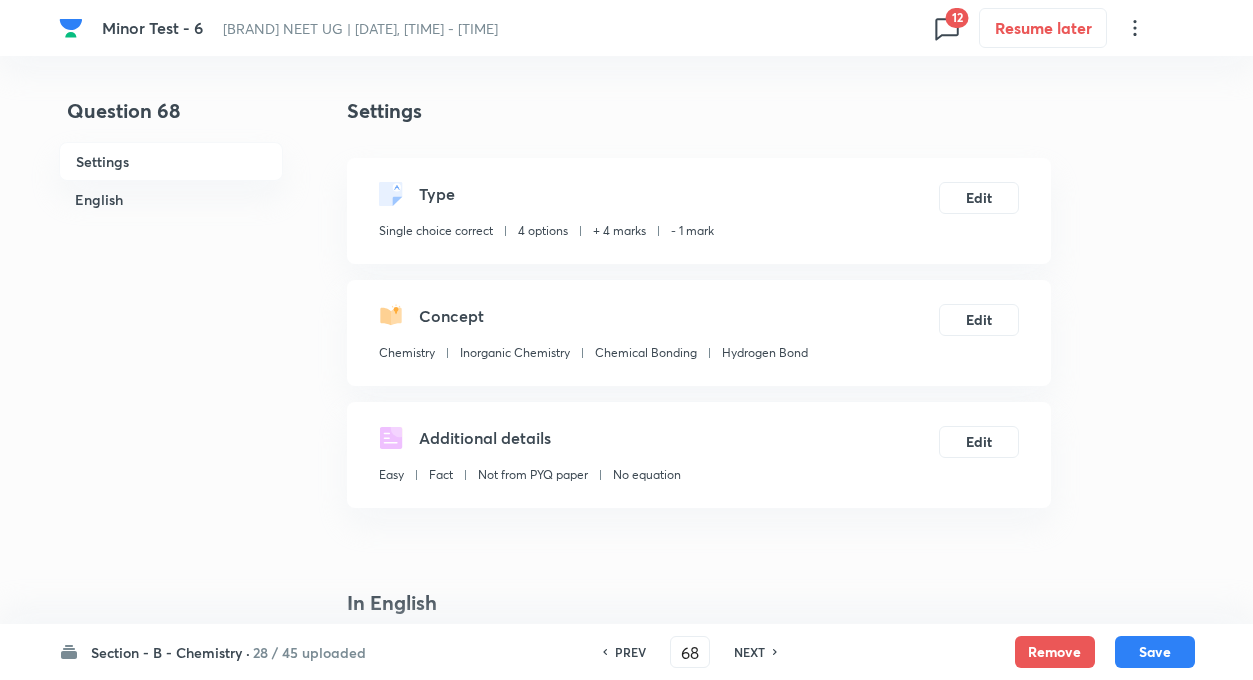 click on "NEXT" at bounding box center [749, 652] 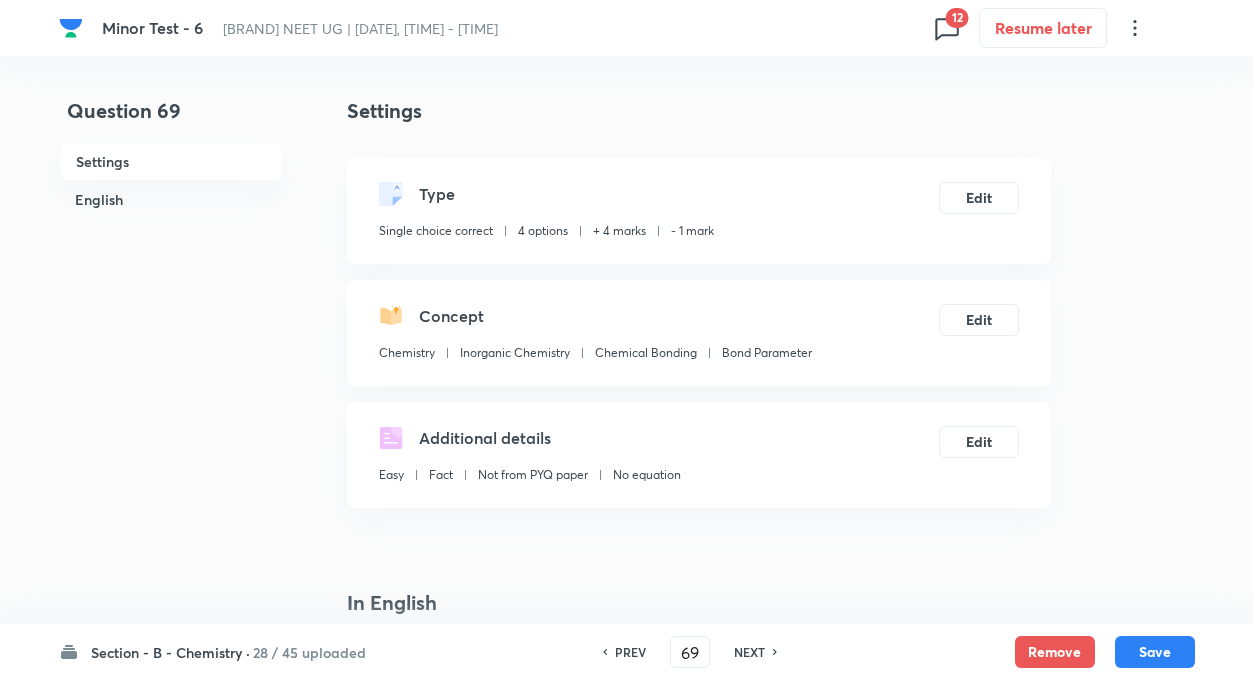 click on "NEXT" at bounding box center (749, 652) 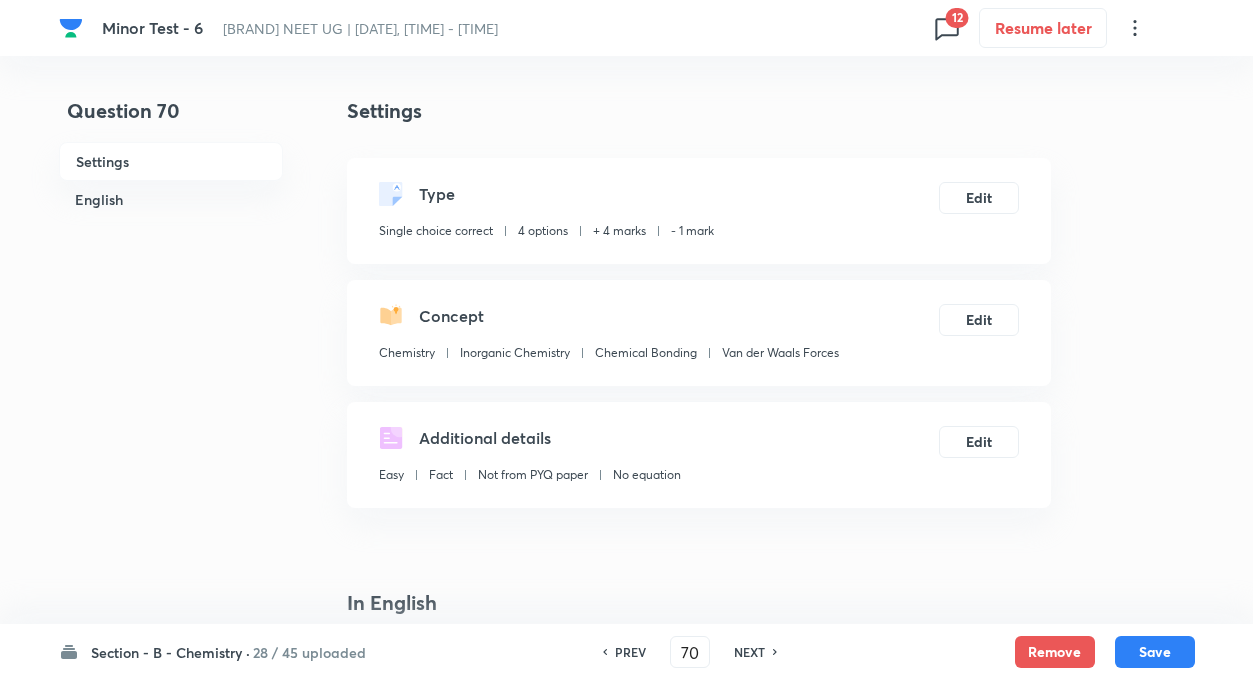 click on "NEXT" at bounding box center (749, 652) 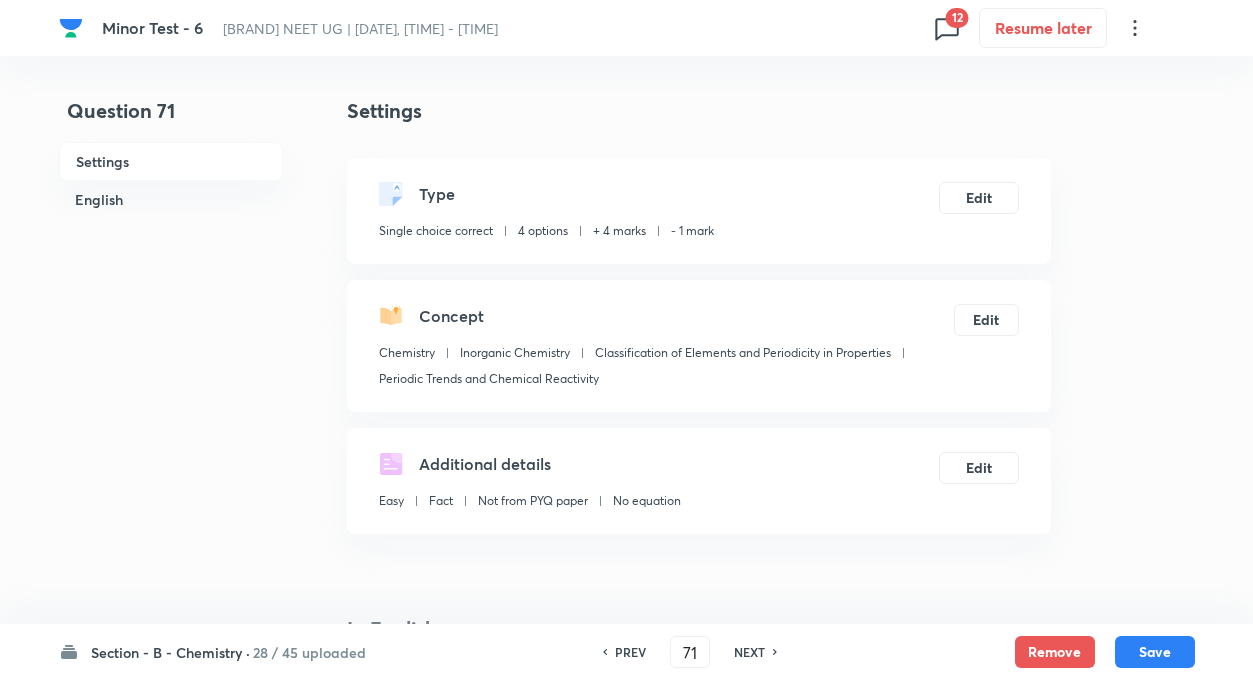 click on "NEXT" at bounding box center (749, 652) 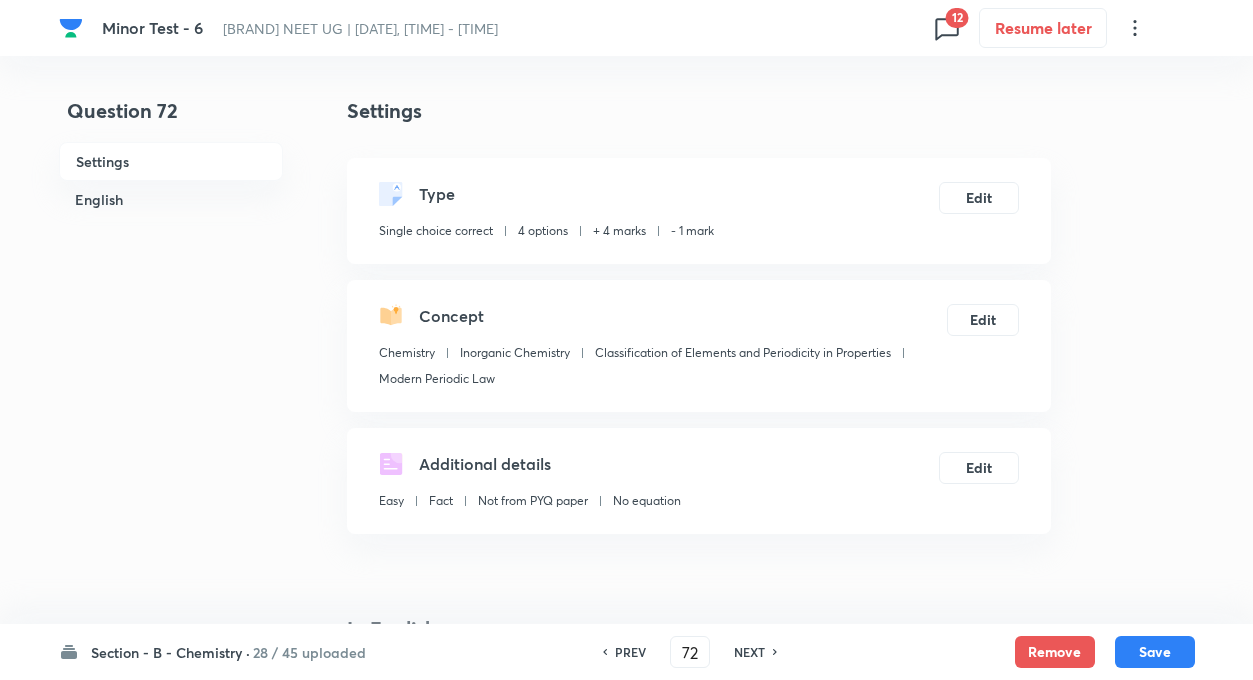 click on "PREV" at bounding box center [630, 652] 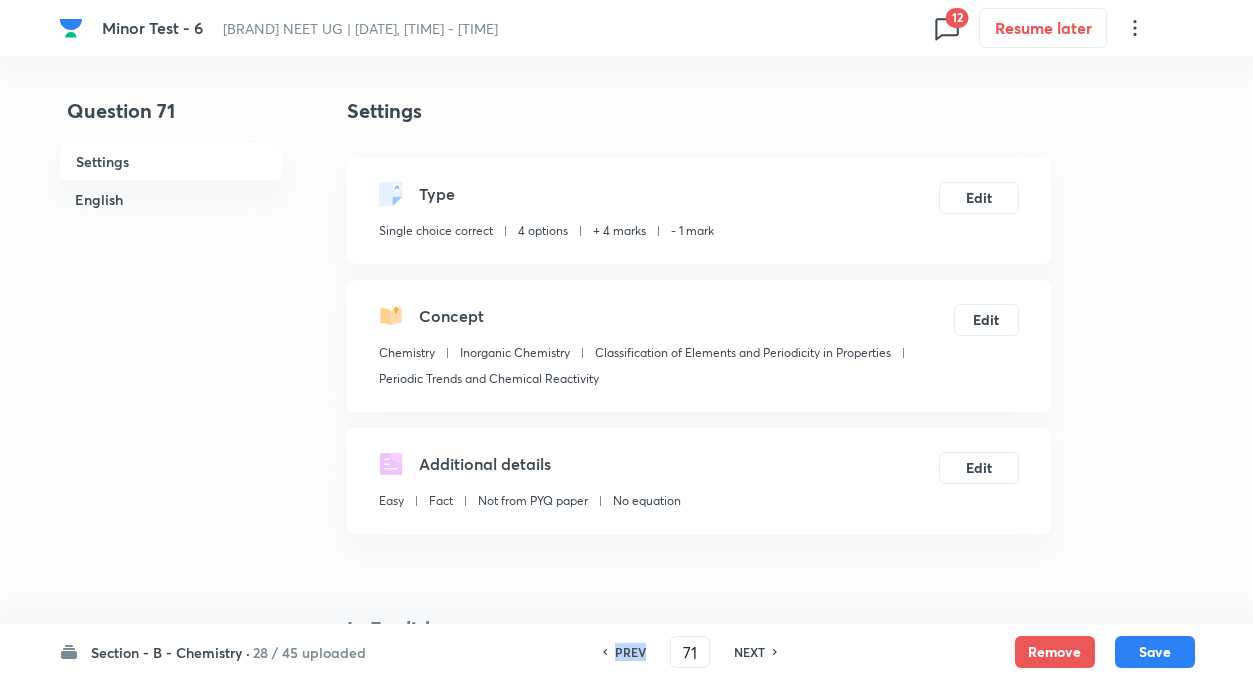 click on "PREV" at bounding box center [630, 652] 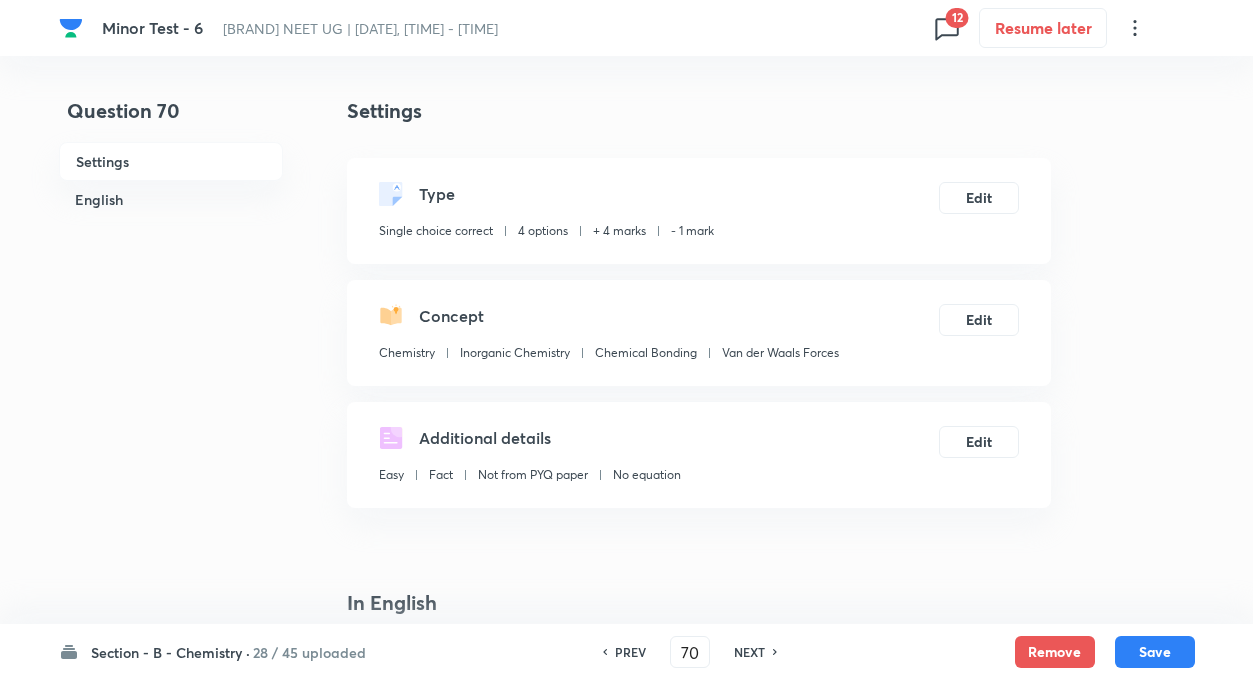 click on "NEXT" at bounding box center [749, 652] 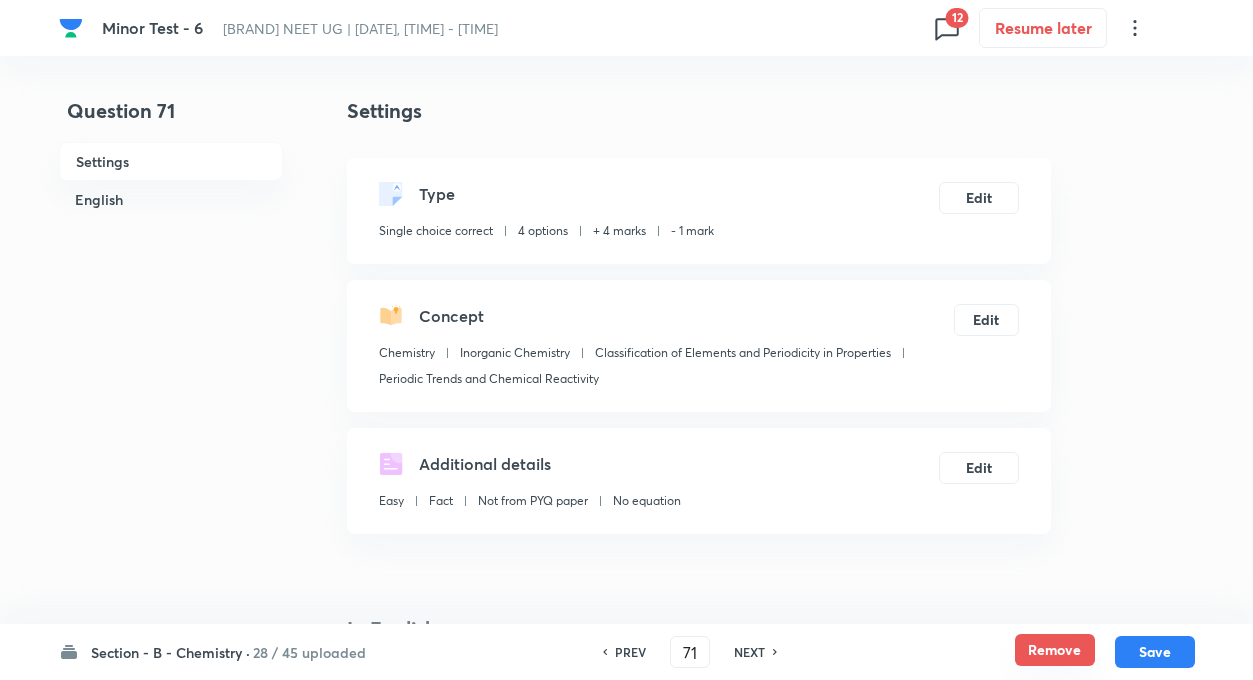 click on "Remove" at bounding box center [1055, 650] 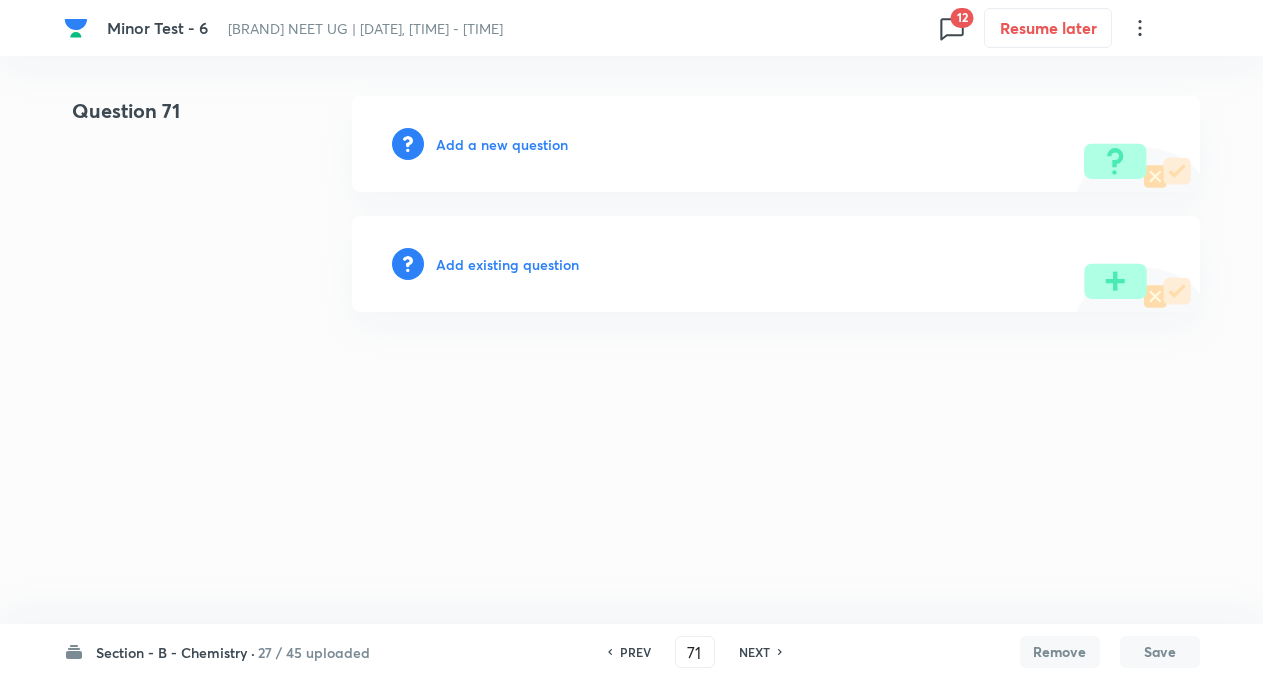 click on "NEXT" at bounding box center [754, 652] 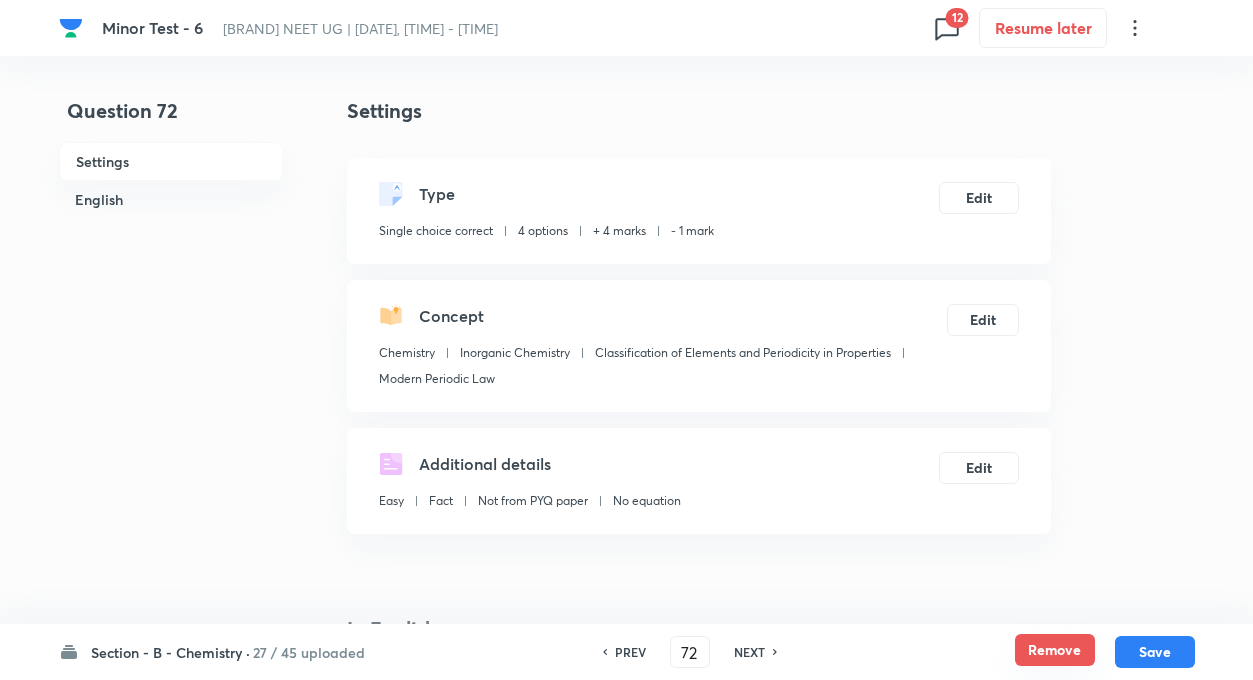 click on "Remove" at bounding box center [1055, 650] 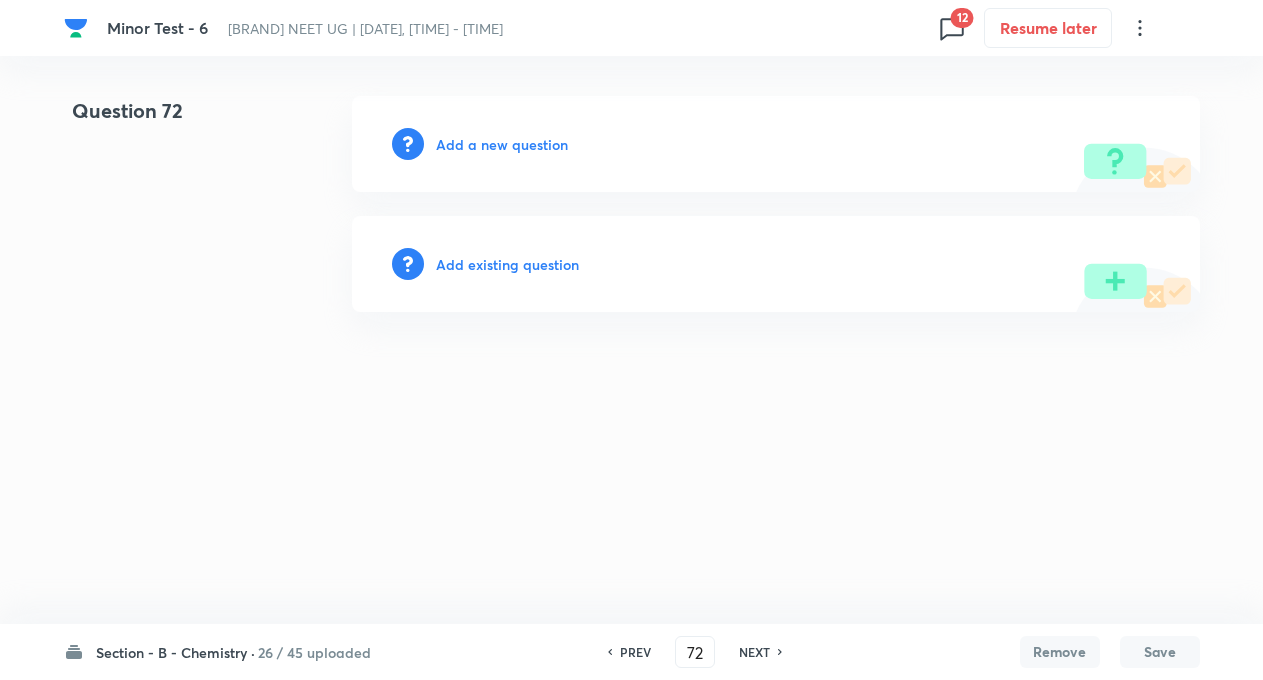 click on "NEXT" at bounding box center (754, 652) 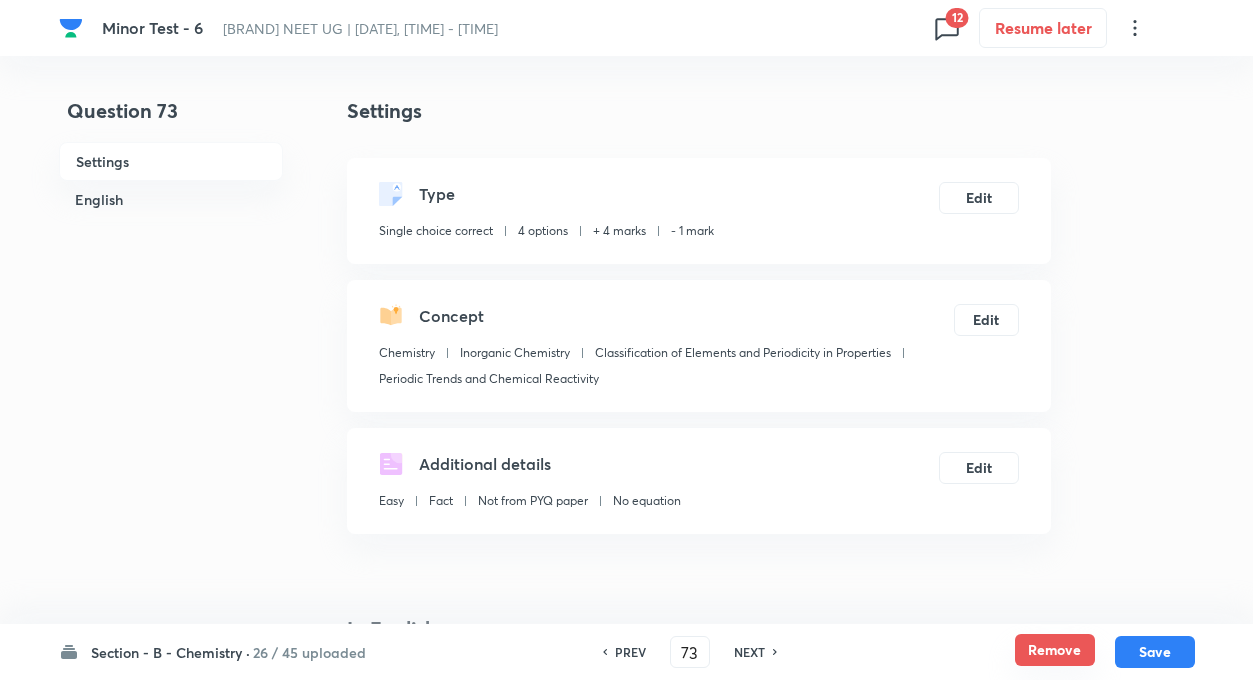 click on "Remove" at bounding box center (1055, 650) 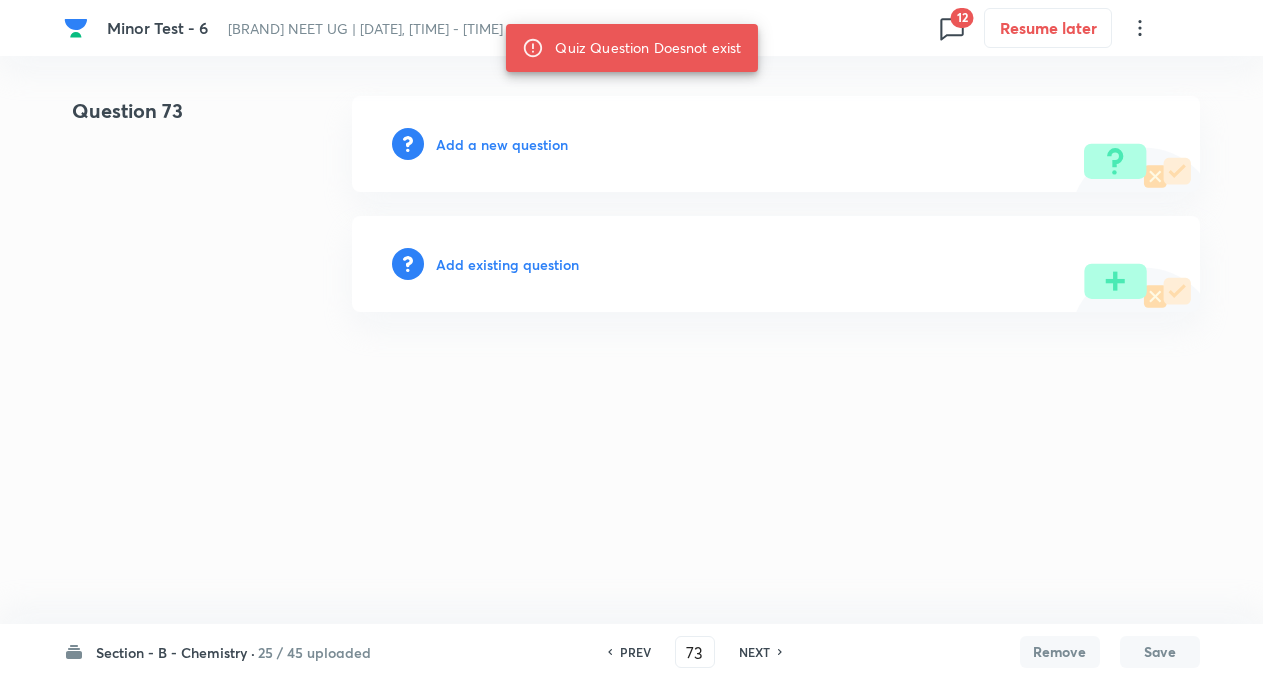 click on "NEXT" at bounding box center [754, 652] 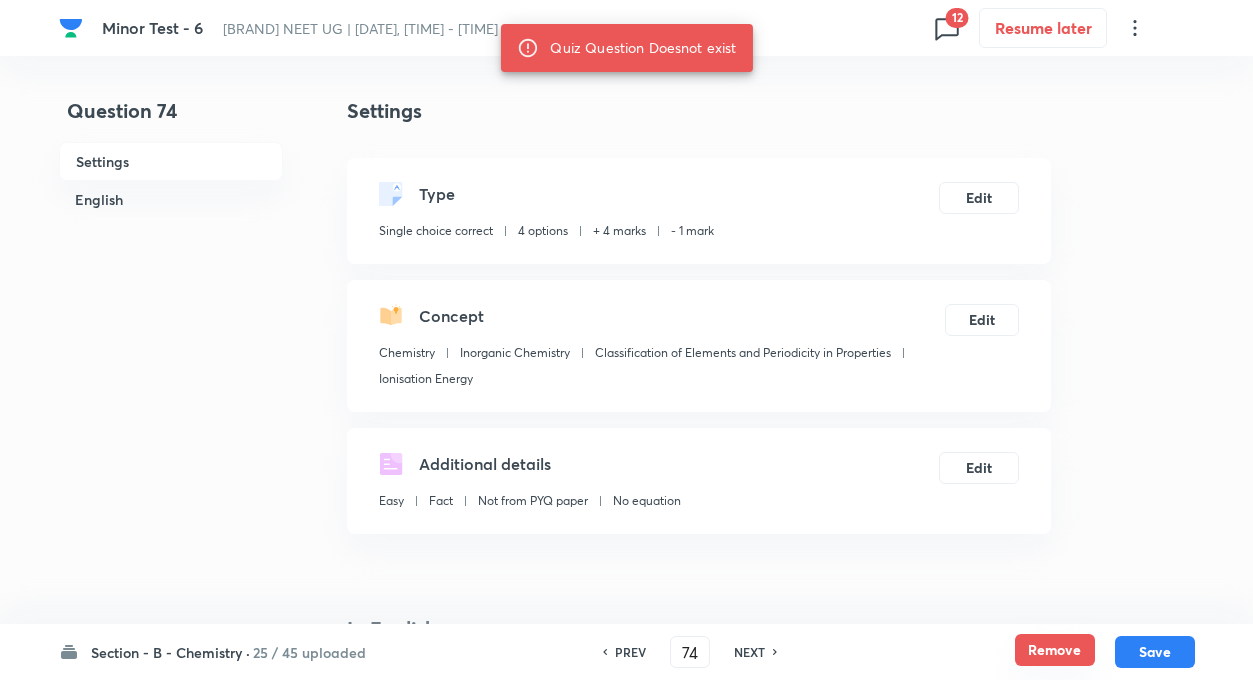 click on "Remove" at bounding box center [1055, 650] 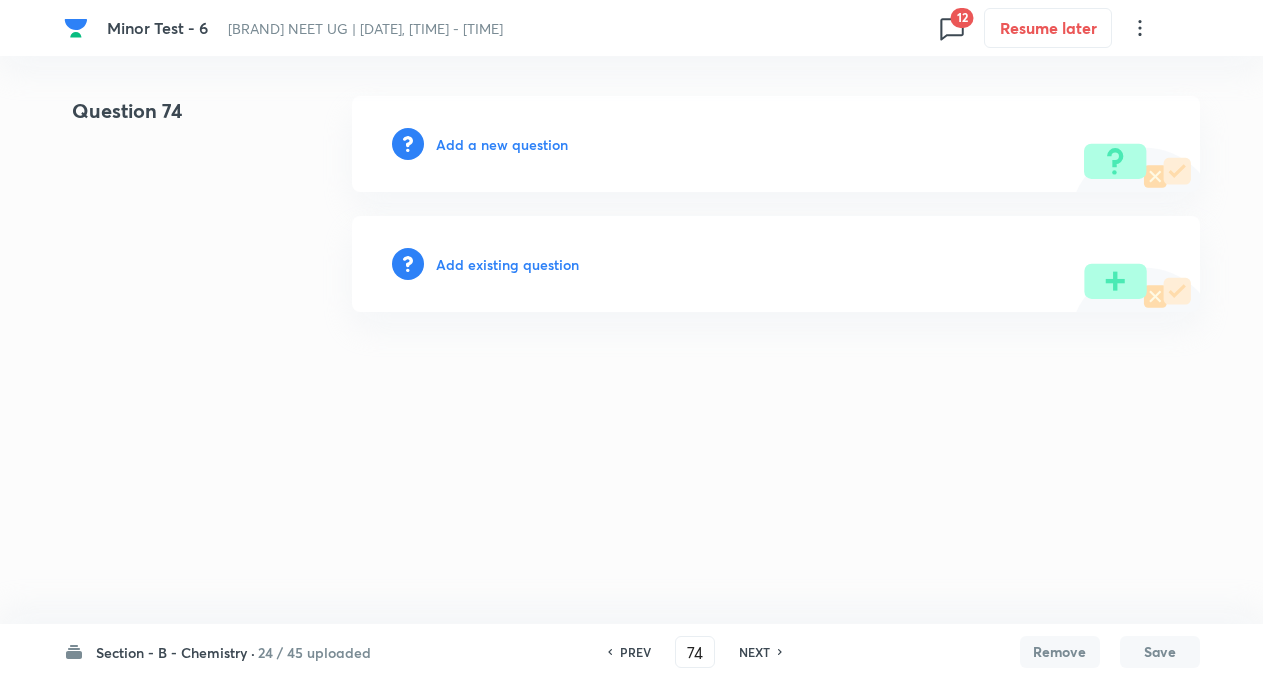click on "NEXT" at bounding box center [754, 652] 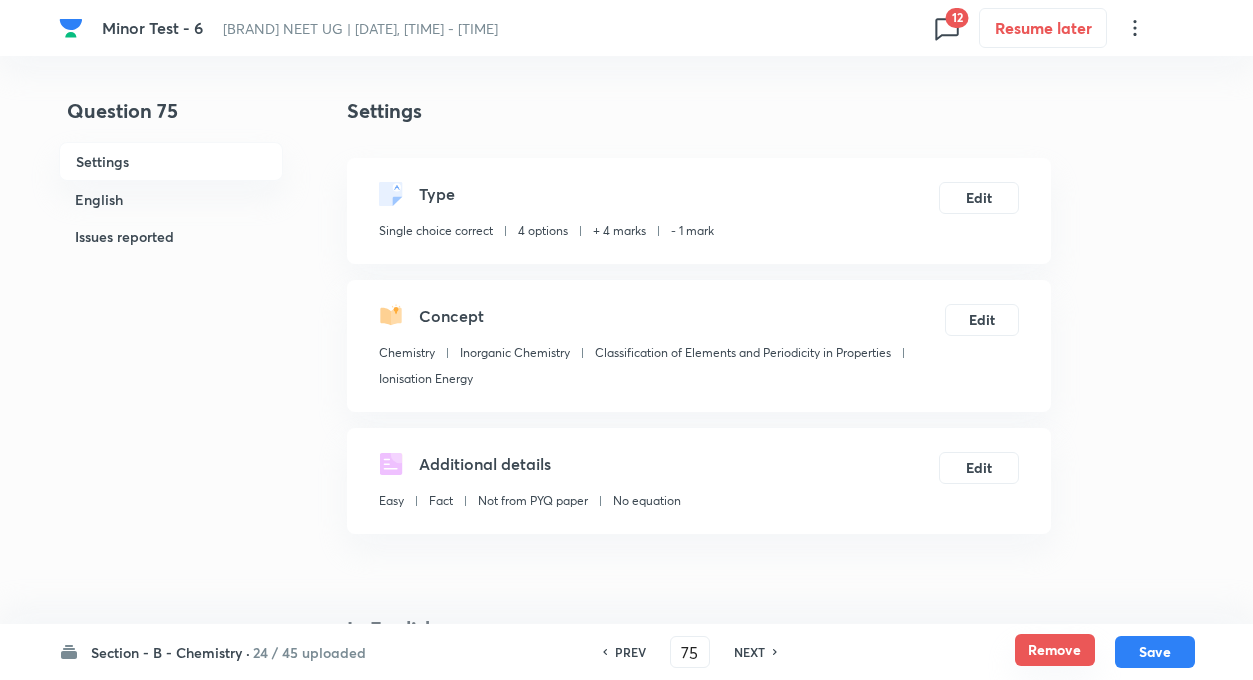 click on "Remove" at bounding box center [1055, 650] 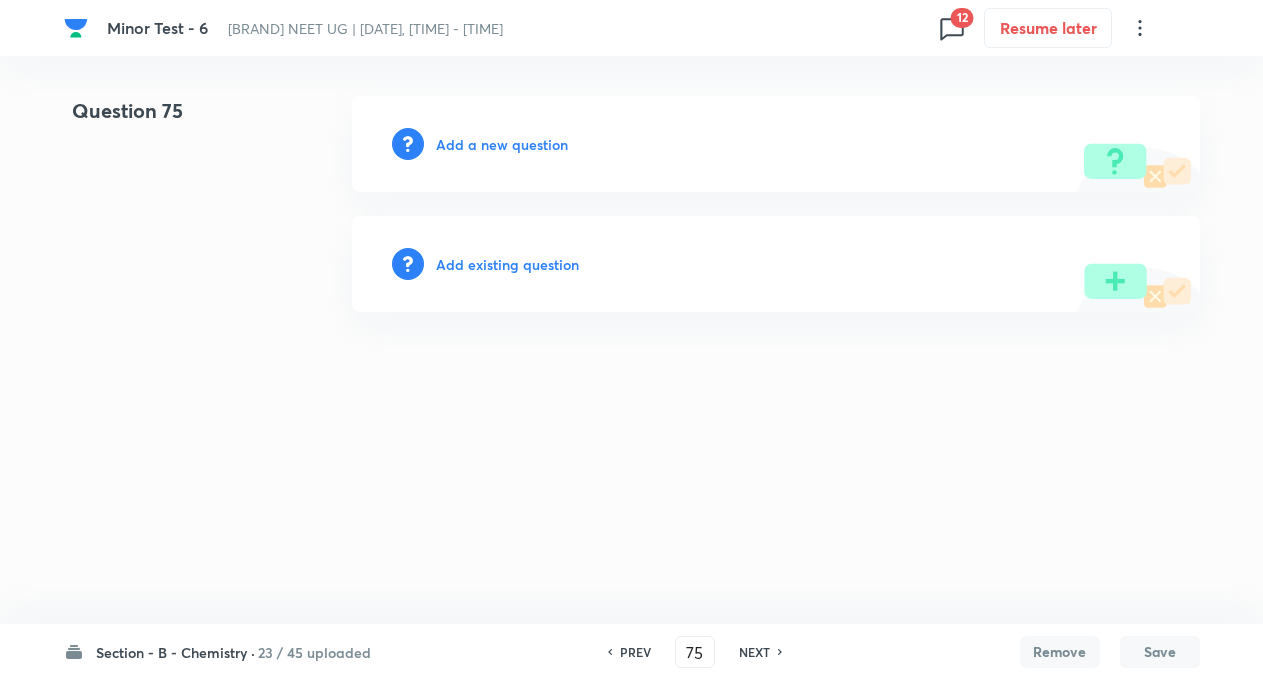 click on "NEXT" at bounding box center (754, 652) 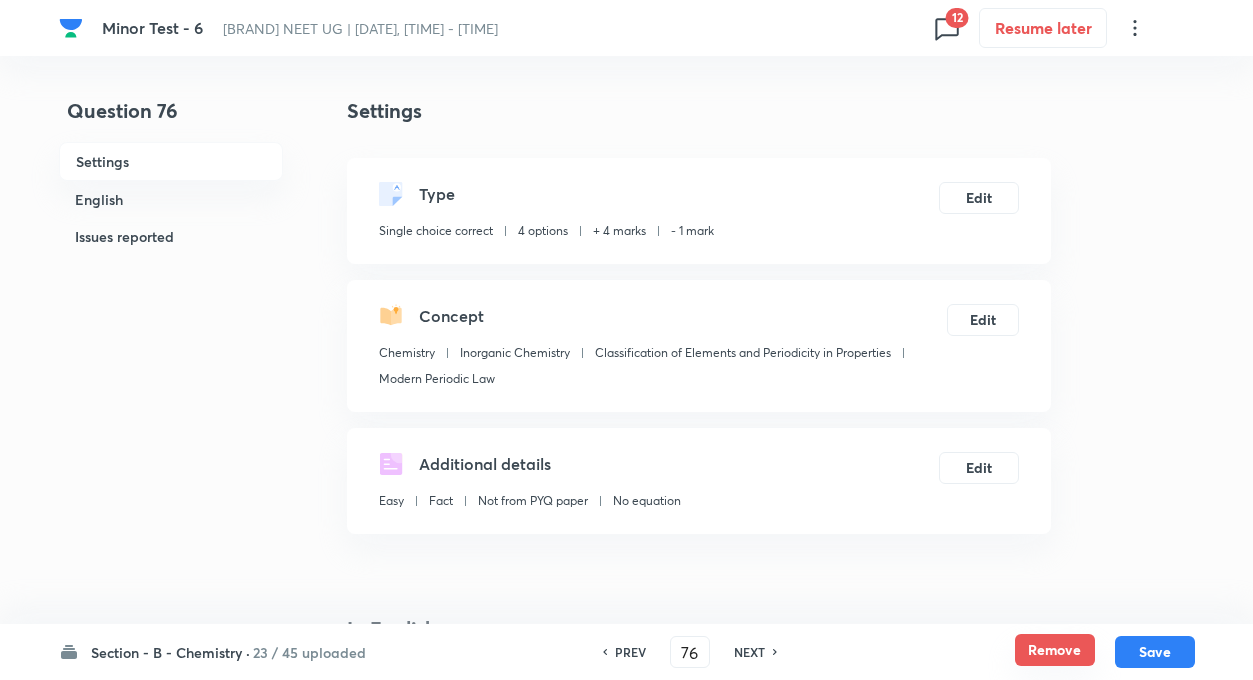 click on "Remove" at bounding box center [1055, 650] 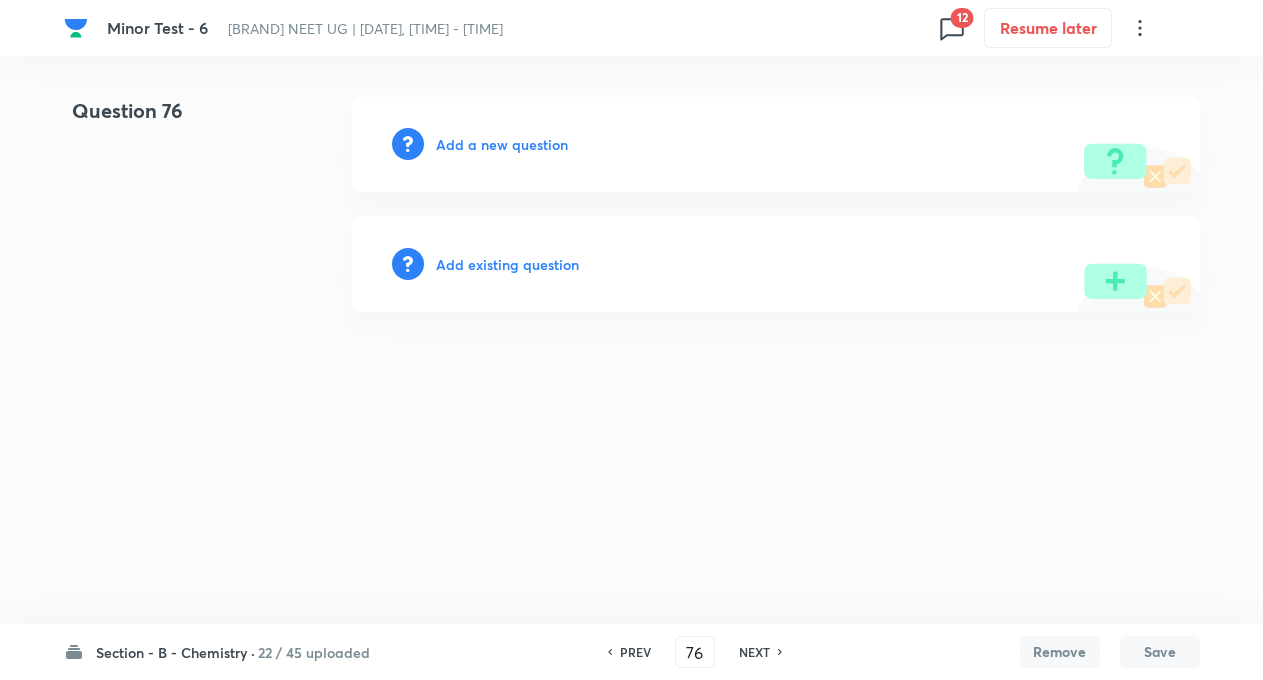 click on "NEXT" at bounding box center (754, 652) 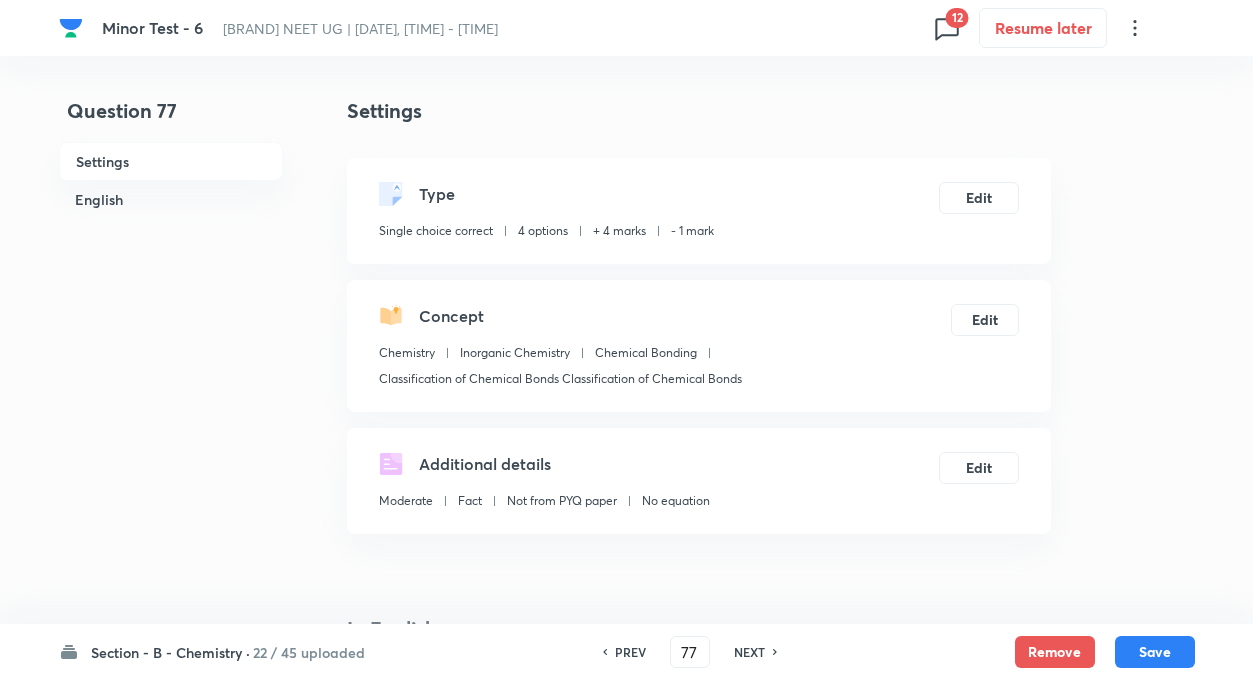 click on "NEXT" at bounding box center [749, 652] 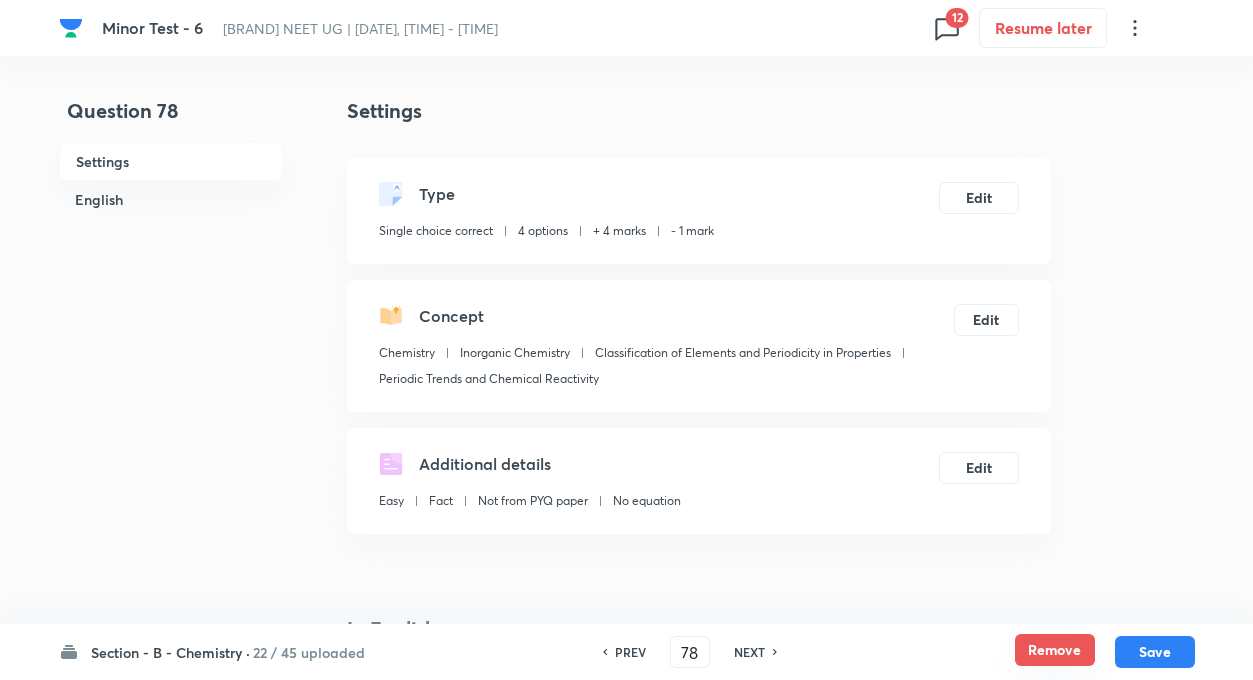 click on "Remove" at bounding box center [1055, 650] 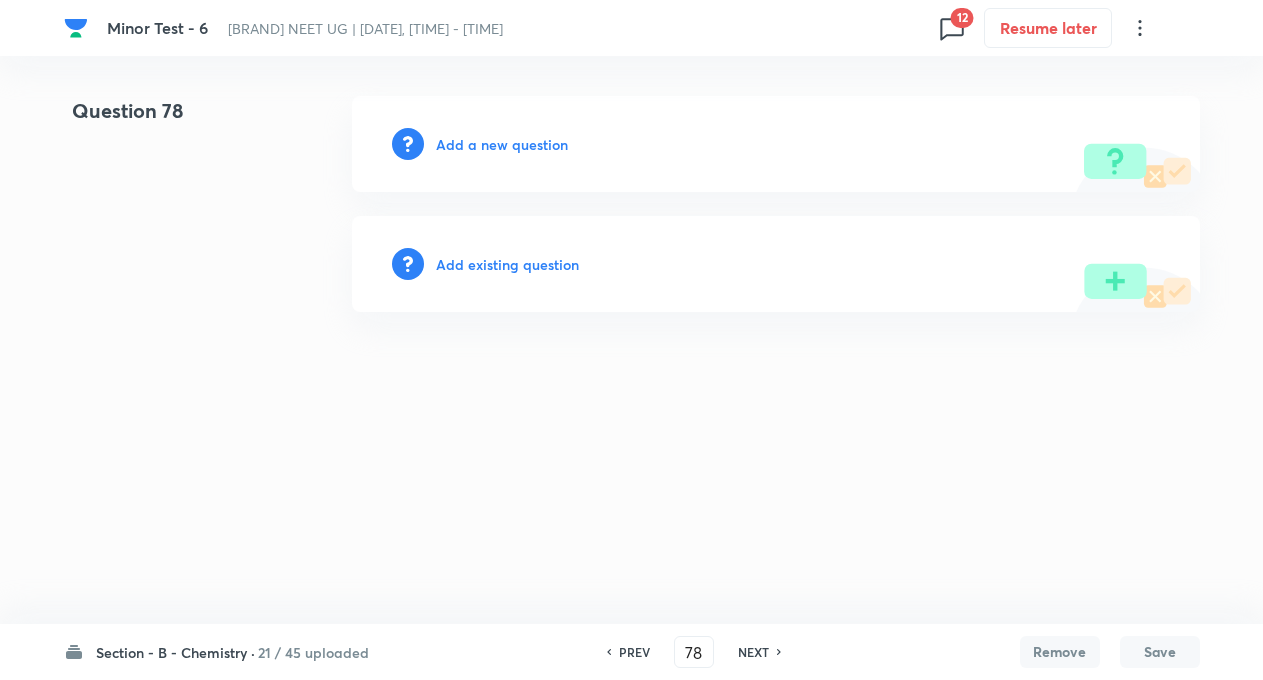click on "NEXT" at bounding box center [753, 652] 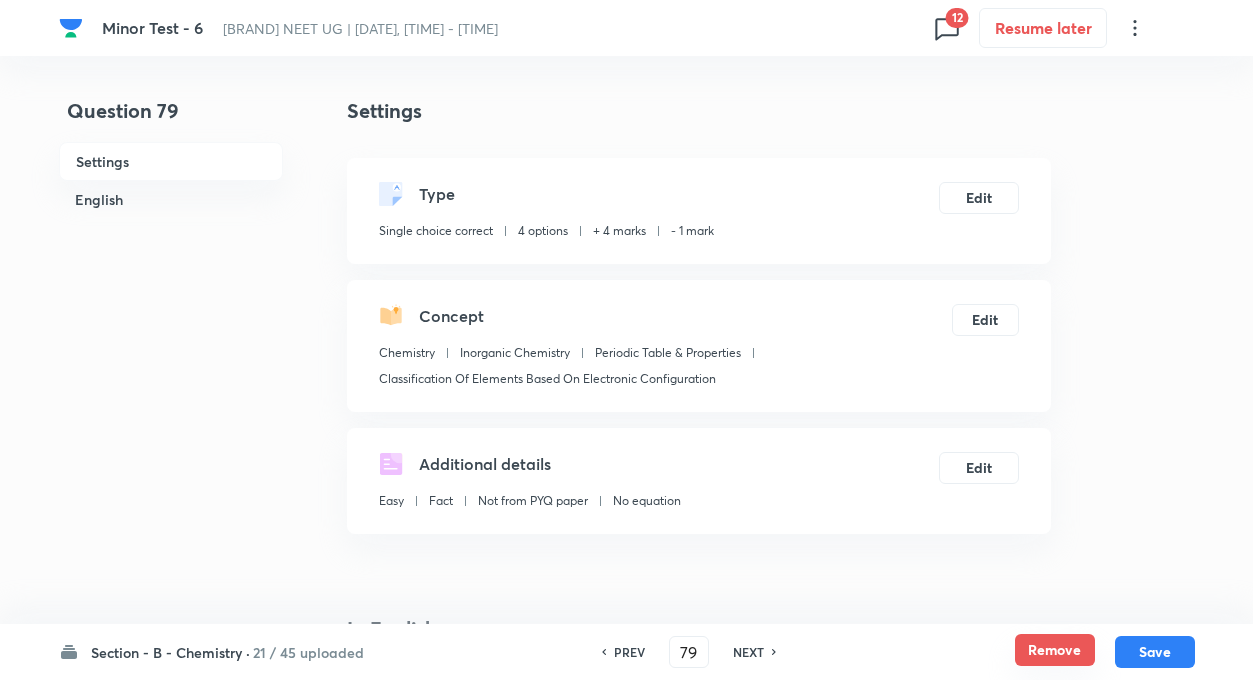 click on "Remove" at bounding box center (1055, 650) 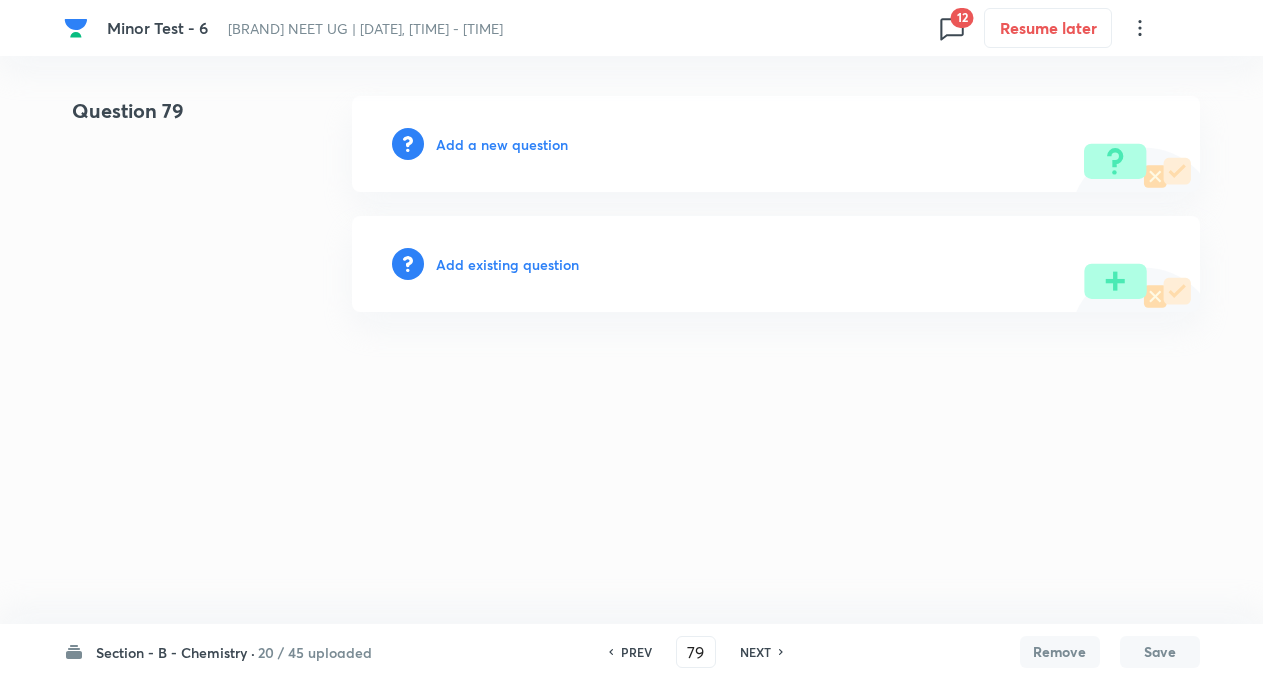 click on "NEXT" at bounding box center [755, 652] 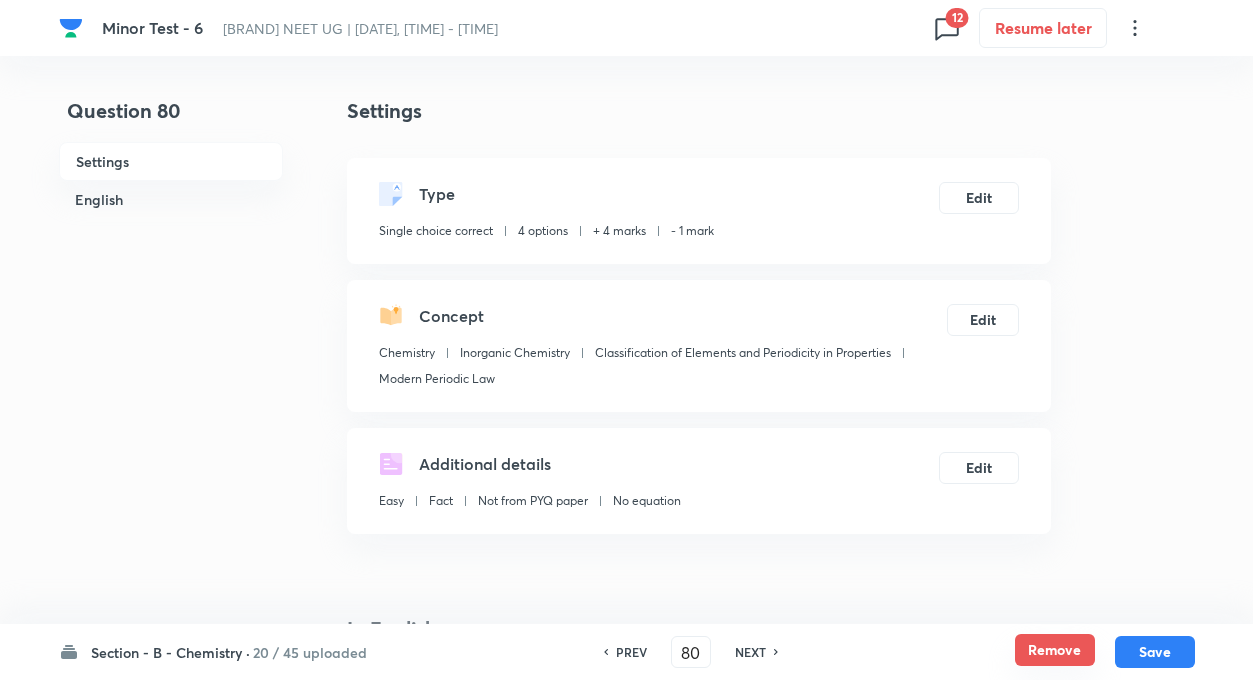 click on "Remove" at bounding box center (1055, 650) 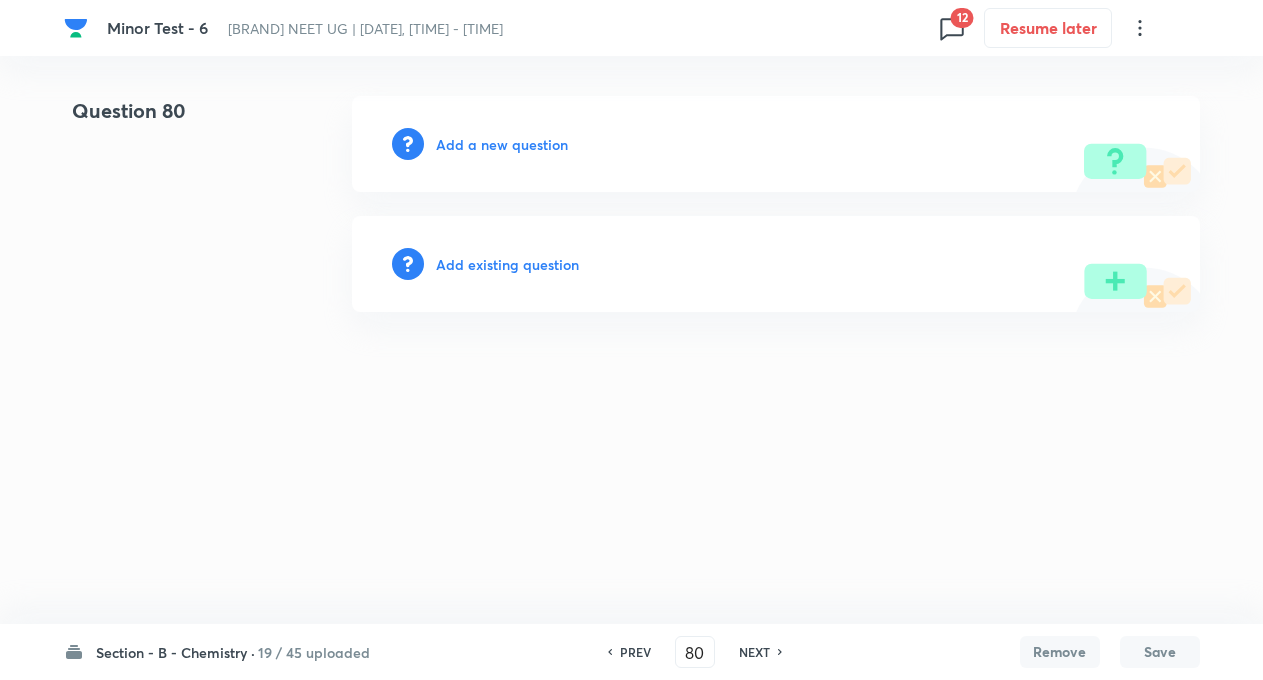 click on "NEXT" at bounding box center [754, 652] 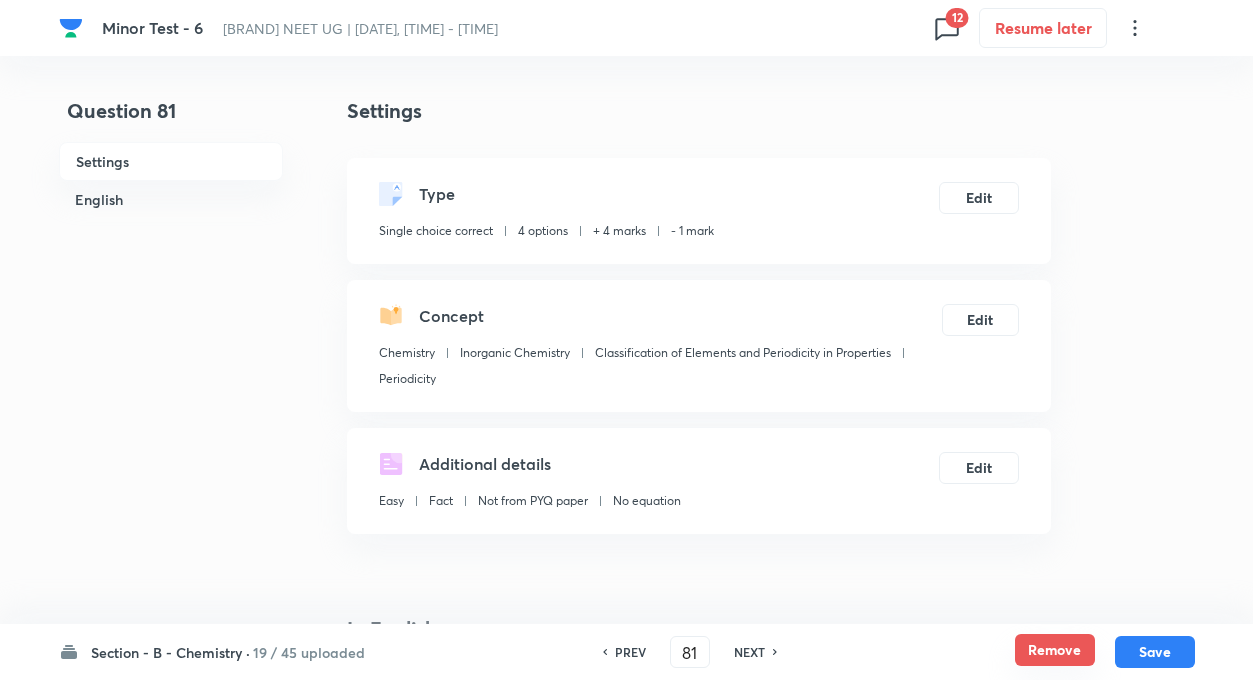 click on "Remove" at bounding box center [1055, 650] 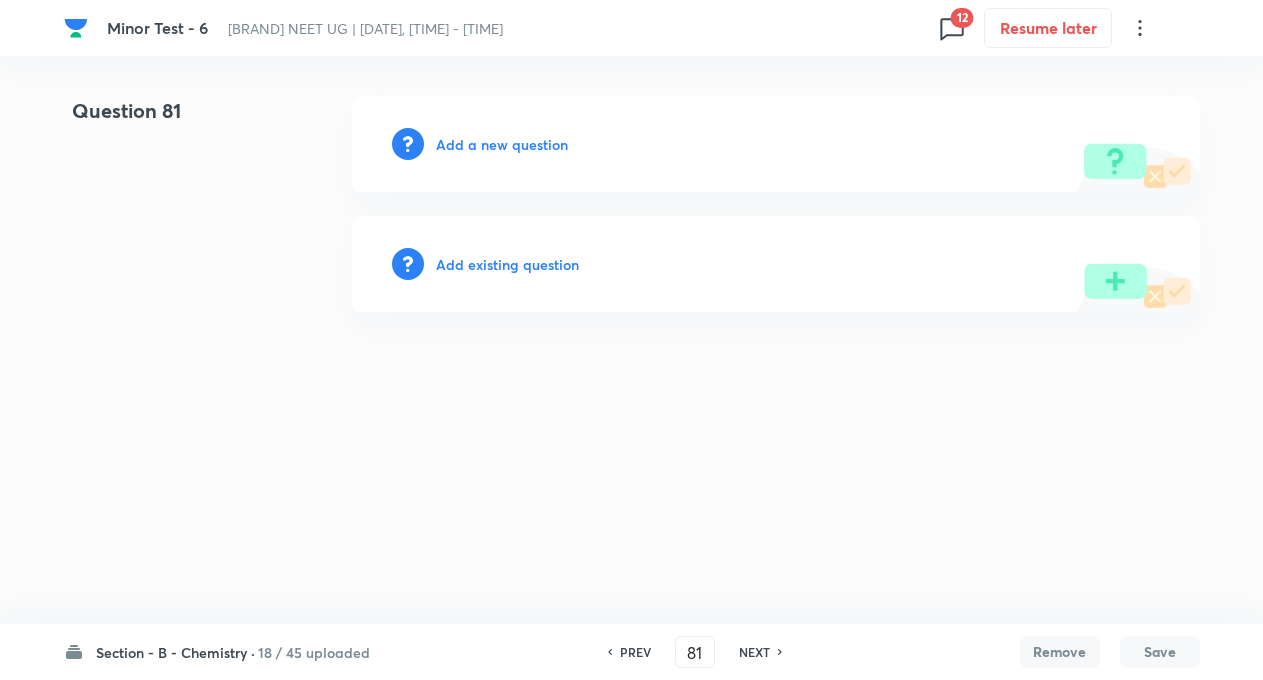 click on "NEXT" at bounding box center [754, 652] 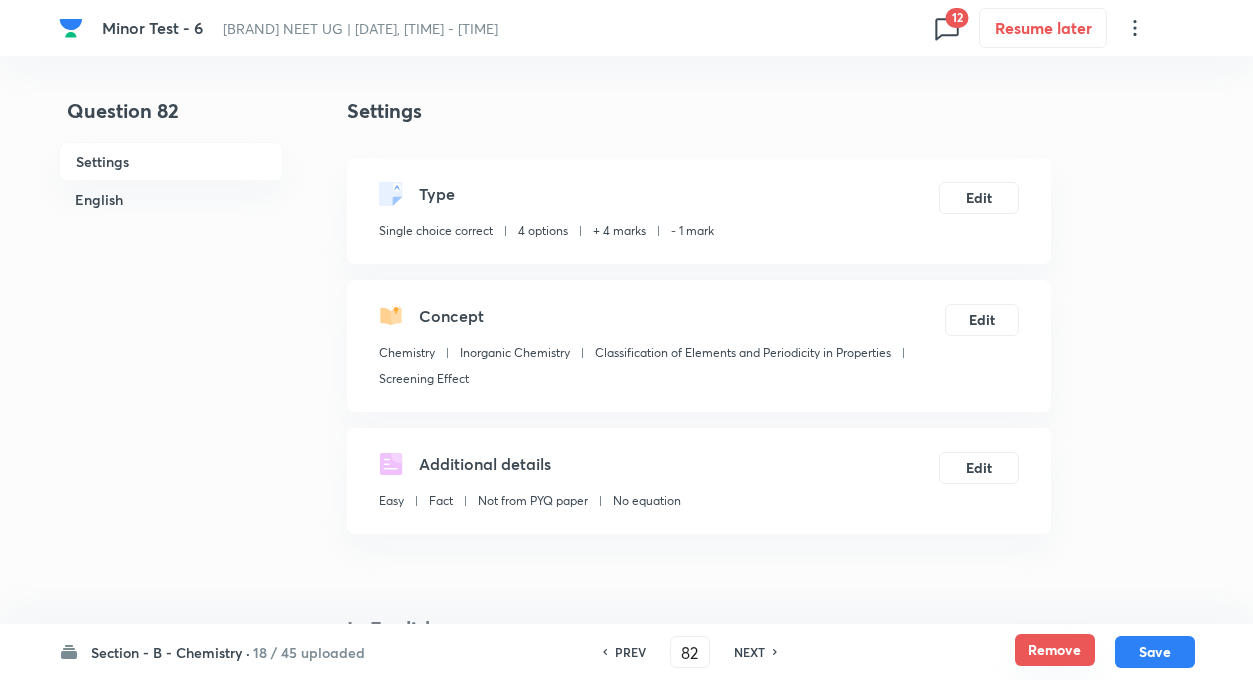 click on "Remove" at bounding box center (1055, 650) 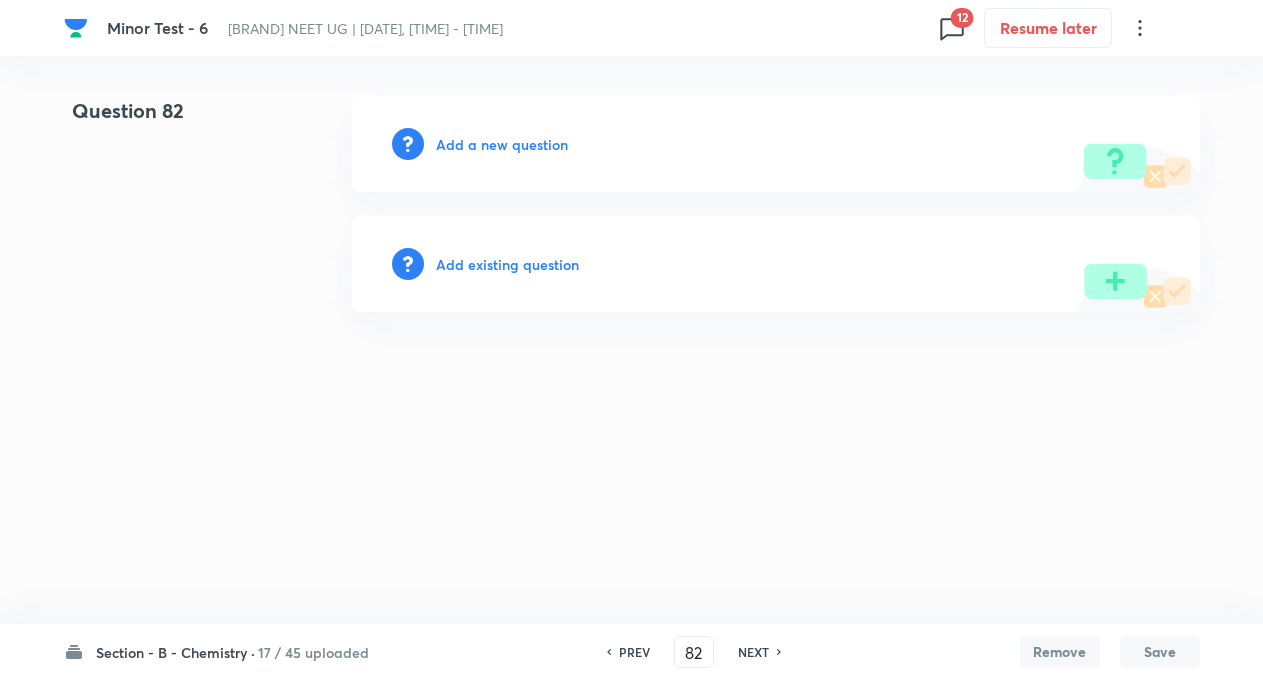 click on "NEXT" at bounding box center (756, 652) 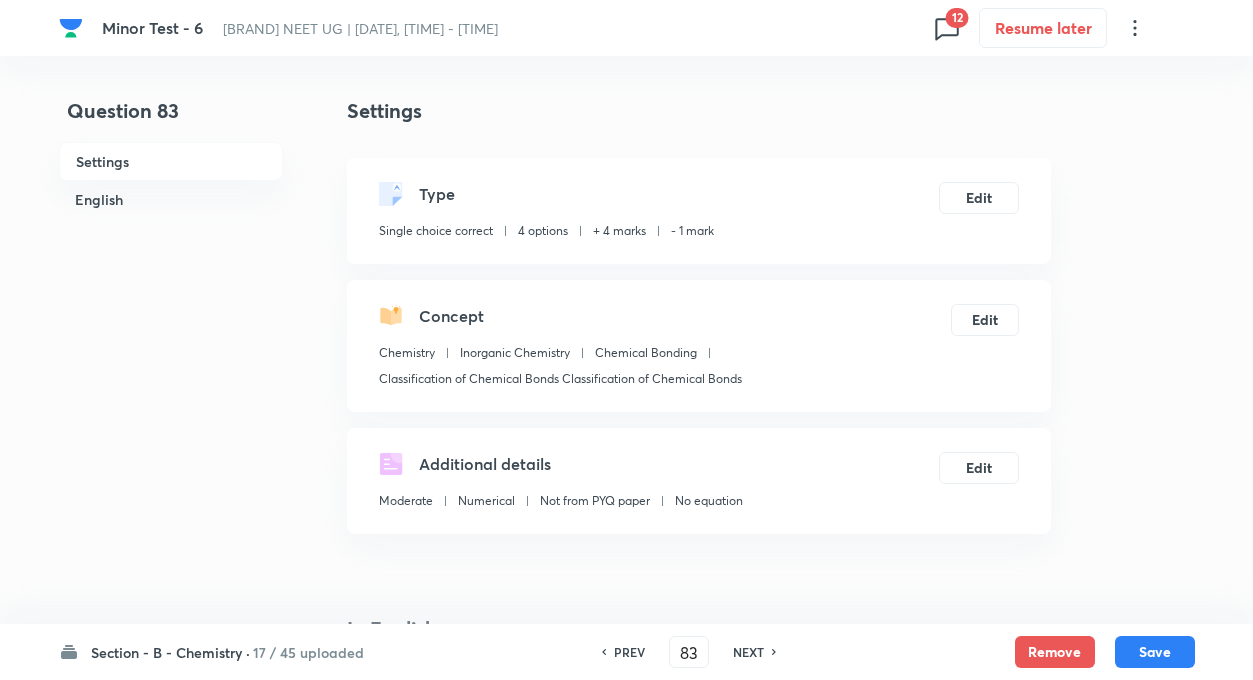 click on "NEXT" at bounding box center [748, 652] 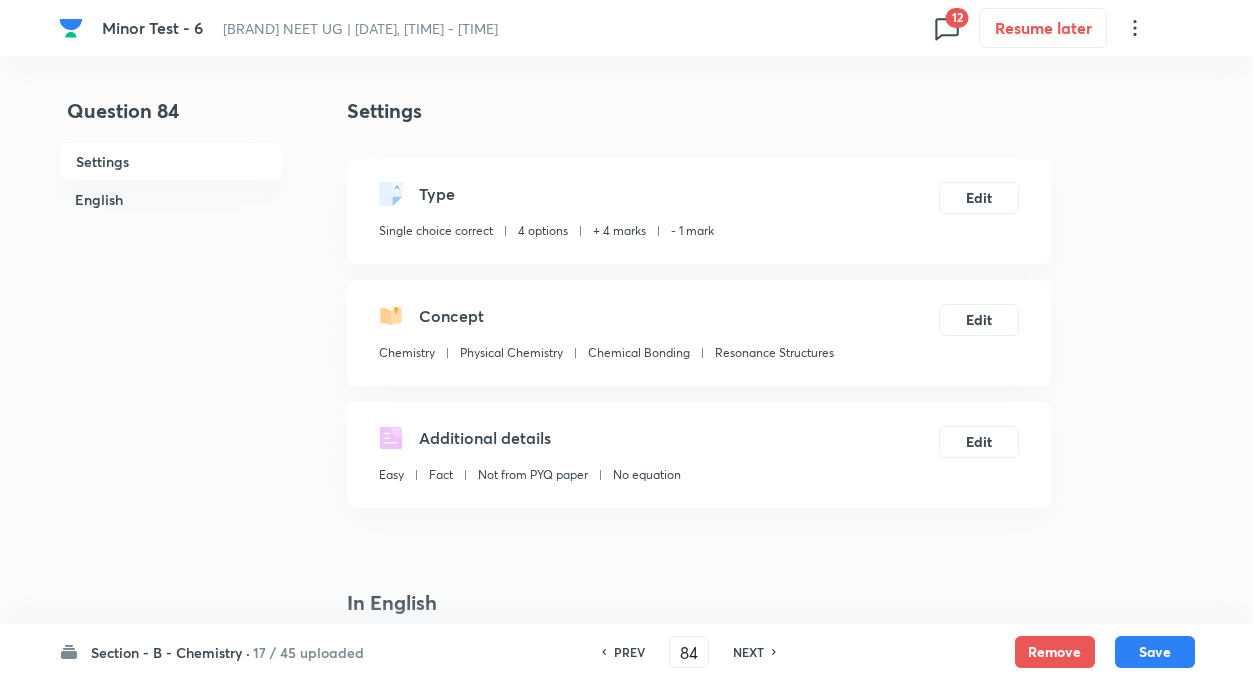 click on "NEXT" at bounding box center [748, 652] 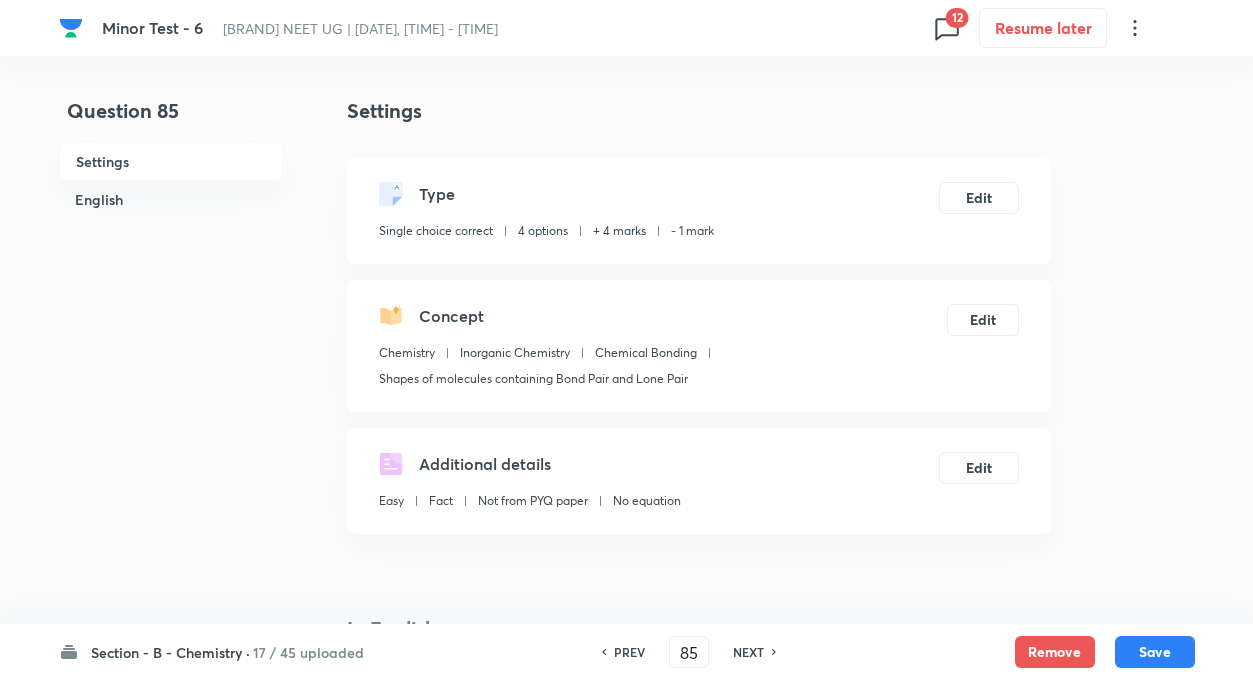 click on "NEXT" at bounding box center [748, 652] 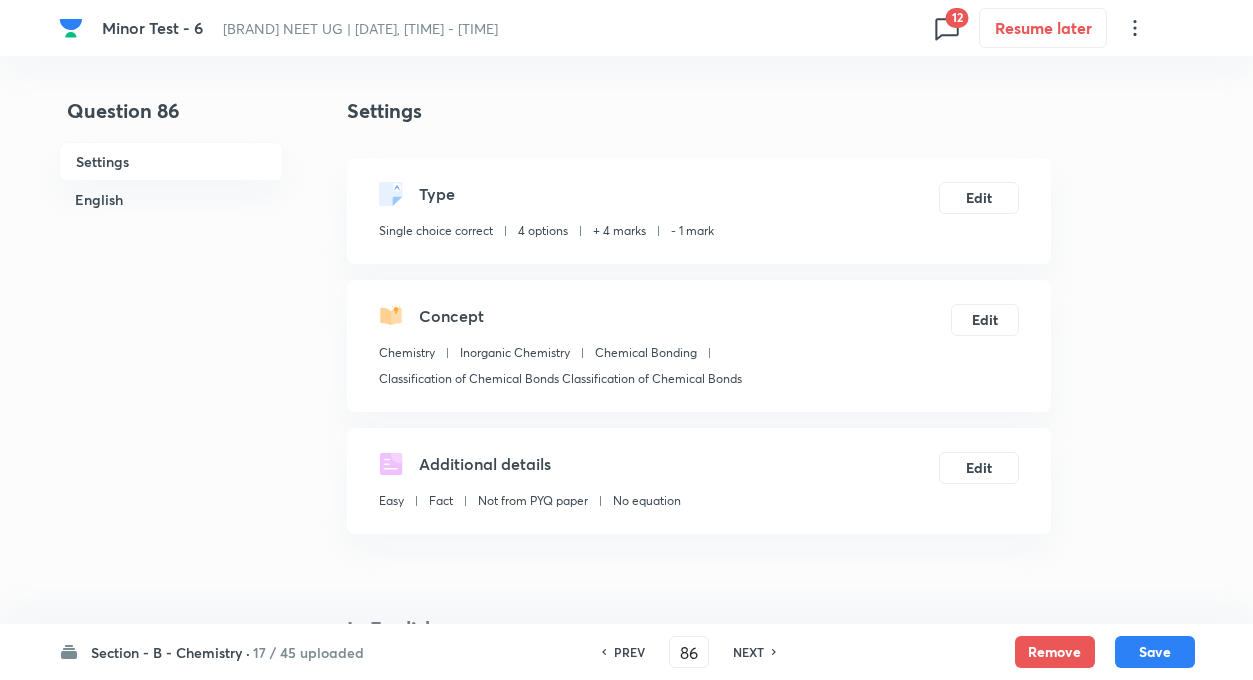 click on "NEXT" at bounding box center (748, 652) 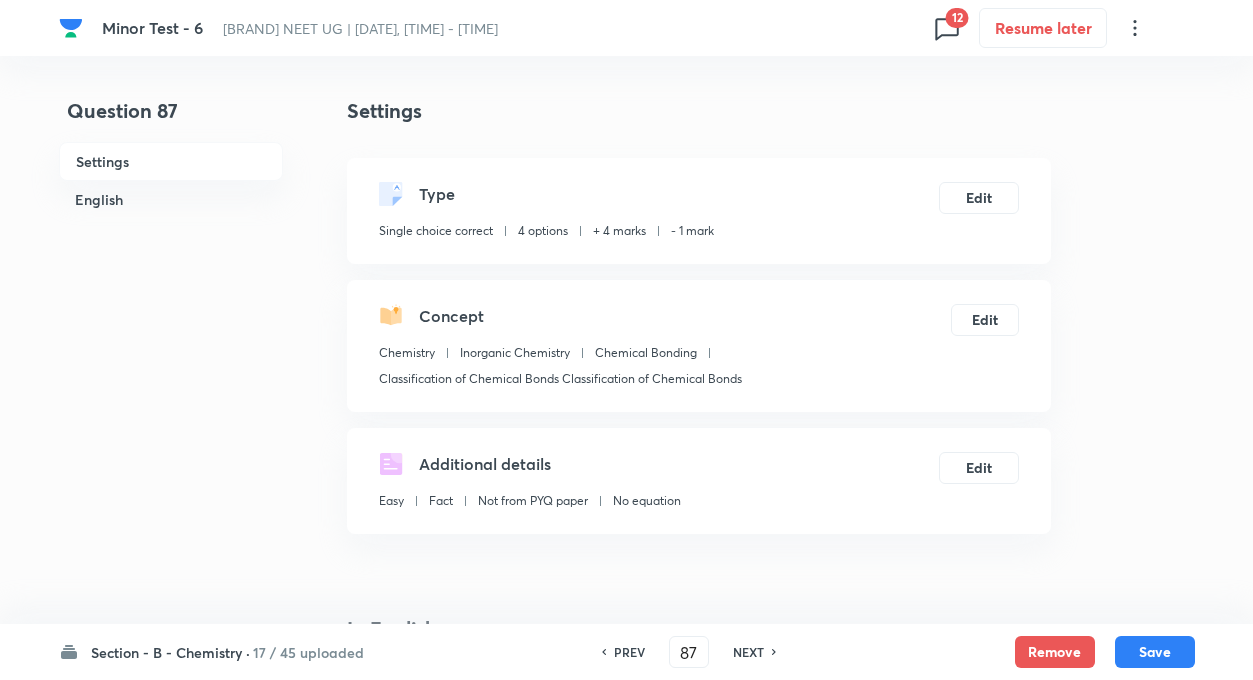 click on "NEXT" at bounding box center [748, 652] 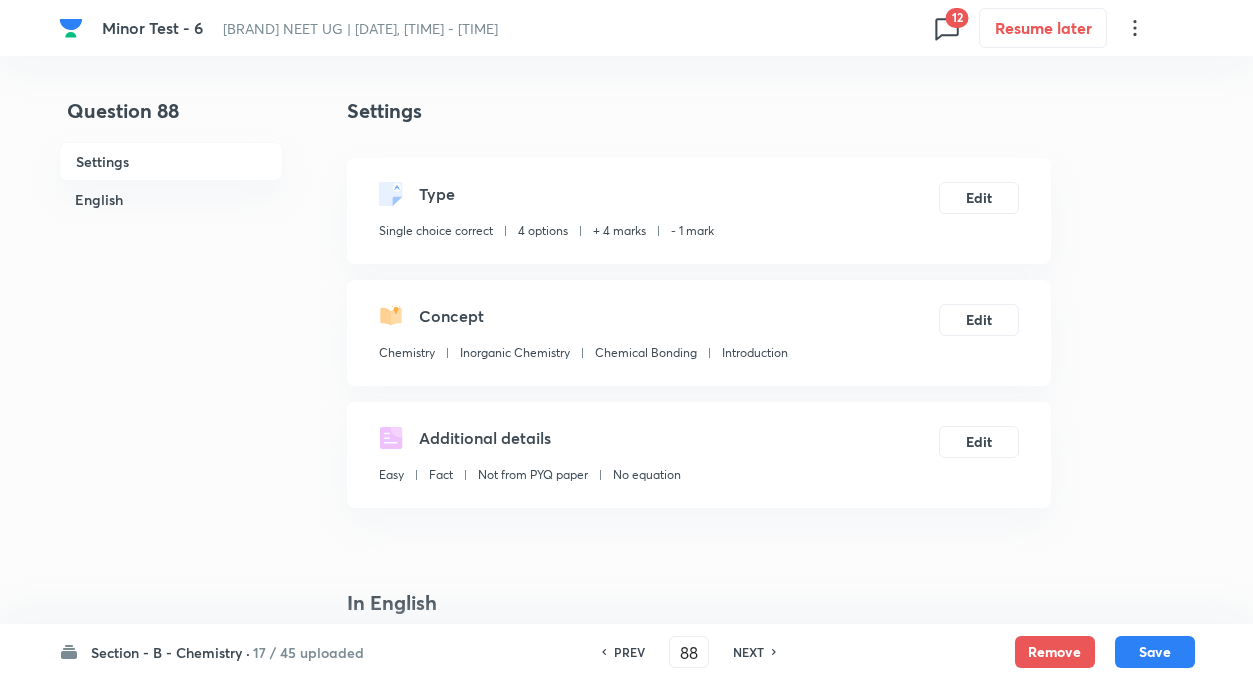 click on "NEXT" at bounding box center (748, 652) 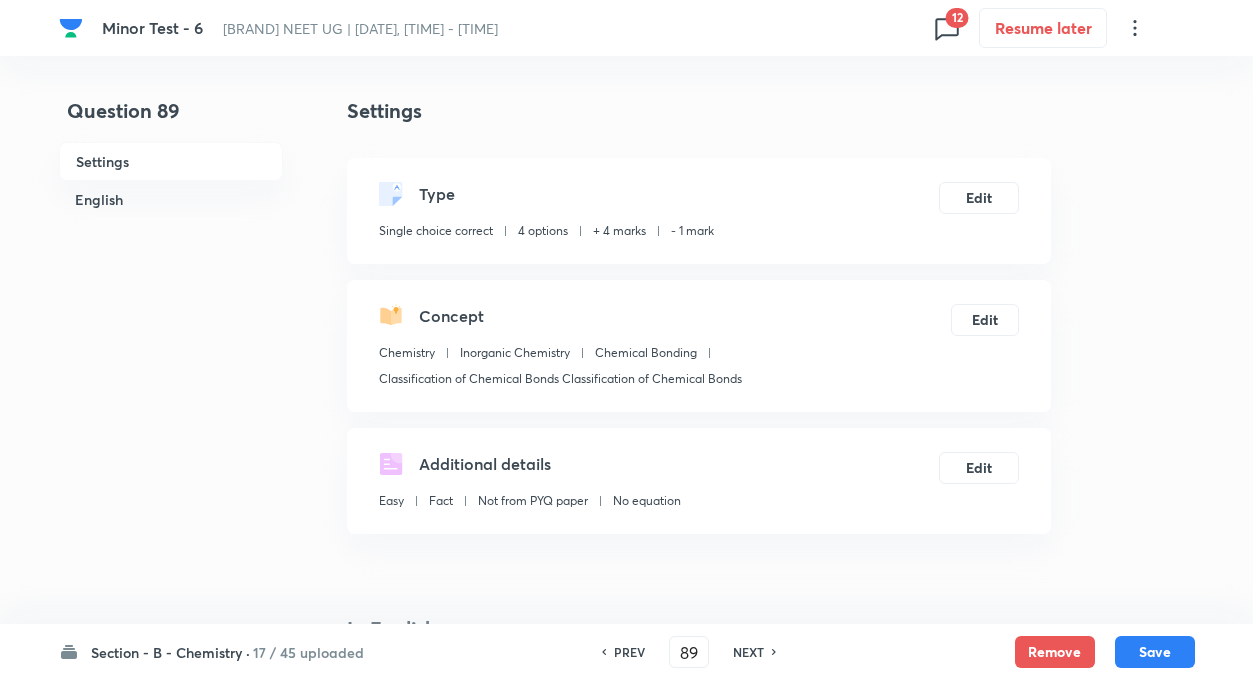 click on "NEXT" at bounding box center (748, 652) 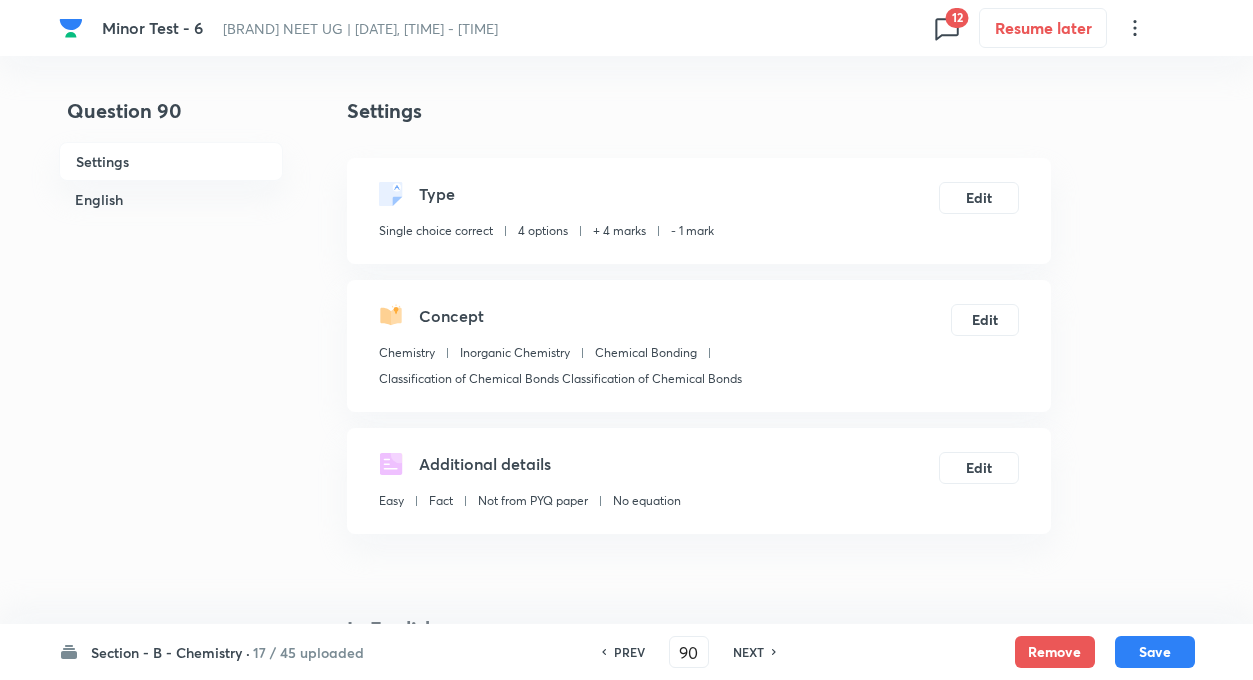 click on "NEXT" at bounding box center [748, 652] 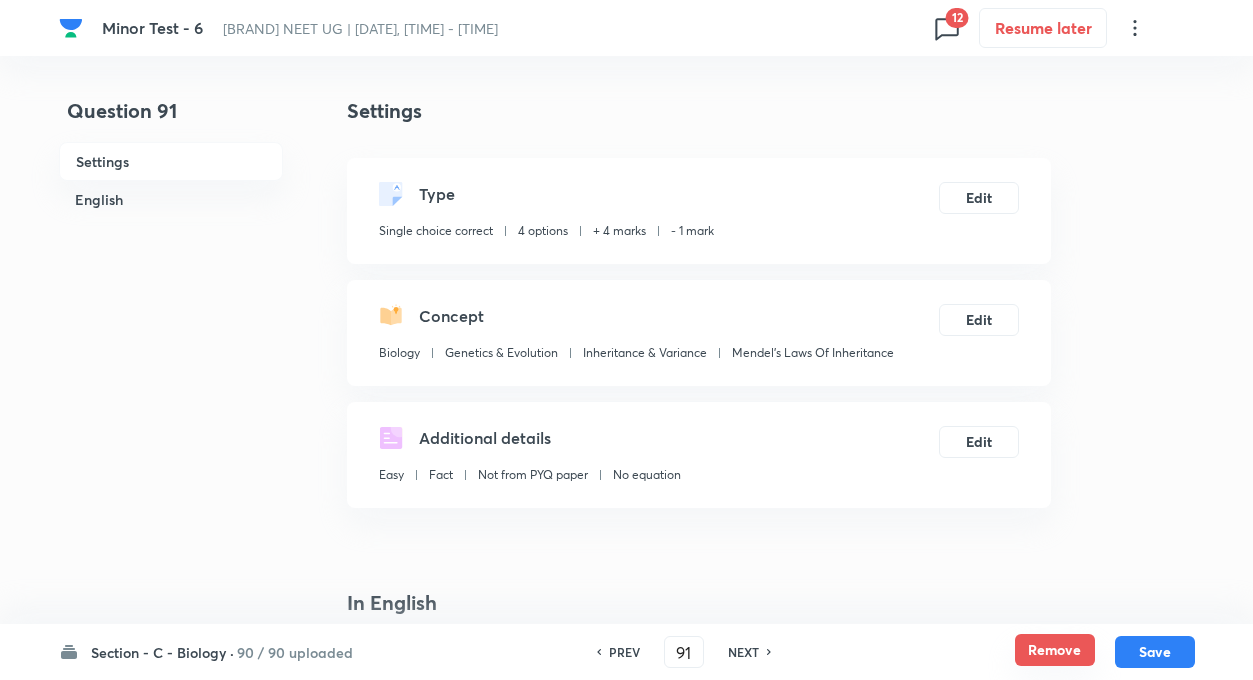 click on "Remove" at bounding box center (1055, 650) 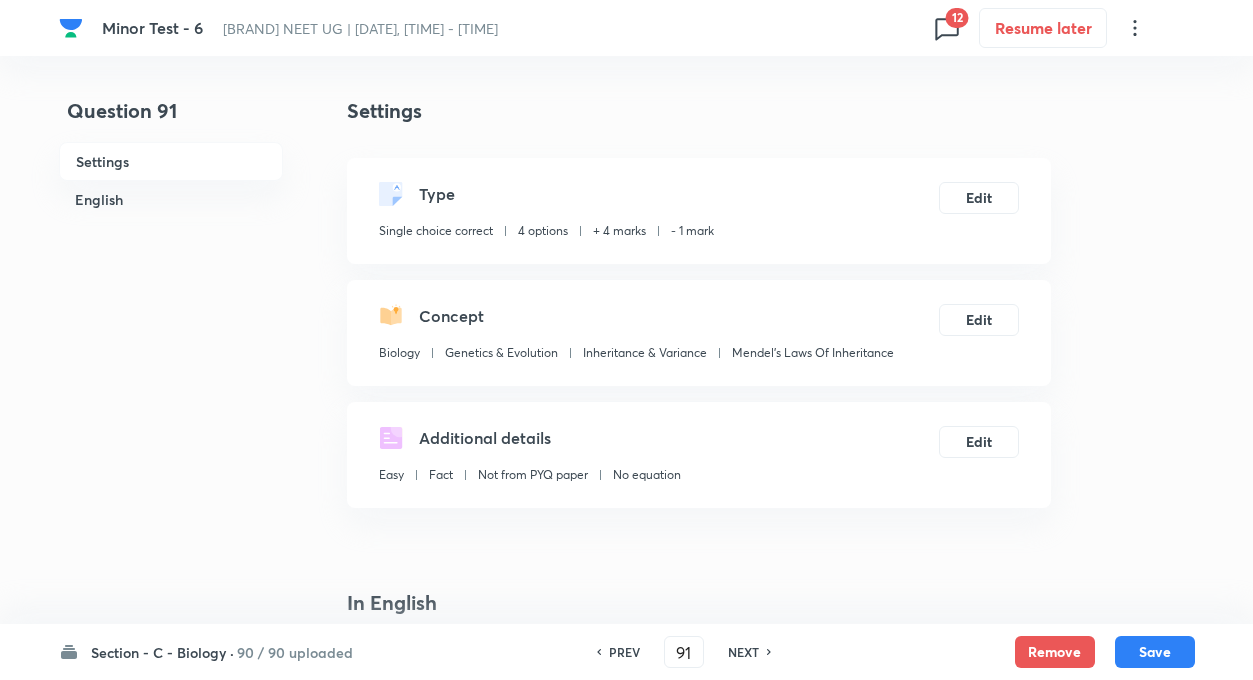 click on "NEXT" at bounding box center (743, 652) 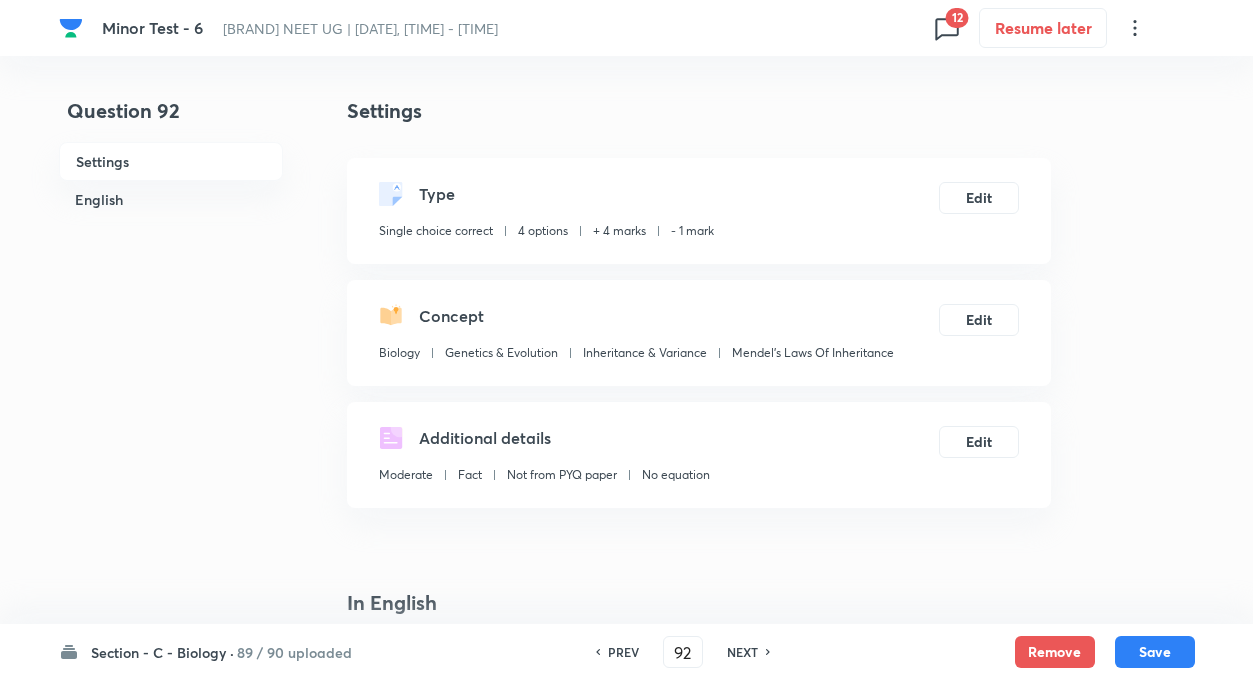 click on "Section - C - Biology ·
89 / 90 uploaded
PREV 92 ​ NEXT Remove Save" at bounding box center (627, 652) 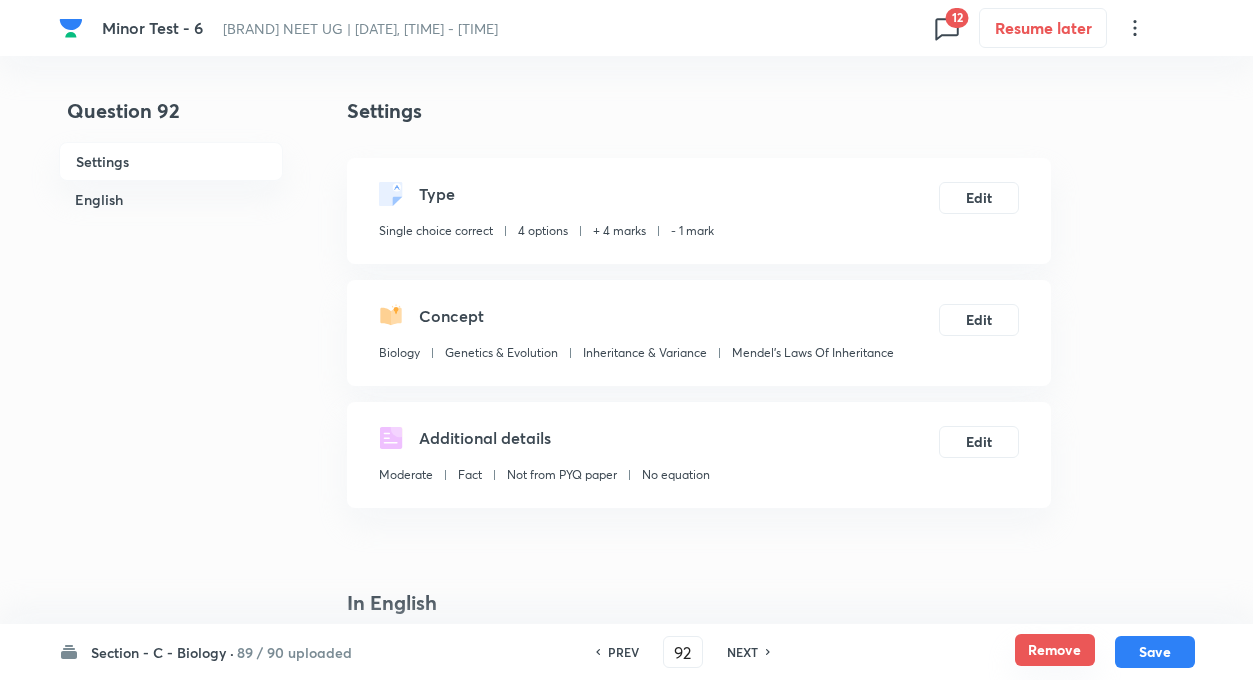 click on "Remove" at bounding box center (1055, 650) 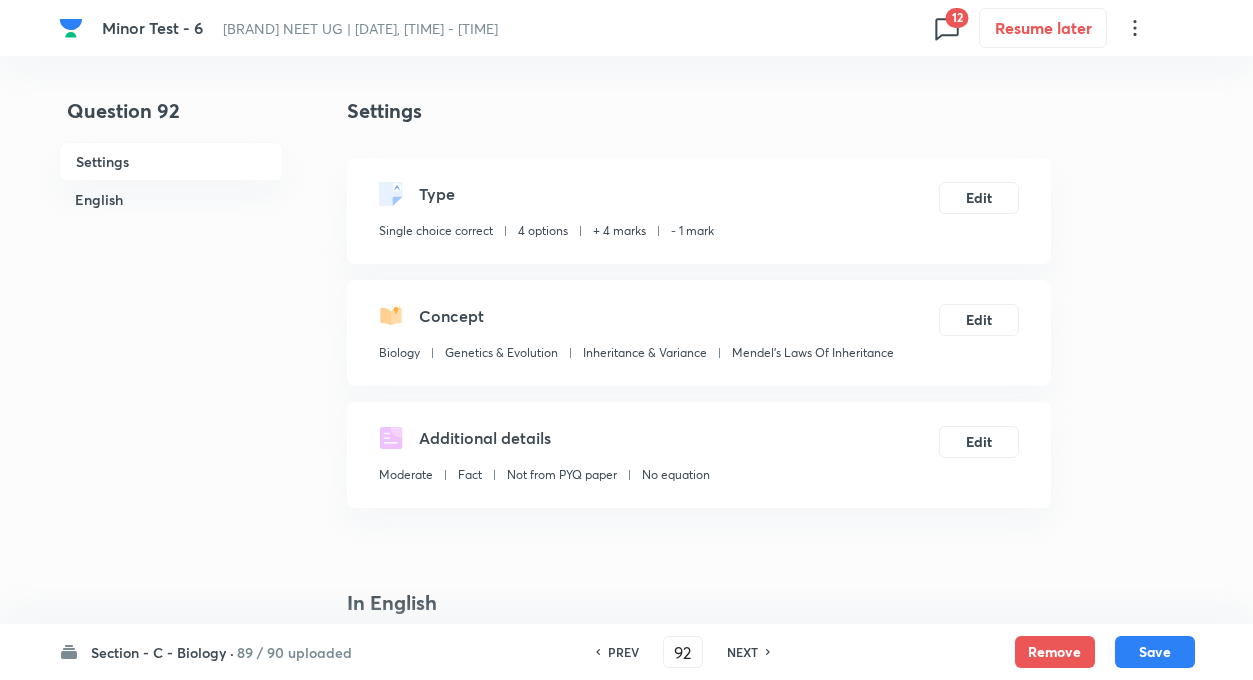 click on "NEXT" at bounding box center (742, 652) 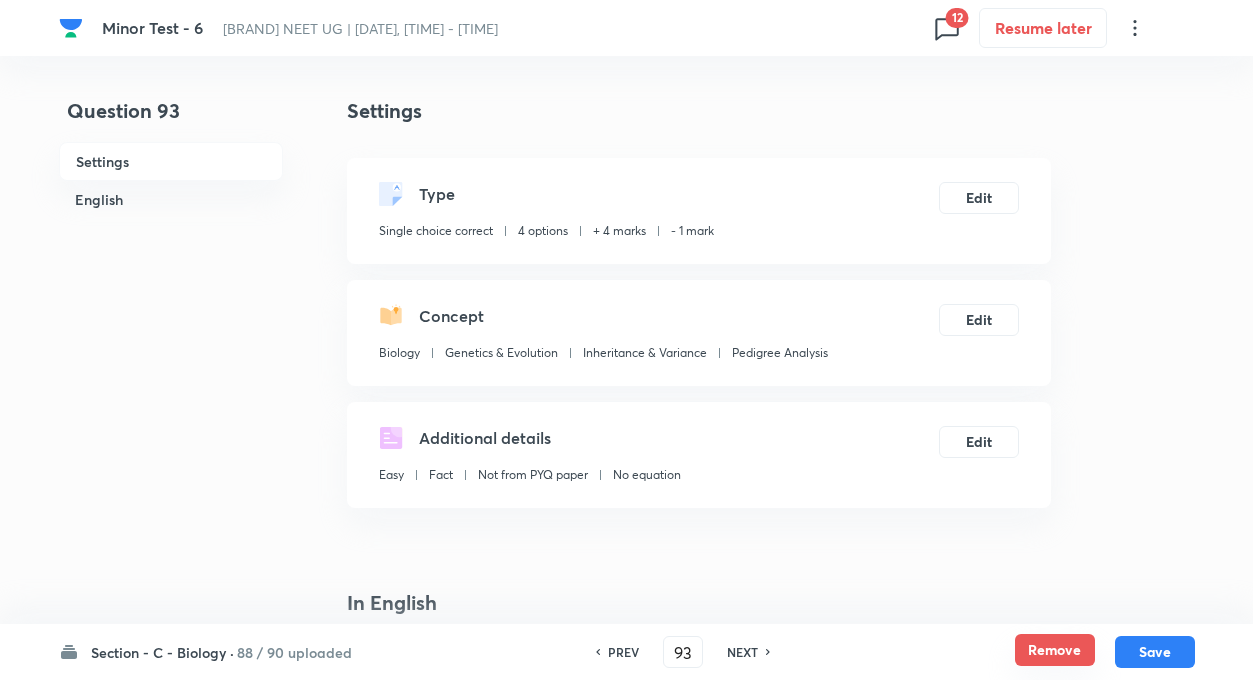click on "Remove" at bounding box center [1055, 650] 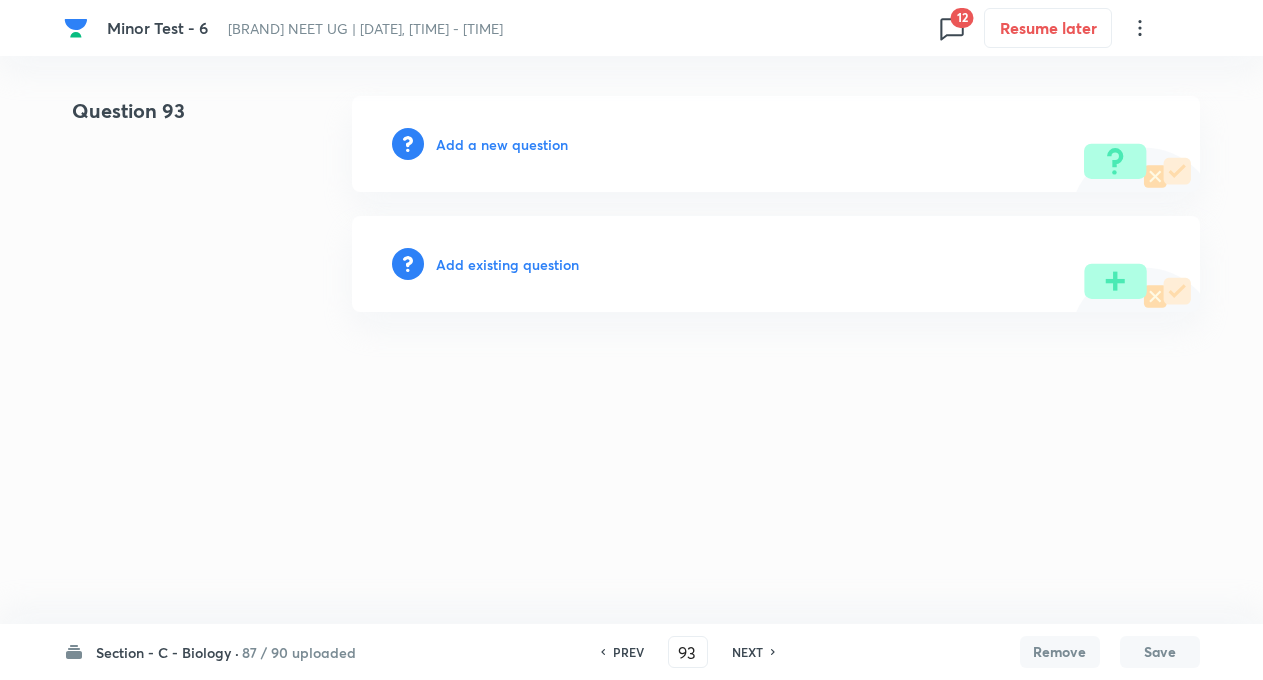 click on "NEXT" at bounding box center [747, 652] 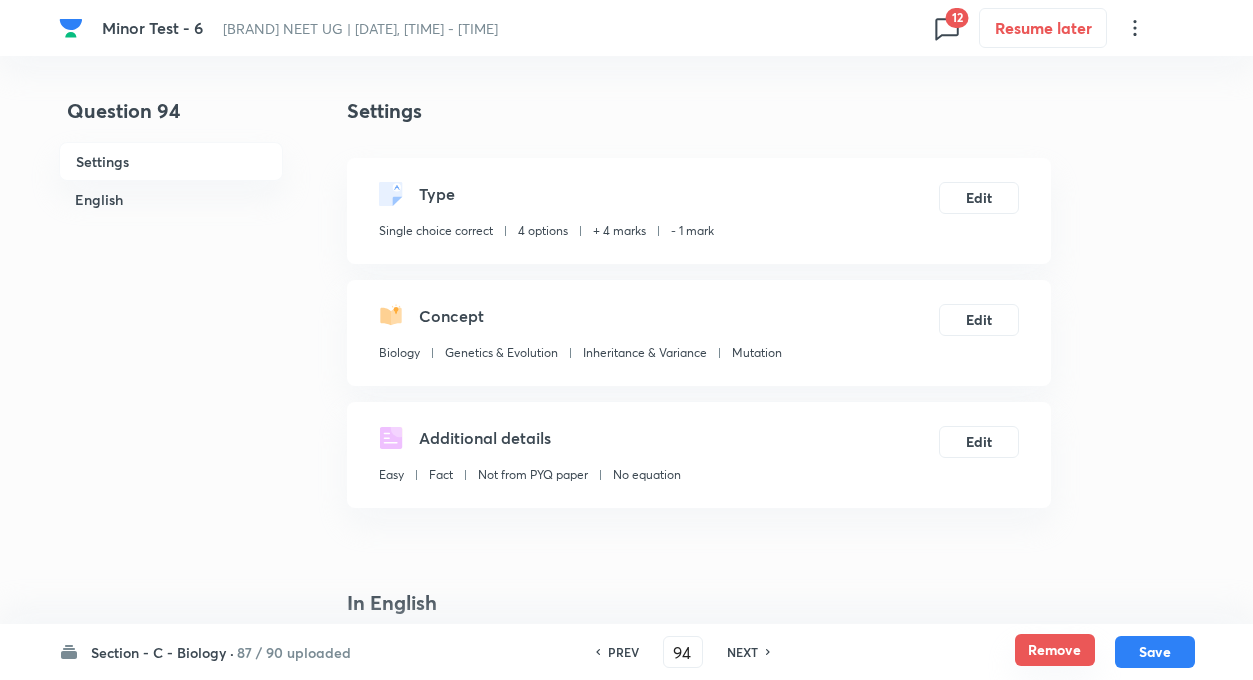 click on "Remove" at bounding box center [1055, 650] 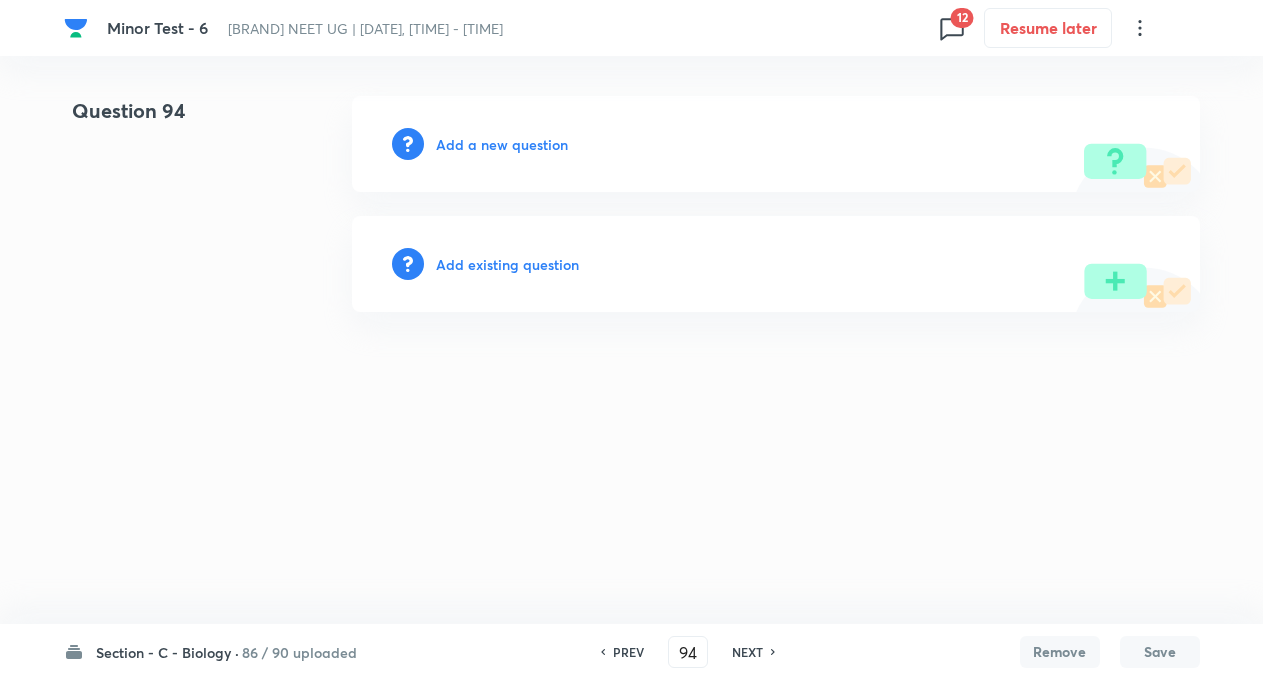 click on "NEXT" at bounding box center (747, 652) 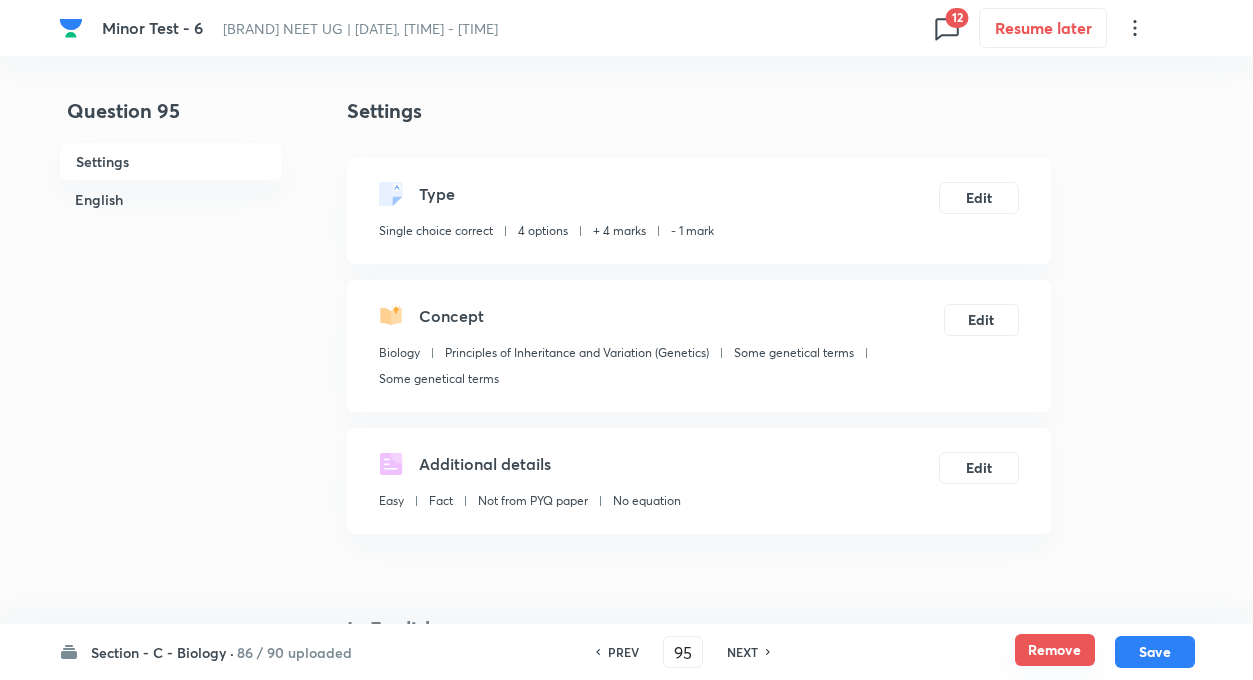 click on "Remove" at bounding box center [1055, 650] 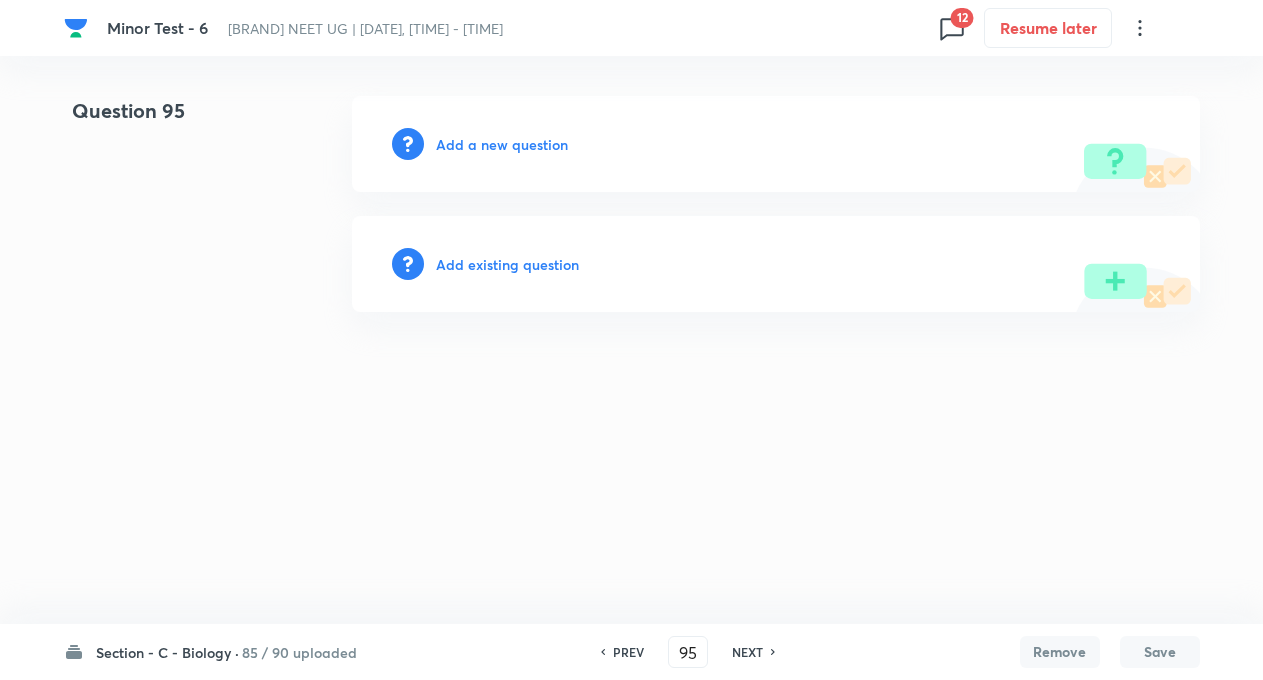 click on "NEXT" at bounding box center (747, 652) 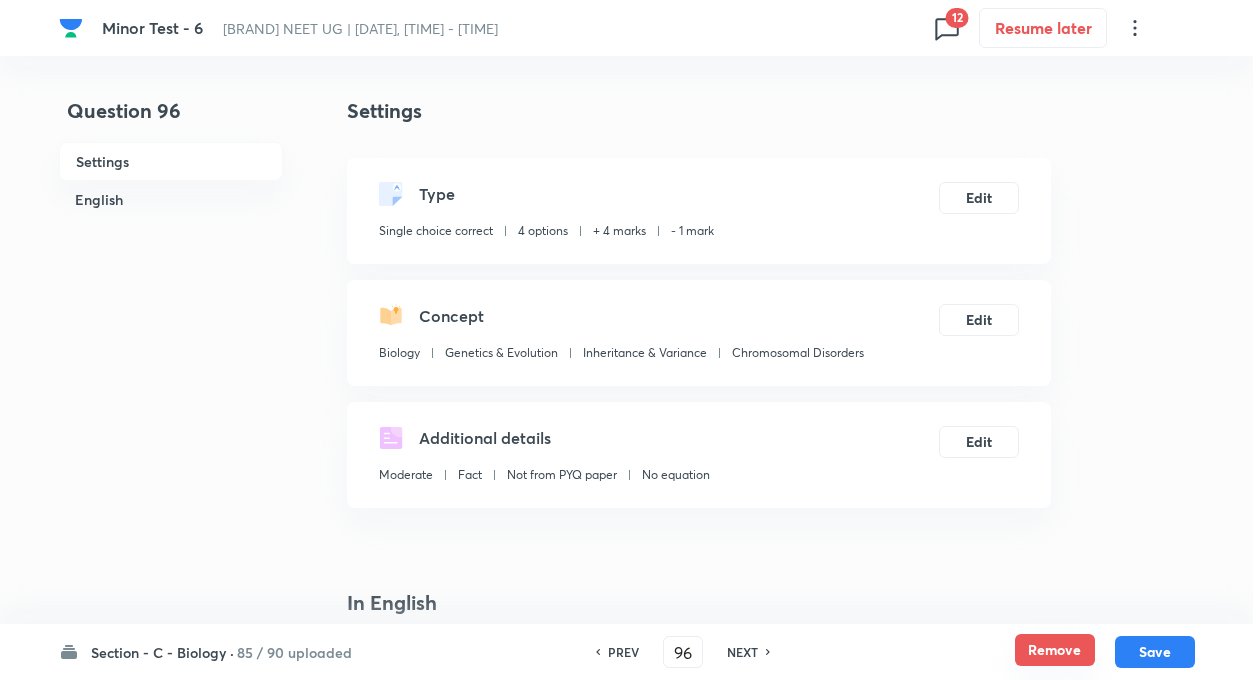 click on "Remove" at bounding box center (1055, 650) 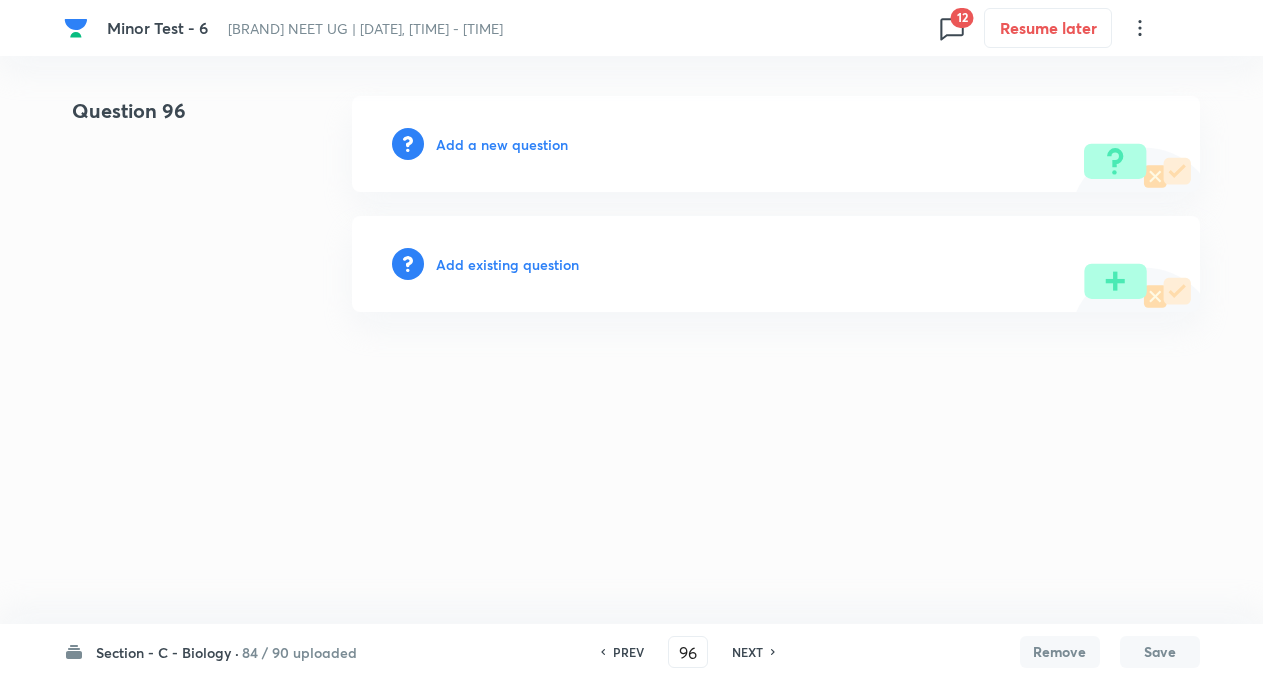 click on "NEXT" at bounding box center [747, 652] 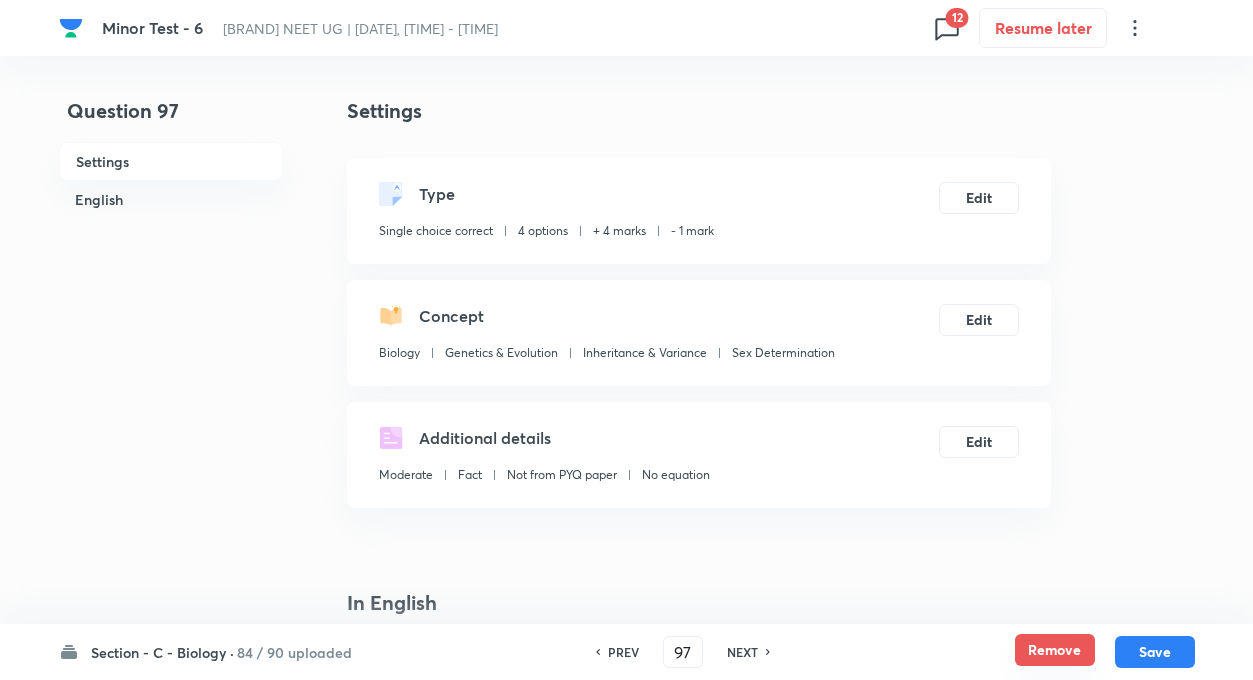 click on "Remove" at bounding box center [1055, 650] 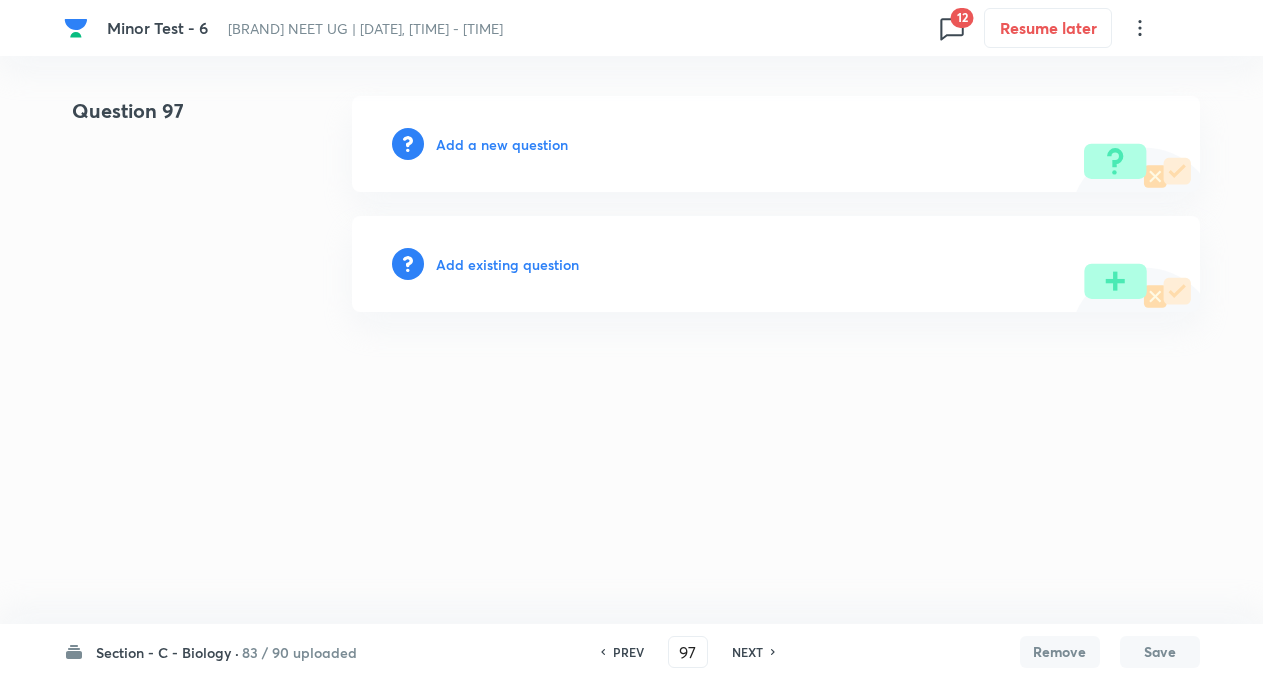 click on "NEXT" at bounding box center [747, 652] 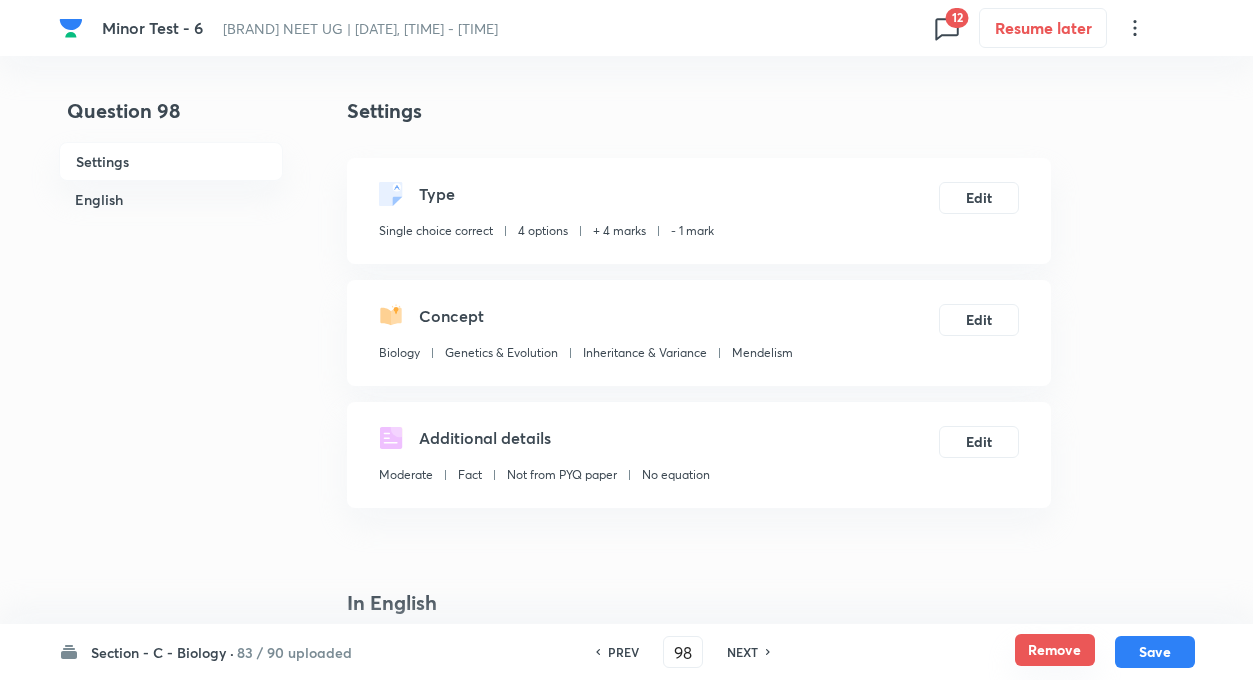 click on "Remove" at bounding box center (1055, 650) 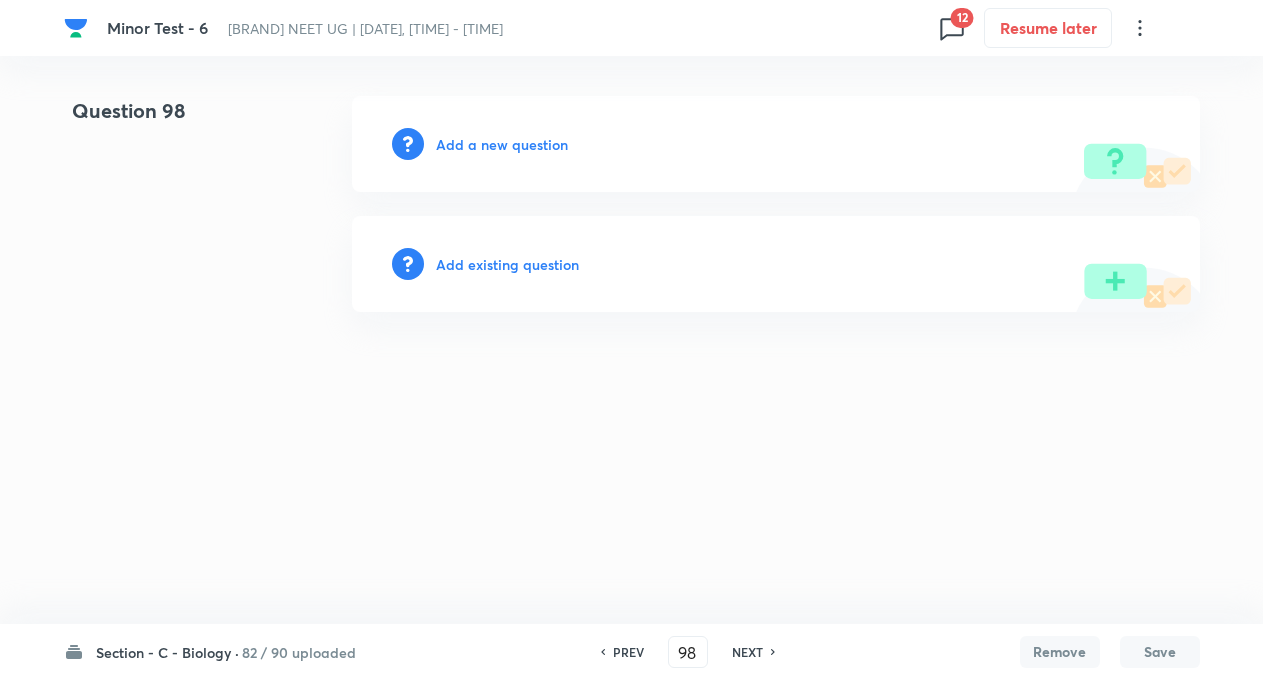 click on "NEXT" at bounding box center (747, 652) 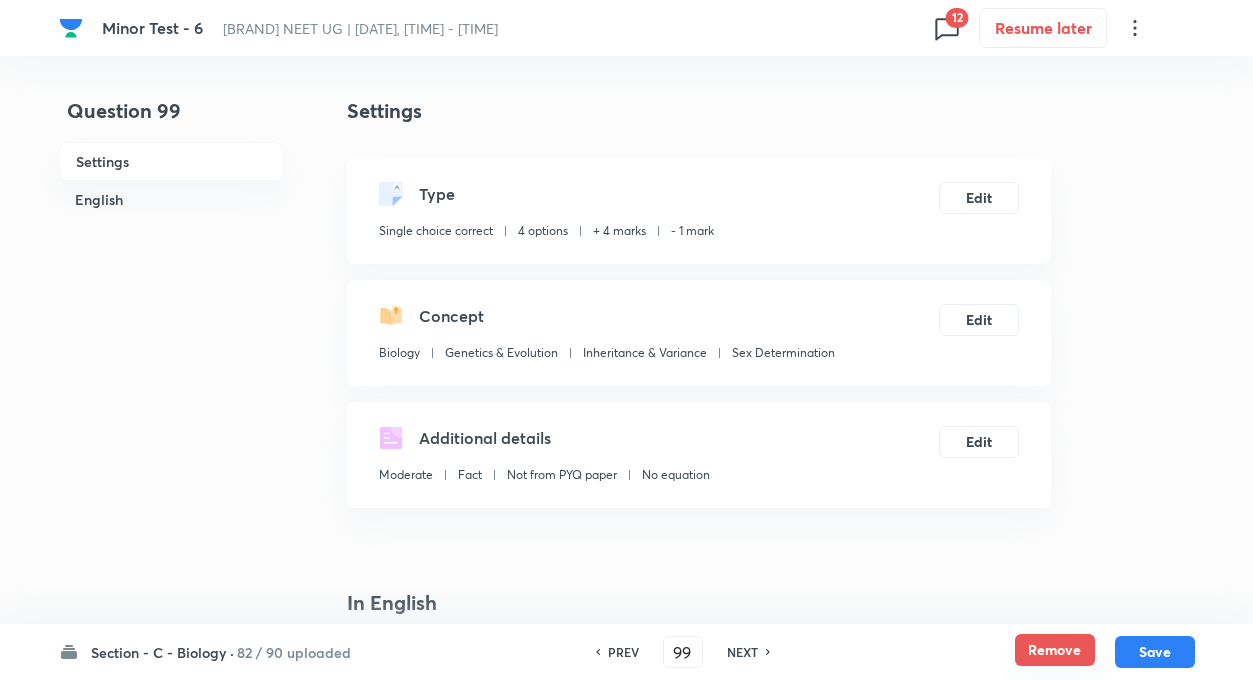 click on "Remove" at bounding box center (1055, 650) 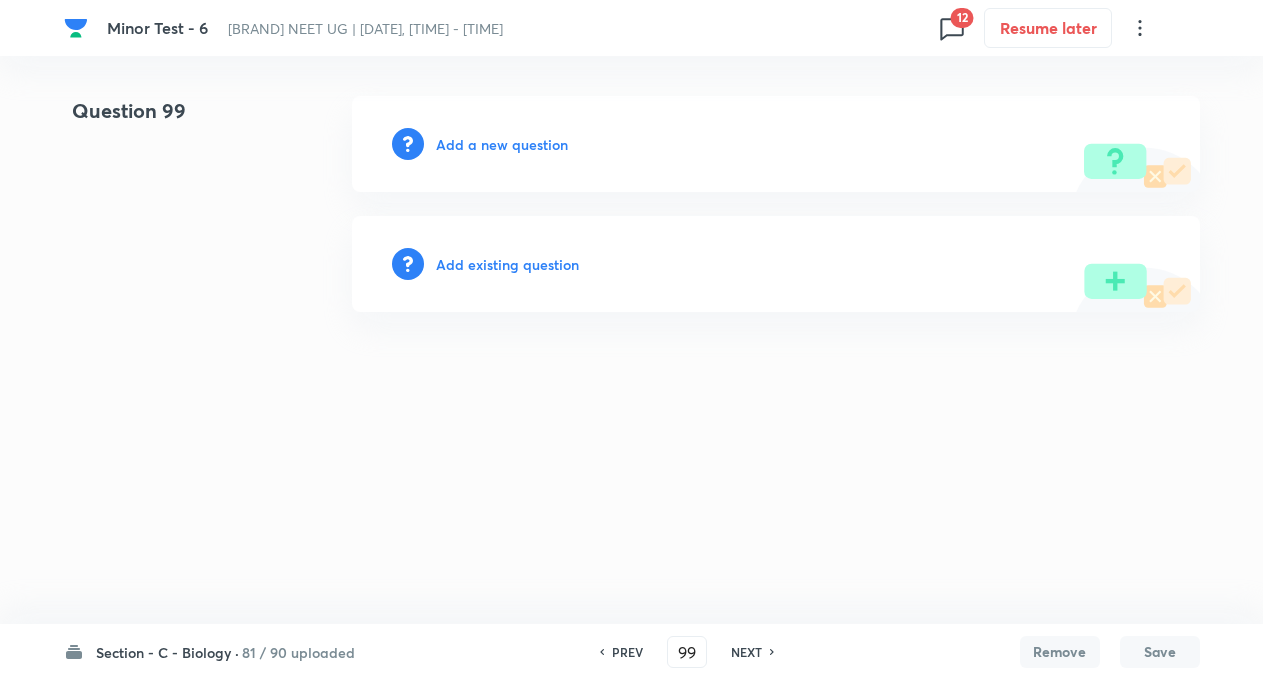 click on "NEXT" at bounding box center [746, 652] 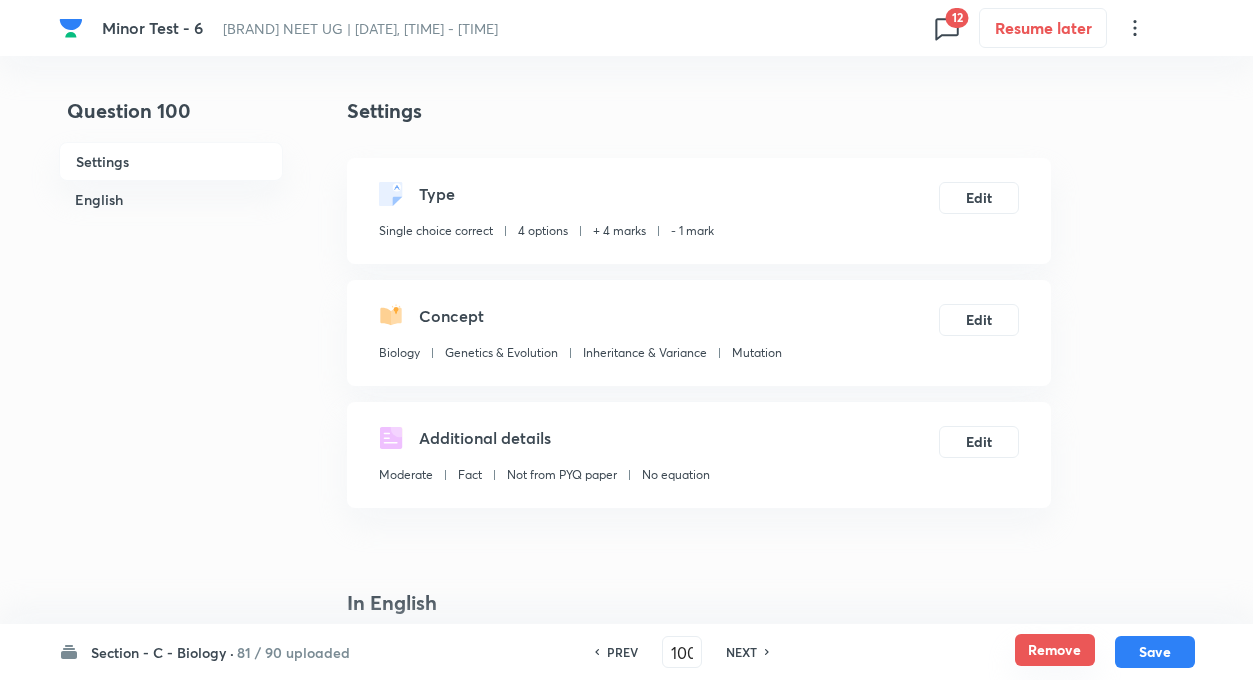 click on "Remove" at bounding box center [1055, 650] 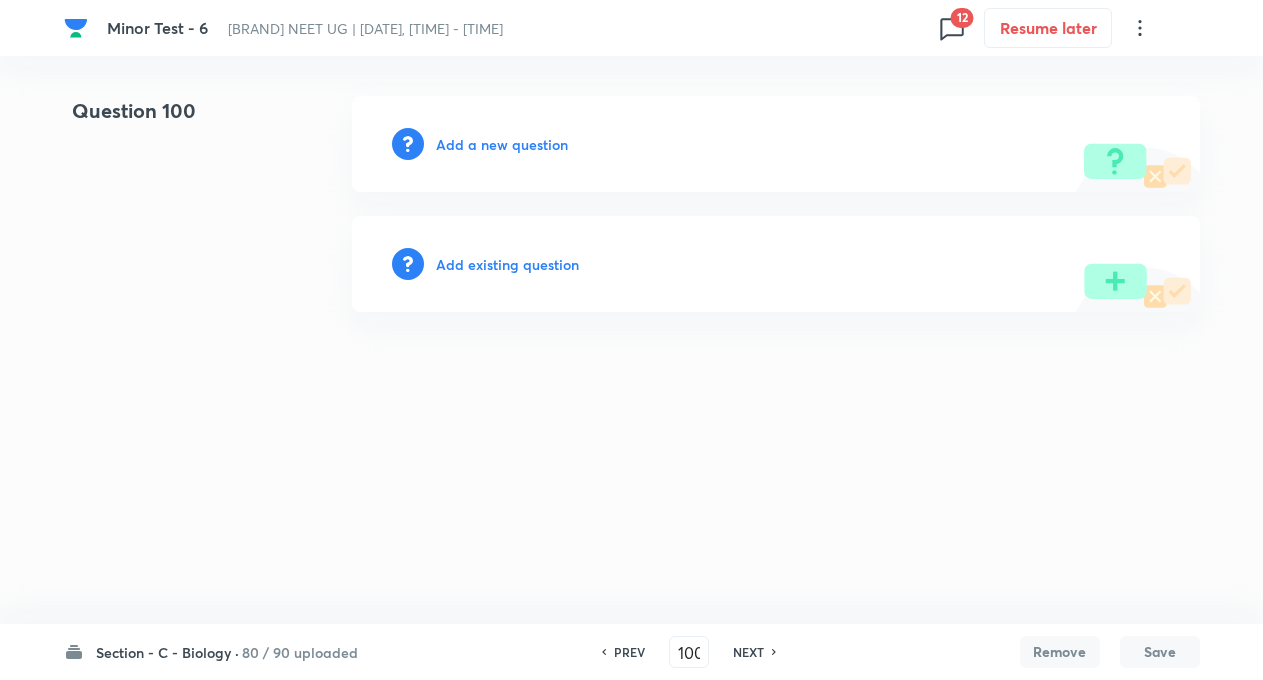 click on "NEXT" at bounding box center [751, 652] 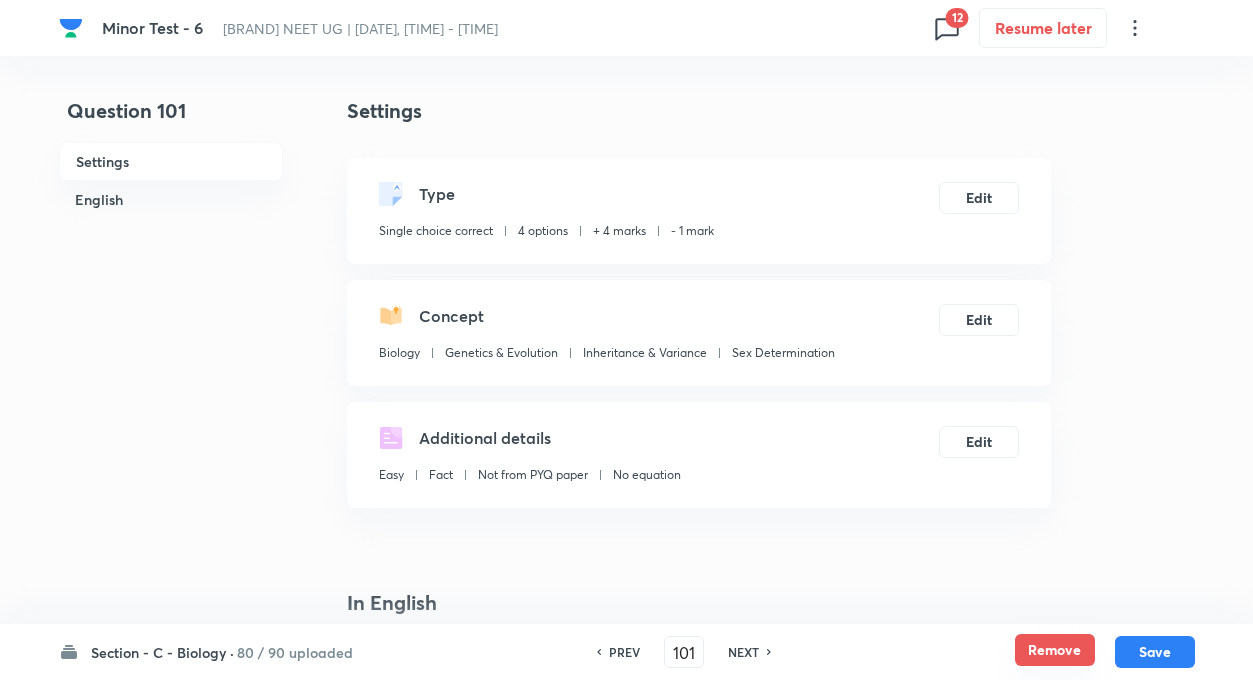 click on "Remove" at bounding box center (1055, 650) 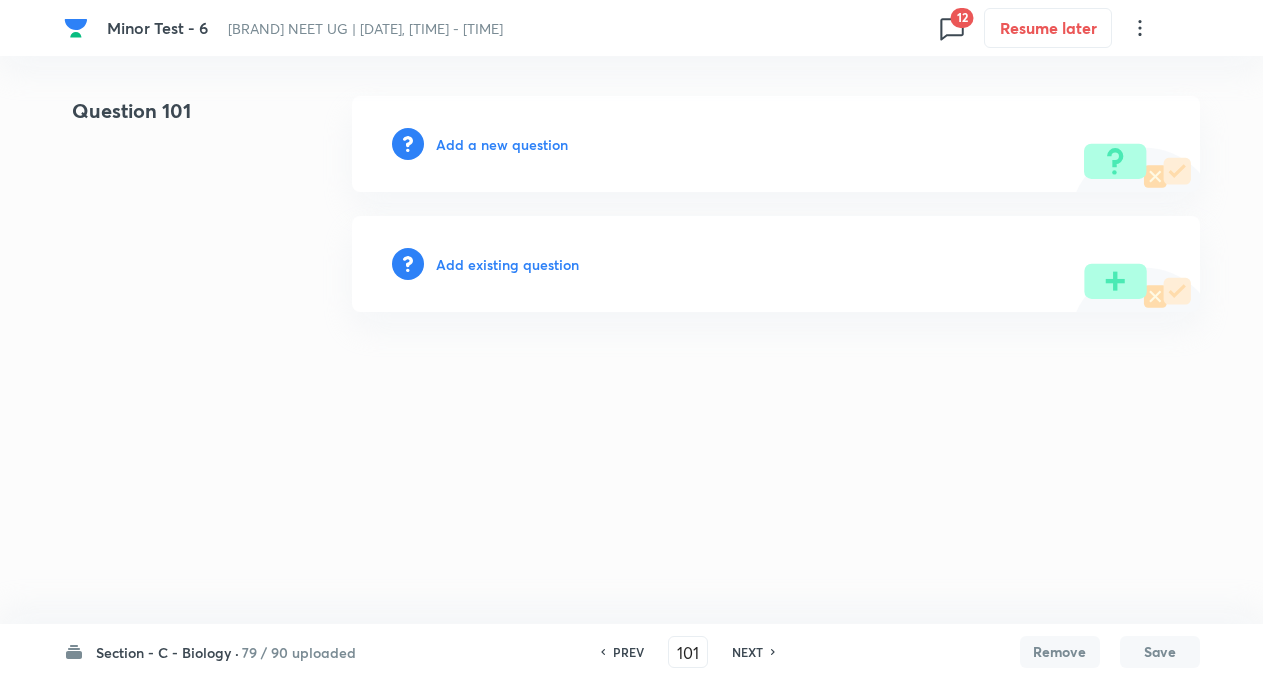click on "NEXT" at bounding box center (747, 652) 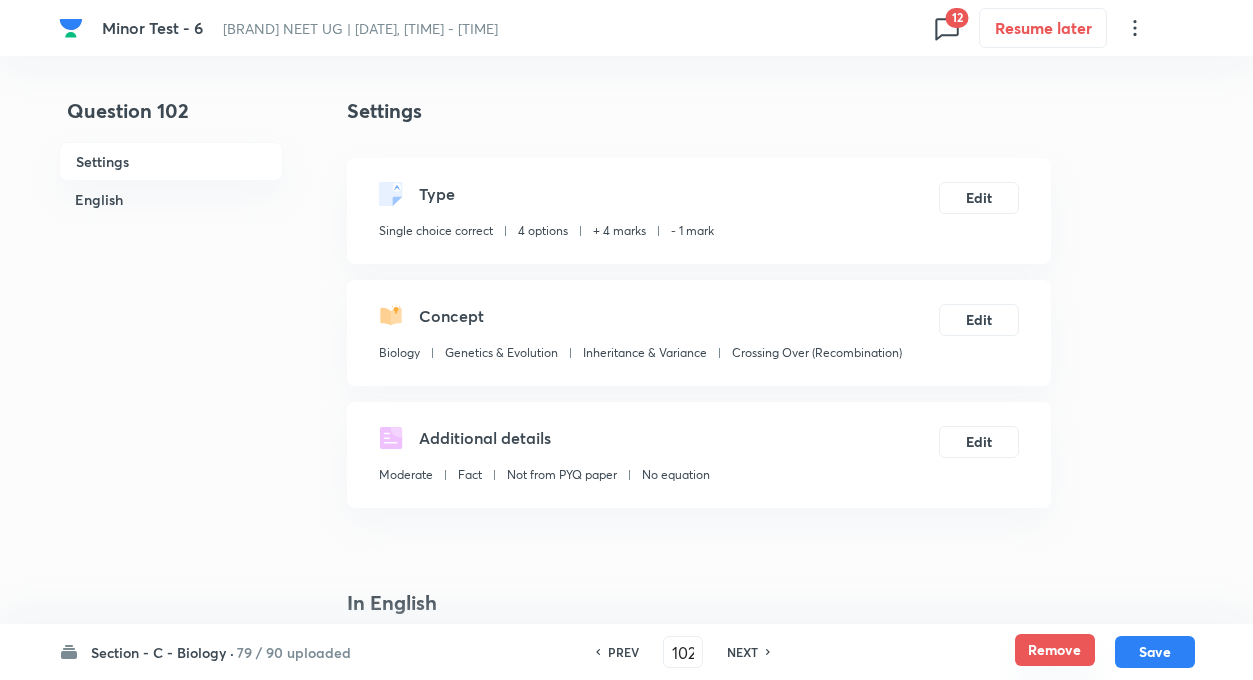 click on "Remove" at bounding box center [1055, 650] 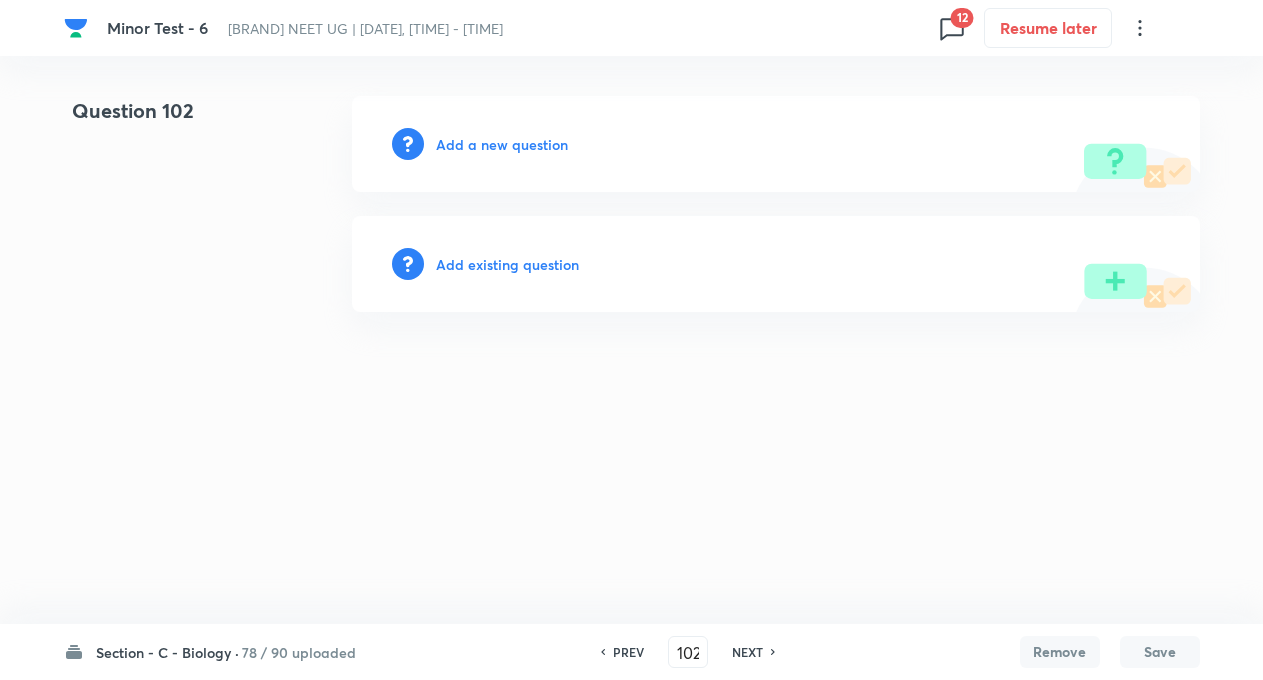 click on "NEXT" at bounding box center [747, 652] 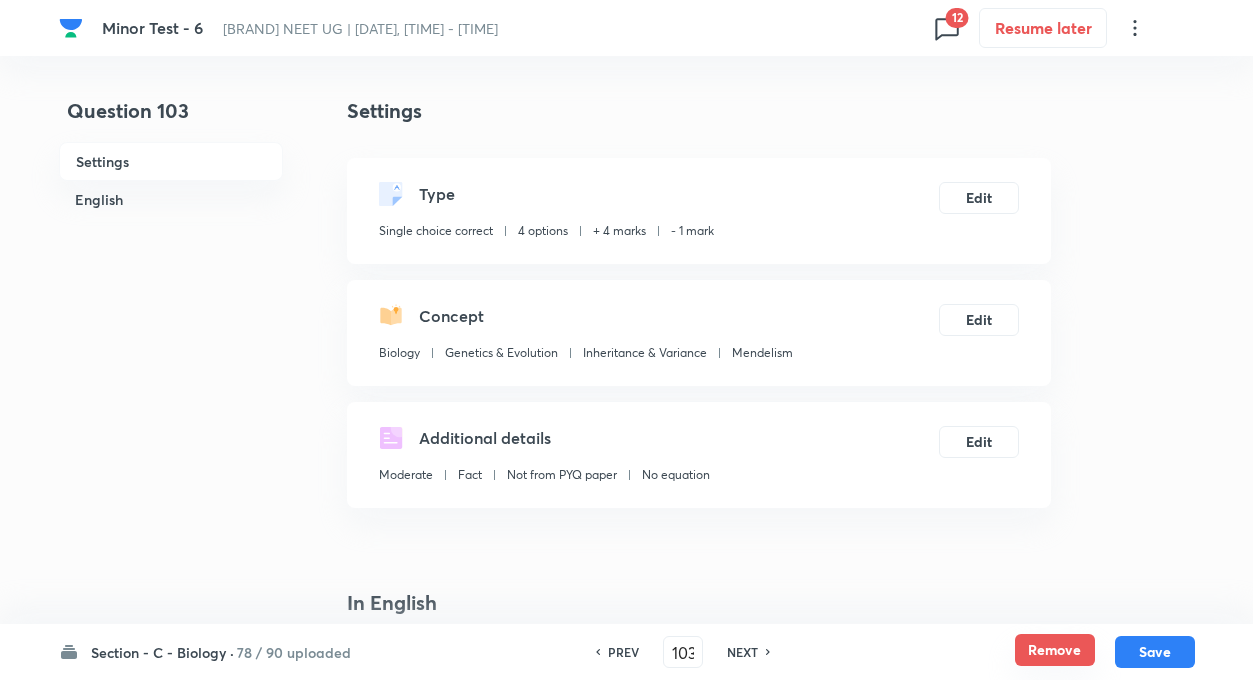 click on "Remove" at bounding box center [1055, 650] 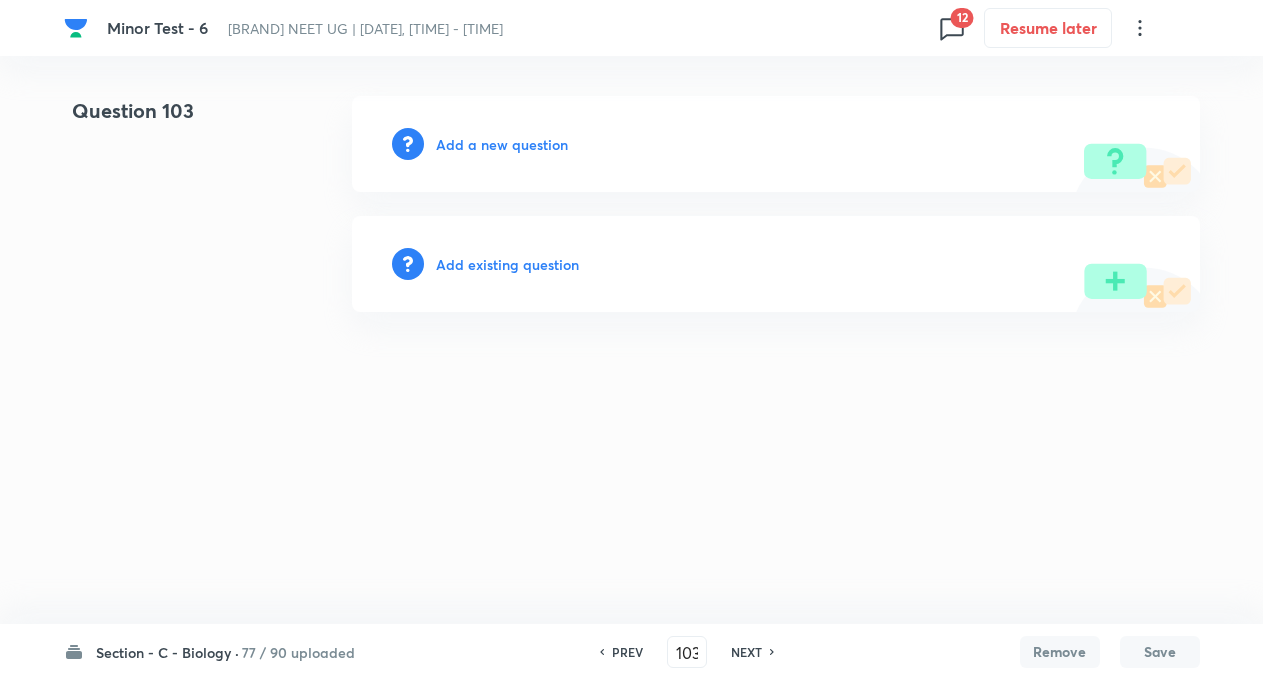 click on "NEXT" at bounding box center [746, 652] 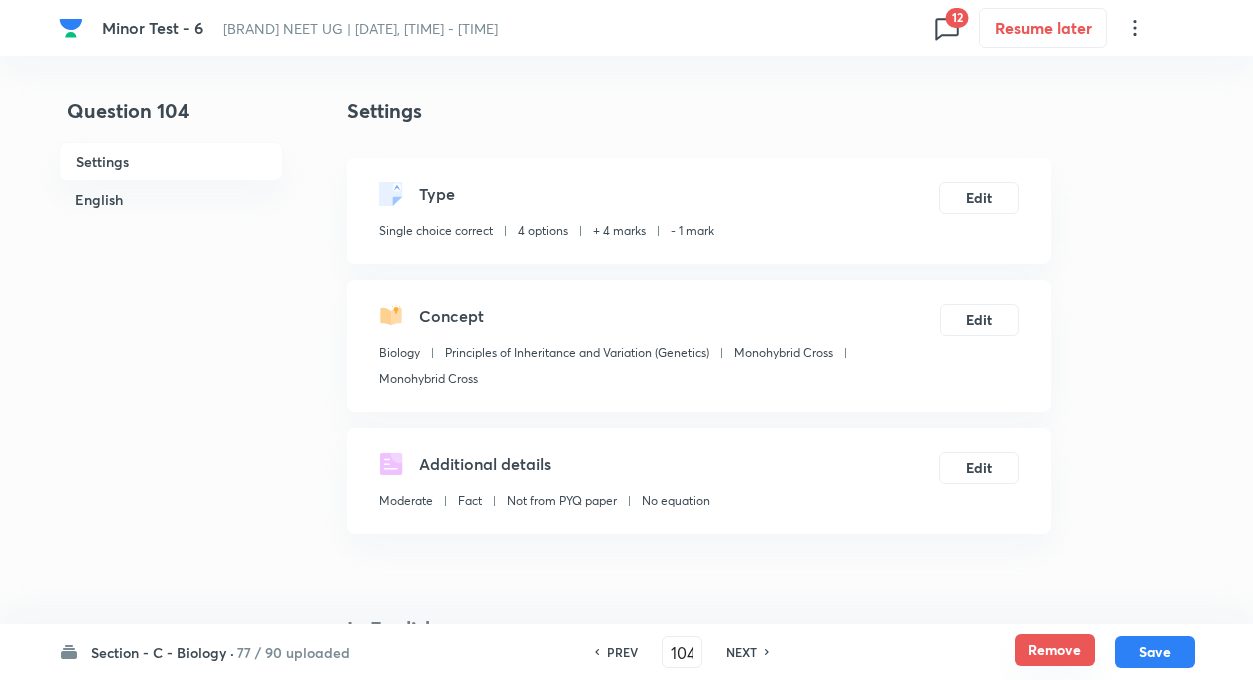 click on "Remove" at bounding box center [1055, 650] 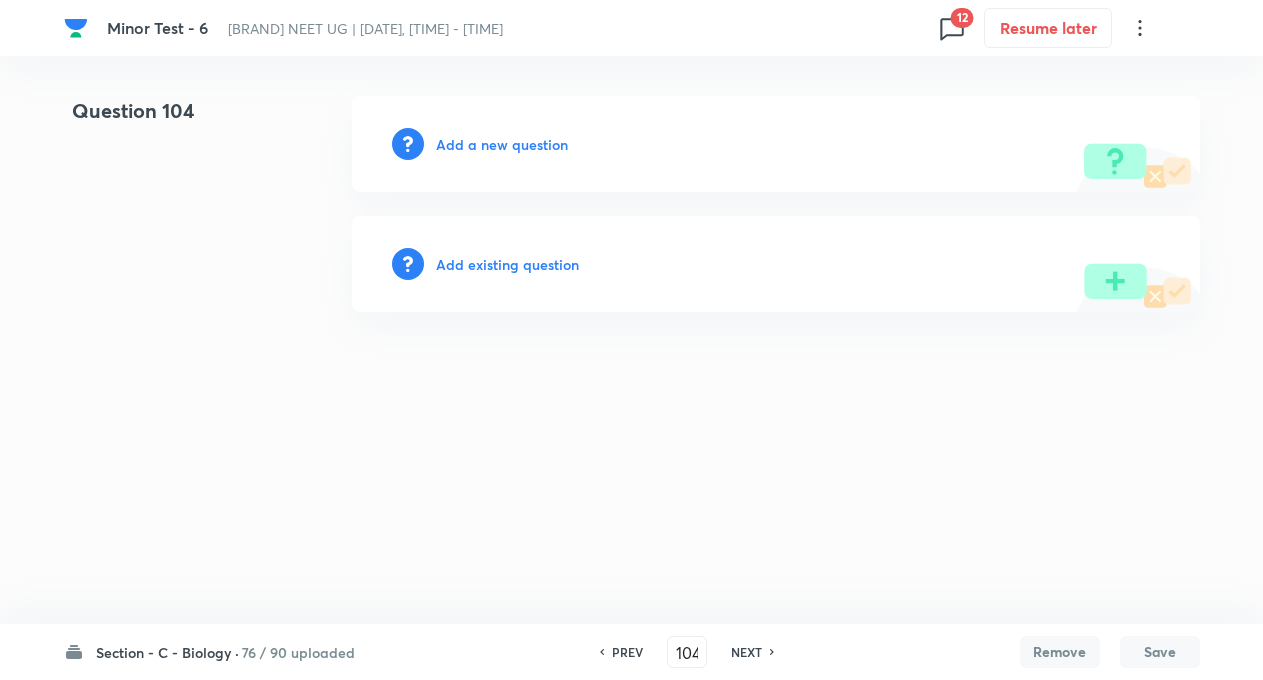 click on "NEXT" at bounding box center [746, 652] 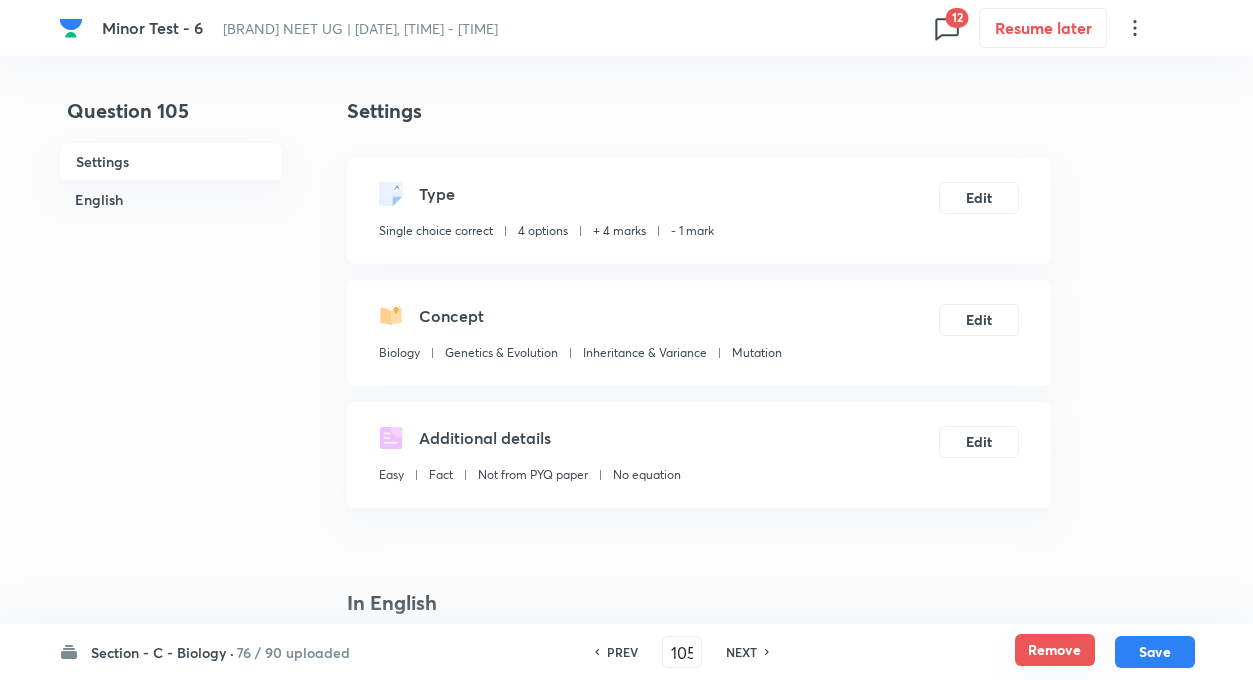 click on "Remove" at bounding box center (1055, 650) 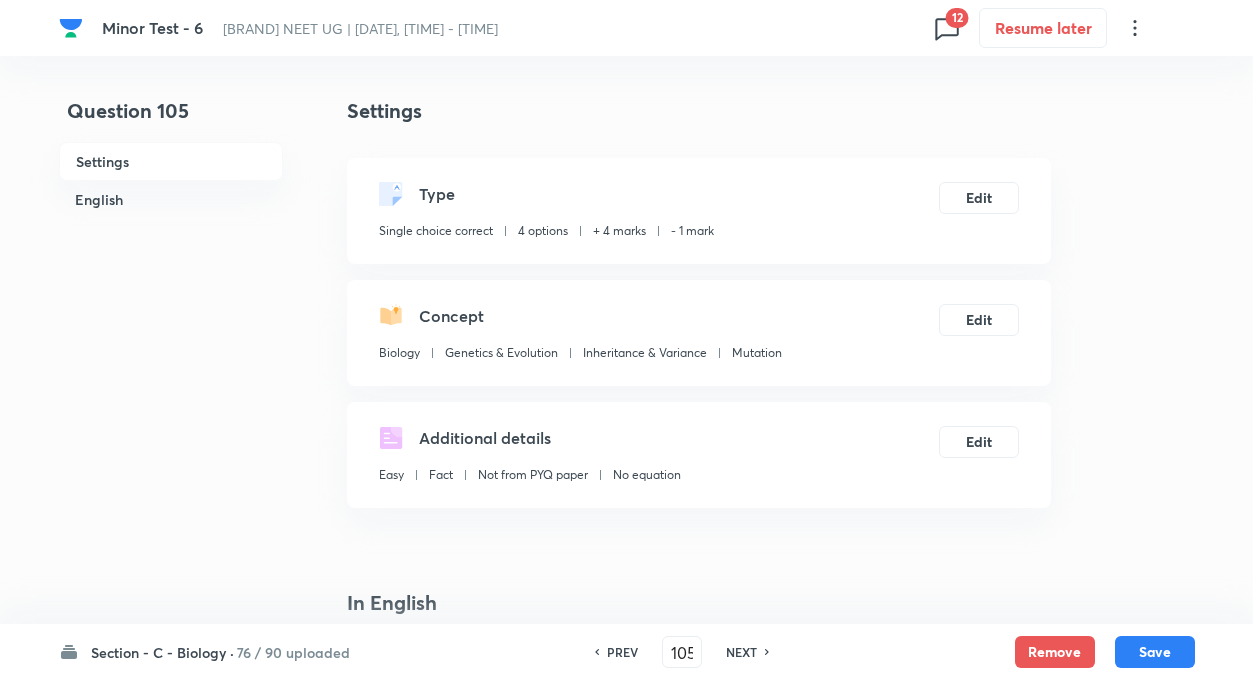 click on "NEXT" at bounding box center [741, 652] 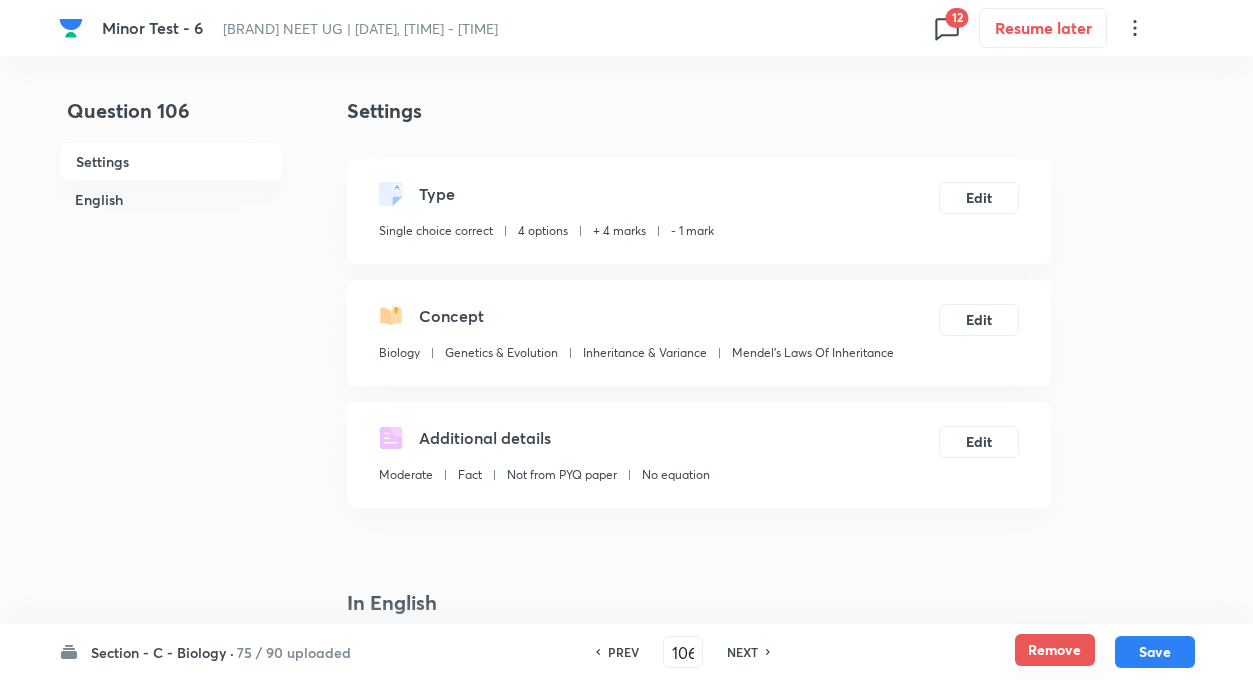 click on "Remove" at bounding box center (1055, 650) 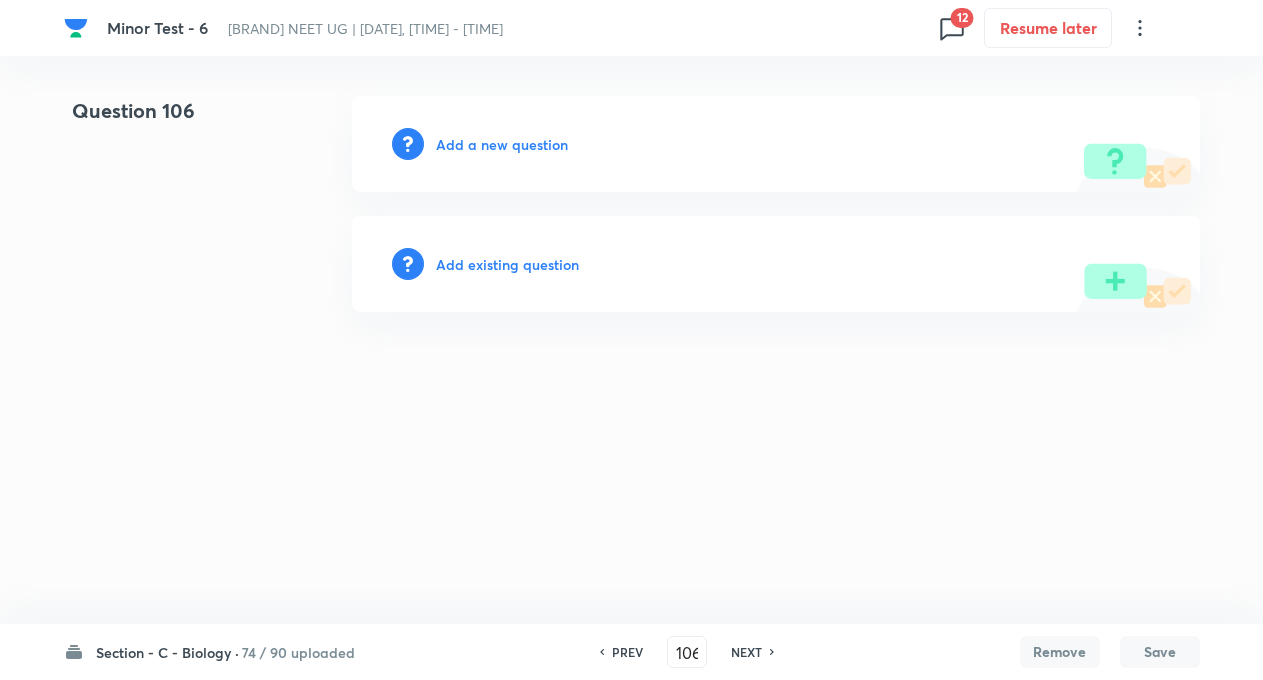click on "NEXT" at bounding box center [746, 652] 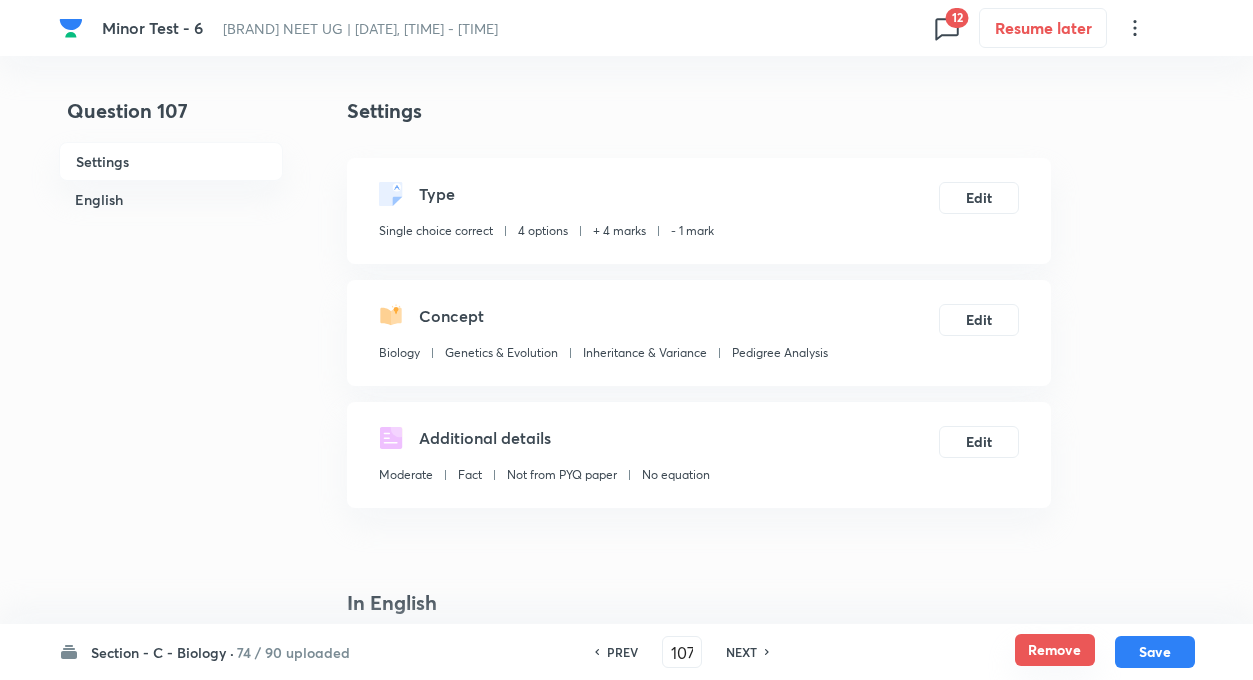 click on "Remove" at bounding box center [1055, 650] 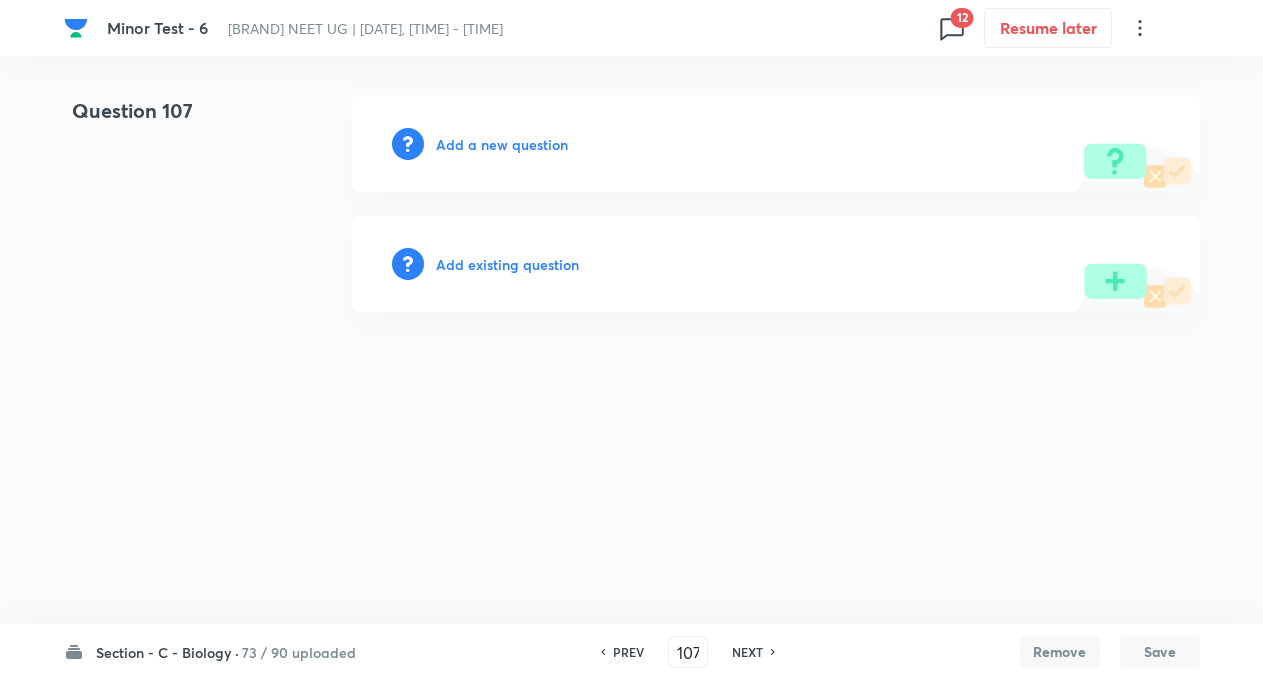click on "PREV 107 ​ NEXT" at bounding box center [688, 652] 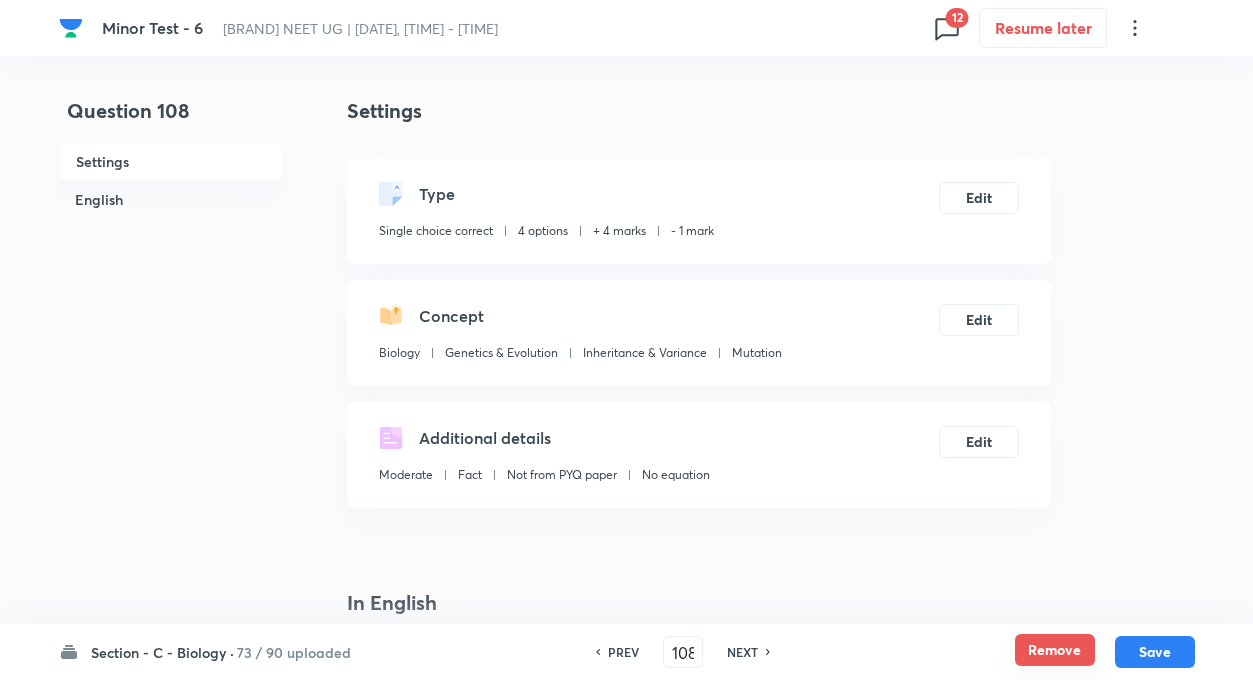 click on "Remove" at bounding box center (1055, 650) 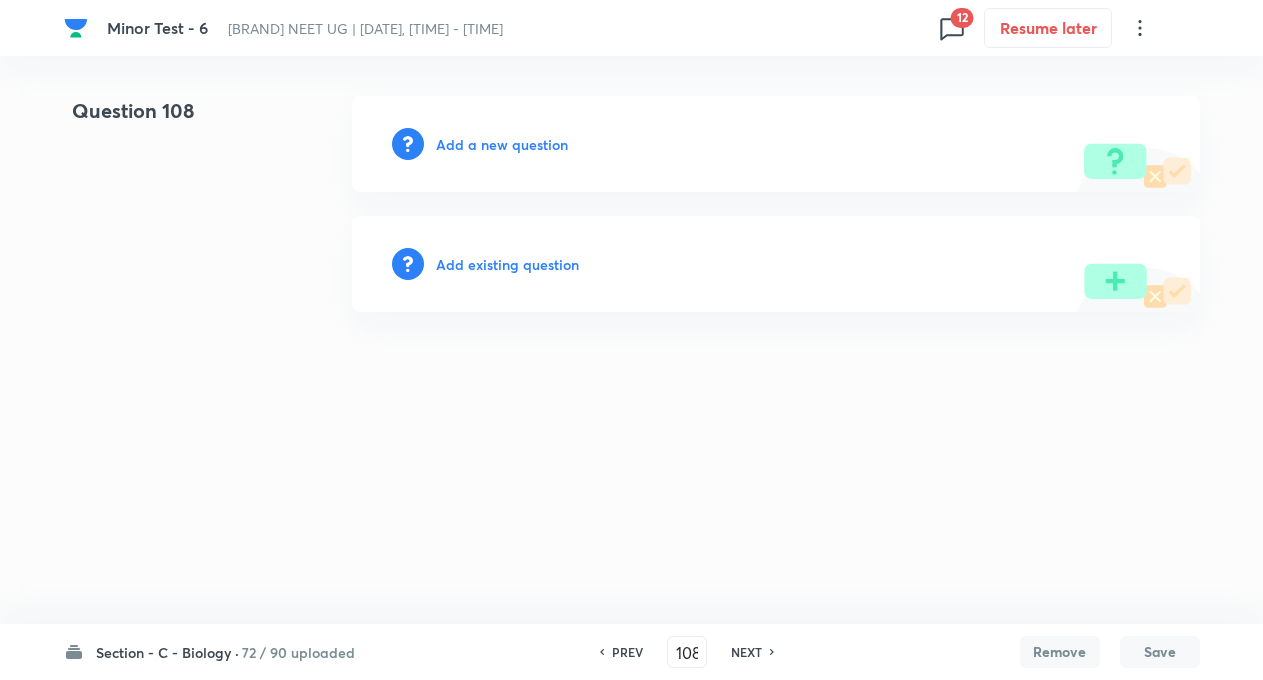 click on "NEXT" at bounding box center (746, 652) 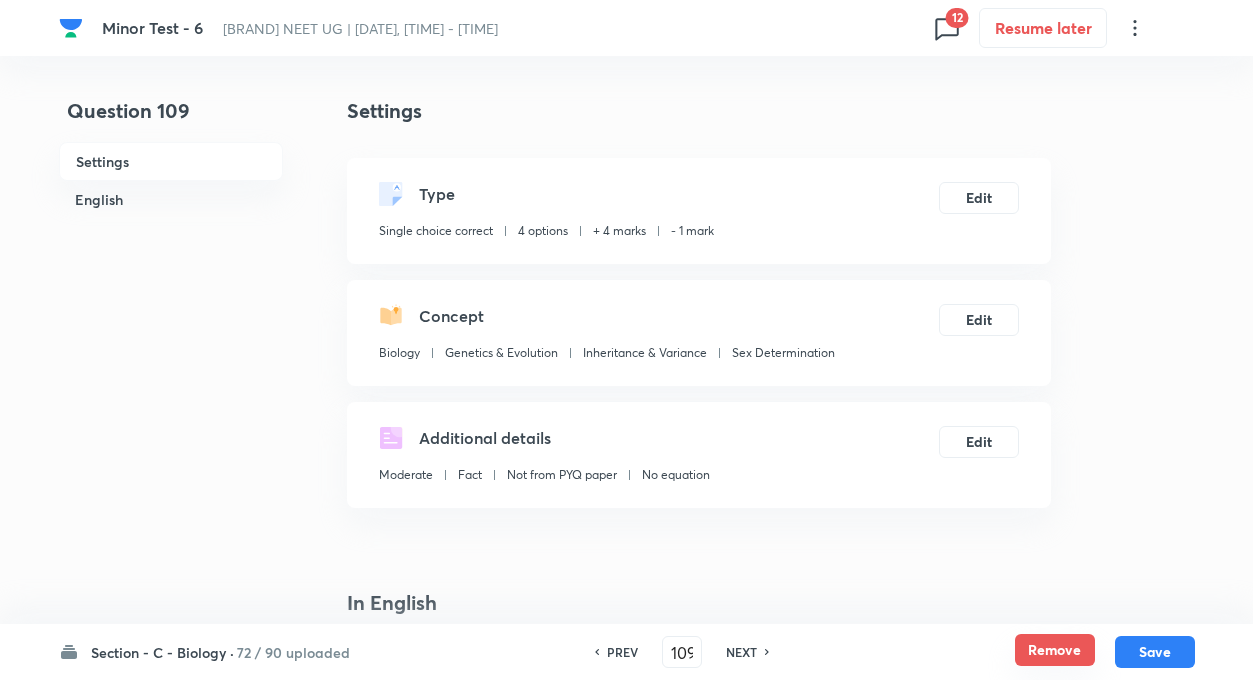 click on "Remove" at bounding box center [1055, 650] 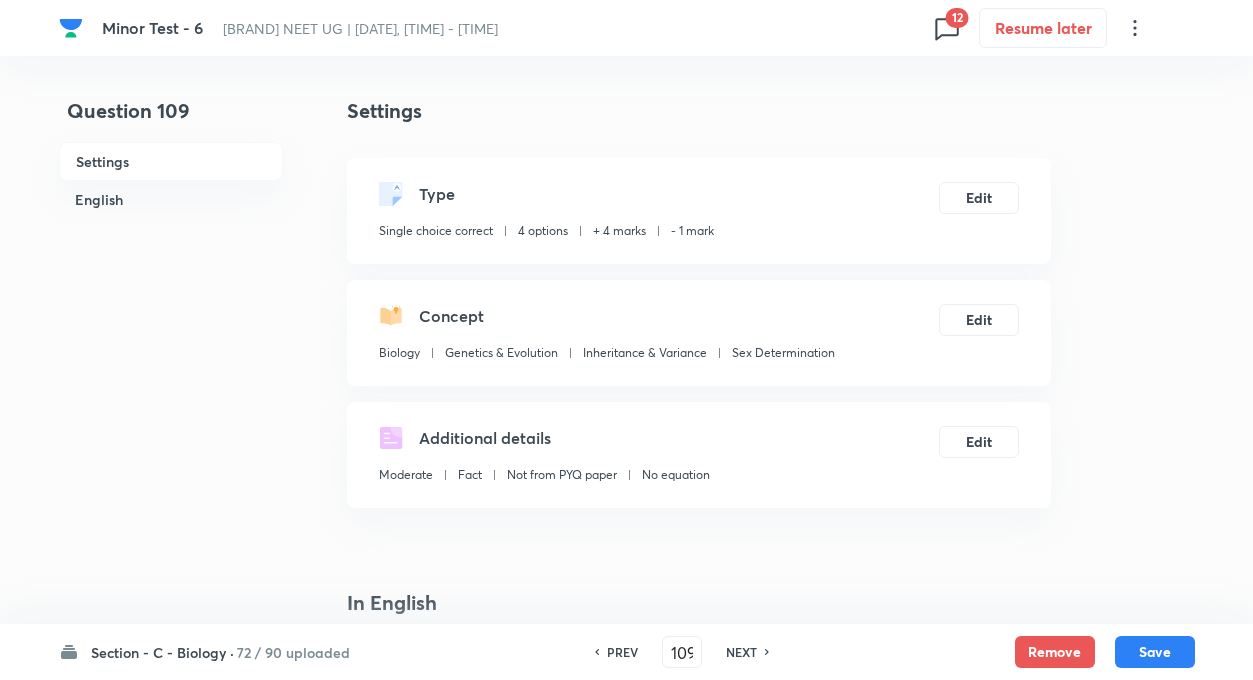 click on "NEXT" at bounding box center (741, 652) 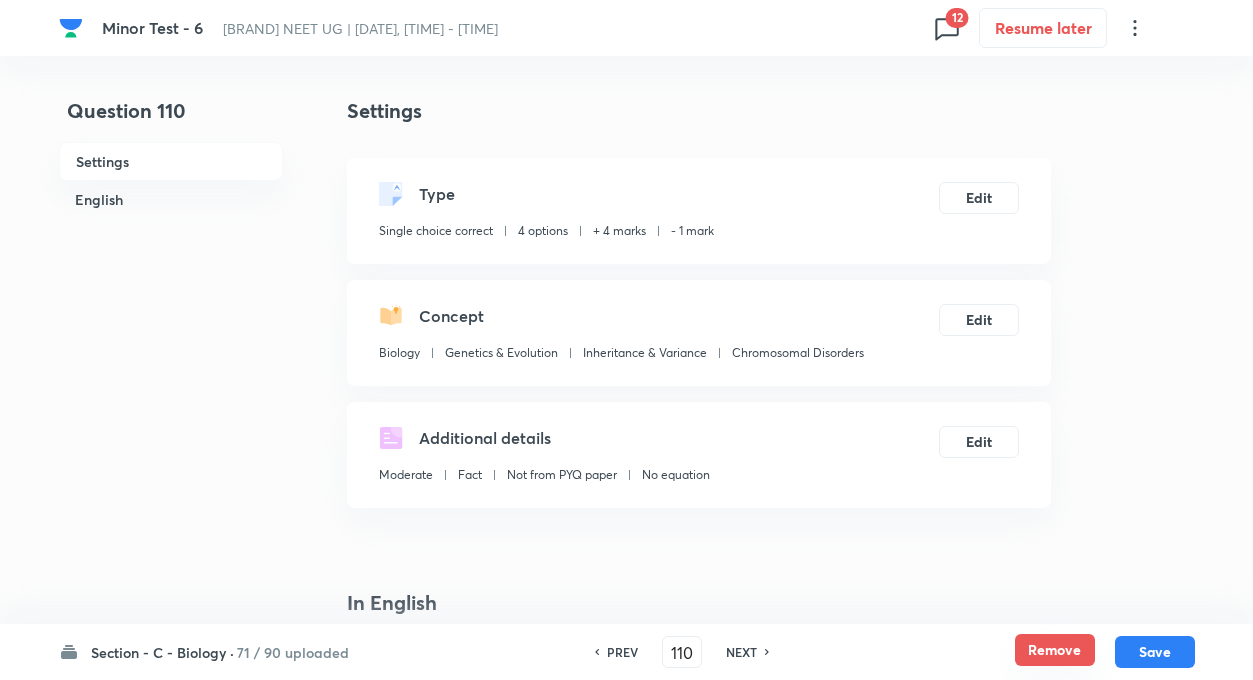 click on "Remove" at bounding box center [1055, 650] 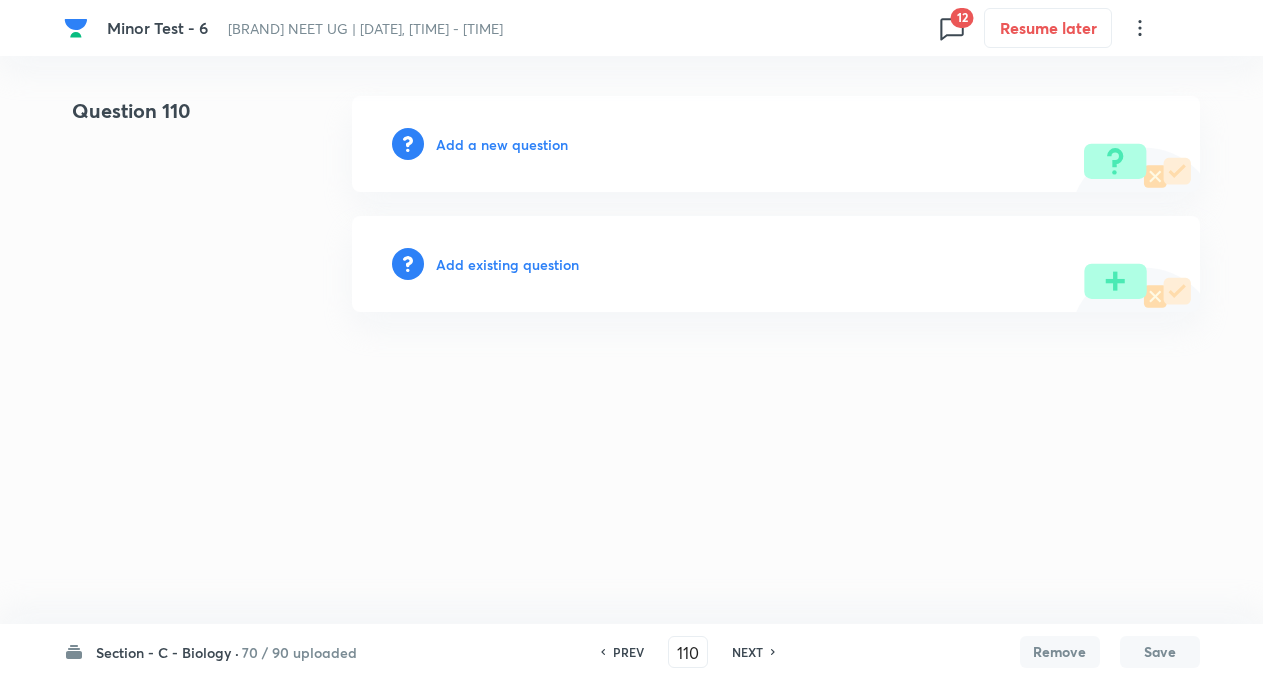 click on "Add existing question" at bounding box center (507, 264) 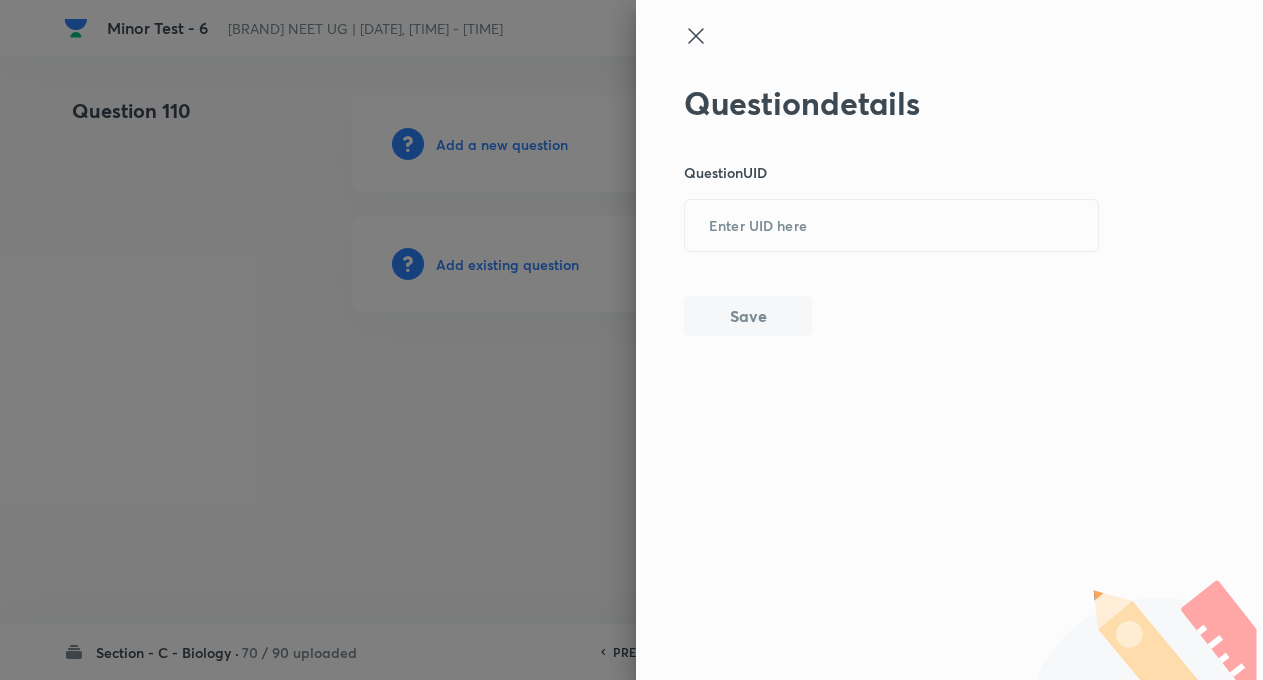 click 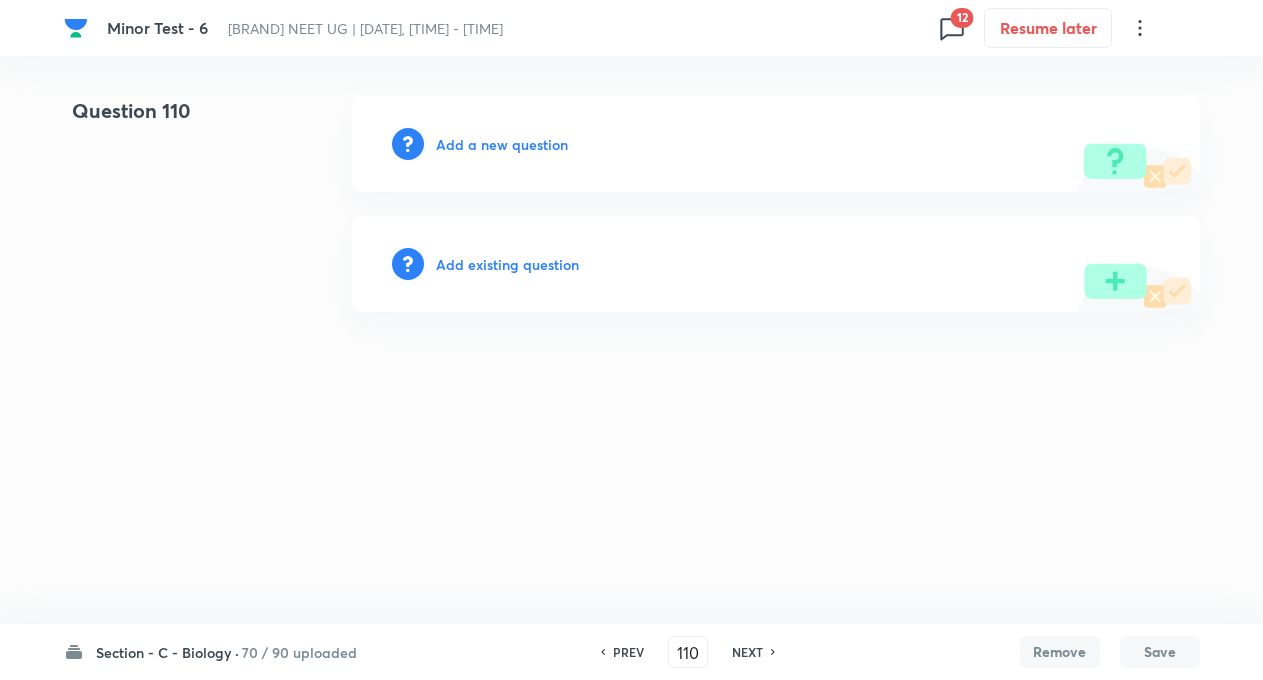 click on "NEXT" at bounding box center [747, 652] 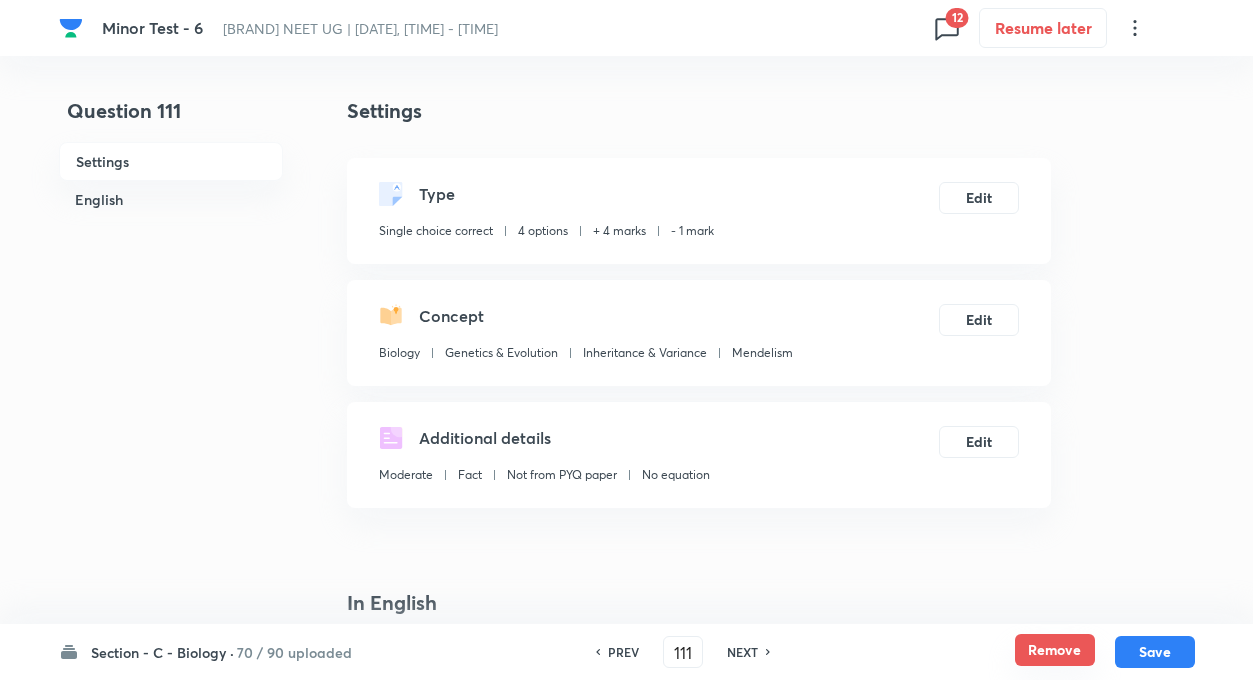 click on "Remove" at bounding box center (1055, 650) 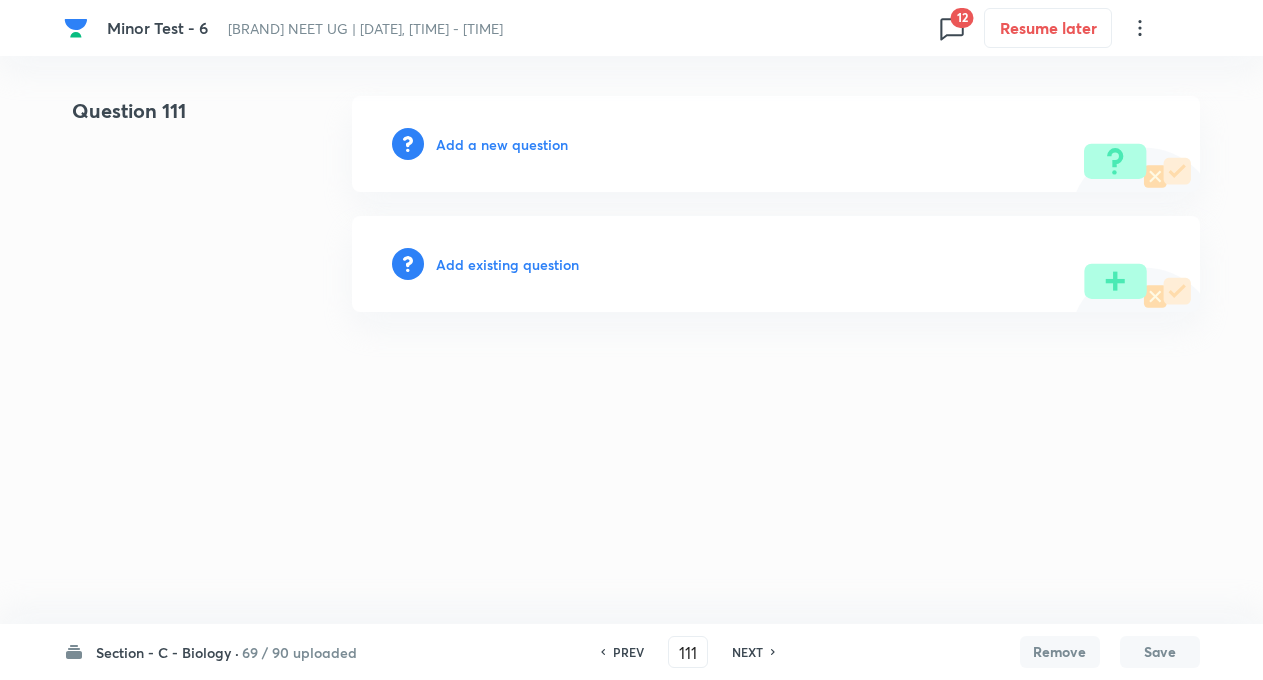 click on "NEXT" at bounding box center (747, 652) 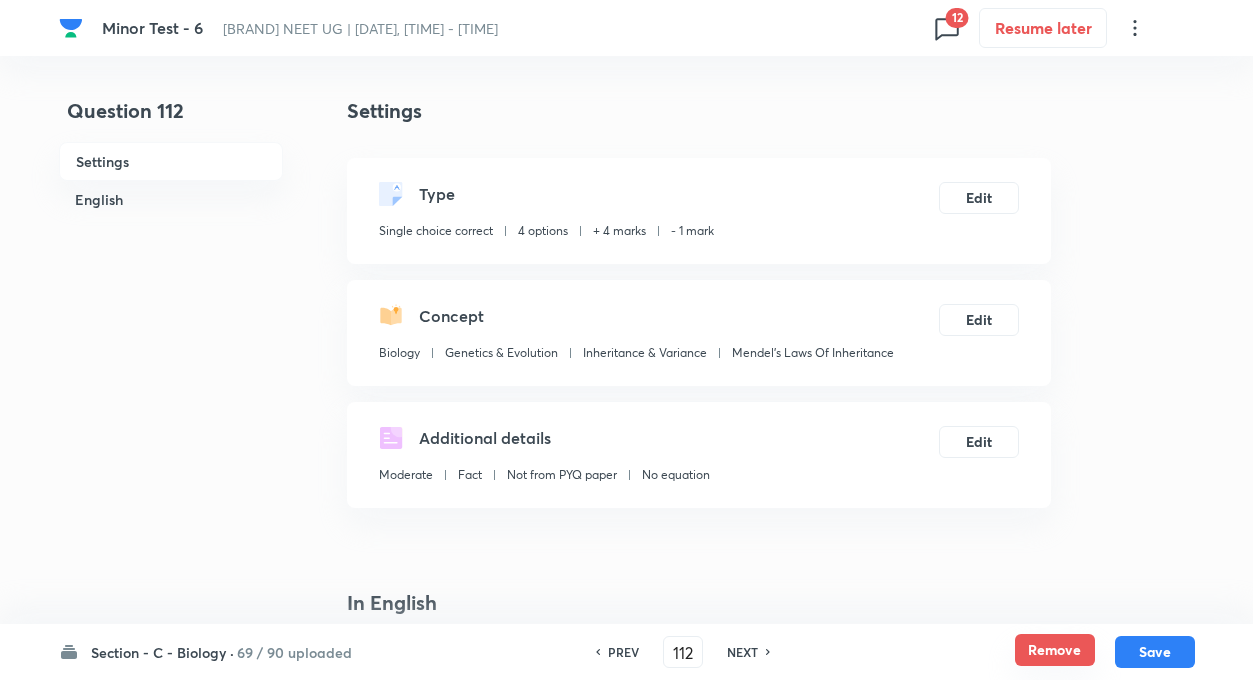 click on "Remove" at bounding box center [1055, 650] 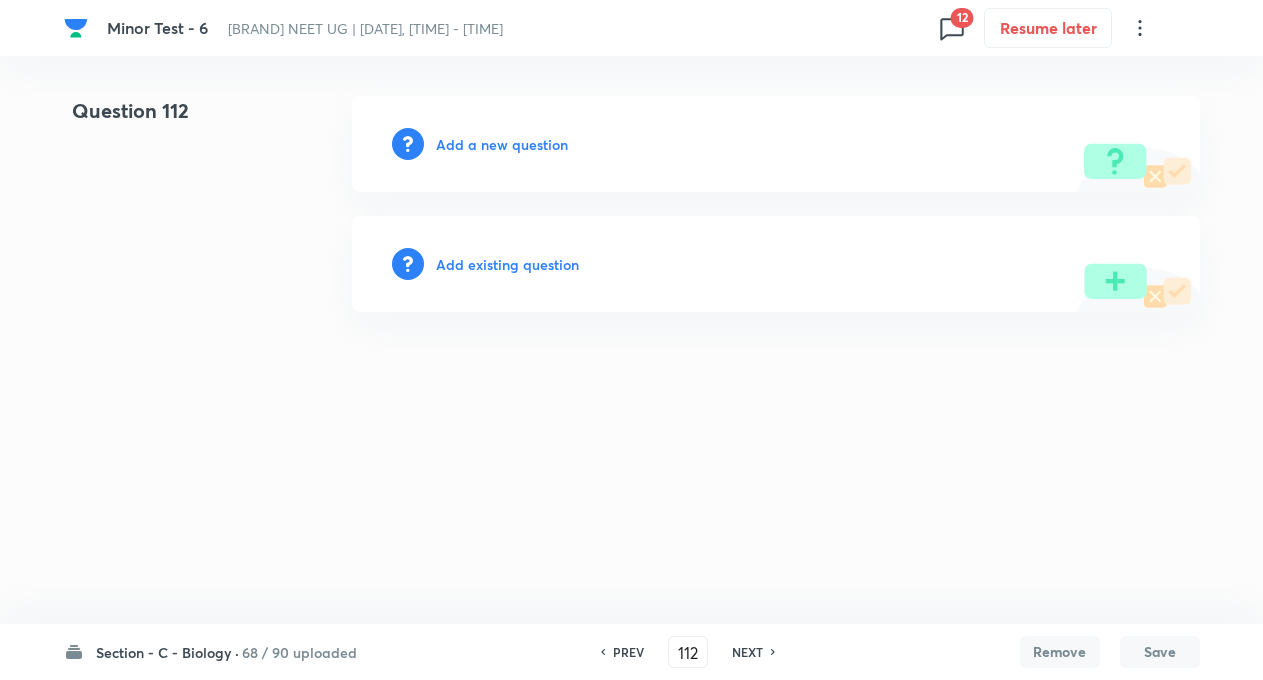 click on "PREV 112 ​ NEXT" at bounding box center (688, 652) 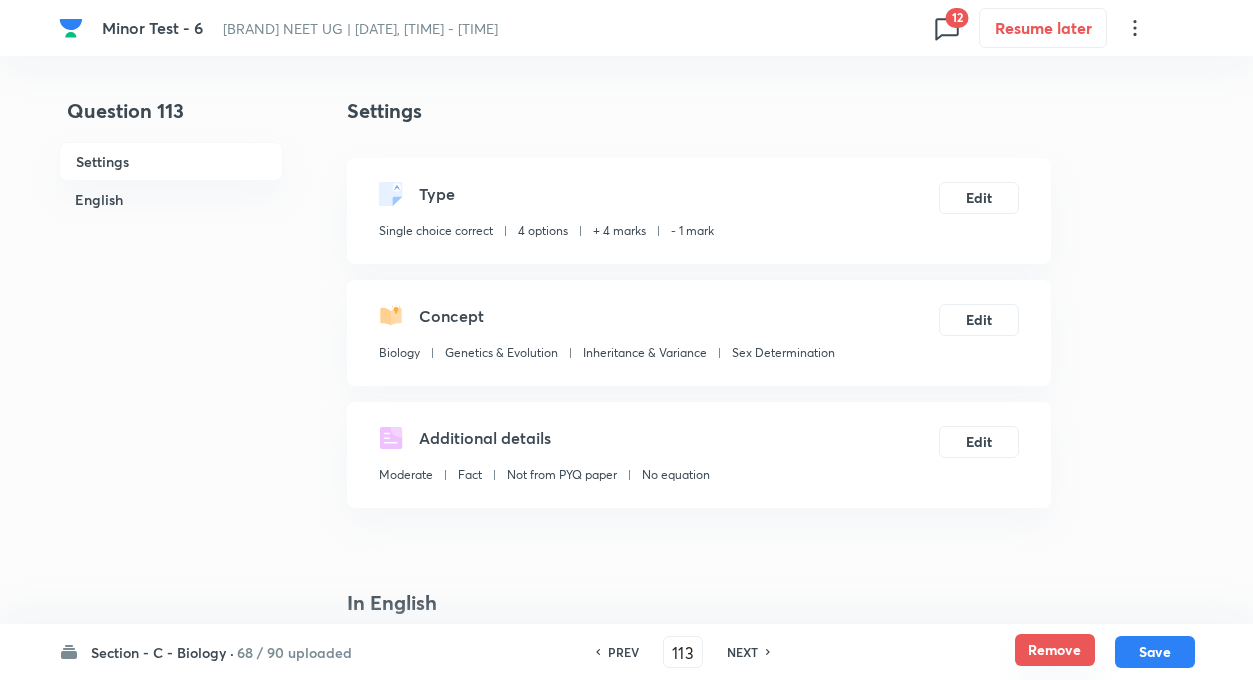 click on "Remove" at bounding box center [1055, 650] 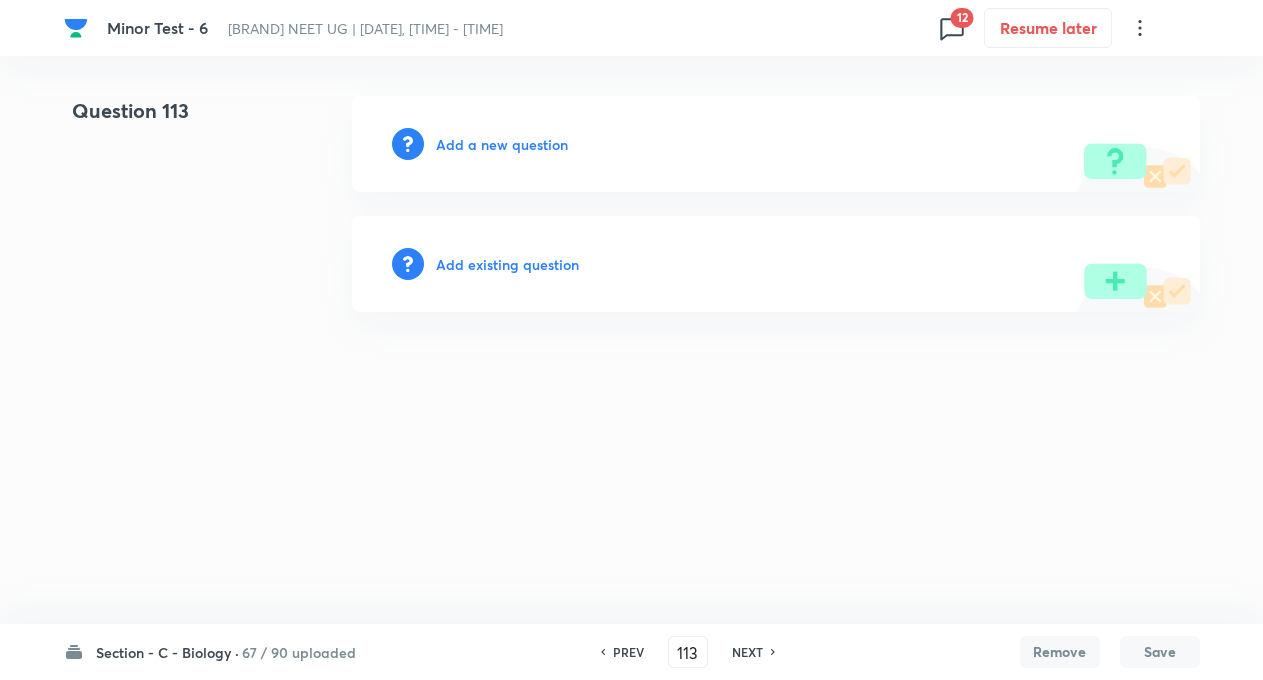 click on "NEXT" at bounding box center [750, 652] 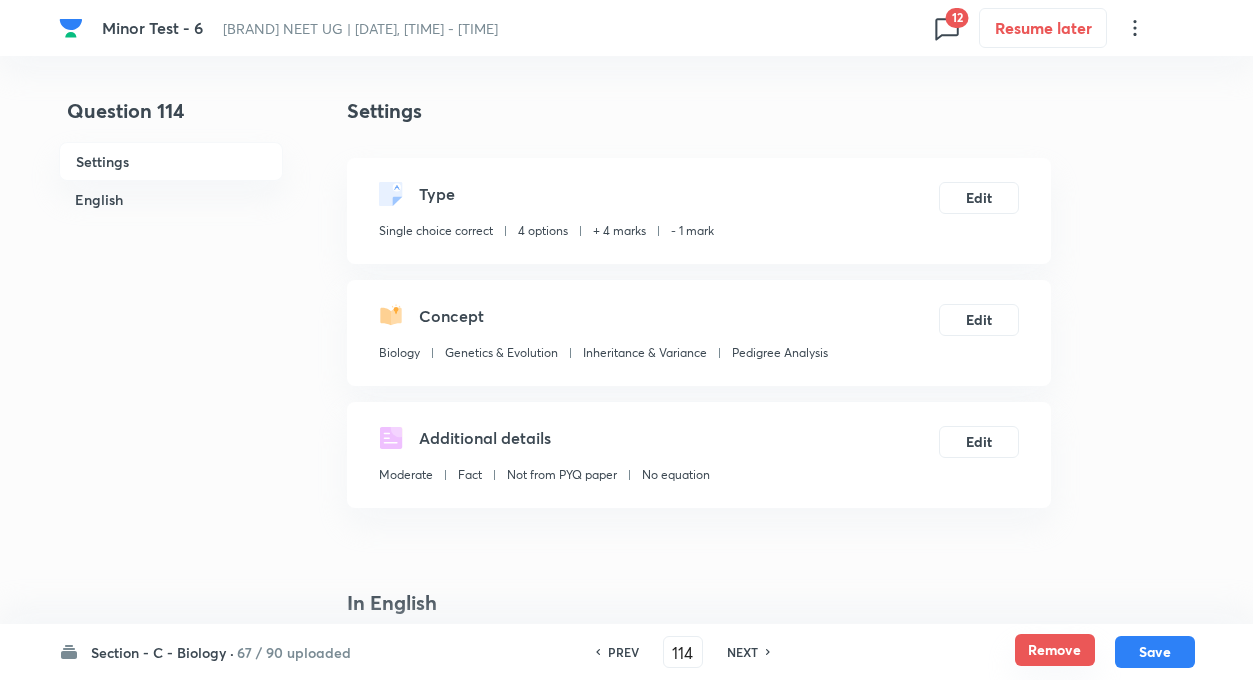 click on "Remove" at bounding box center [1055, 650] 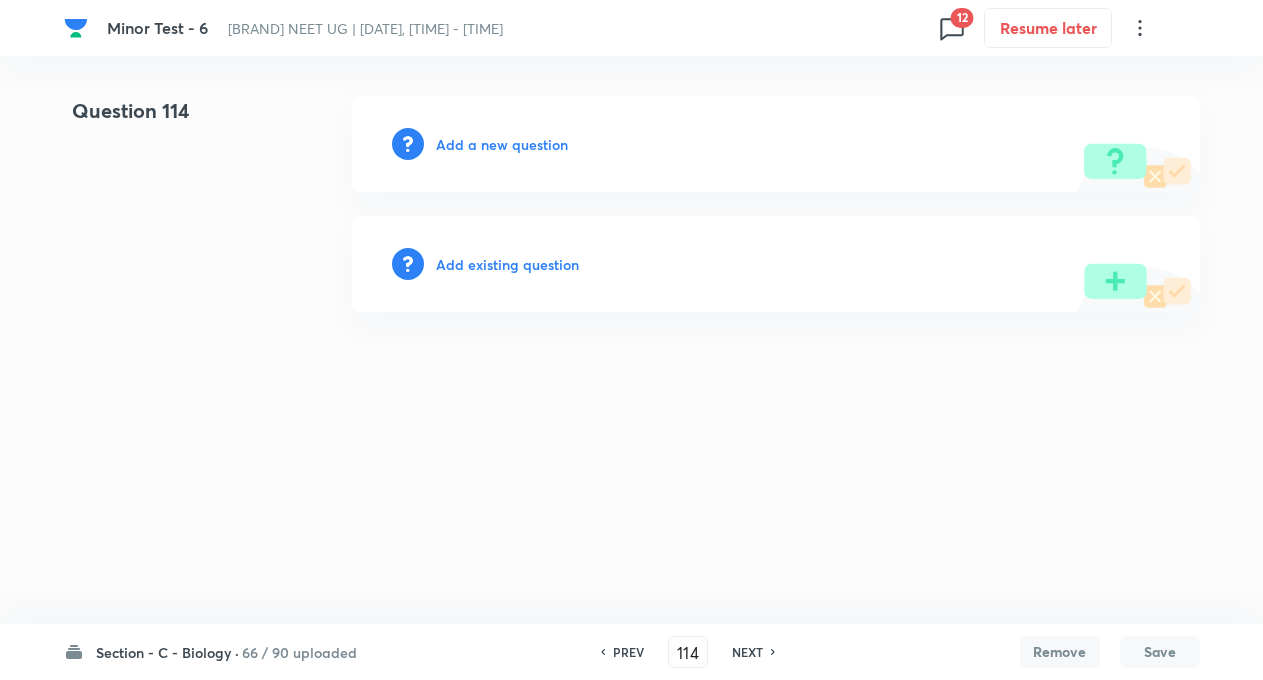 click on "NEXT" at bounding box center [747, 652] 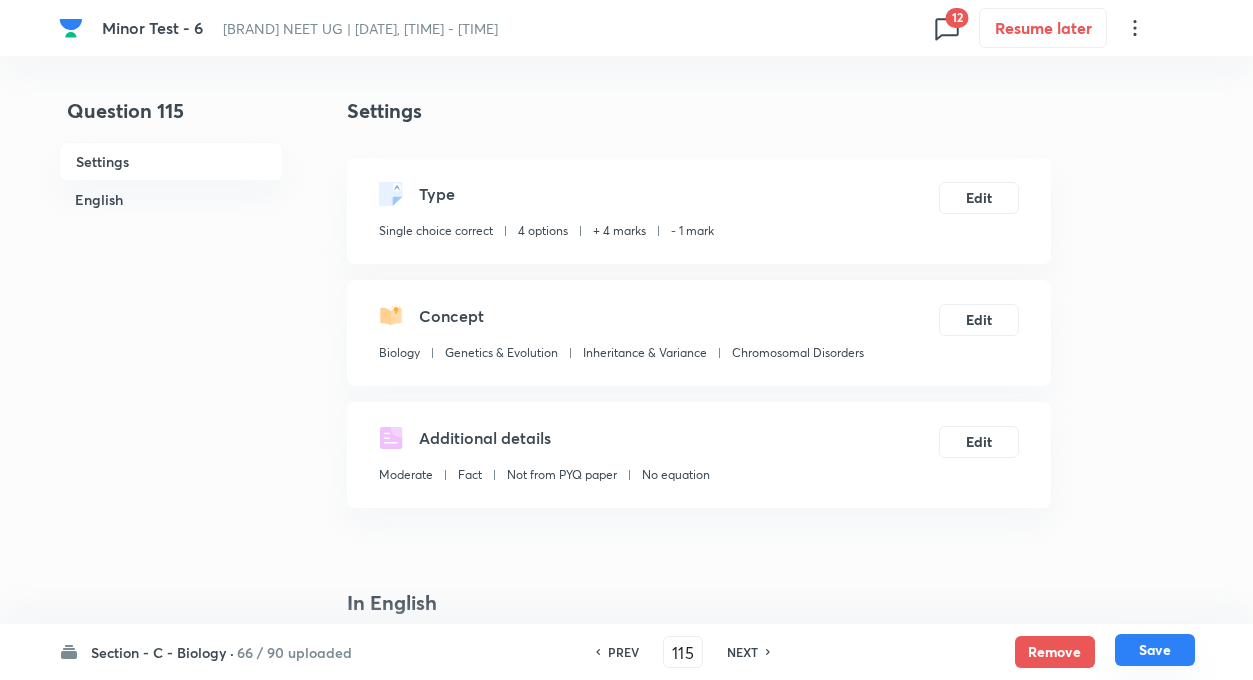 click on "Save" at bounding box center (1155, 650) 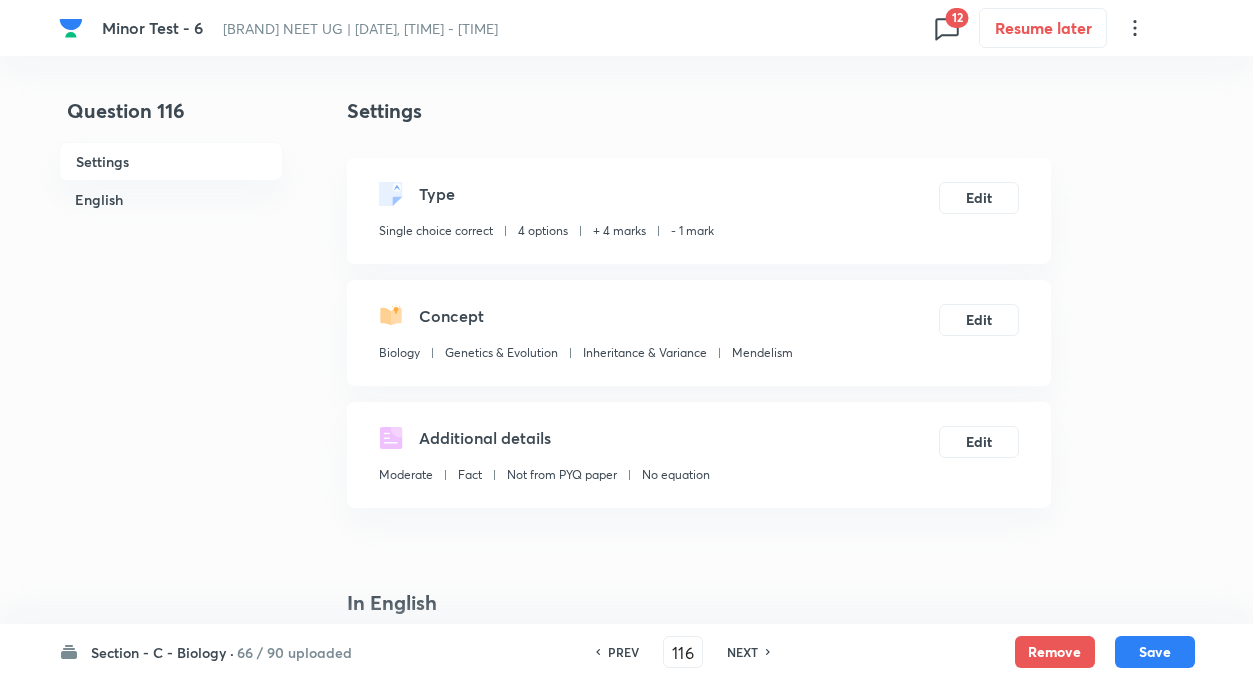 click on "NEXT" at bounding box center [742, 652] 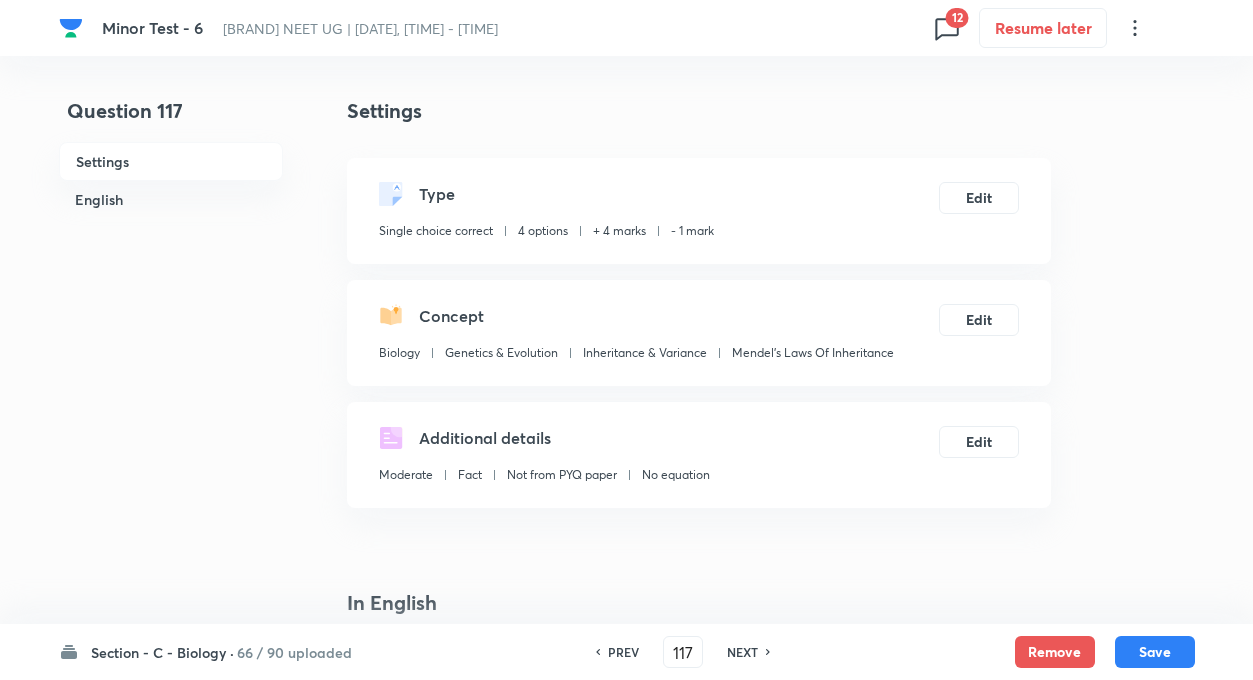 click on "PREV" at bounding box center (623, 652) 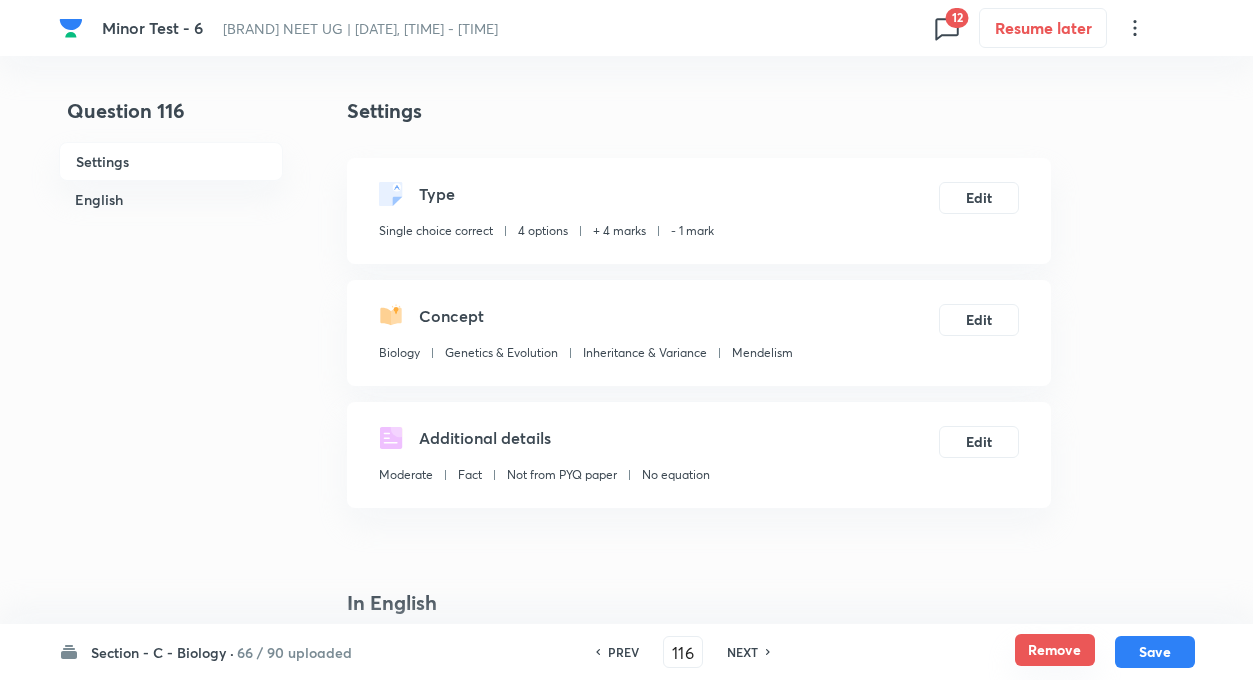 click on "Remove" at bounding box center (1055, 650) 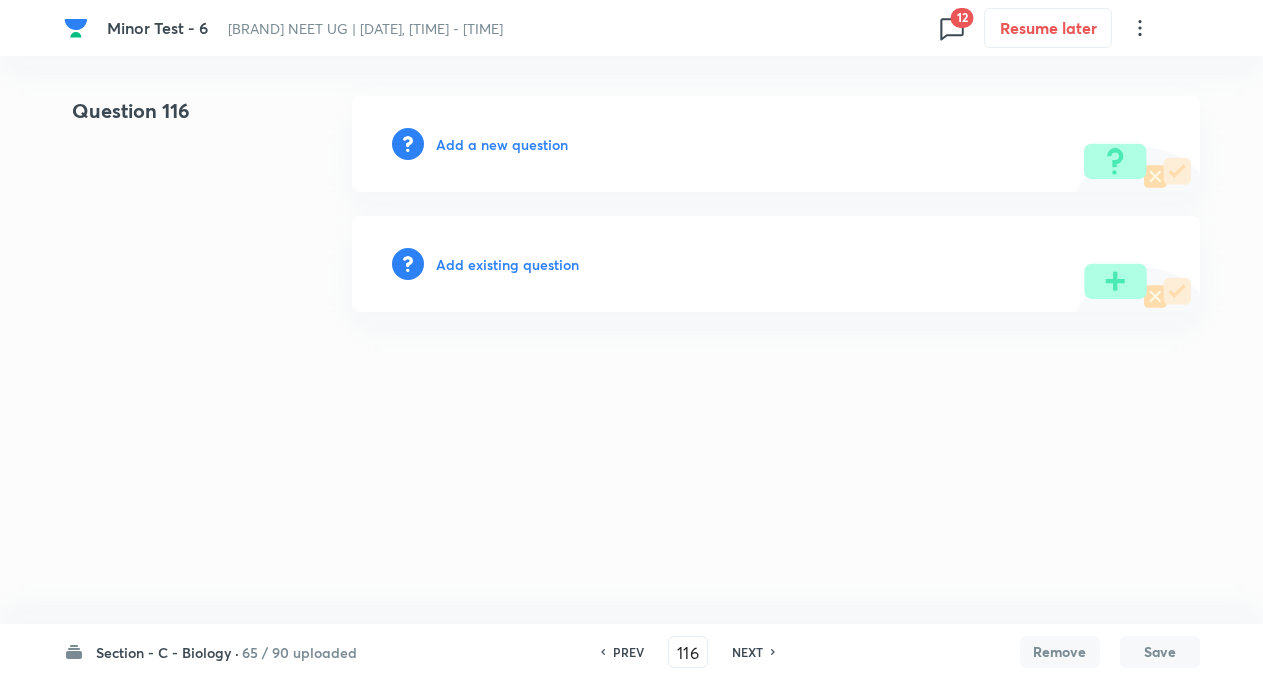 click on "NEXT" at bounding box center (747, 652) 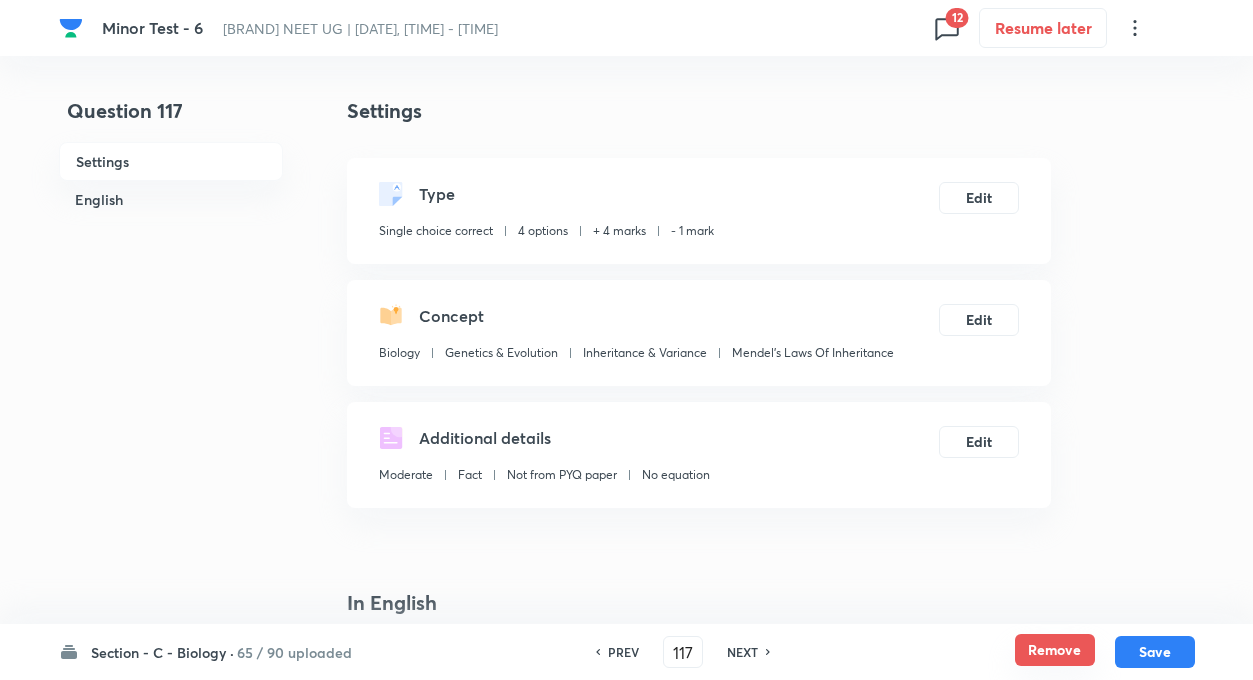click on "Remove" at bounding box center (1055, 650) 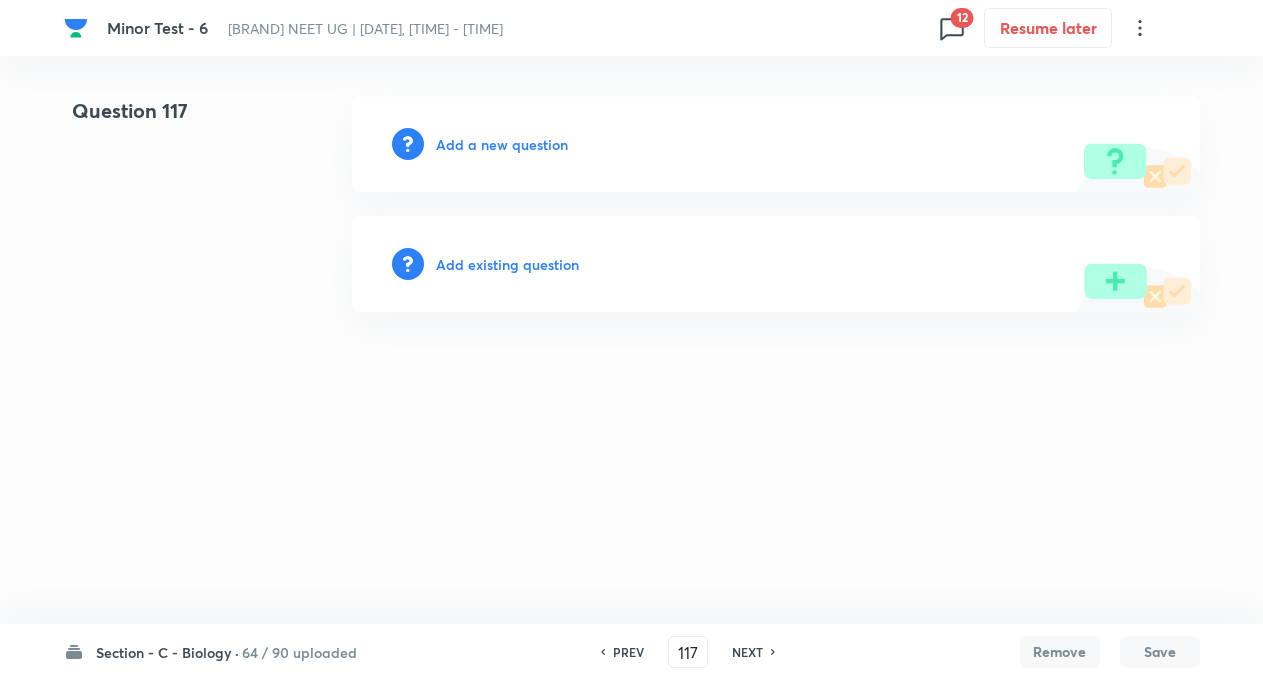 click on "NEXT" at bounding box center [747, 652] 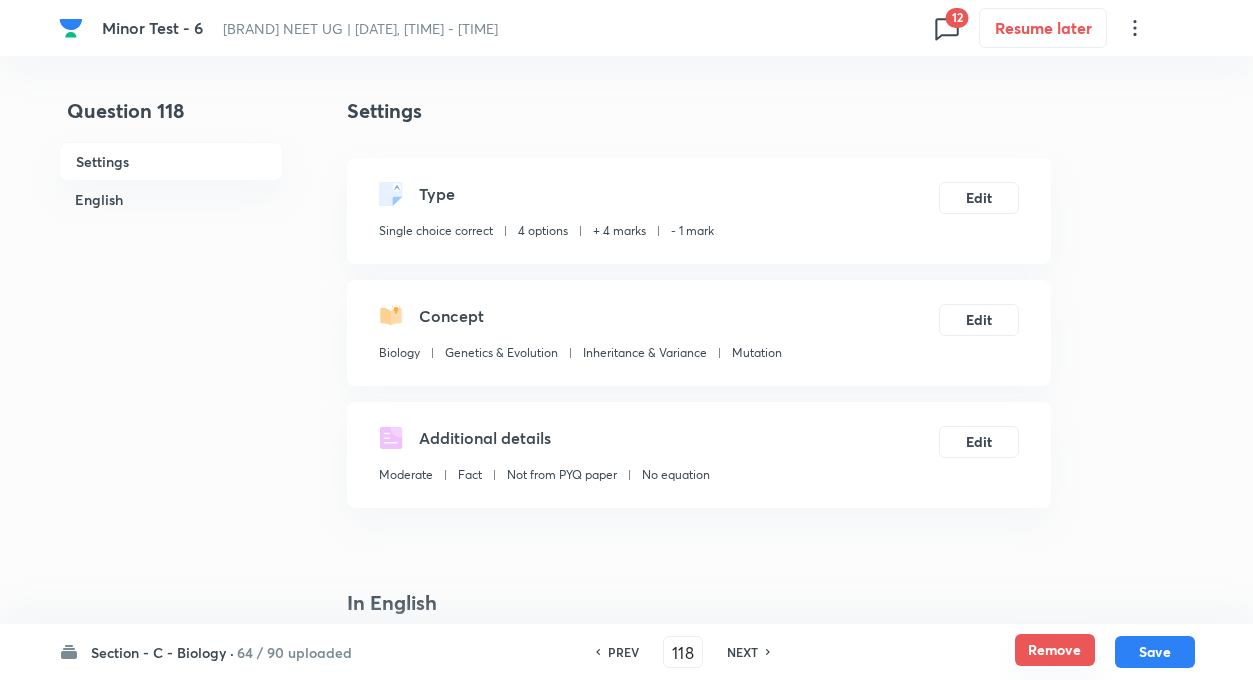 click on "Remove" at bounding box center (1055, 650) 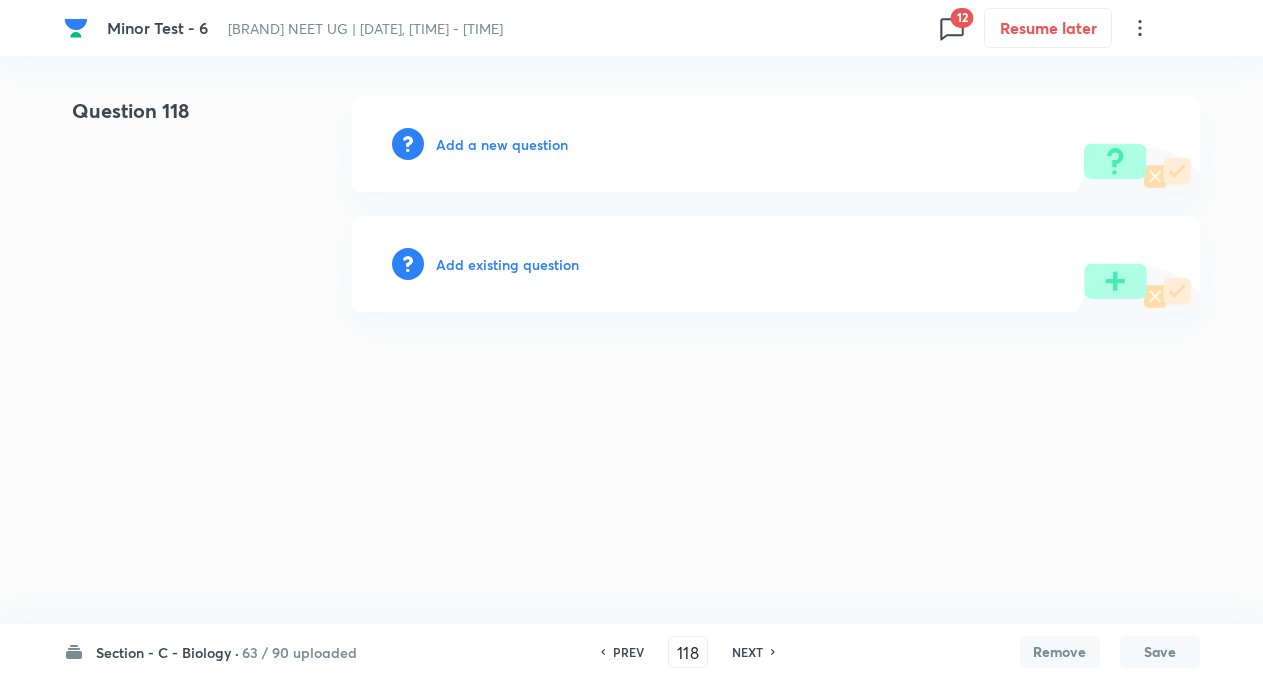click on "NEXT" at bounding box center [747, 652] 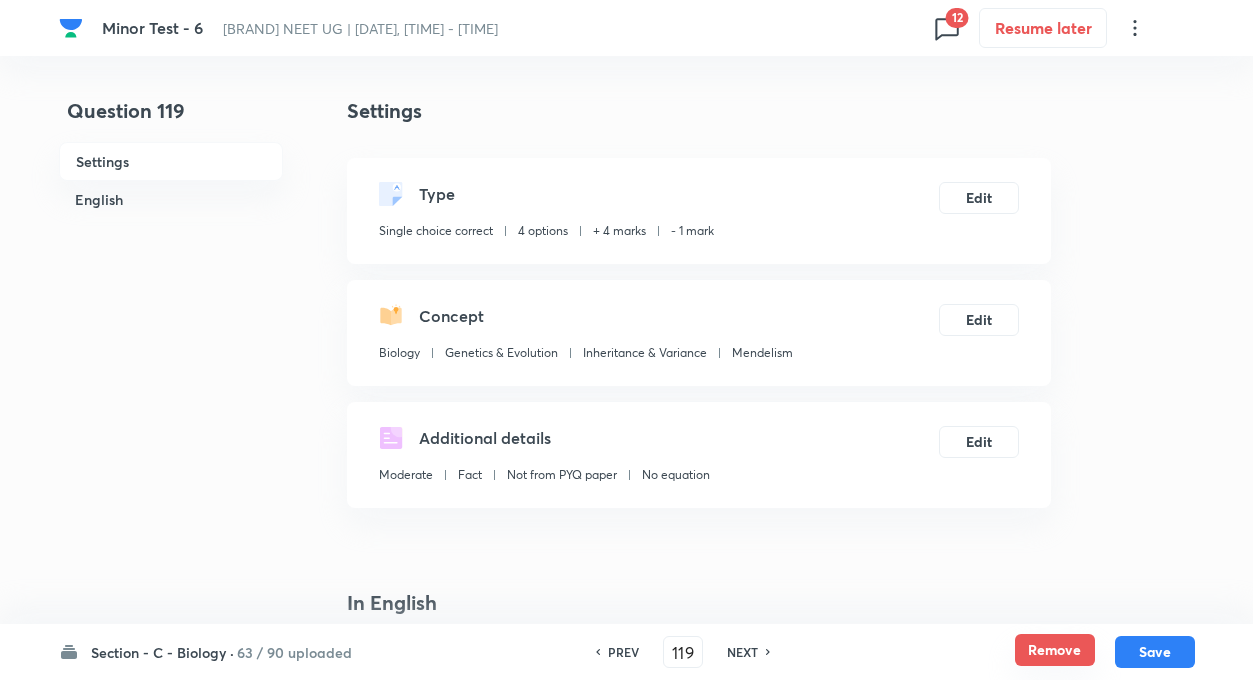 click on "Remove" at bounding box center (1055, 650) 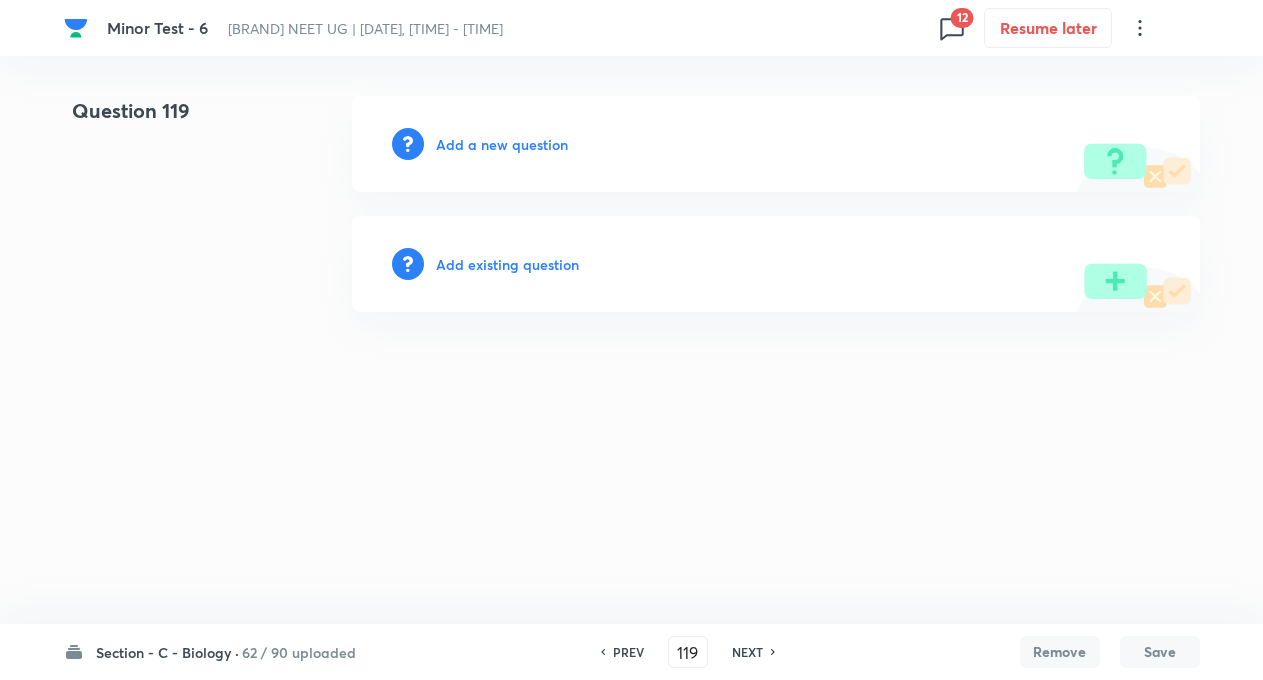 click on "NEXT" at bounding box center [747, 652] 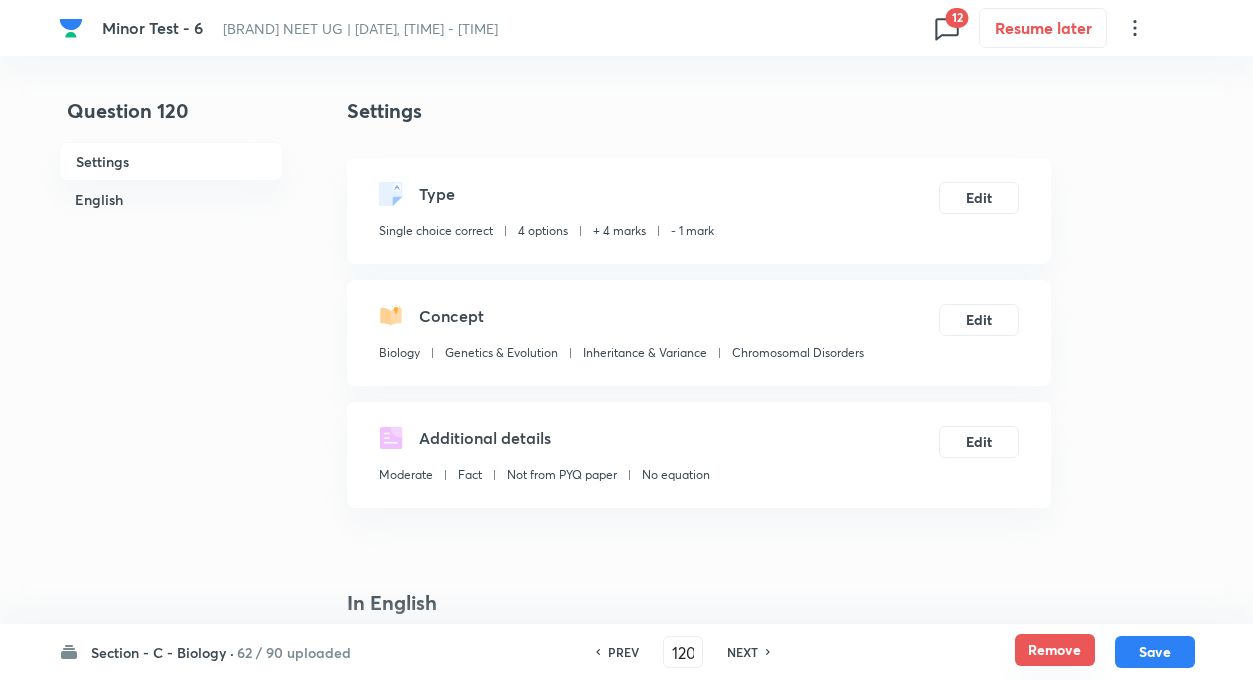 click on "Remove" at bounding box center [1055, 650] 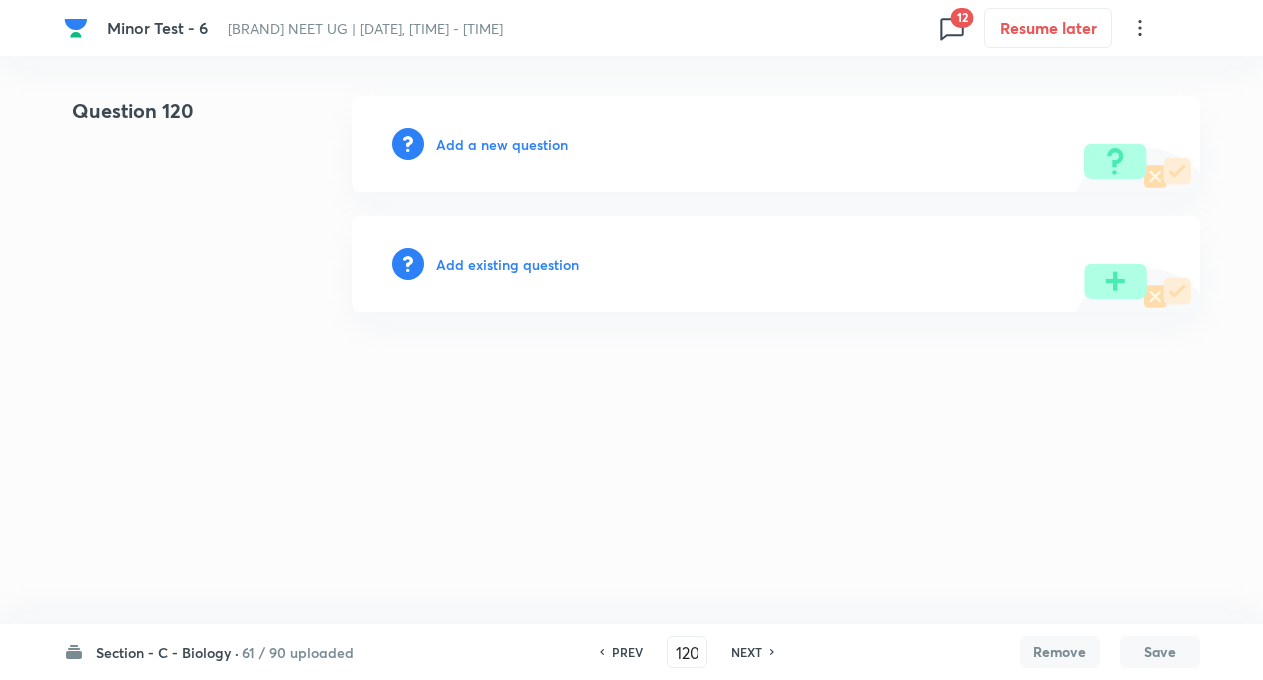 click on "NEXT" at bounding box center (746, 652) 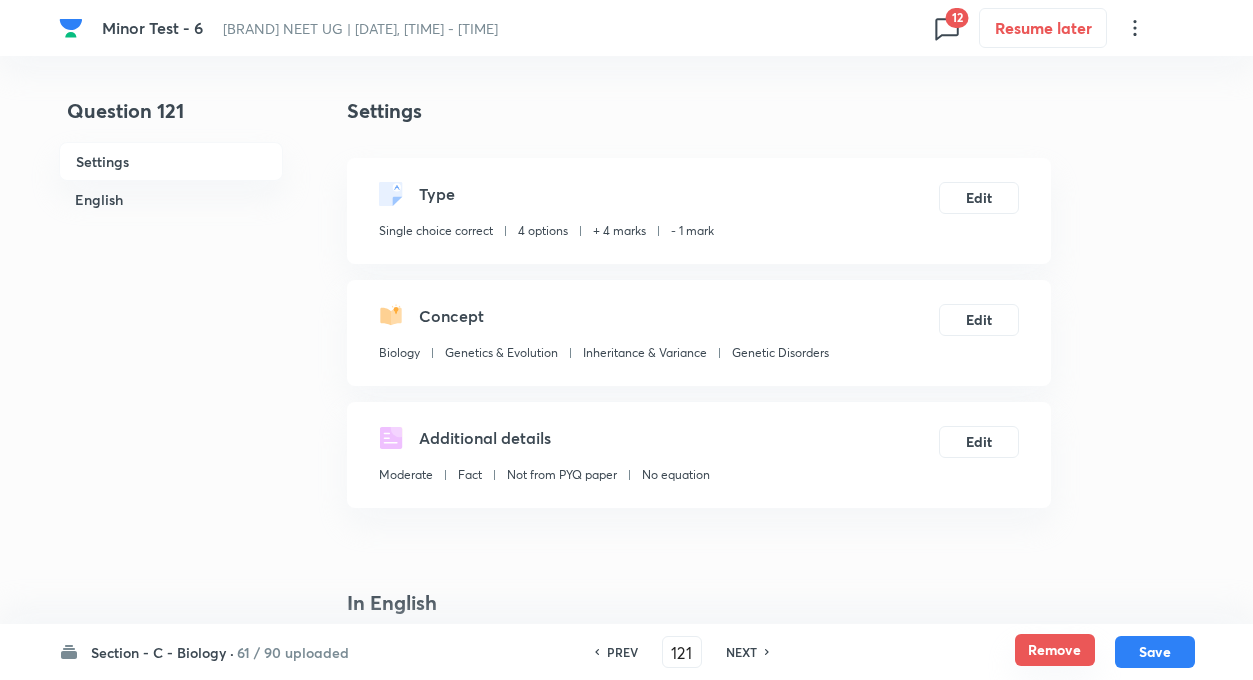 click on "Remove" at bounding box center (1055, 650) 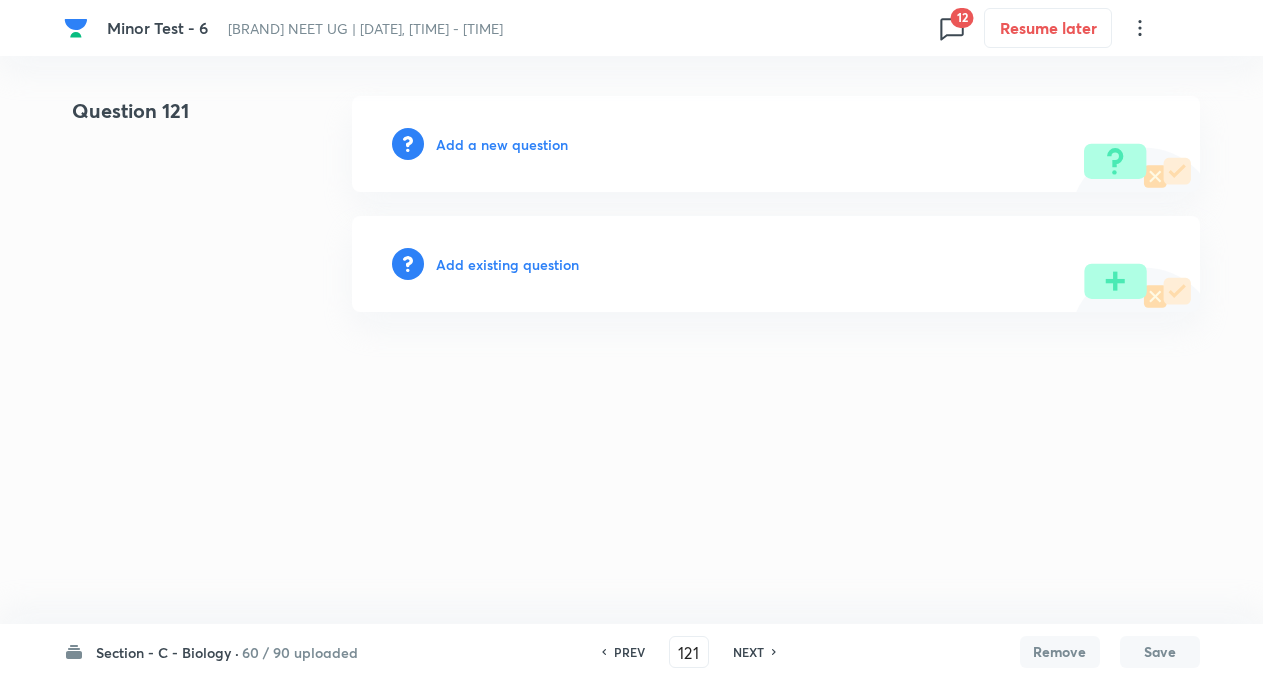 click on "NEXT" at bounding box center [748, 652] 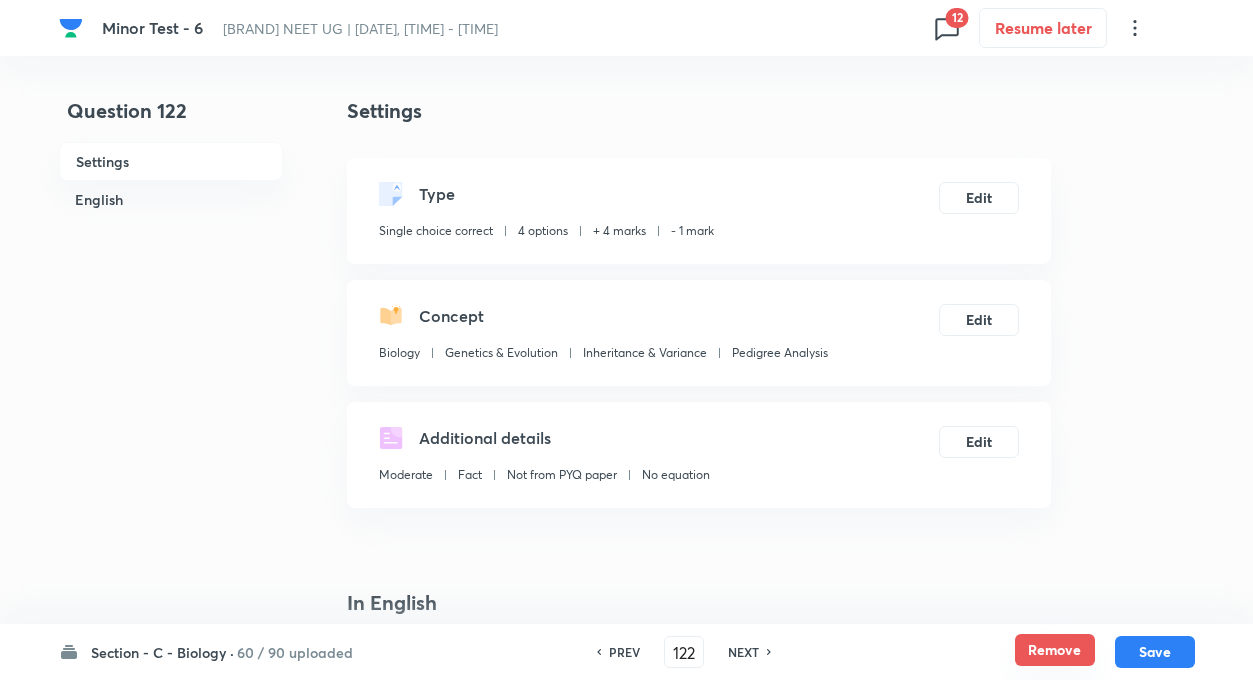 click on "Remove" at bounding box center (1055, 650) 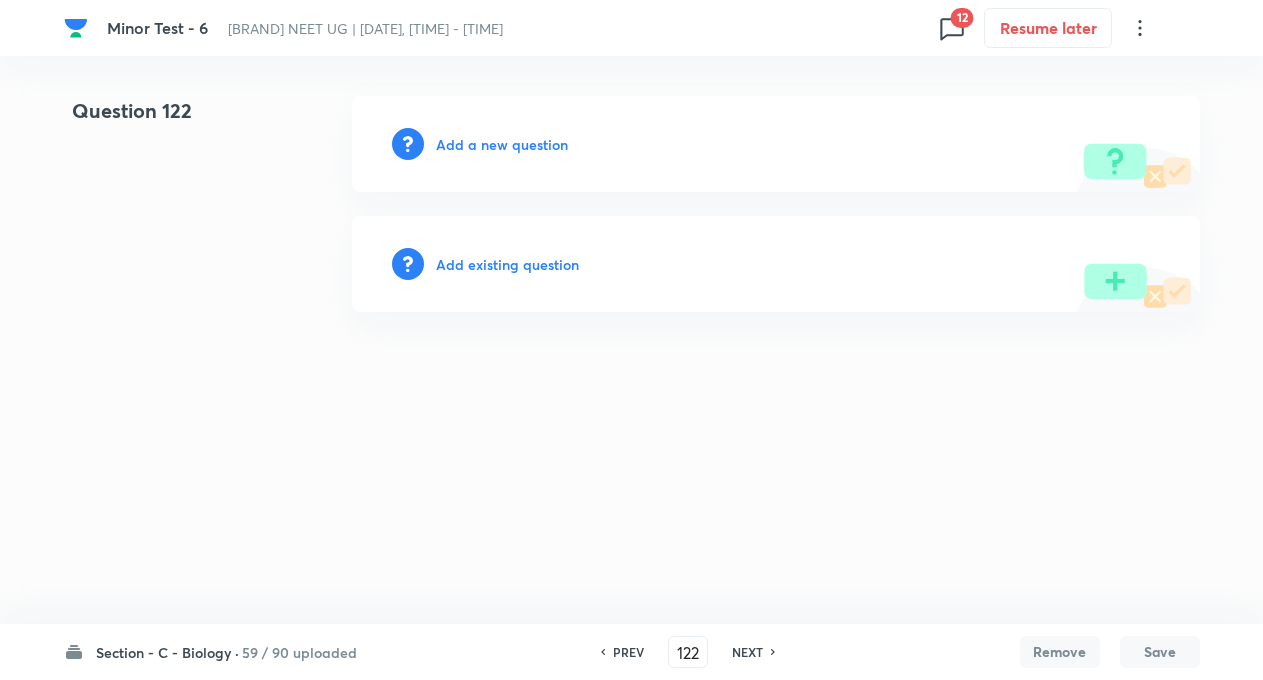 click on "NEXT" at bounding box center [747, 652] 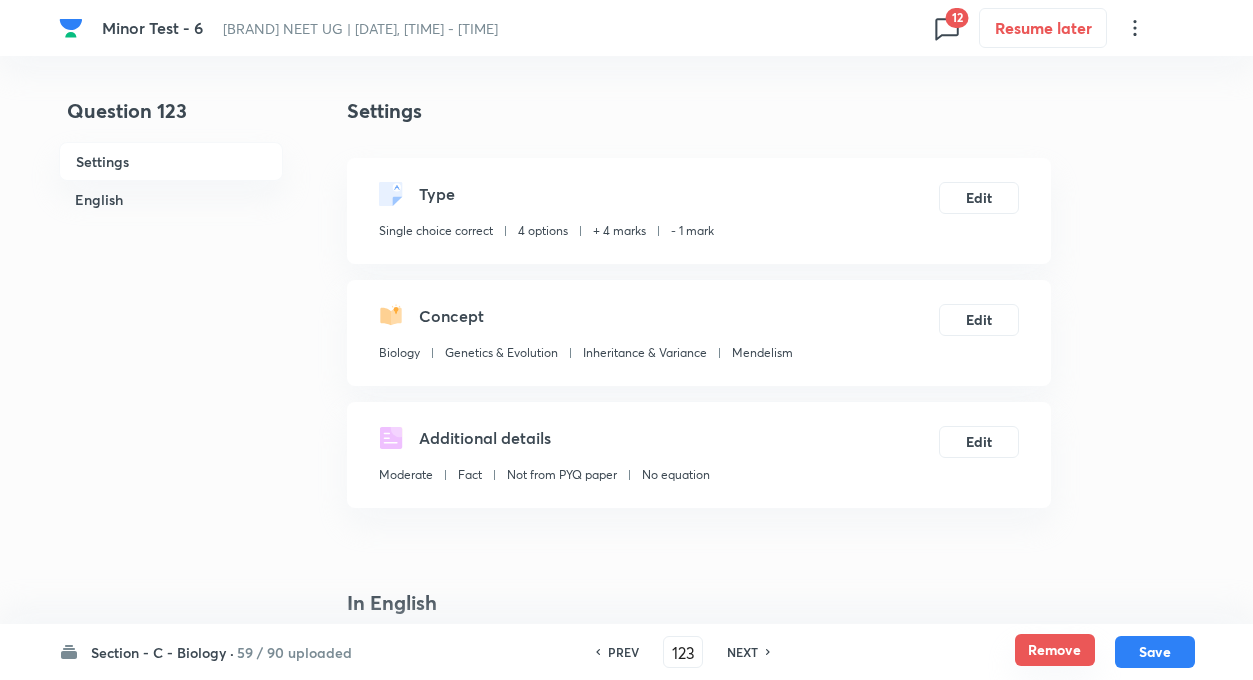click on "Remove" at bounding box center [1055, 650] 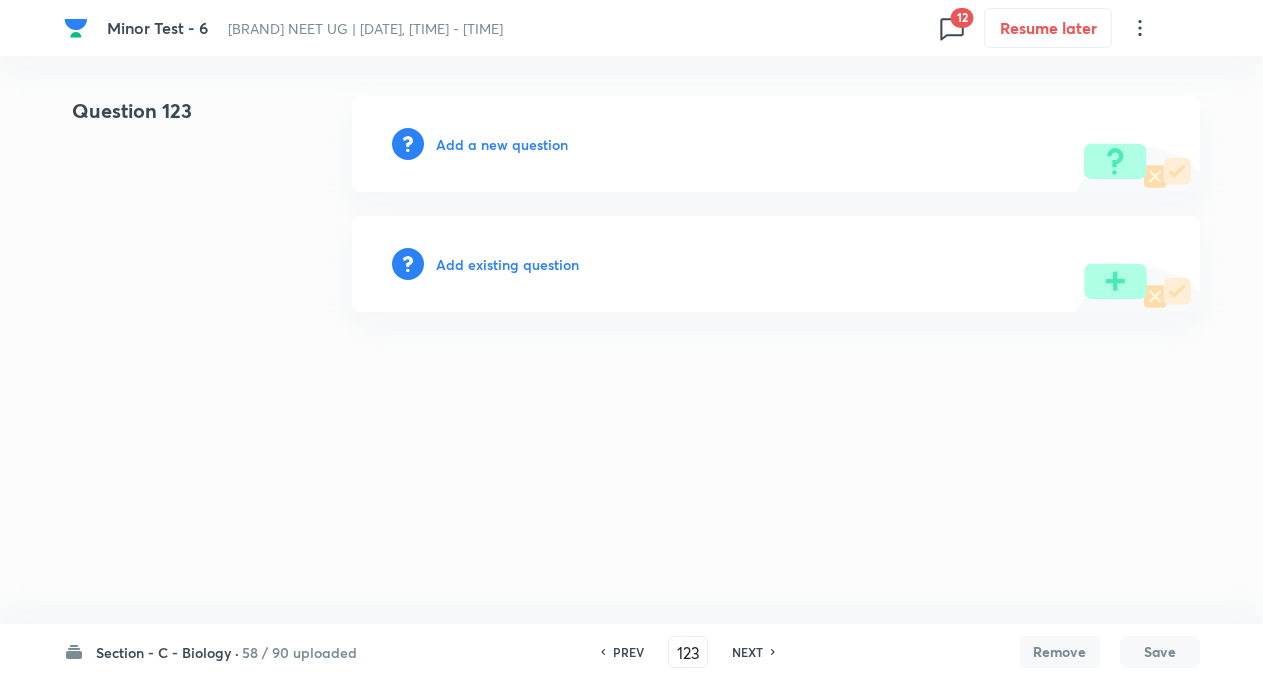 click on "NEXT" at bounding box center [747, 652] 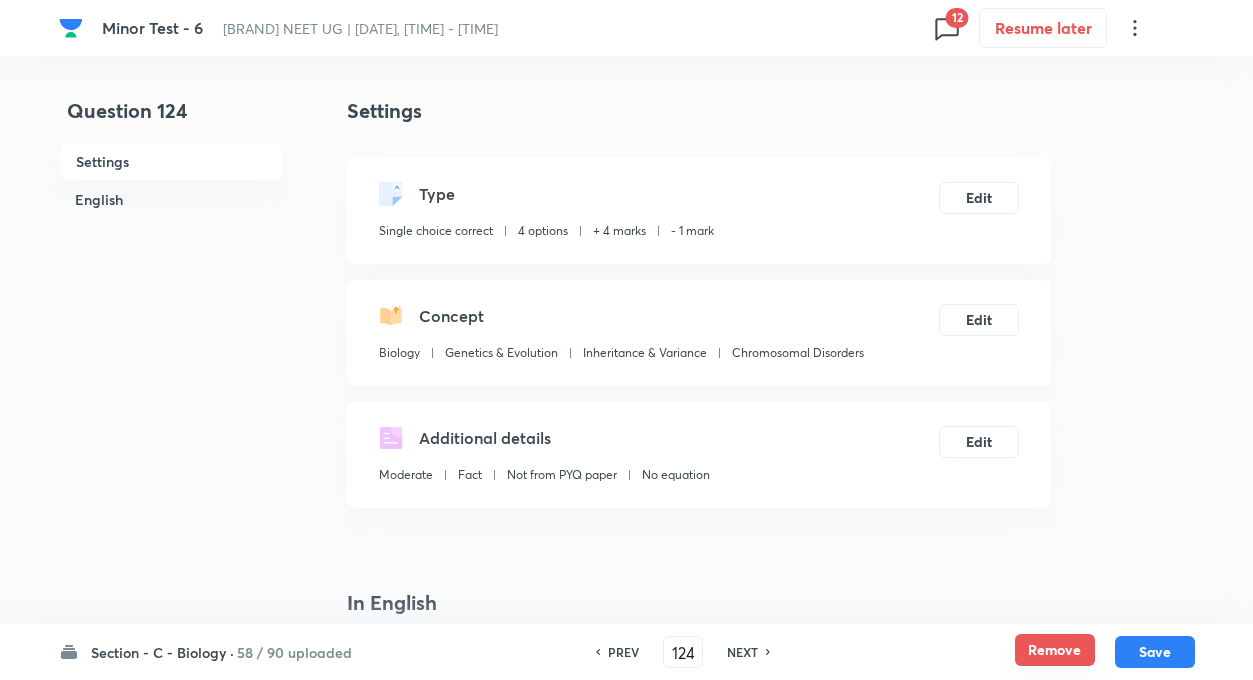 click on "Remove" at bounding box center (1055, 650) 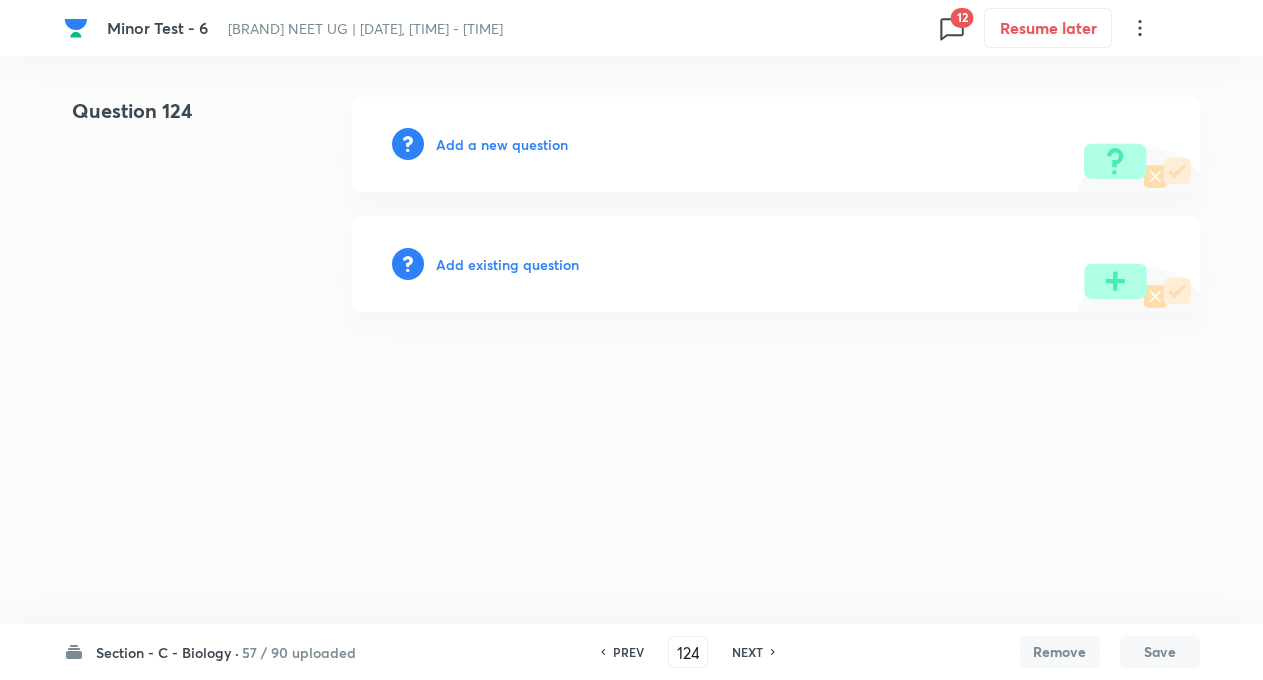 click on "NEXT" at bounding box center [747, 652] 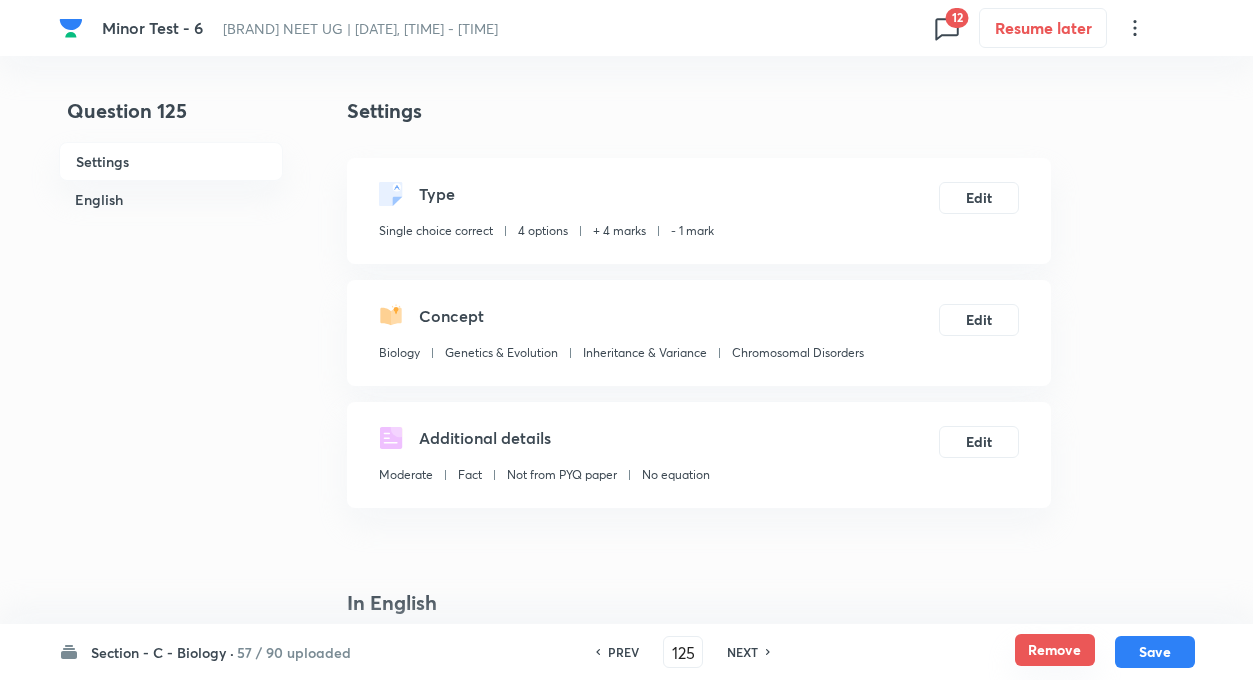 click on "Remove" at bounding box center (1055, 650) 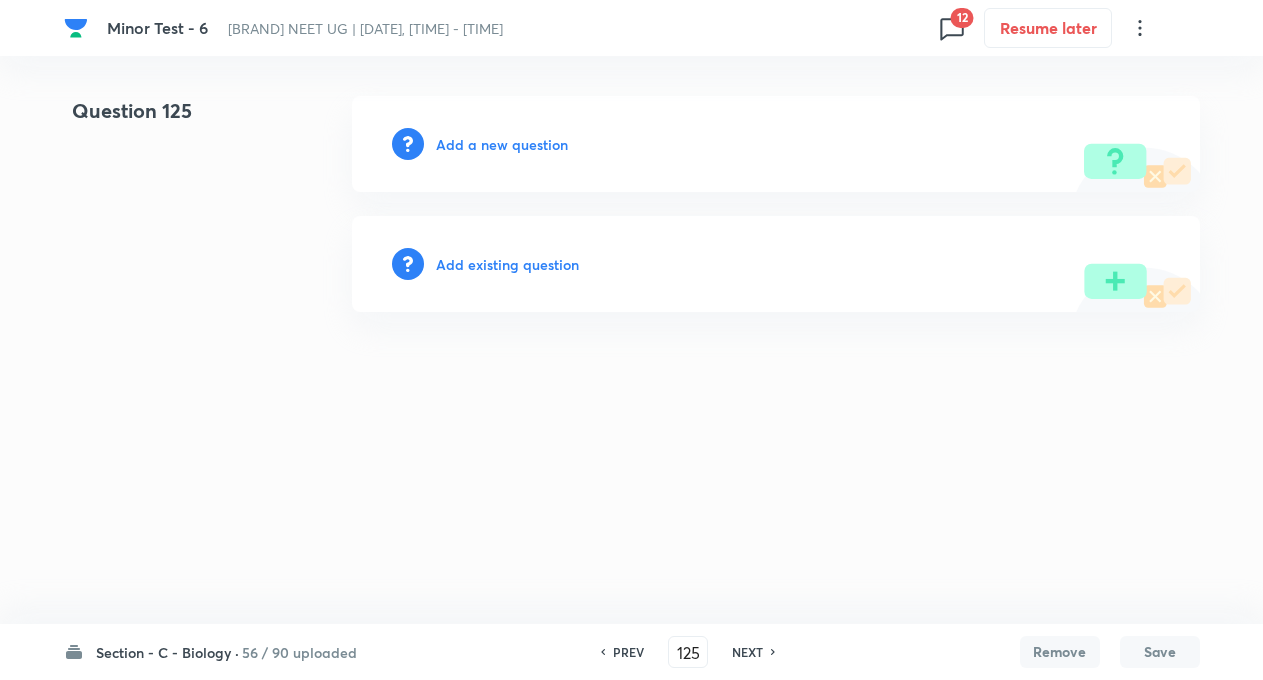 click on "NEXT" at bounding box center (747, 652) 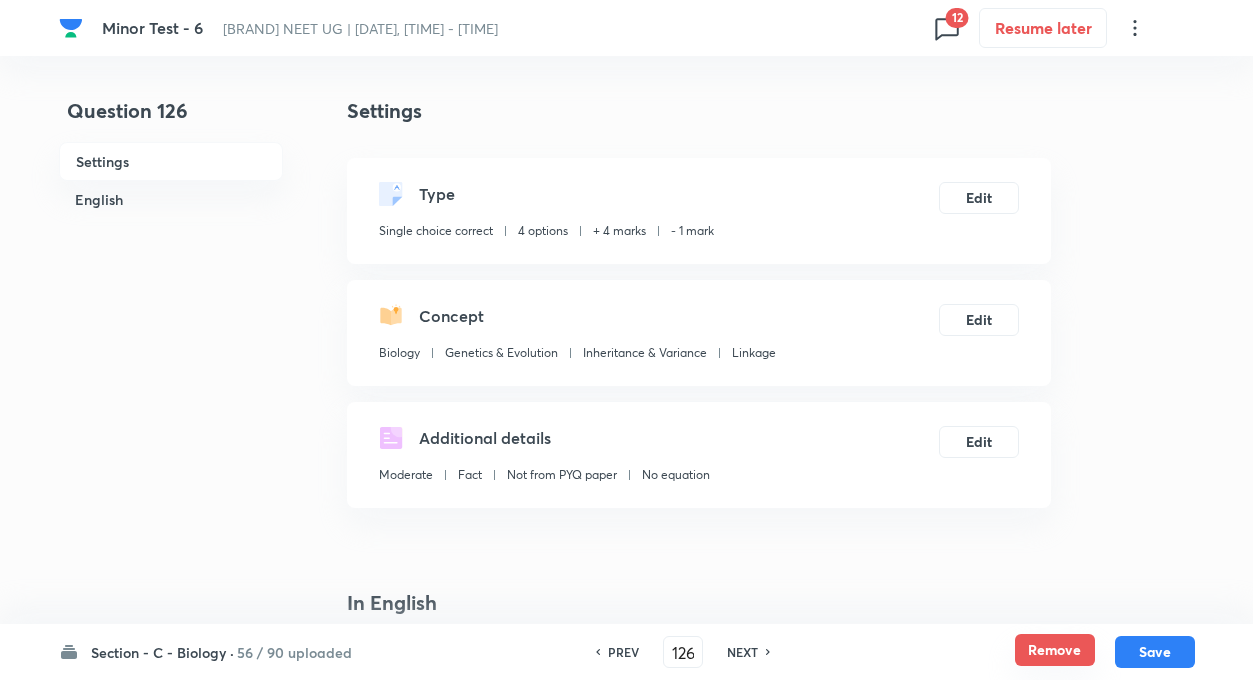 click on "Remove" at bounding box center (1055, 650) 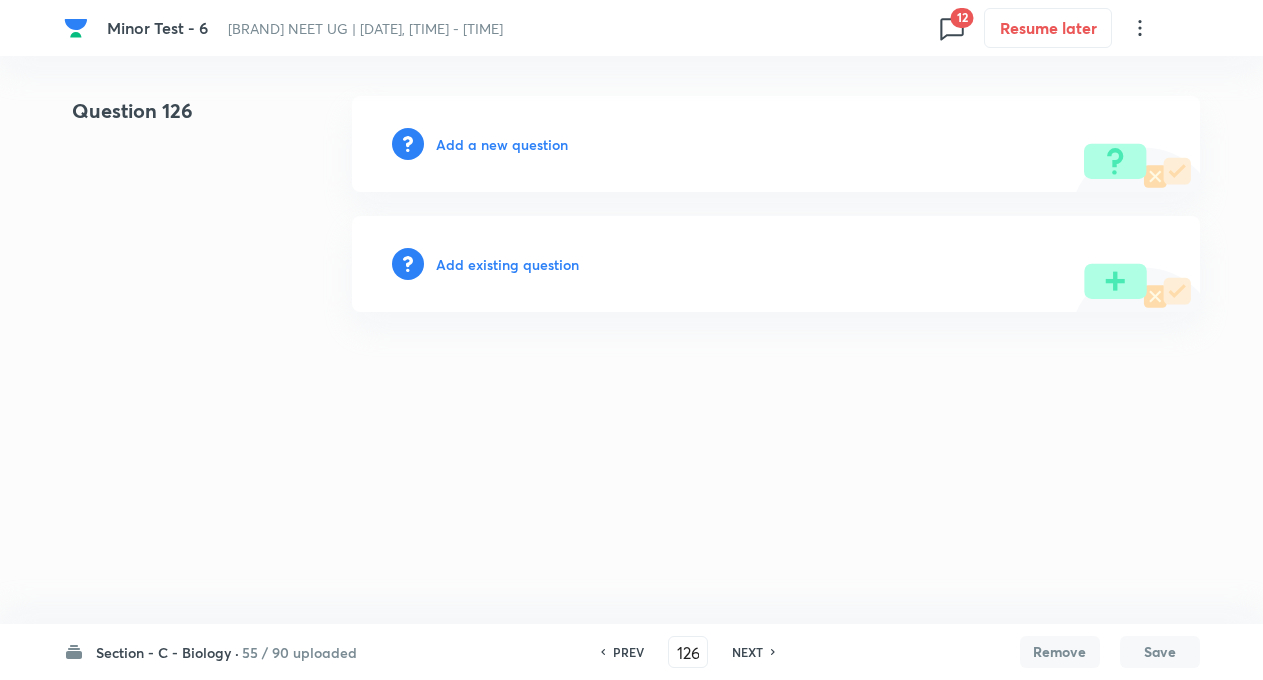 click on "NEXT" at bounding box center (747, 652) 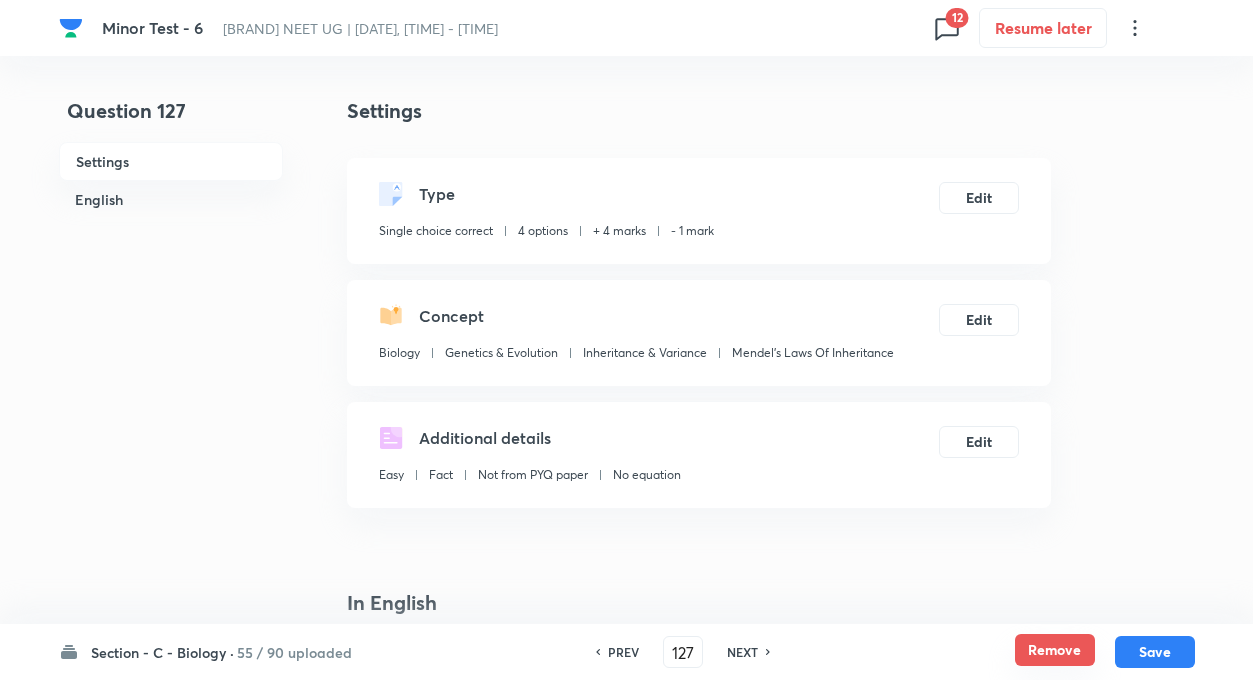 click on "Remove" at bounding box center [1055, 650] 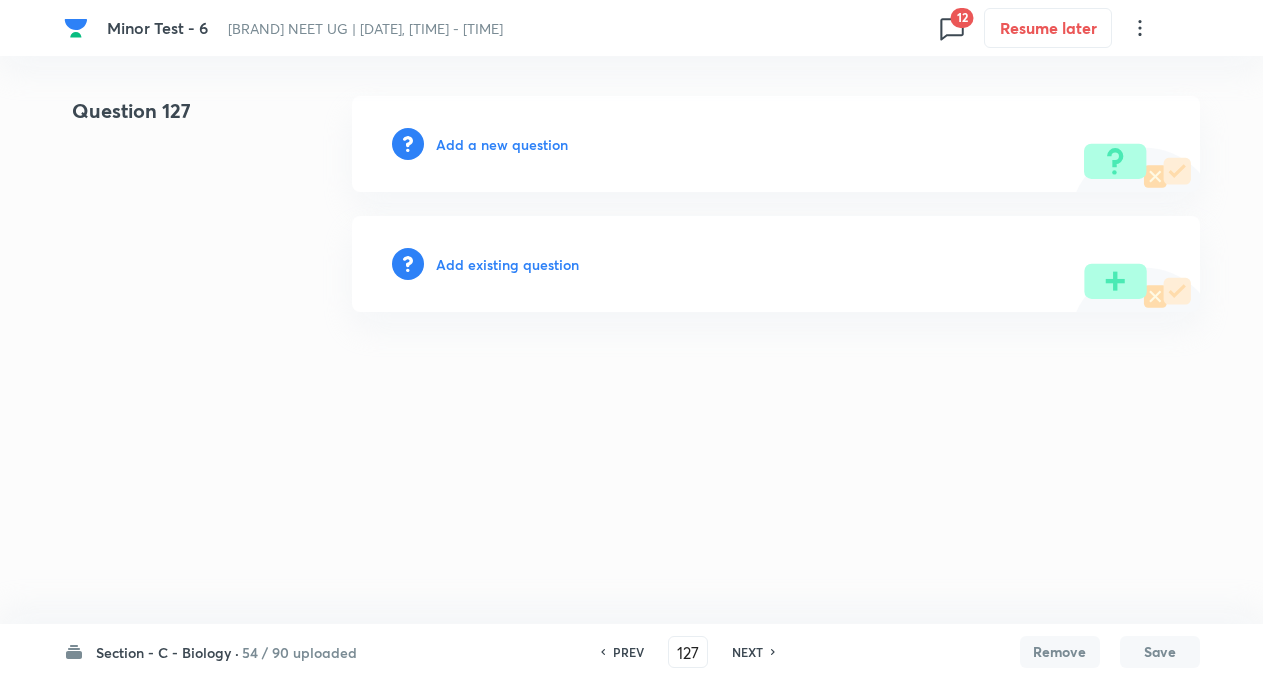 click on "NEXT" at bounding box center (747, 652) 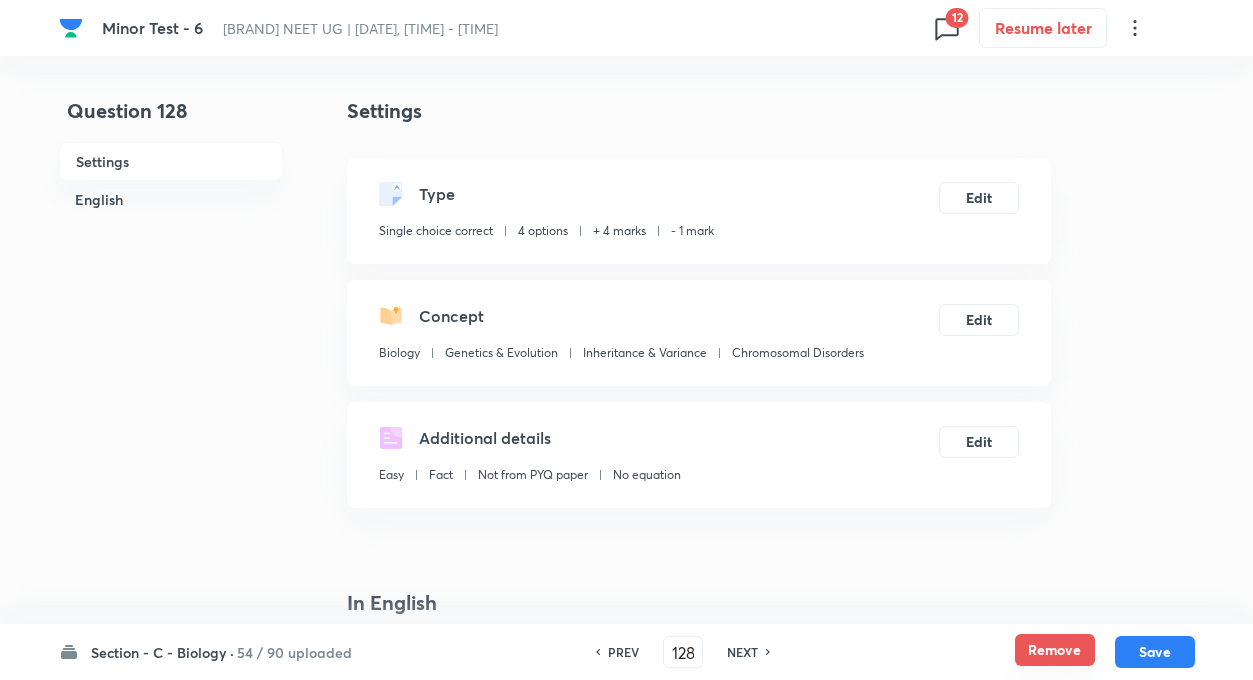 click on "Remove" at bounding box center [1055, 650] 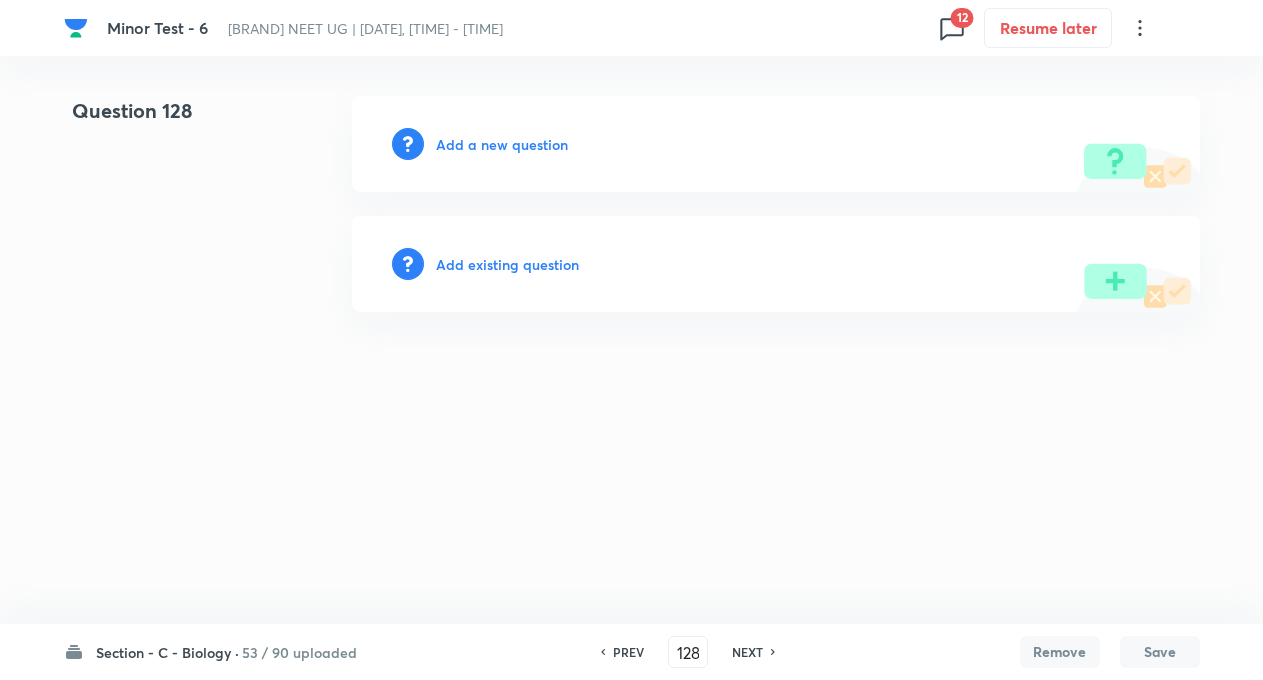 click on "NEXT" at bounding box center [747, 652] 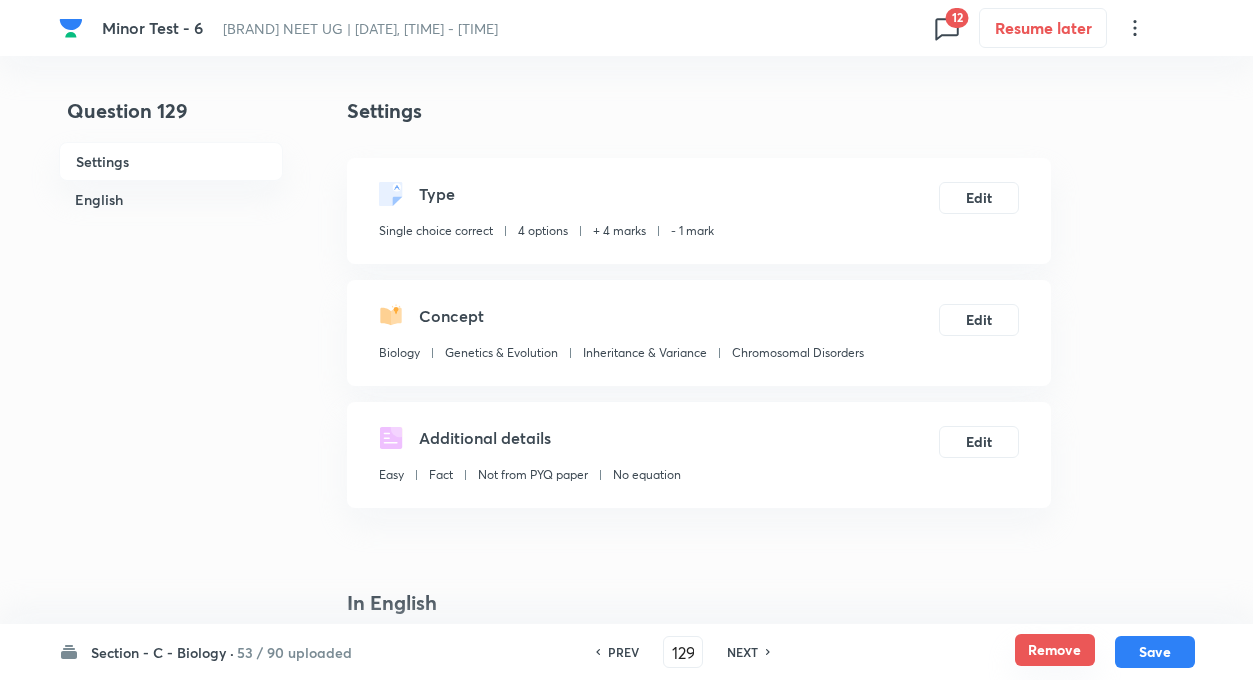 click on "Remove" at bounding box center (1055, 650) 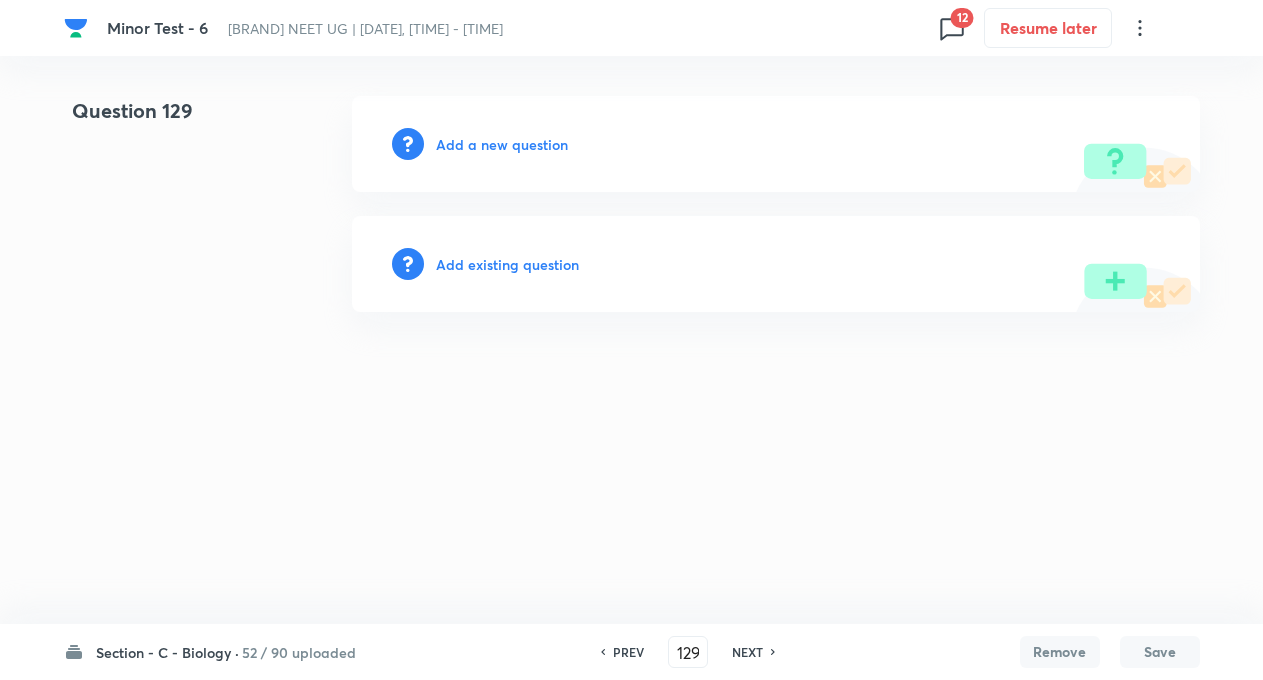 click on "NEXT" at bounding box center [750, 652] 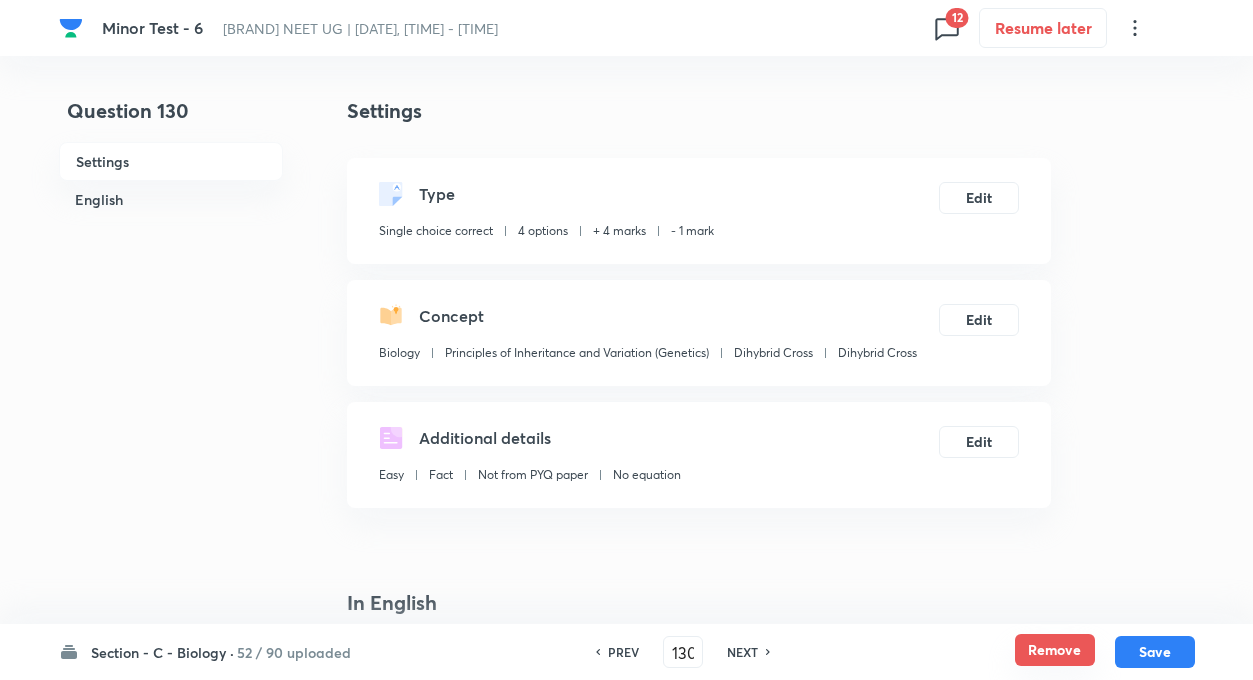 click on "Remove" at bounding box center (1055, 650) 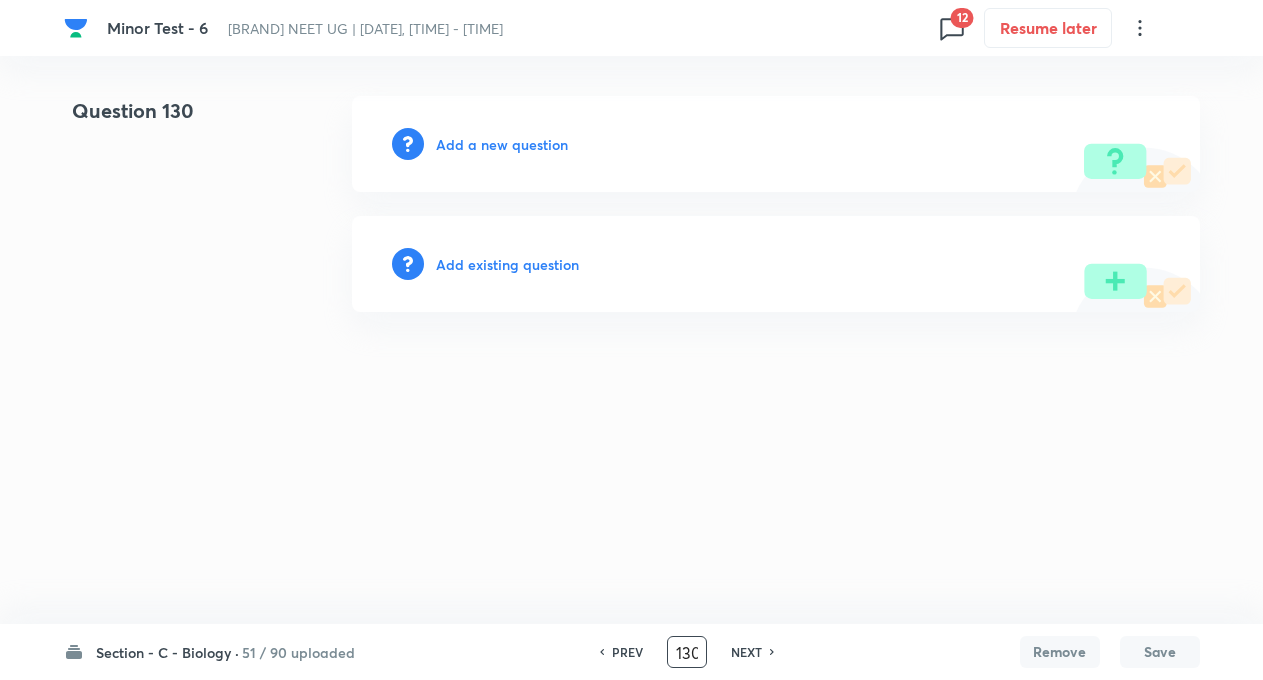 click on "130" at bounding box center (687, 652) 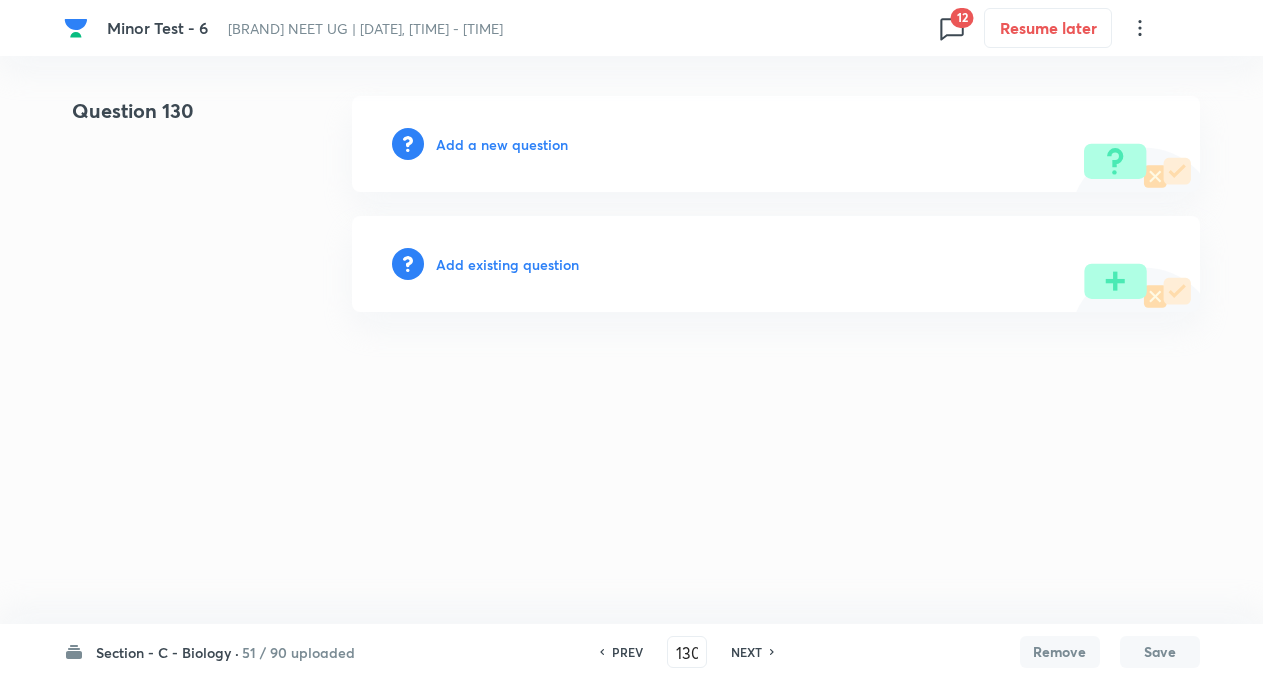 click on "NEXT" at bounding box center [746, 652] 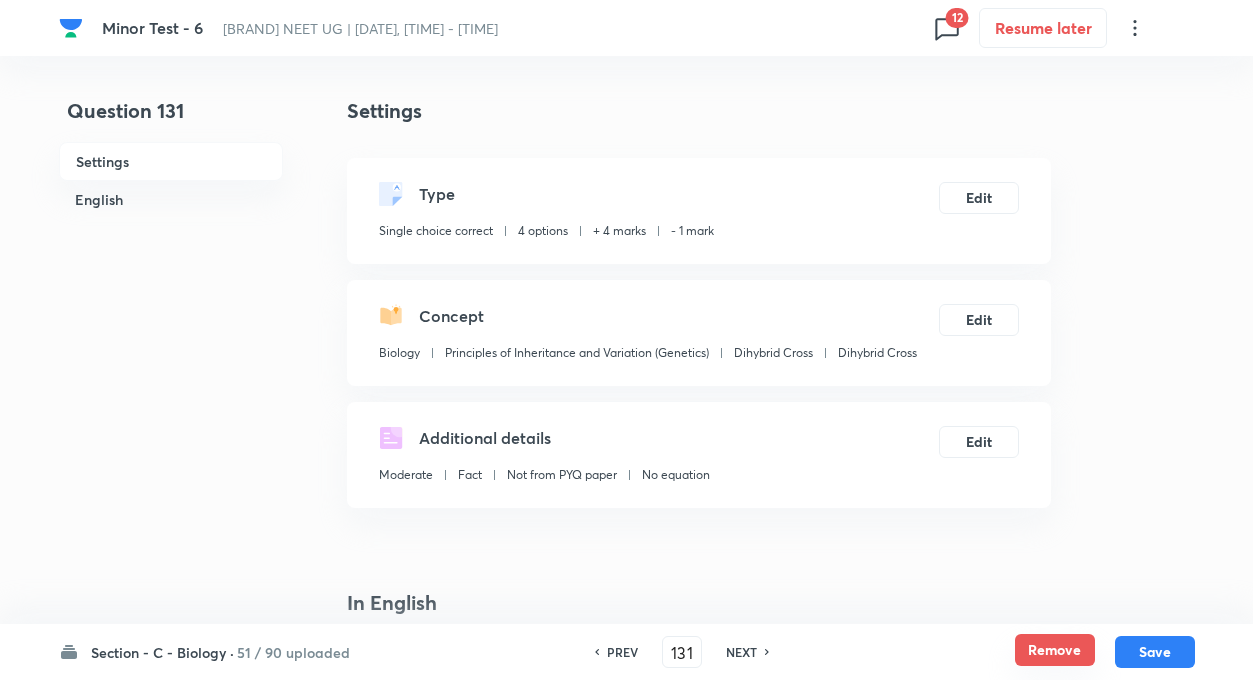click on "Remove" at bounding box center (1055, 650) 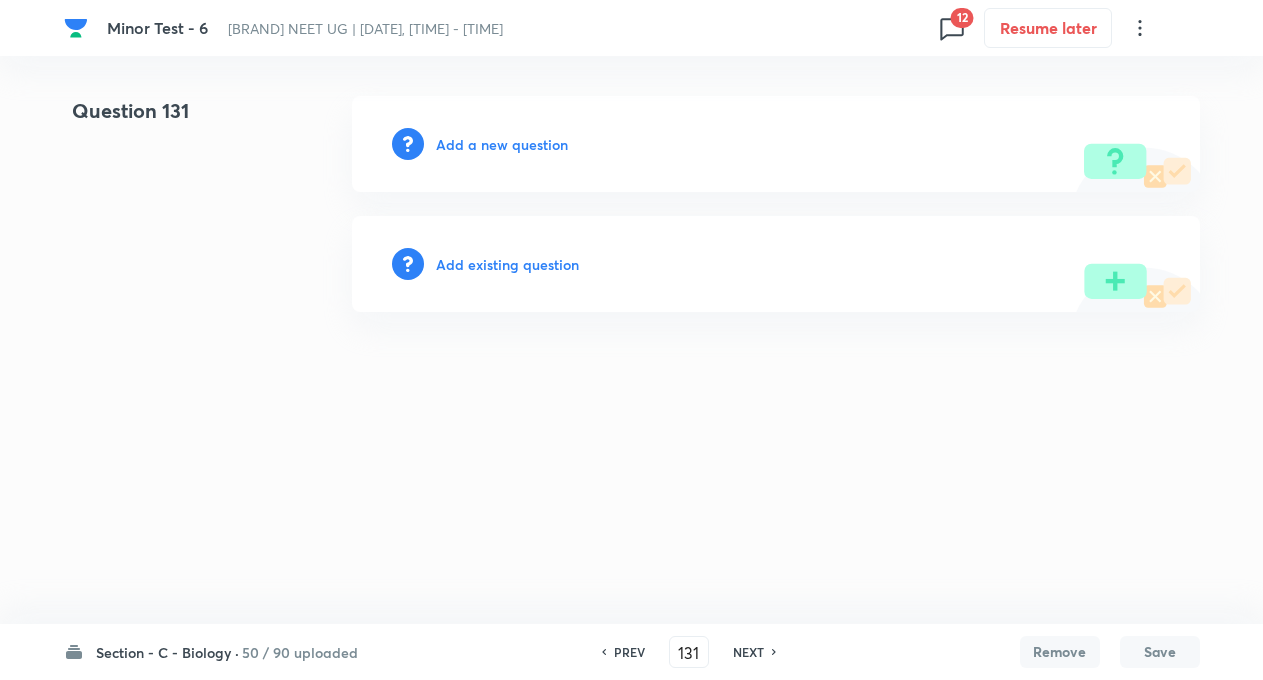 click on "NEXT" at bounding box center (748, 652) 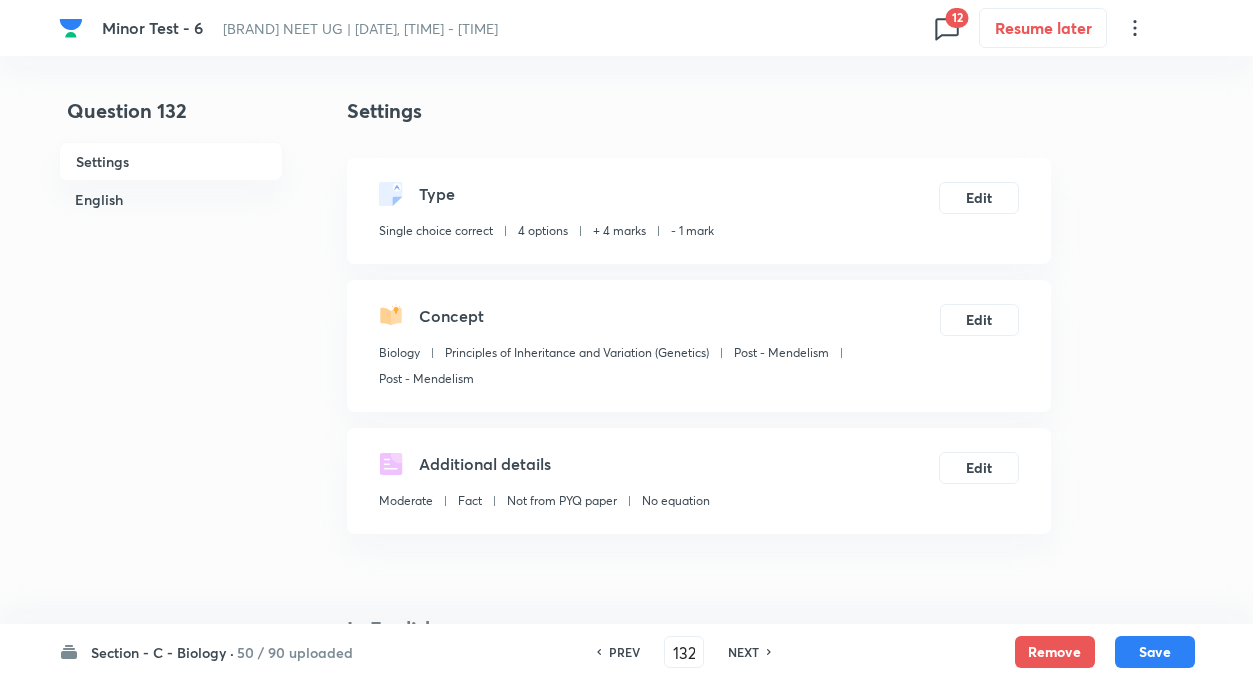 click on "Section - C - Biology ·
50 / 90 uploaded
PREV 132 ​ NEXT Remove Save" at bounding box center (627, 652) 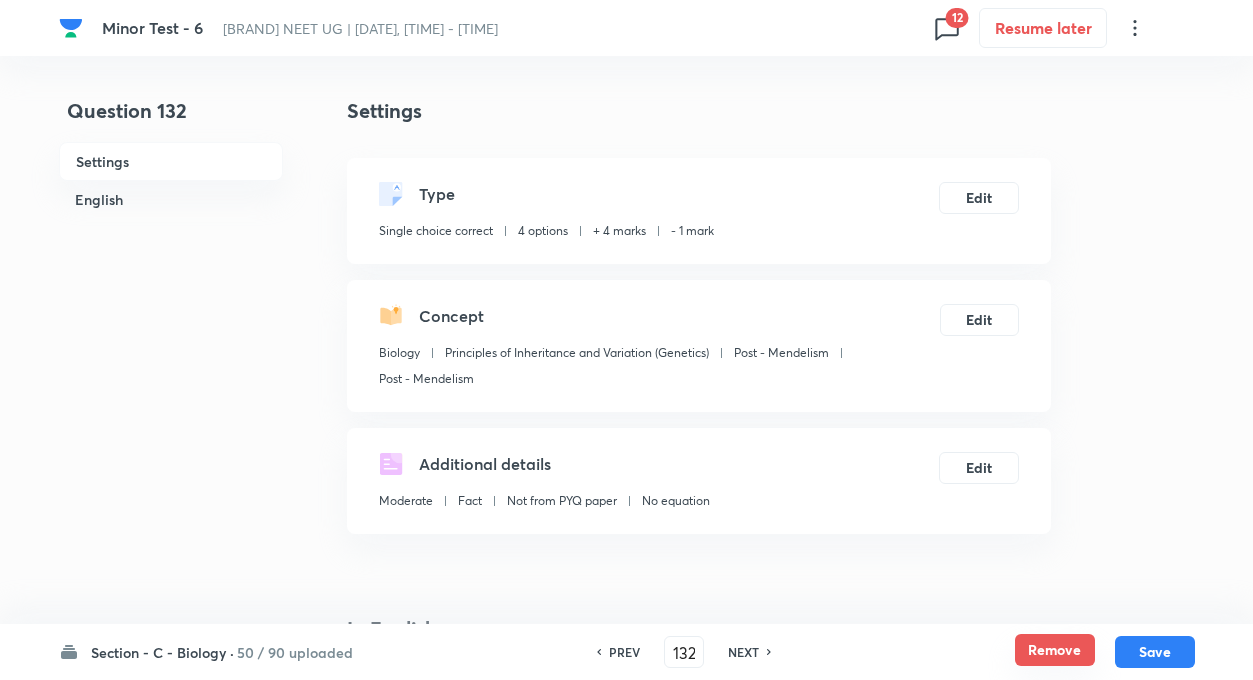 click on "Remove" at bounding box center [1055, 650] 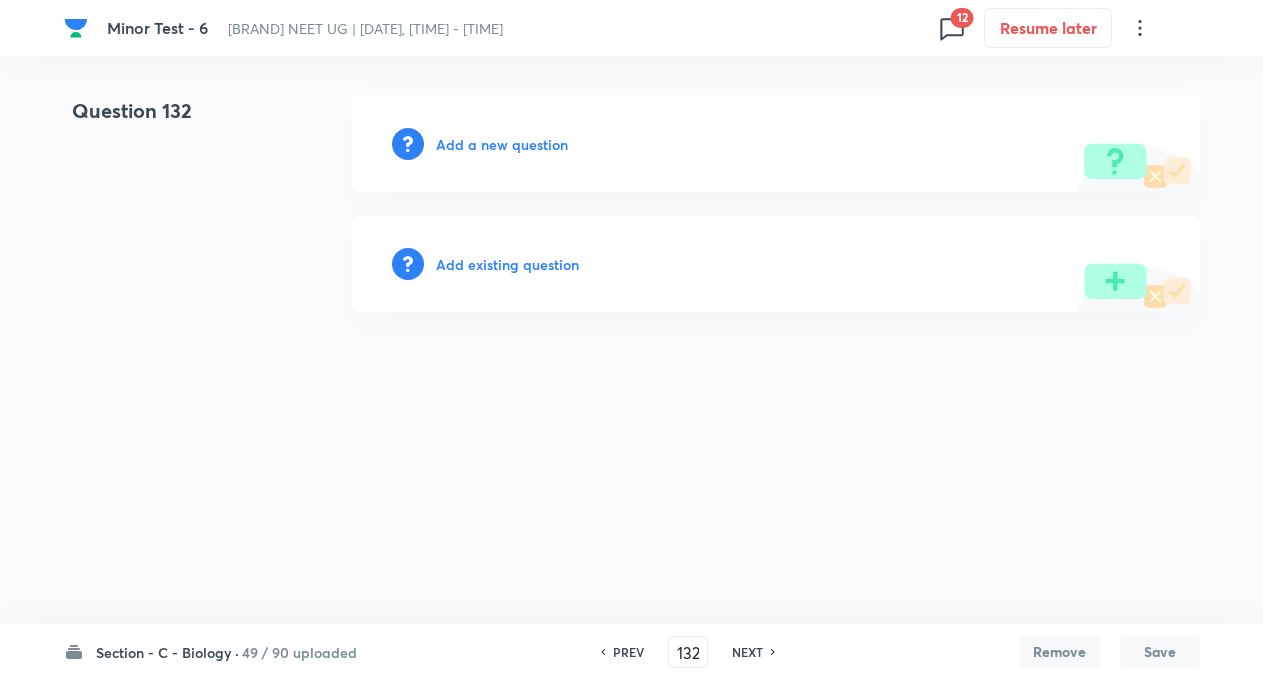 click on "NEXT" at bounding box center [747, 652] 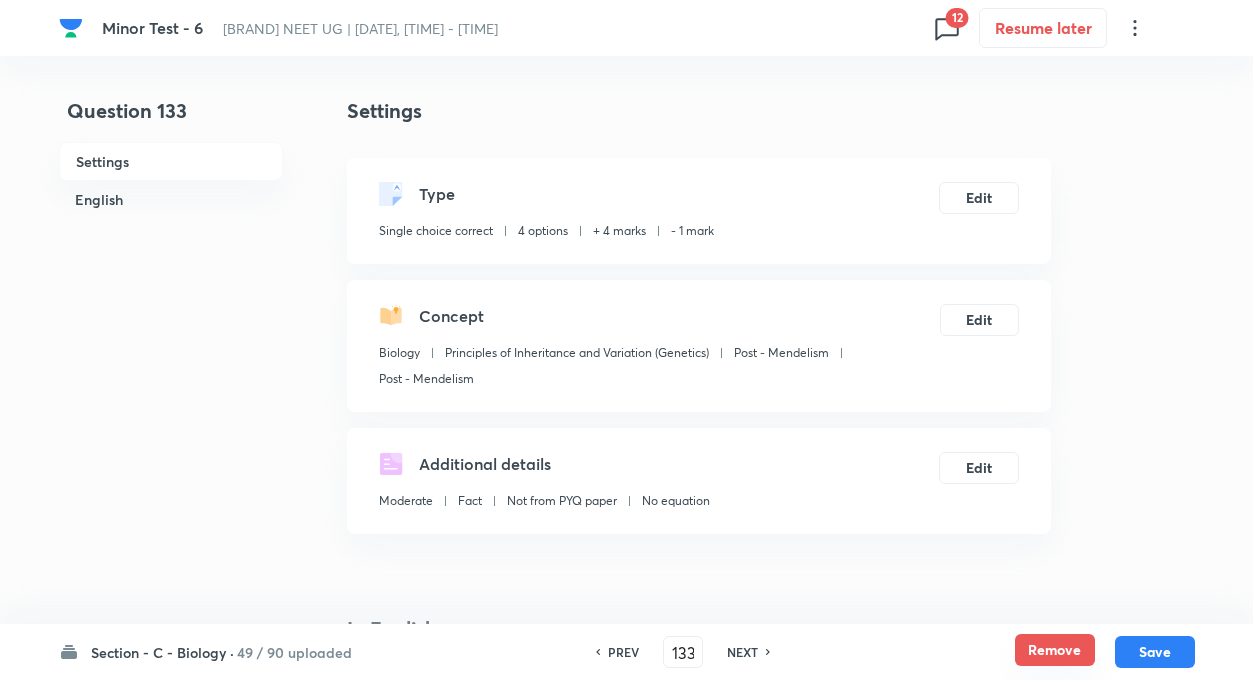 click on "Remove" at bounding box center [1055, 650] 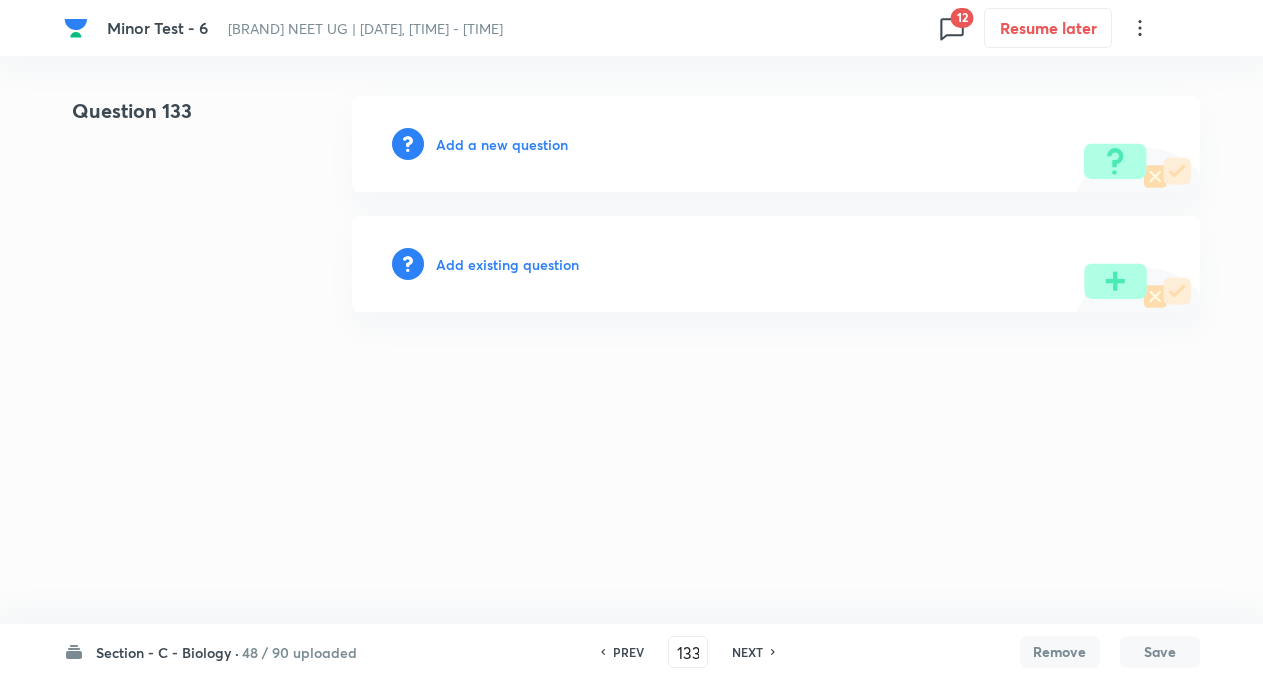 click on "NEXT" at bounding box center [750, 652] 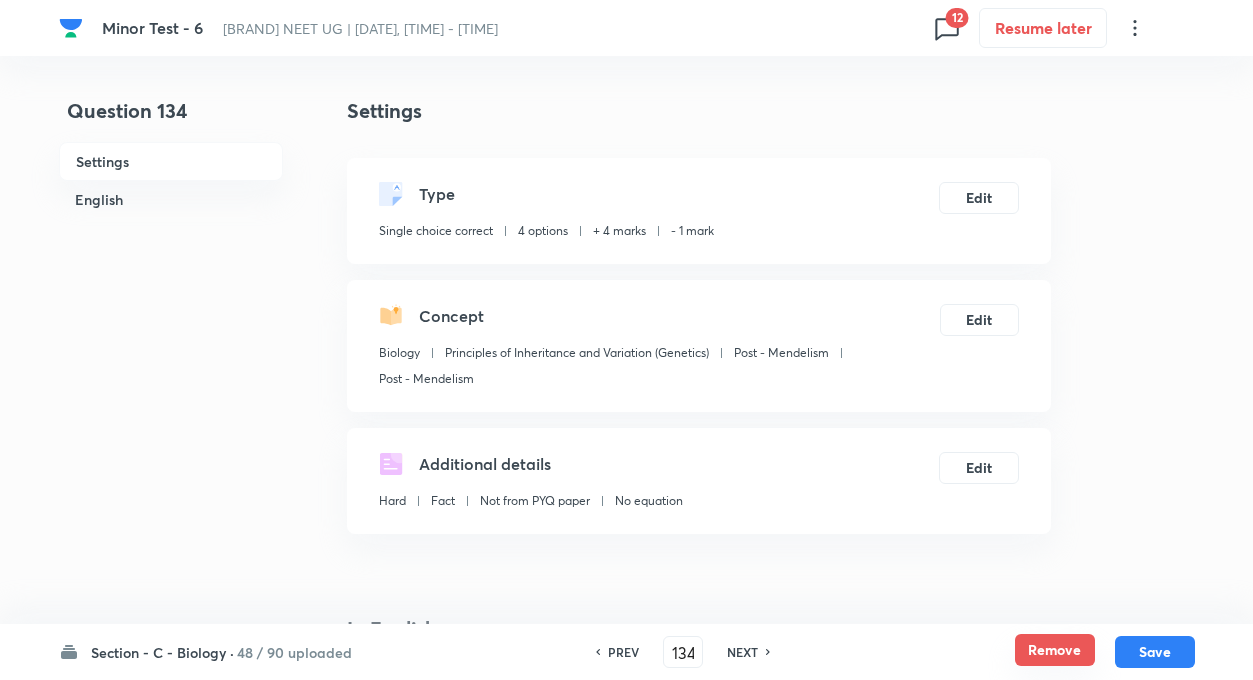 click on "Remove" at bounding box center [1055, 650] 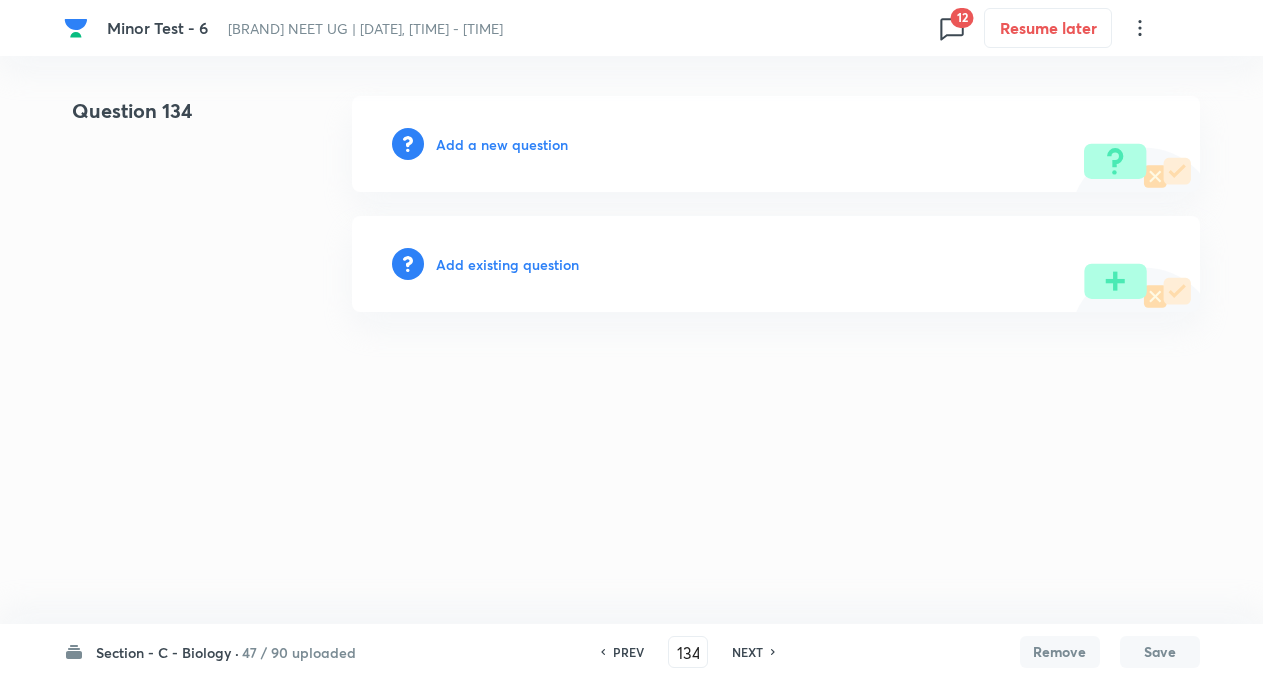 click on "NEXT" at bounding box center [747, 652] 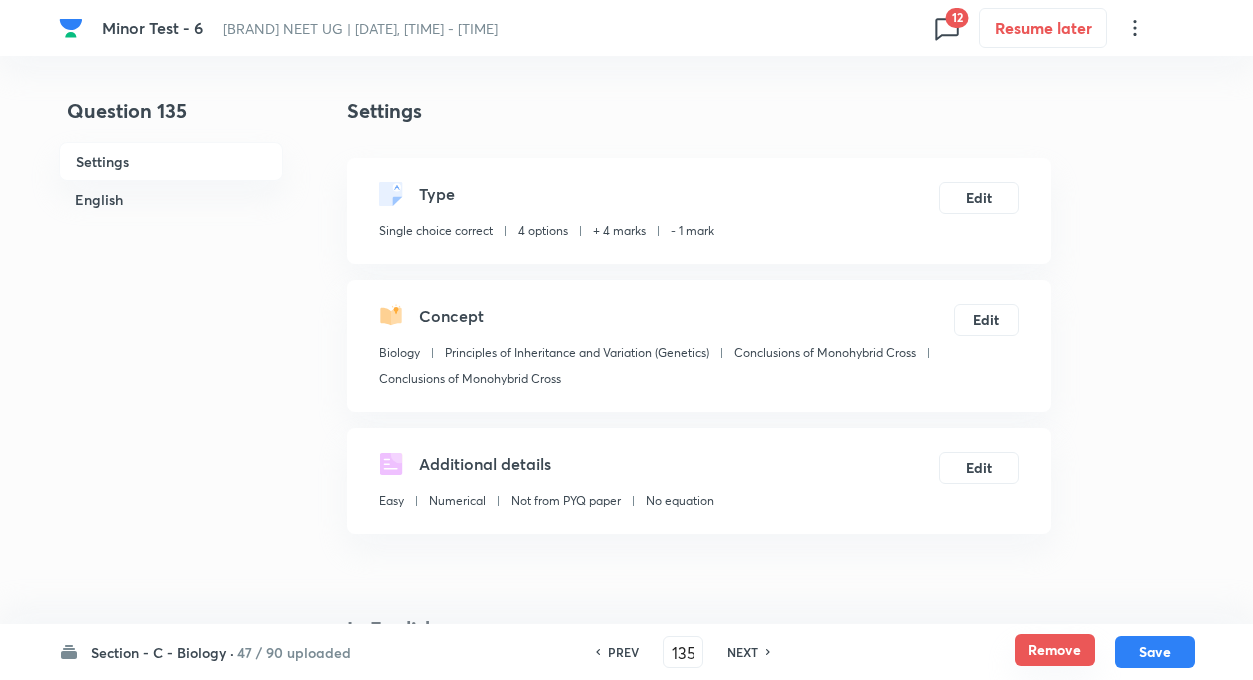 click on "Remove" at bounding box center (1055, 650) 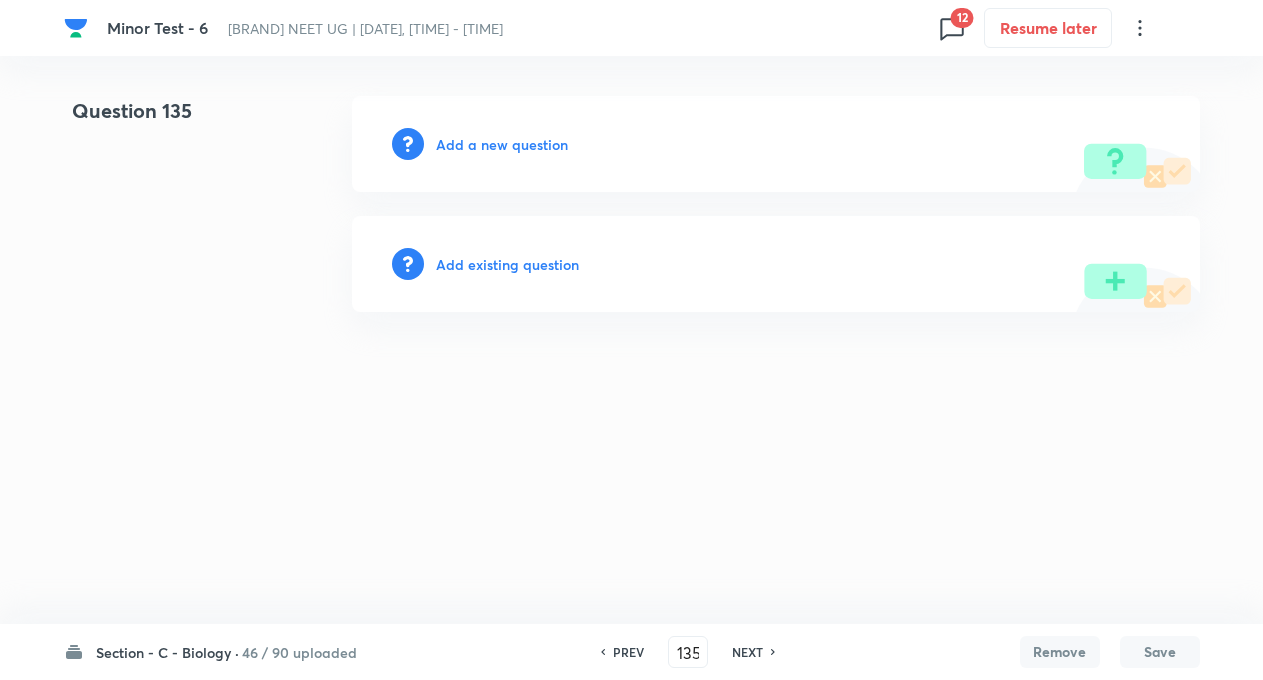 click on "PREV 135 ​ NEXT" at bounding box center (688, 652) 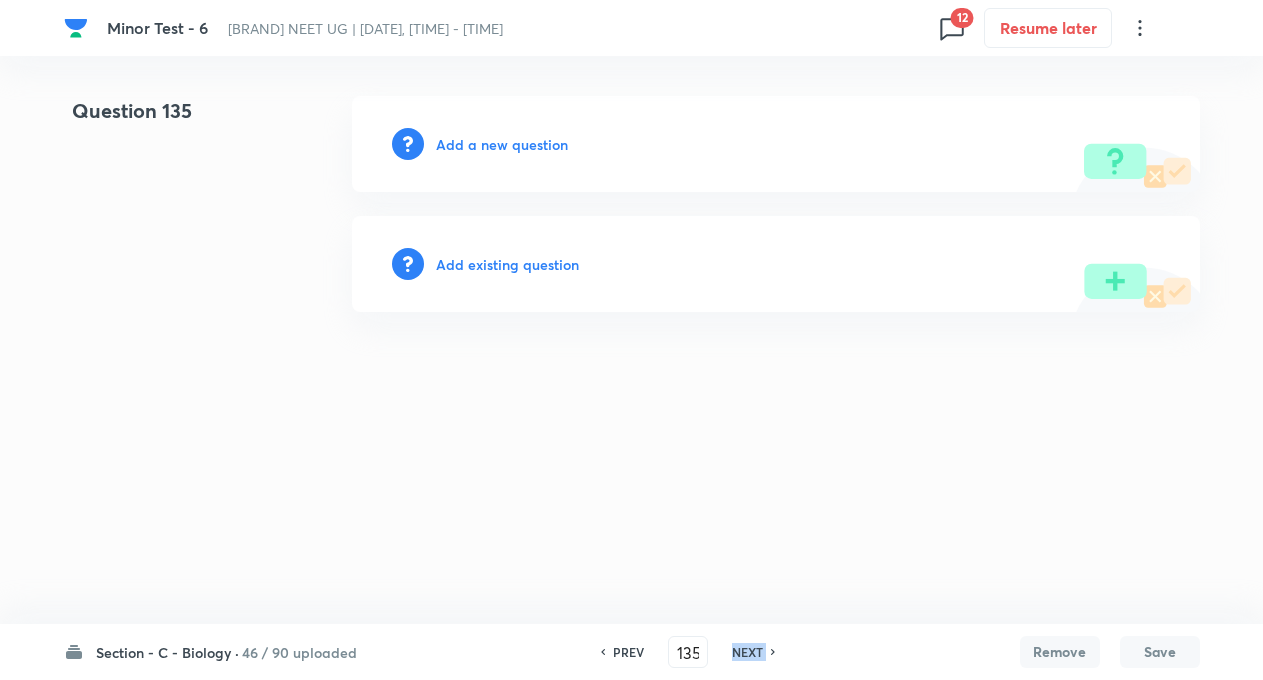 click on "PREV 135 ​ NEXT" at bounding box center (688, 652) 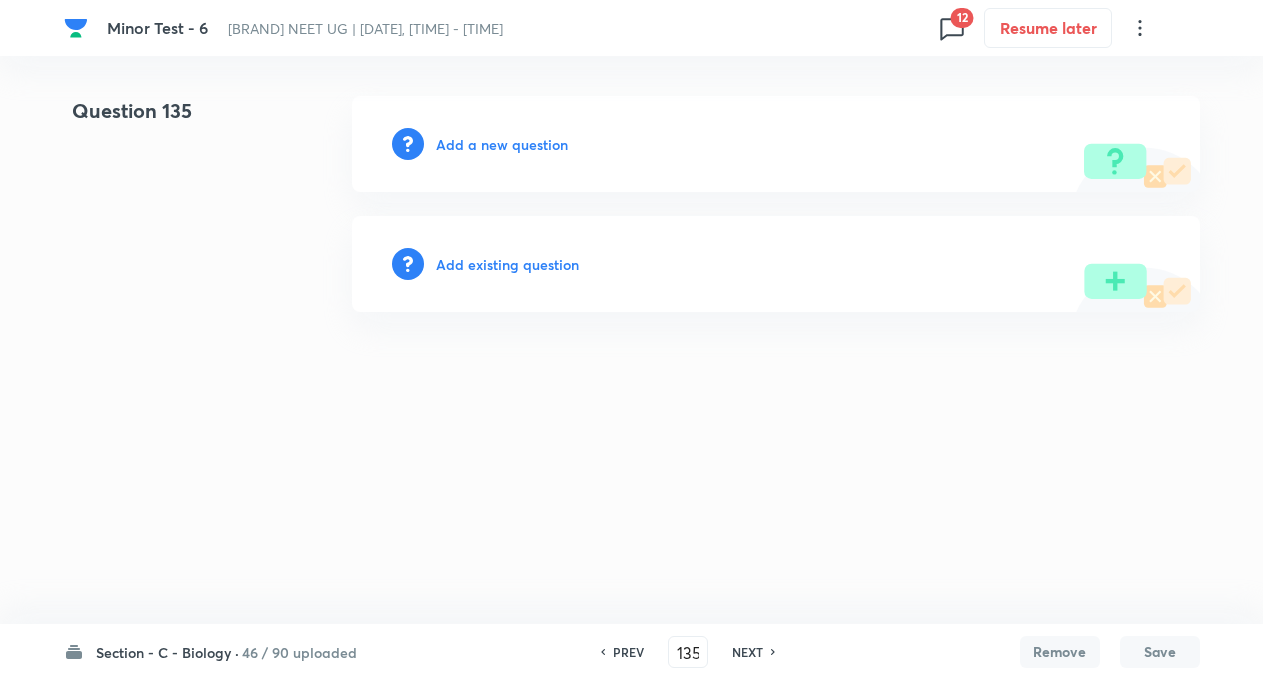 click on "PREV 135 ​ NEXT" at bounding box center [688, 652] 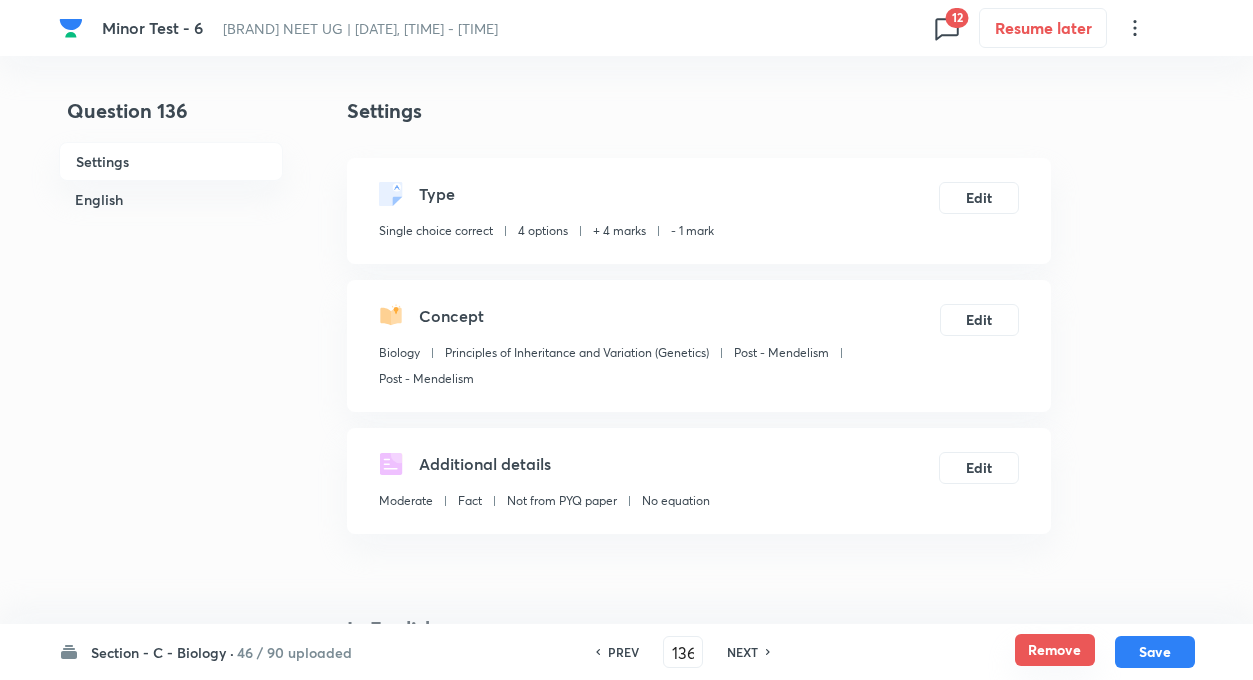 click on "Remove" at bounding box center (1055, 650) 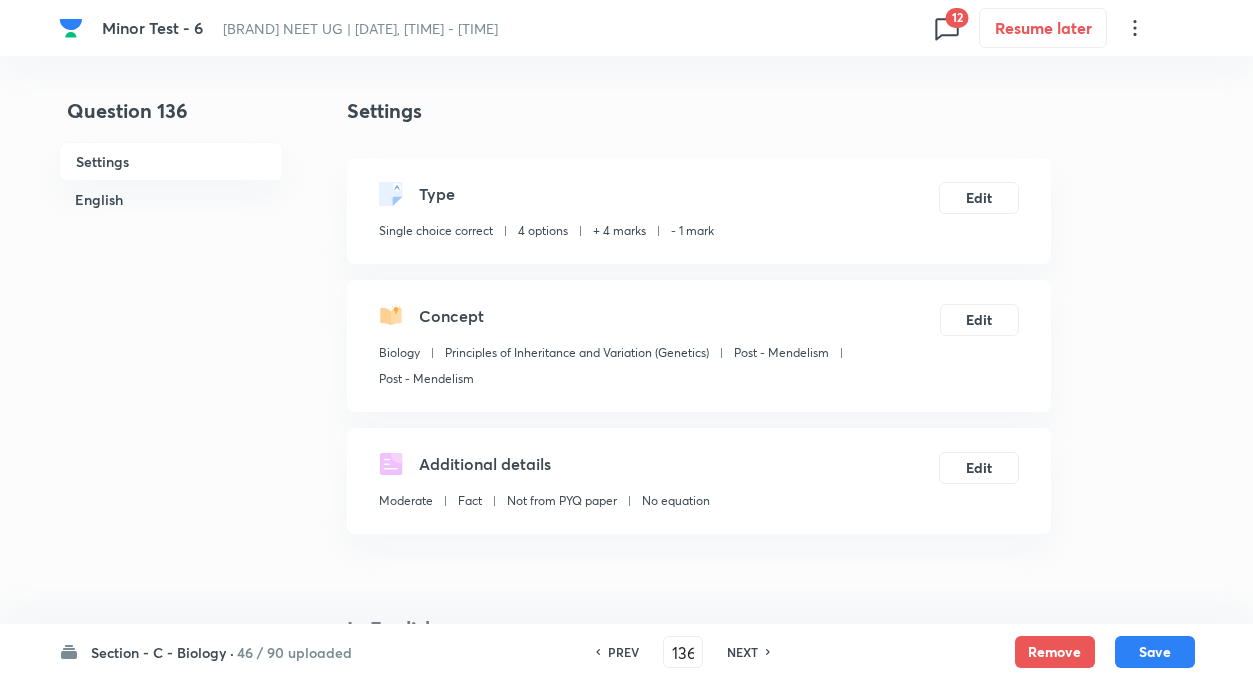 click on "NEXT" at bounding box center [742, 652] 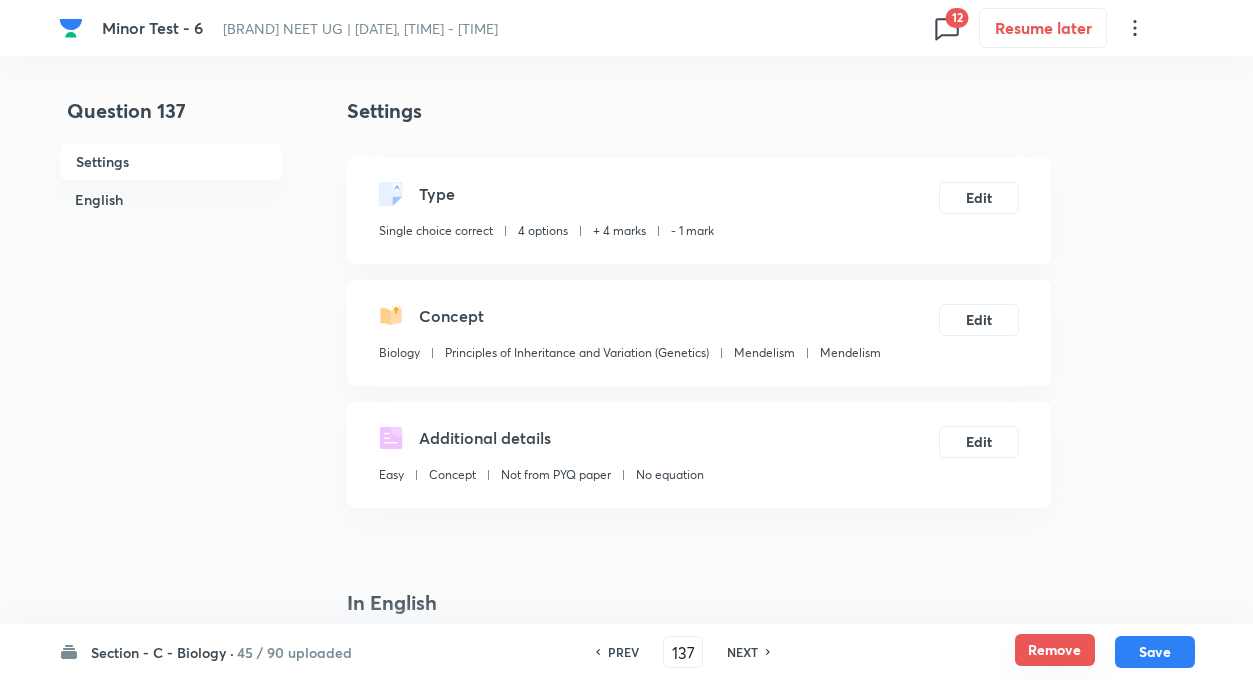 click on "Remove" at bounding box center (1055, 650) 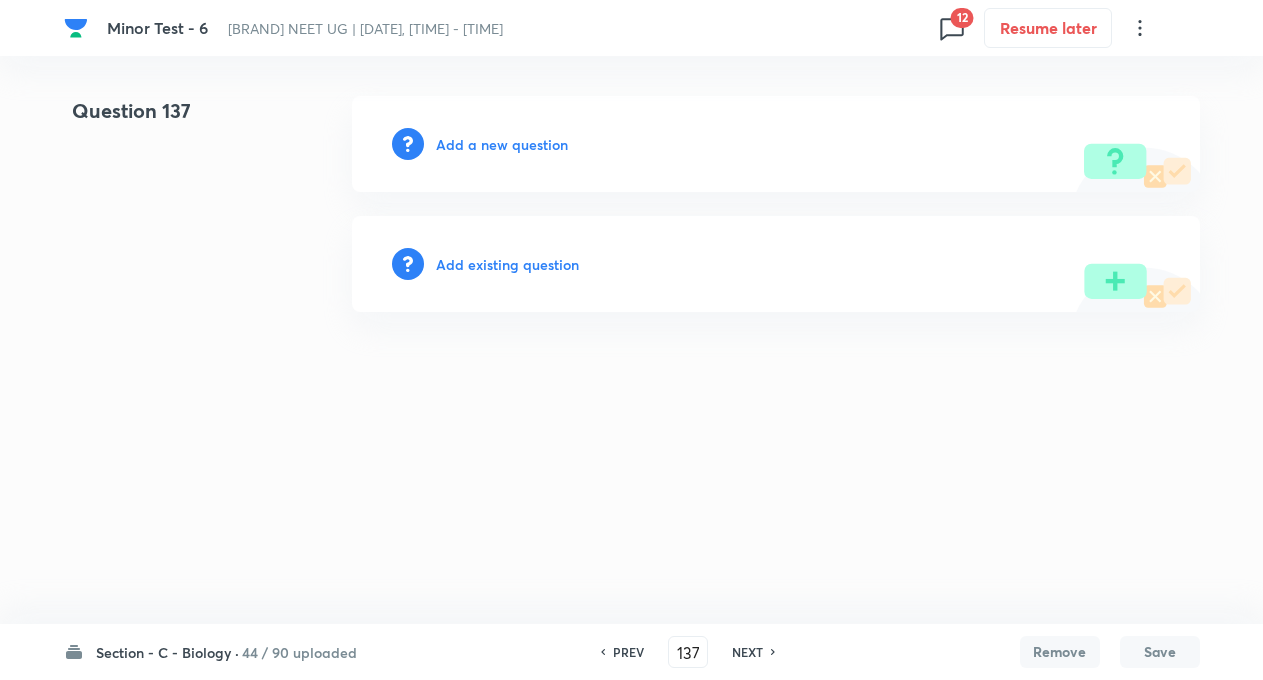 click on "NEXT" at bounding box center [747, 652] 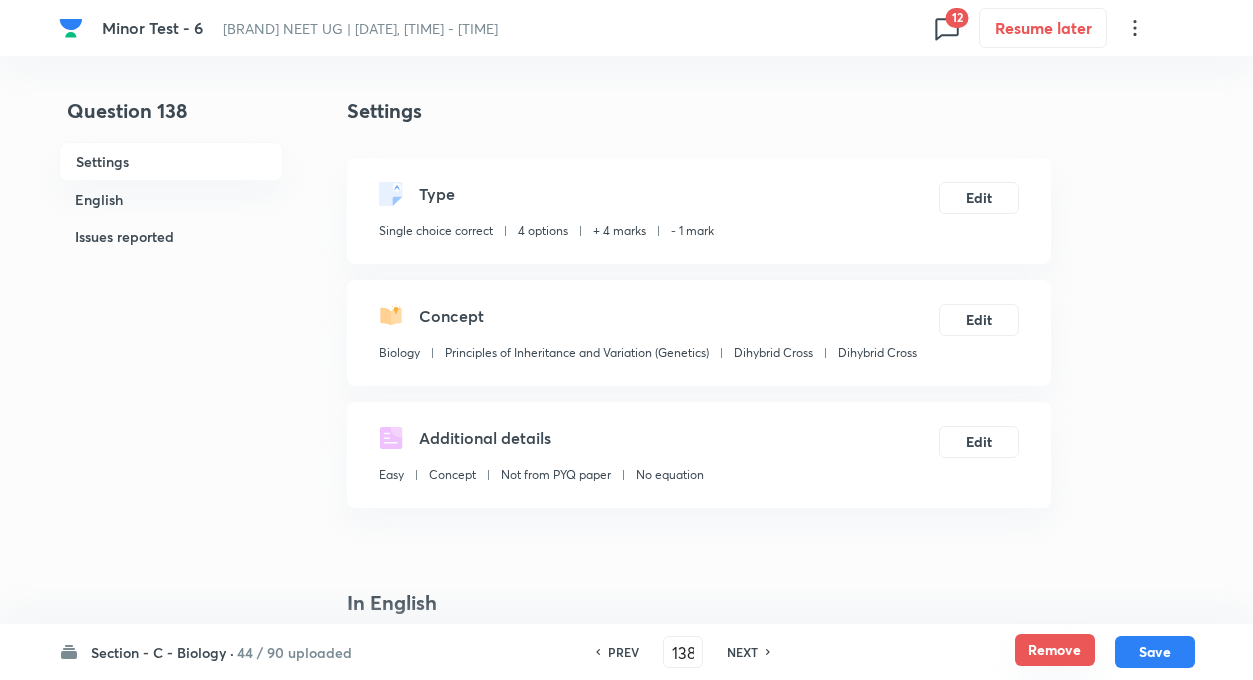 click on "Remove" at bounding box center [1055, 650] 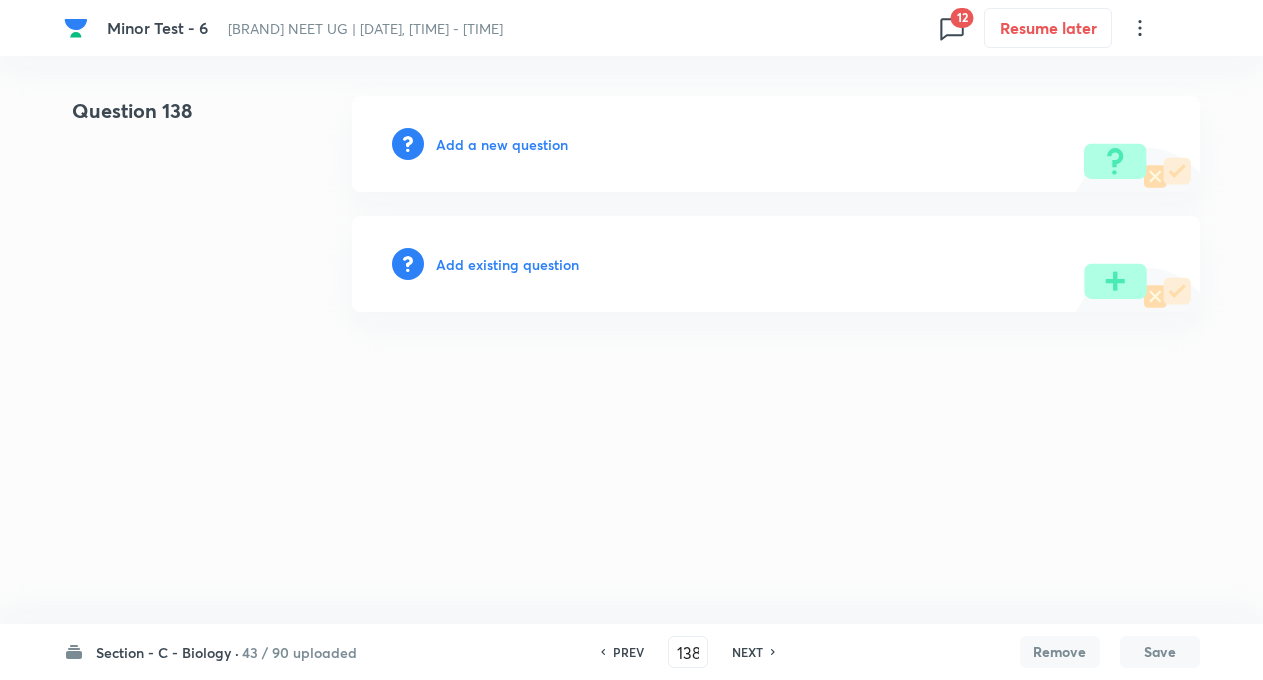 click on "NEXT" at bounding box center (747, 652) 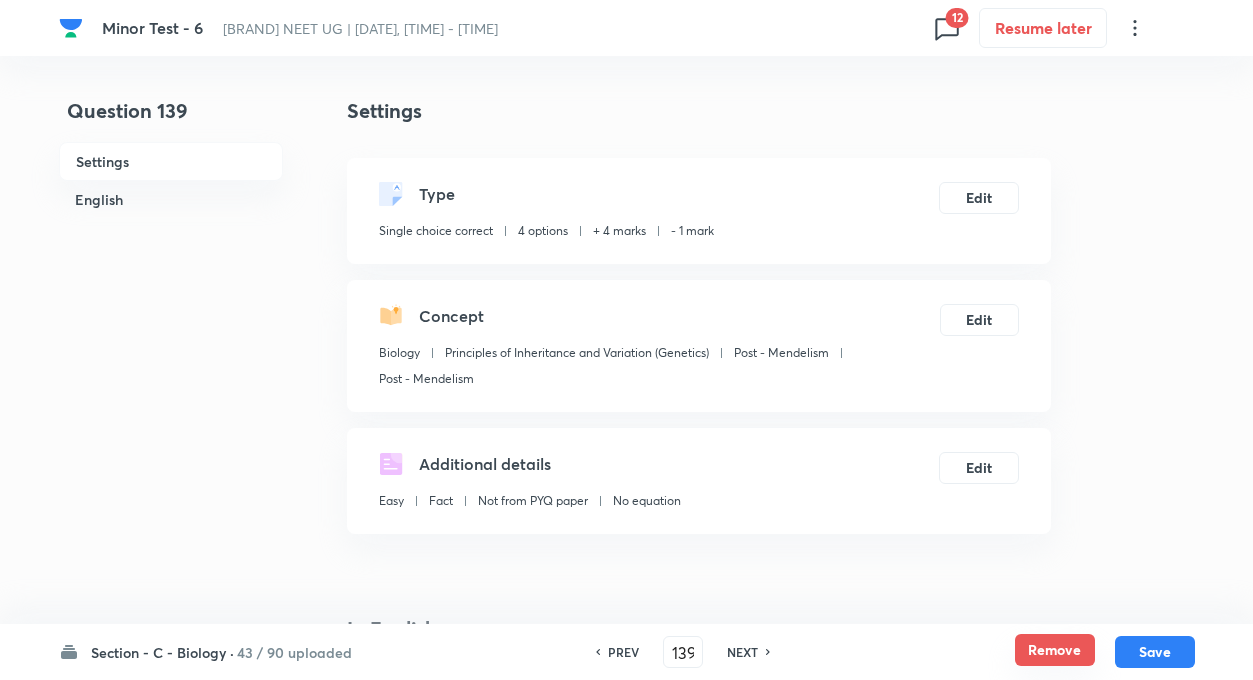 click on "Remove" at bounding box center (1055, 650) 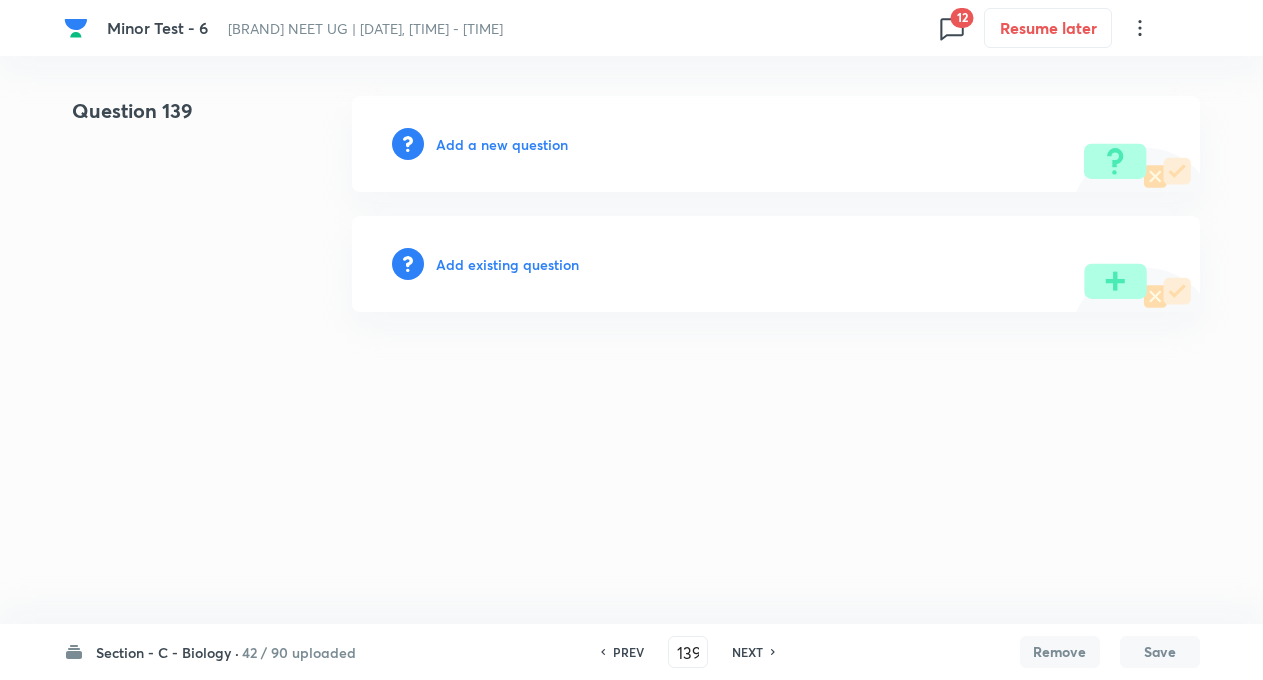 click on "NEXT" at bounding box center (747, 652) 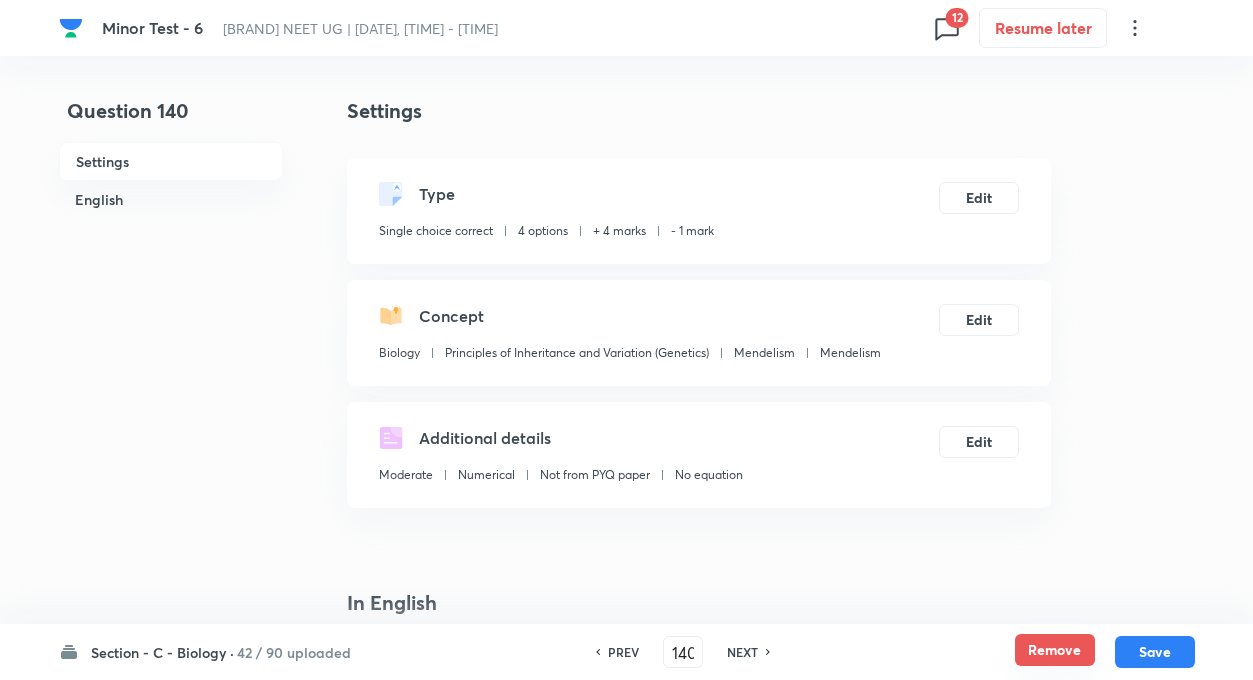 click on "Remove" at bounding box center [1055, 650] 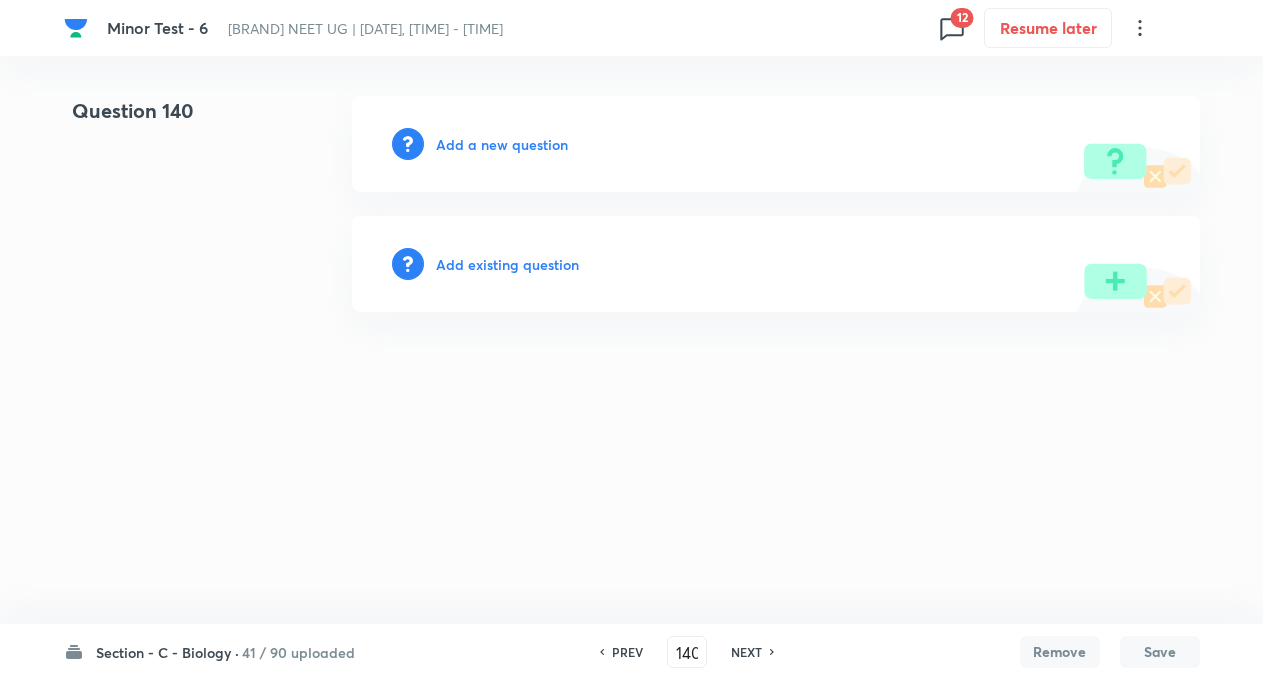 click on "PREV 140 ​ NEXT" at bounding box center (687, 652) 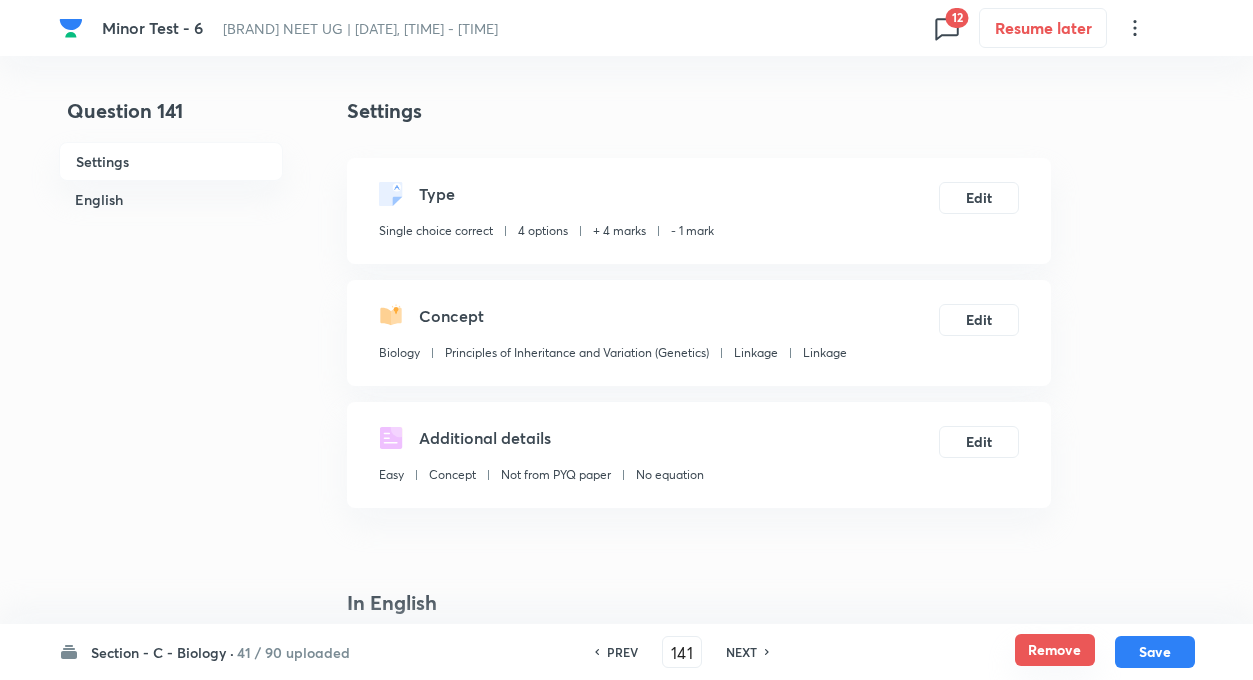 click on "Remove" at bounding box center (1055, 650) 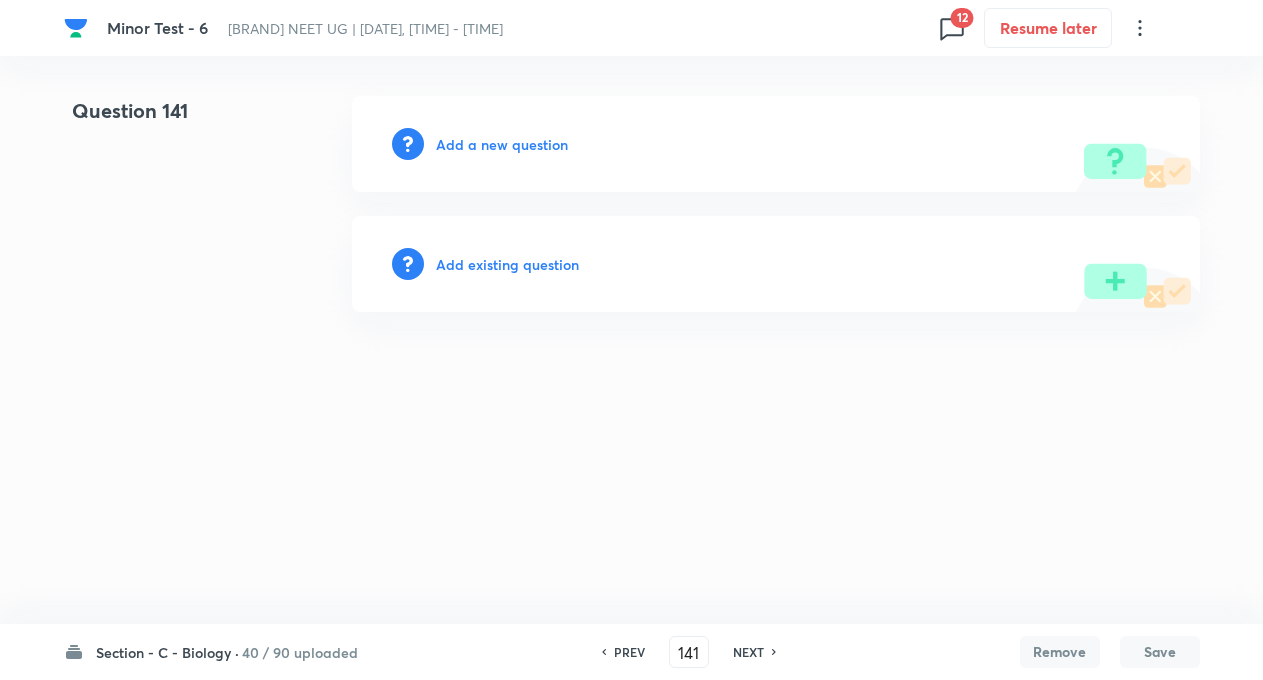 click on "NEXT" at bounding box center [751, 652] 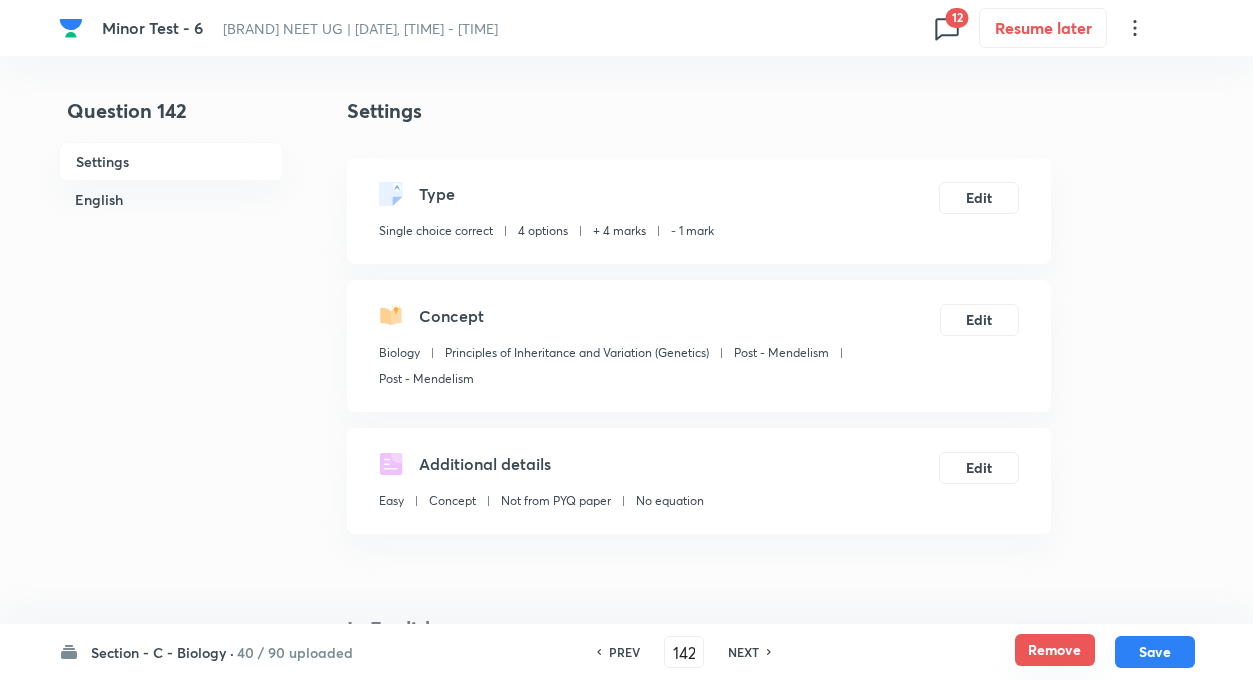 click on "Remove" at bounding box center [1055, 650] 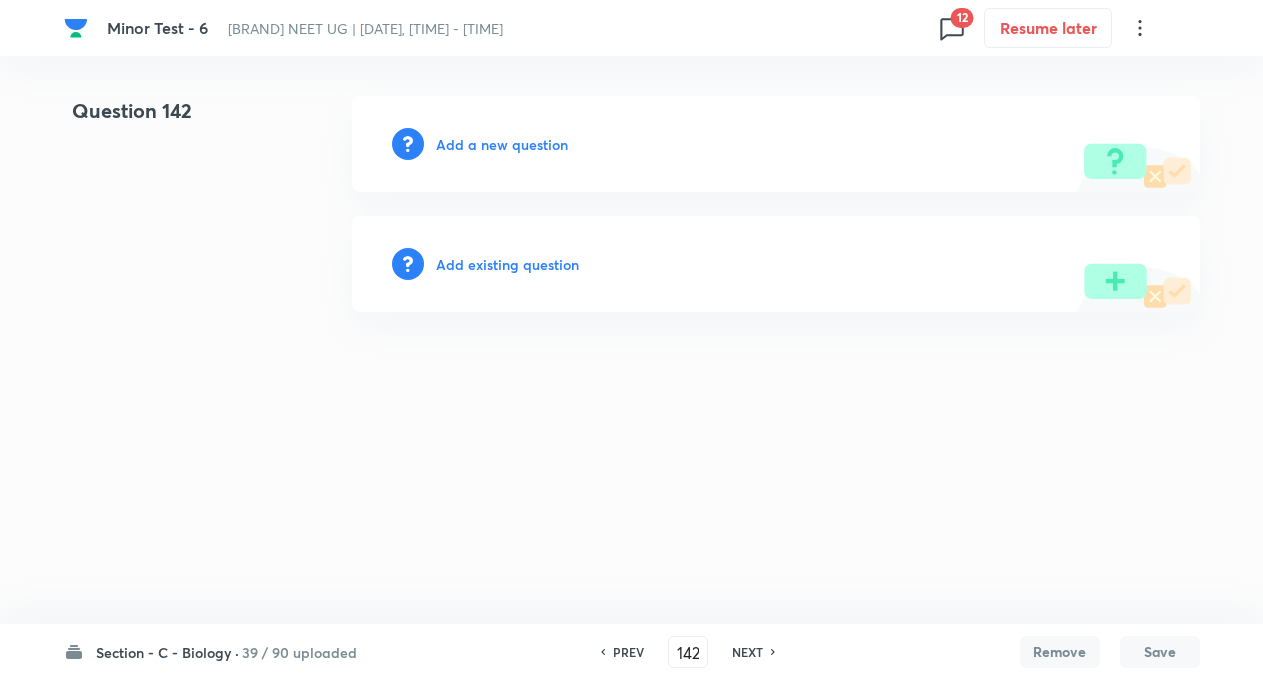 click on "NEXT" at bounding box center (747, 652) 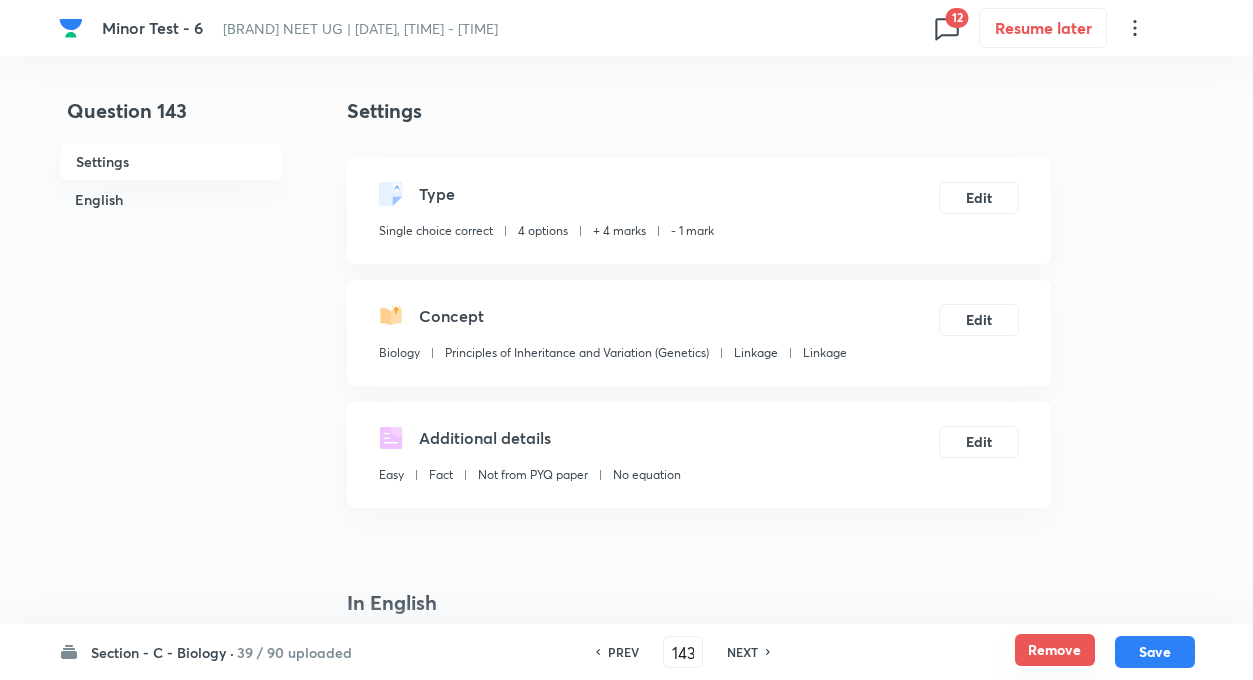 click on "Remove" at bounding box center (1055, 650) 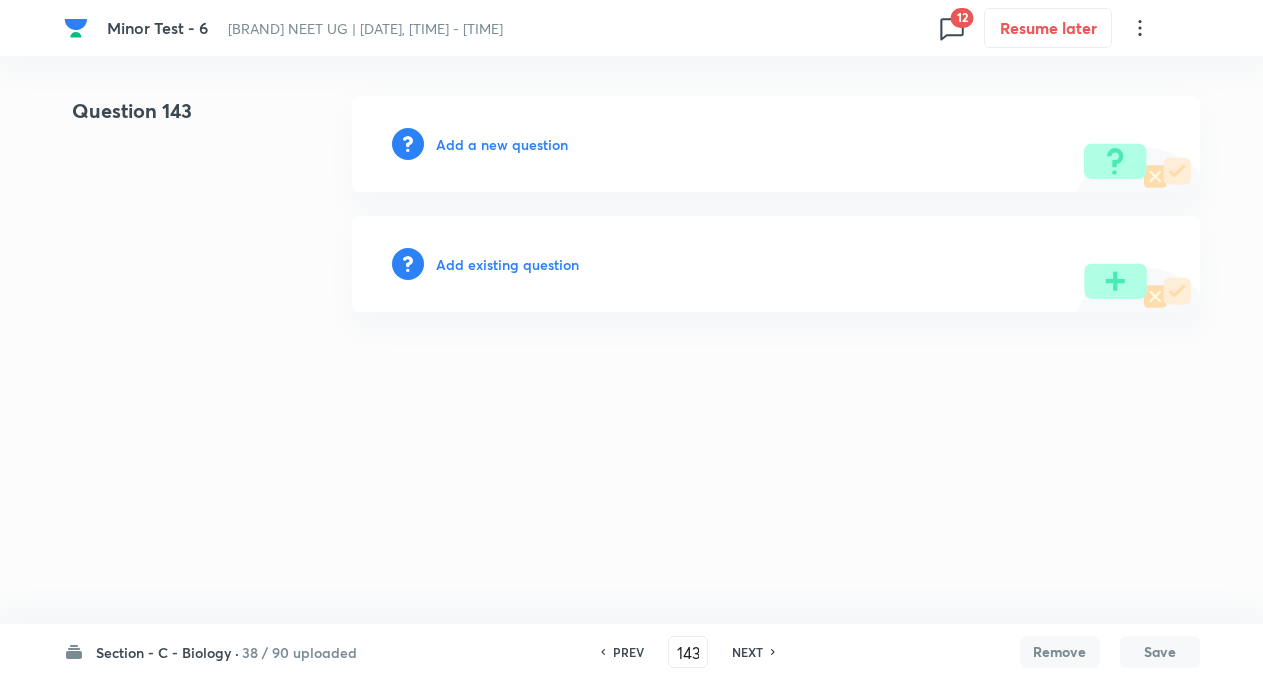 click on "NEXT" at bounding box center [747, 652] 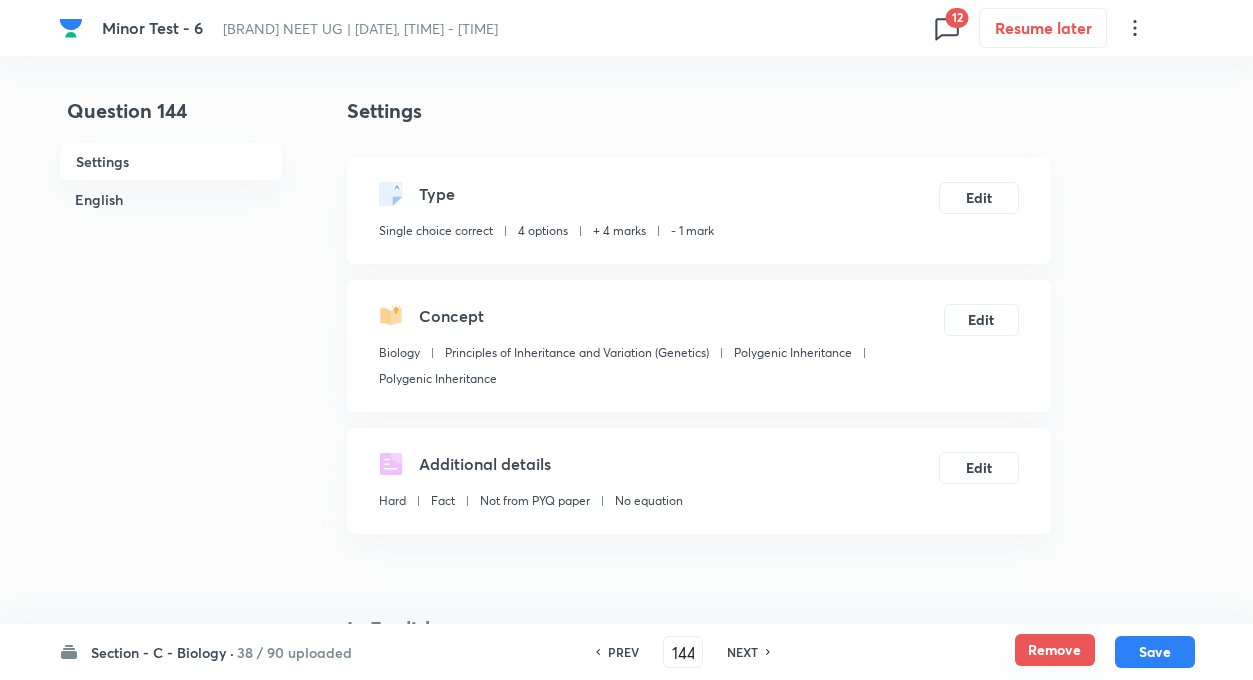 click on "Remove" at bounding box center (1055, 650) 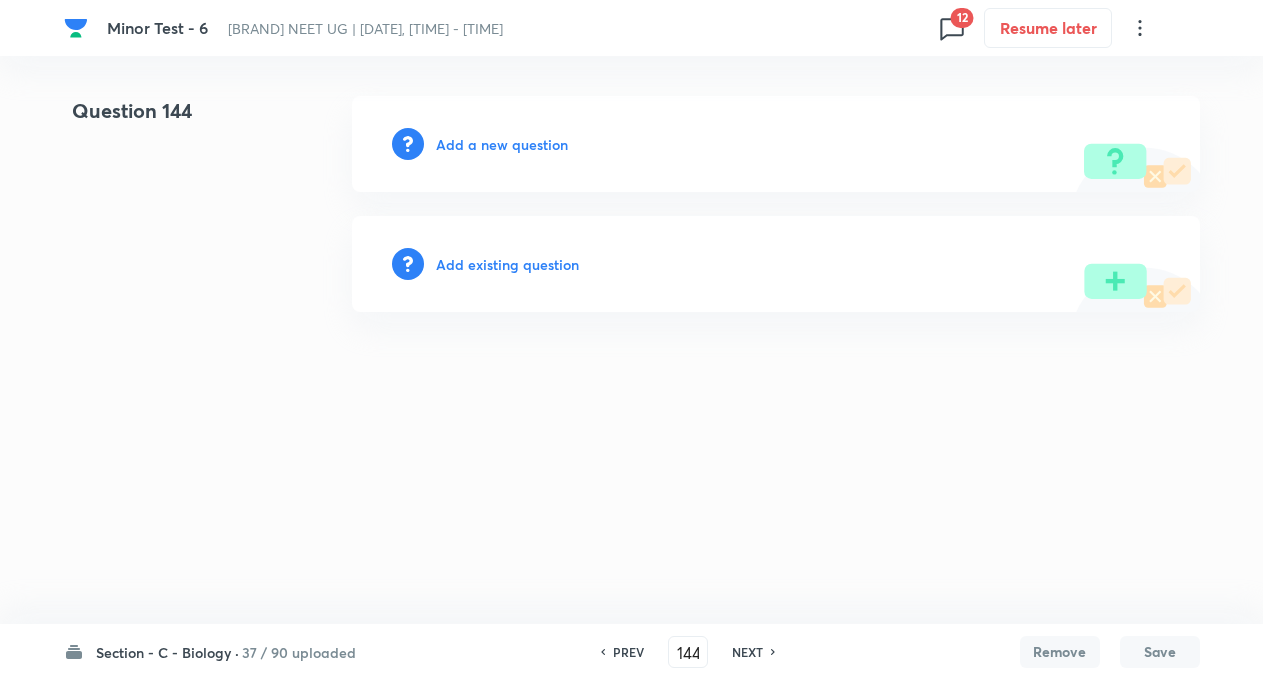 click on "NEXT" at bounding box center (747, 652) 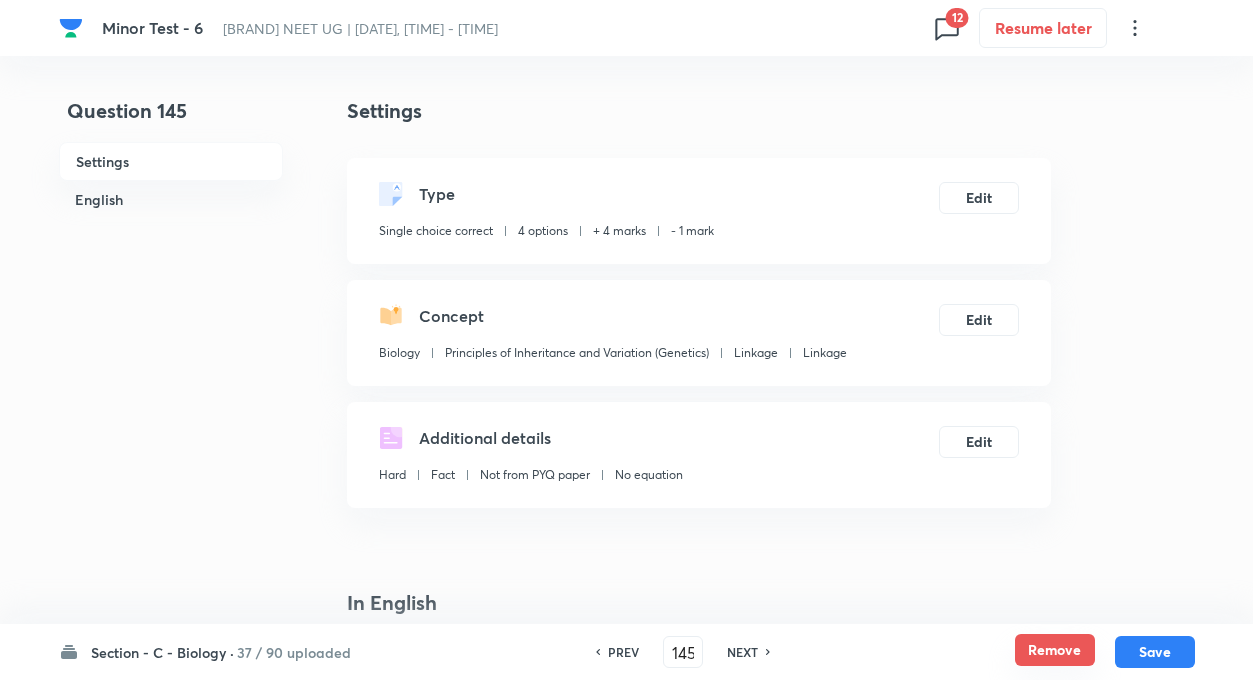 click on "Remove" at bounding box center [1055, 650] 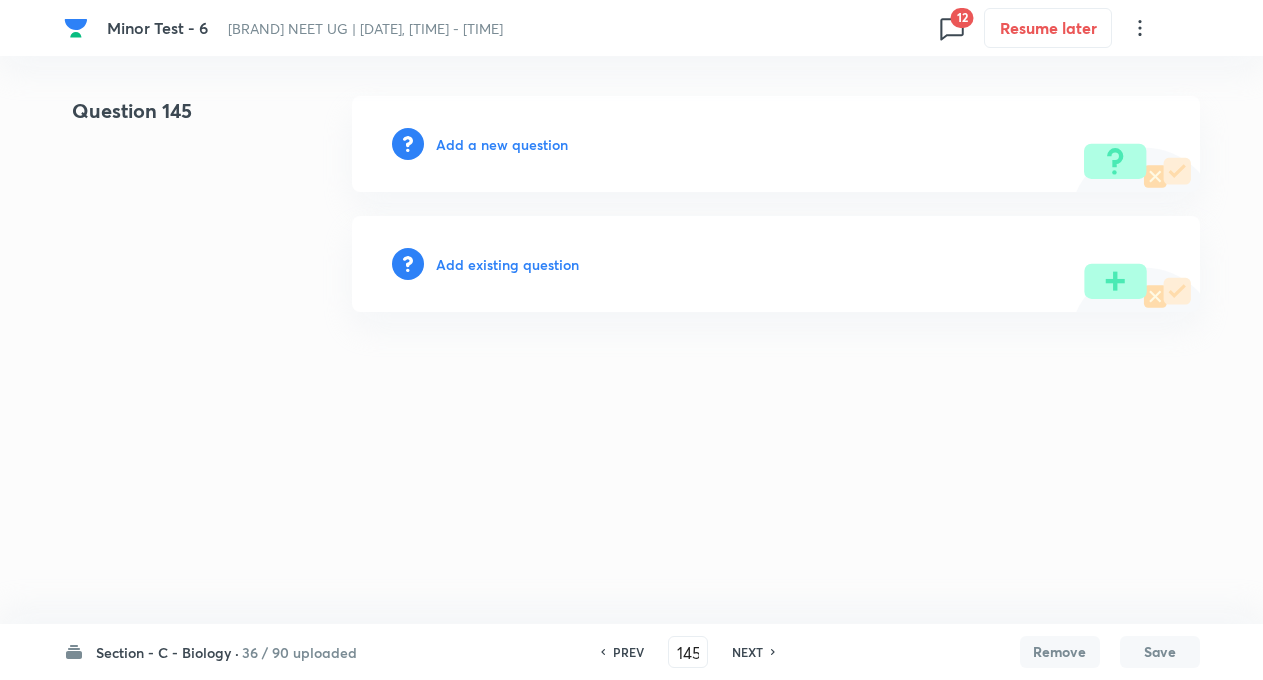 click on "NEXT" at bounding box center (747, 652) 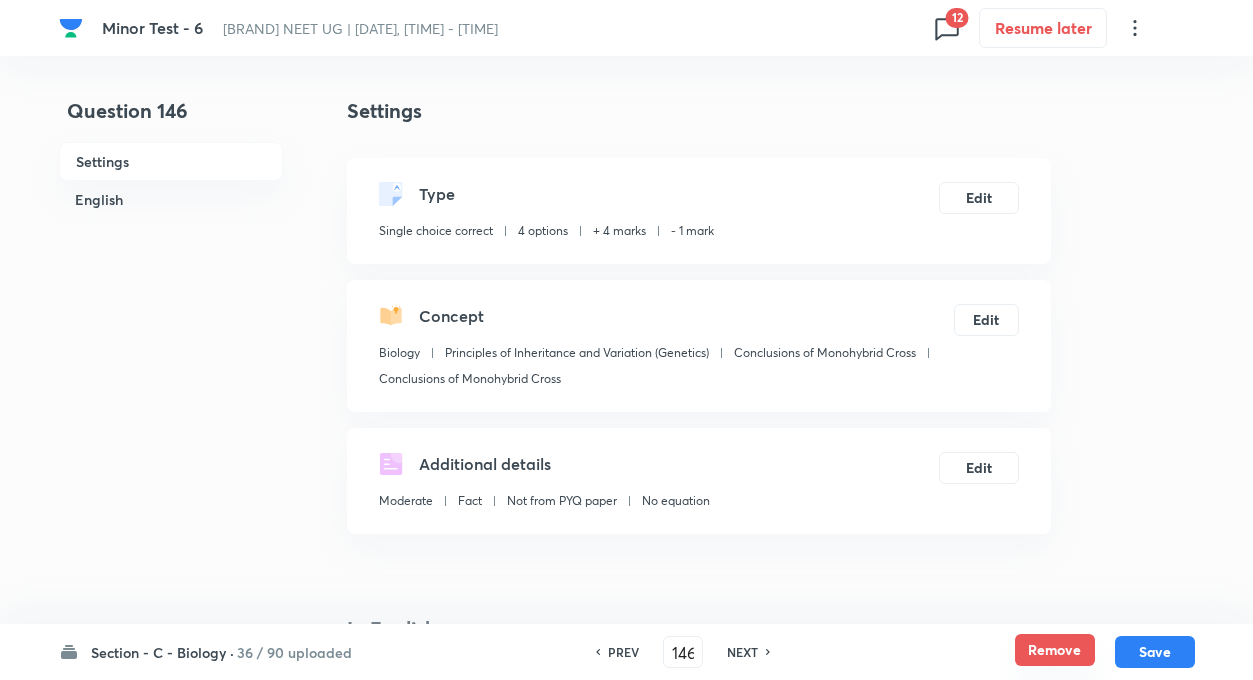 click on "Remove" at bounding box center (1055, 650) 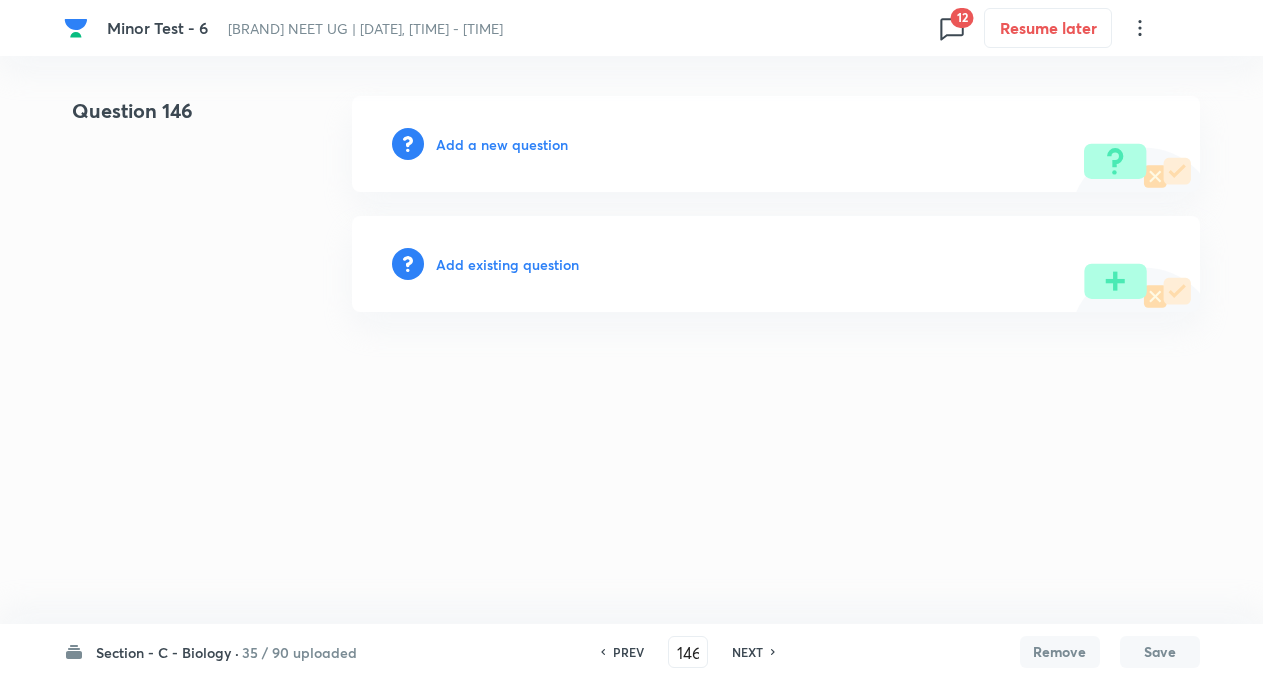 click on "NEXT" at bounding box center [747, 652] 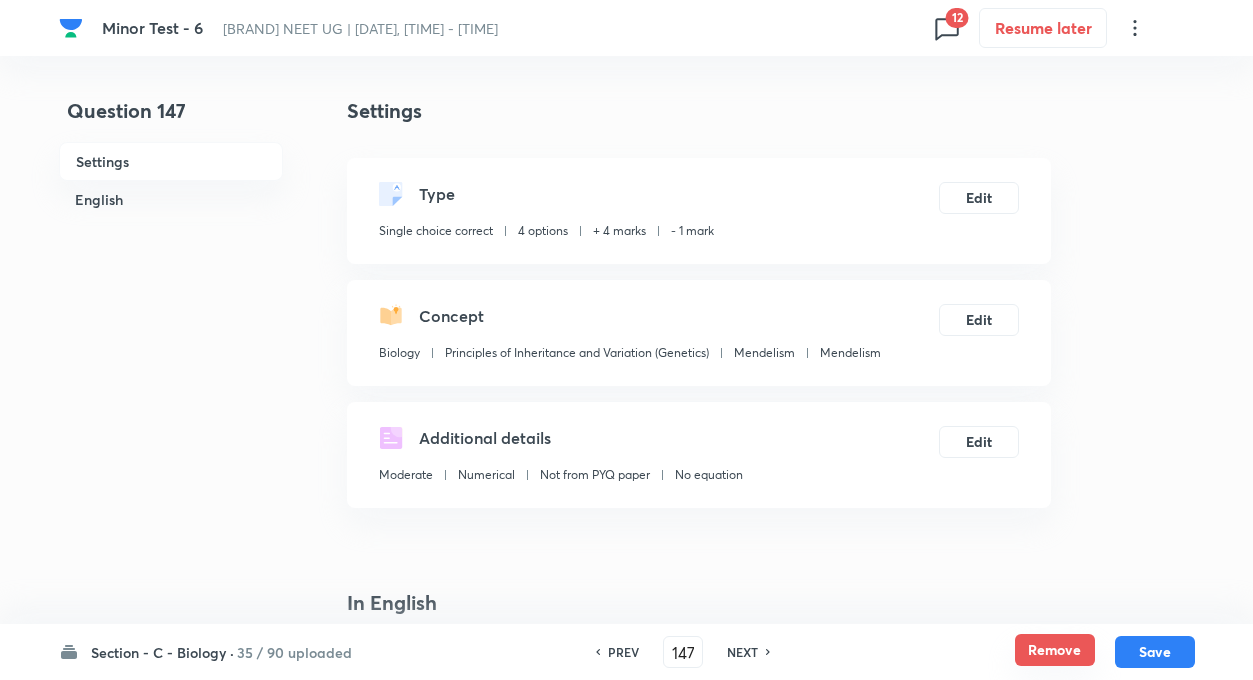 click on "Remove" at bounding box center [1055, 650] 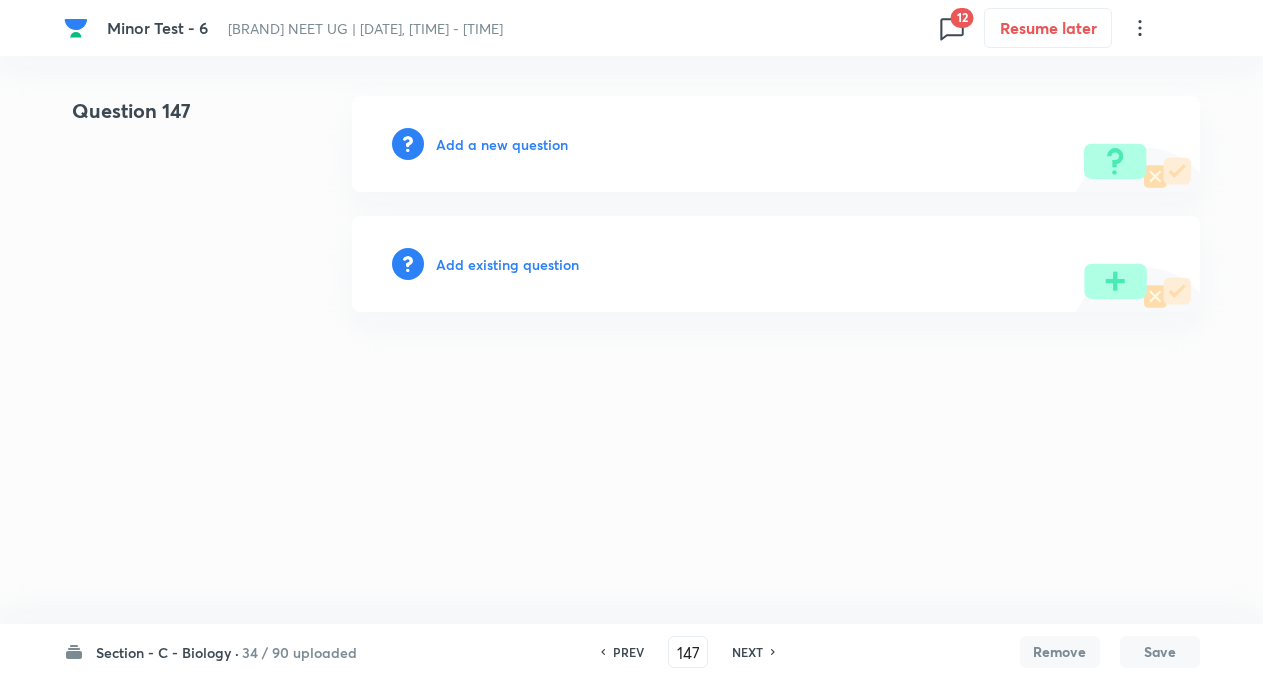 click on "NEXT" at bounding box center (747, 652) 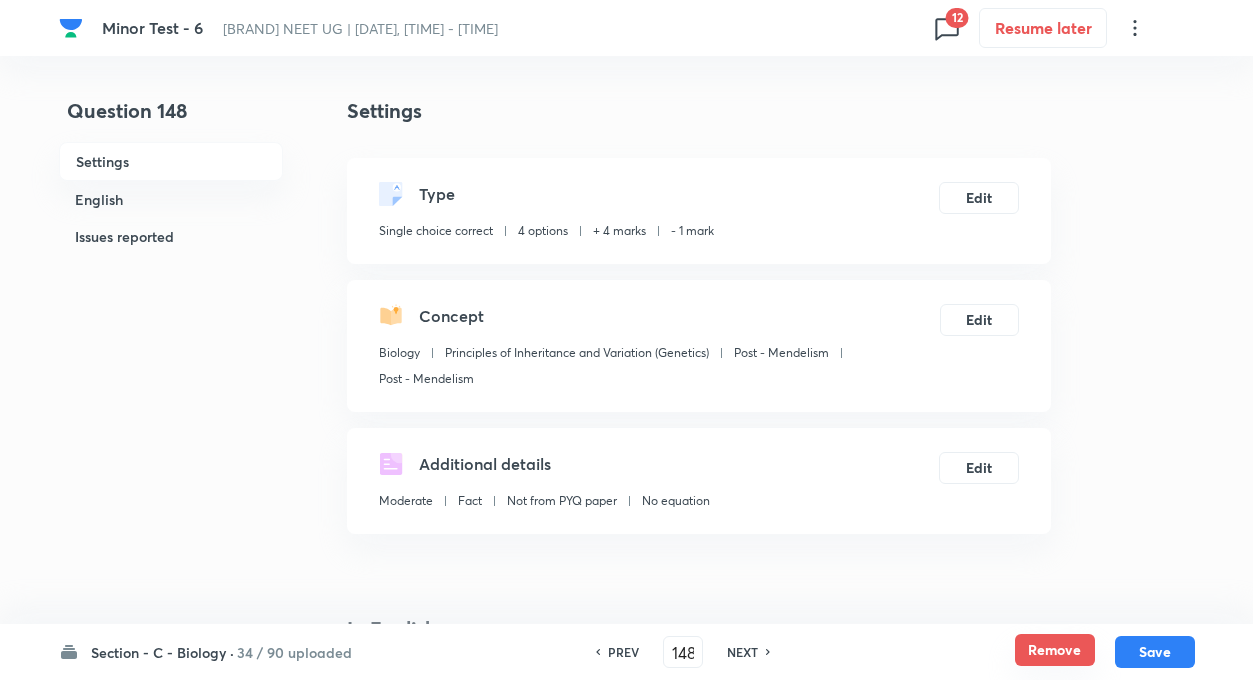 click on "Remove" at bounding box center [1055, 650] 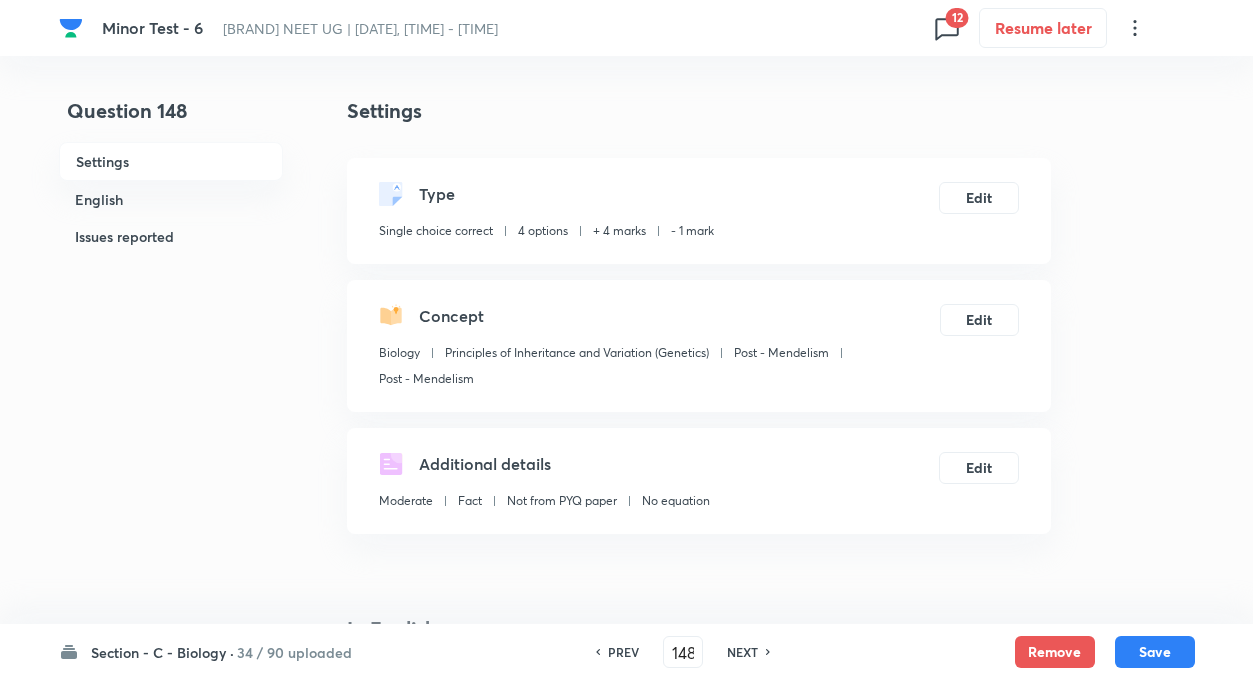 click on "NEXT" at bounding box center (742, 652) 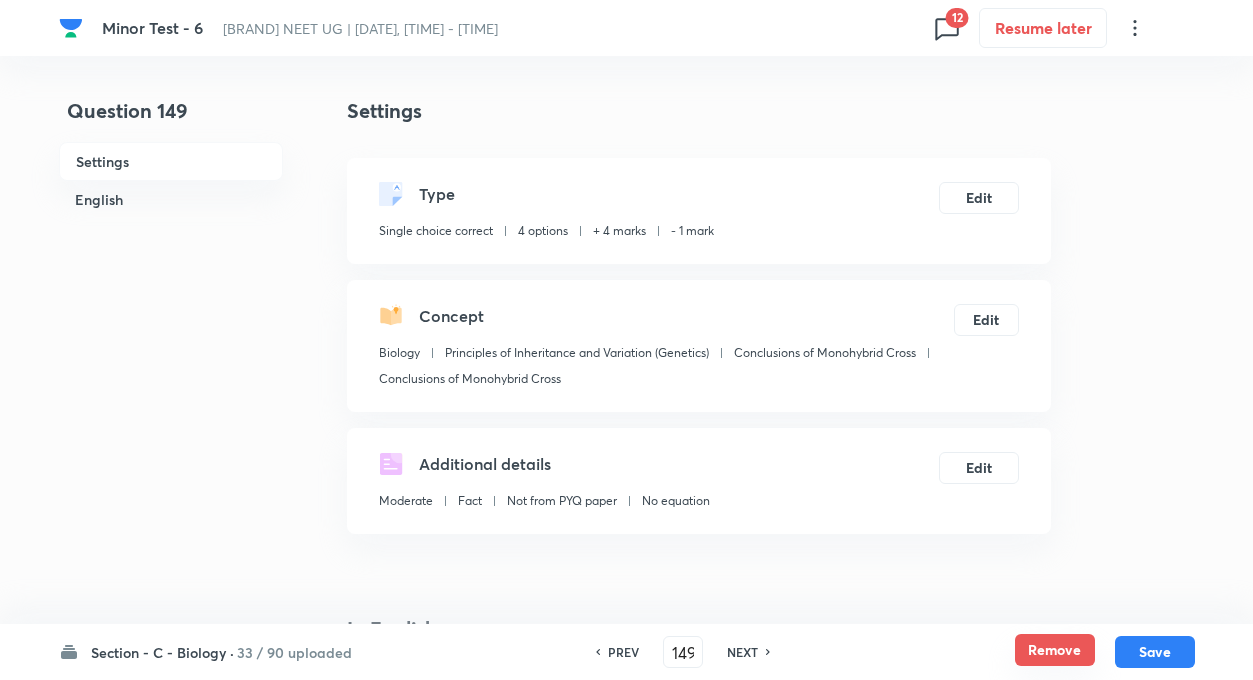 click on "Remove" at bounding box center (1055, 650) 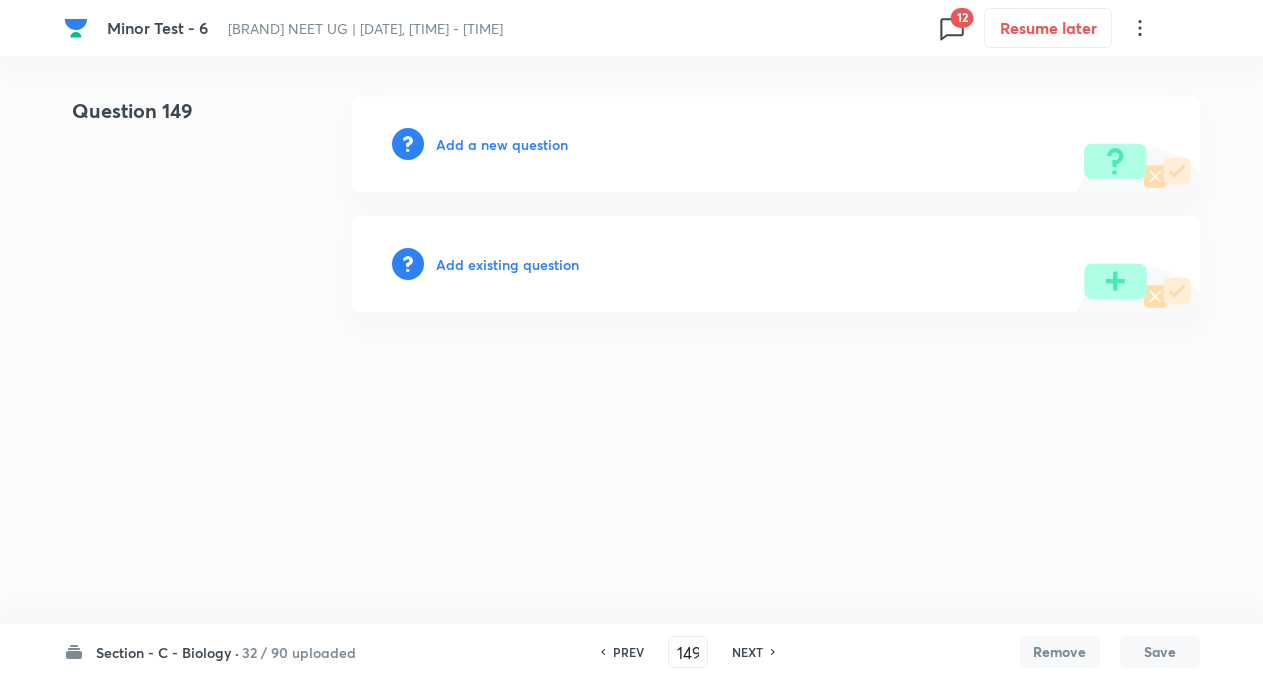 click on "NEXT" at bounding box center (747, 652) 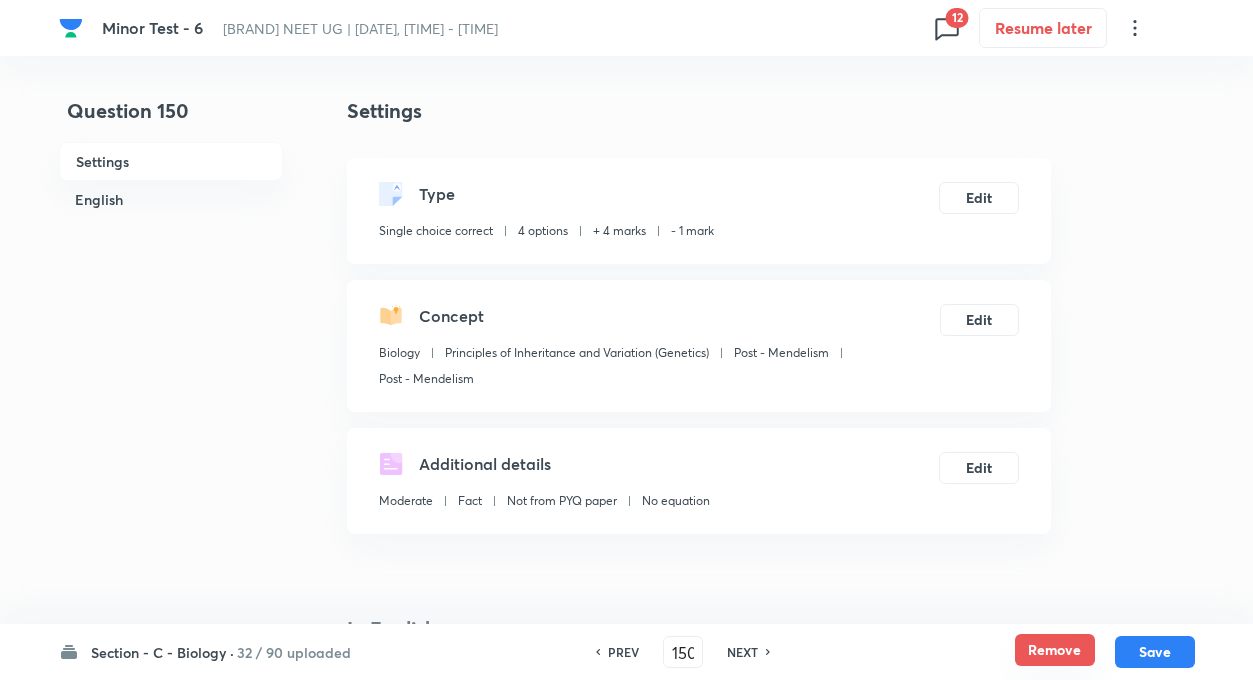 click on "Remove" at bounding box center (1055, 650) 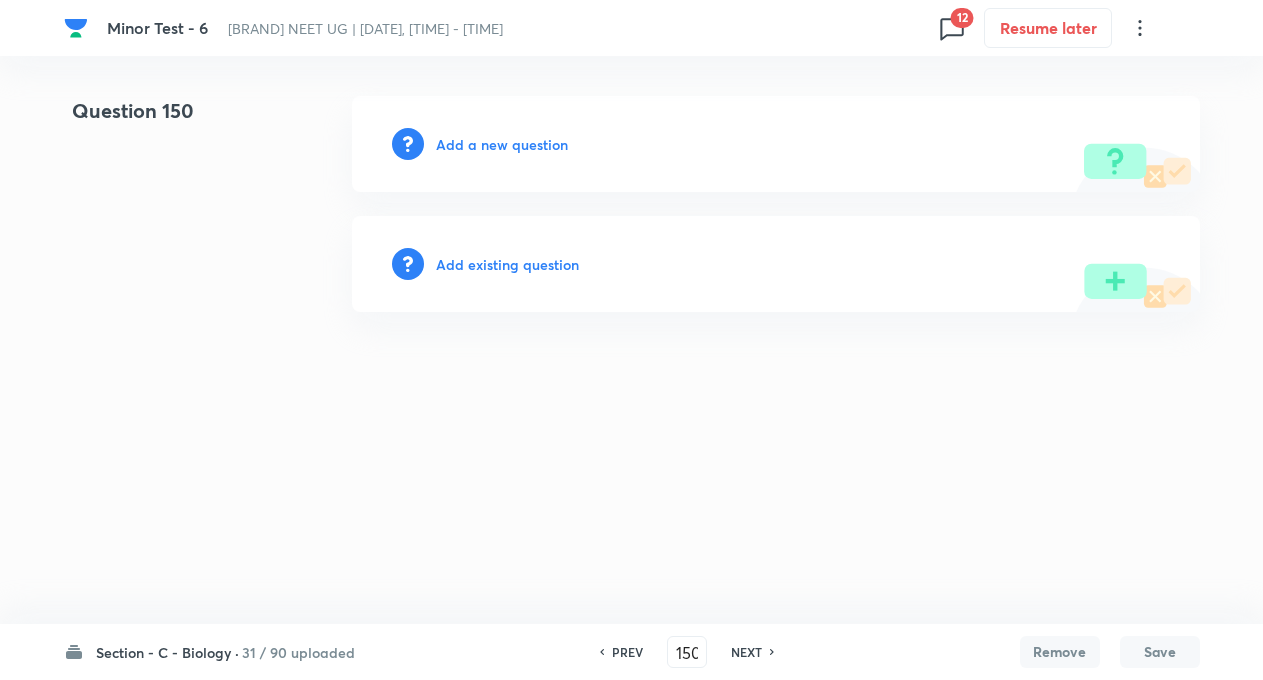 click on "NEXT" at bounding box center (749, 652) 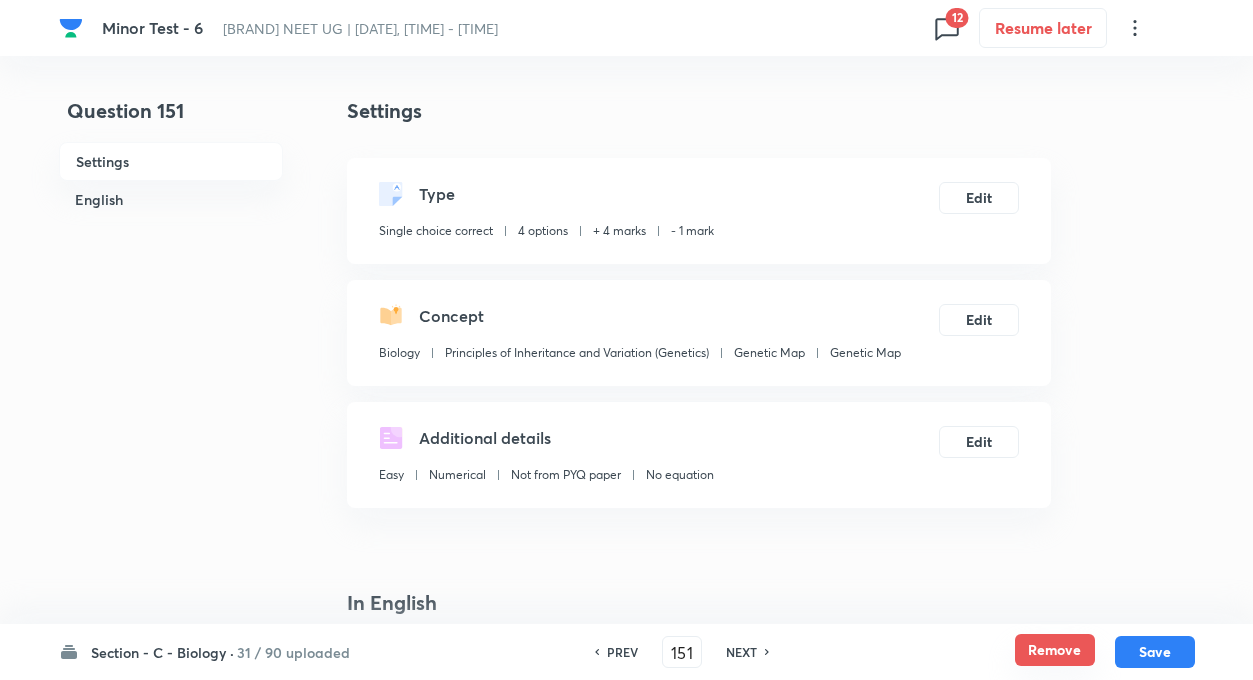 click on "Remove" at bounding box center (1055, 650) 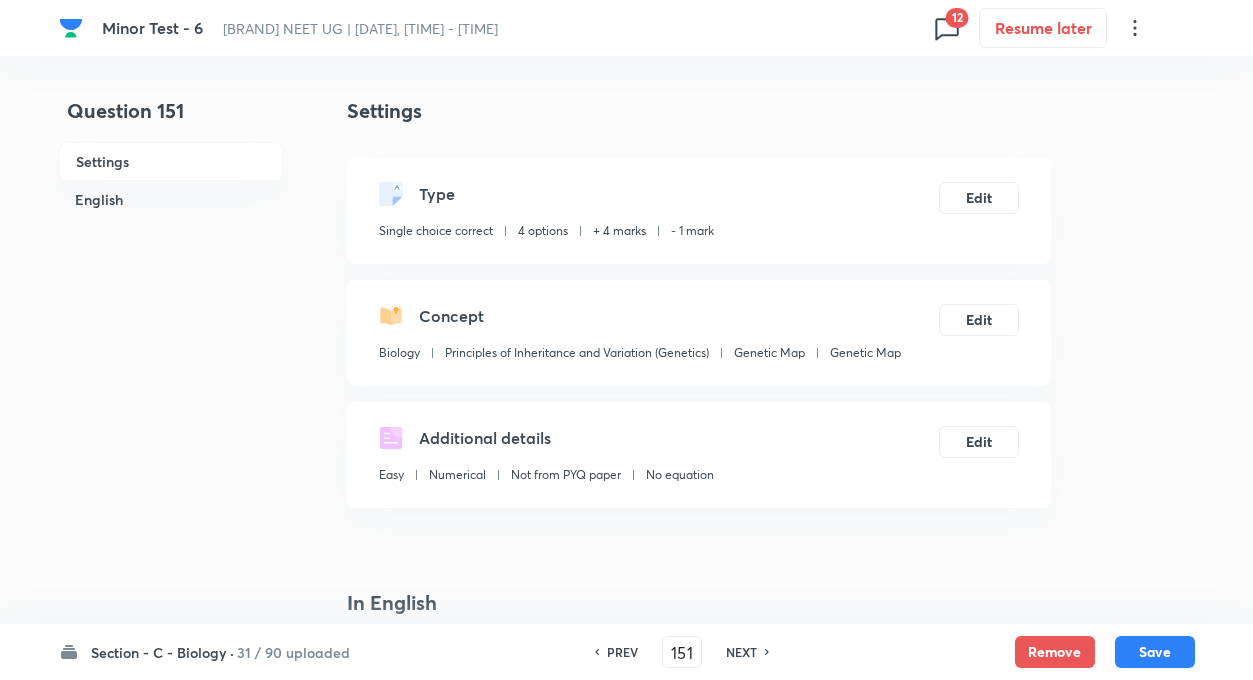 click on "NEXT" at bounding box center (741, 652) 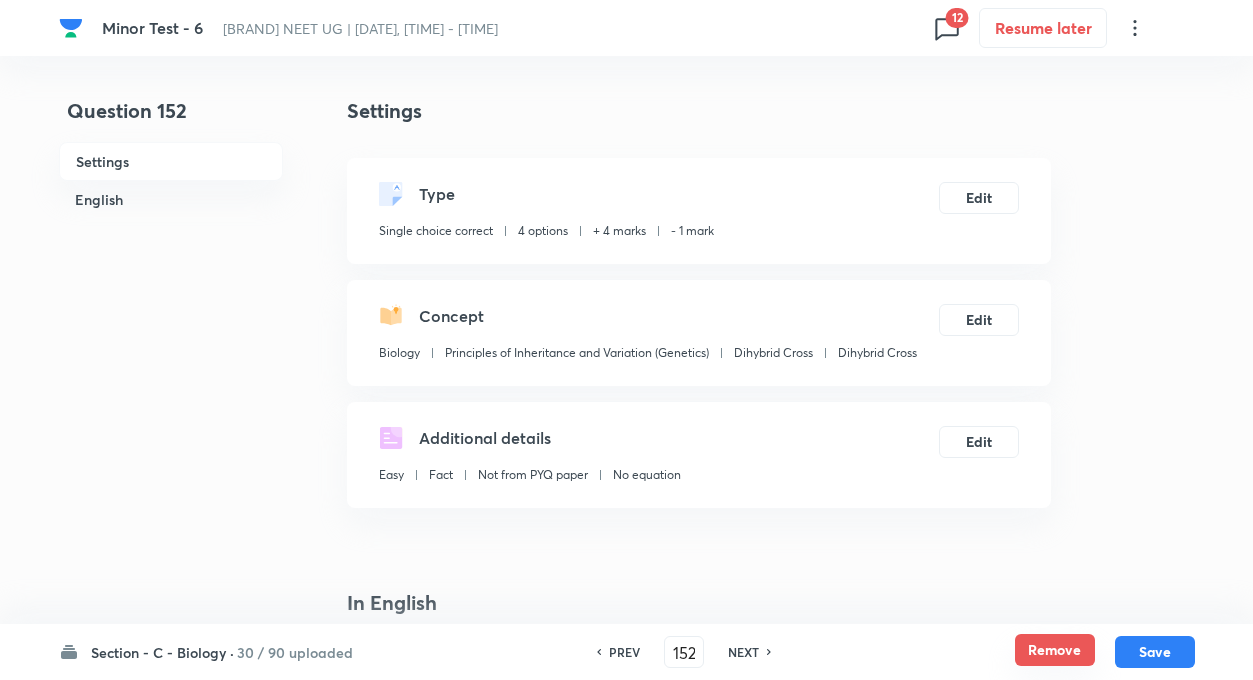 click on "Remove" at bounding box center (1055, 650) 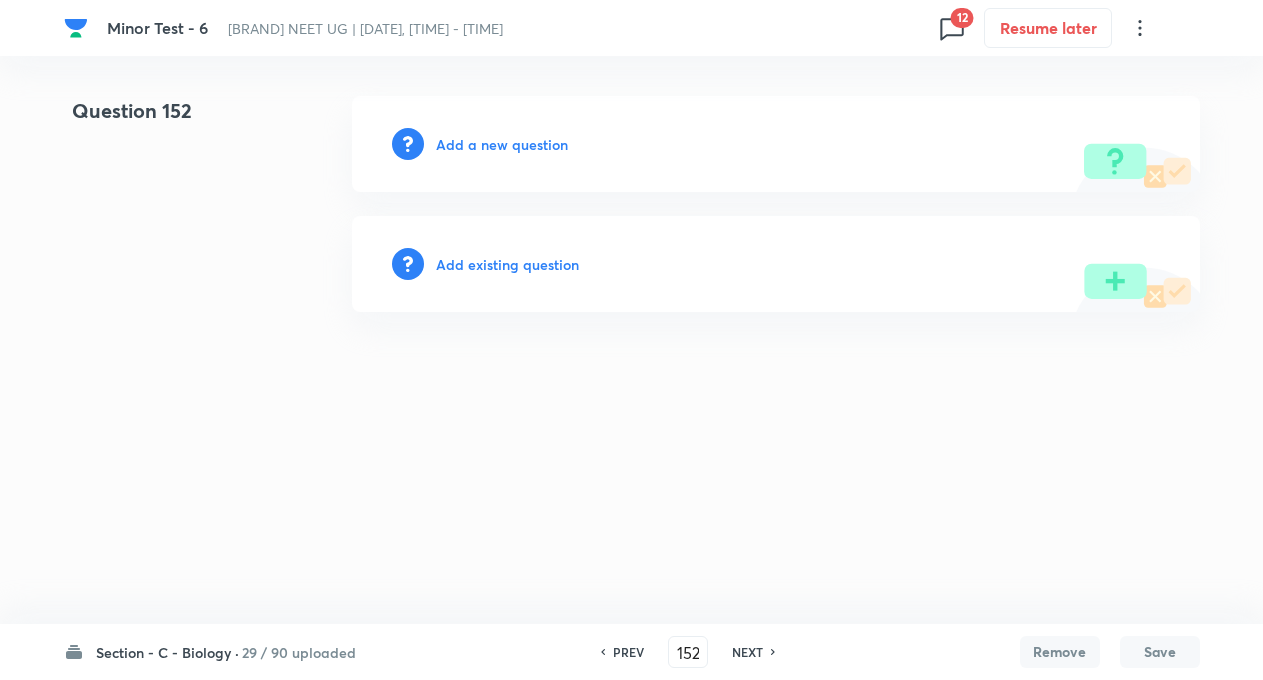 click on "PREV 152 ​ NEXT" at bounding box center (688, 652) 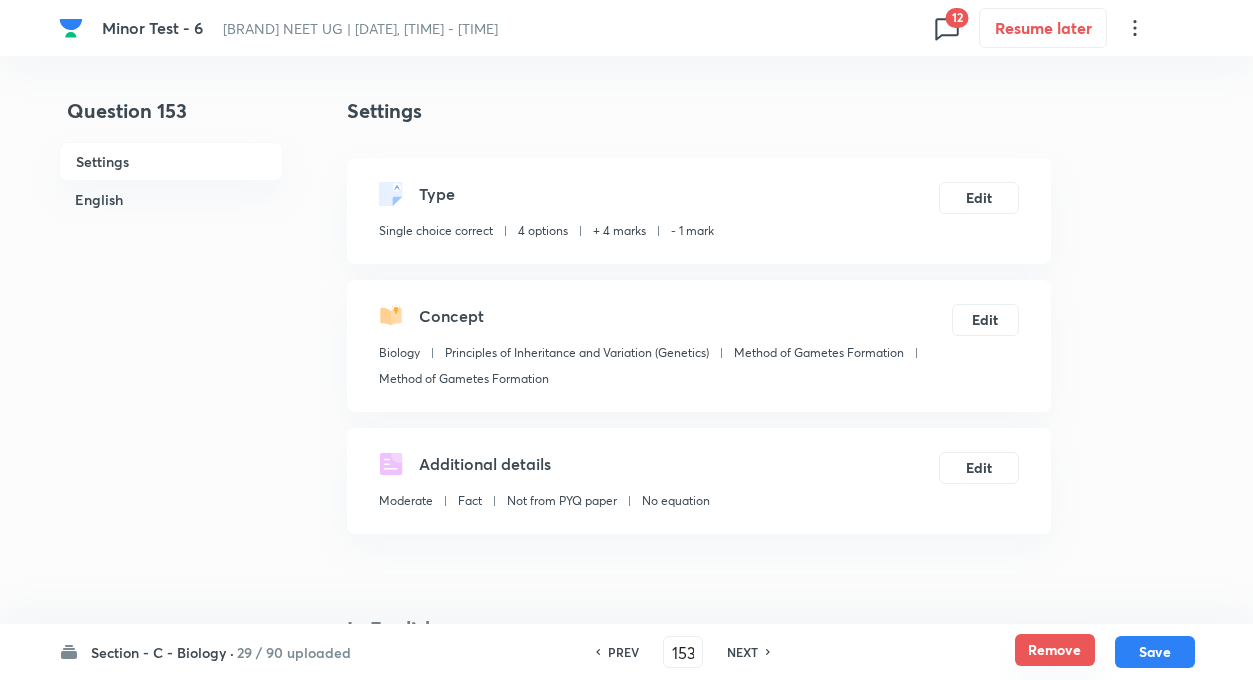 click on "Remove" at bounding box center (1055, 650) 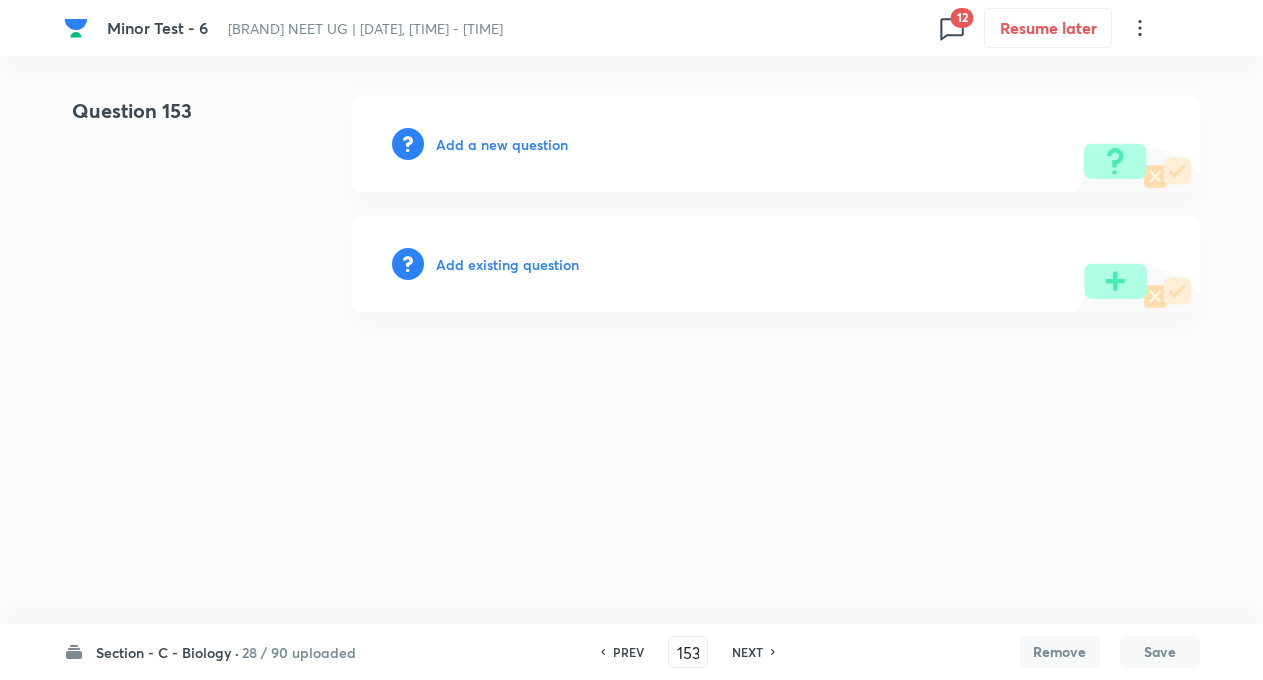 click on "NEXT" at bounding box center (747, 652) 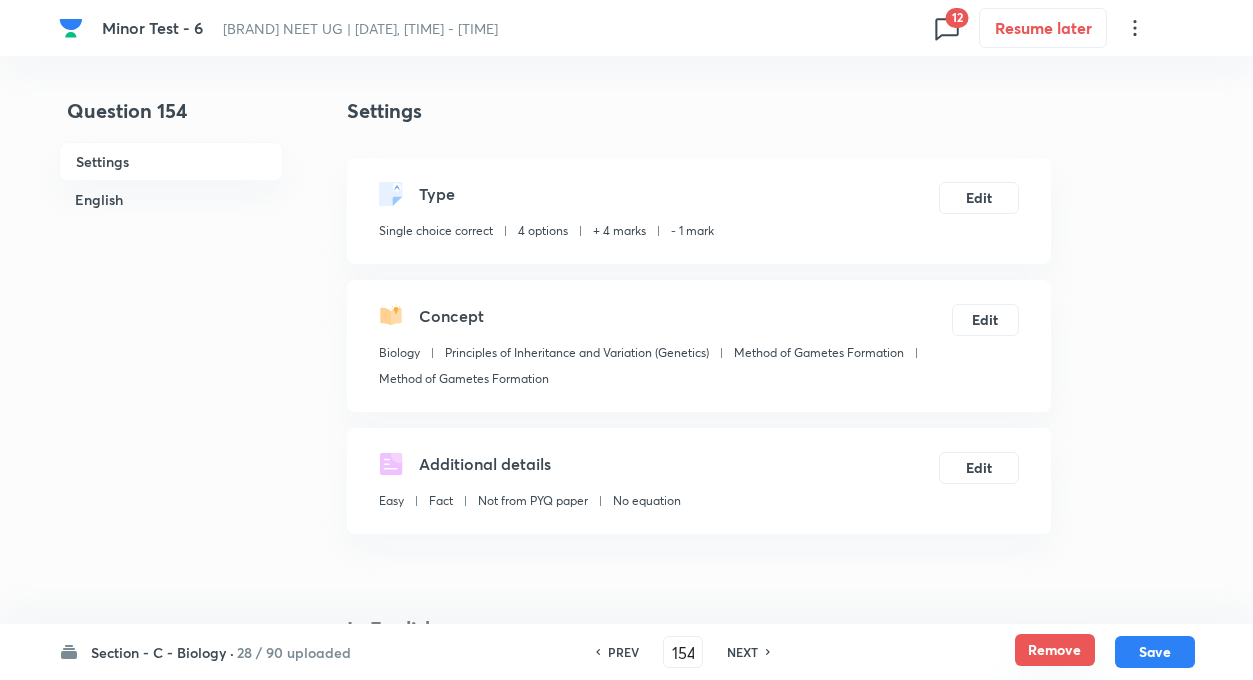 click on "Remove" at bounding box center [1055, 650] 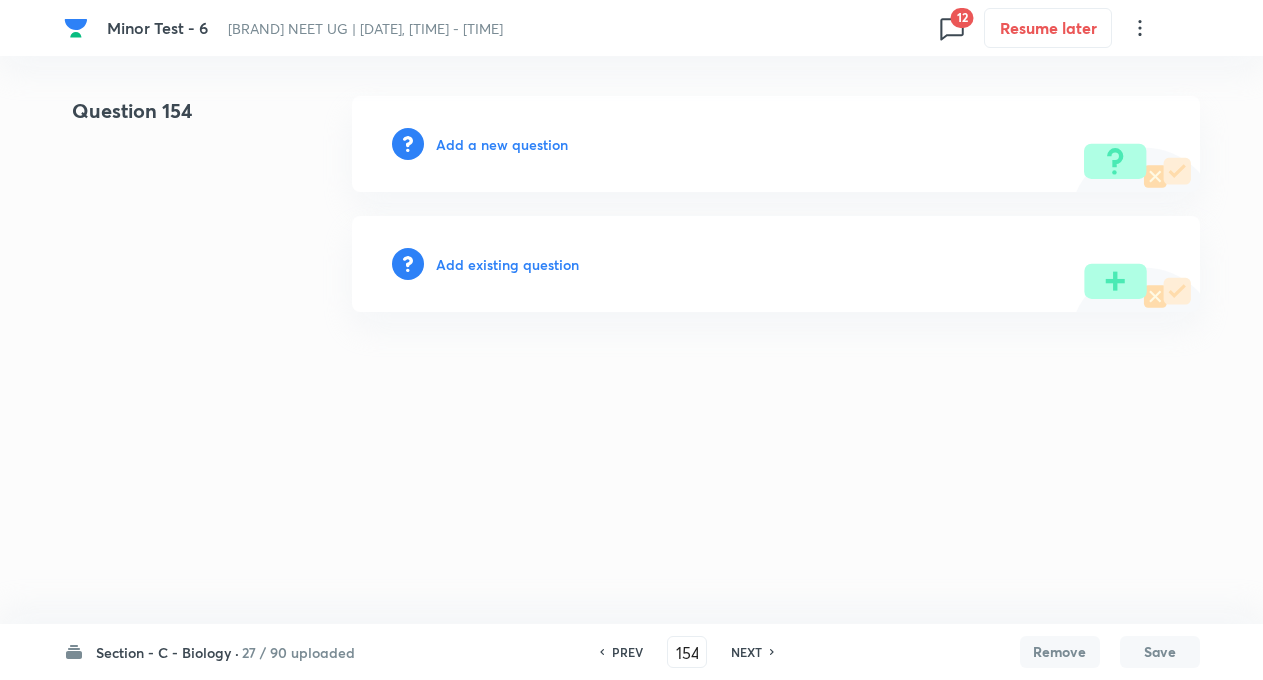 click on "NEXT" at bounding box center [746, 652] 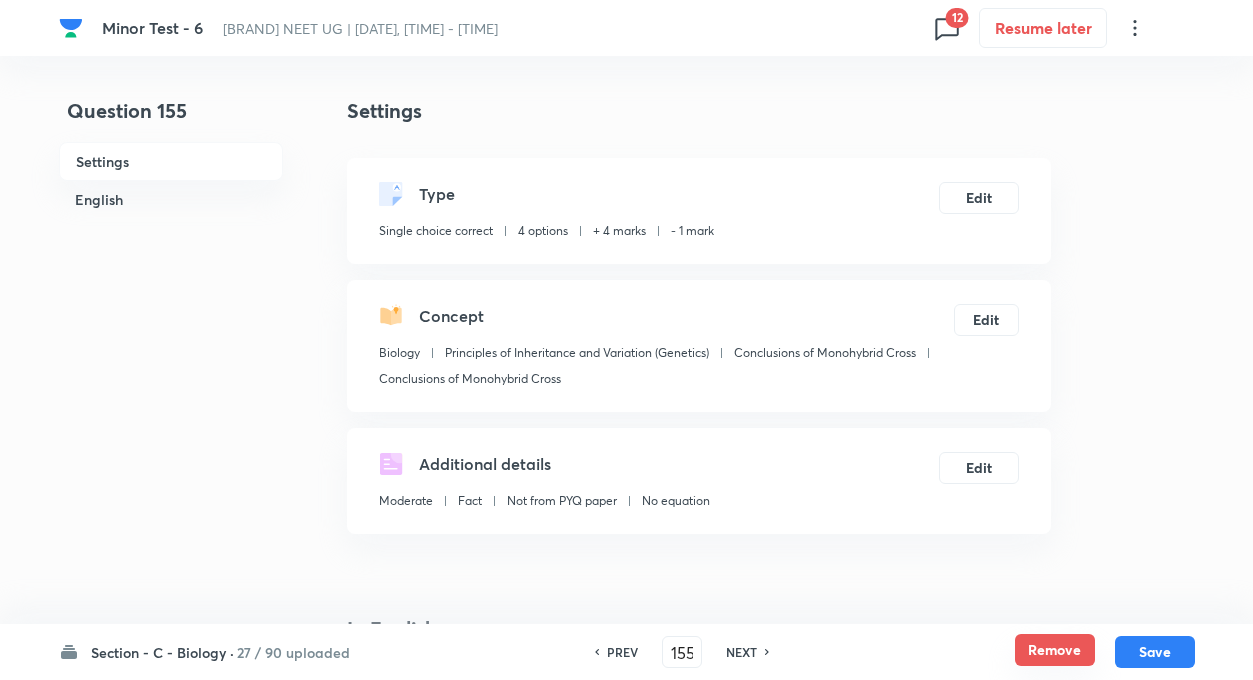 click on "Remove" at bounding box center (1055, 650) 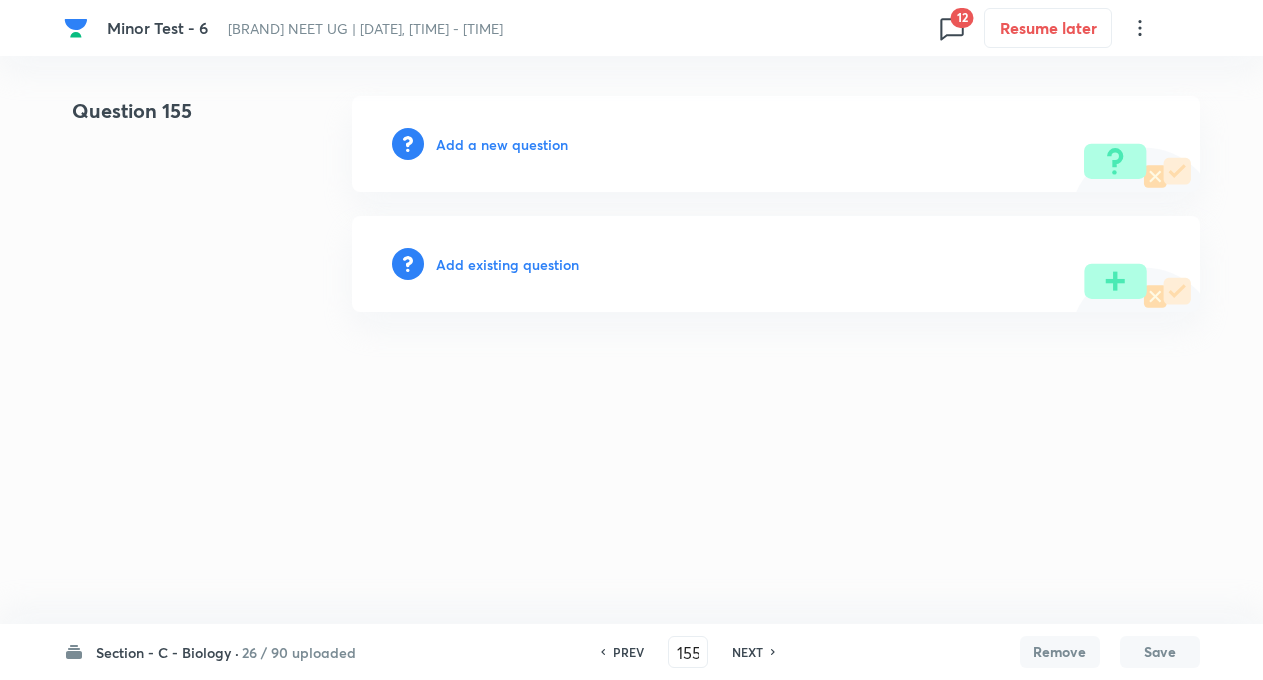 click on "NEXT" at bounding box center (747, 652) 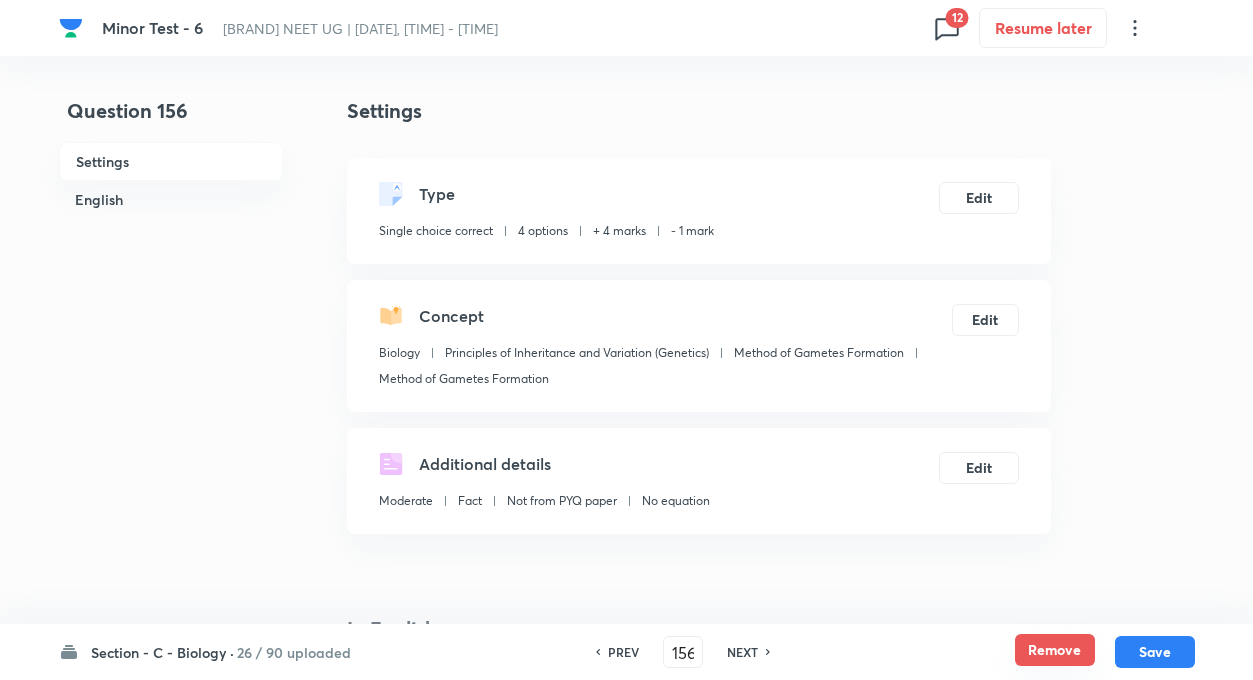 click on "Remove" at bounding box center [1055, 650] 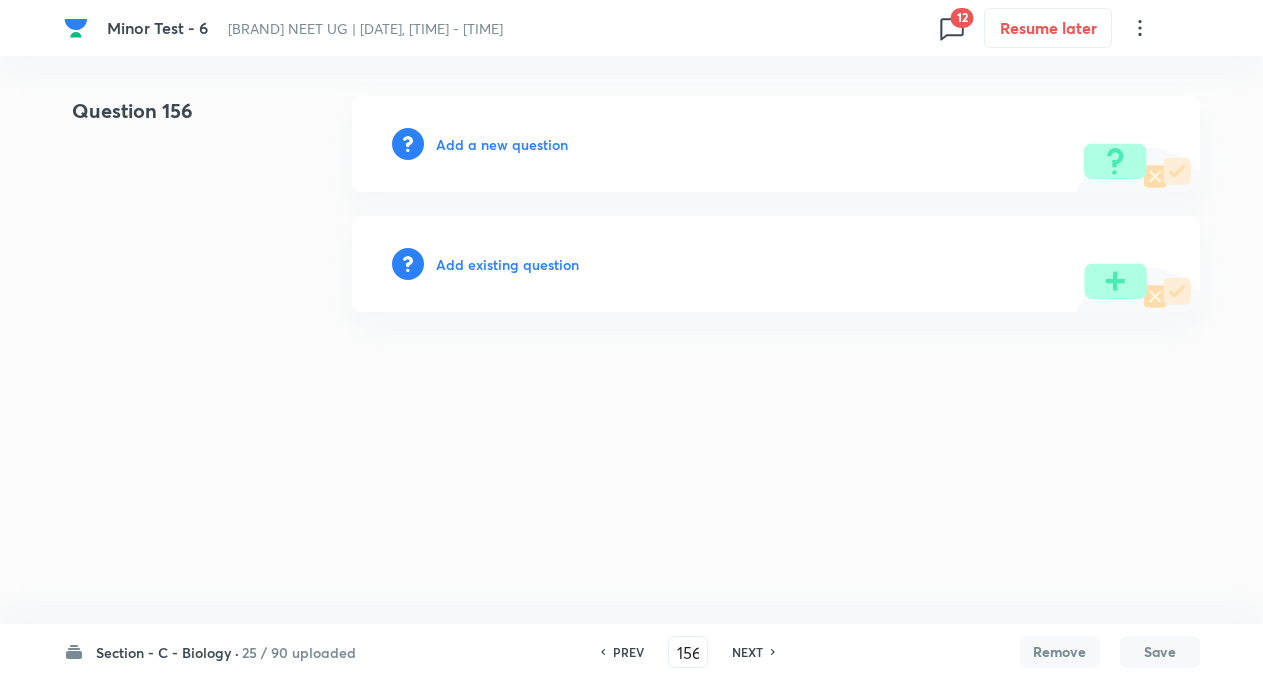 click on "NEXT" at bounding box center (747, 652) 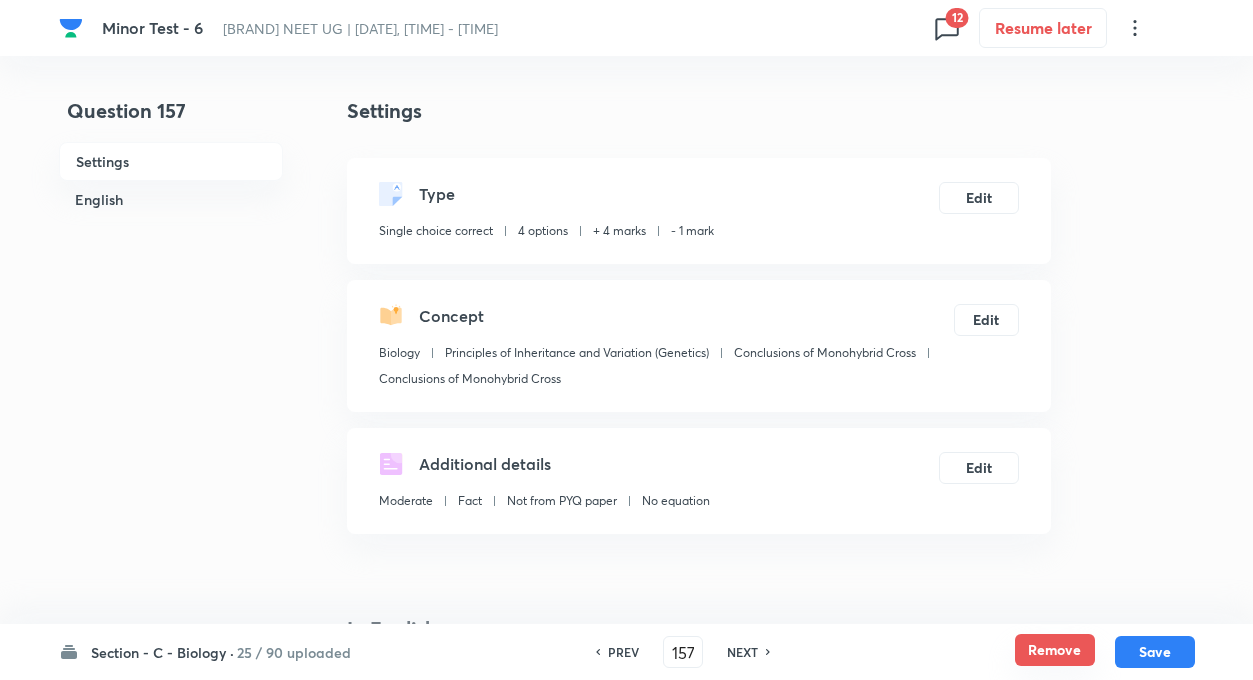 click on "Remove" at bounding box center [1055, 650] 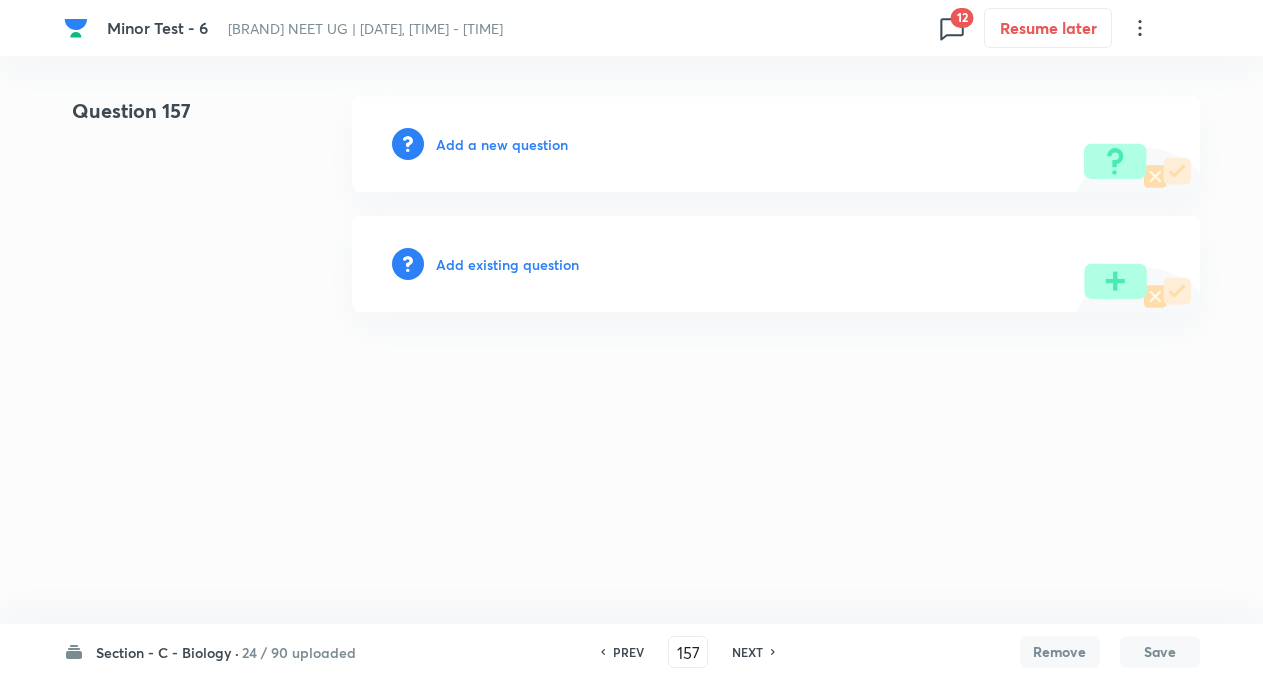 click on "NEXT" at bounding box center [747, 652] 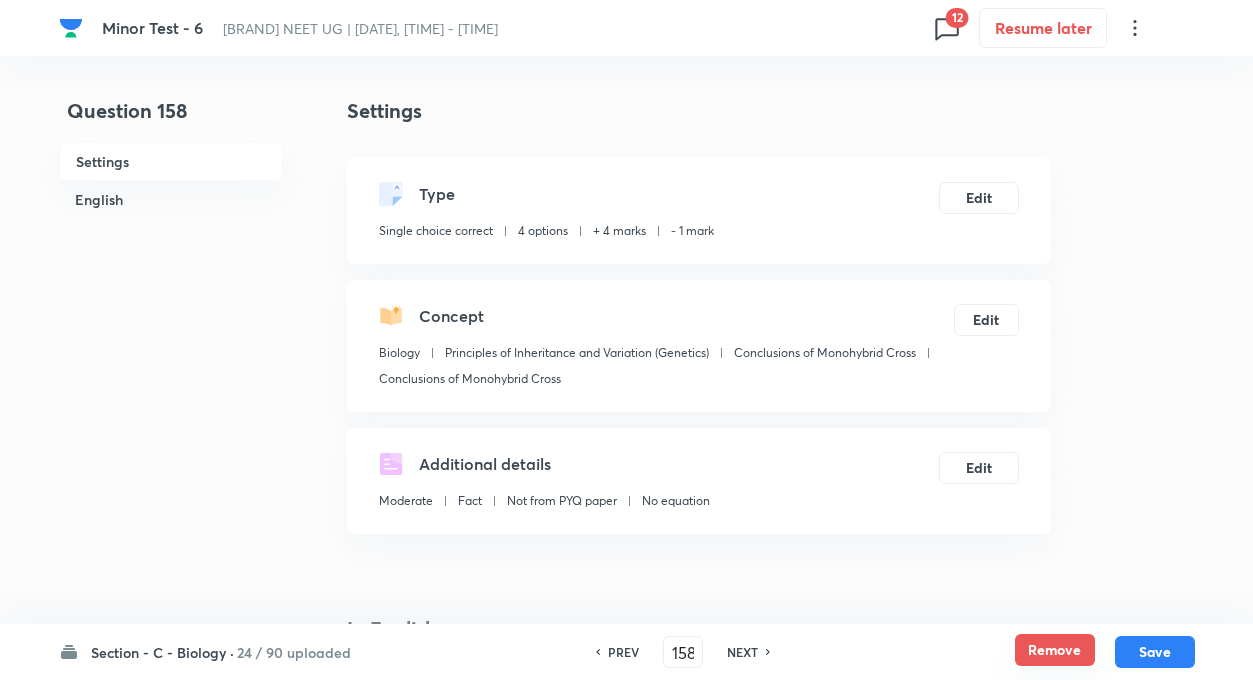click on "Remove" at bounding box center (1055, 650) 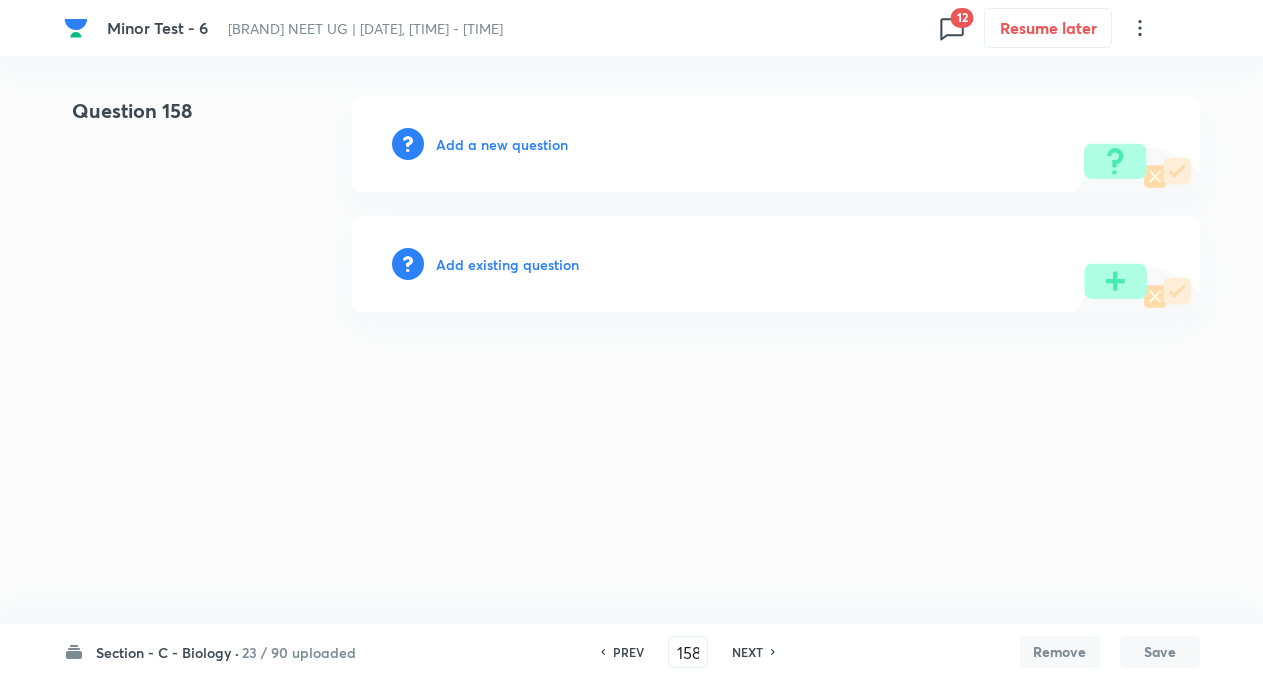 click on "NEXT" at bounding box center (747, 652) 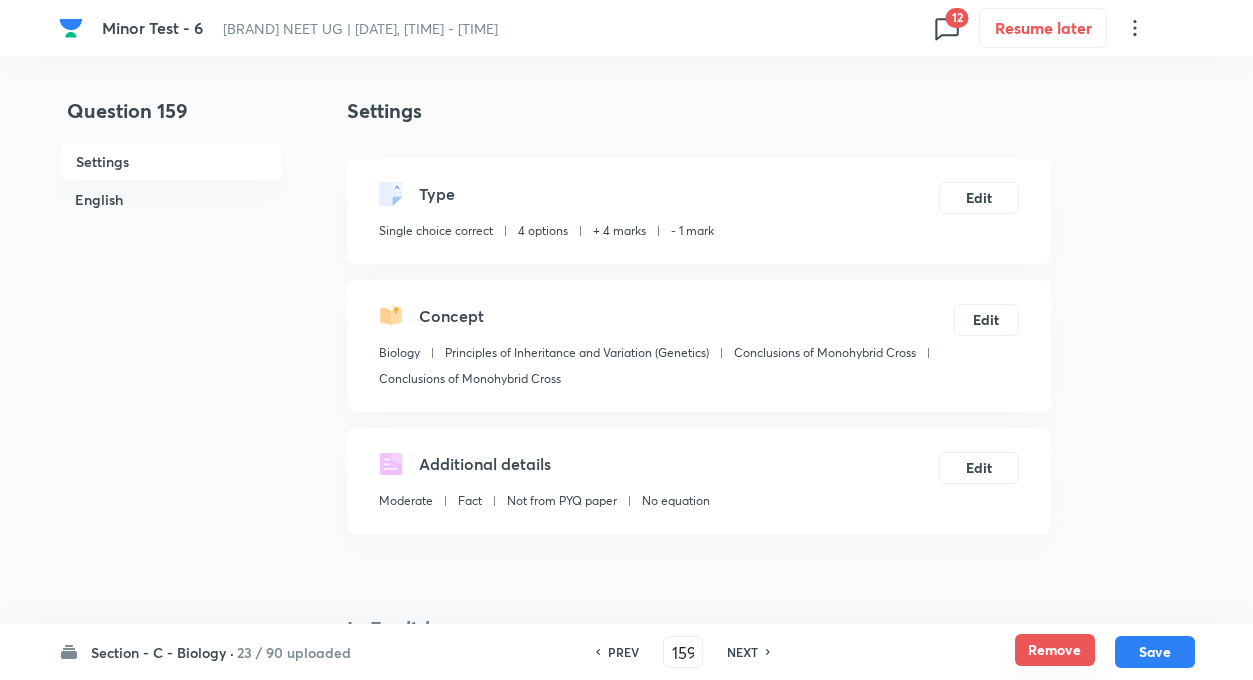 click on "Remove" at bounding box center [1055, 650] 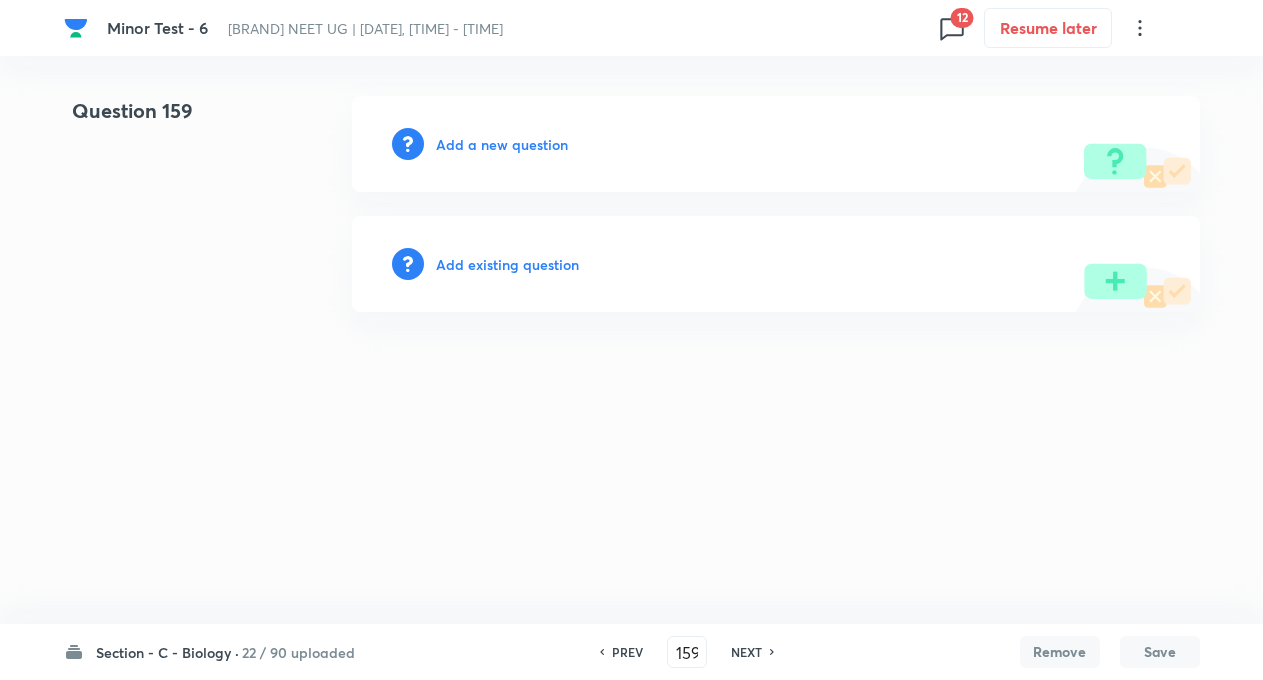 click on "NEXT" at bounding box center [746, 652] 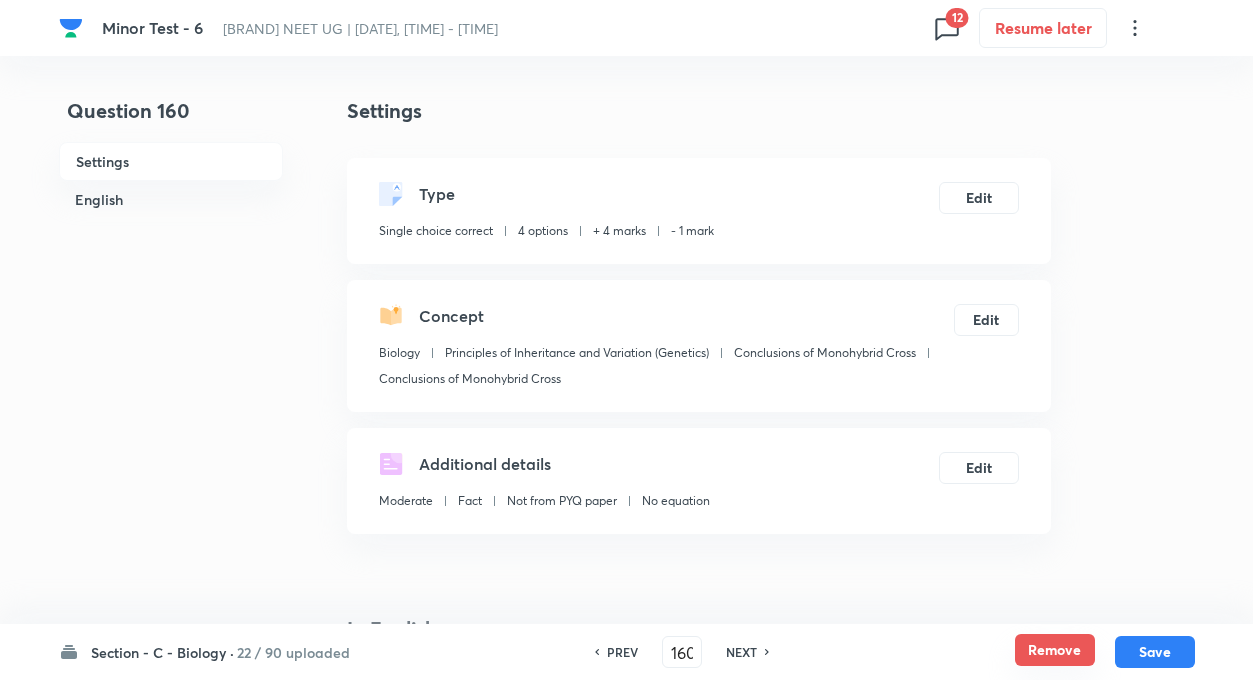 click on "Remove" at bounding box center [1055, 650] 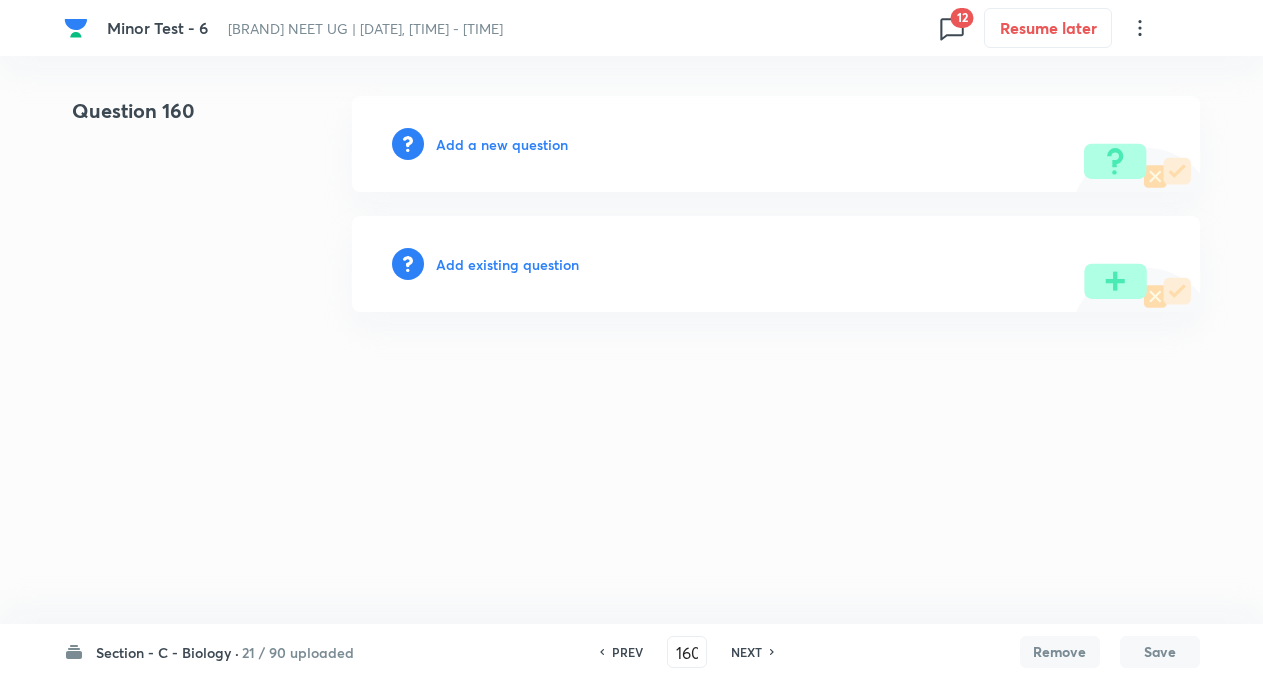 click on "NEXT" at bounding box center [746, 652] 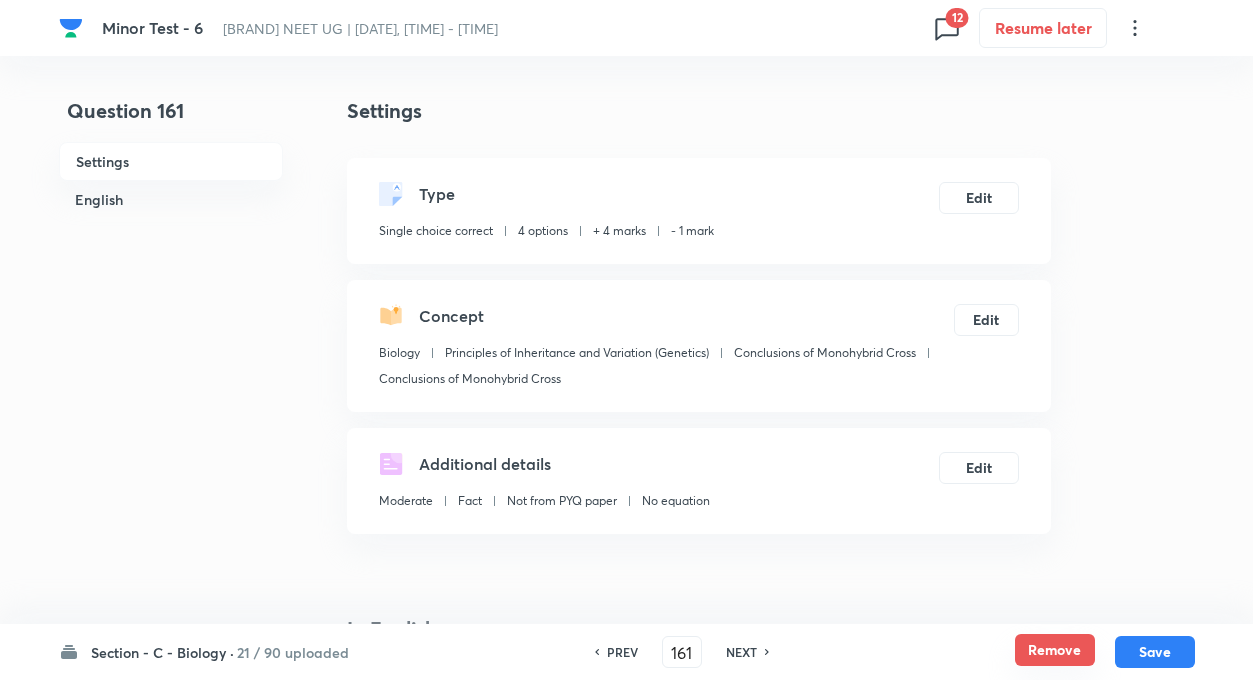 click on "Remove" at bounding box center (1055, 650) 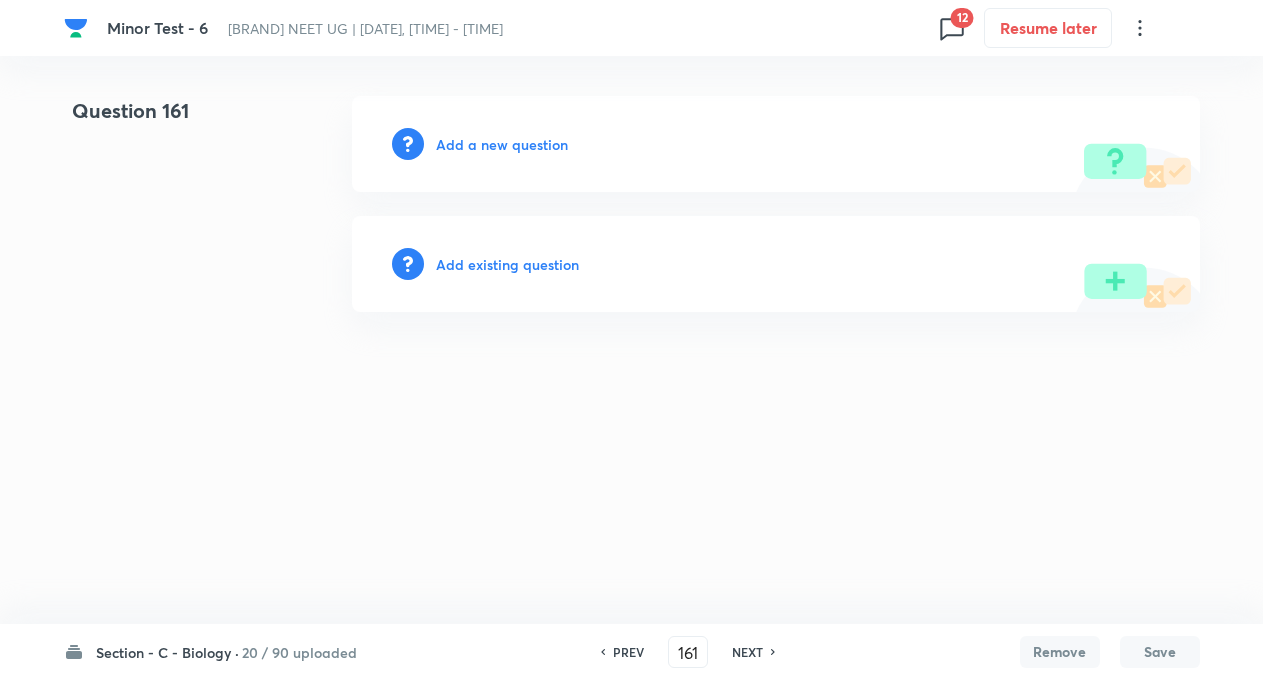 click on "NEXT" at bounding box center (747, 652) 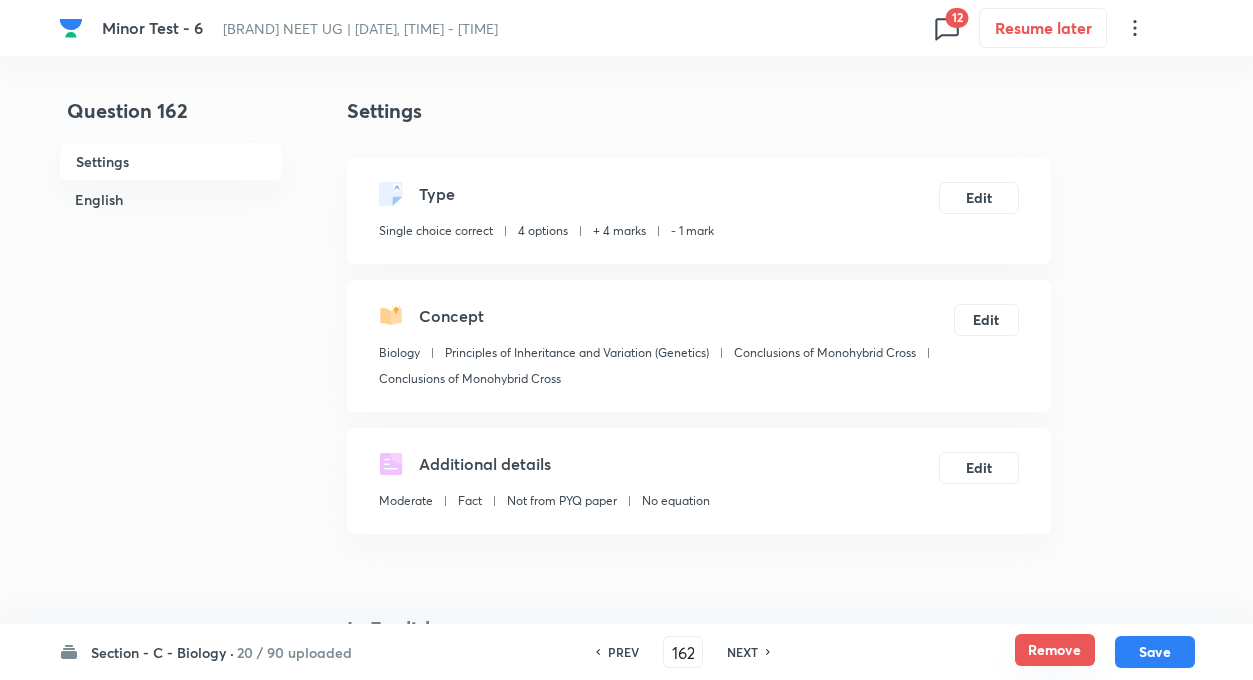click on "Remove" at bounding box center (1055, 650) 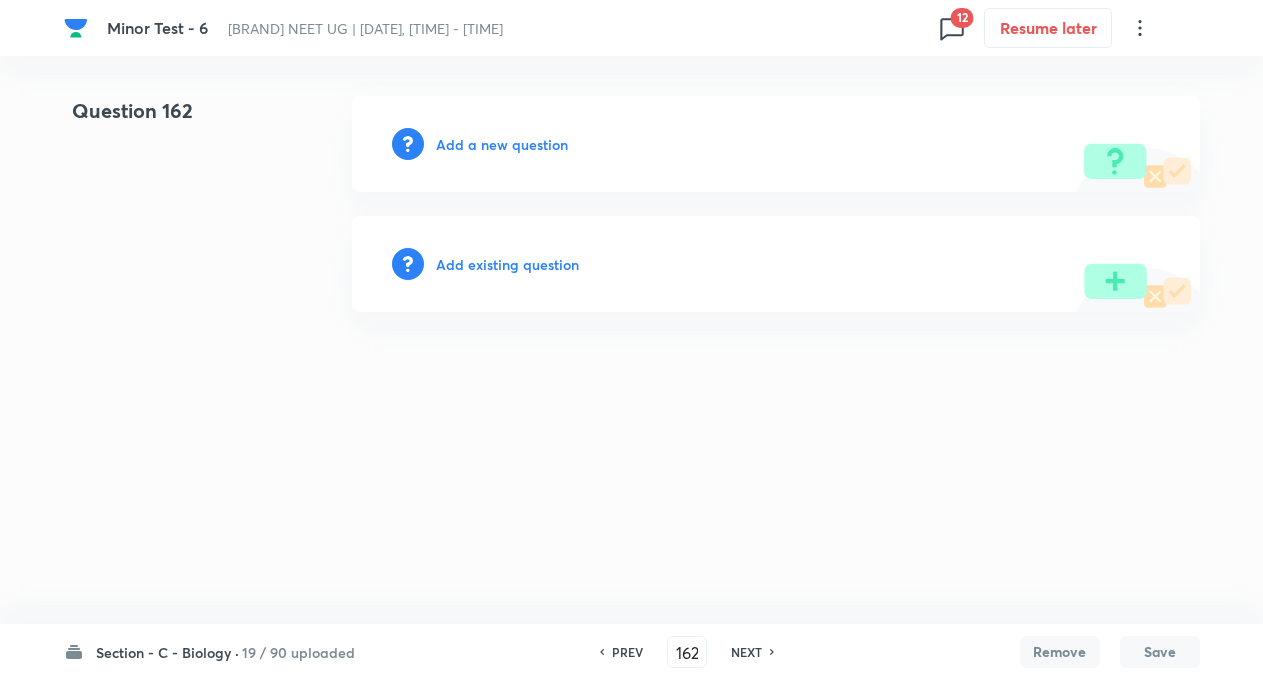 click on "NEXT" at bounding box center (746, 652) 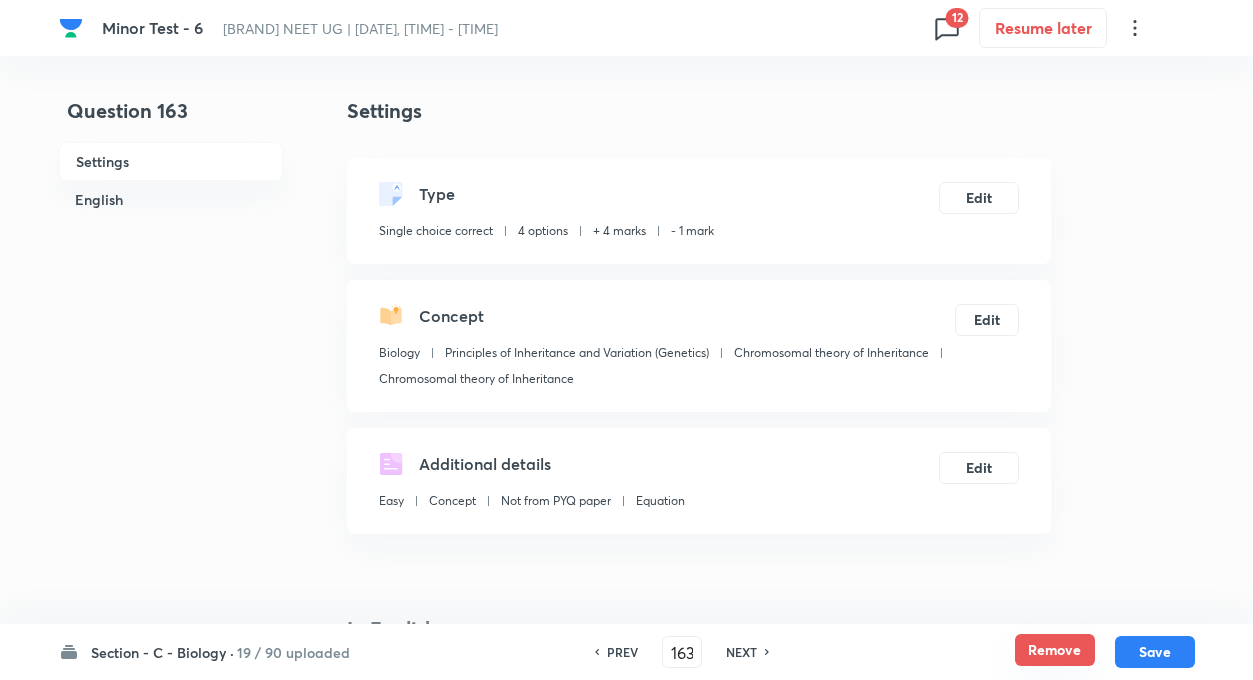 click on "Remove" at bounding box center [1055, 650] 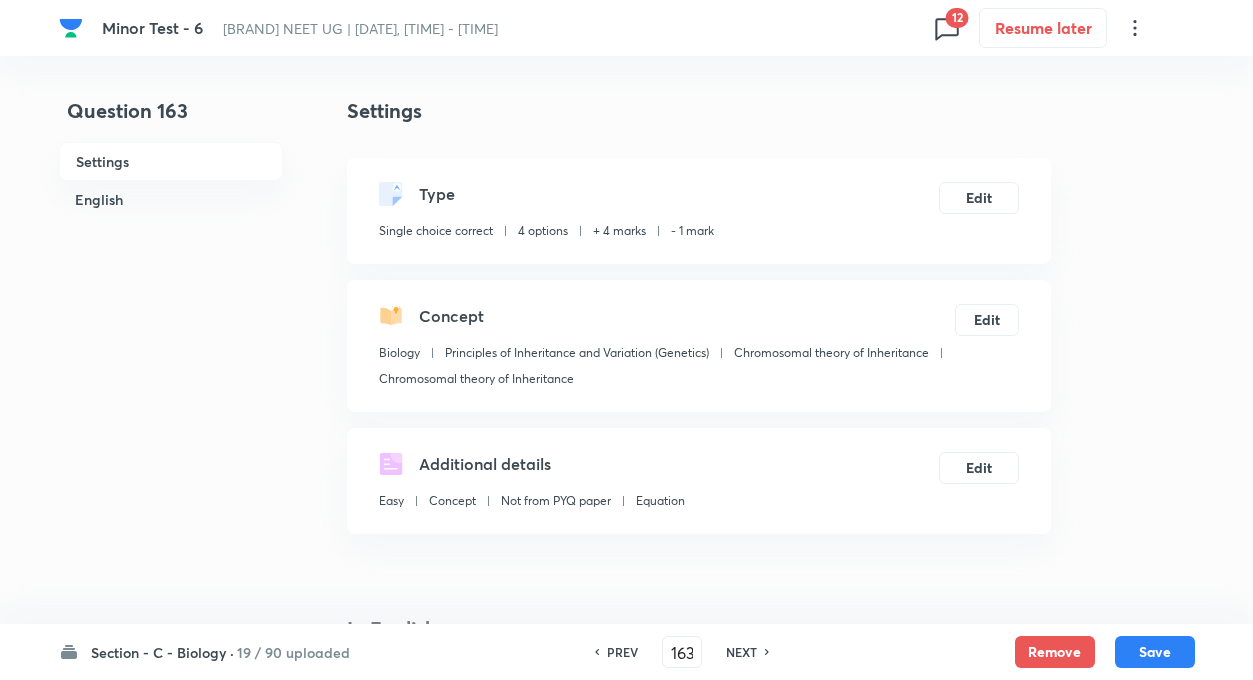 click on "NEXT" at bounding box center (744, 652) 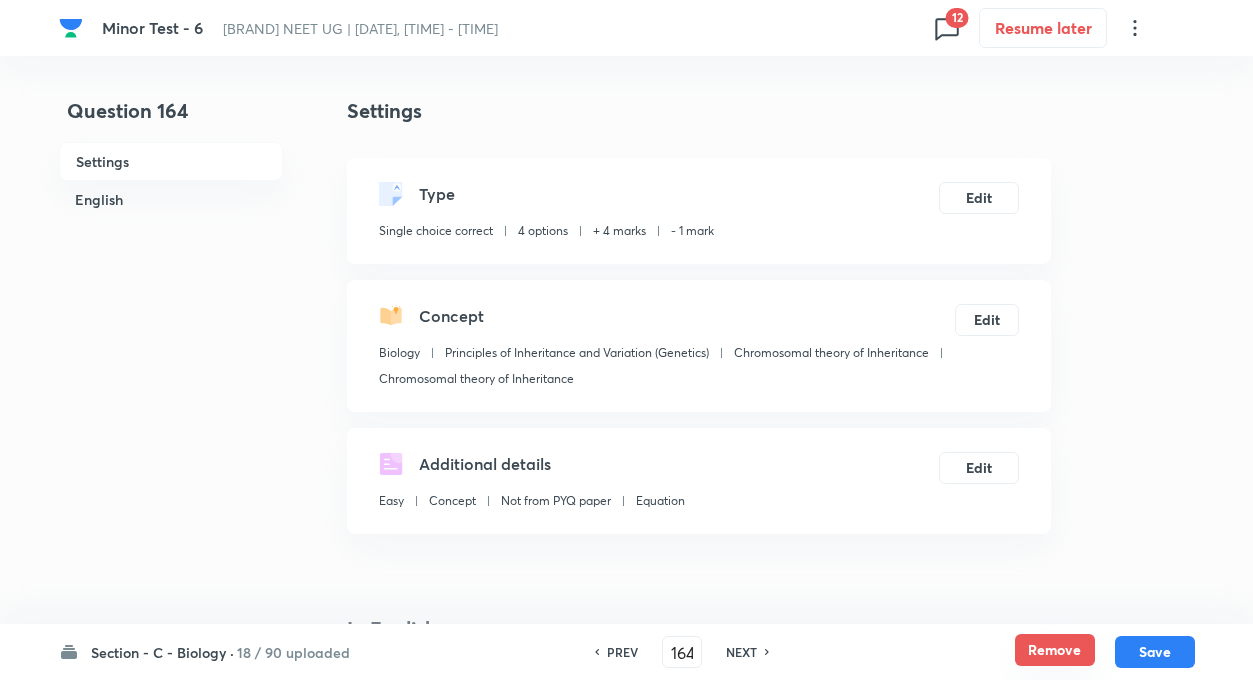 click on "Remove" at bounding box center [1055, 650] 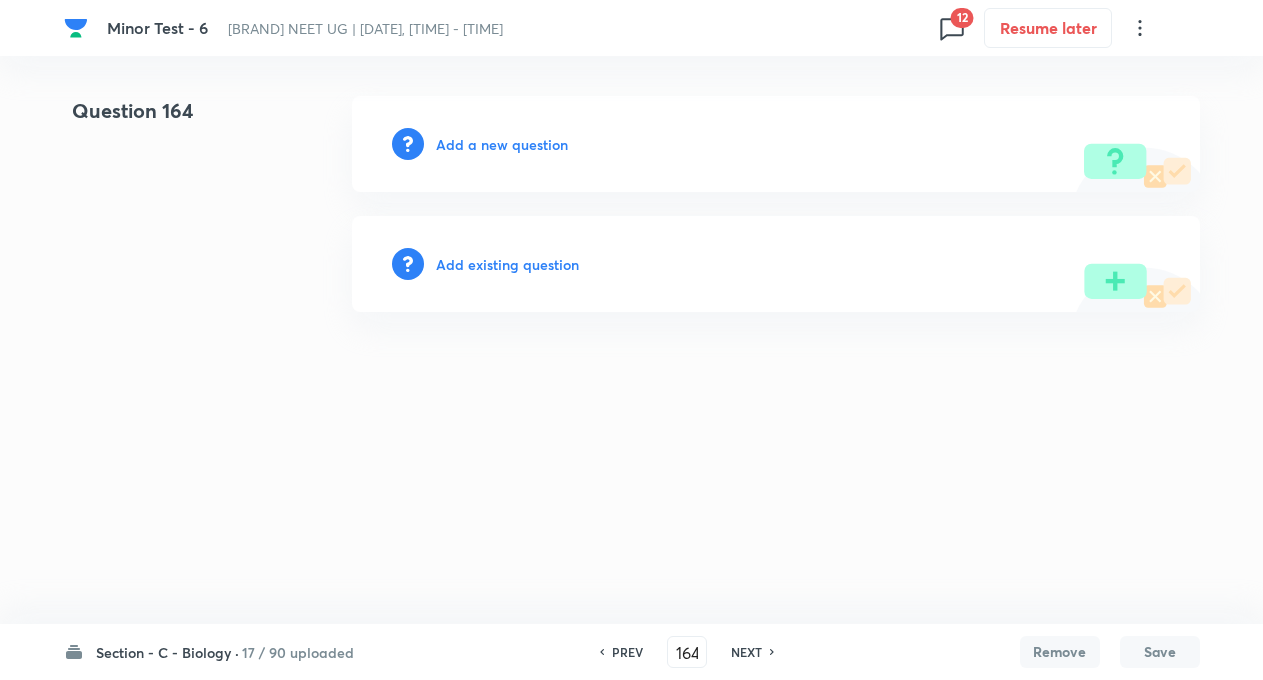 click on "NEXT" at bounding box center [746, 652] 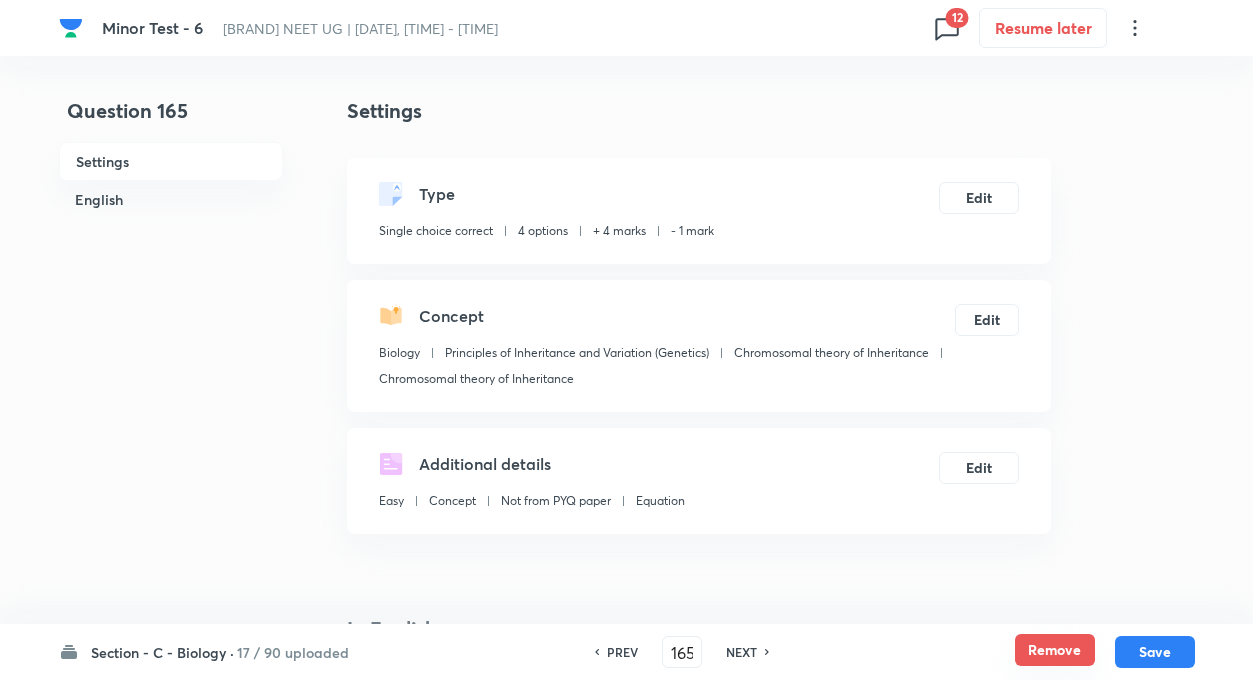 click on "Remove" at bounding box center [1055, 650] 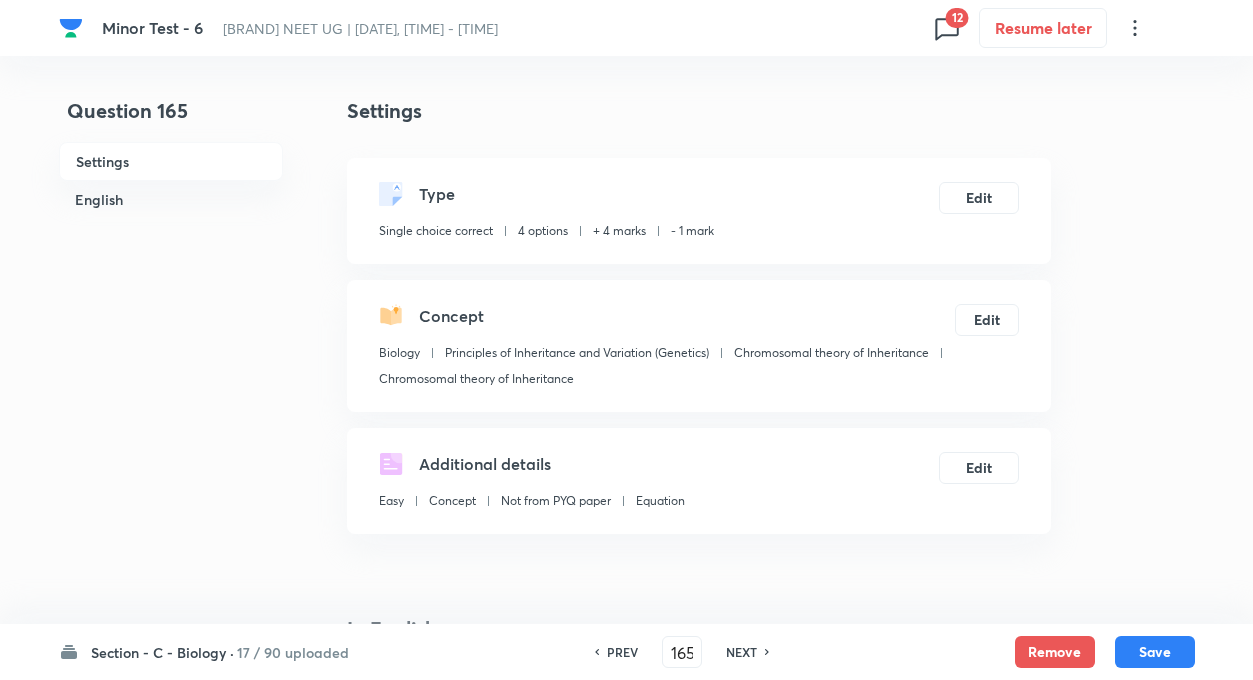 click on "NEXT" at bounding box center [744, 652] 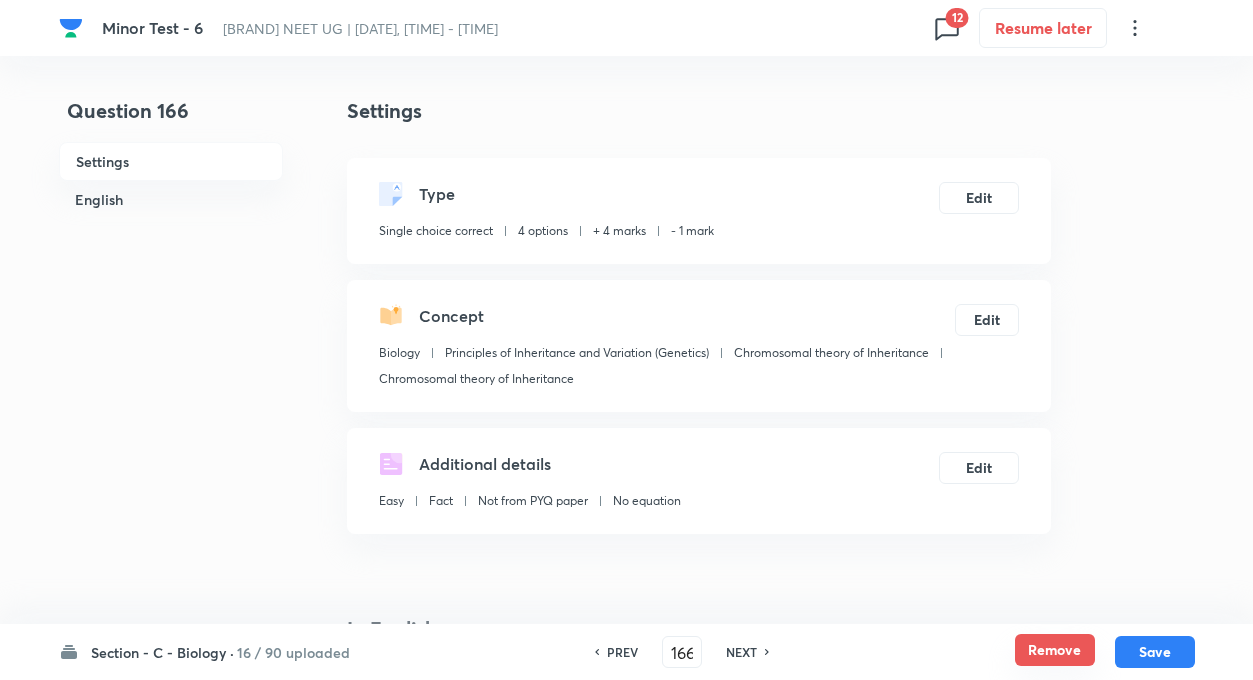 click on "Remove" at bounding box center (1055, 650) 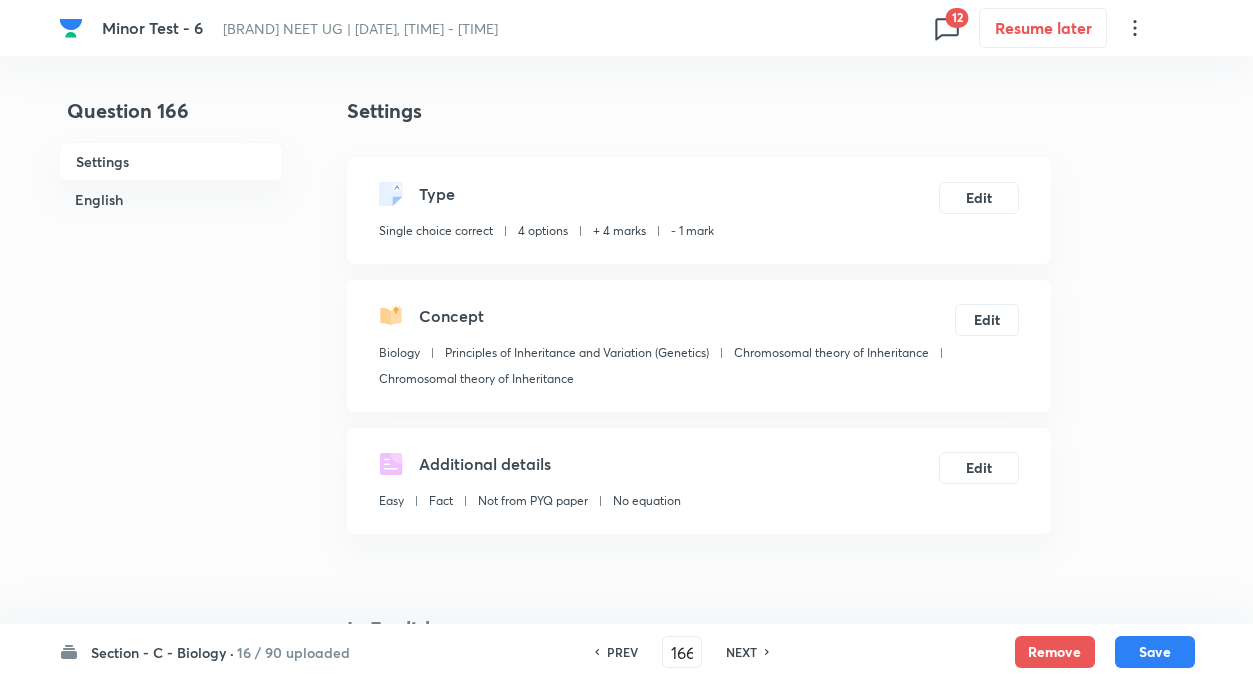 click on "NEXT" at bounding box center (741, 652) 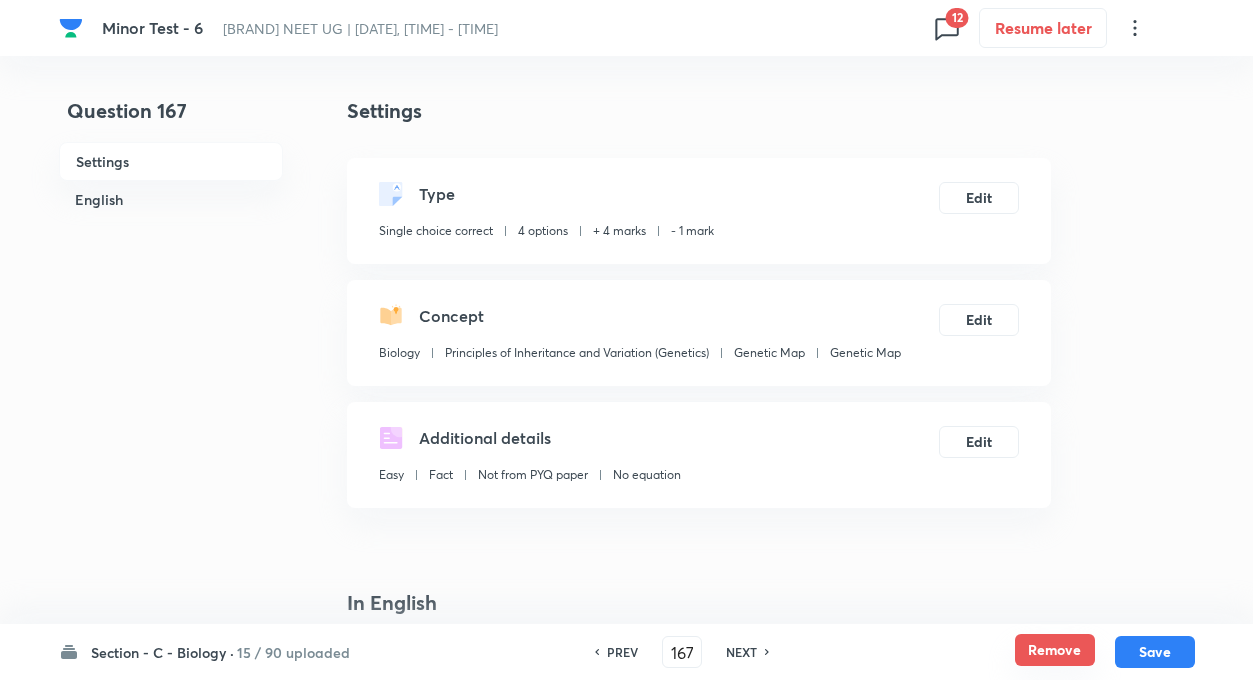 click on "Remove" at bounding box center [1055, 650] 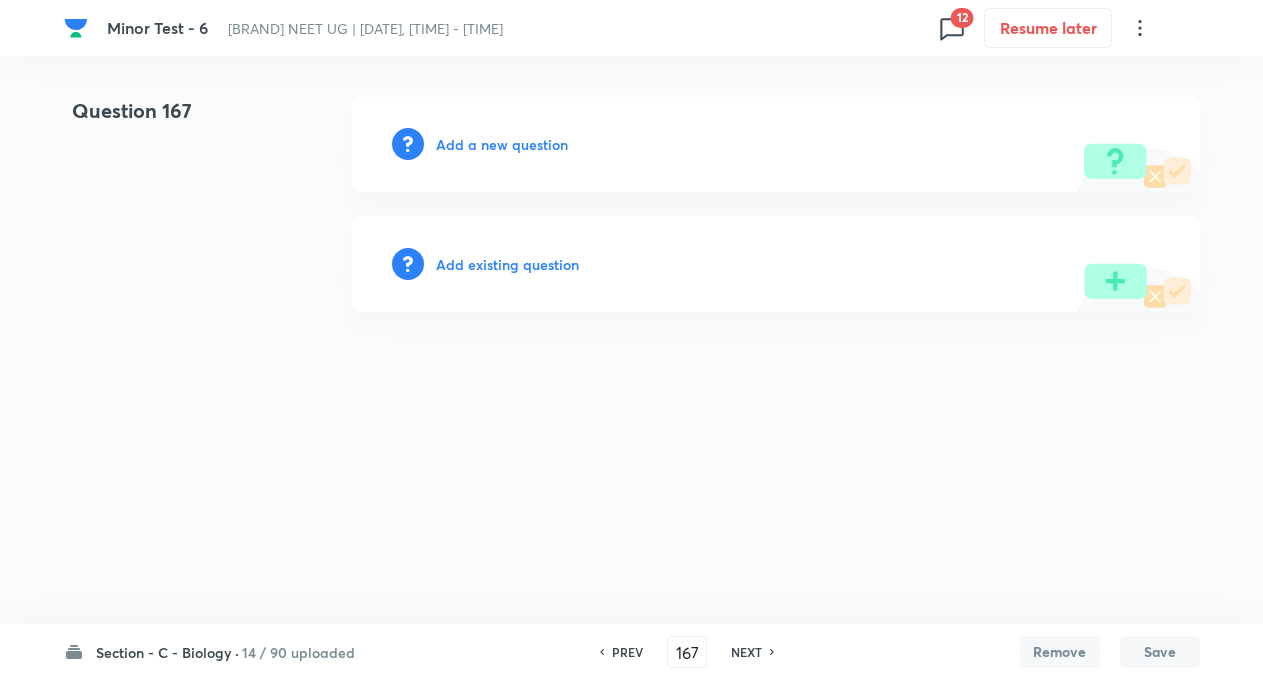 click on "NEXT" at bounding box center (746, 652) 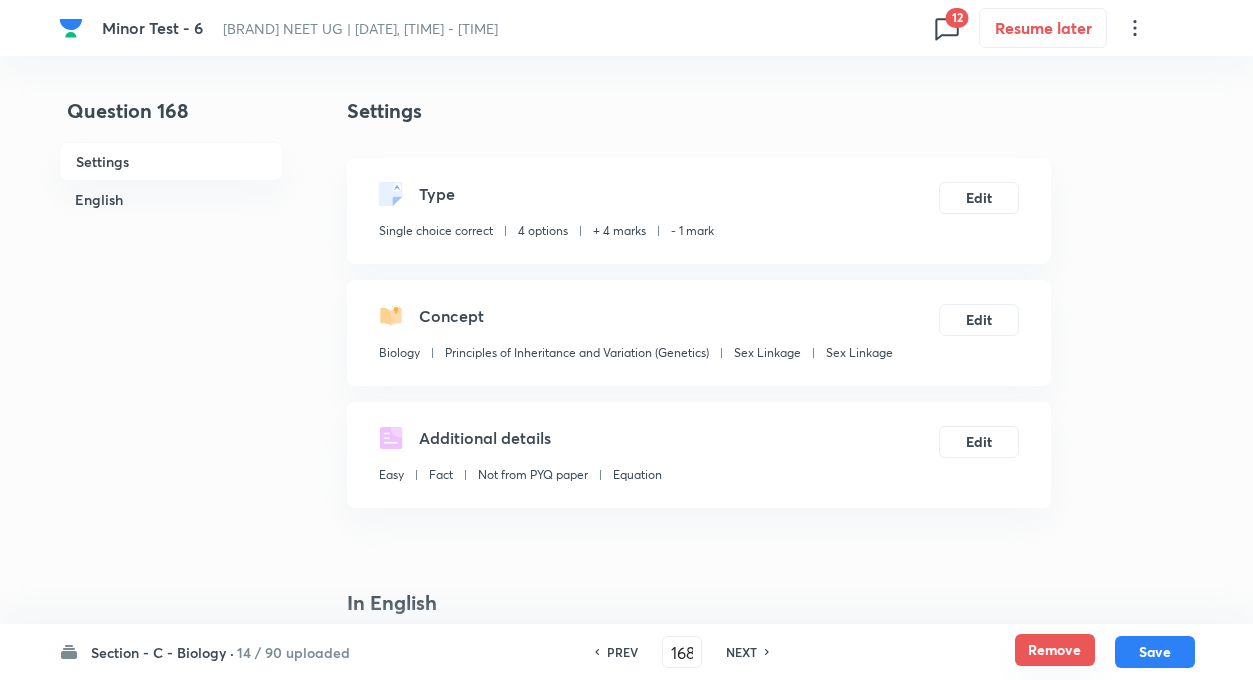 click on "Remove" at bounding box center (1055, 650) 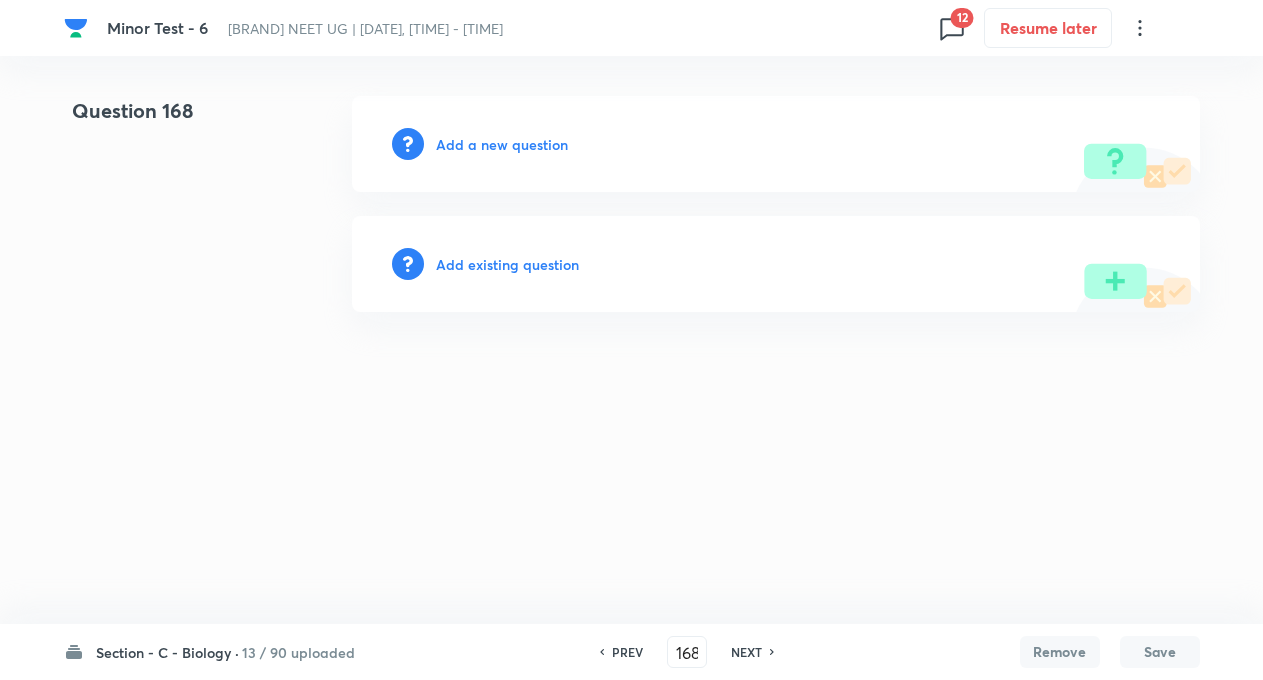 click on "NEXT" at bounding box center (746, 652) 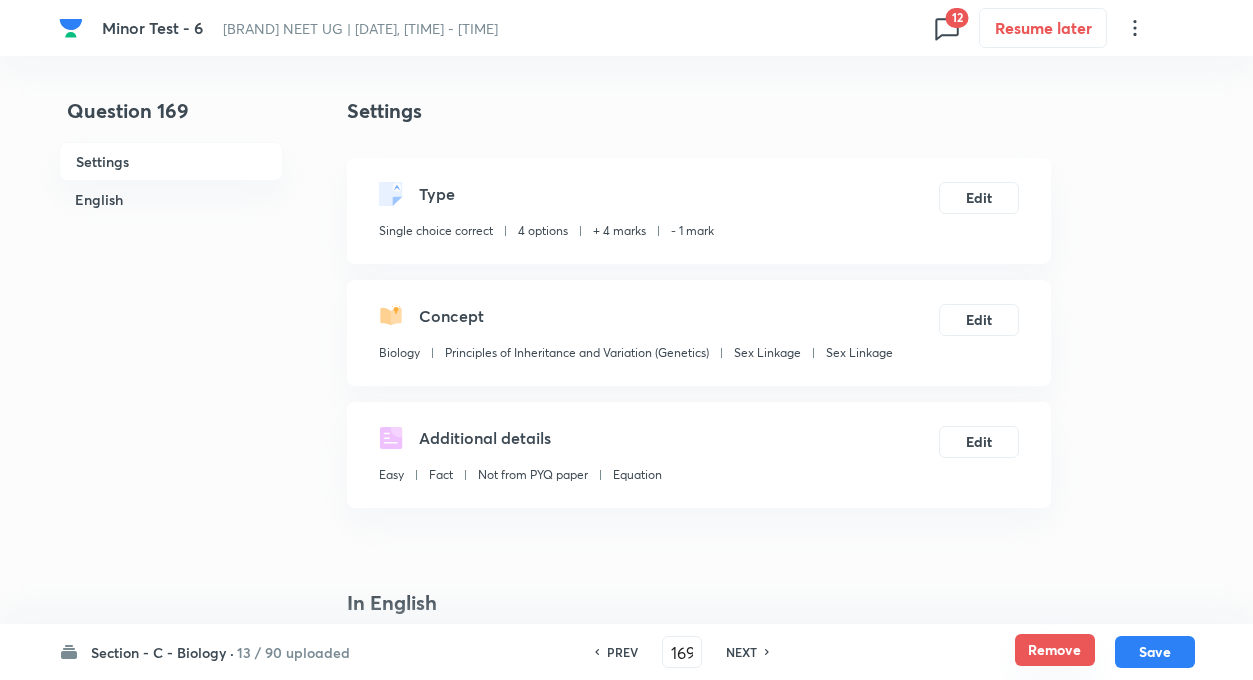 click on "Remove" at bounding box center (1055, 650) 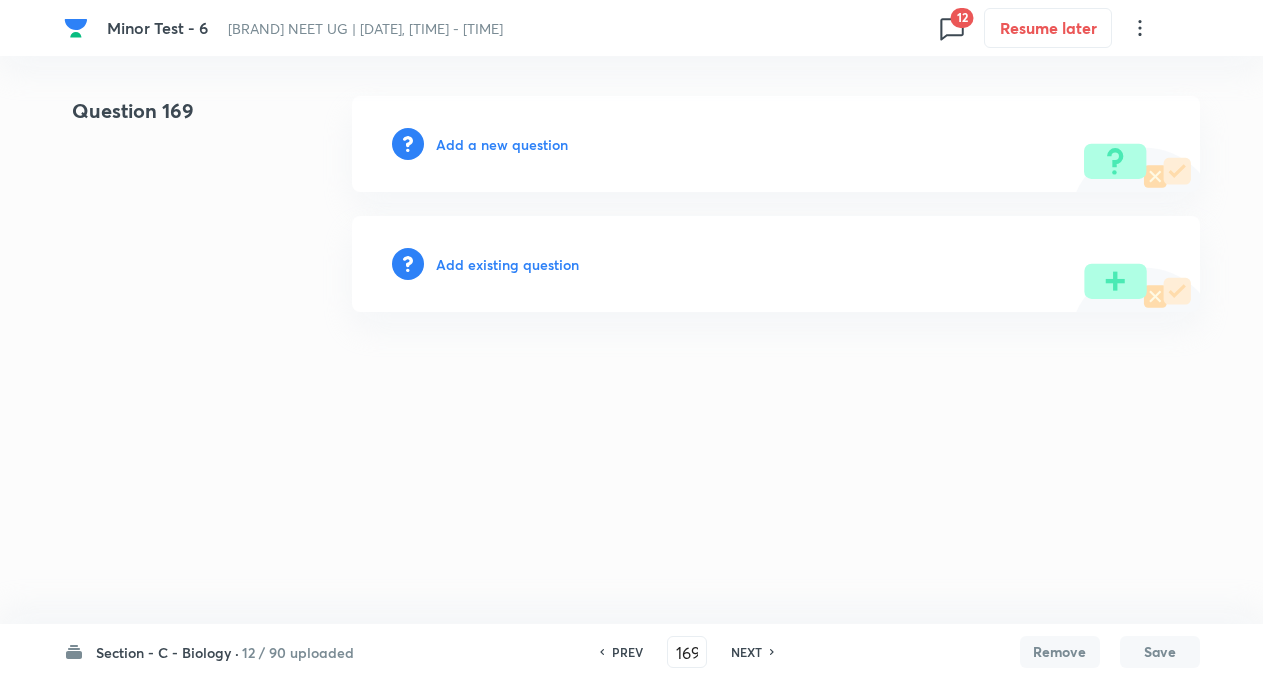 click on "NEXT" at bounding box center [746, 652] 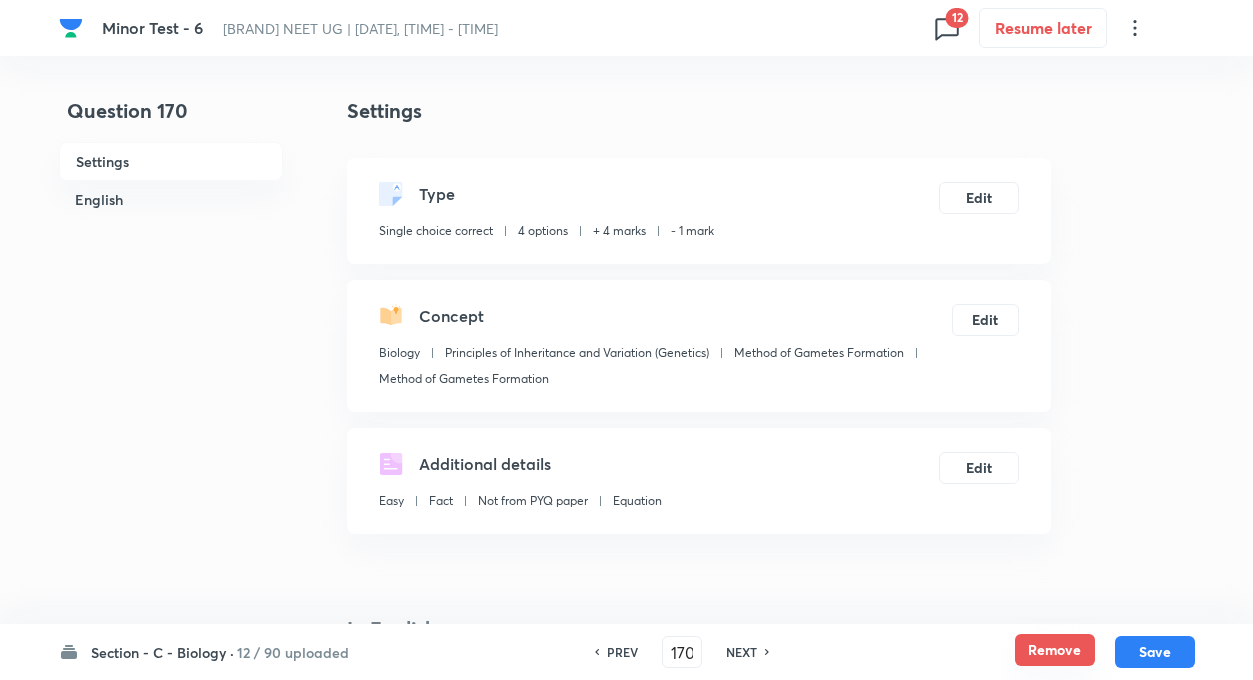 click on "Remove" at bounding box center [1055, 650] 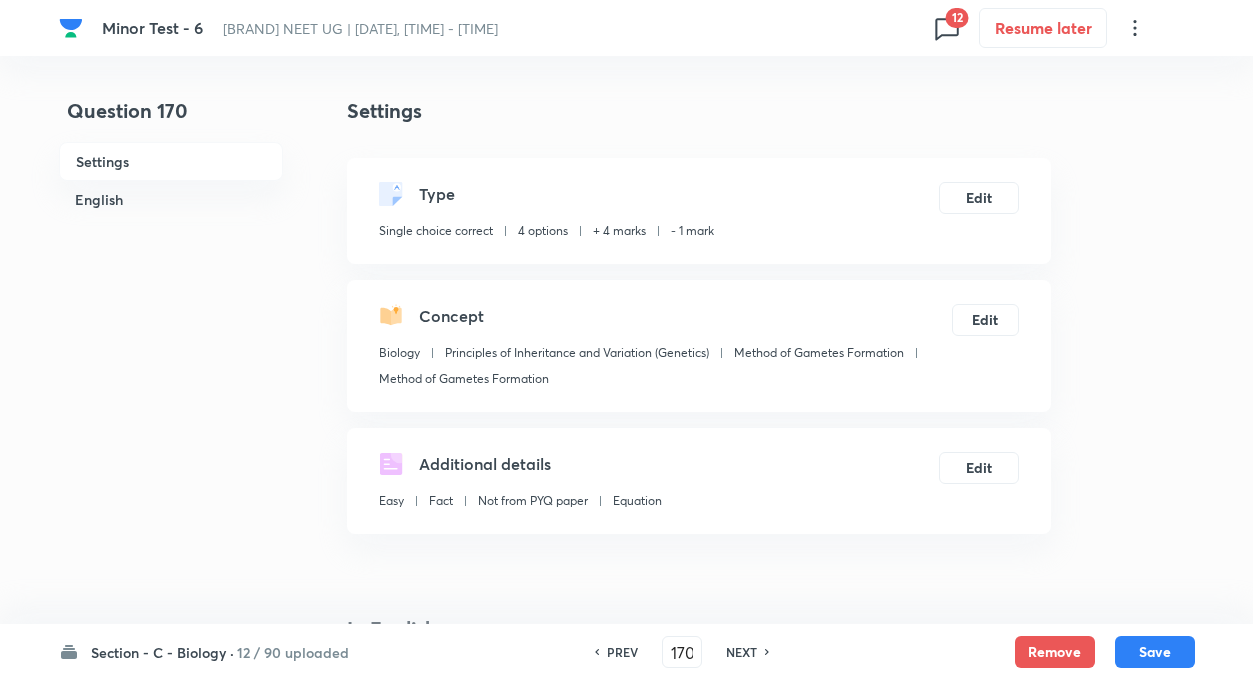 click on "NEXT" at bounding box center [741, 652] 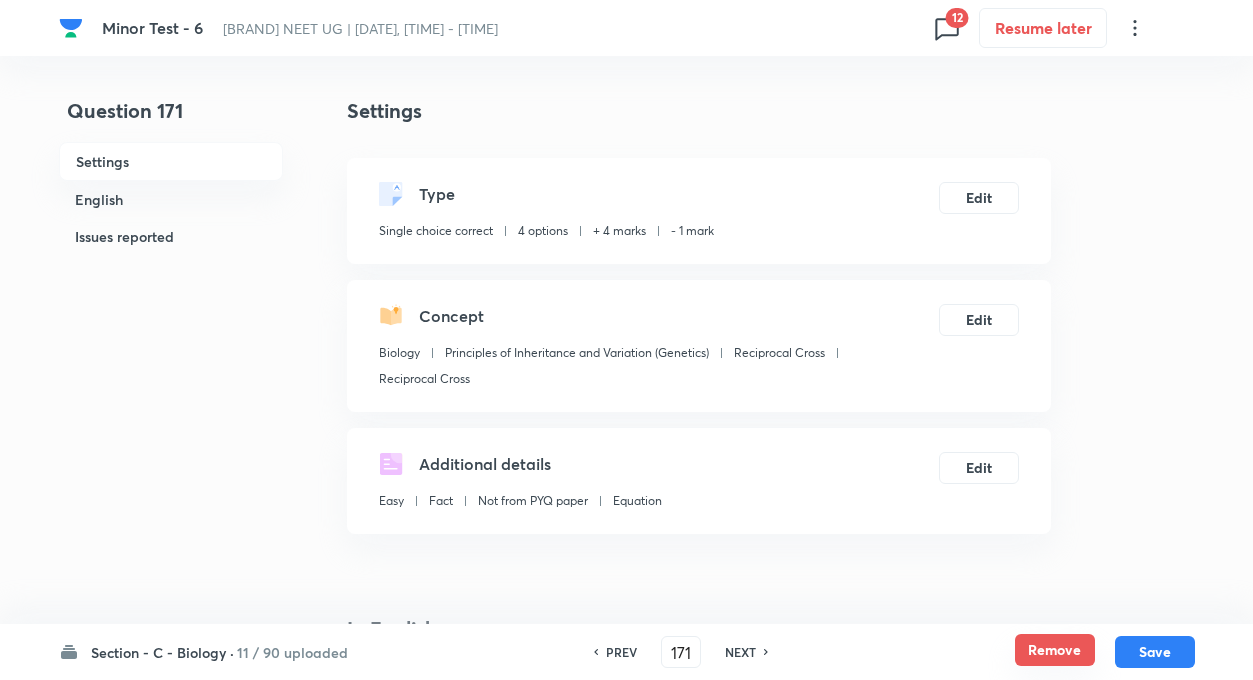 click on "Remove" at bounding box center (1055, 650) 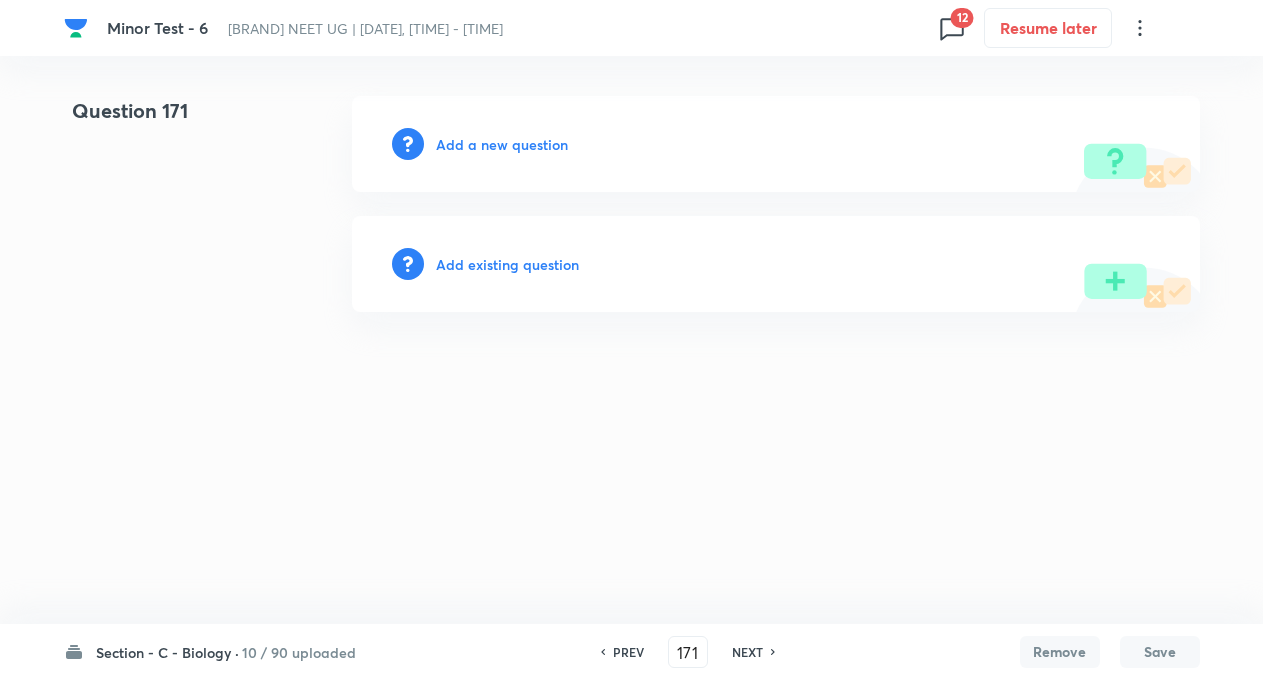 click on "NEXT" at bounding box center [747, 652] 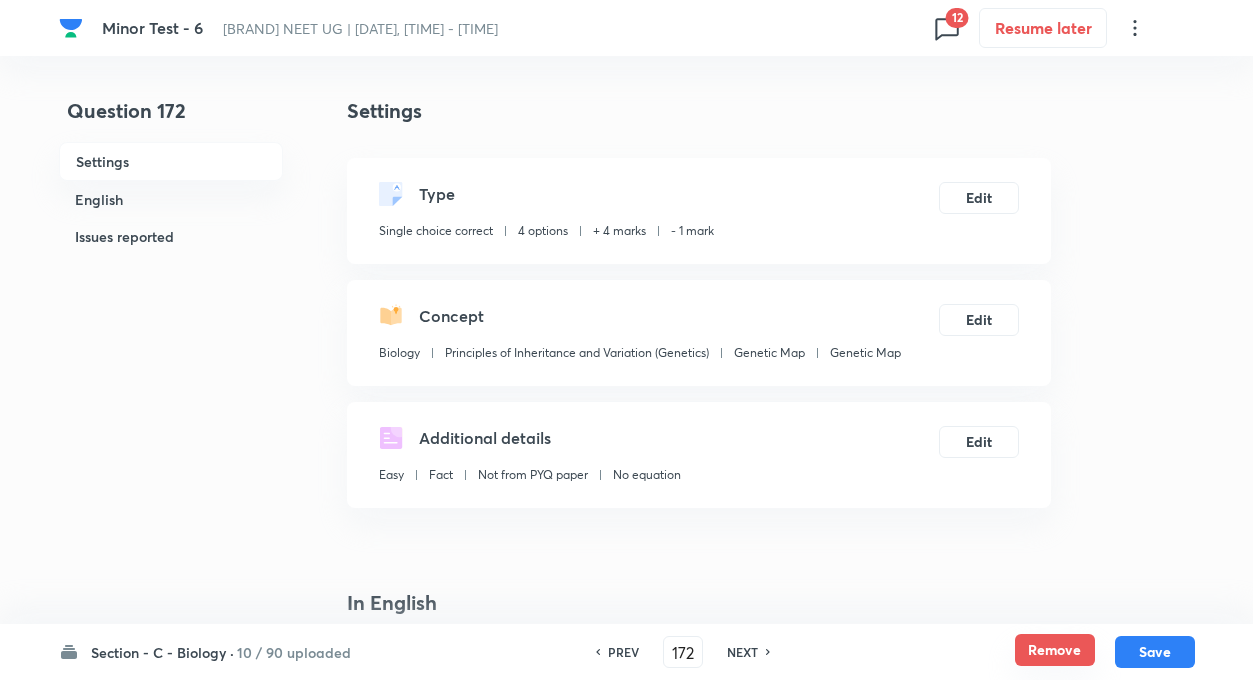 click on "Remove" at bounding box center (1055, 650) 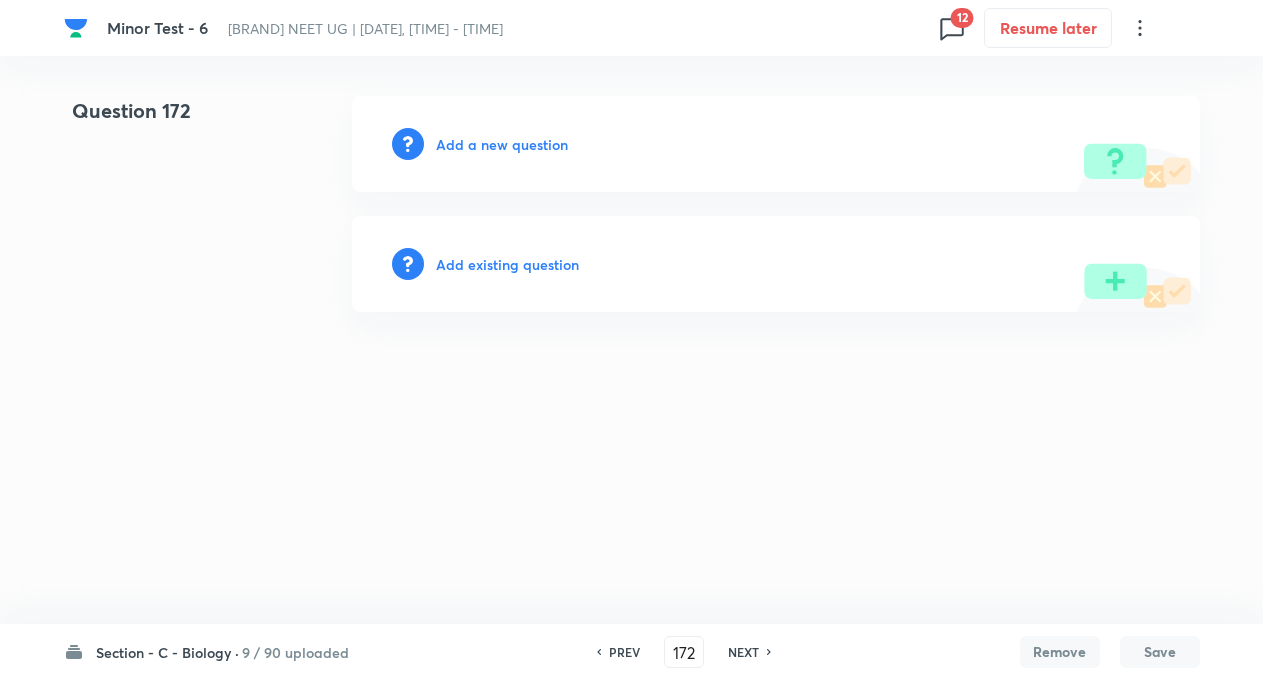 click on "NEXT" at bounding box center (743, 652) 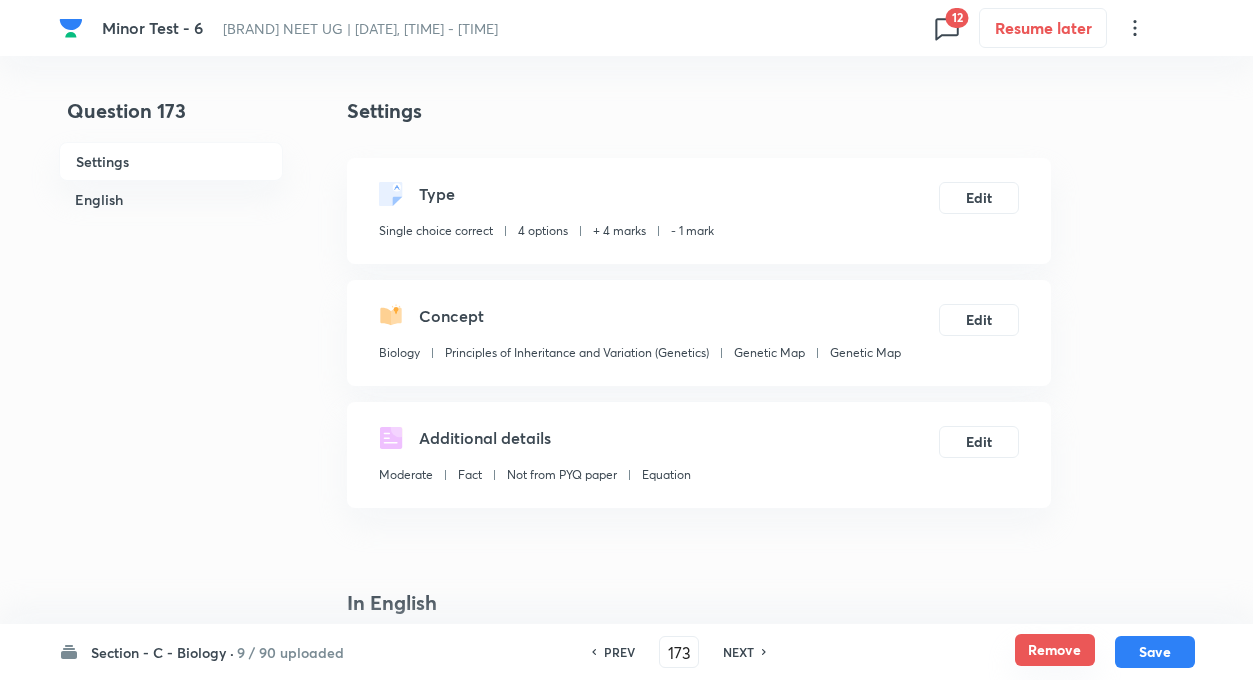 click on "Remove" at bounding box center (1055, 650) 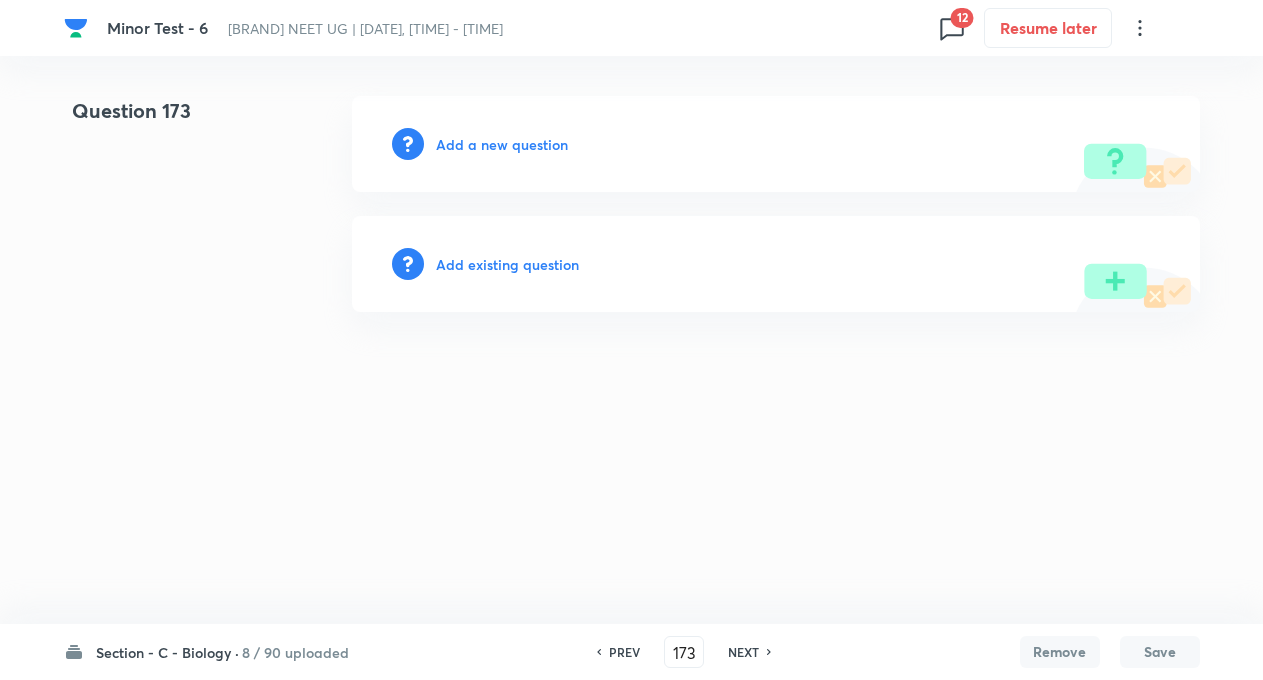 click on "NEXT" at bounding box center (743, 652) 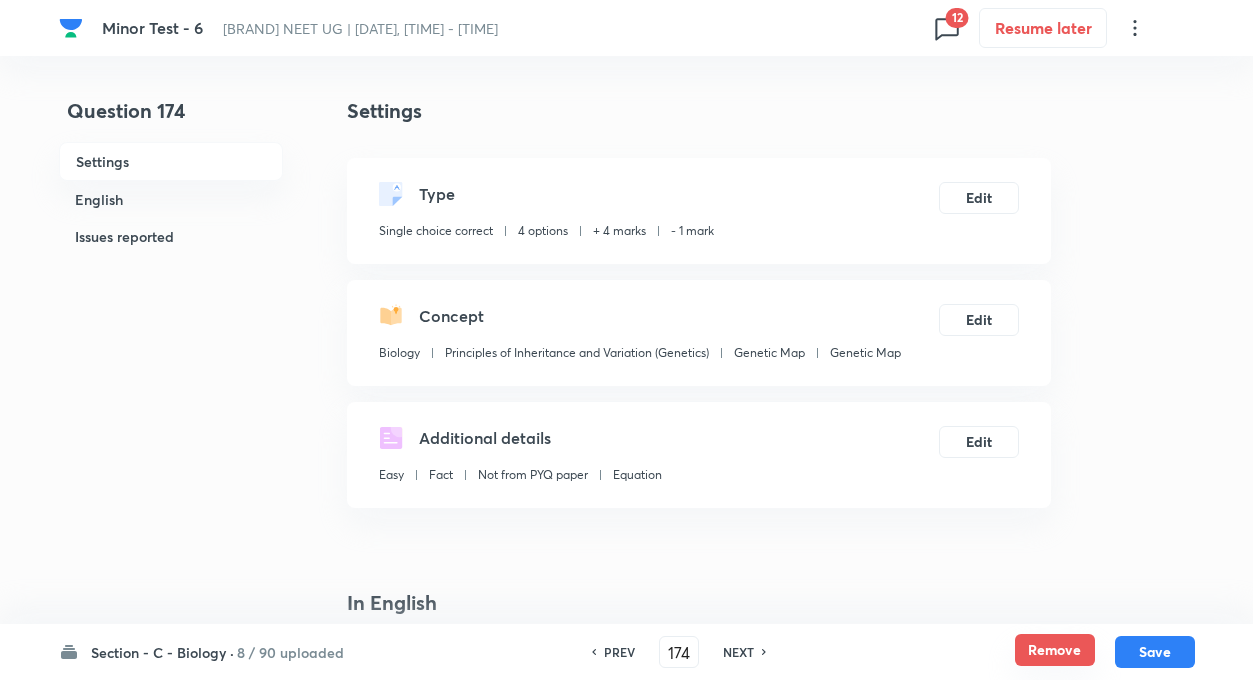 click on "Remove" at bounding box center (1055, 650) 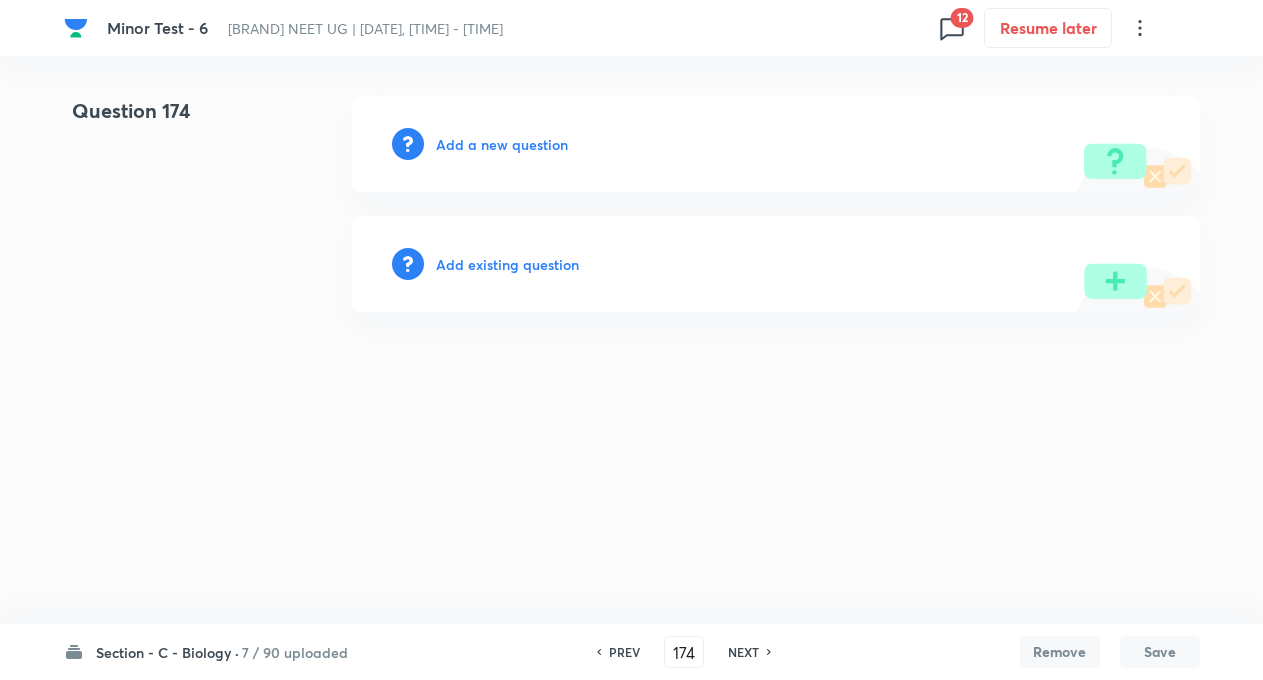 click on "NEXT" at bounding box center [746, 652] 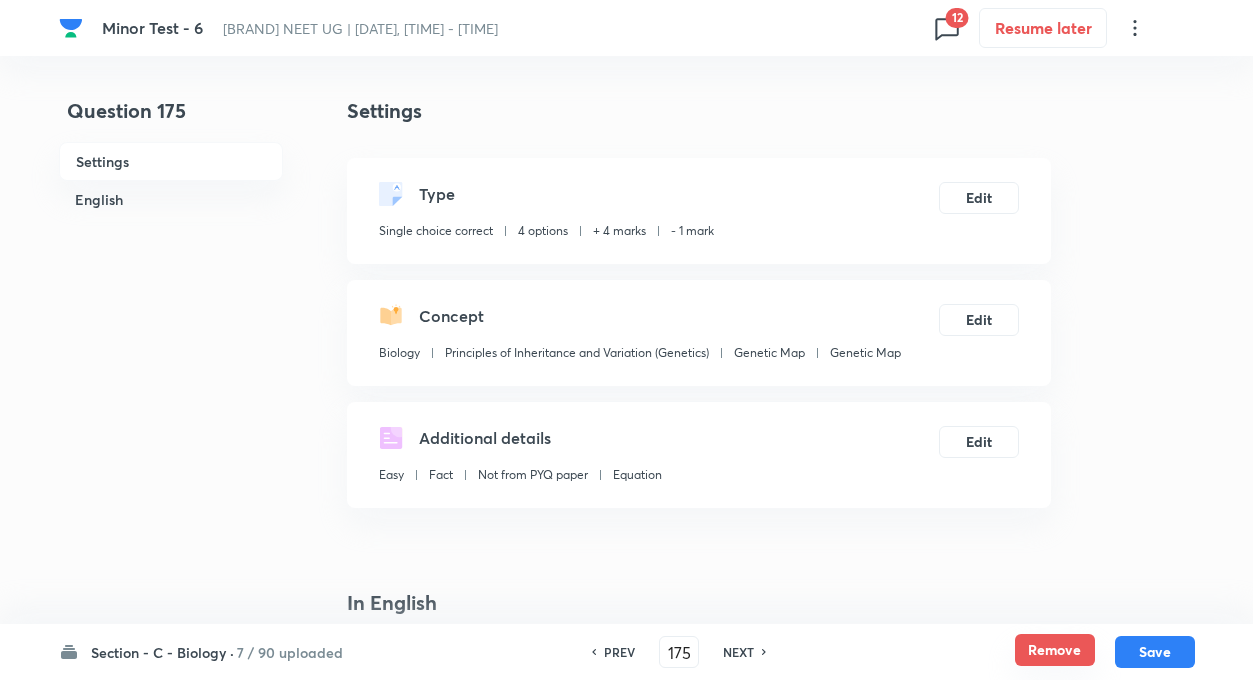 click on "Remove" at bounding box center [1055, 650] 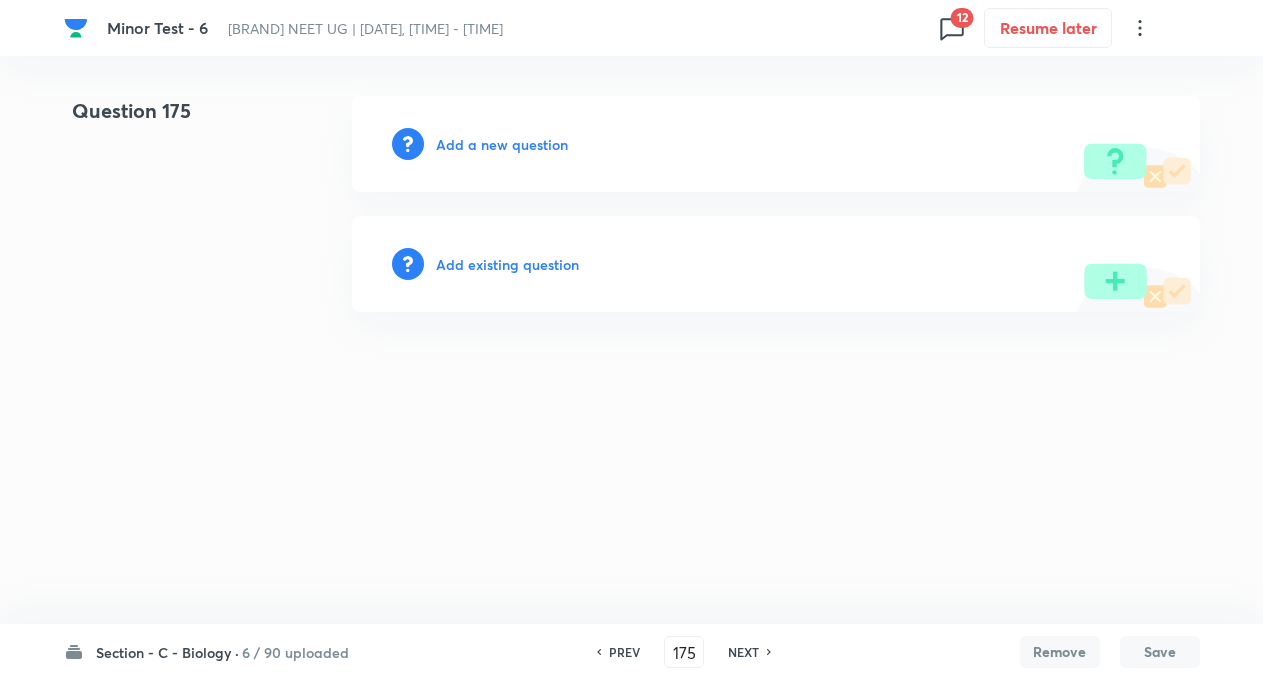 click on "NEXT" at bounding box center [743, 652] 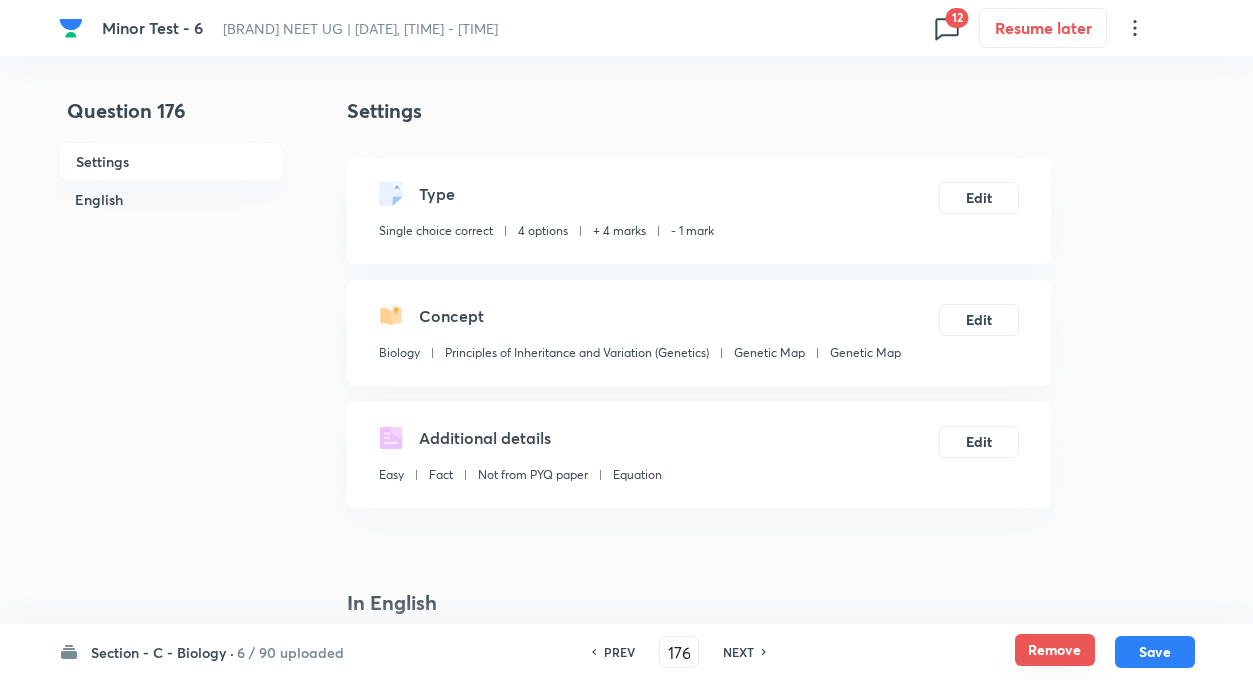 click on "Remove" at bounding box center [1055, 650] 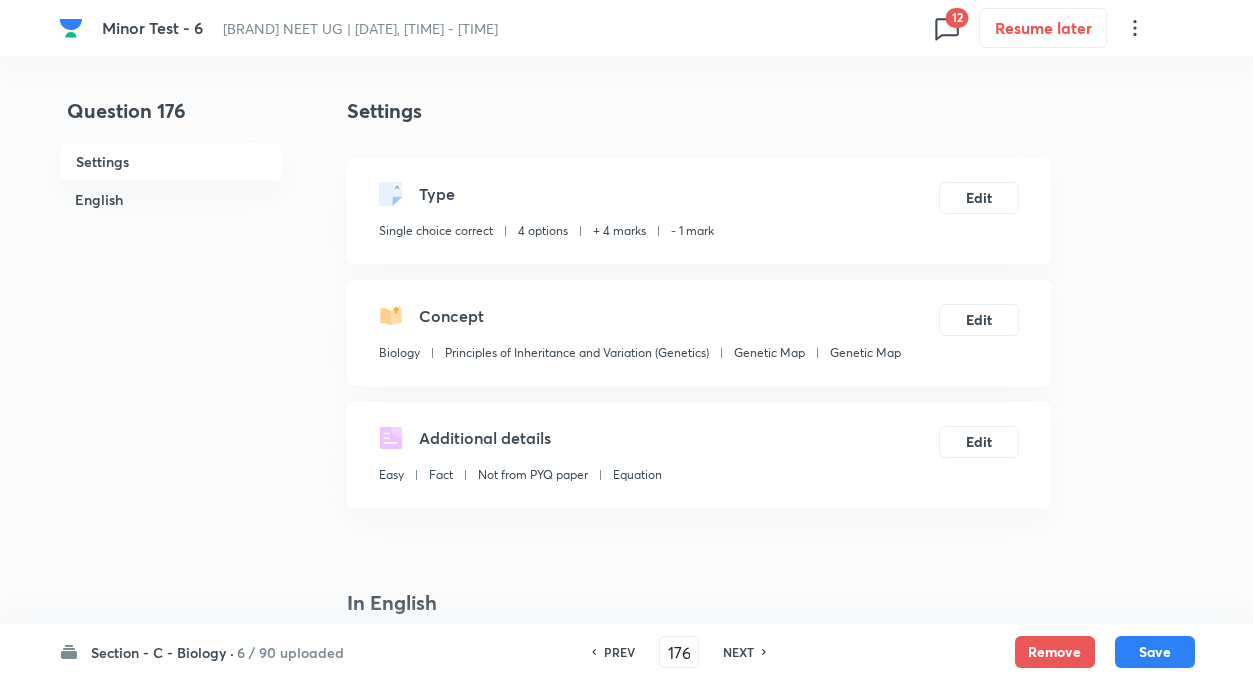 click on "NEXT" at bounding box center (741, 652) 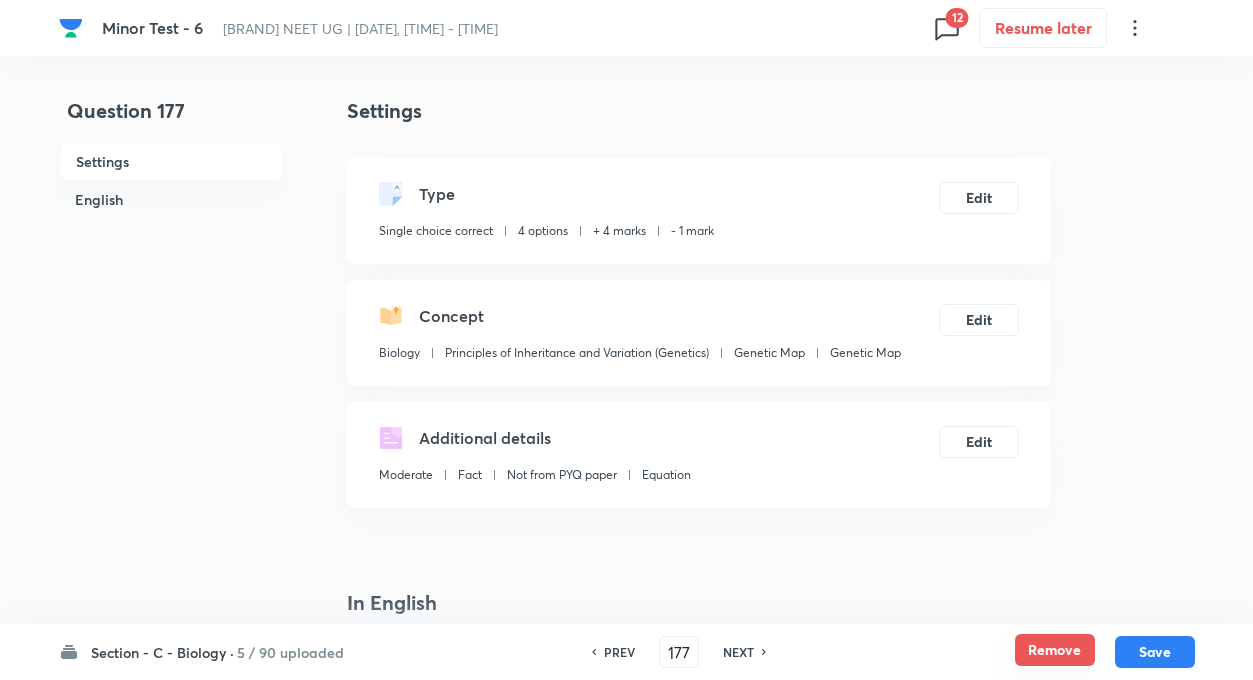 click on "Remove" at bounding box center [1055, 650] 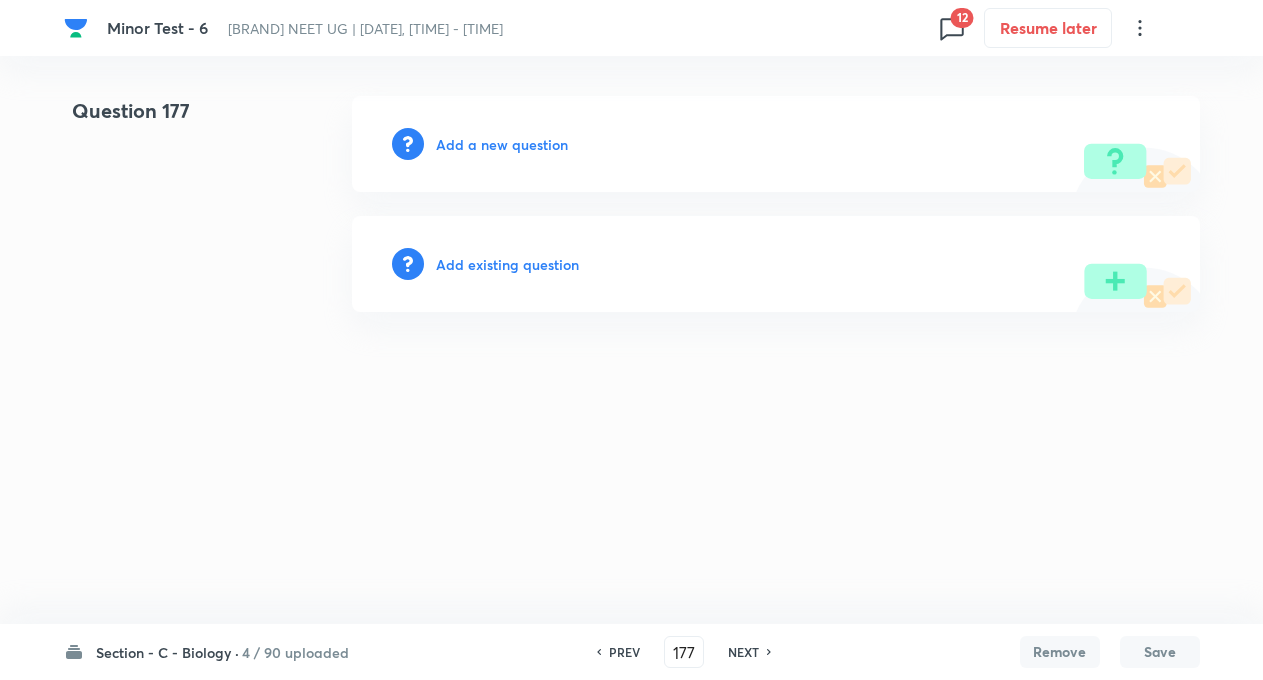 click on "NEXT" at bounding box center [746, 652] 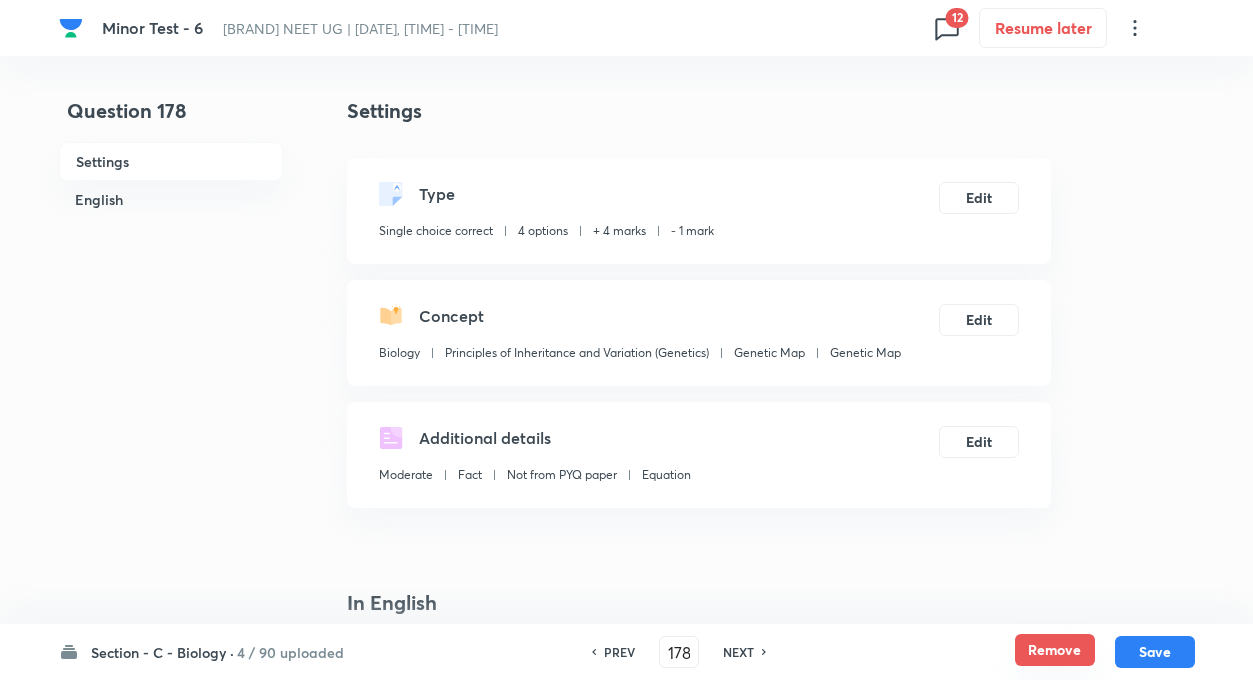 click on "Remove" at bounding box center [1055, 650] 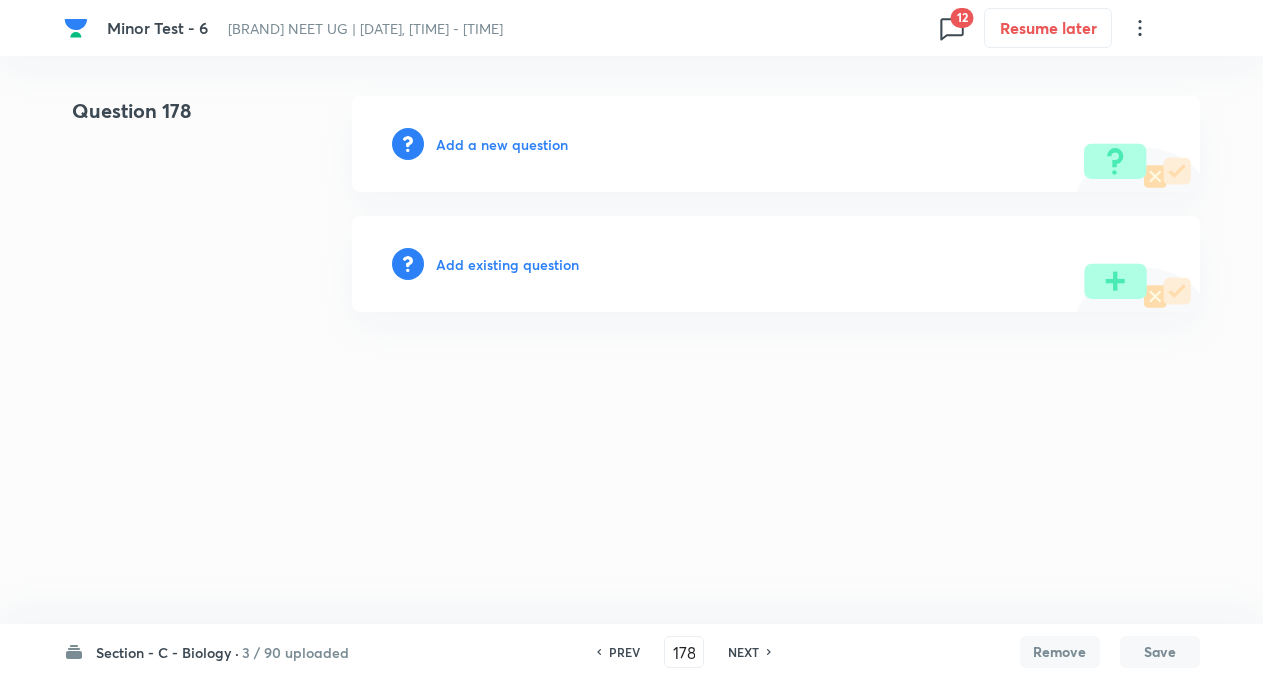 click on "NEXT" at bounding box center [743, 652] 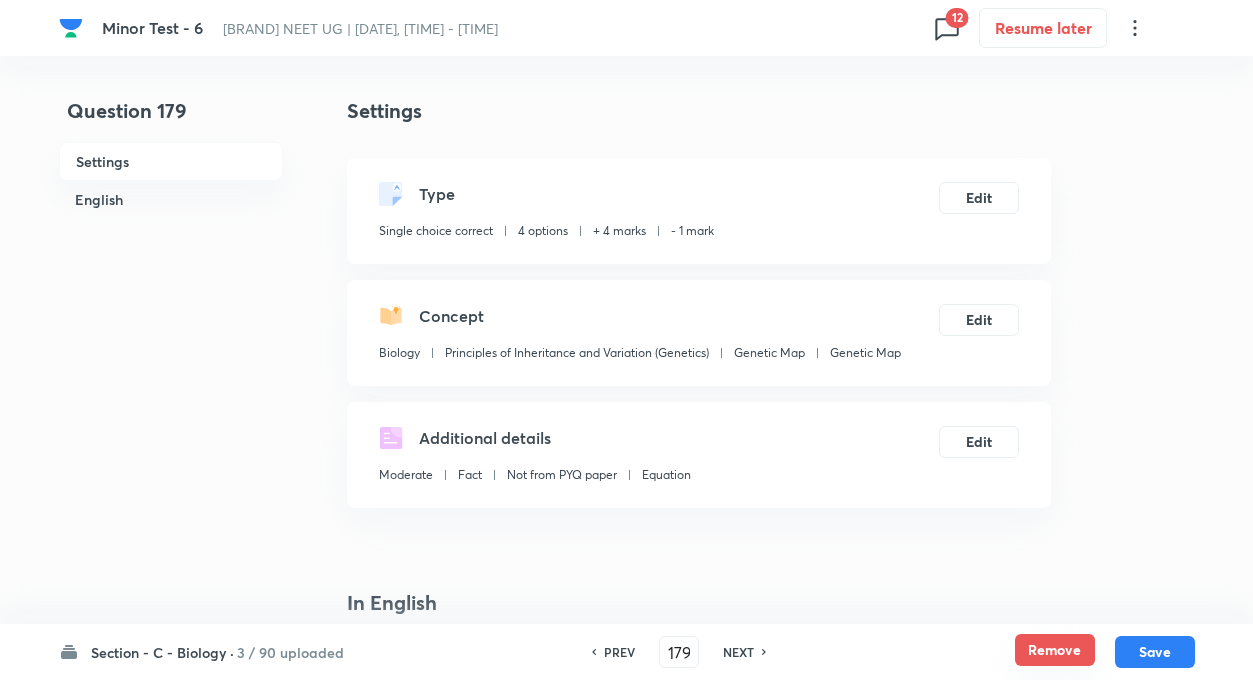 click on "Remove" at bounding box center [1055, 650] 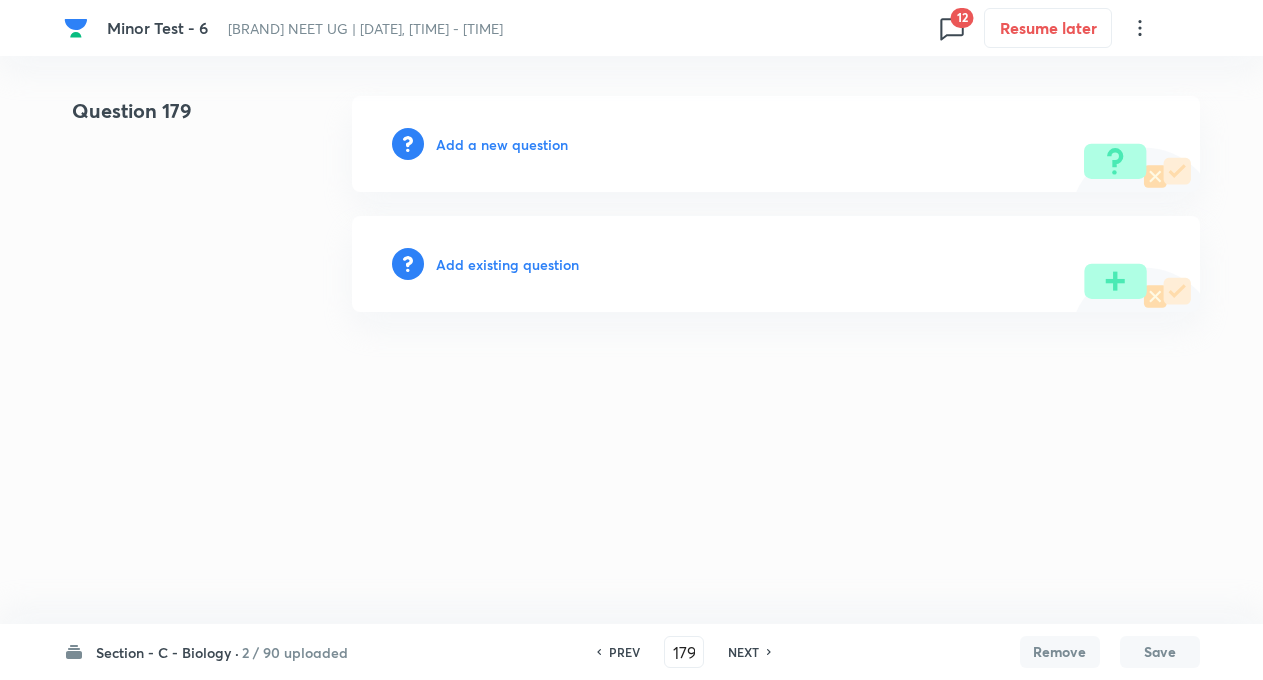 click on "NEXT" at bounding box center (743, 652) 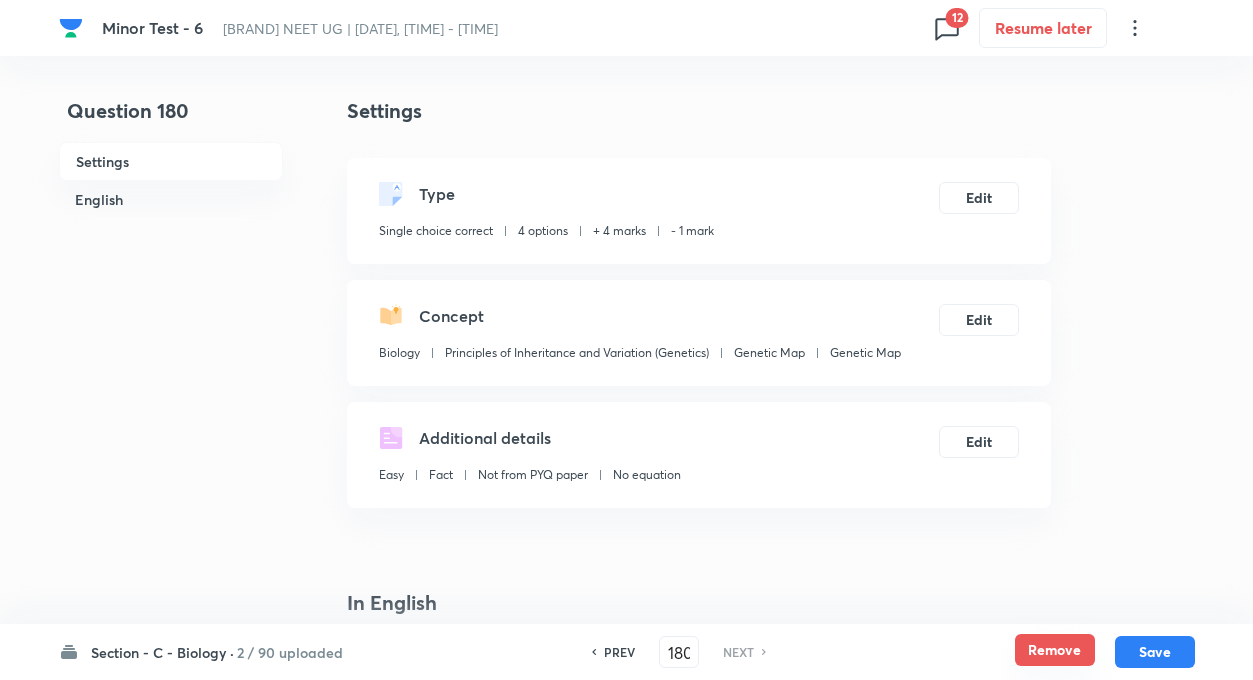 click on "Remove" at bounding box center [1055, 650] 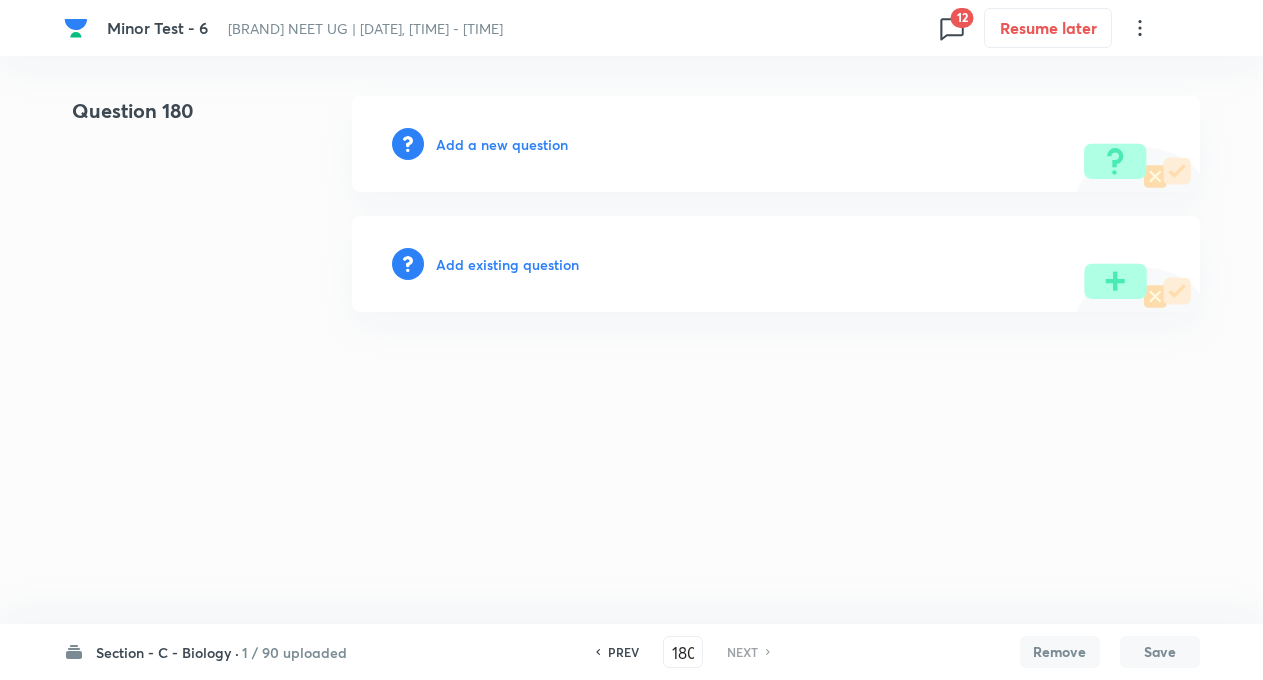 click 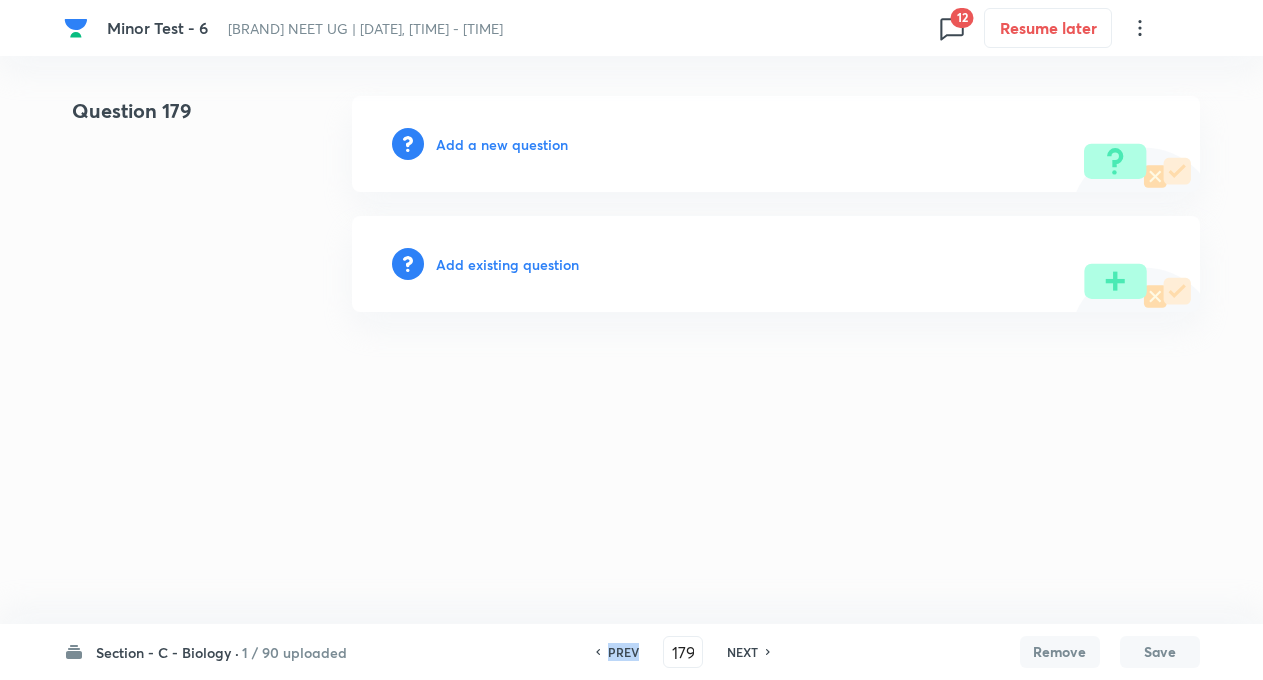 click 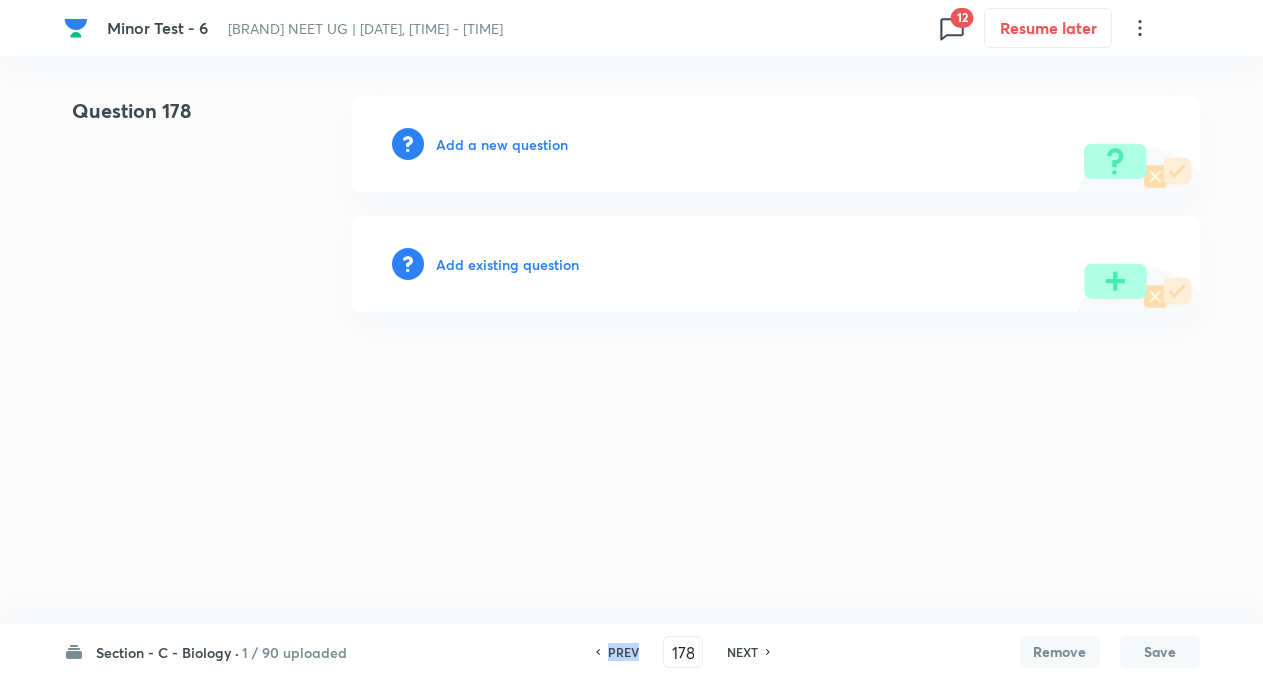 click 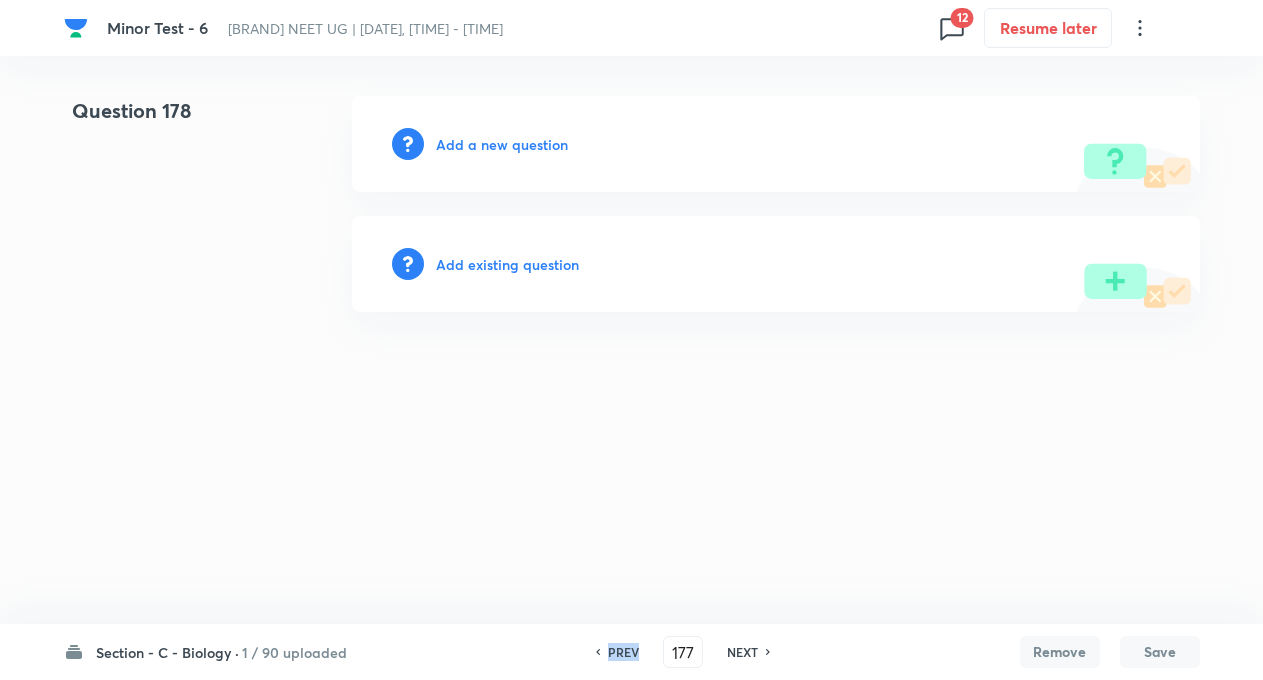 click 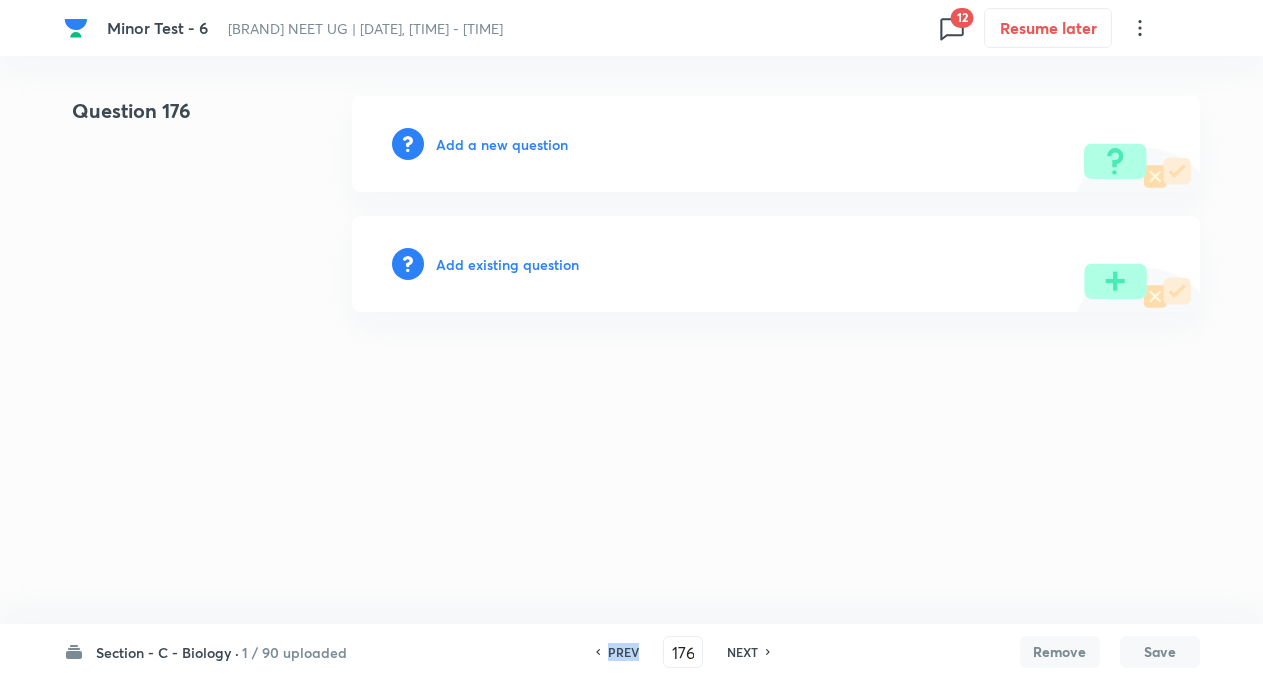 click 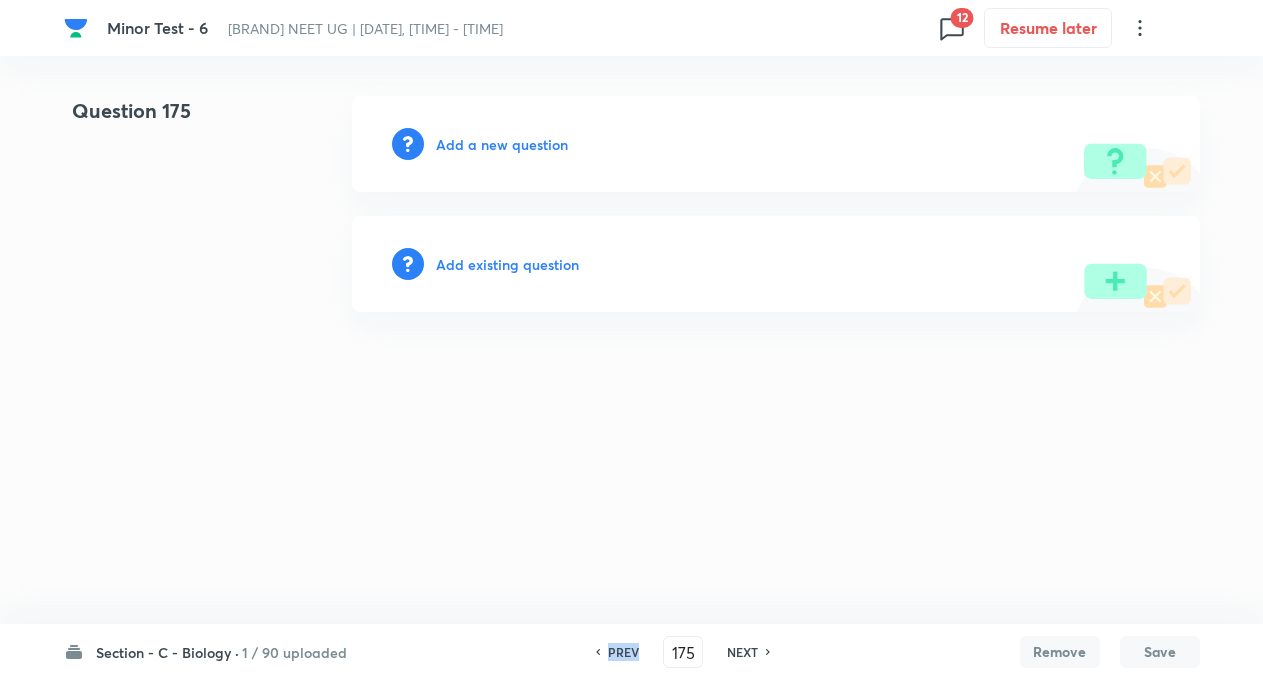 click 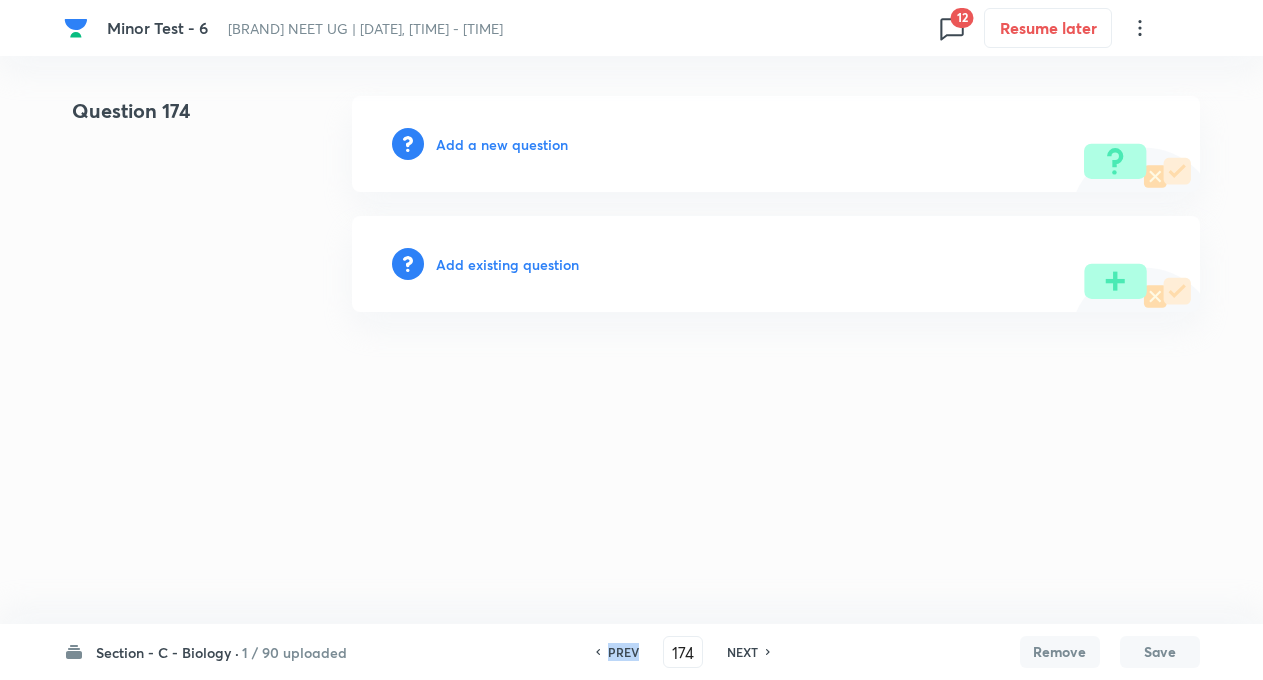 click 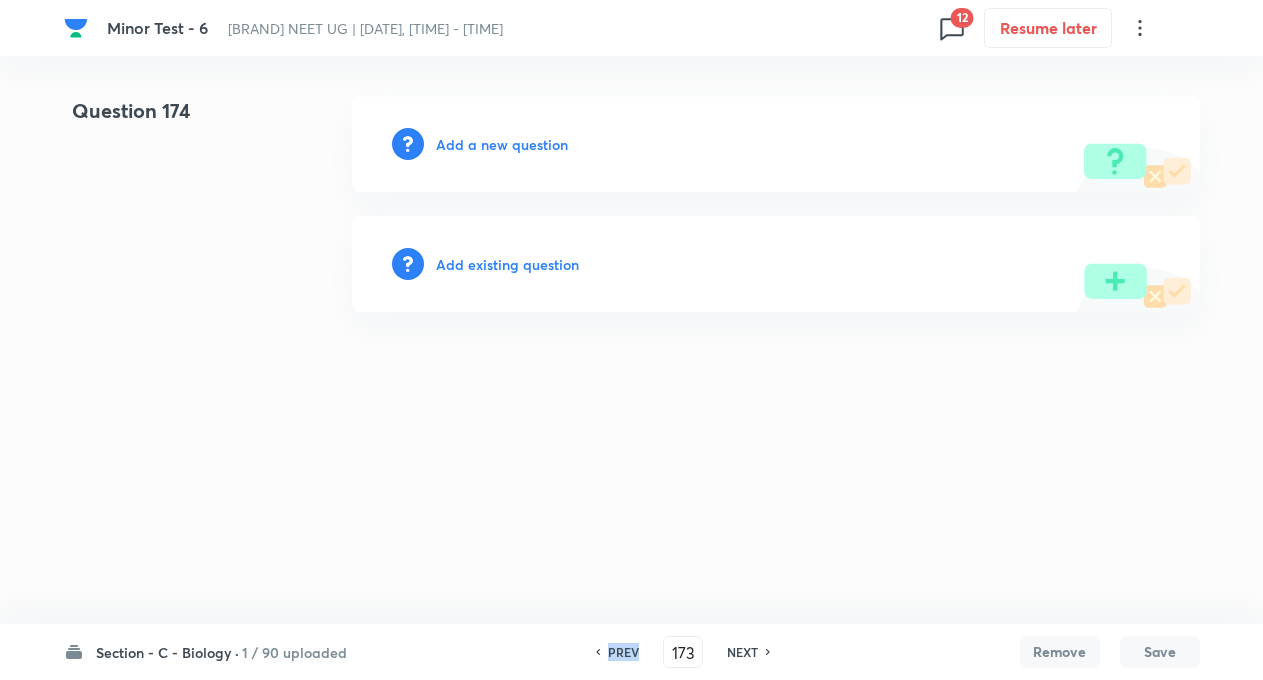 click 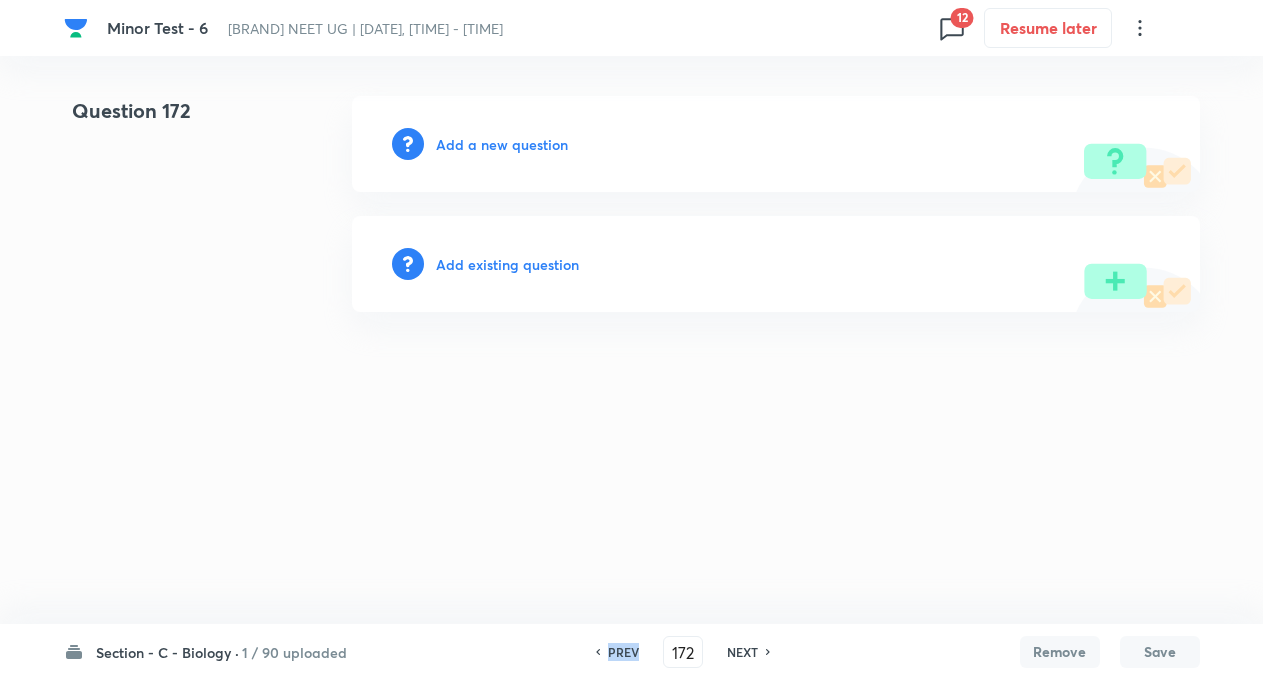 click 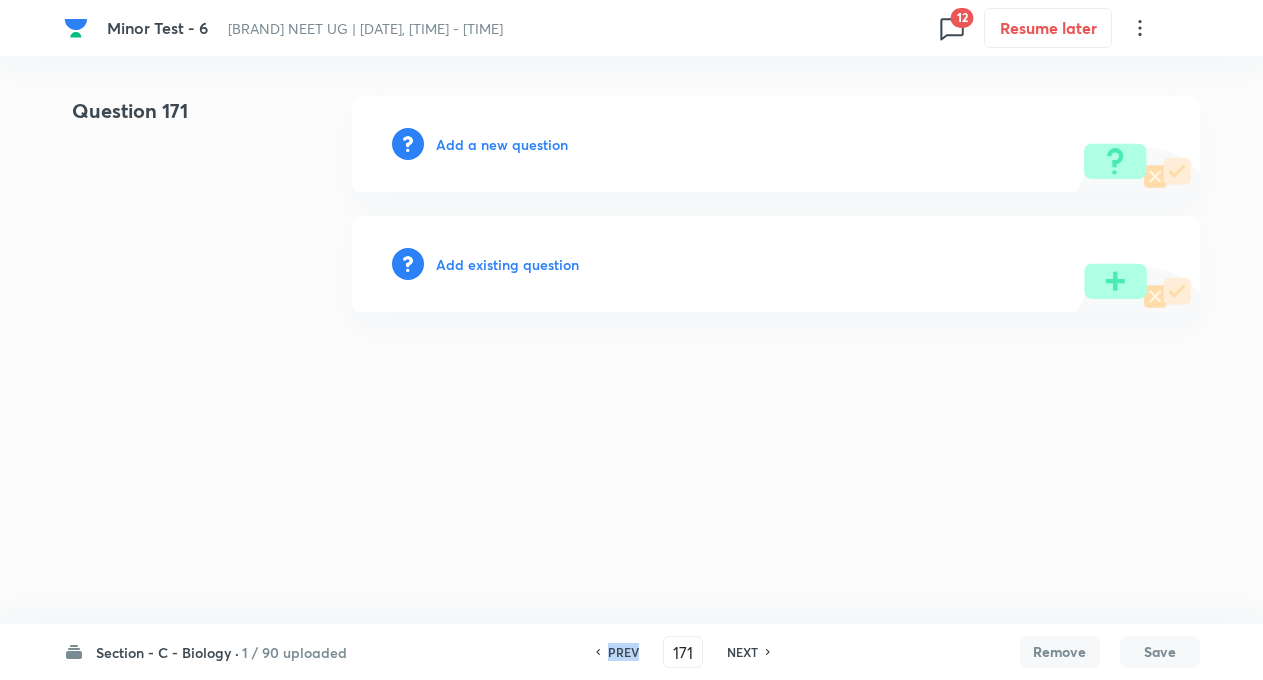 click 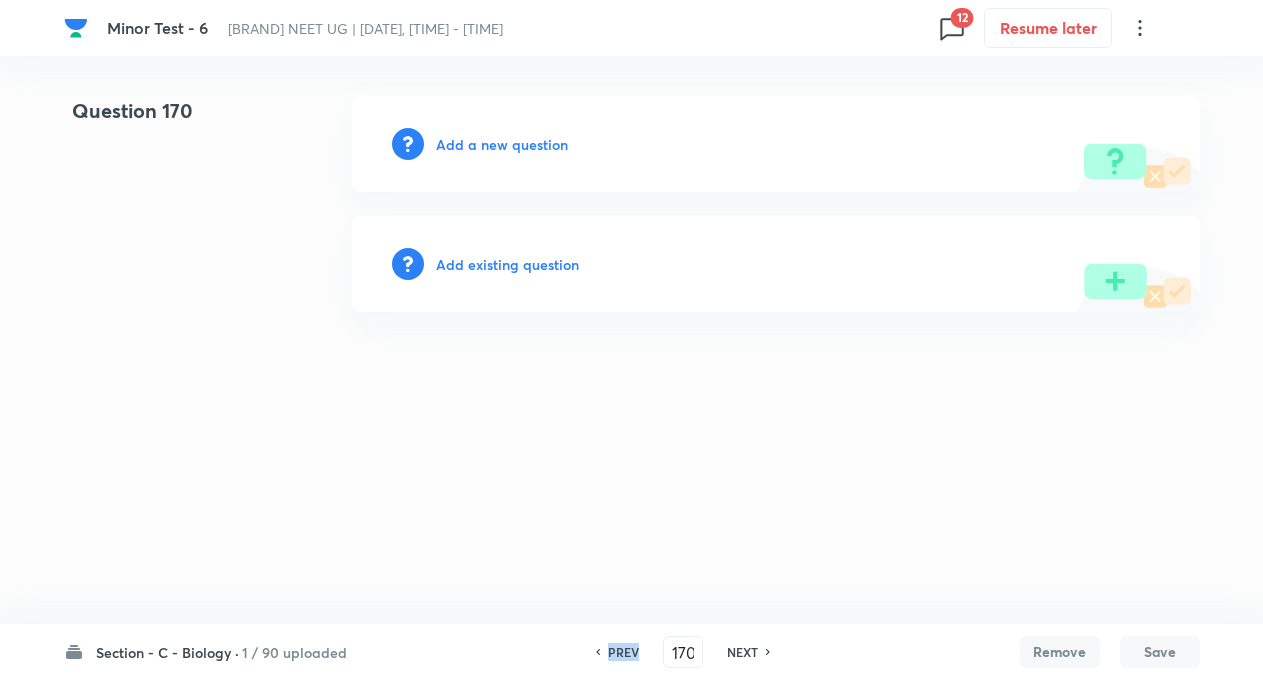 click 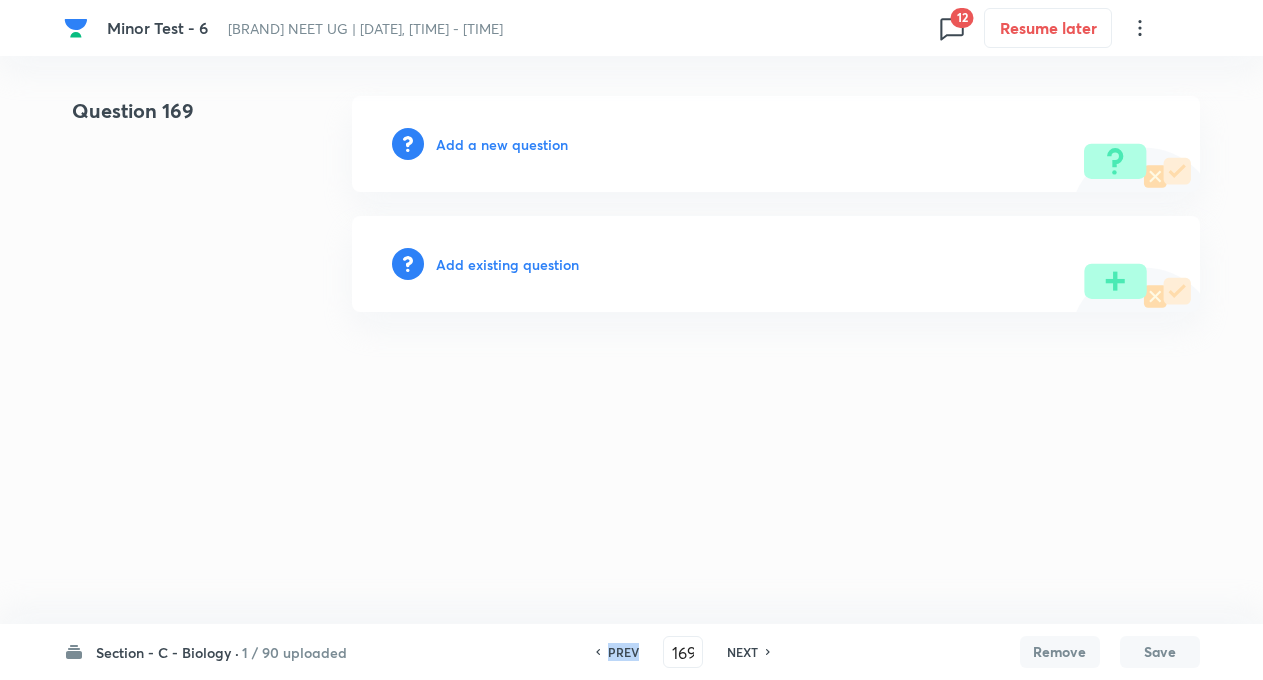 click 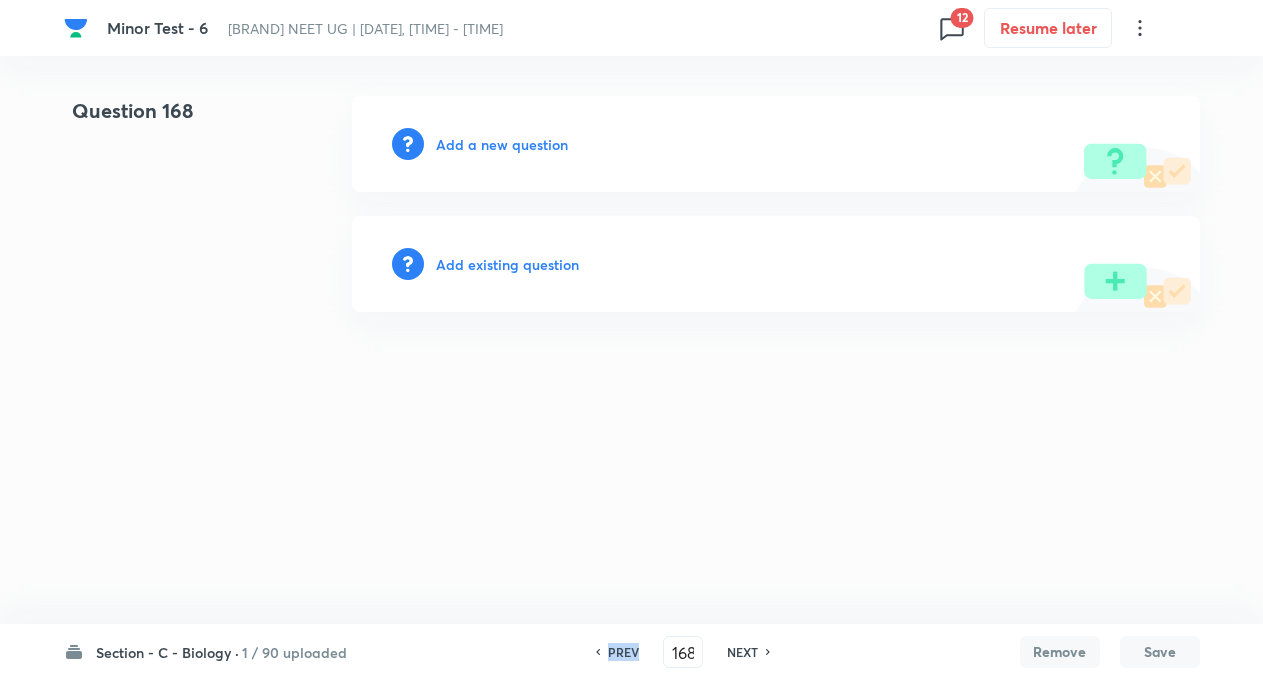 click 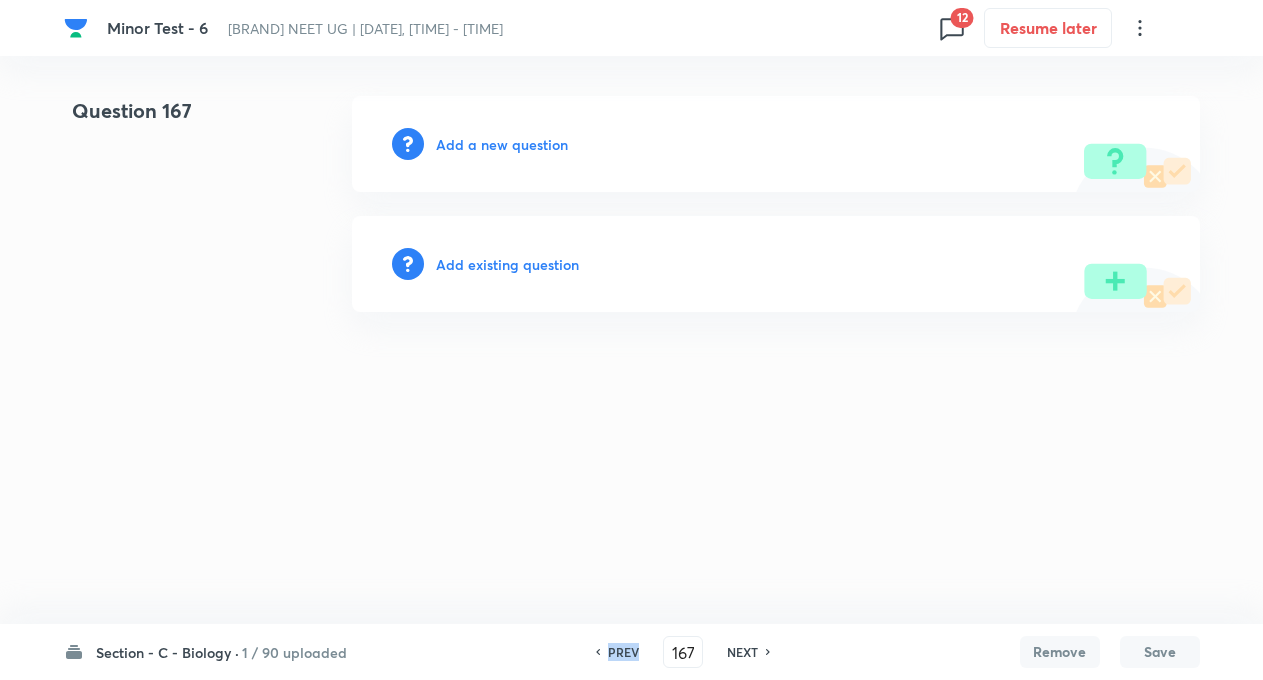 click 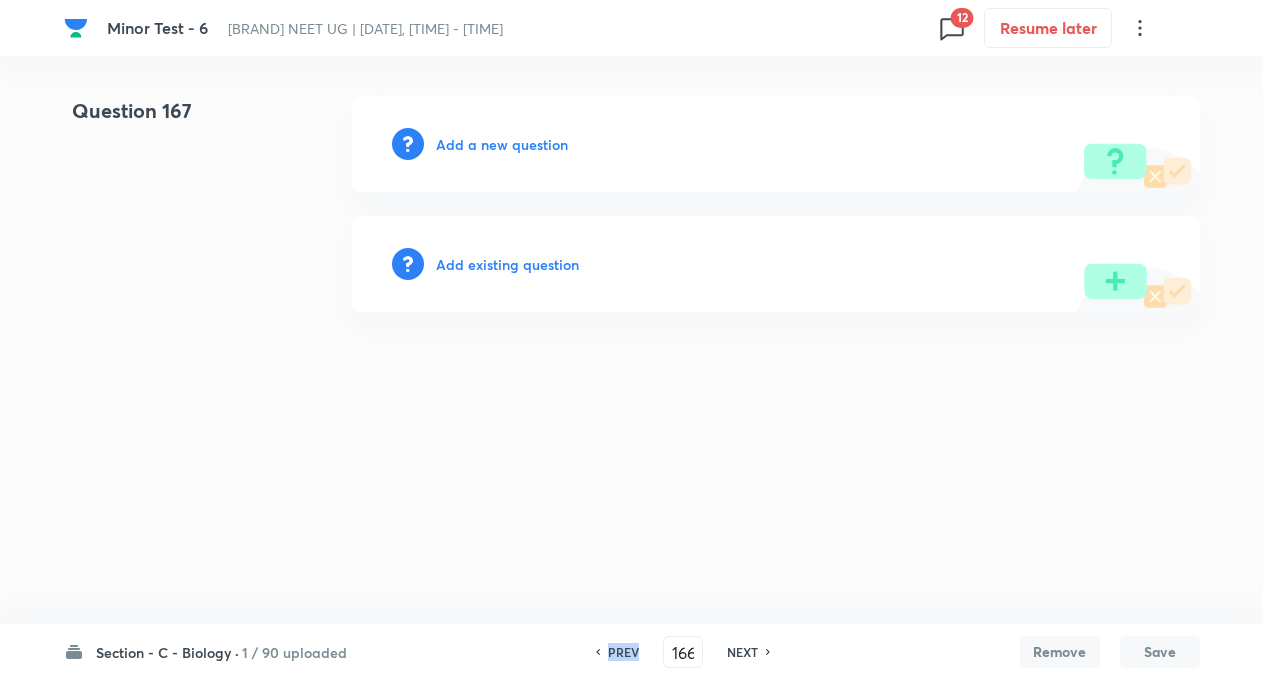 click 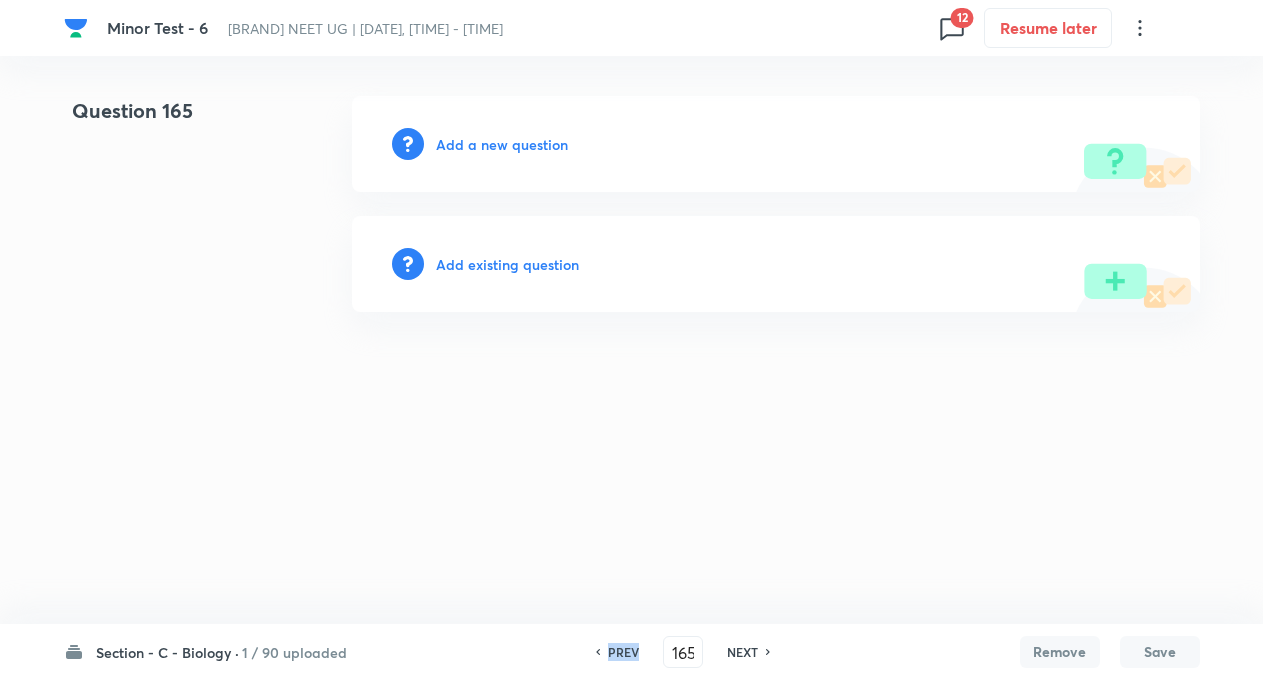 click 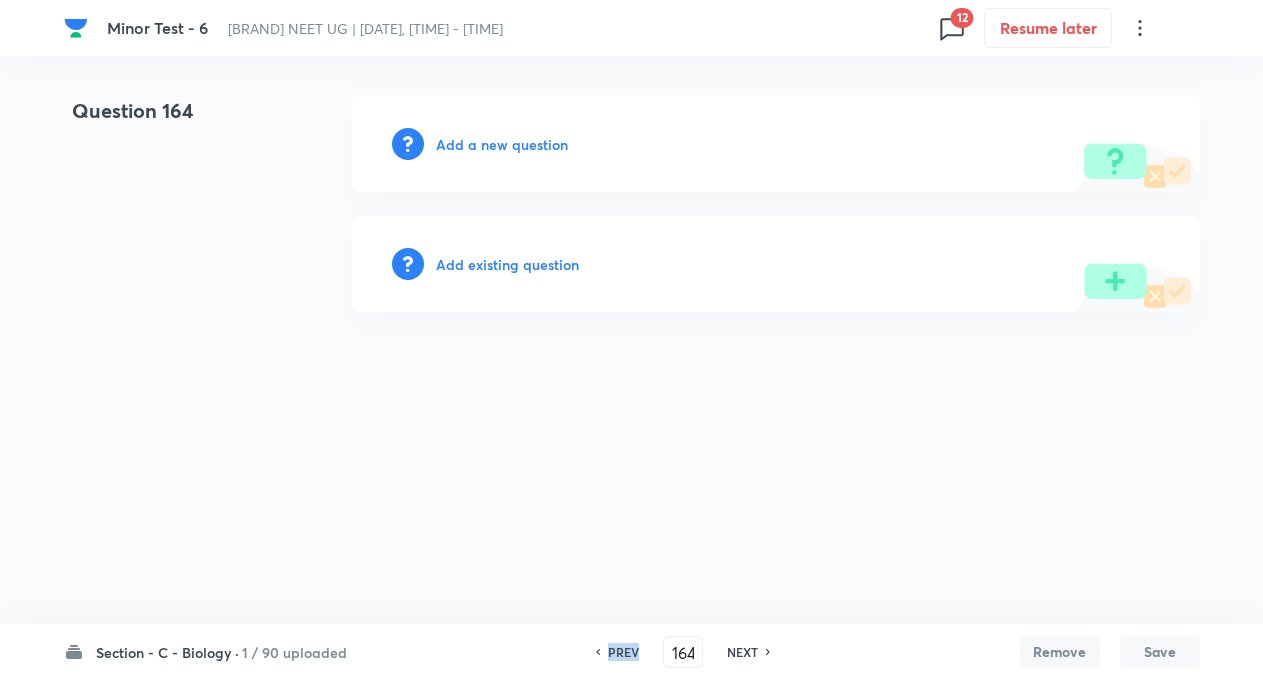 click 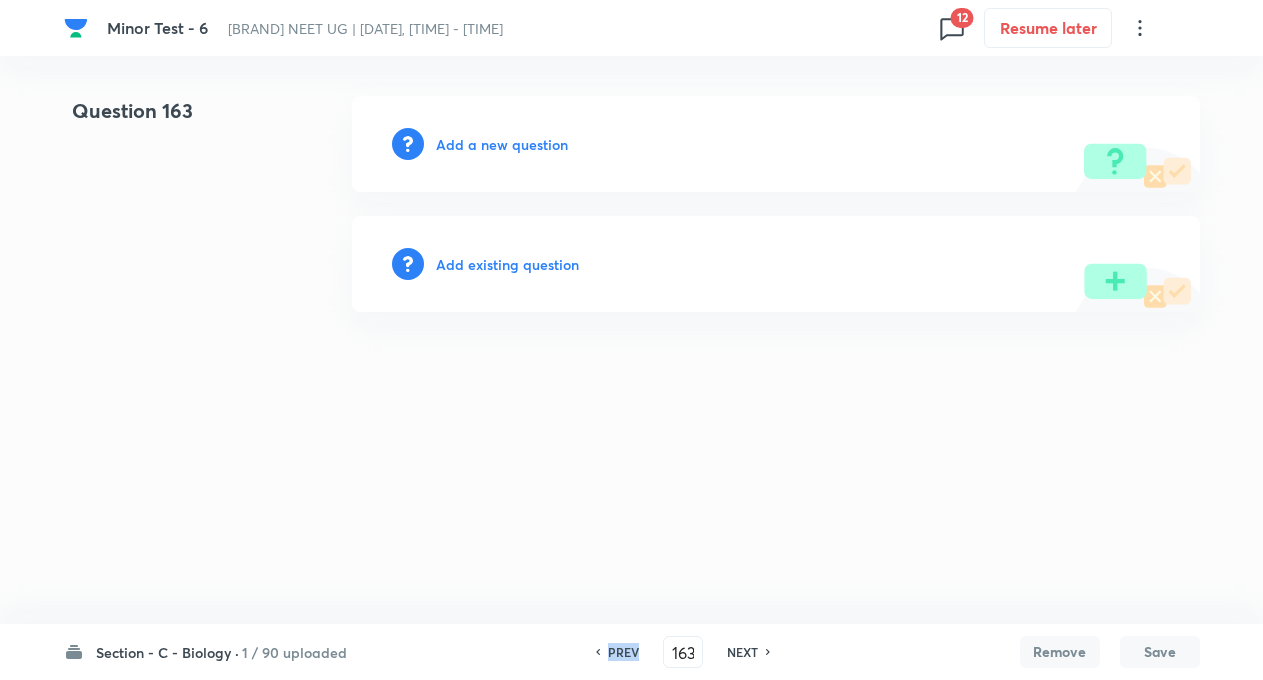 click 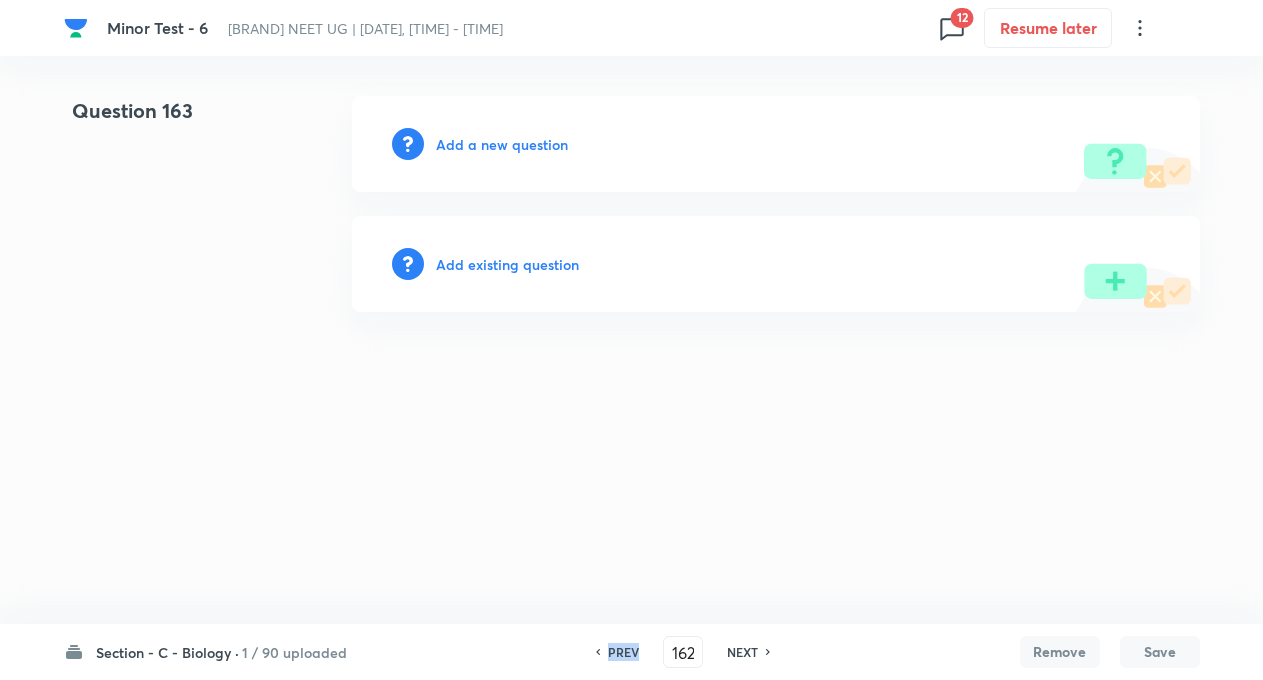 click 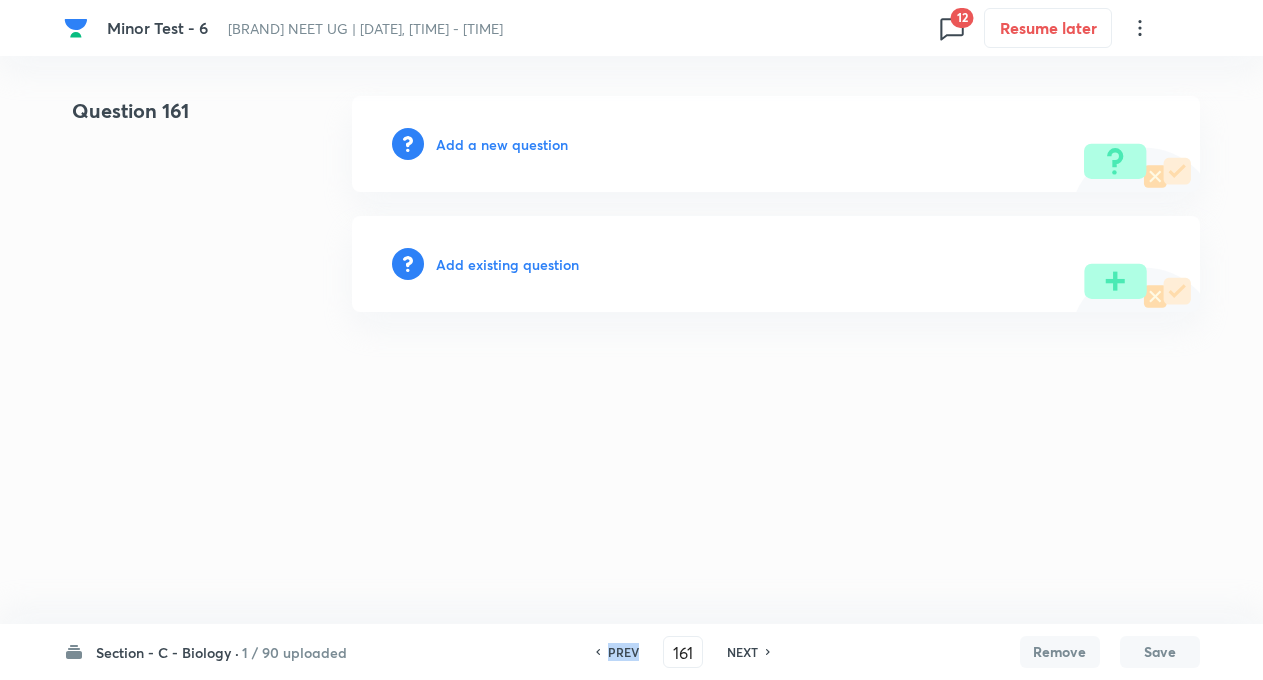 click 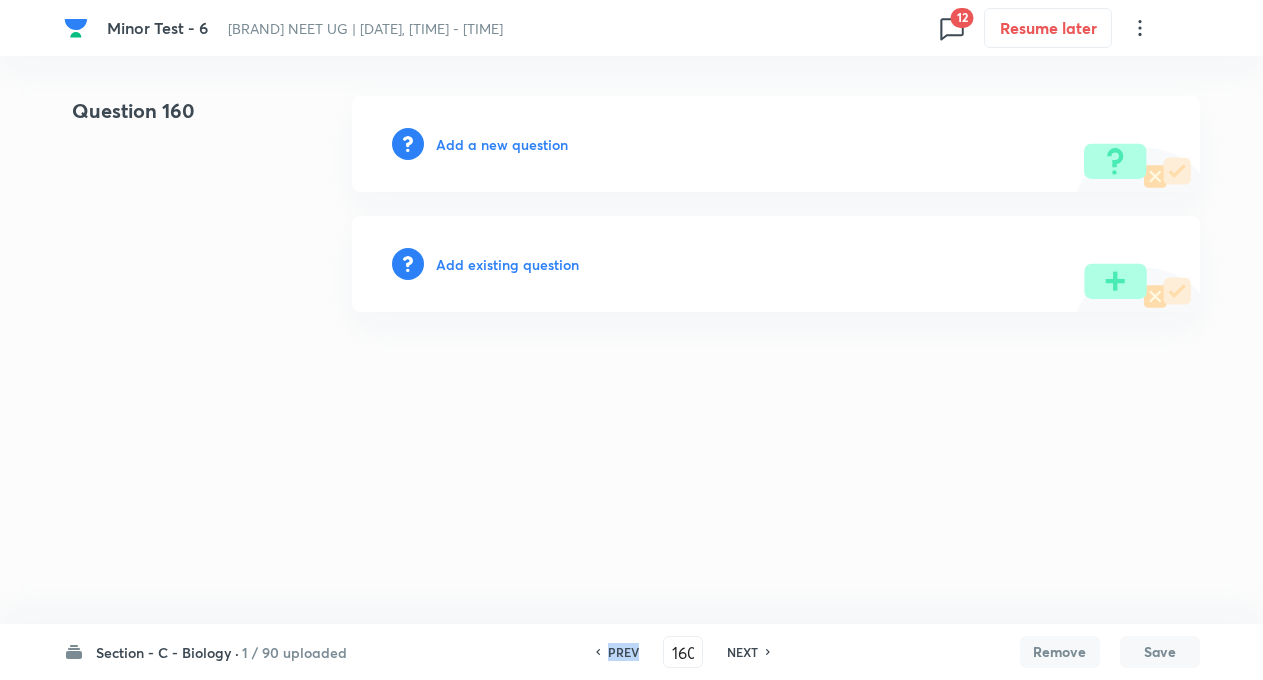 click 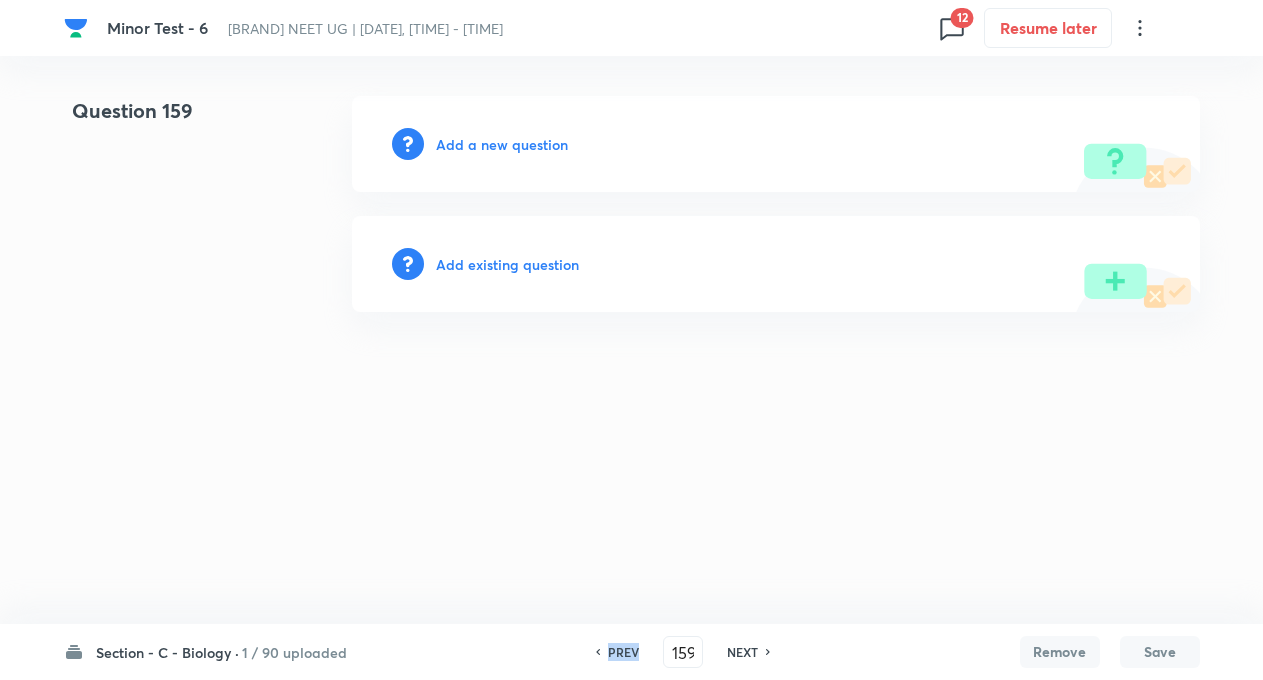 click 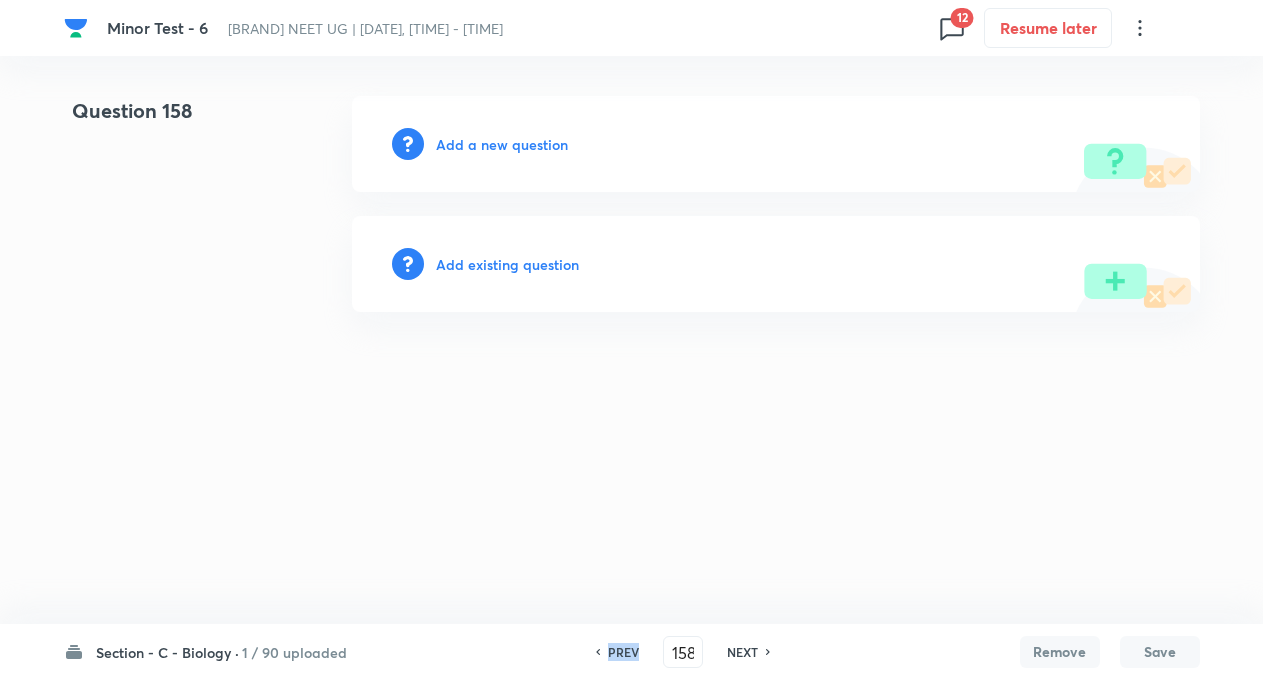 click 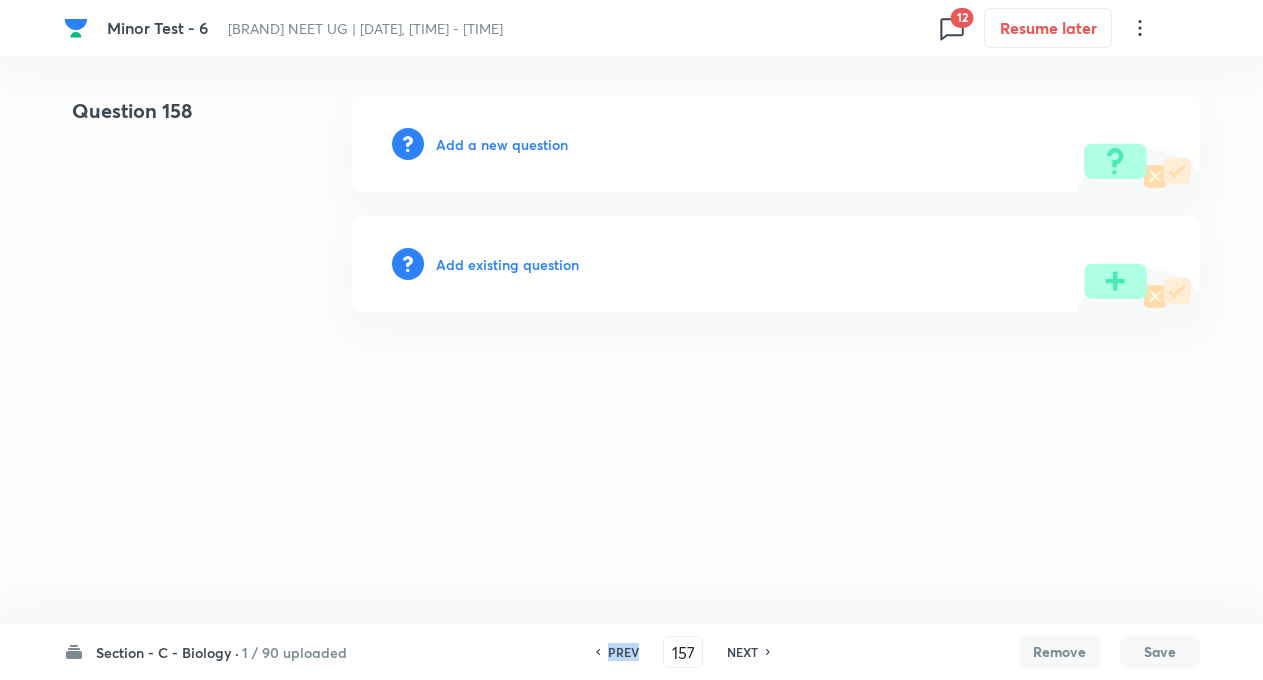 click 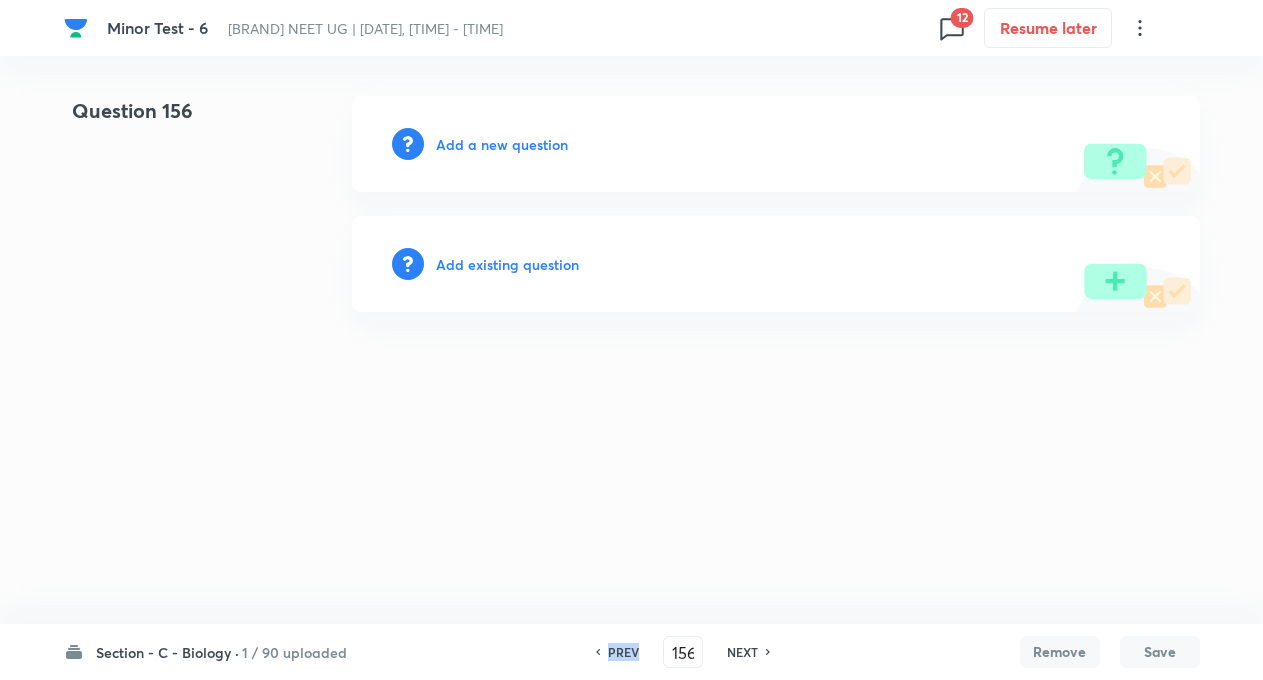 click 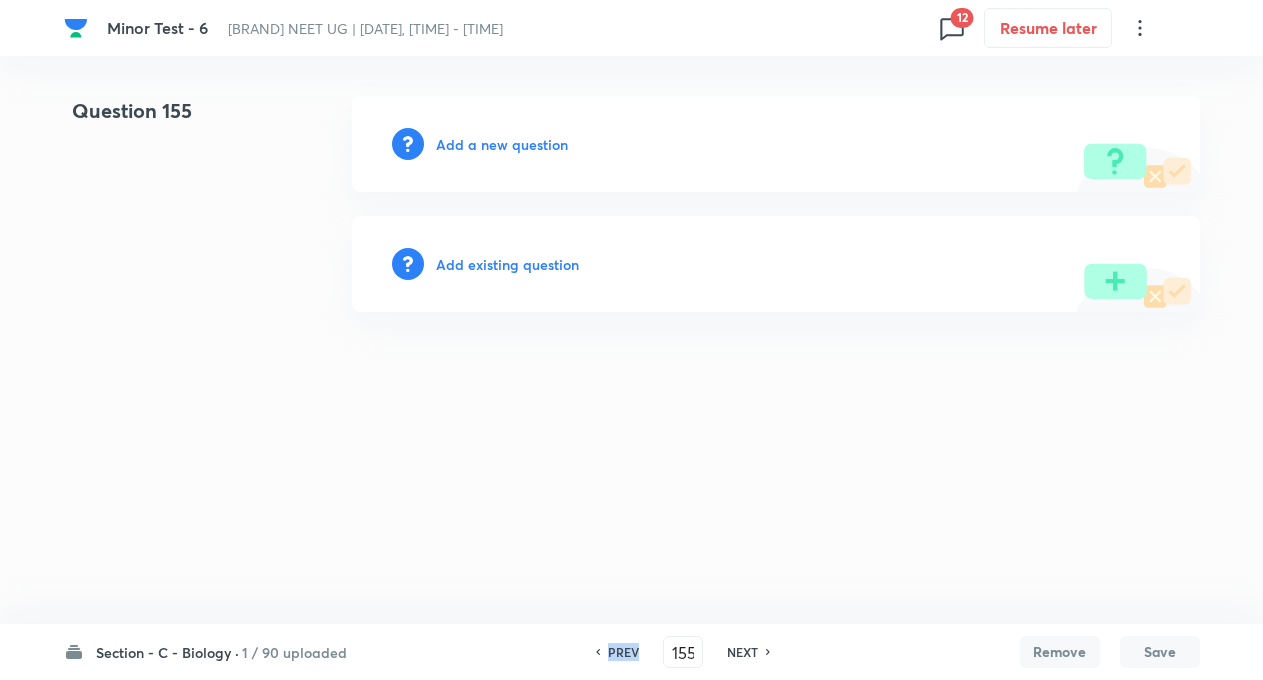 click 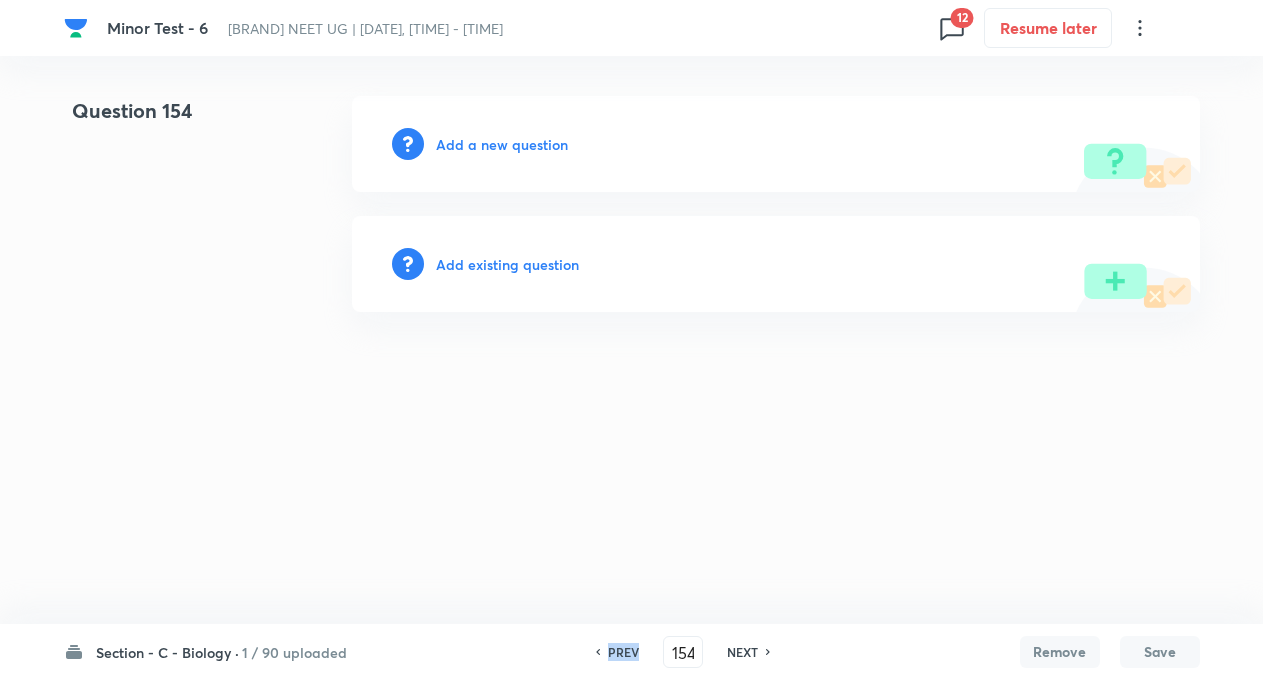 click 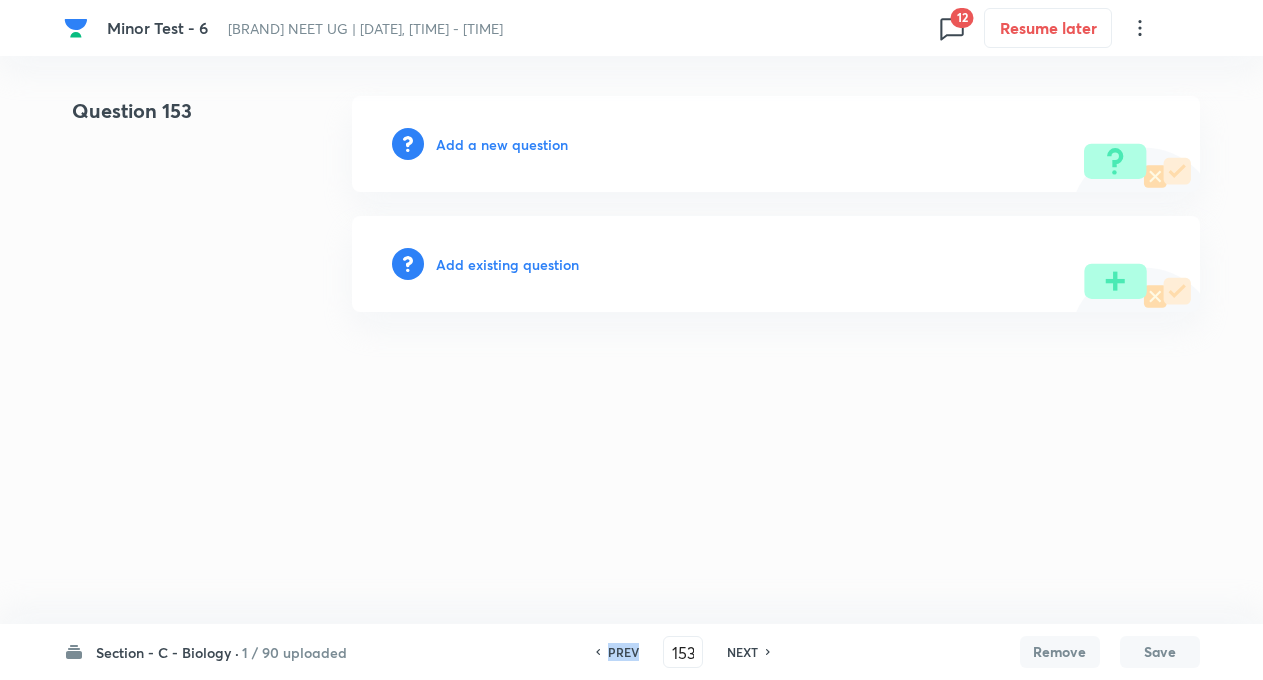 click 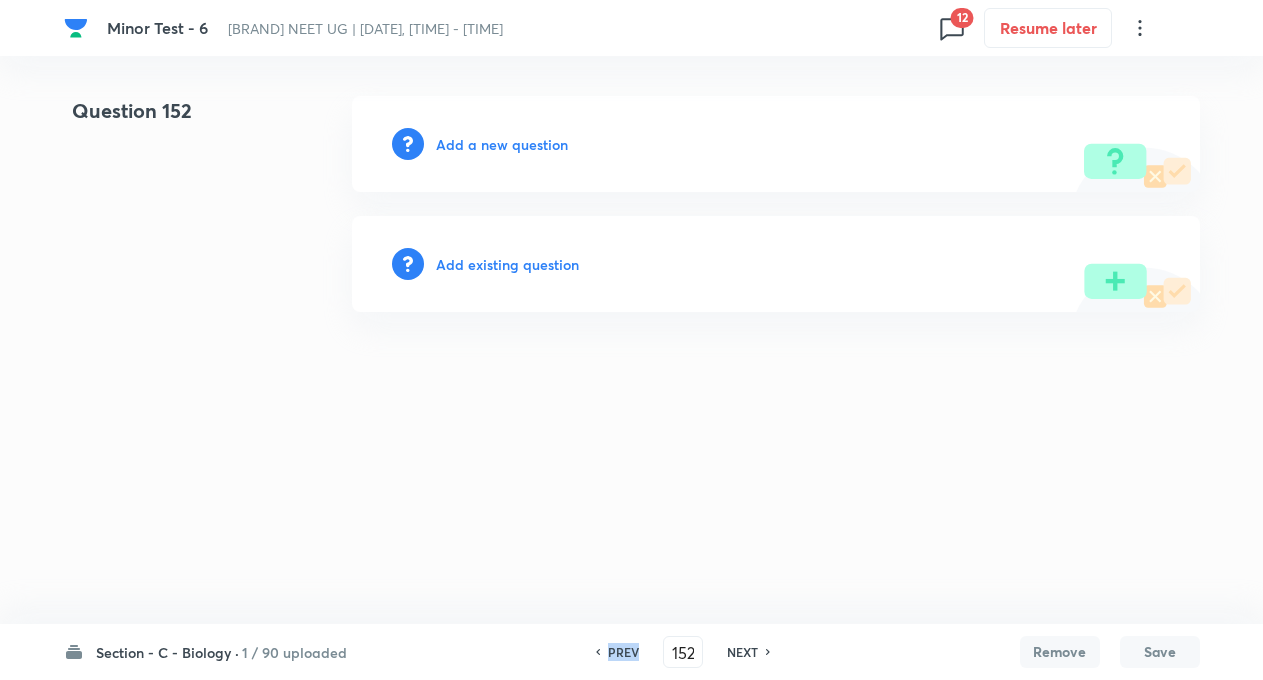 click 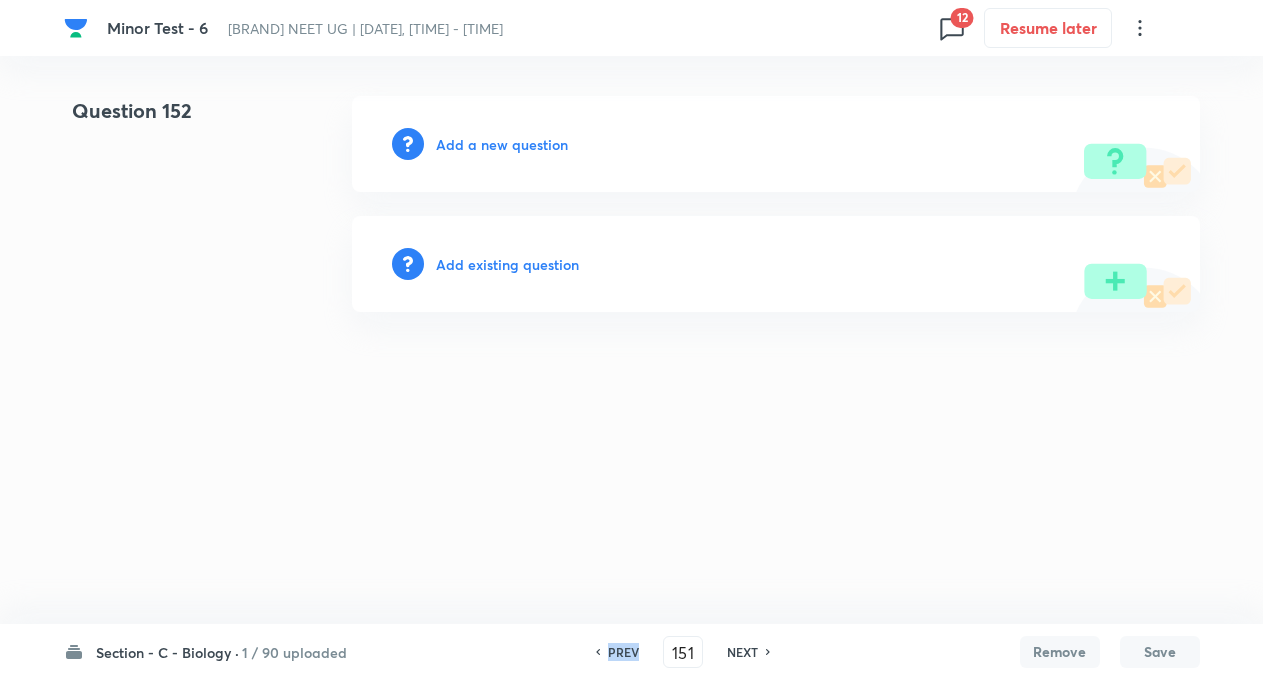 click 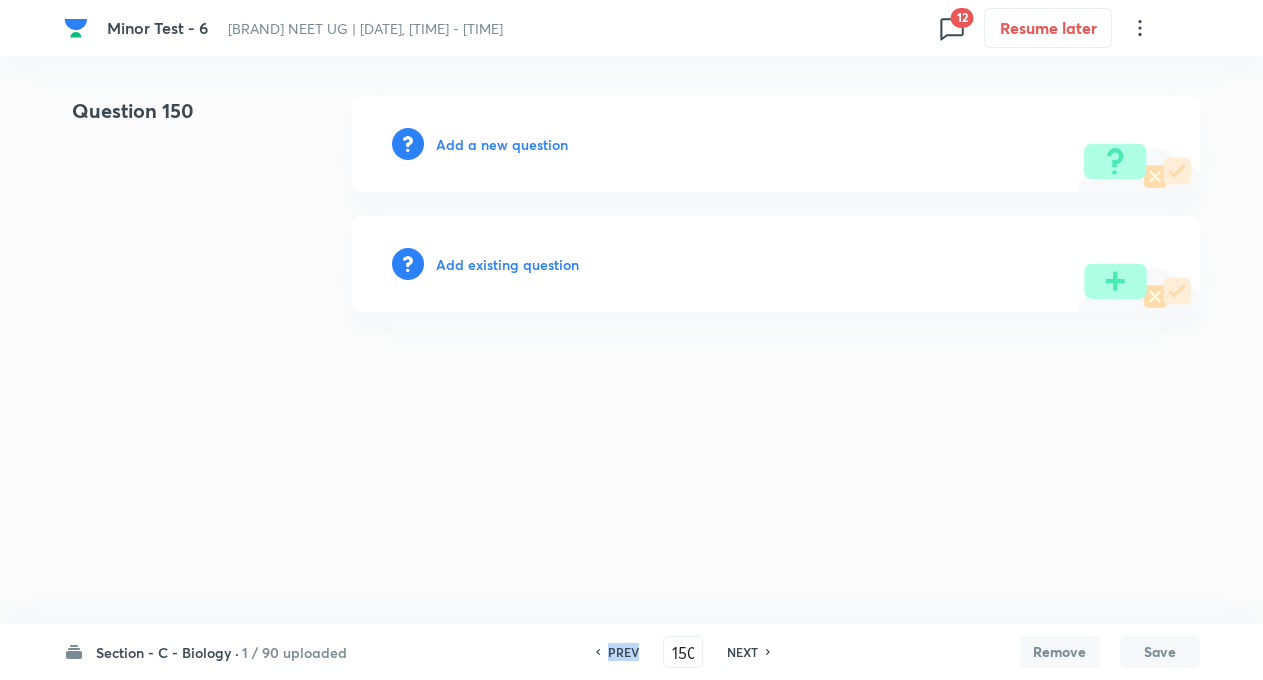 click 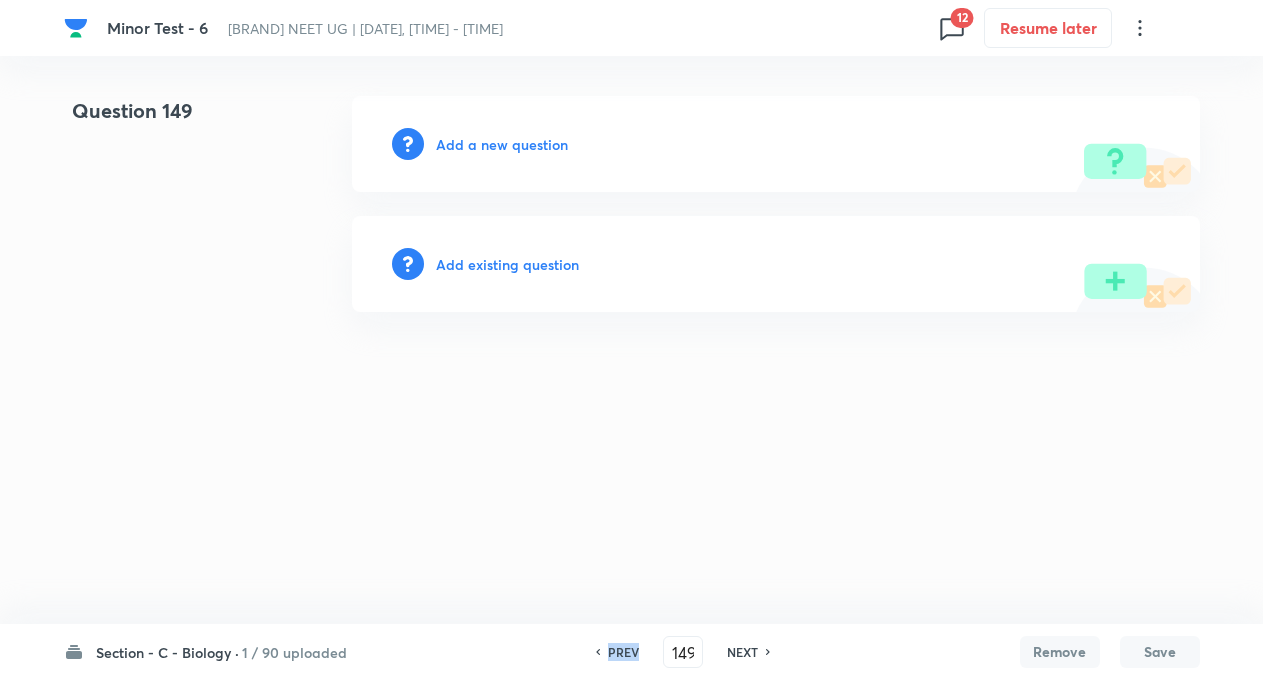 click 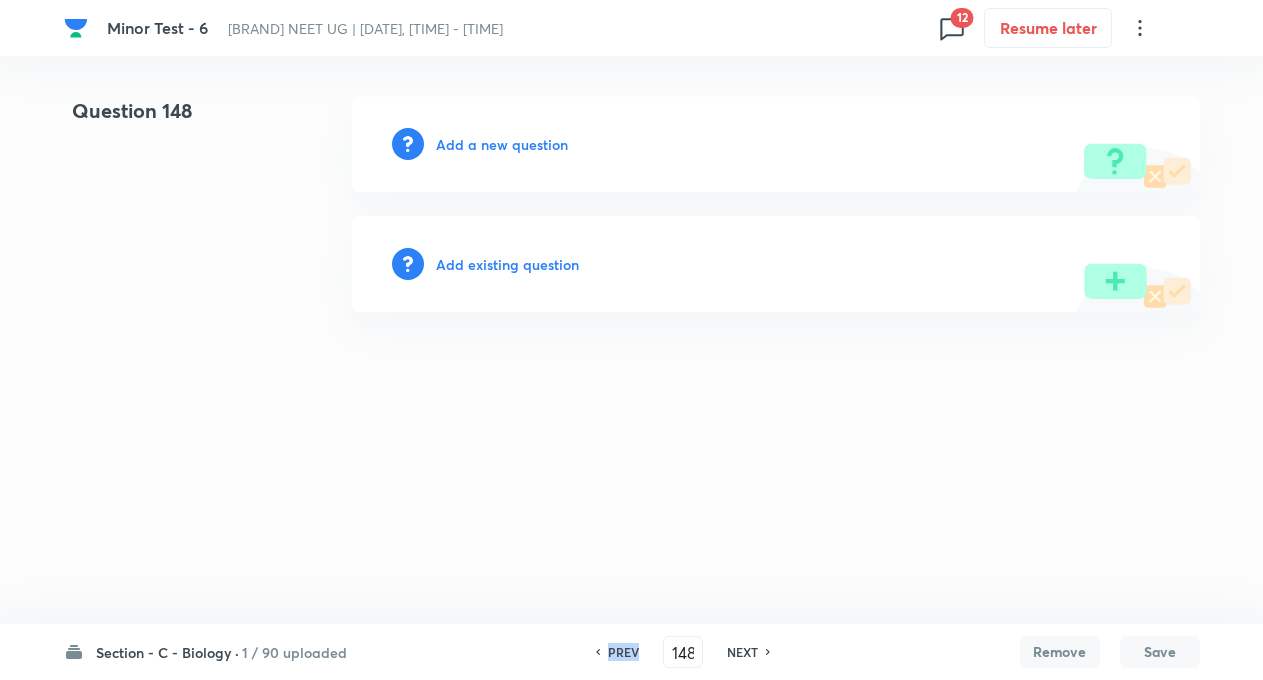 click 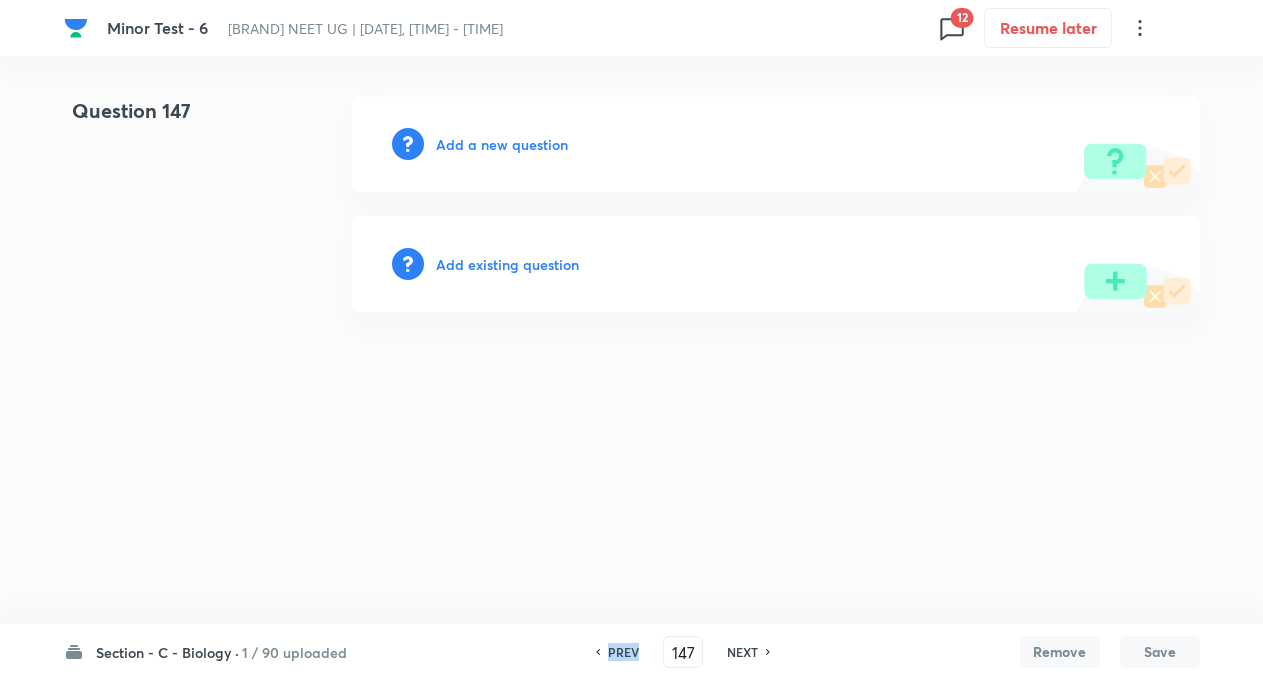 click 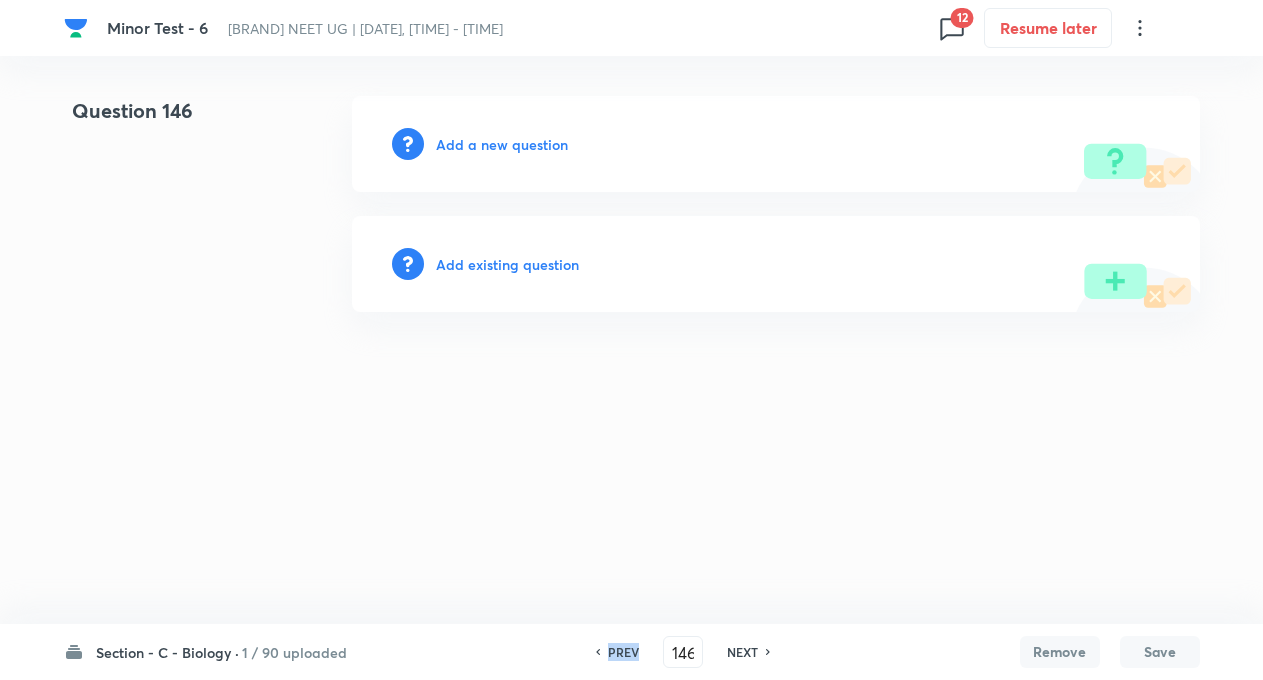 click 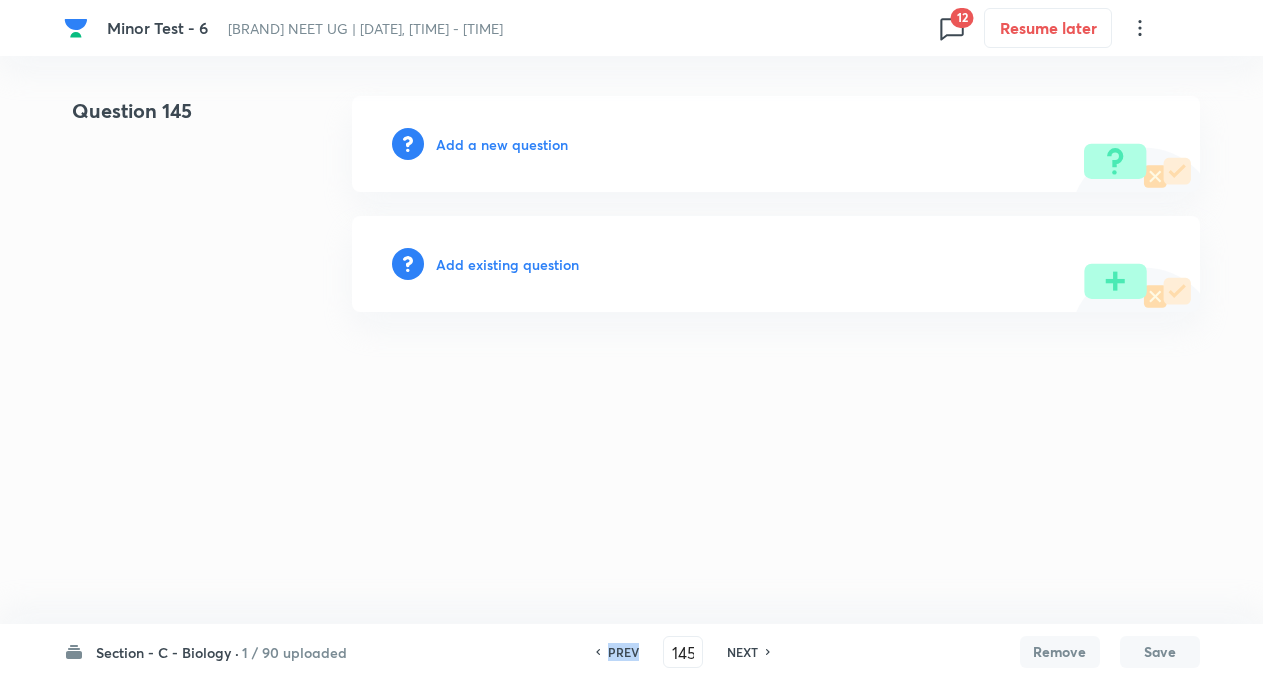 click 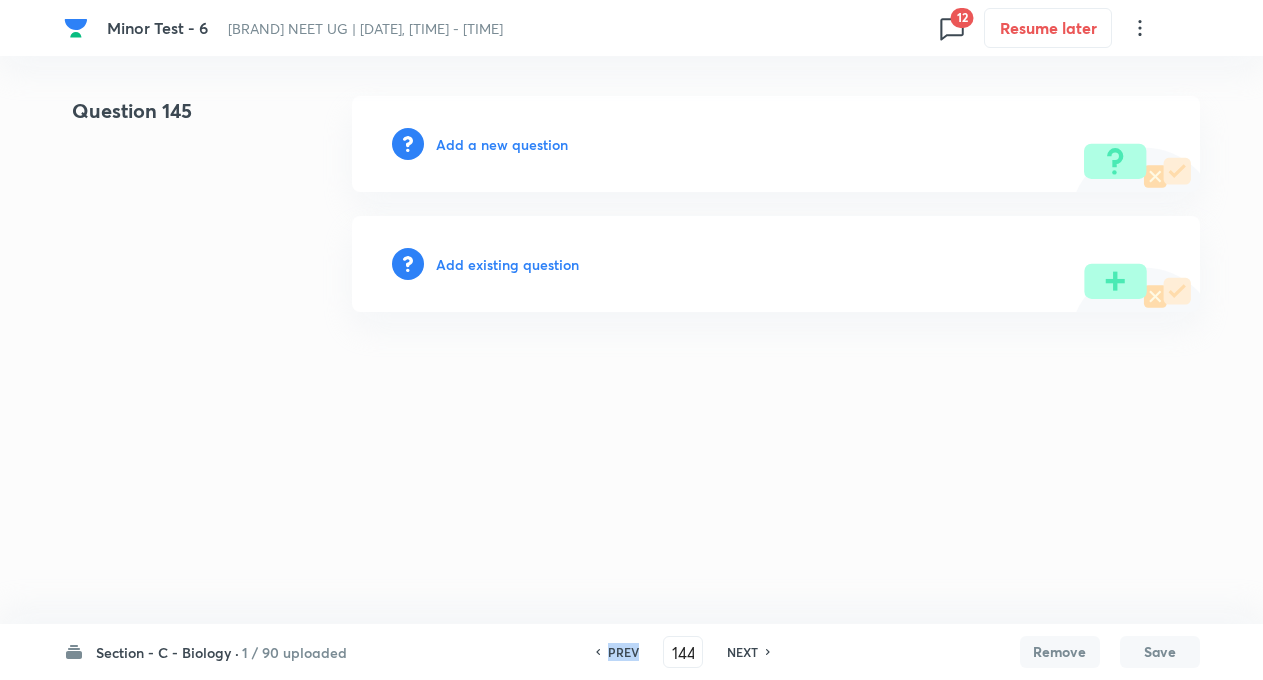 click 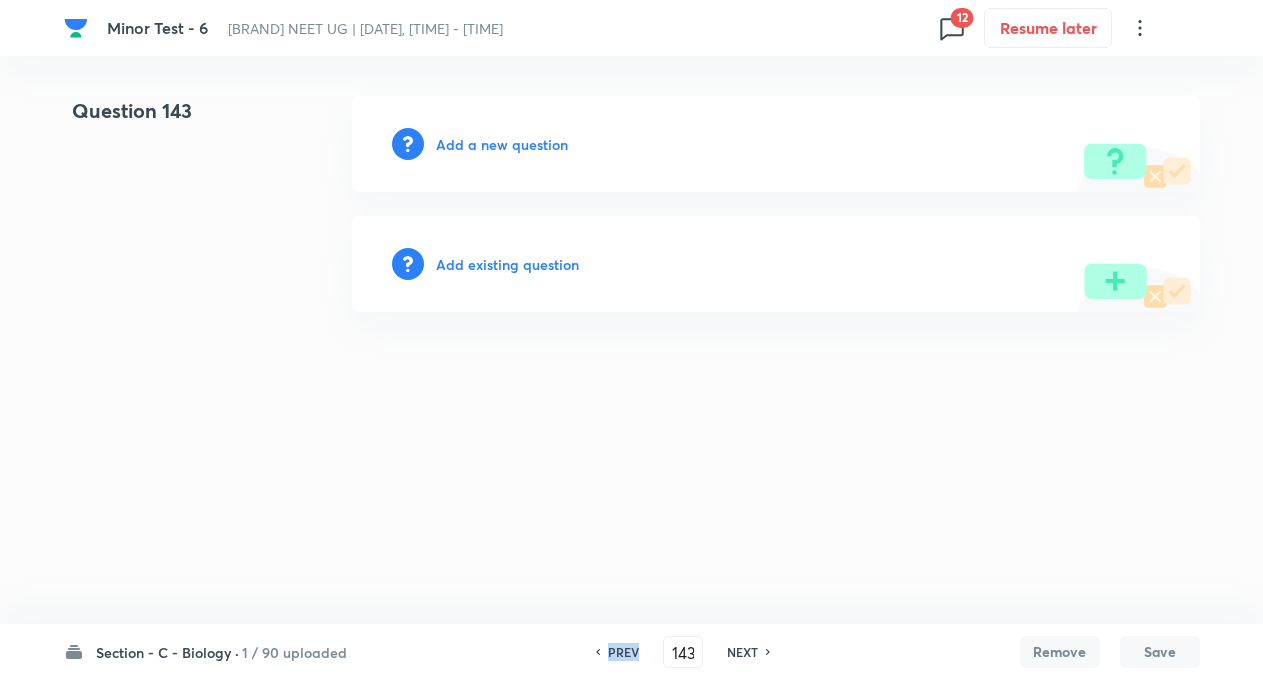 click 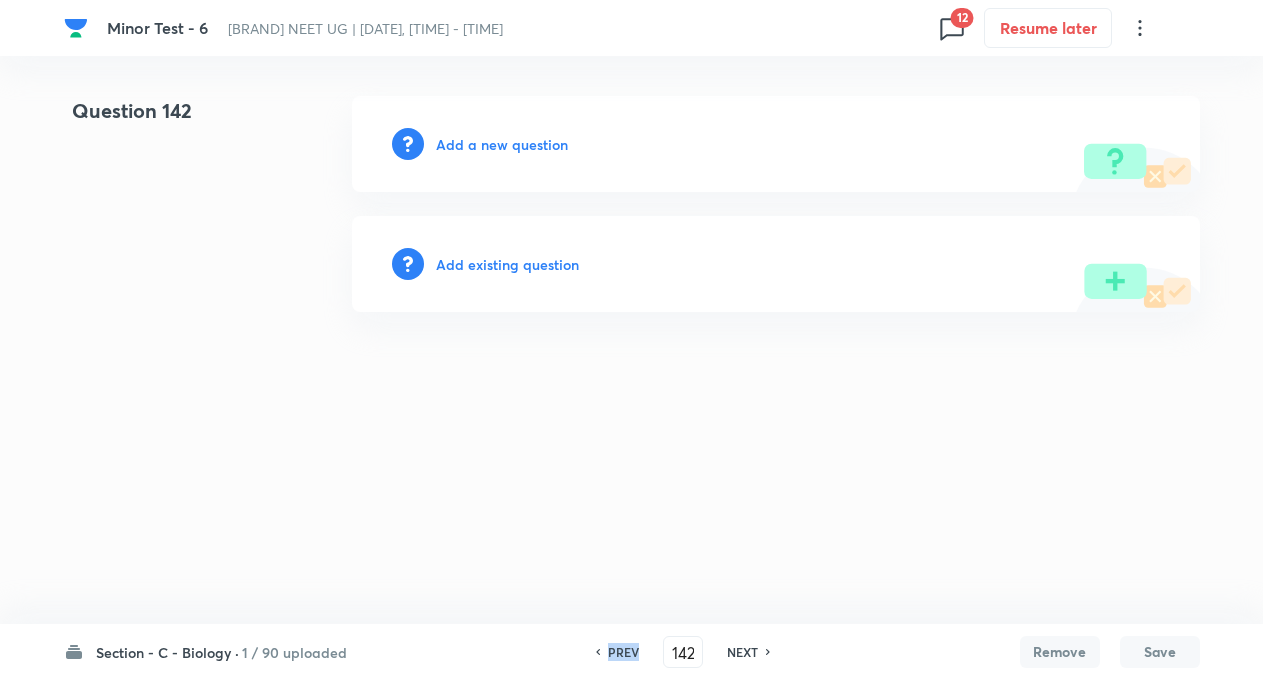 click 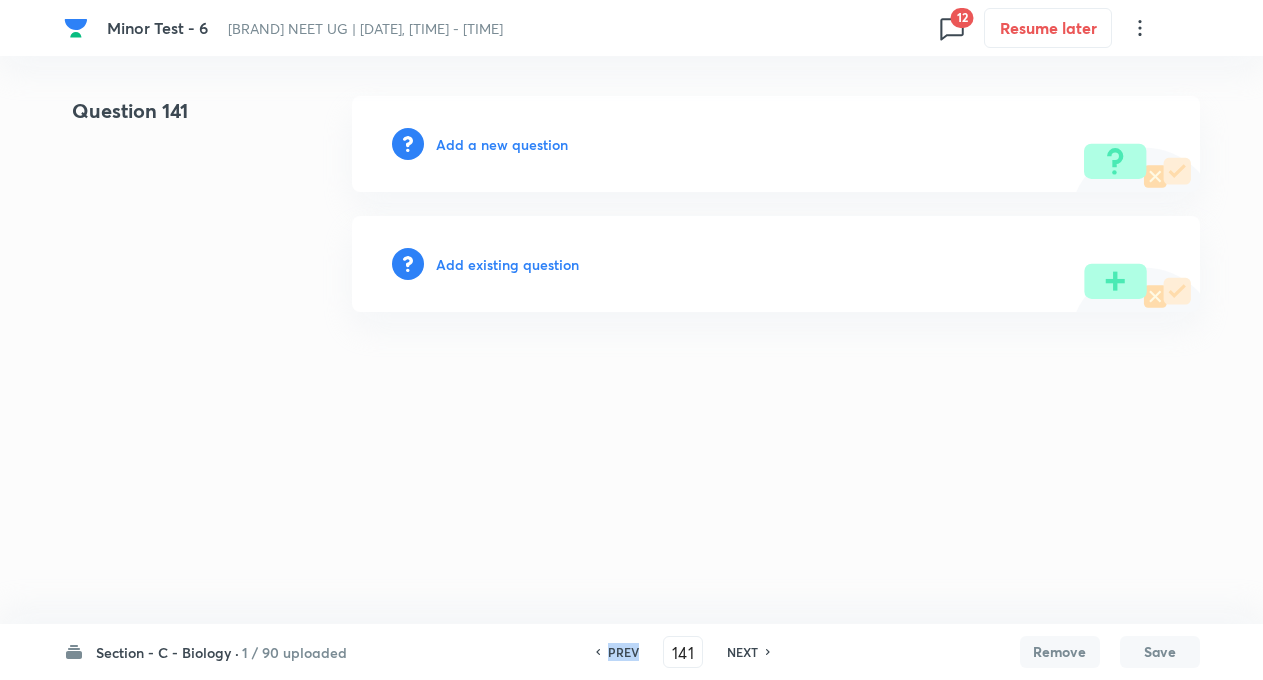 click 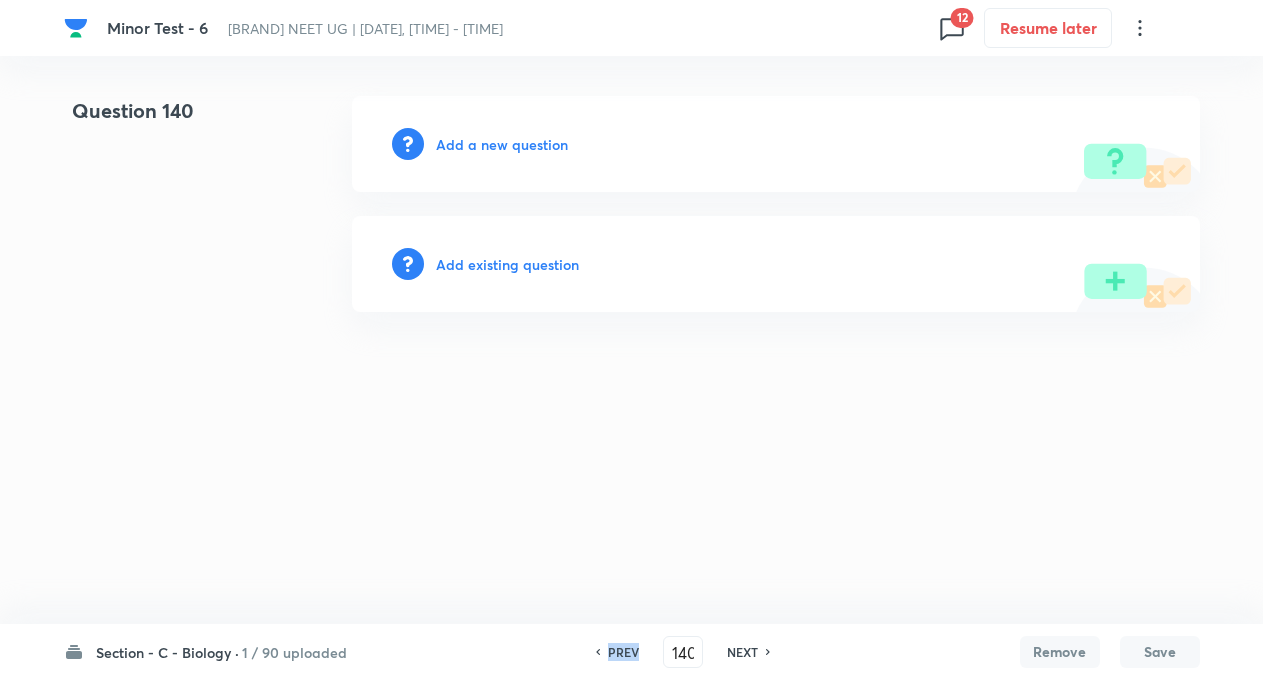 click 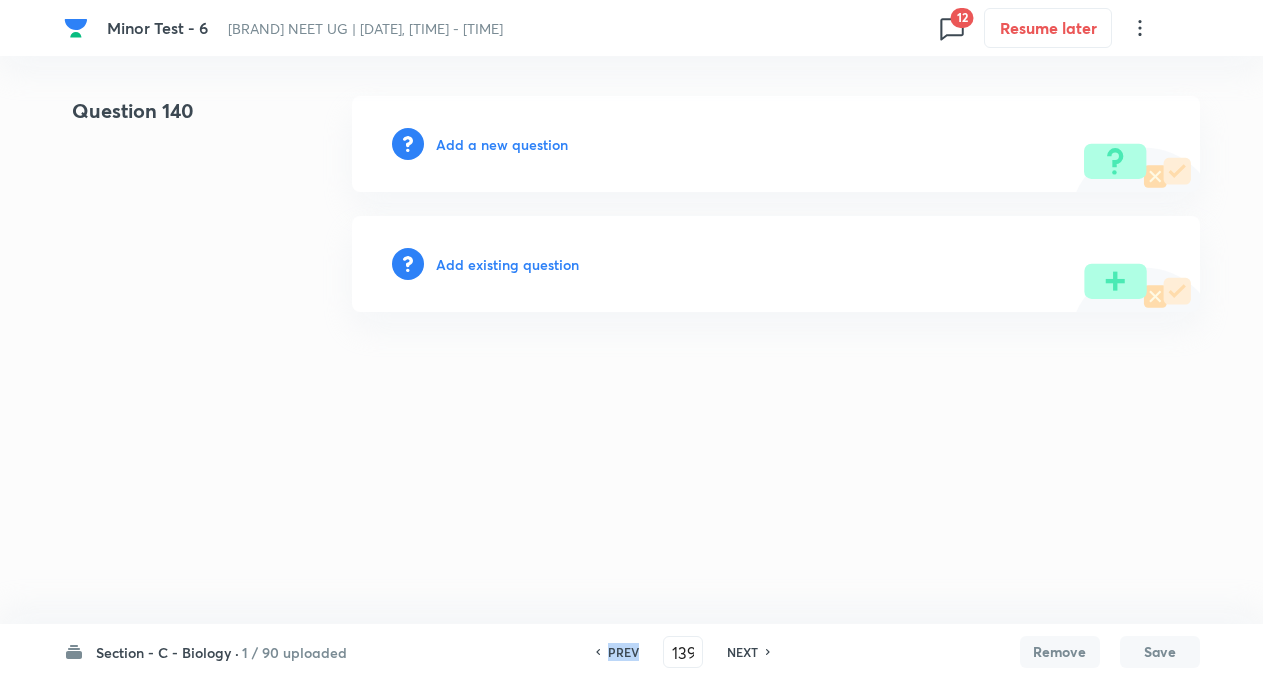 click 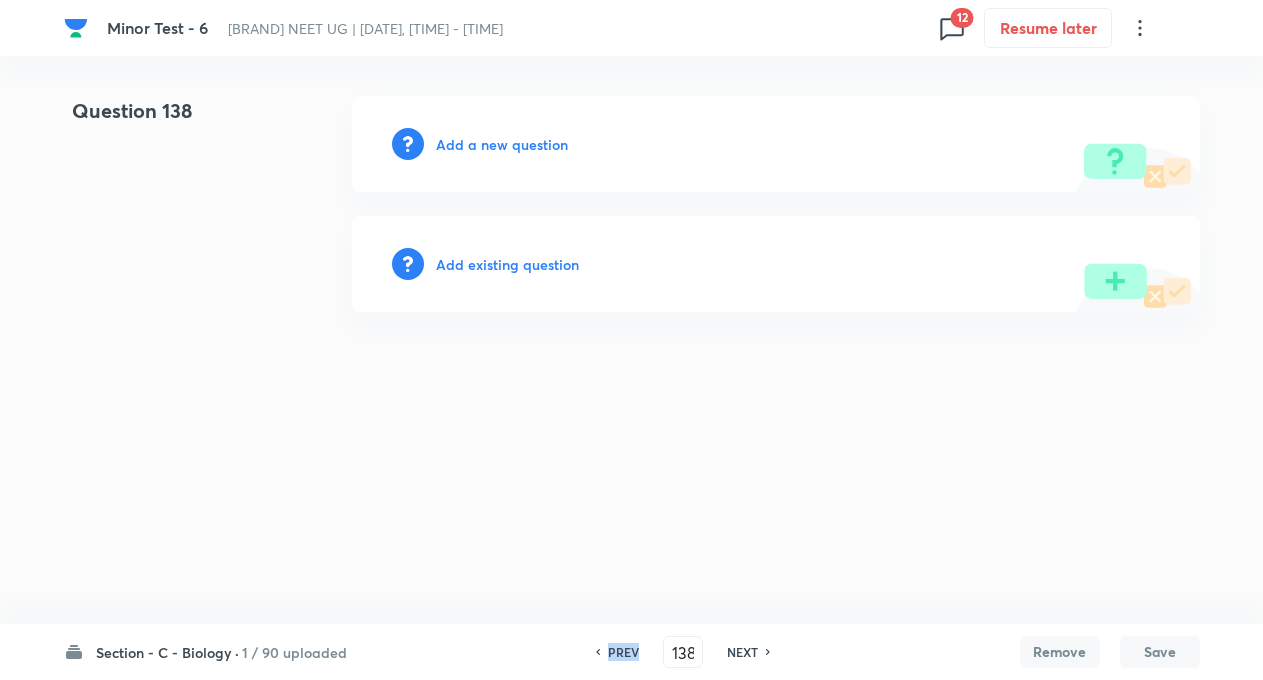 click 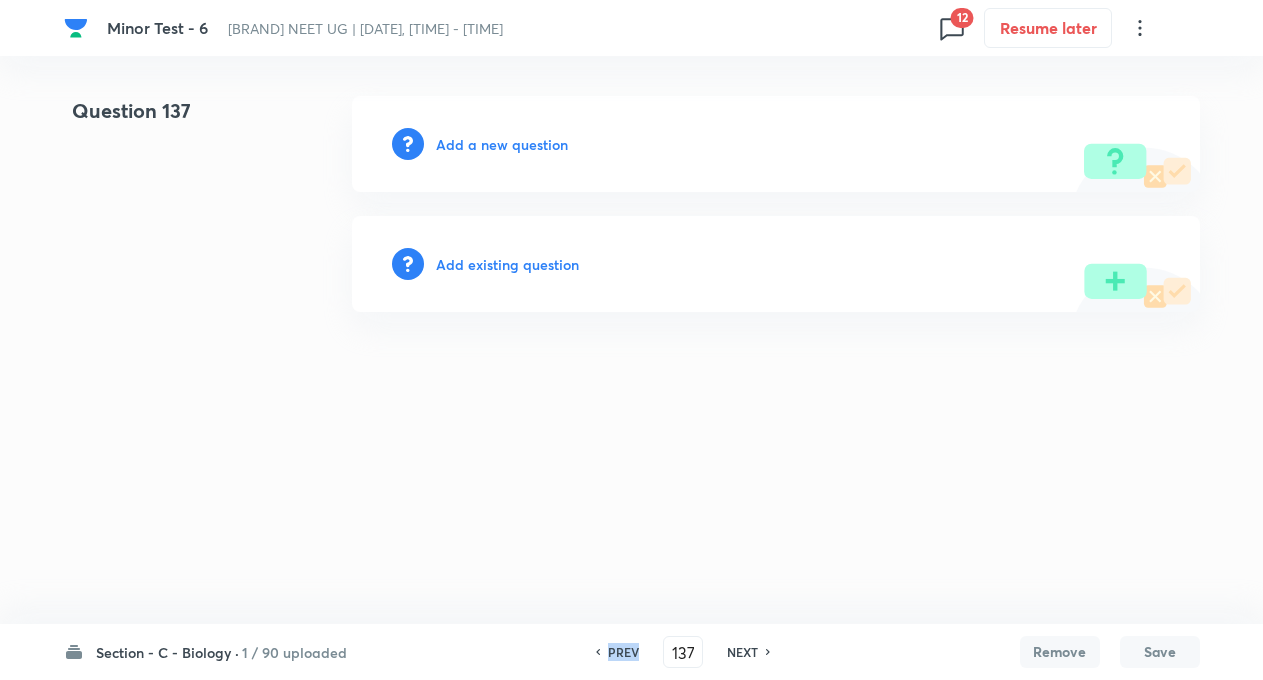 click 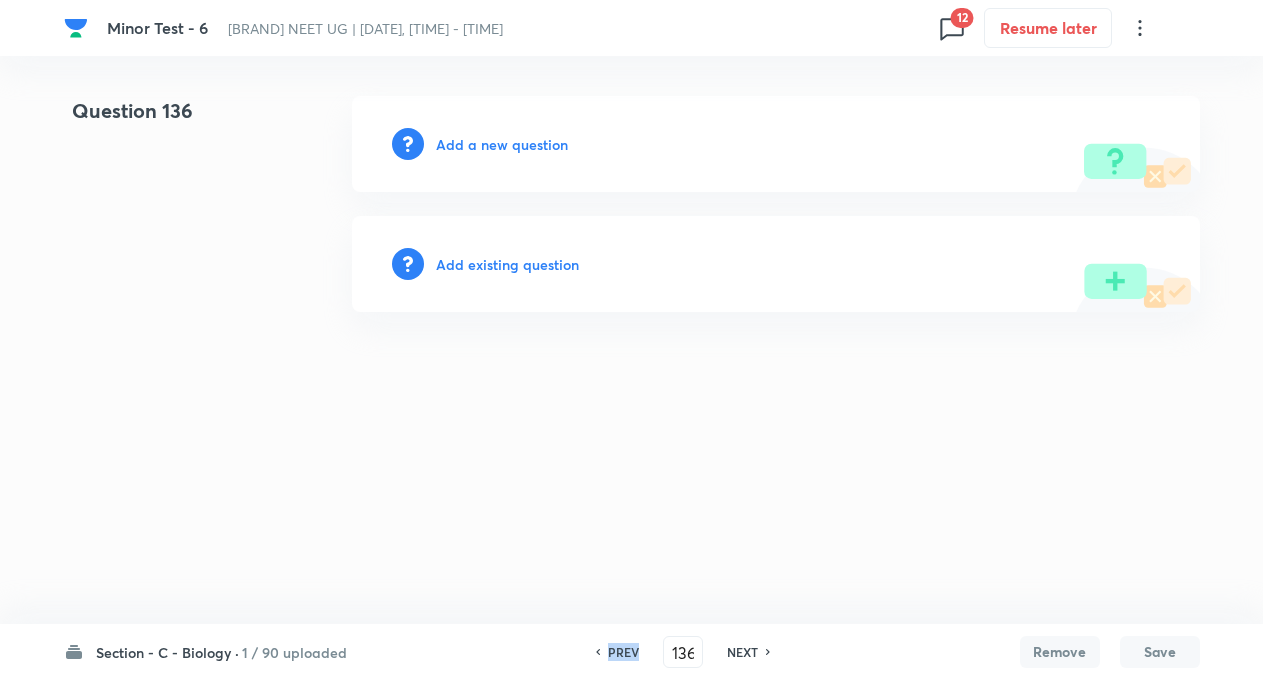 click 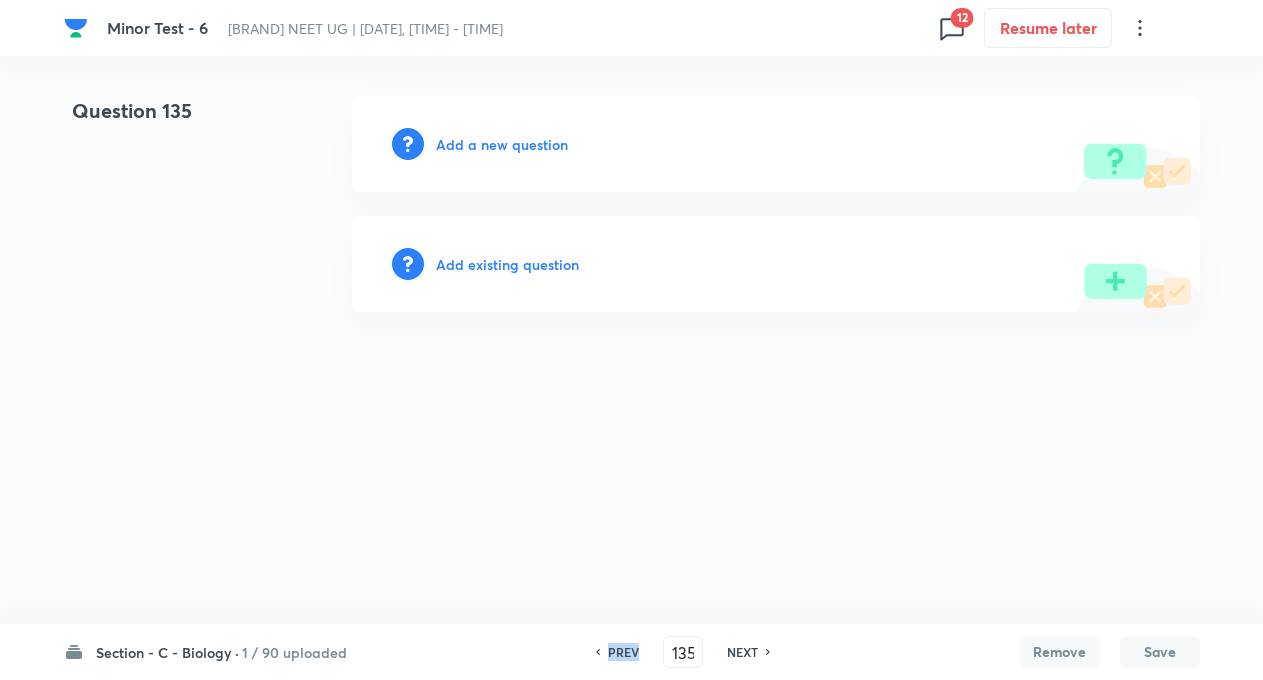 click 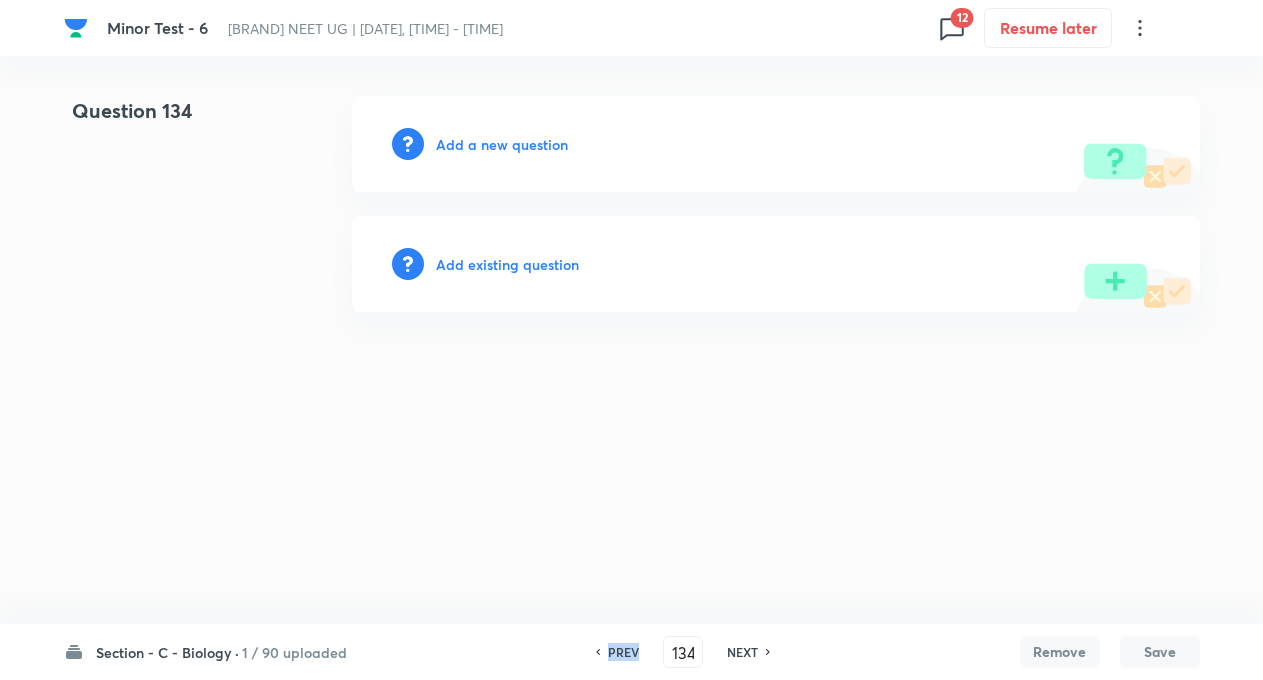 click 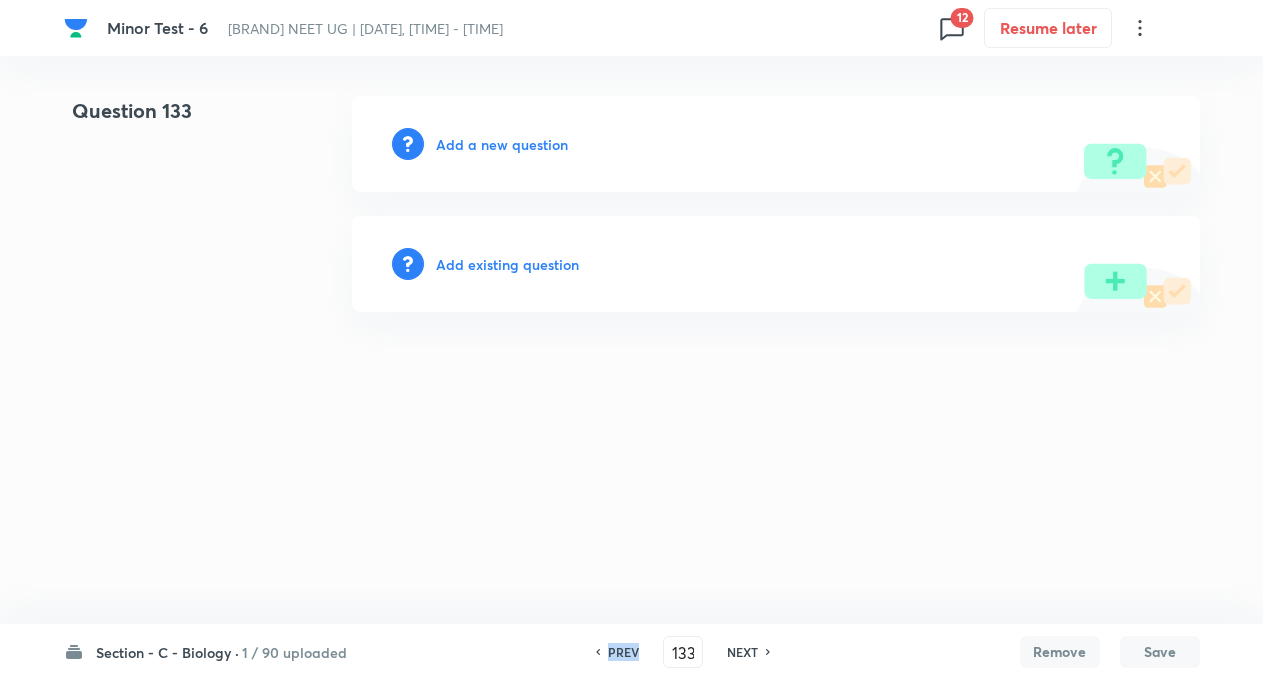 click 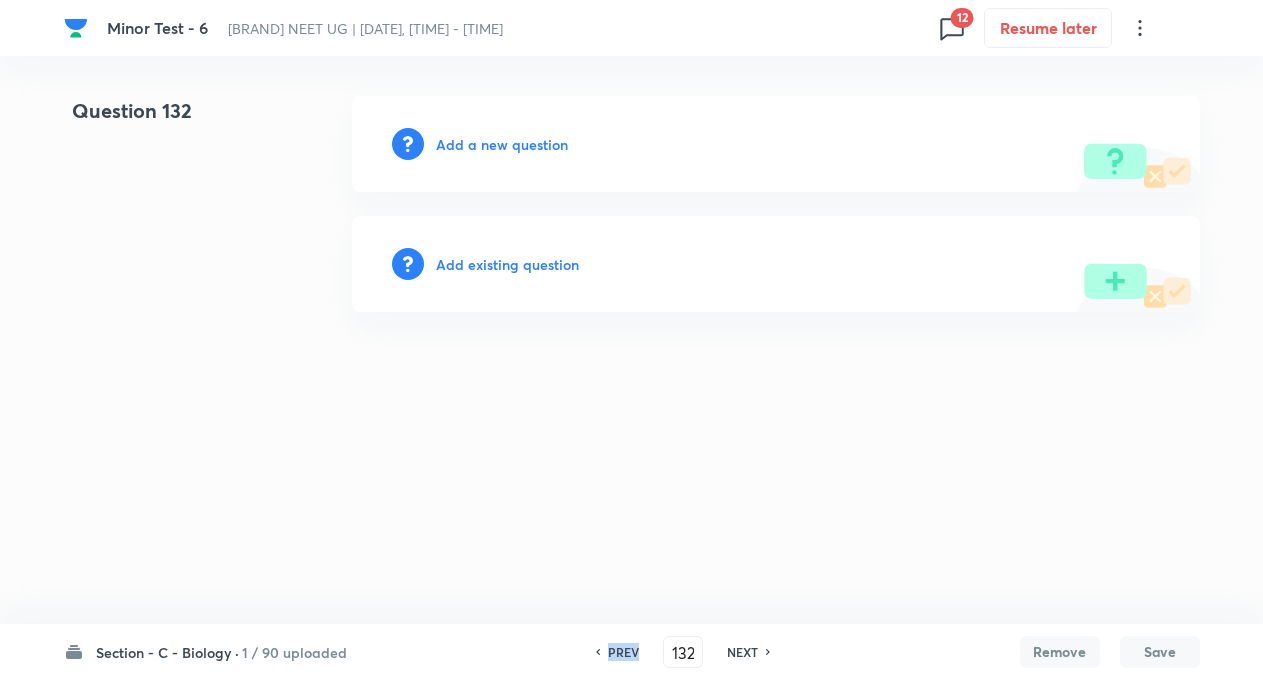click 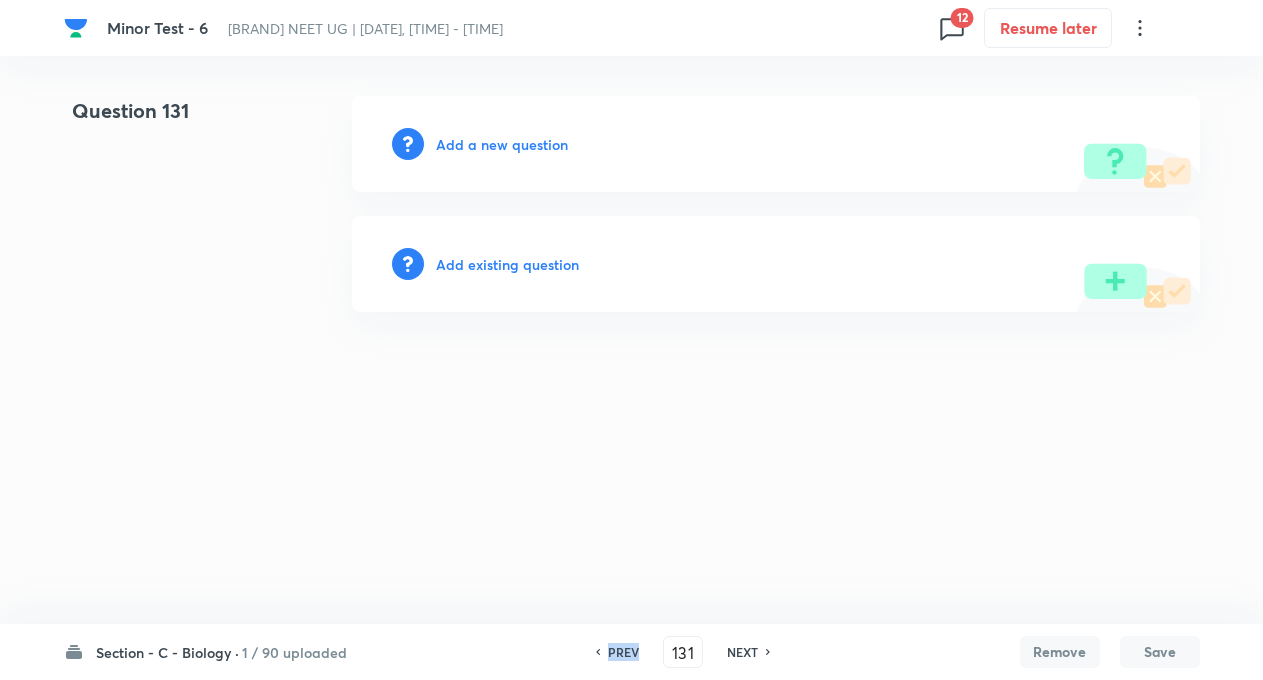click 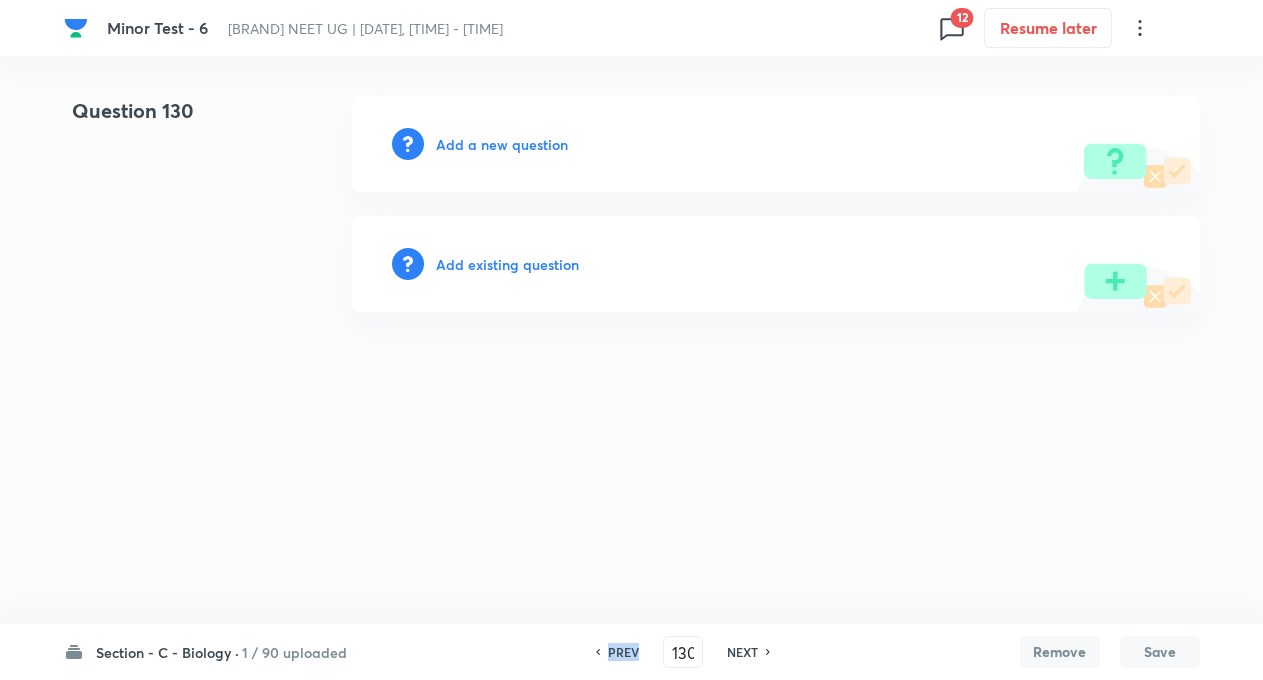 click 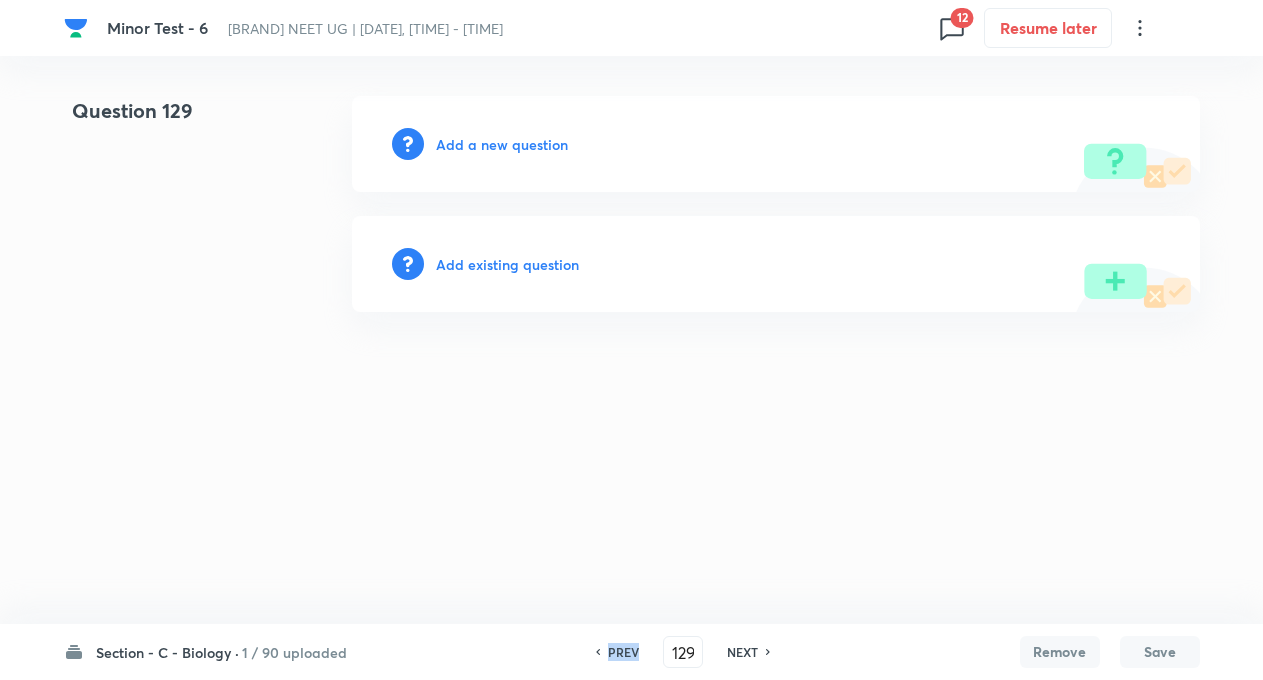 click 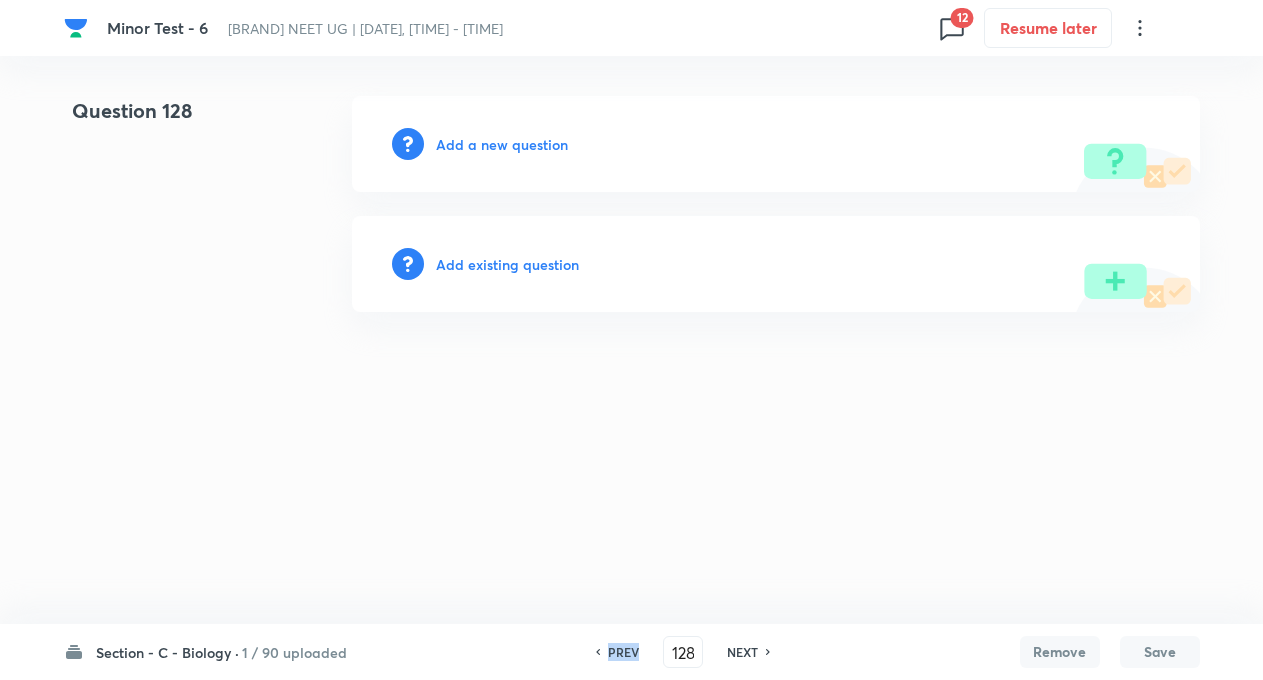 click 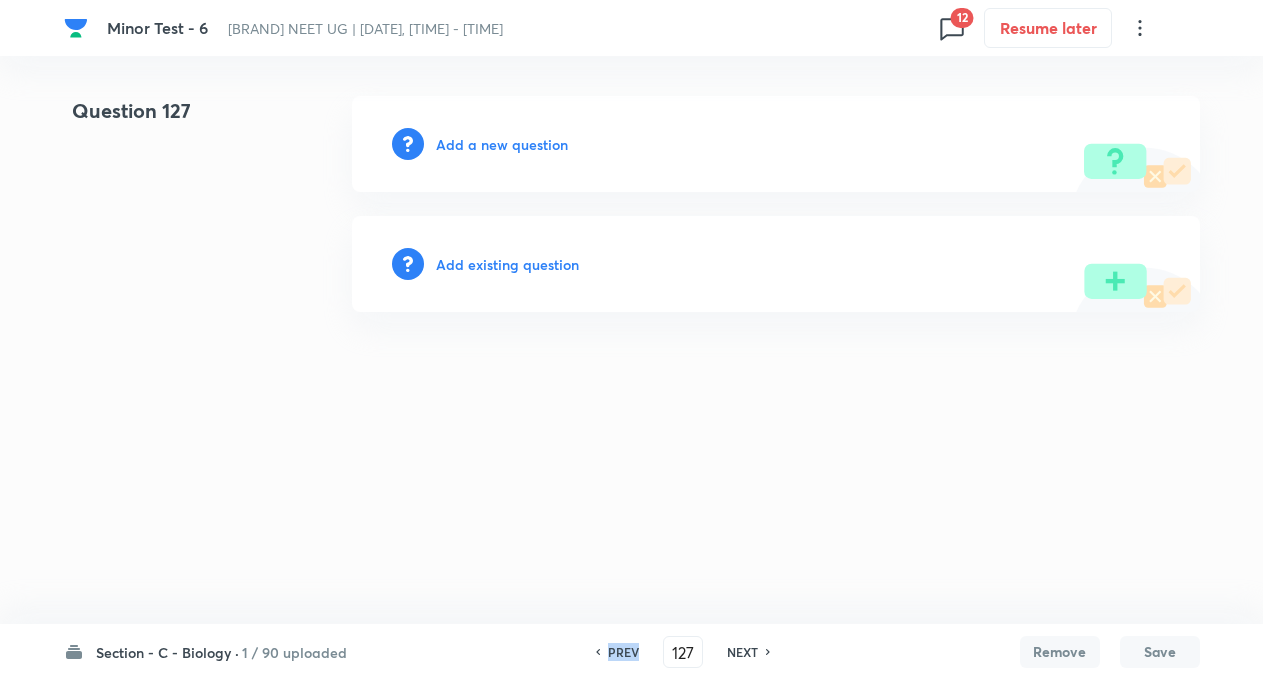 click 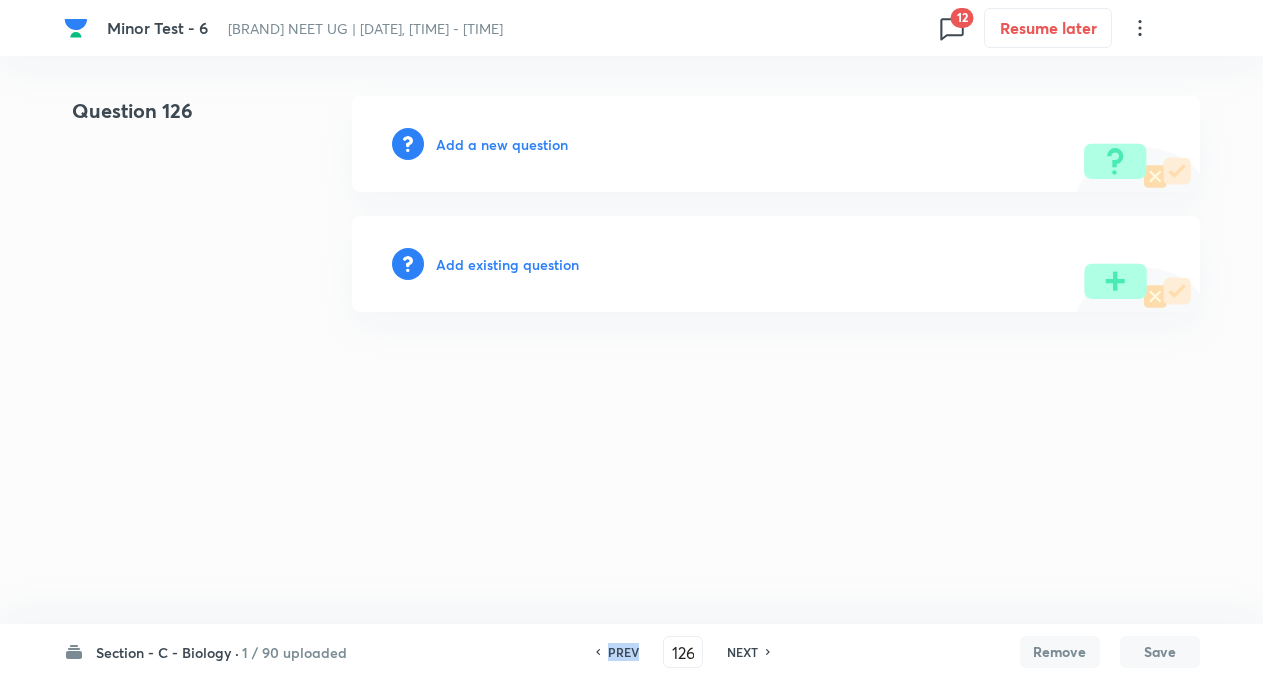 click 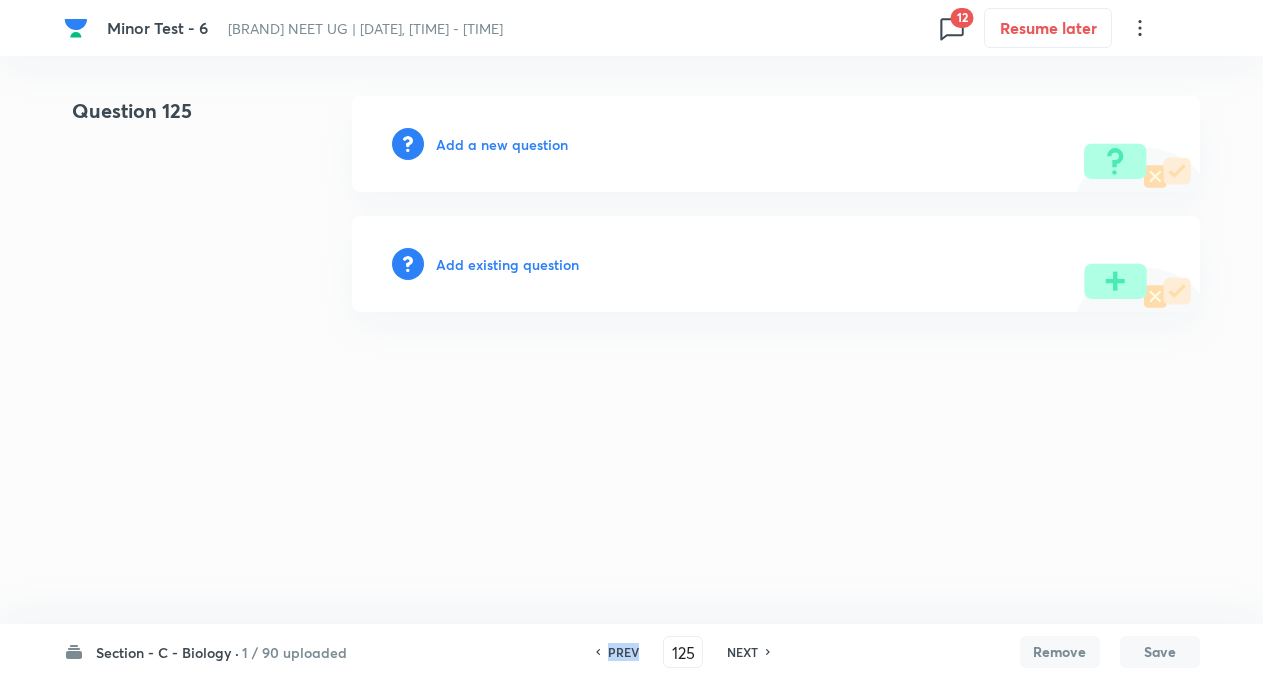 click 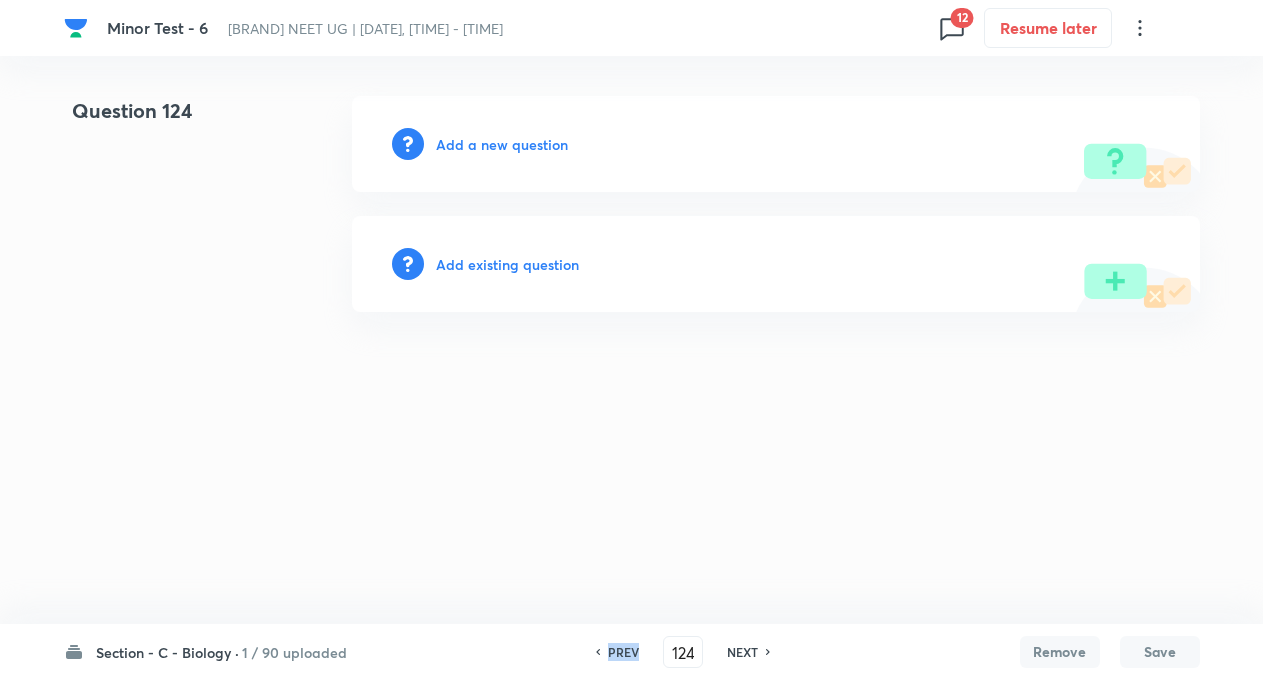 click 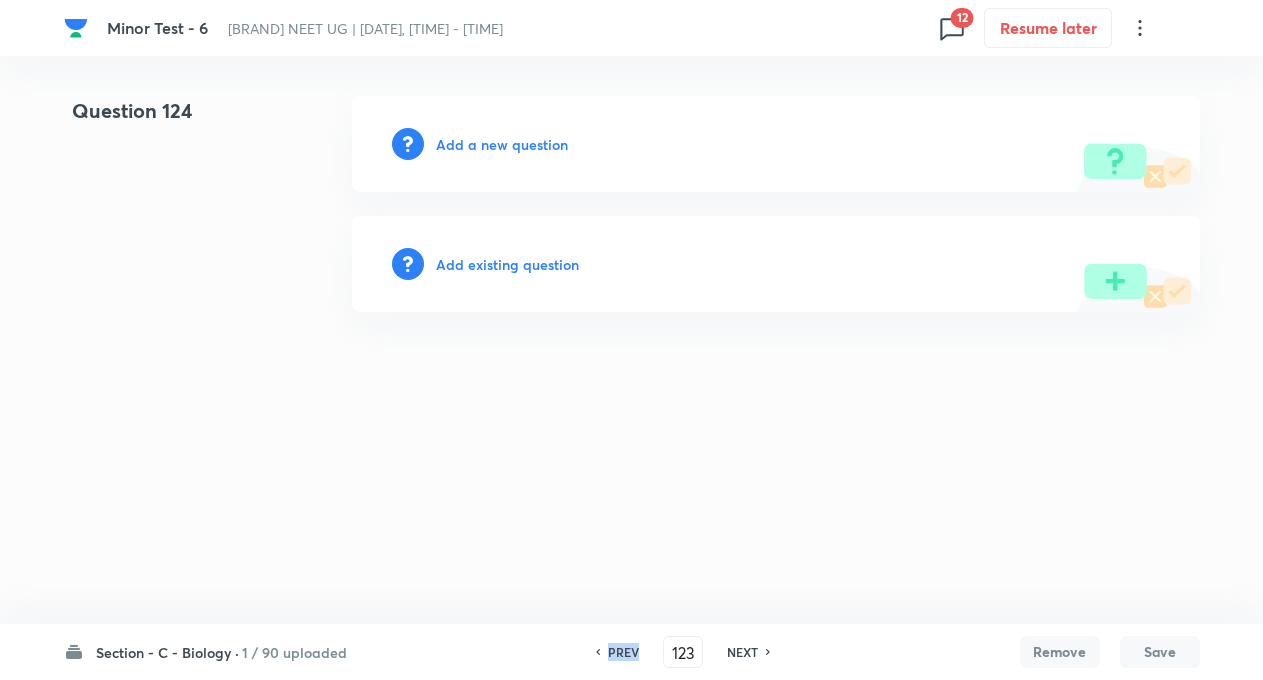 click 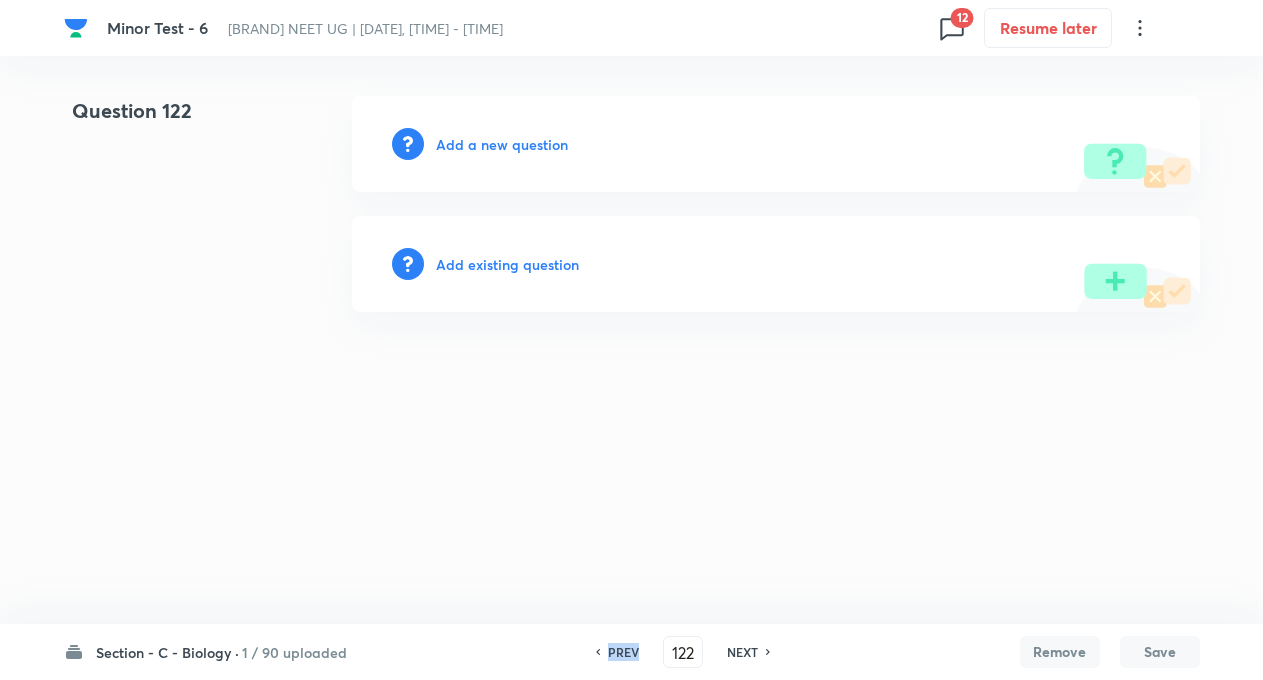 click 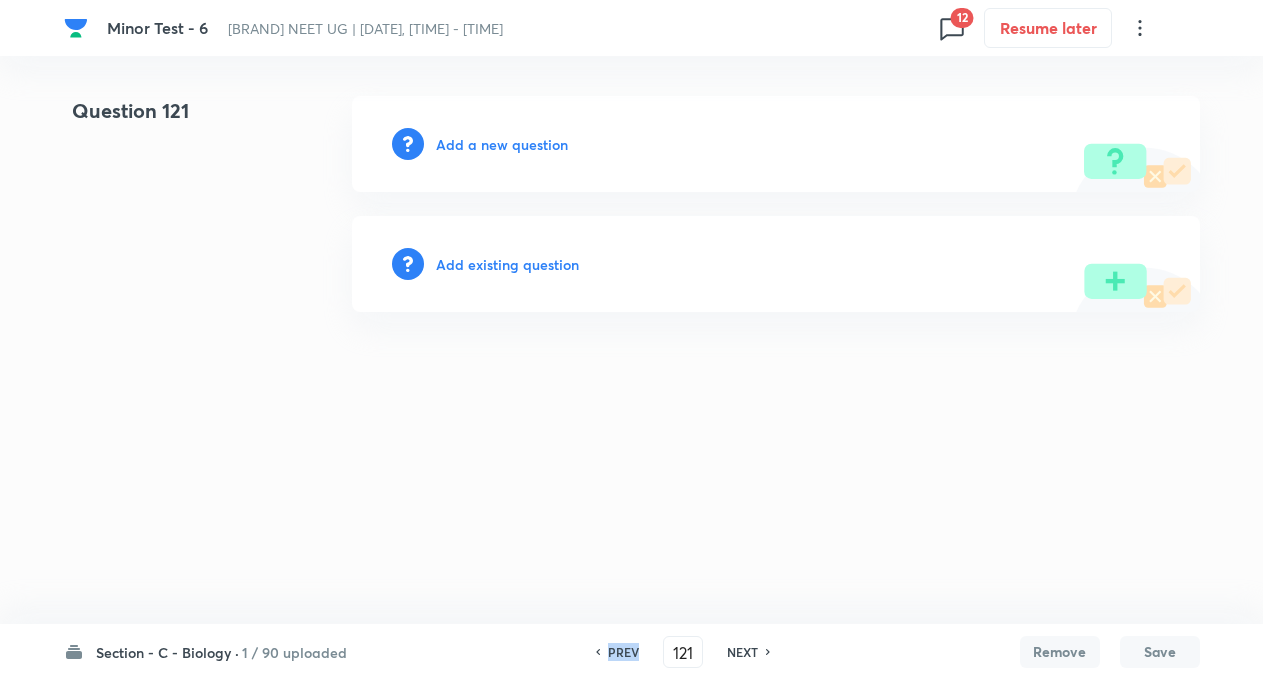 click 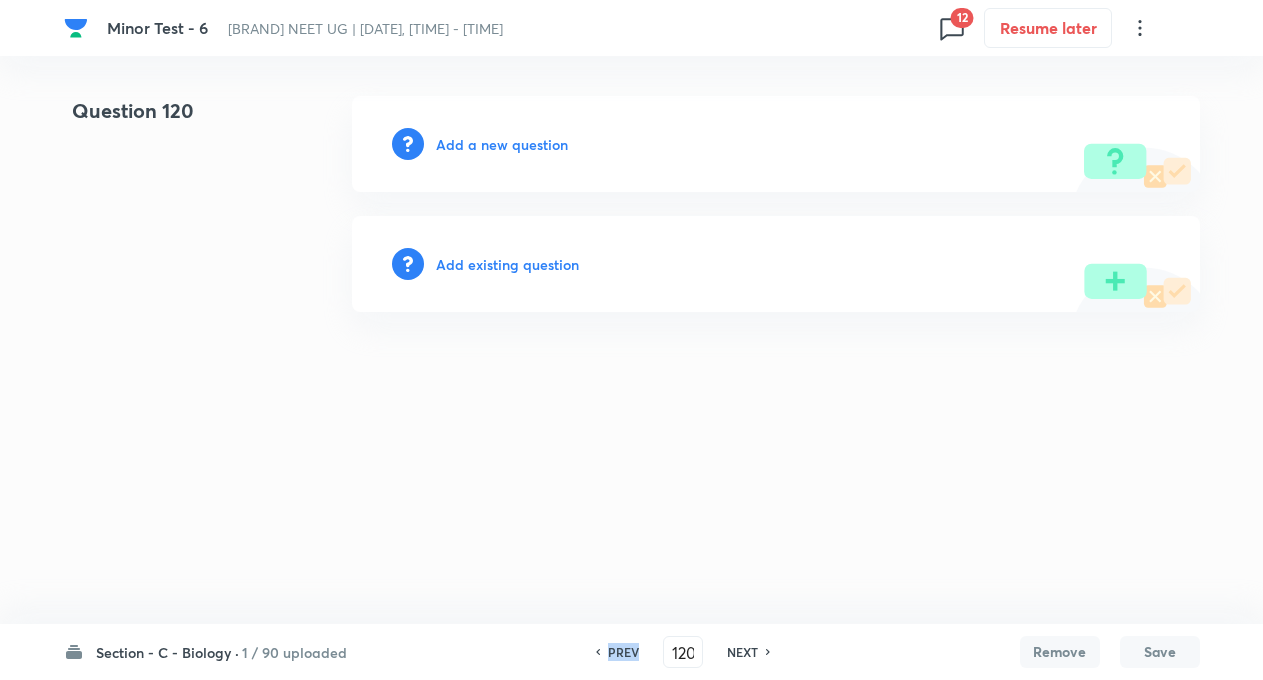 click 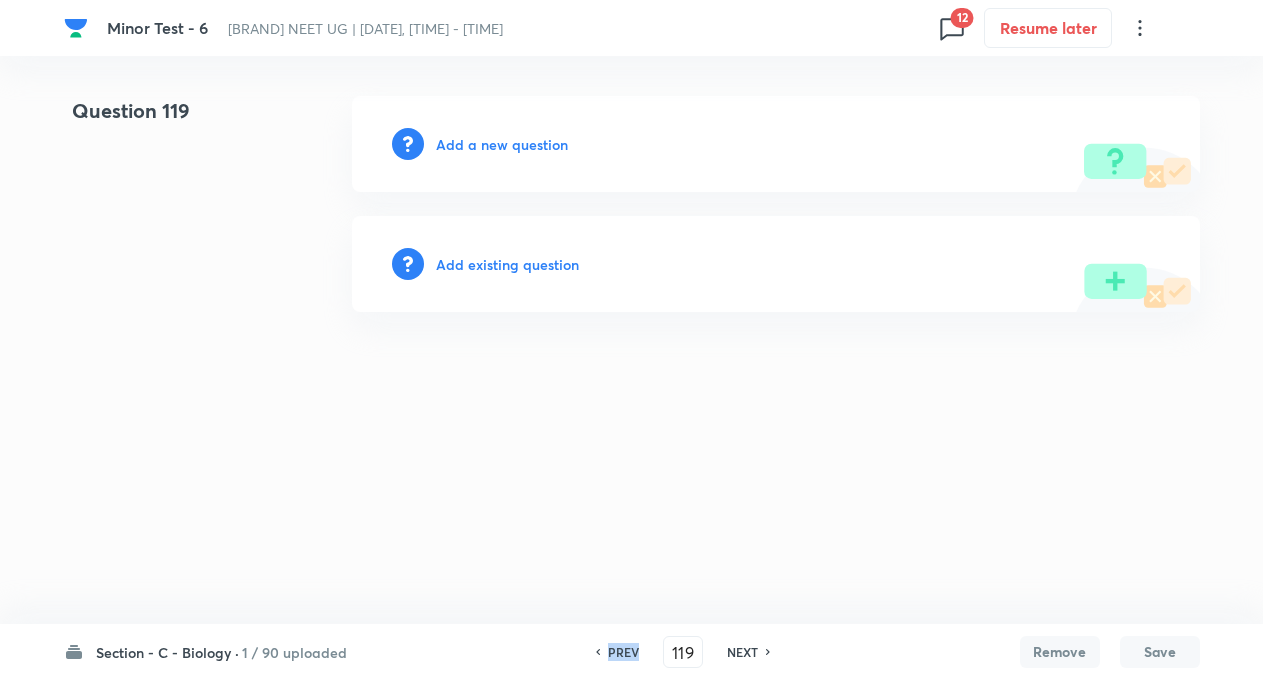 click 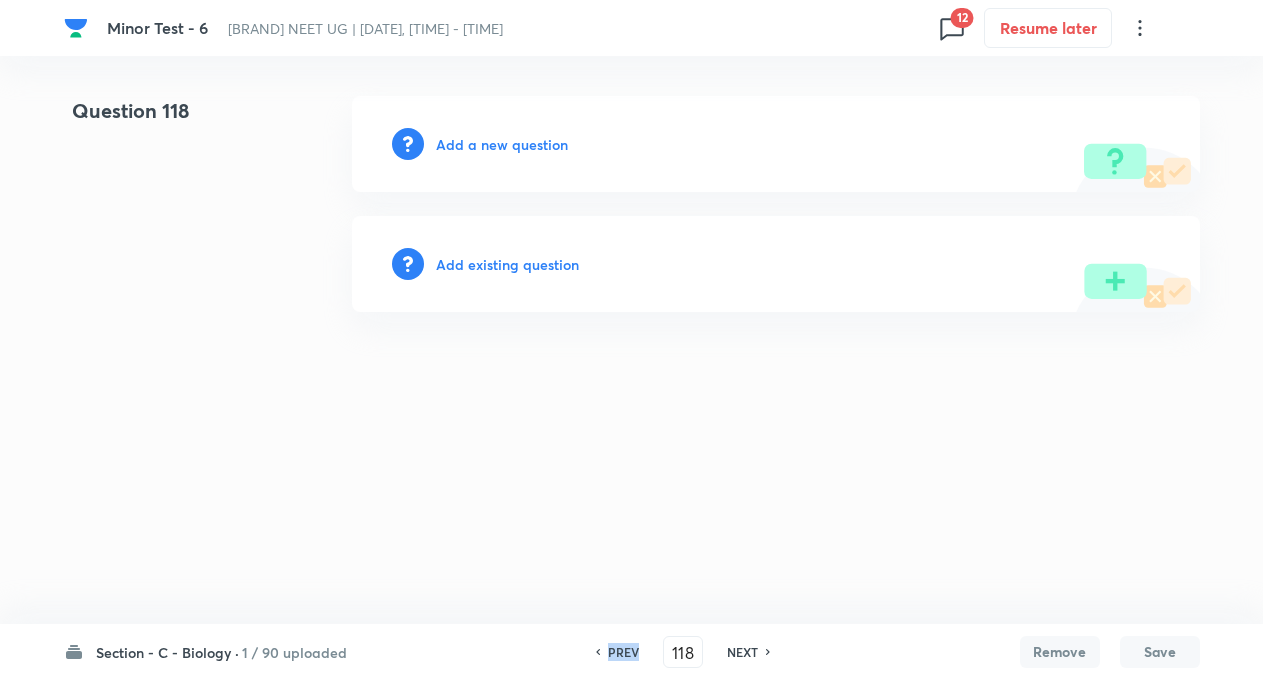 click 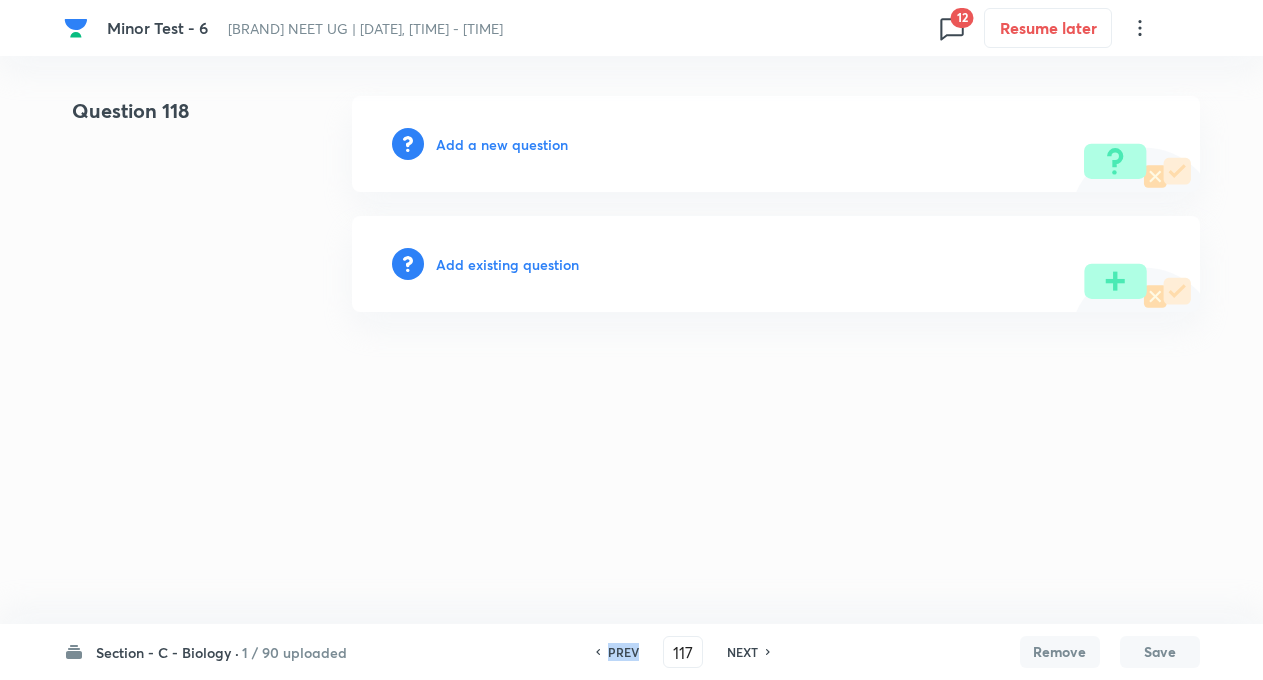 click 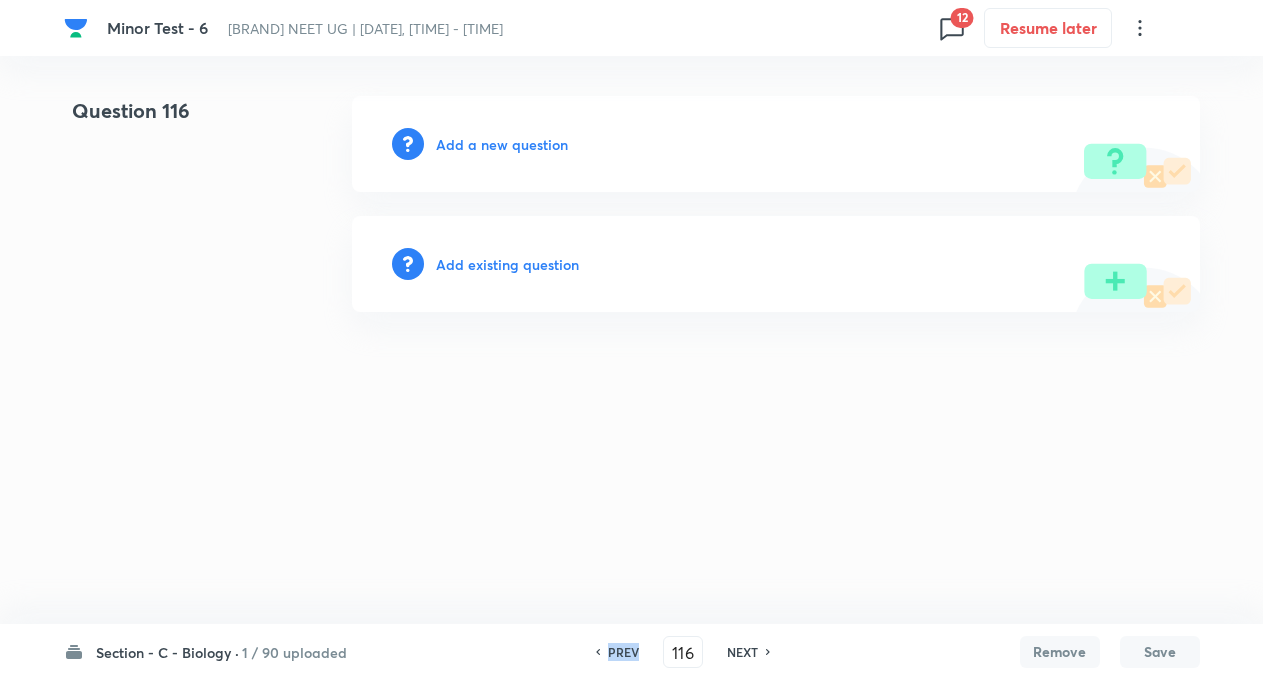 click 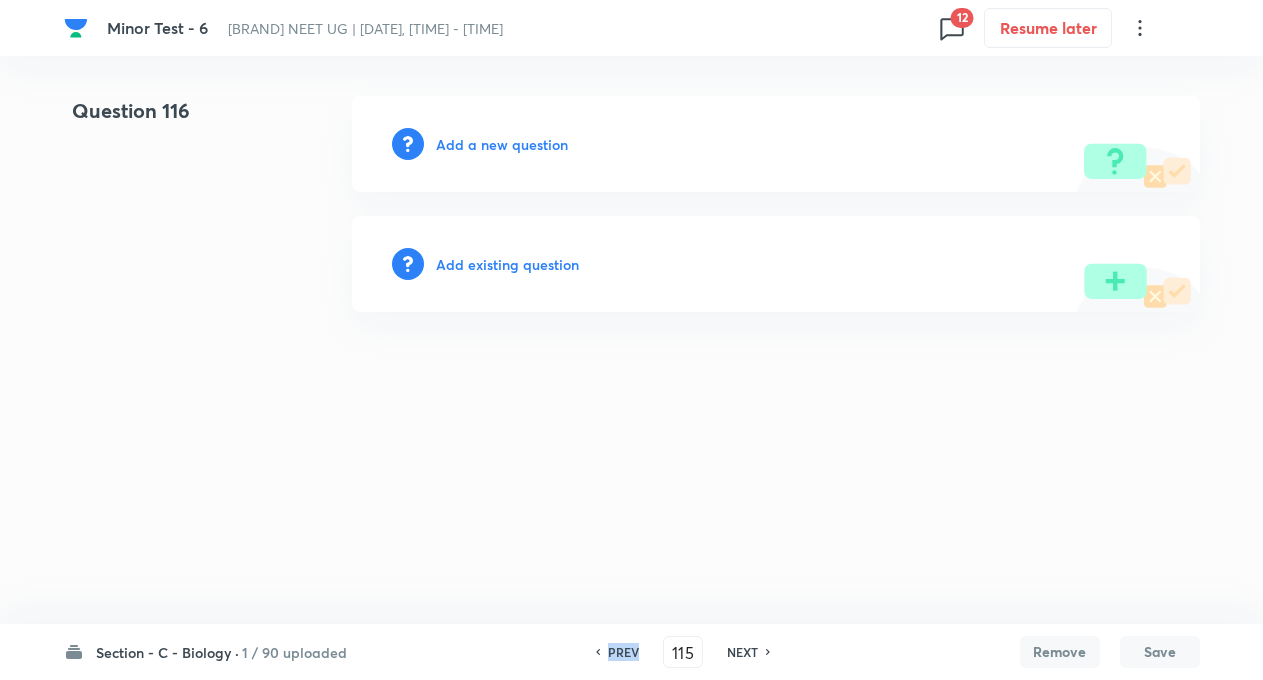 click on "PREV" at bounding box center (620, 652) 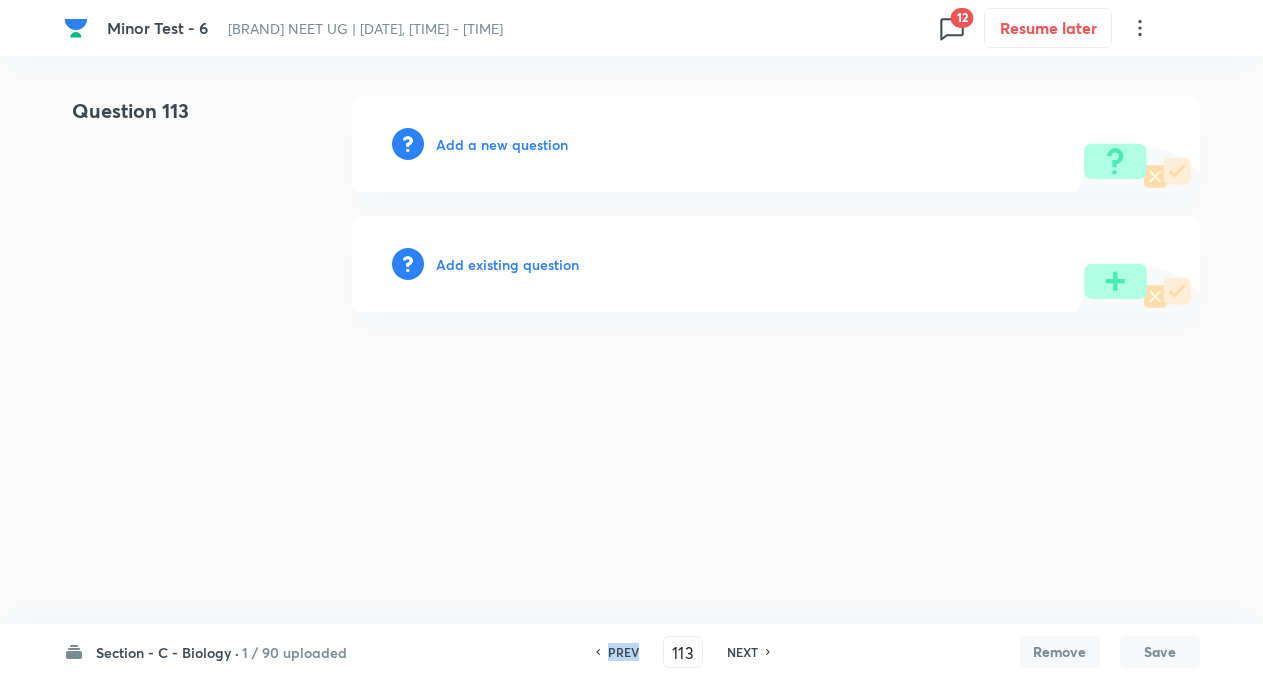 click 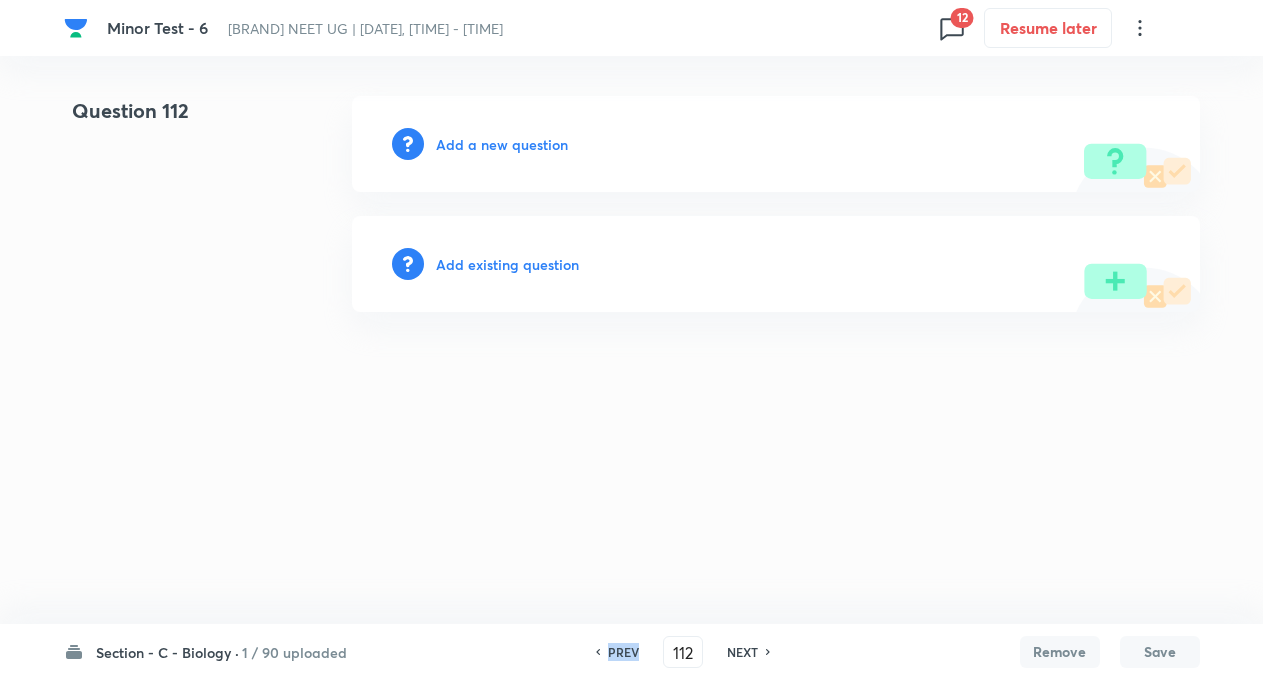 click 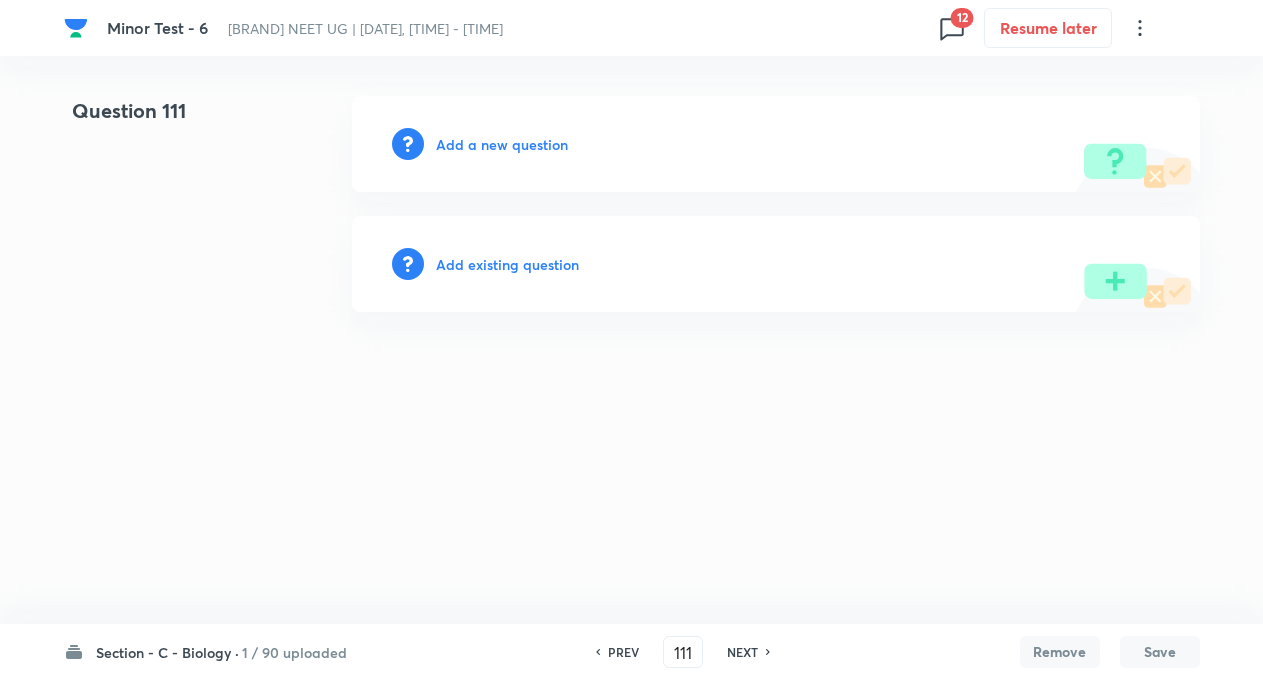 click on "NEXT" at bounding box center [742, 652] 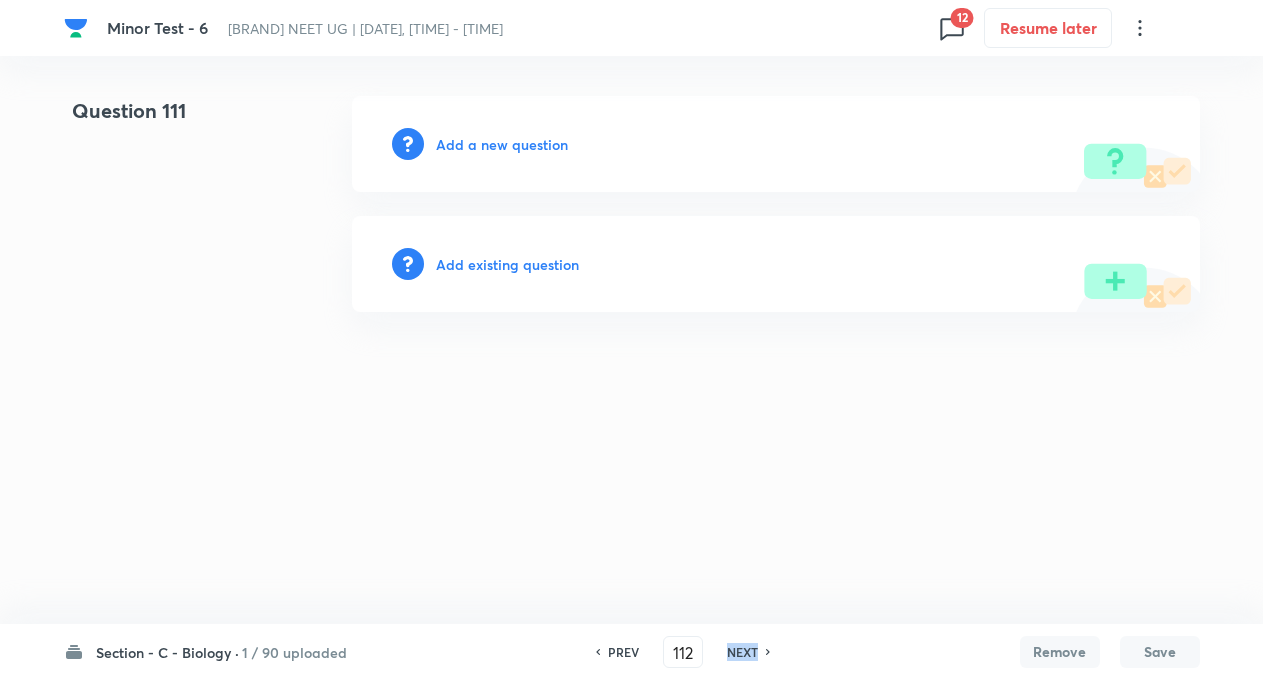 click on "NEXT" at bounding box center [742, 652] 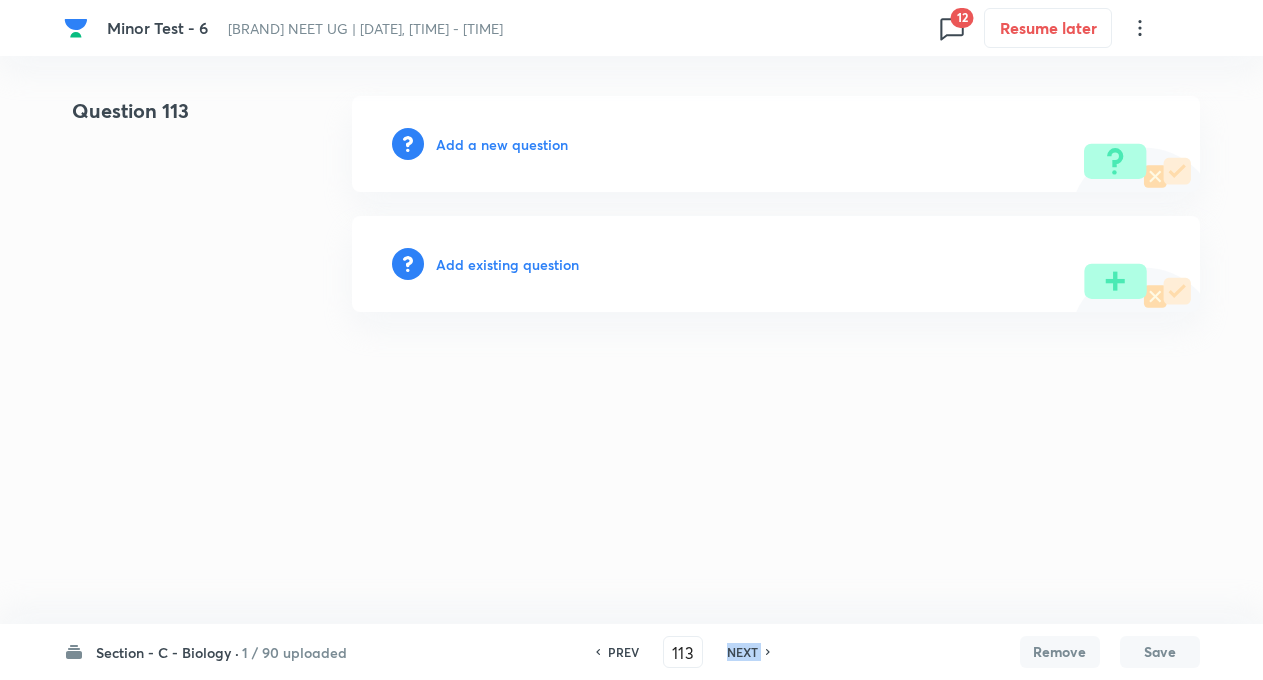 click on "NEXT" at bounding box center (742, 652) 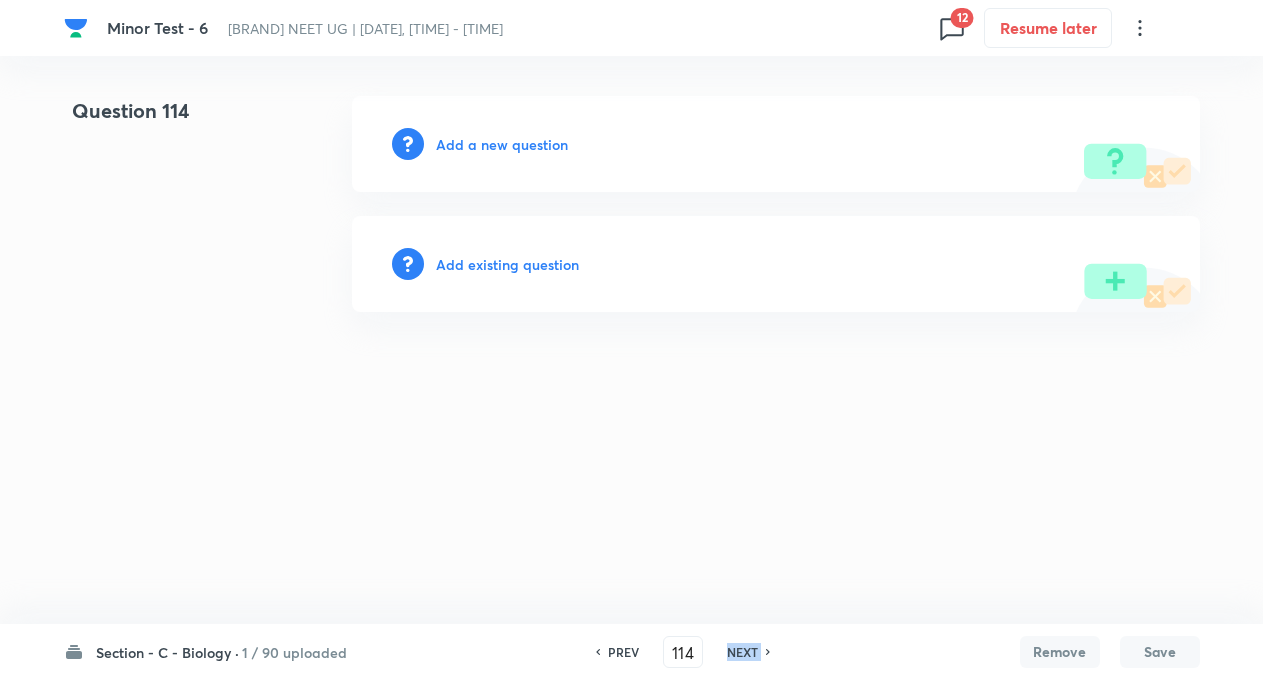 click on "NEXT" at bounding box center (742, 652) 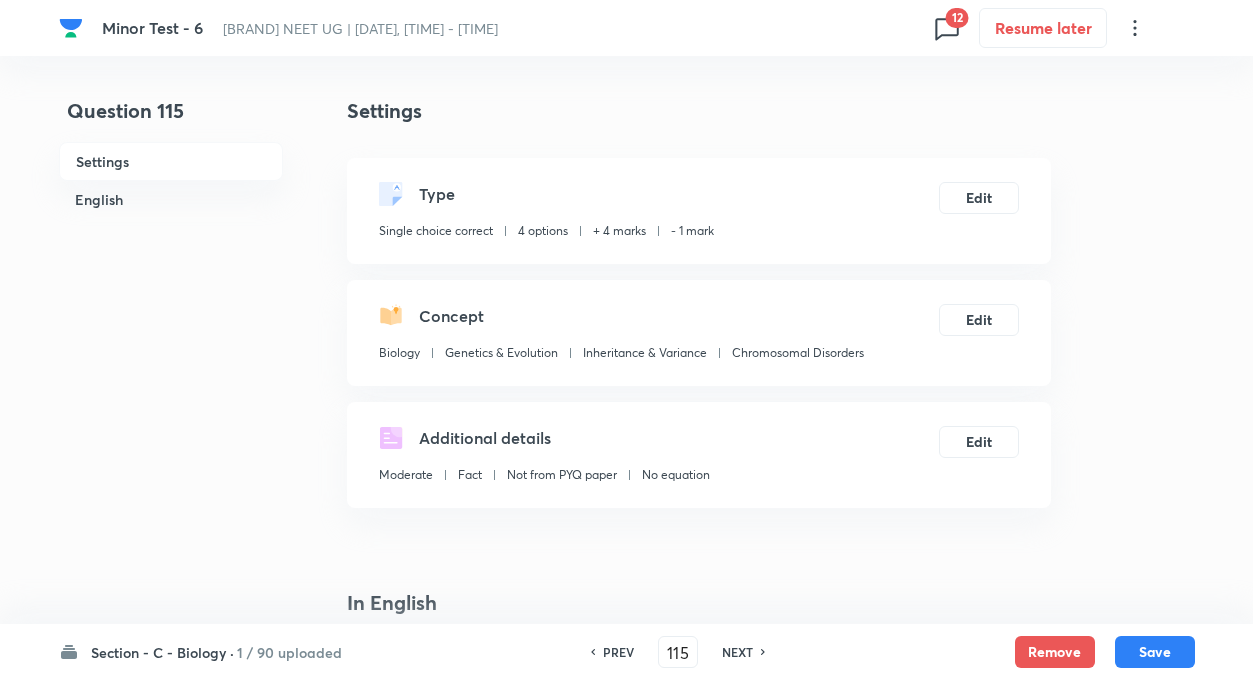 click on "NEXT" at bounding box center (737, 652) 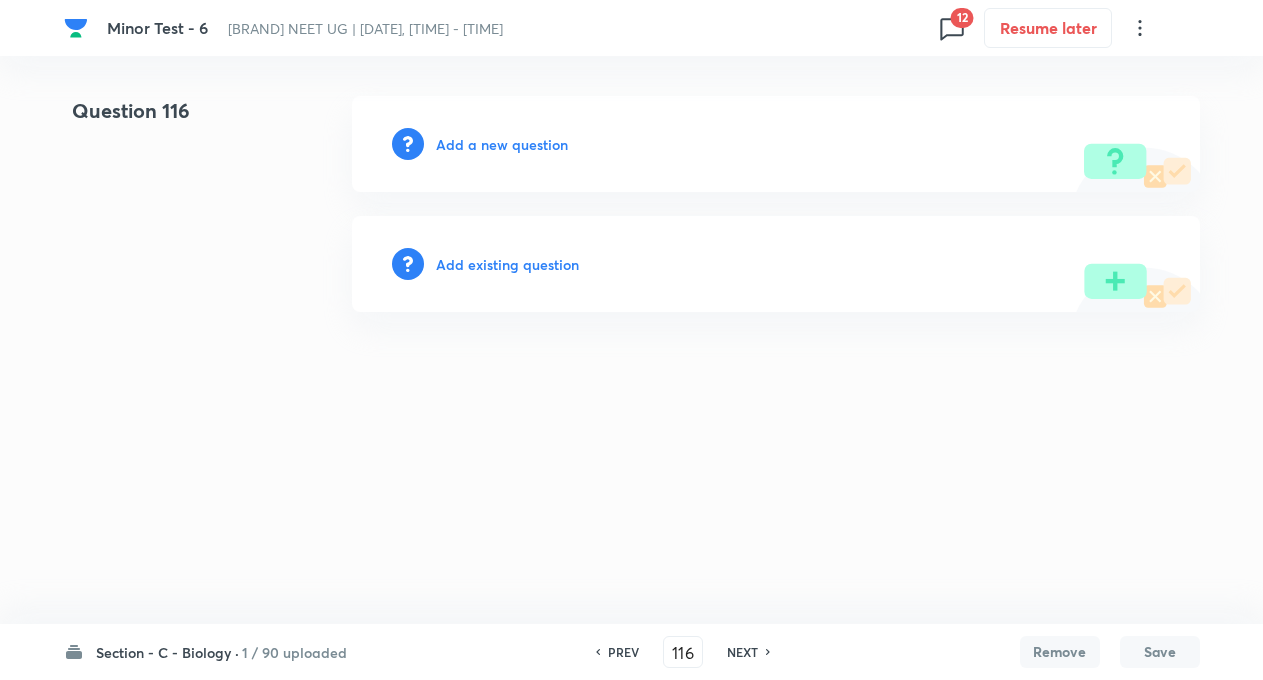 click on "PREV" at bounding box center [623, 652] 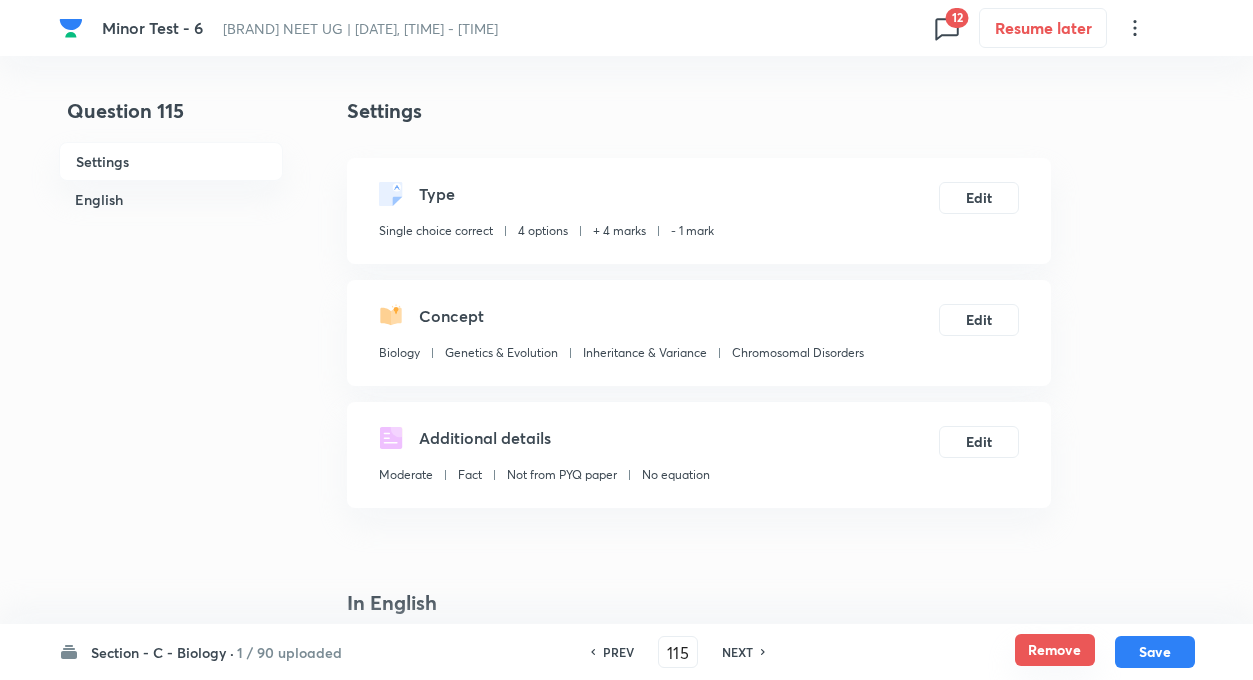 click on "Remove" at bounding box center [1055, 650] 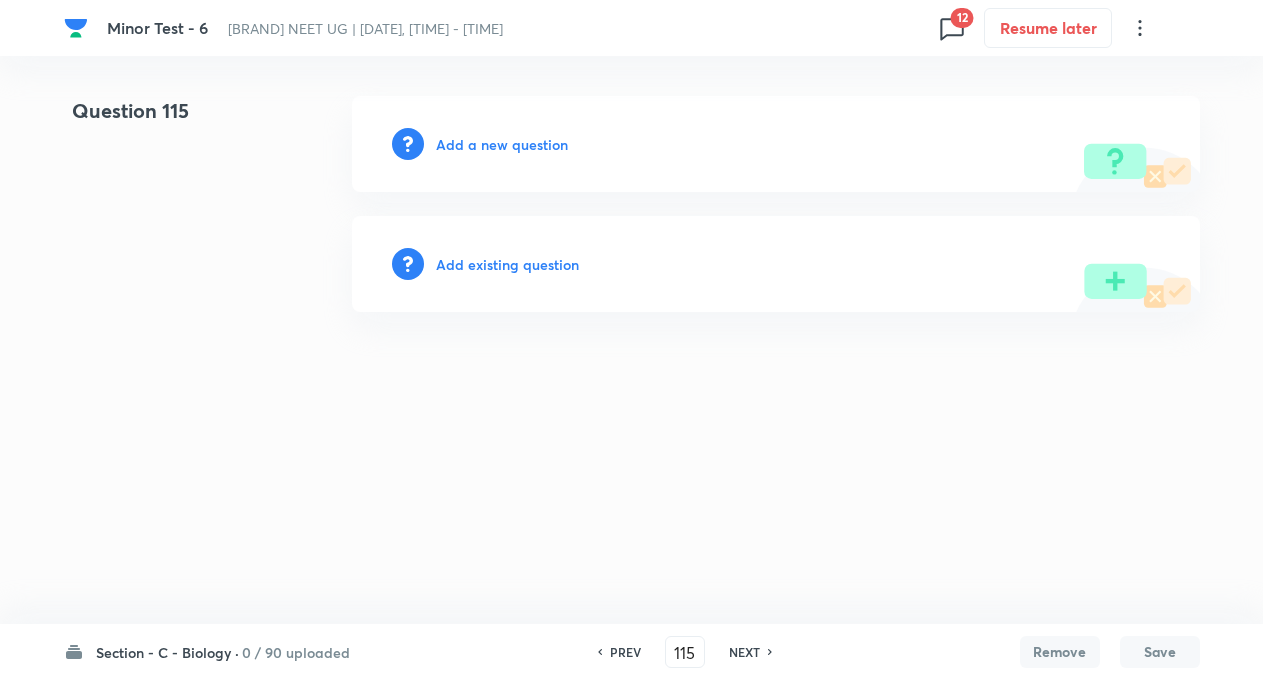 click 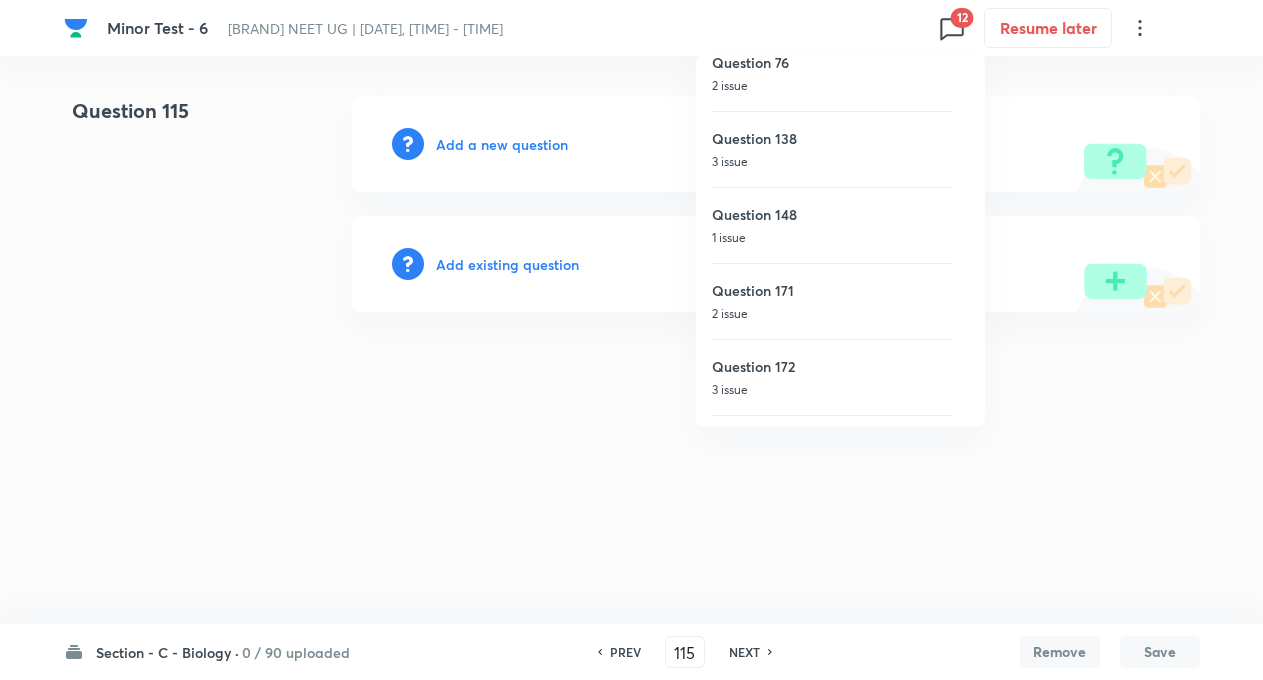 scroll, scrollTop: 538, scrollLeft: 0, axis: vertical 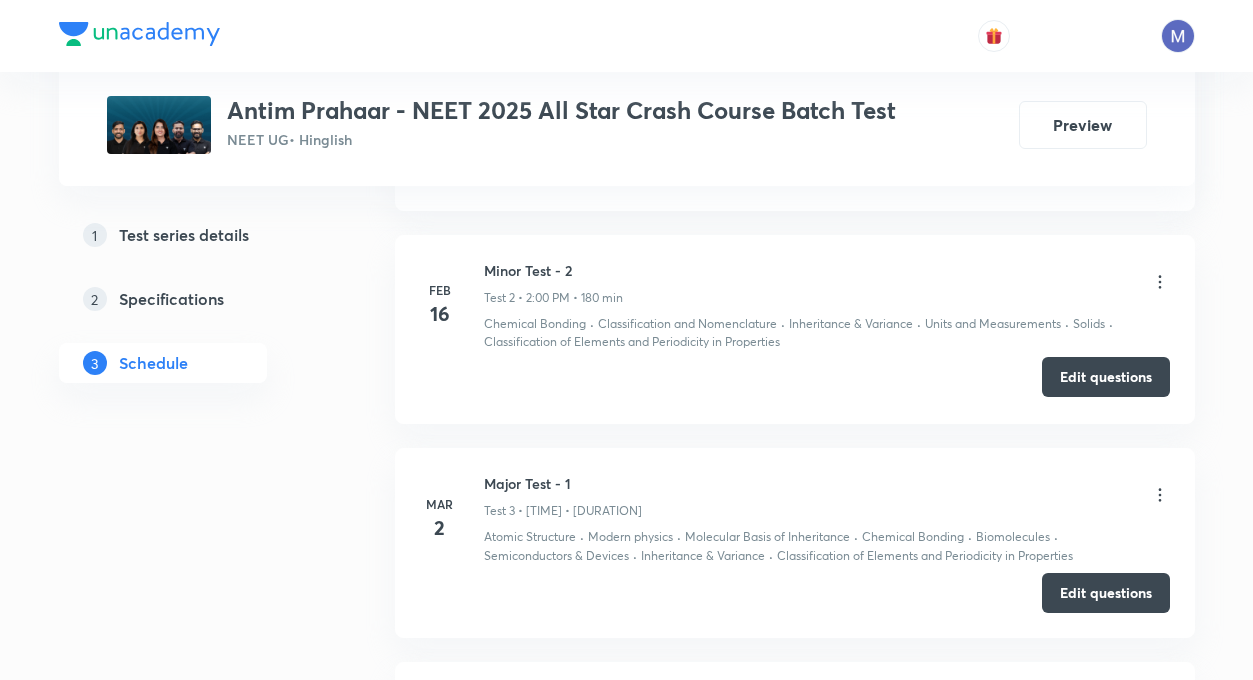 click on "Edit questions" at bounding box center (1106, 377) 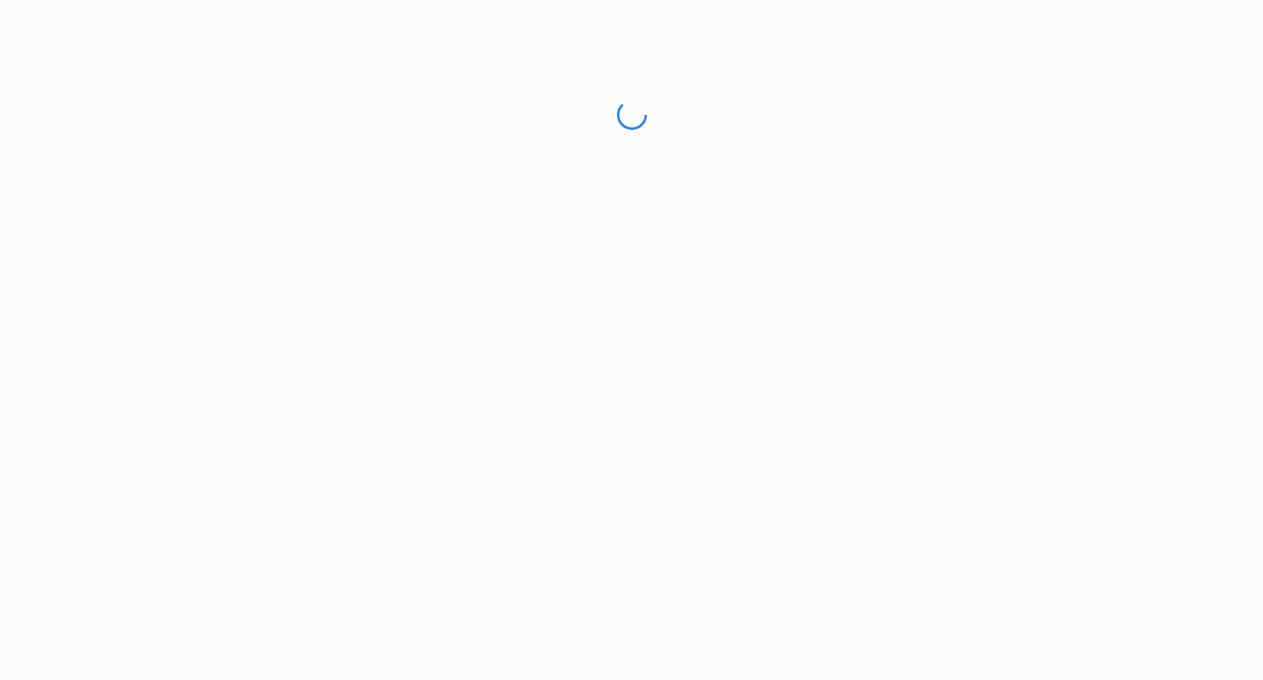 scroll, scrollTop: 0, scrollLeft: 0, axis: both 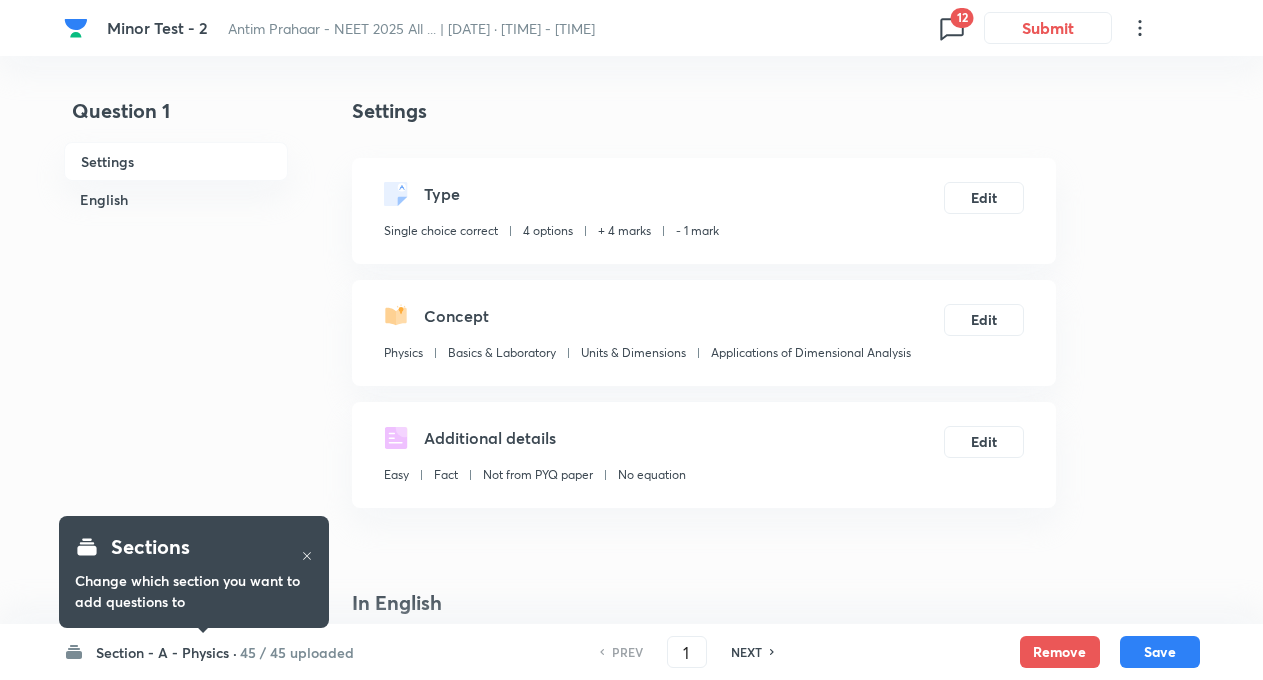 checkbox on "true" 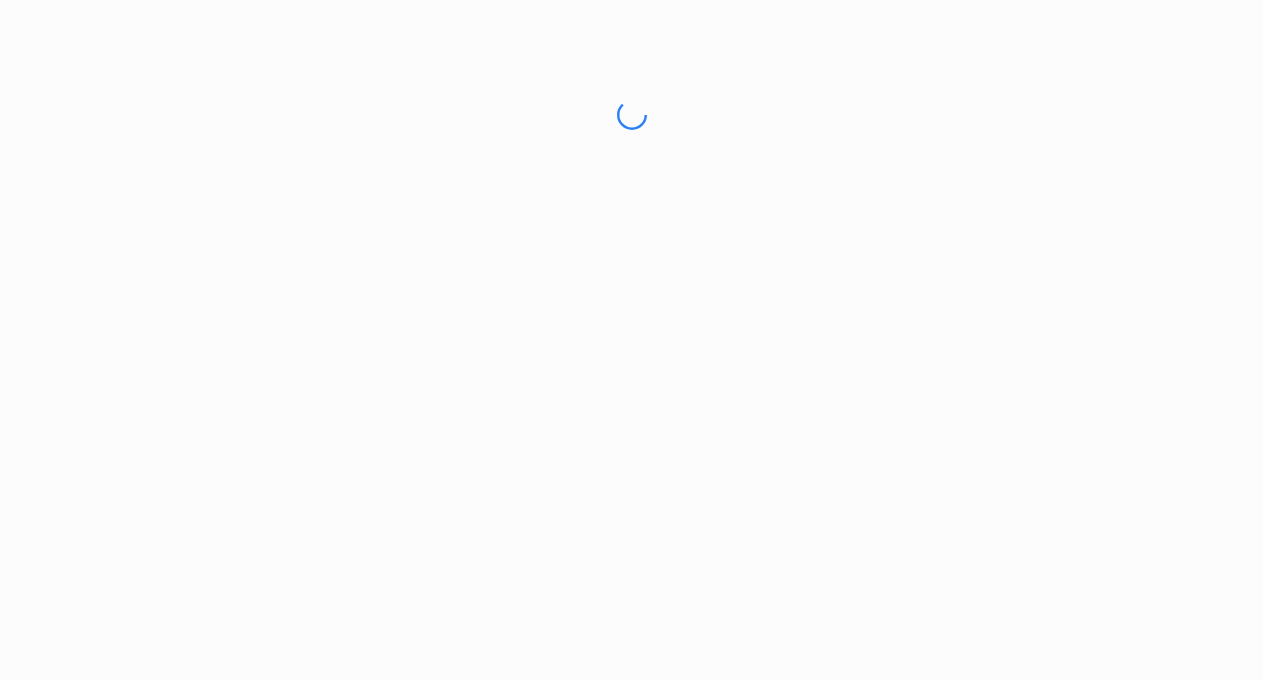 scroll, scrollTop: 0, scrollLeft: 0, axis: both 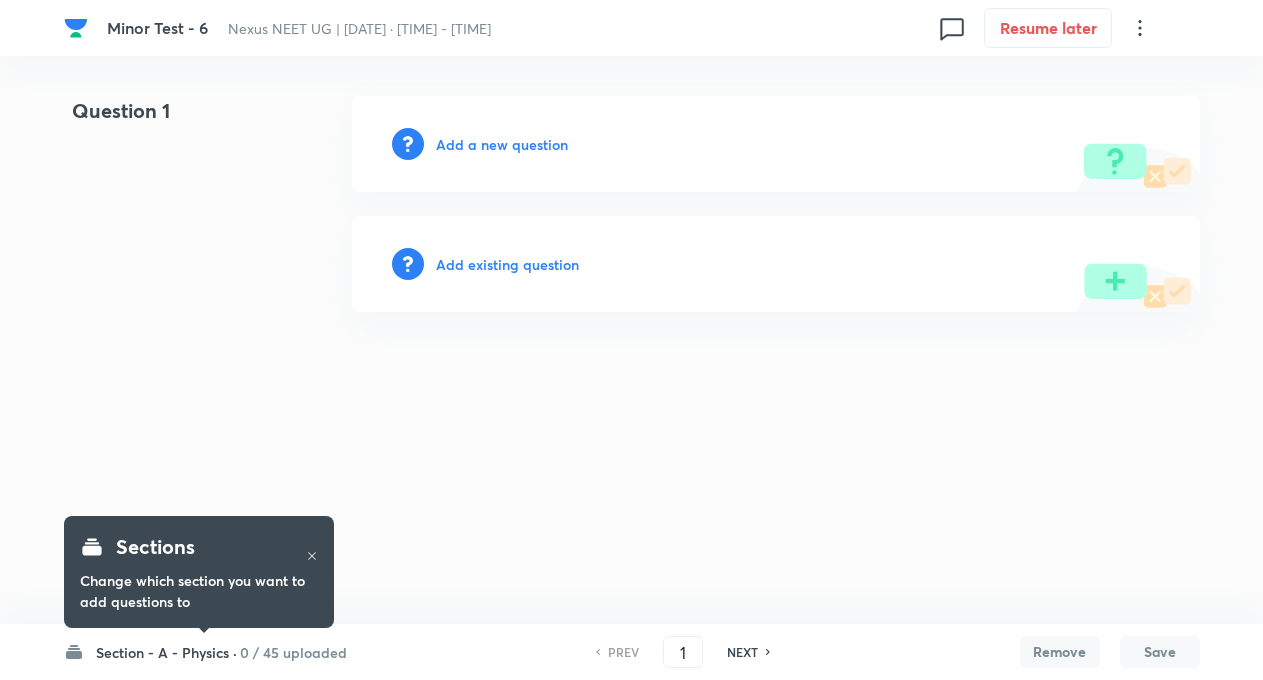 click on "Section - A - Physics ·" at bounding box center (166, 652) 